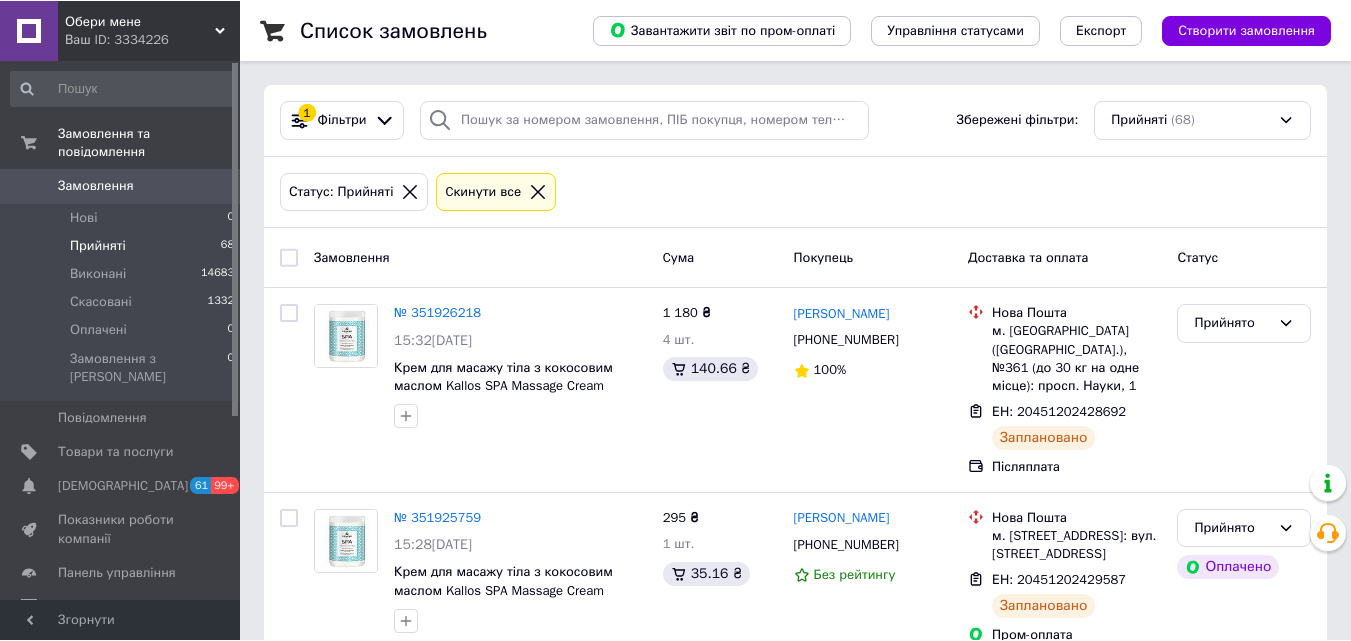 scroll, scrollTop: 0, scrollLeft: 0, axis: both 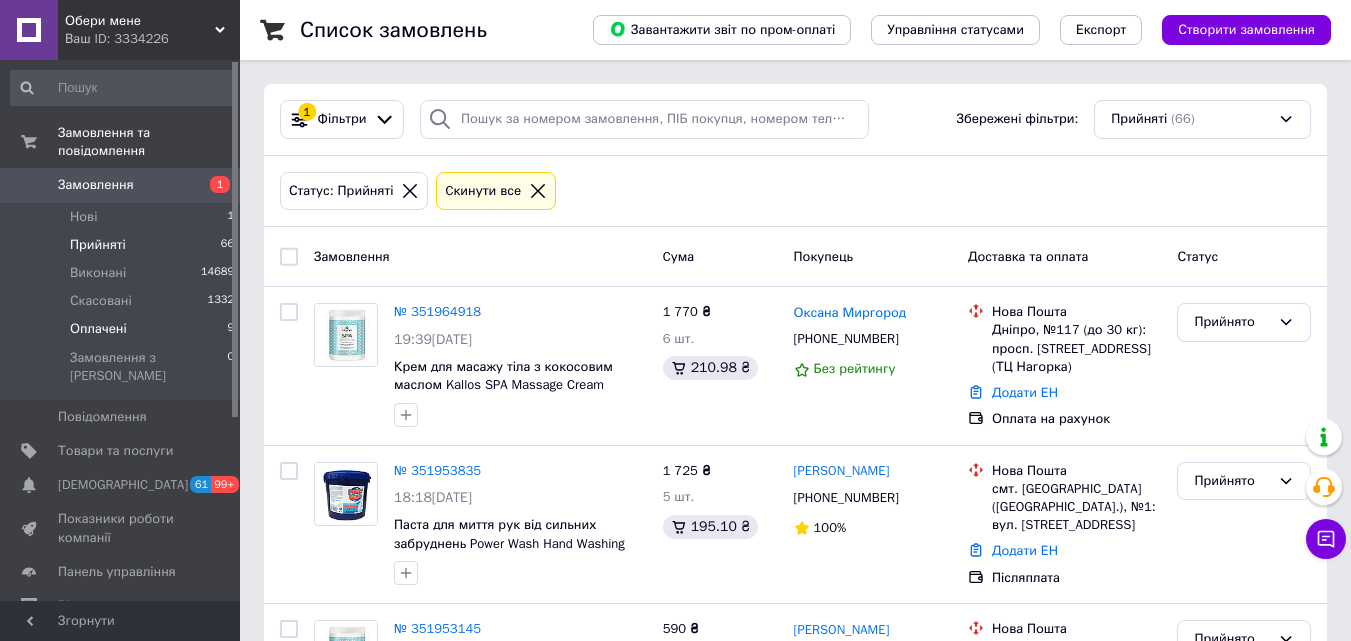click on "Оплачені" at bounding box center [98, 329] 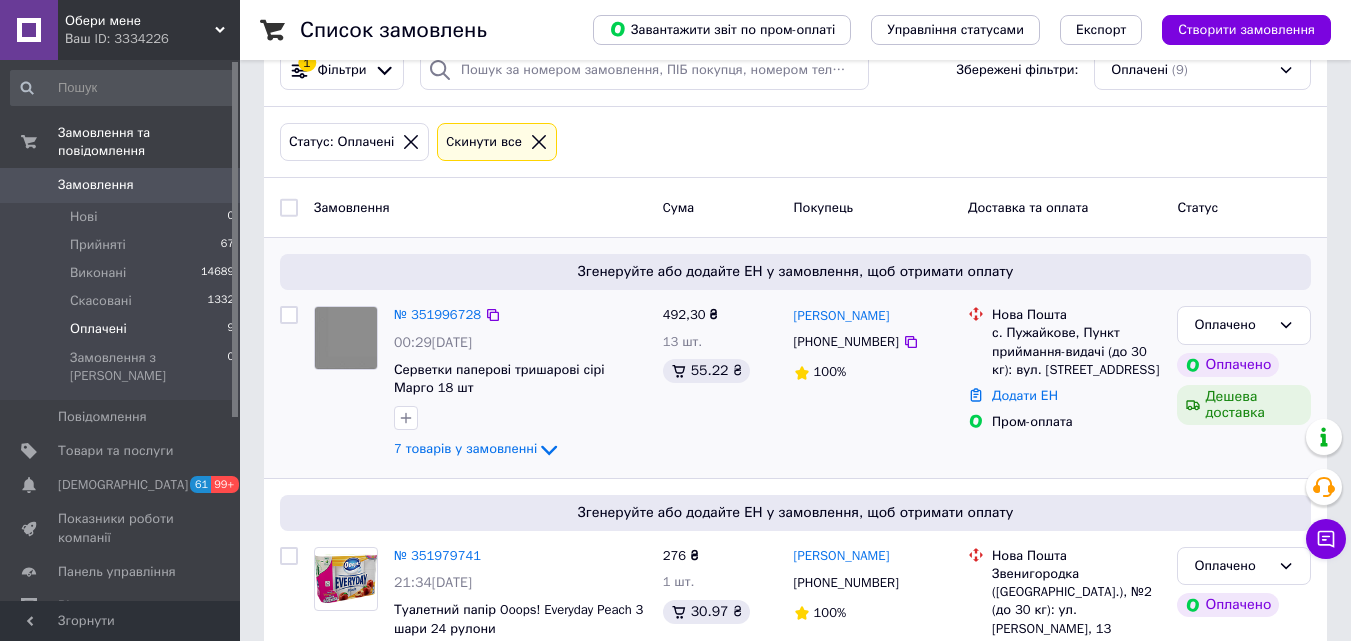 scroll, scrollTop: 41, scrollLeft: 0, axis: vertical 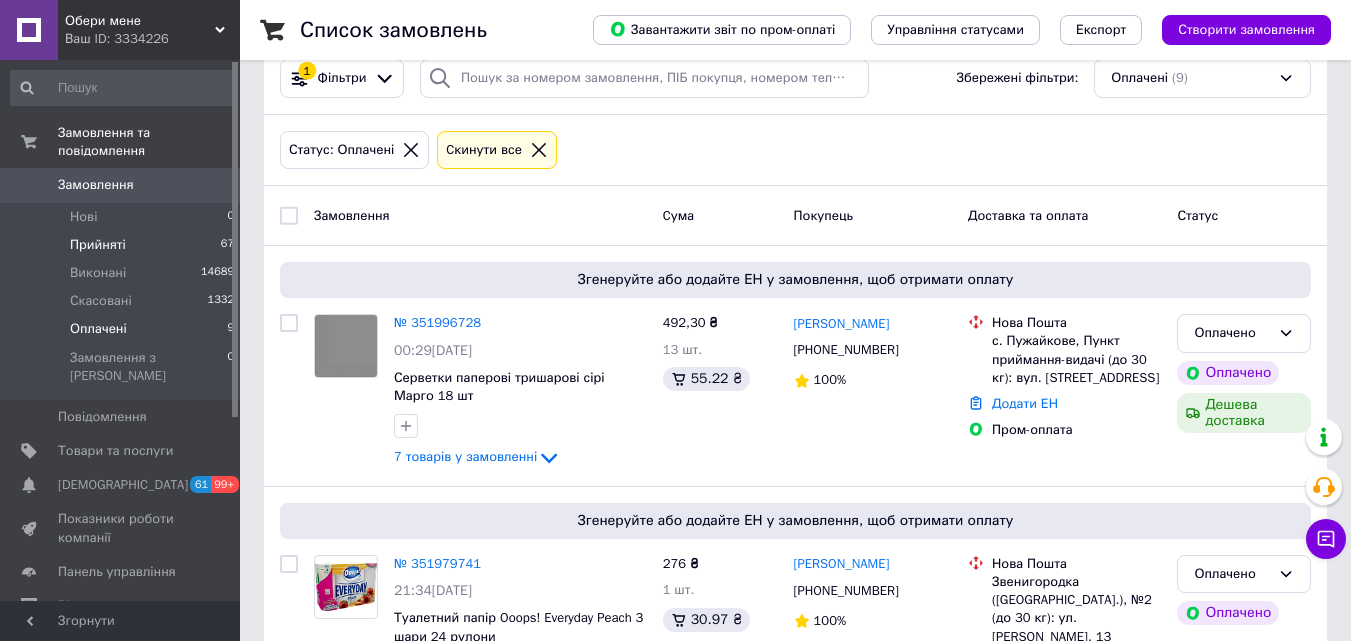 click on "Прийняті 67" at bounding box center [123, 245] 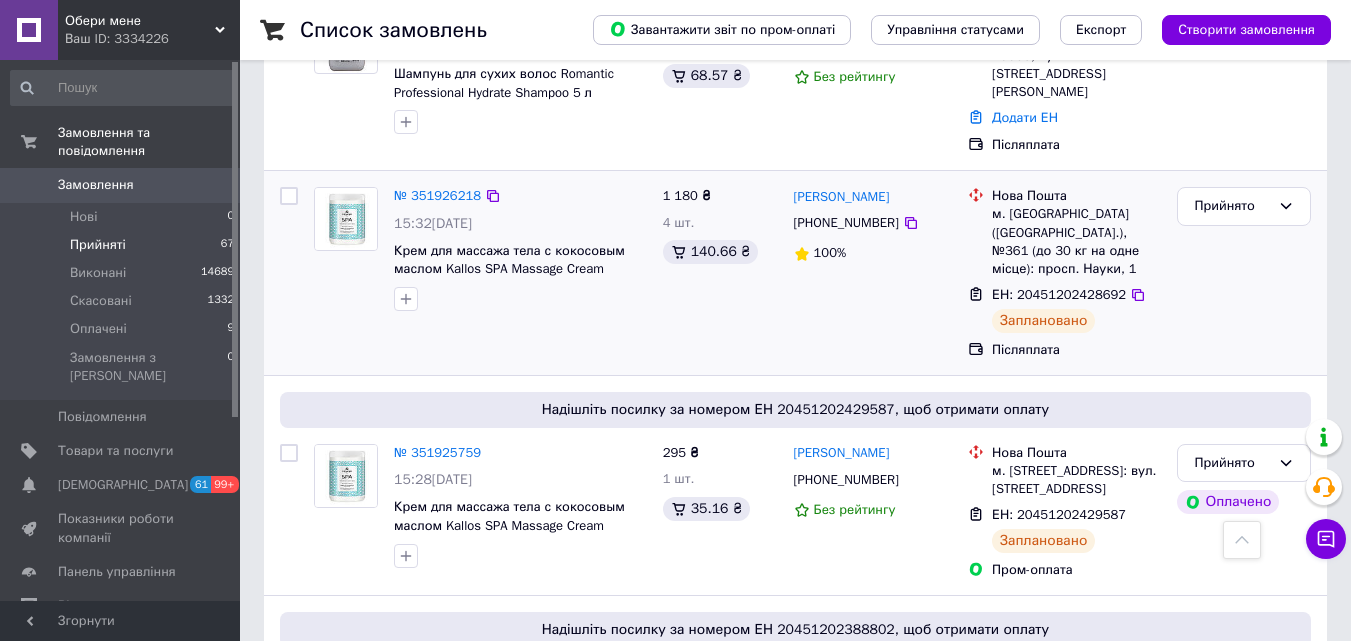 scroll, scrollTop: 700, scrollLeft: 0, axis: vertical 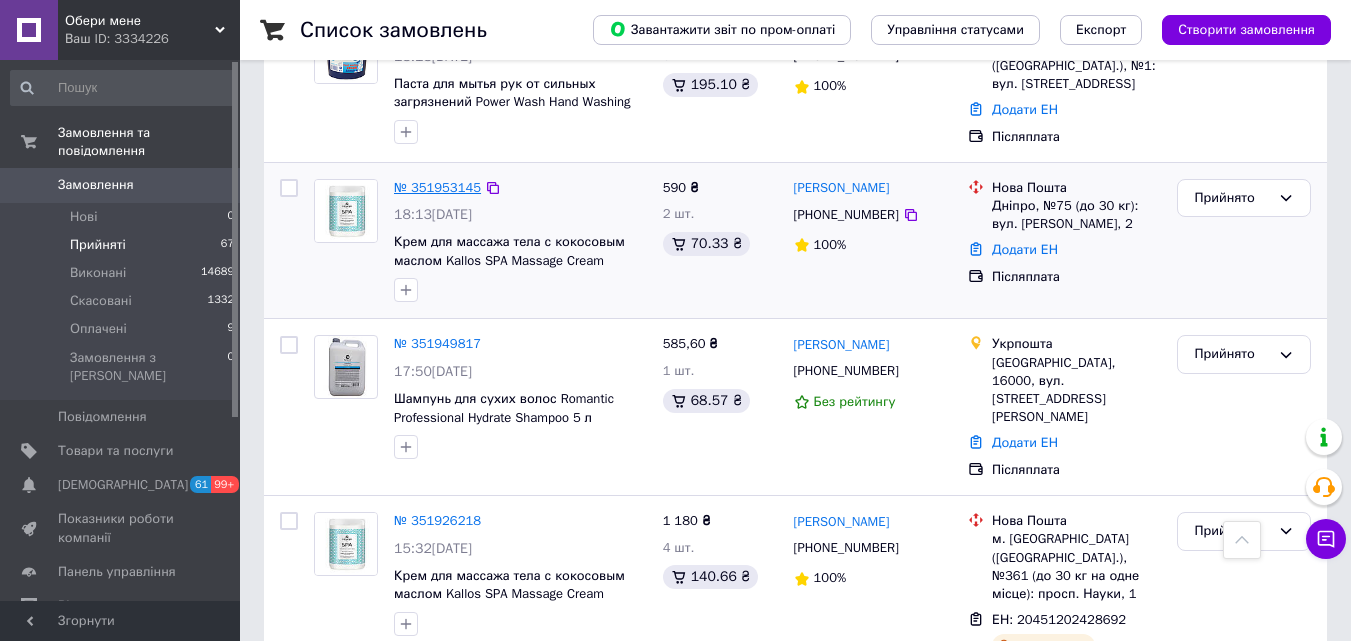 drag, startPoint x: 433, startPoint y: 194, endPoint x: 402, endPoint y: 180, distance: 34.0147 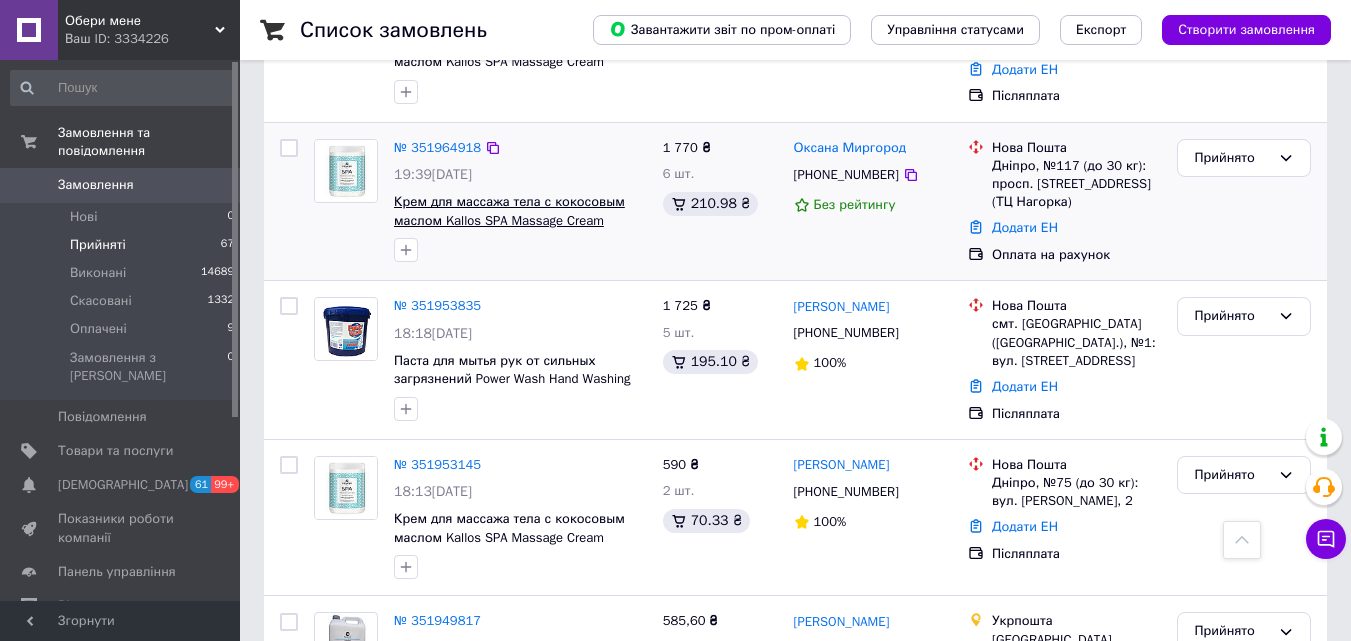 scroll, scrollTop: 300, scrollLeft: 0, axis: vertical 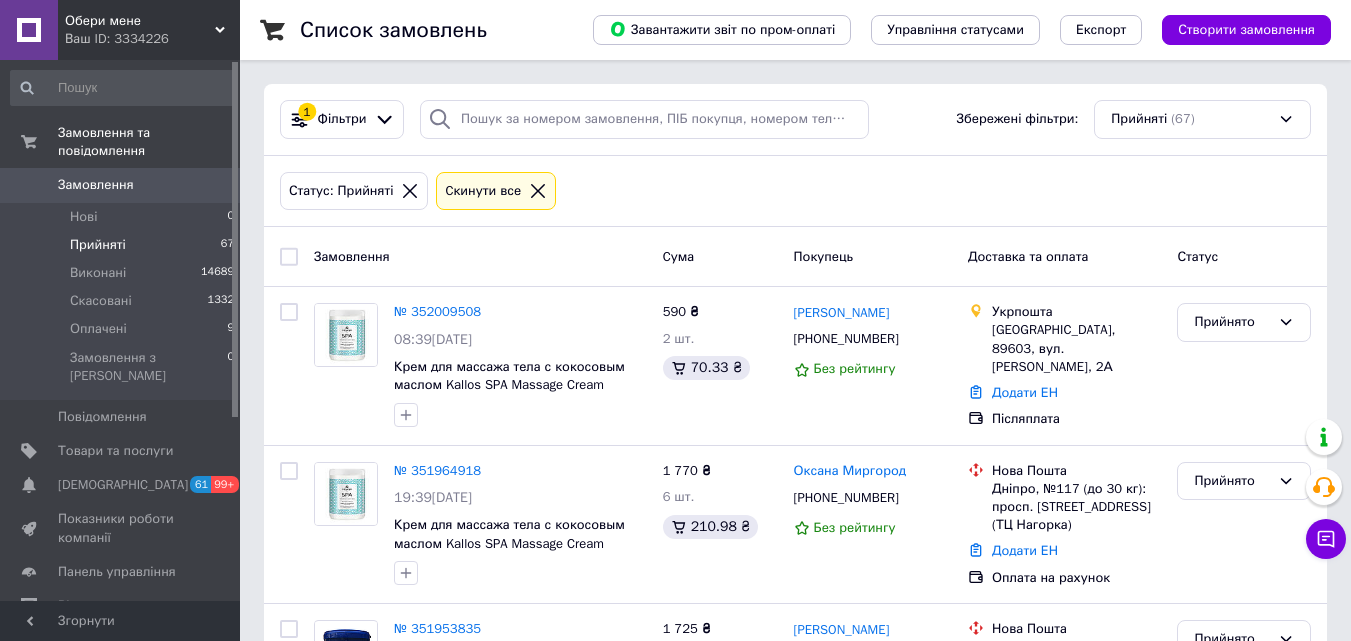 click on "Обери мене" 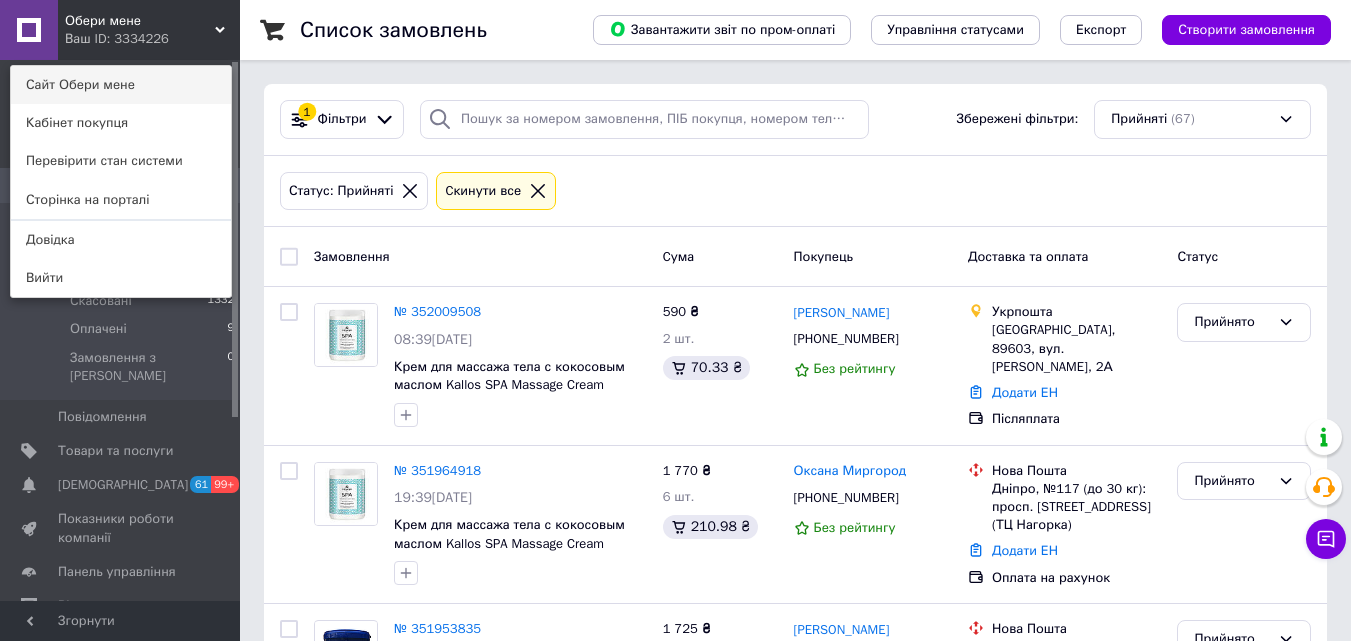 click on "Сайт Обери мене" 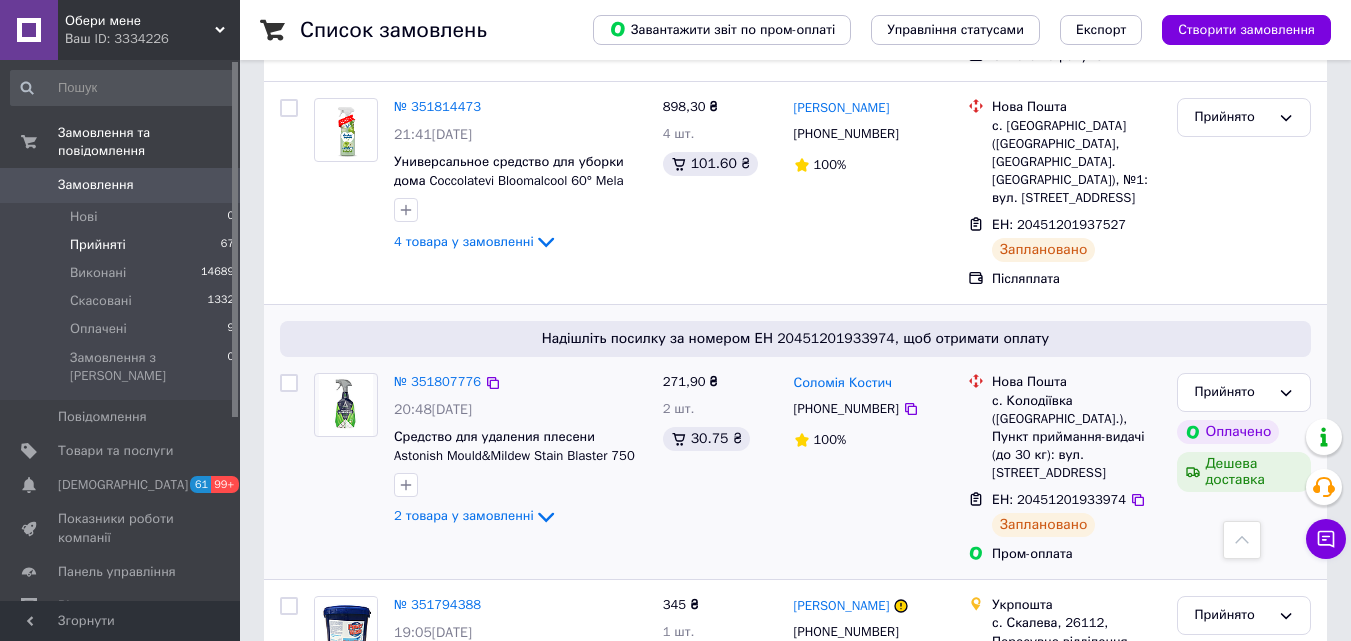 scroll, scrollTop: 4800, scrollLeft: 0, axis: vertical 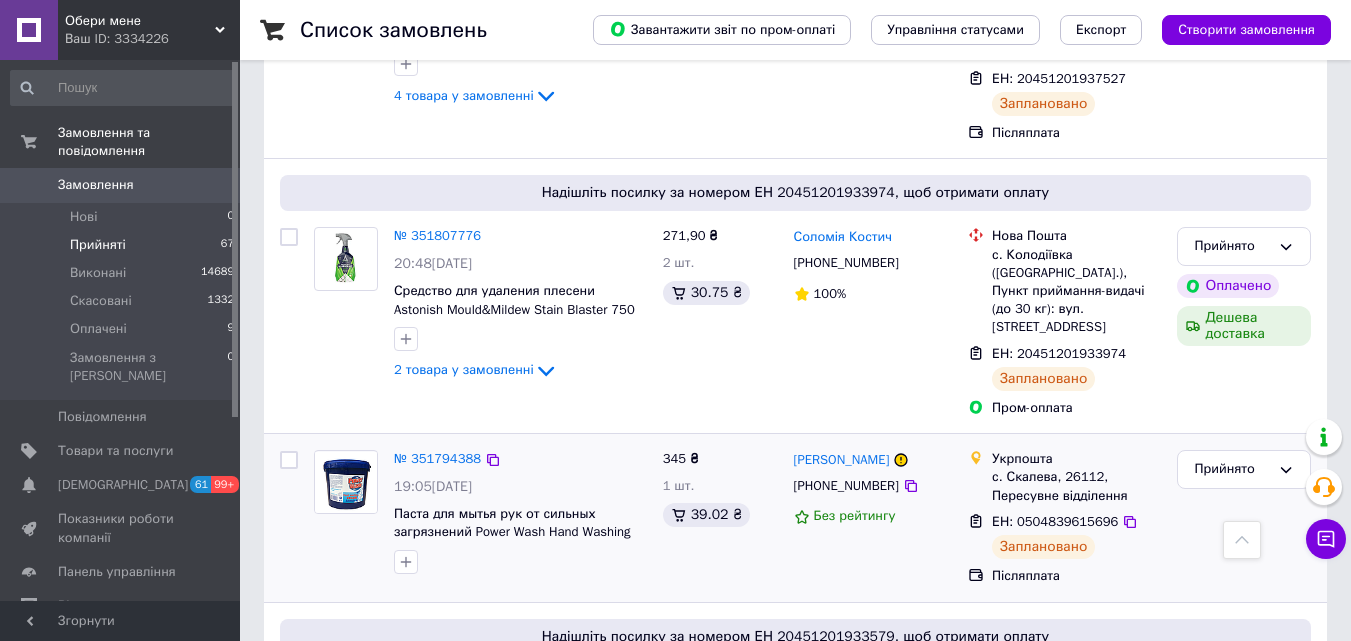 click 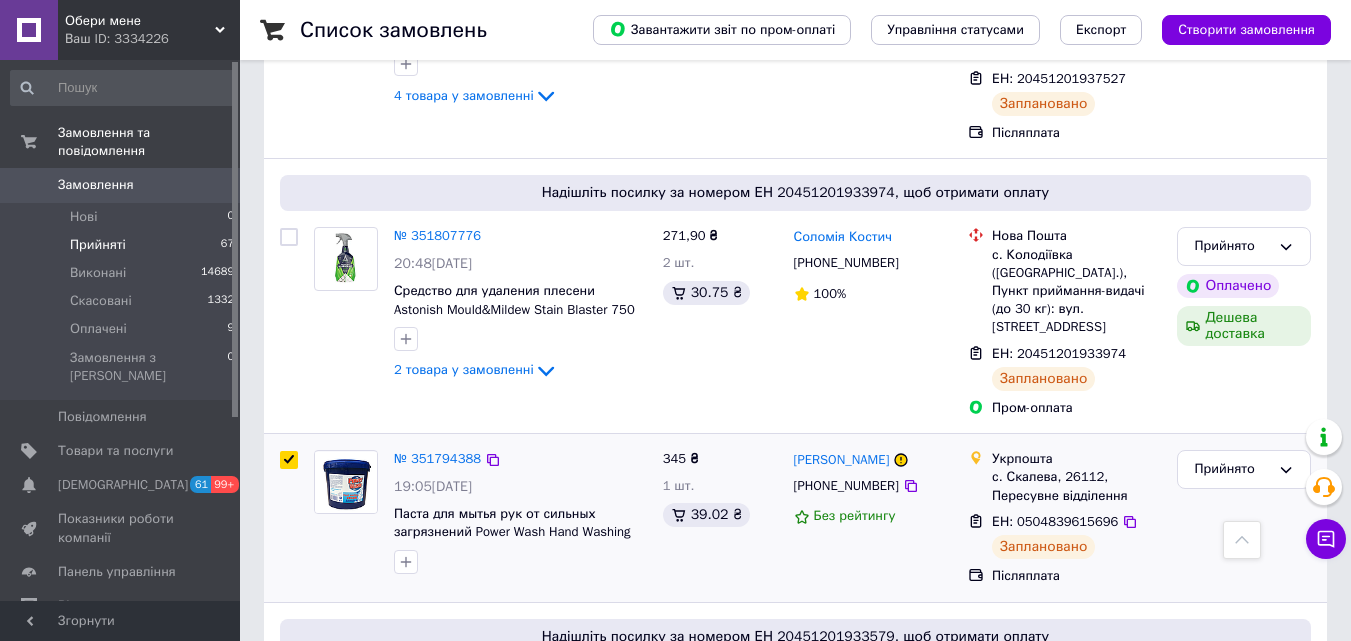 checkbox on "true" 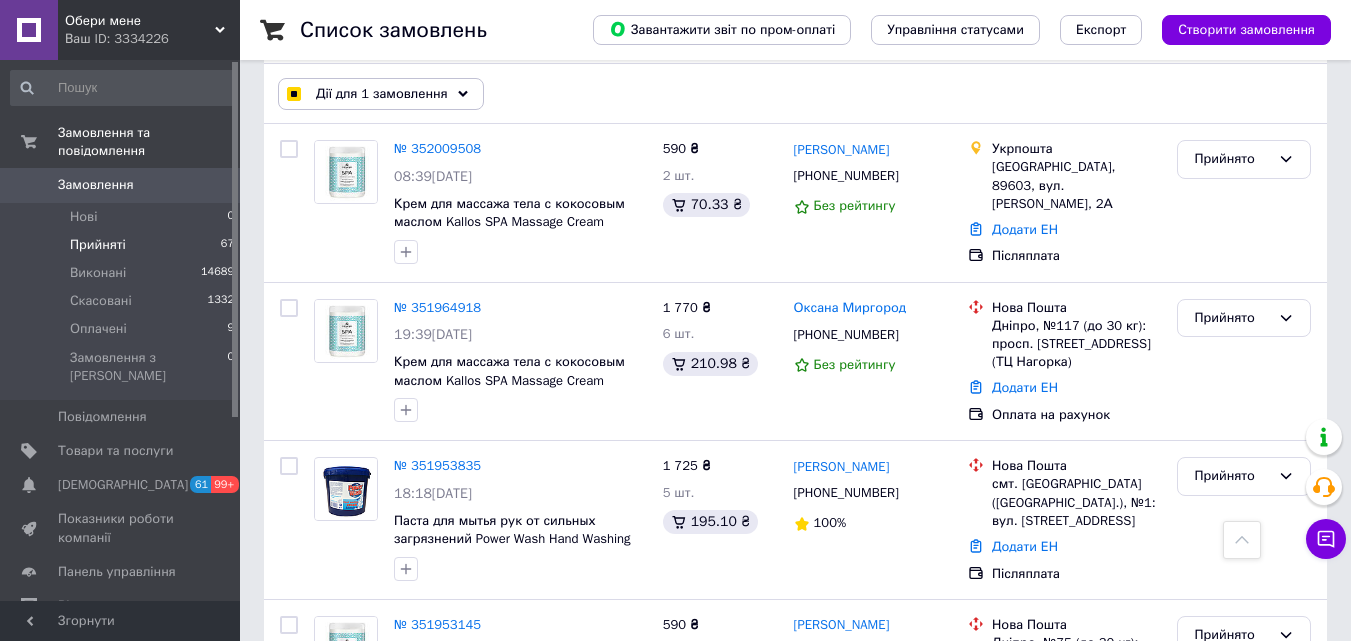 scroll, scrollTop: 0, scrollLeft: 0, axis: both 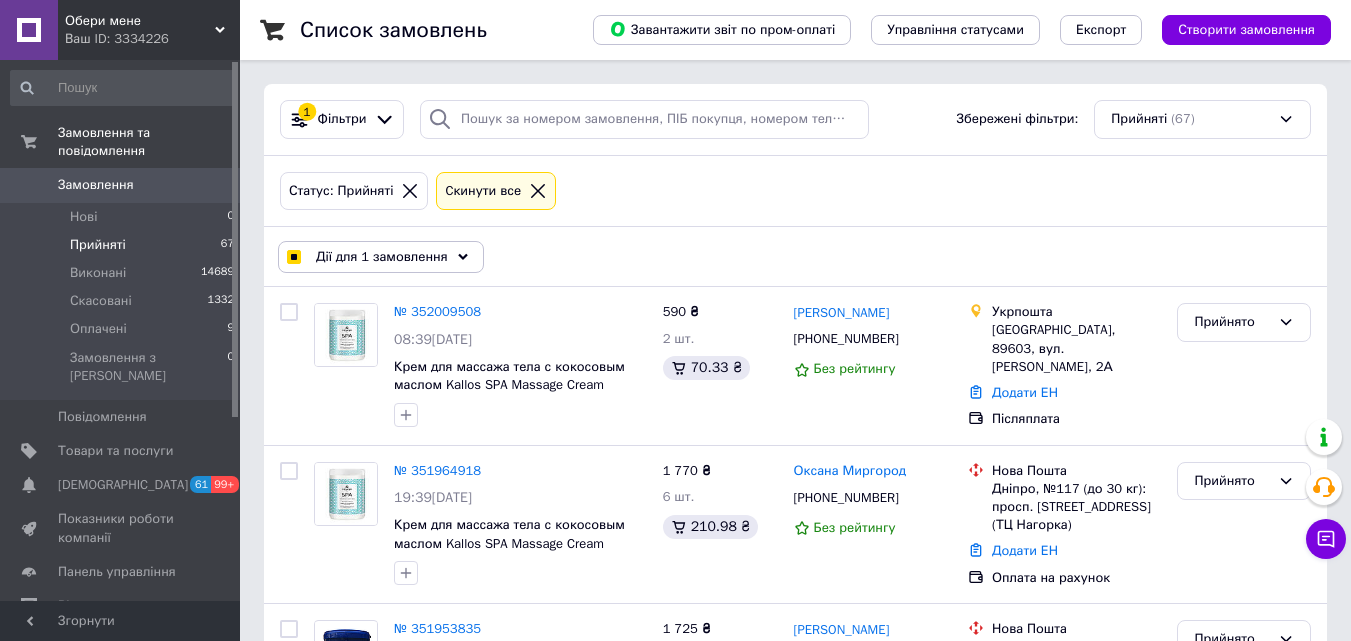 click on "Дії для 1 замовлення" 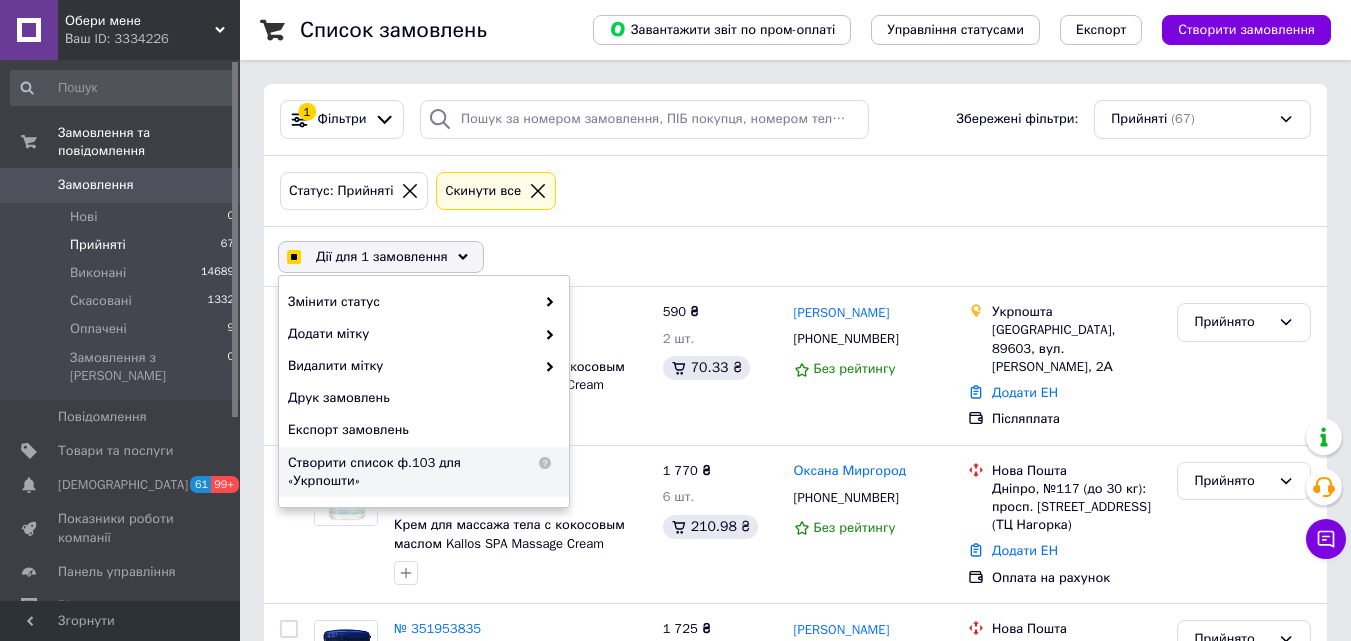 click on "Створити список ф.103 для «Укрпошти»" 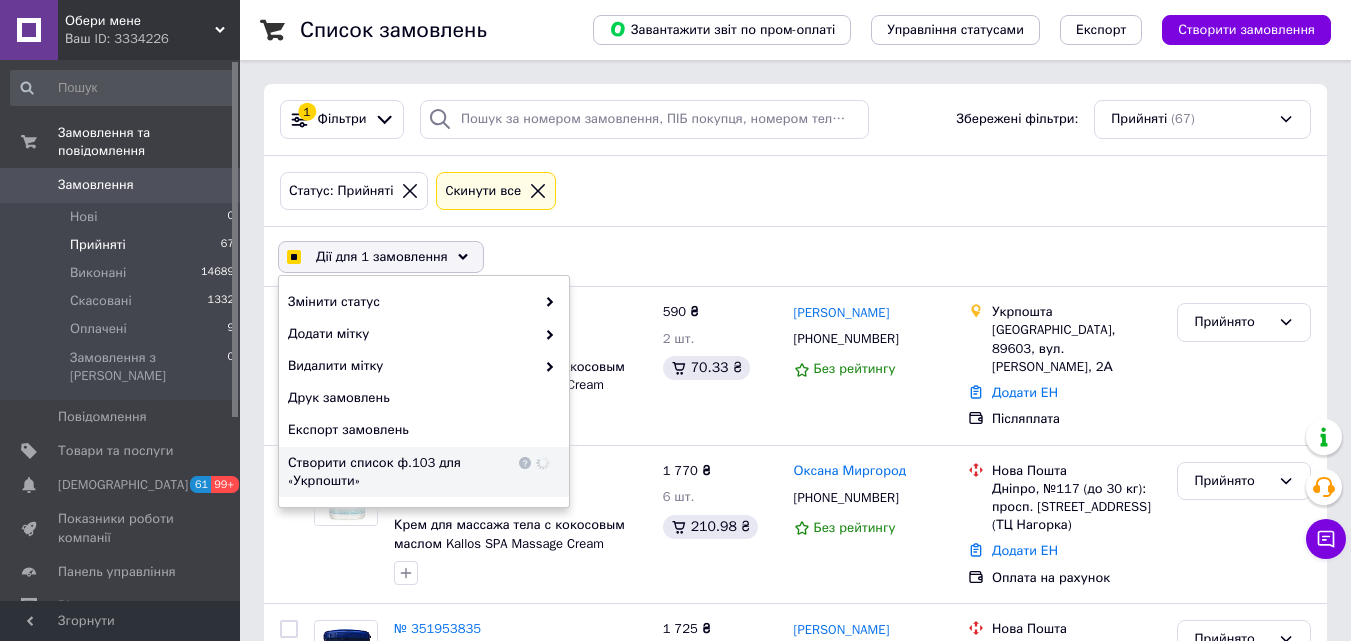 click on "Дії для 1 замовлення Вибрати все 67 замовлень Вибрані всі 67 замовлень Скасувати вибрані Змінити статус Додати мітку Видалити мітку Друк замовлень Експорт замовлень Створити список ф.103 для «Укрпошти»" 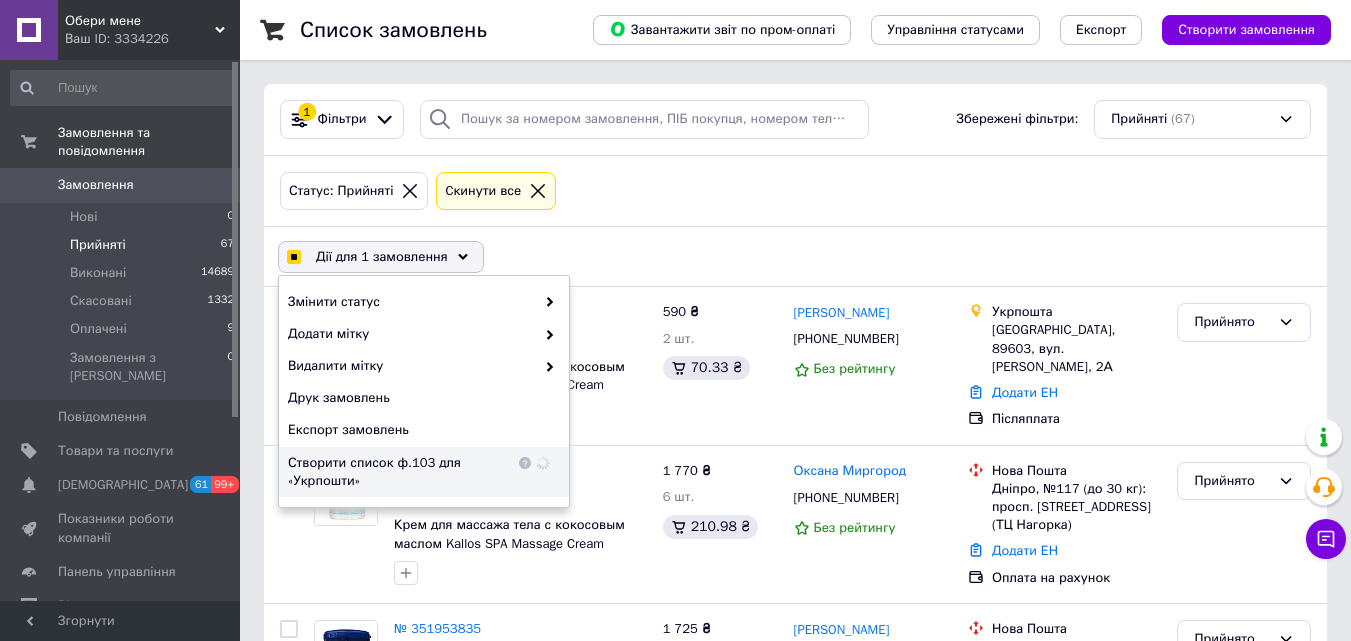 checkbox on "true" 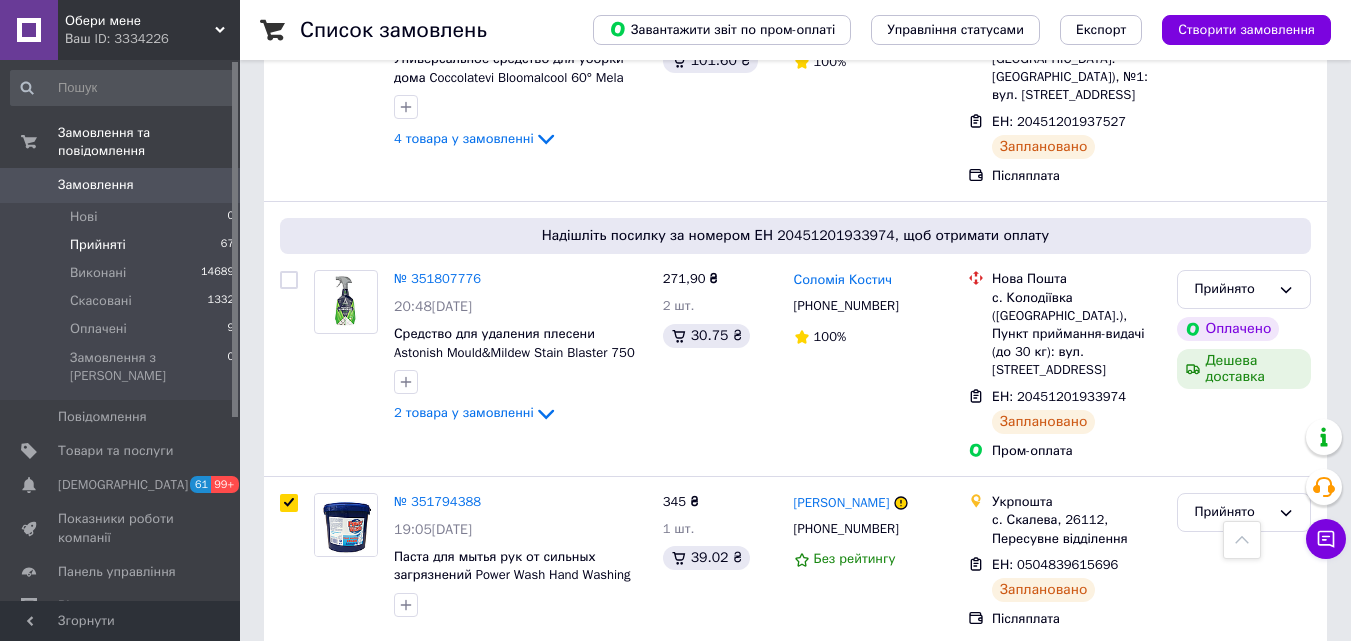 scroll, scrollTop: 4700, scrollLeft: 0, axis: vertical 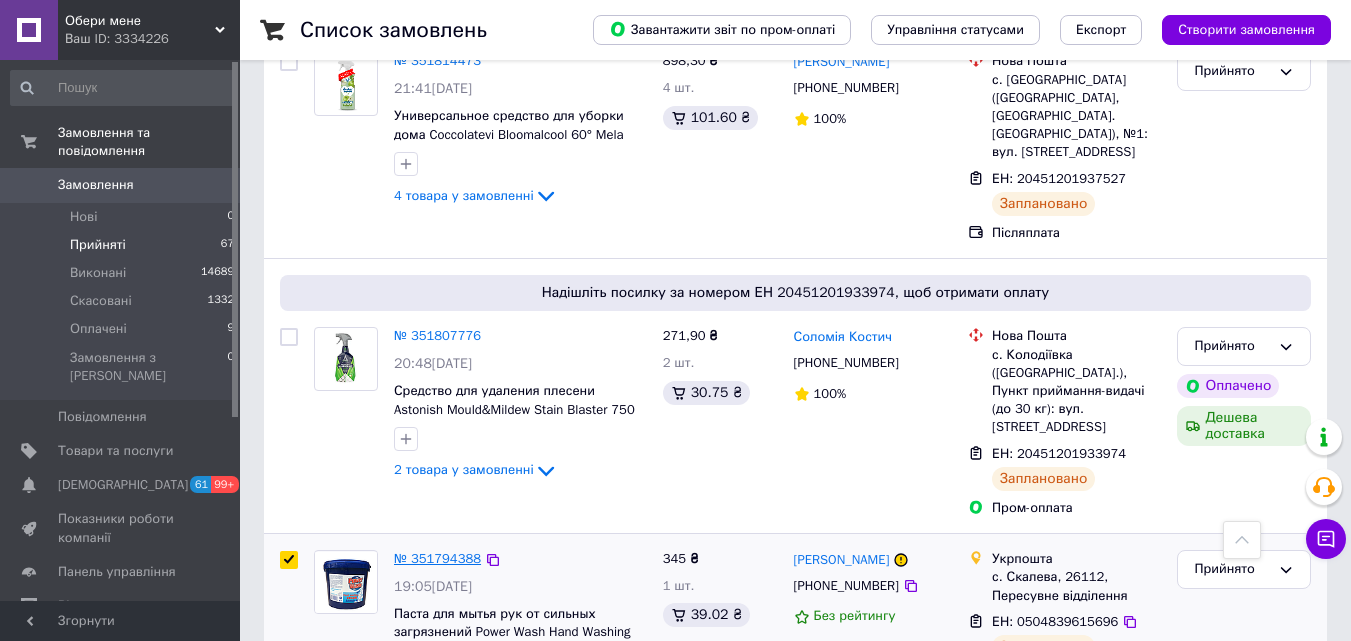 click on "№ 351794388" 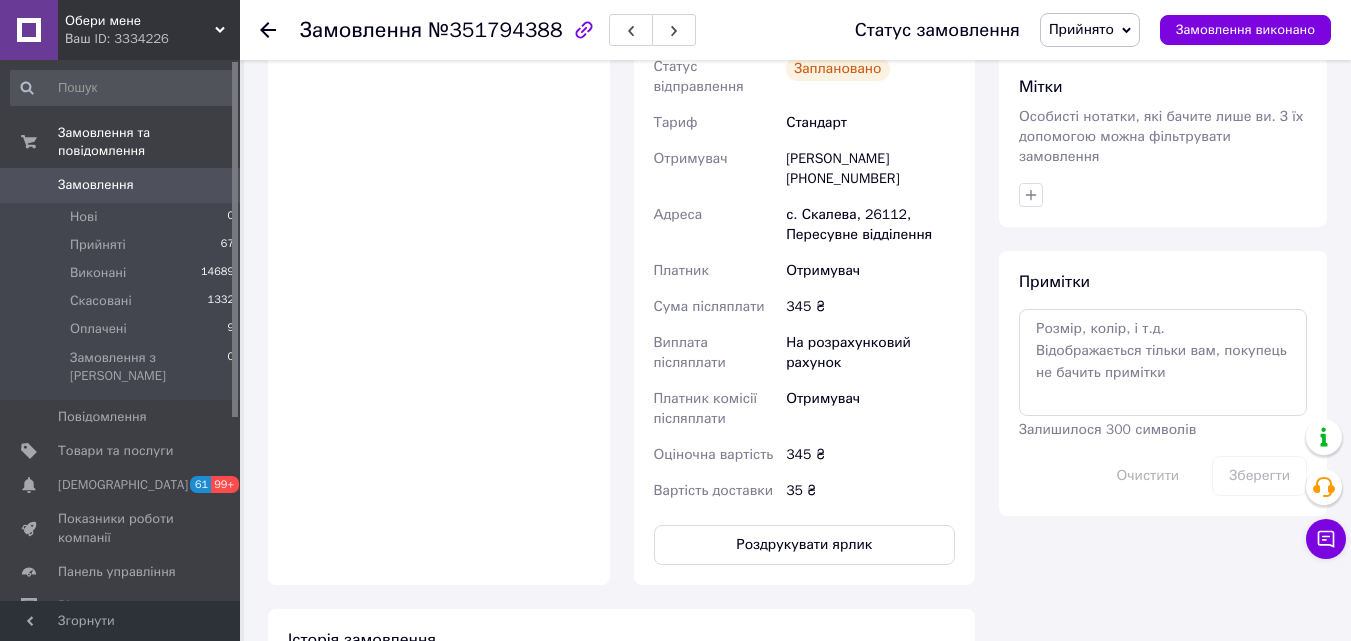 scroll, scrollTop: 1000, scrollLeft: 0, axis: vertical 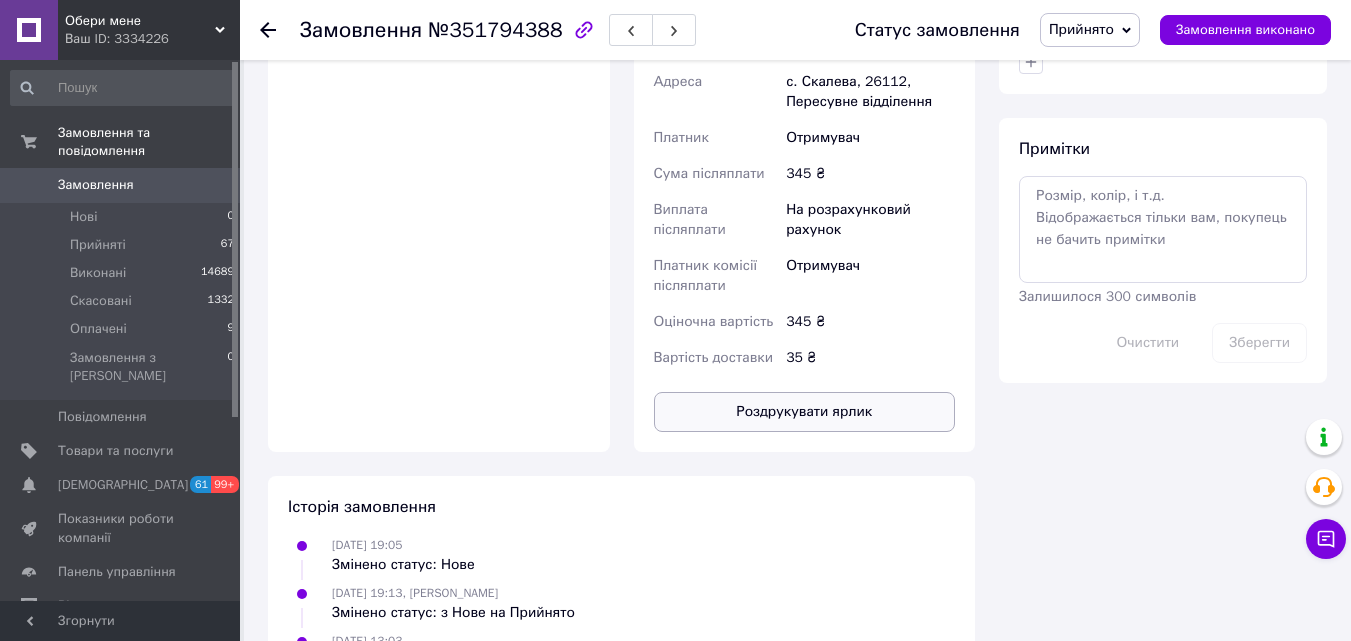 click on "Роздрукувати ярлик" 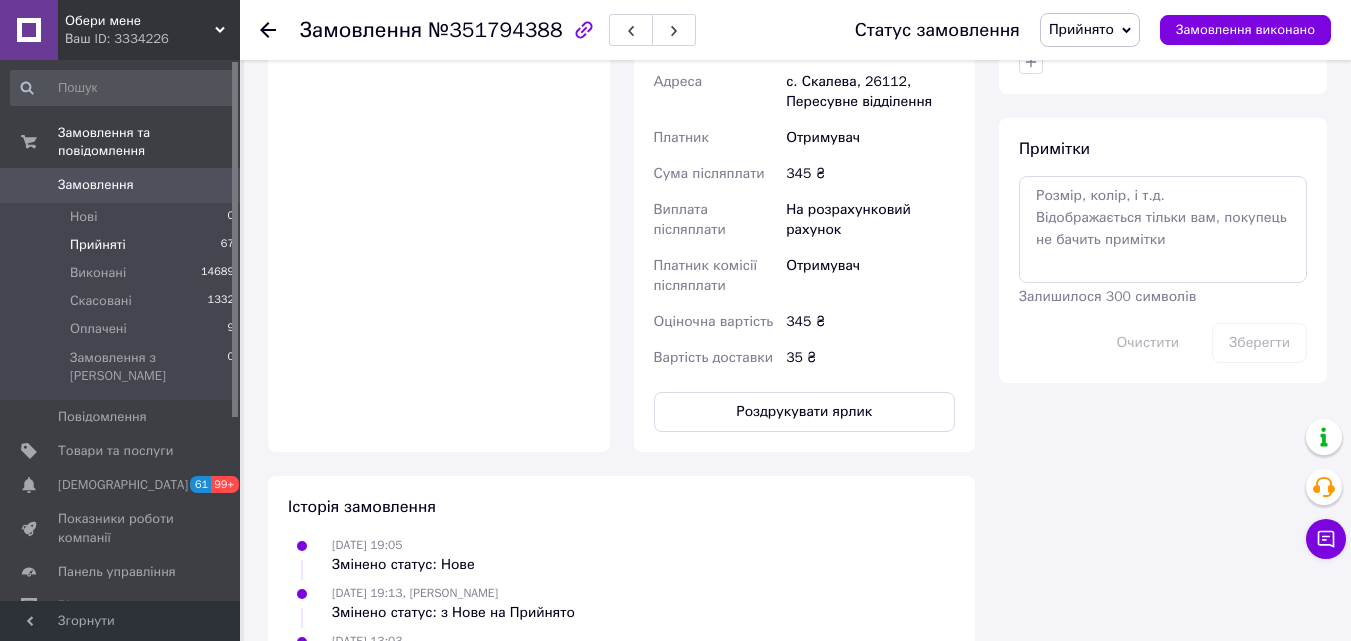 click on "Прийняті" 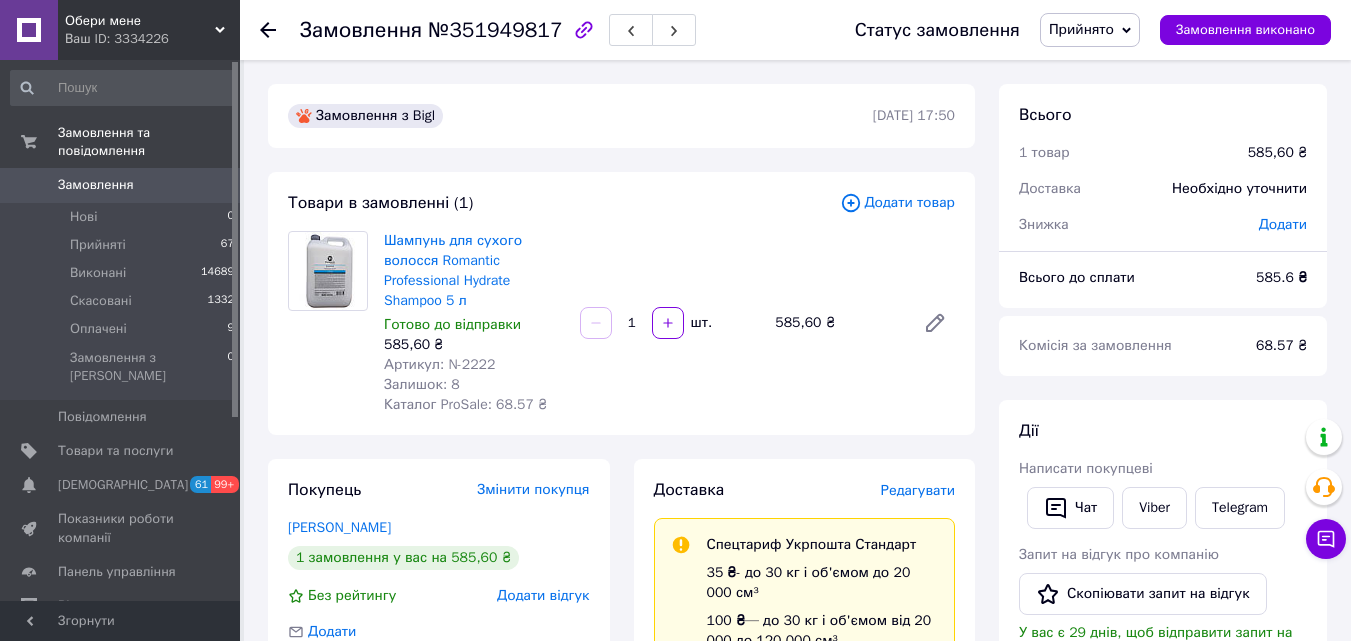 scroll, scrollTop: 0, scrollLeft: 0, axis: both 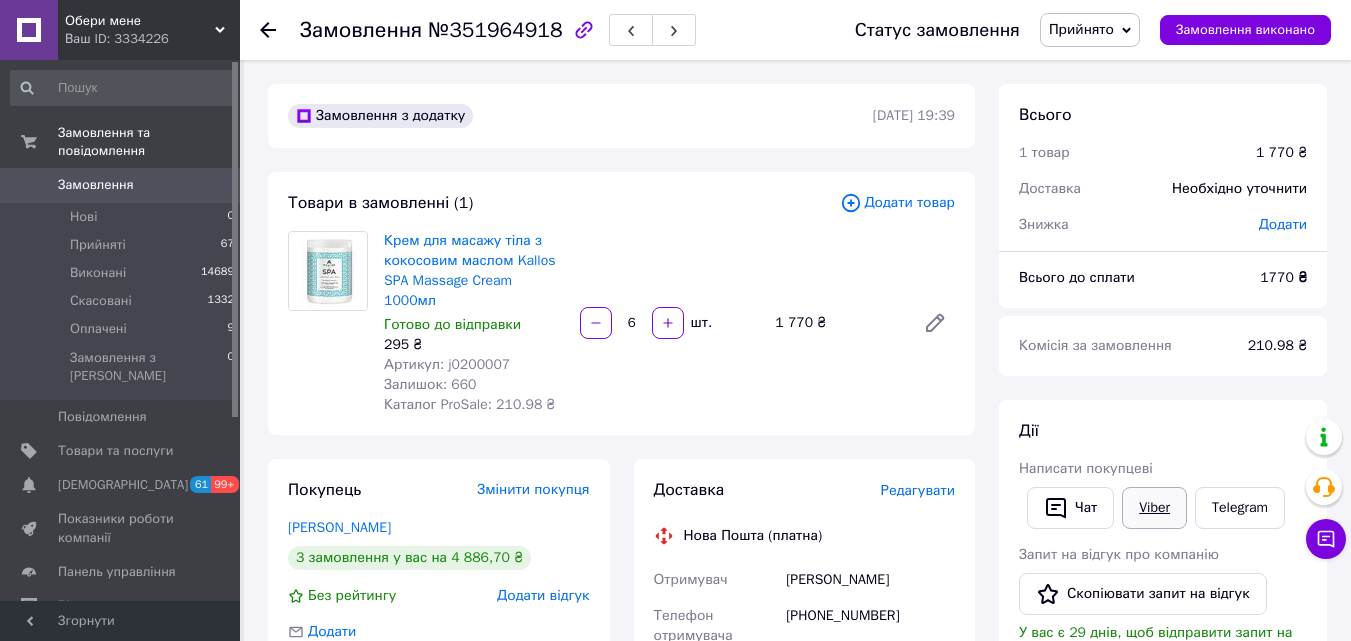click on "Viber" at bounding box center (1154, 508) 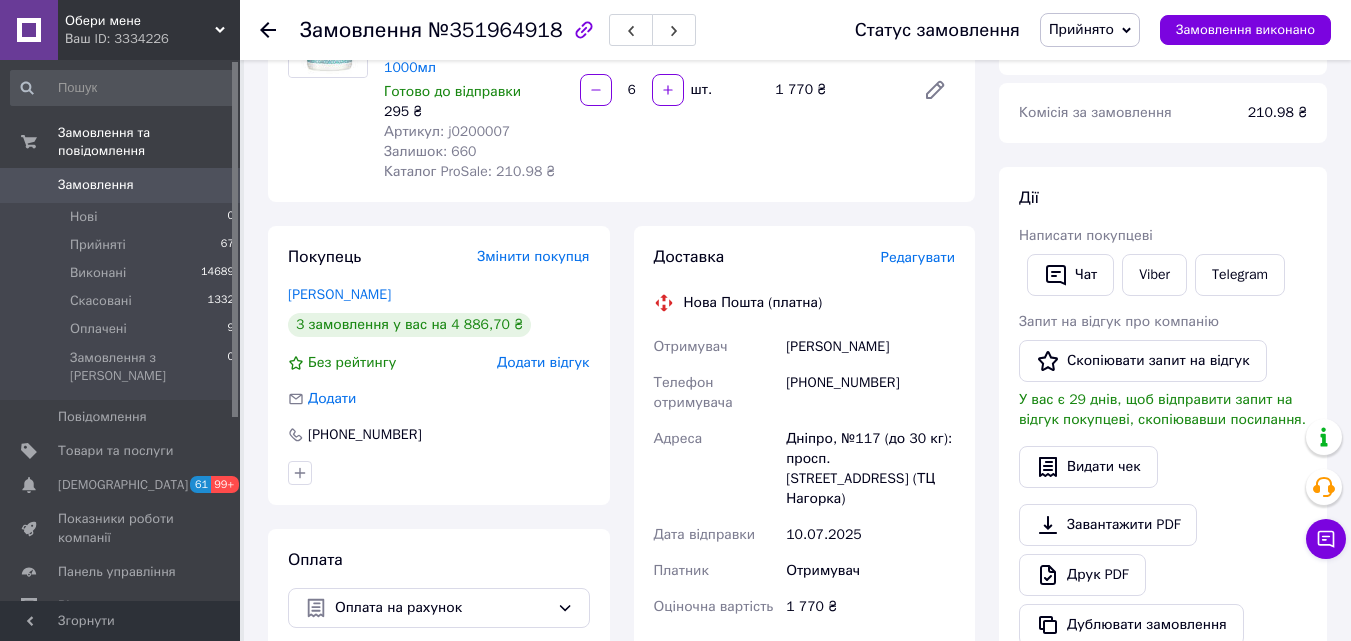scroll, scrollTop: 400, scrollLeft: 0, axis: vertical 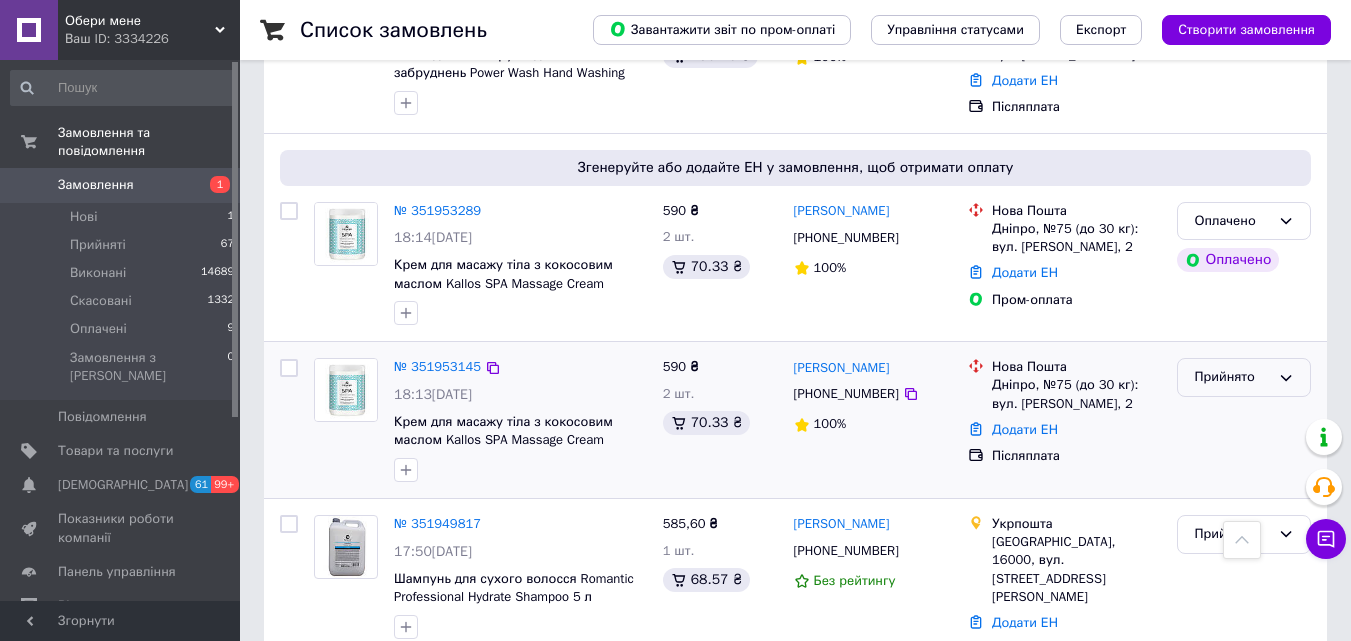 click on "Прийнято" at bounding box center [1232, 377] 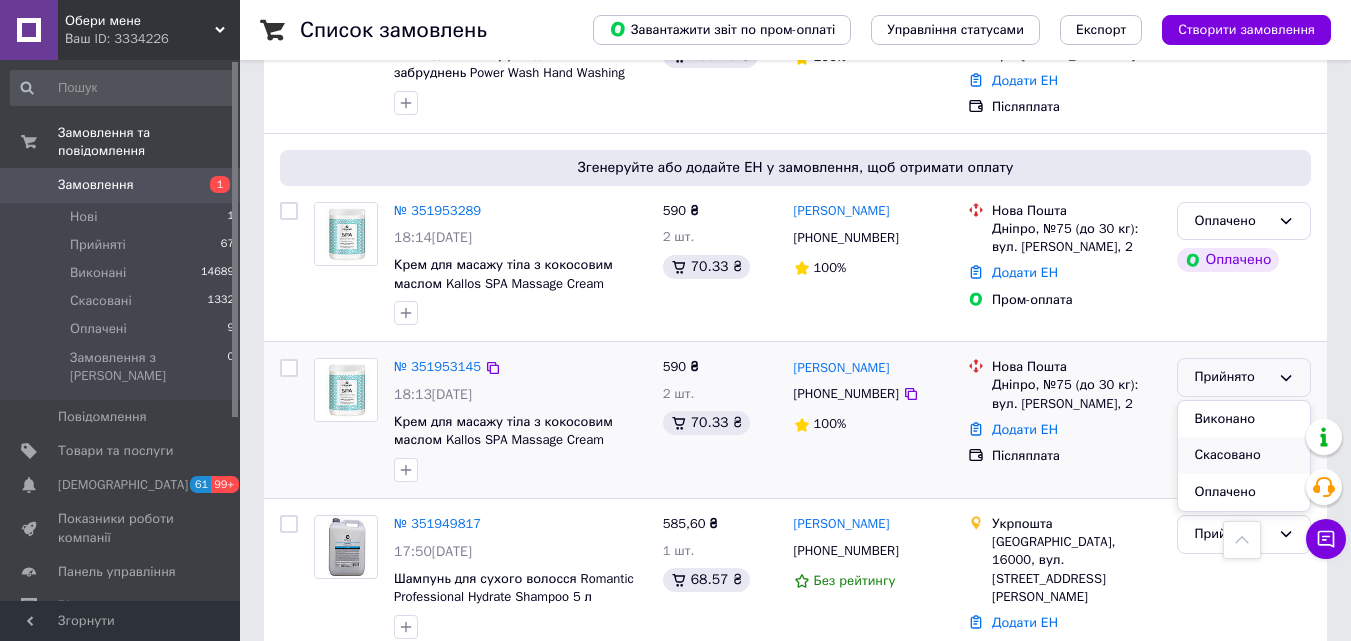 click on "Скасовано" at bounding box center [1244, 455] 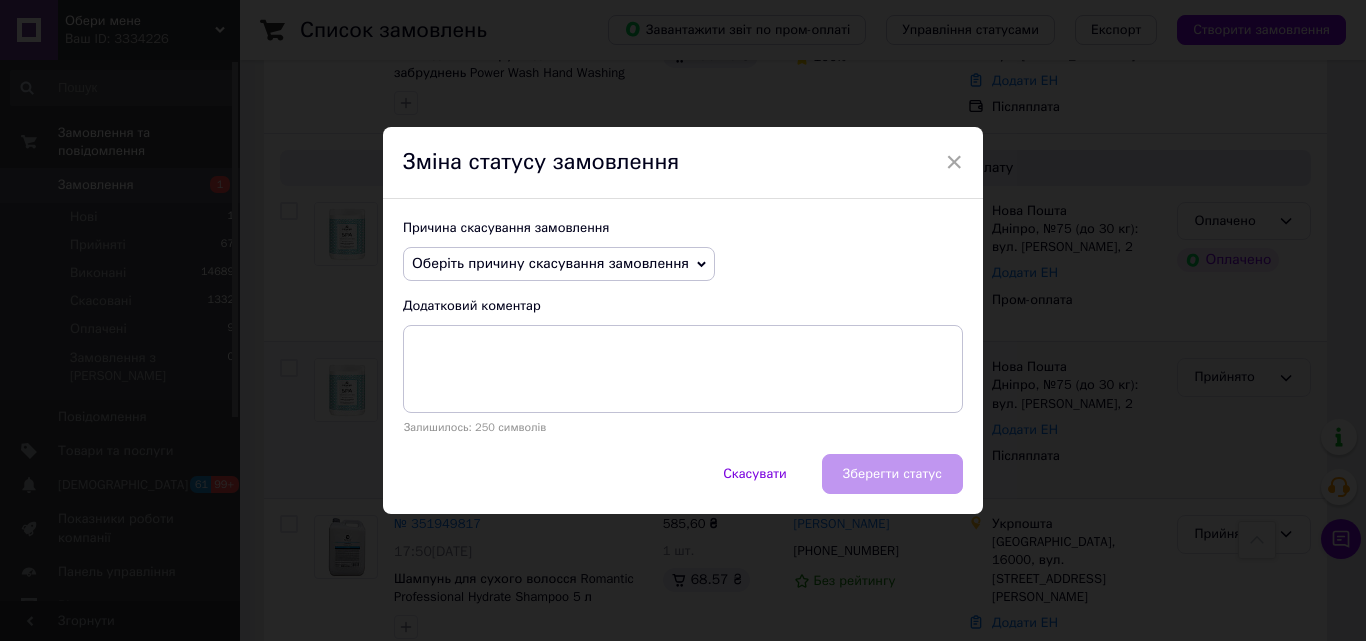 click on "Оберіть причину скасування замовлення" at bounding box center (550, 263) 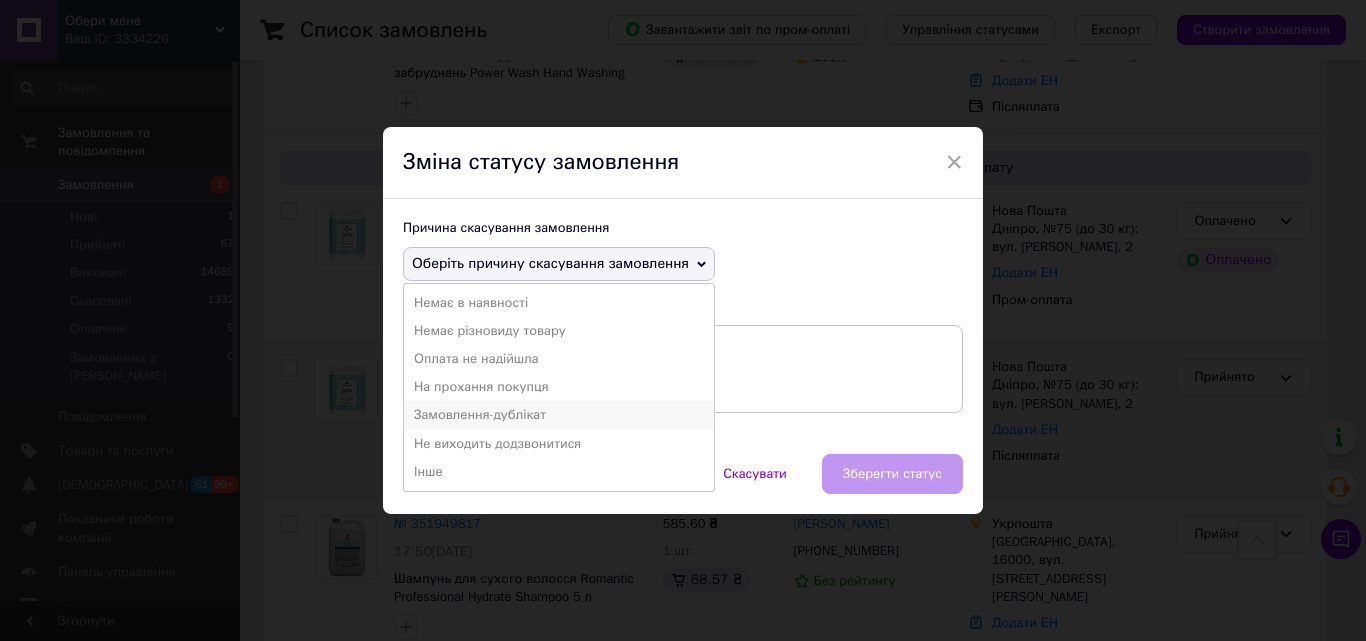 click on "Замовлення-дублікат" at bounding box center [559, 415] 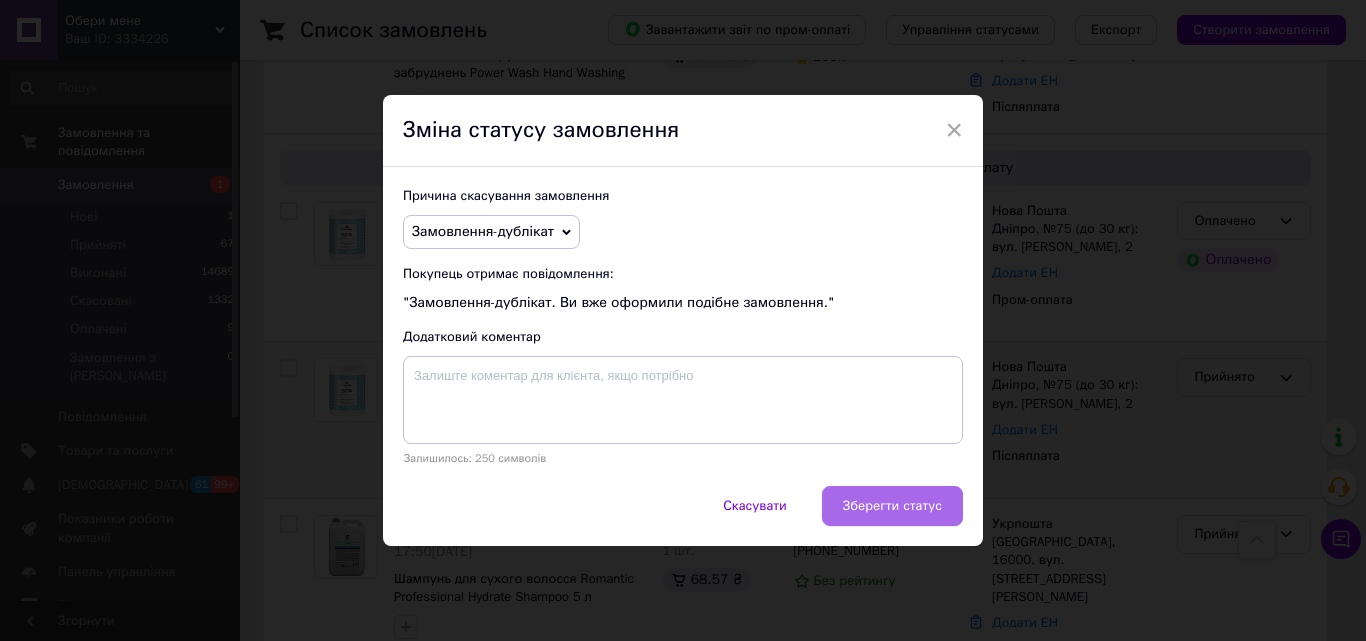 click on "Зберегти статус" at bounding box center (892, 506) 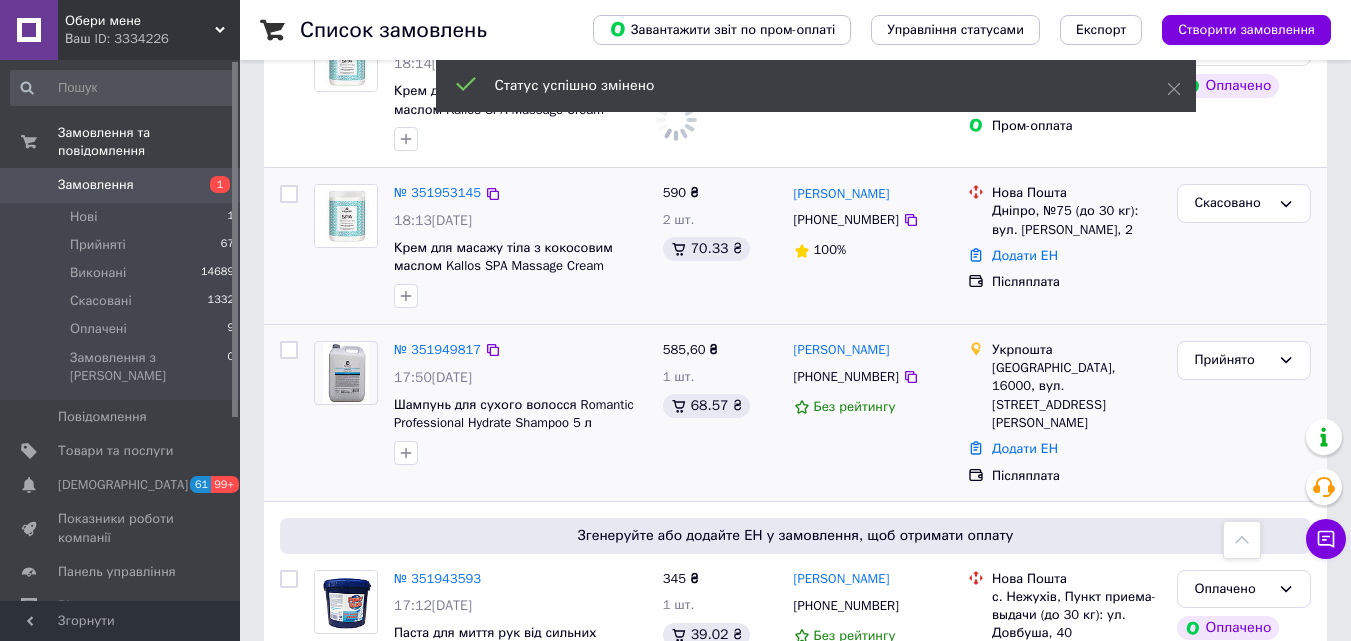 scroll, scrollTop: 2100, scrollLeft: 0, axis: vertical 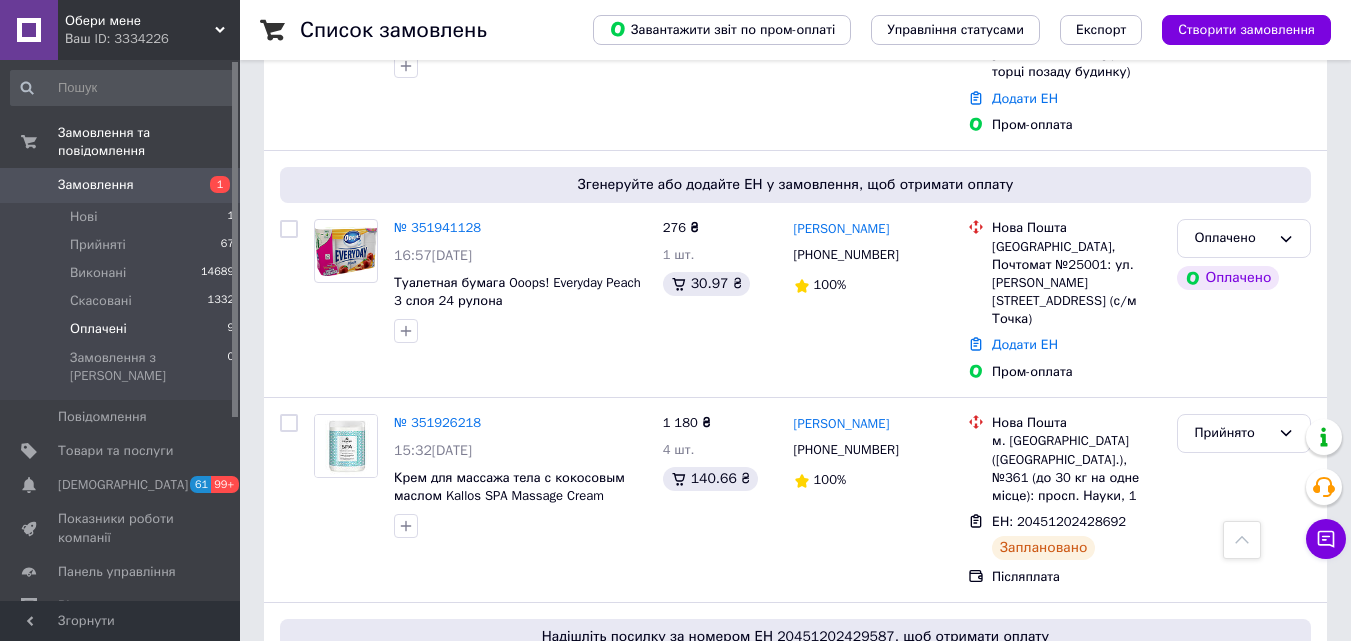 click on "Оплачені" at bounding box center (98, 329) 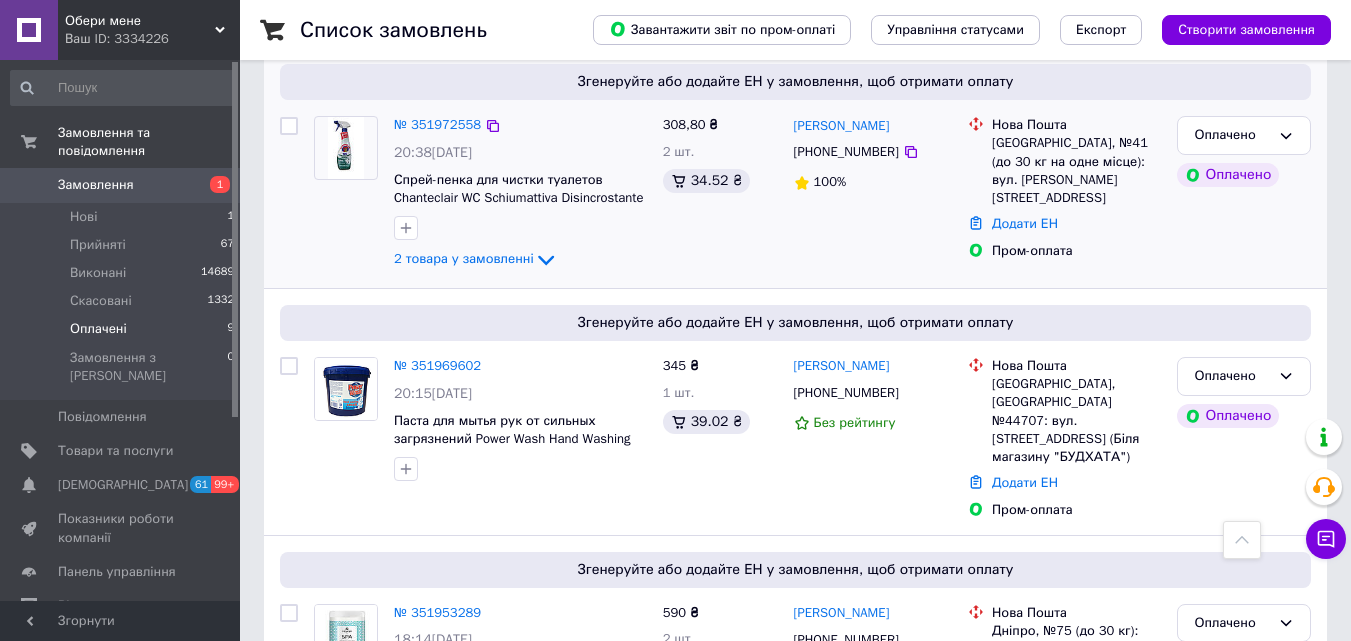 scroll, scrollTop: 1000, scrollLeft: 0, axis: vertical 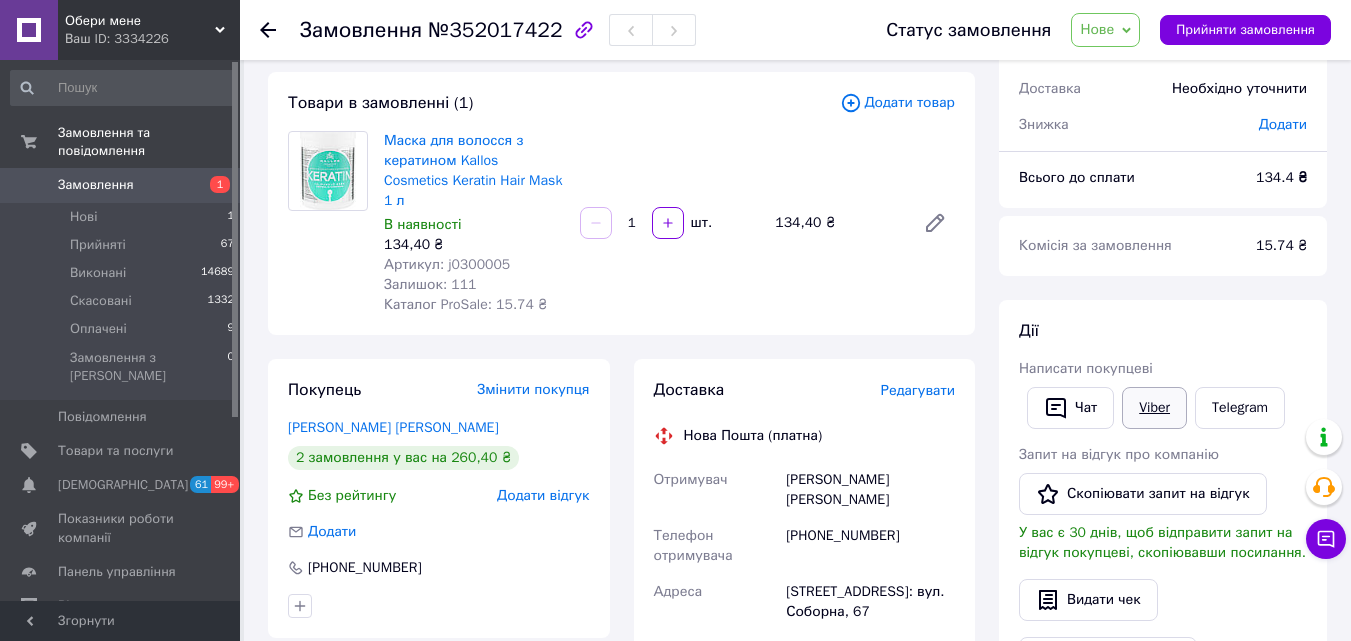 click on "Viber" at bounding box center (1154, 408) 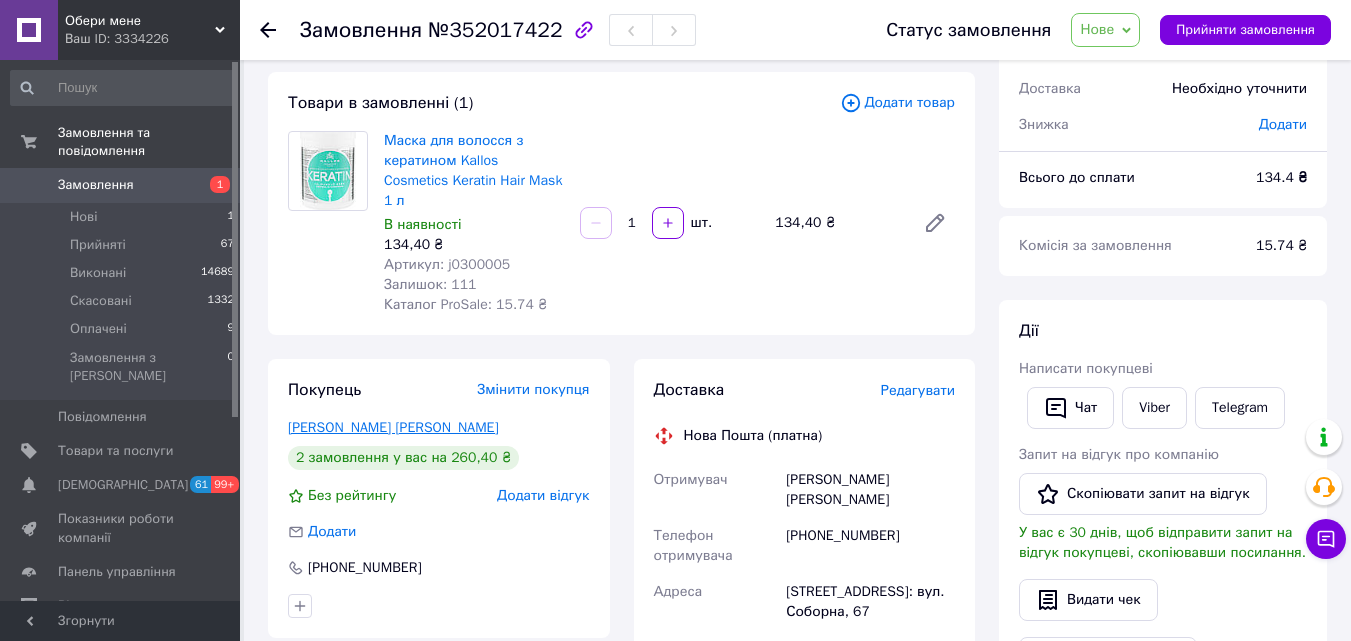 click on "Терченко Руслана" at bounding box center [393, 427] 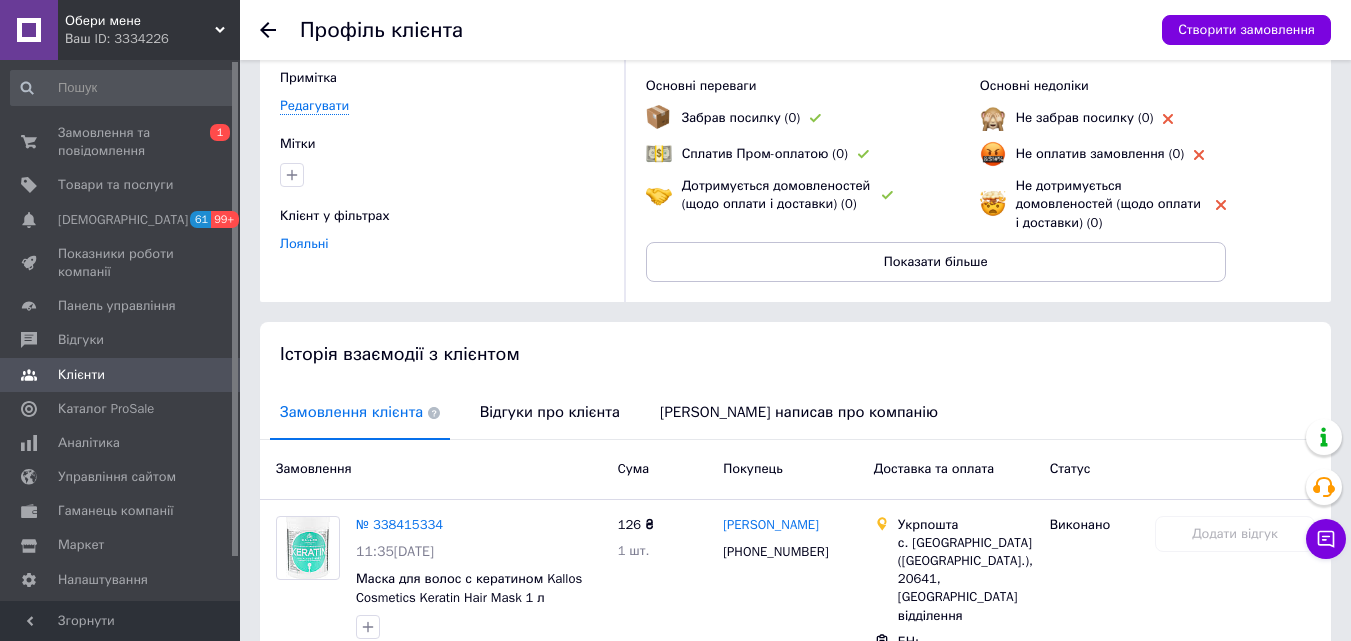 scroll, scrollTop: 400, scrollLeft: 0, axis: vertical 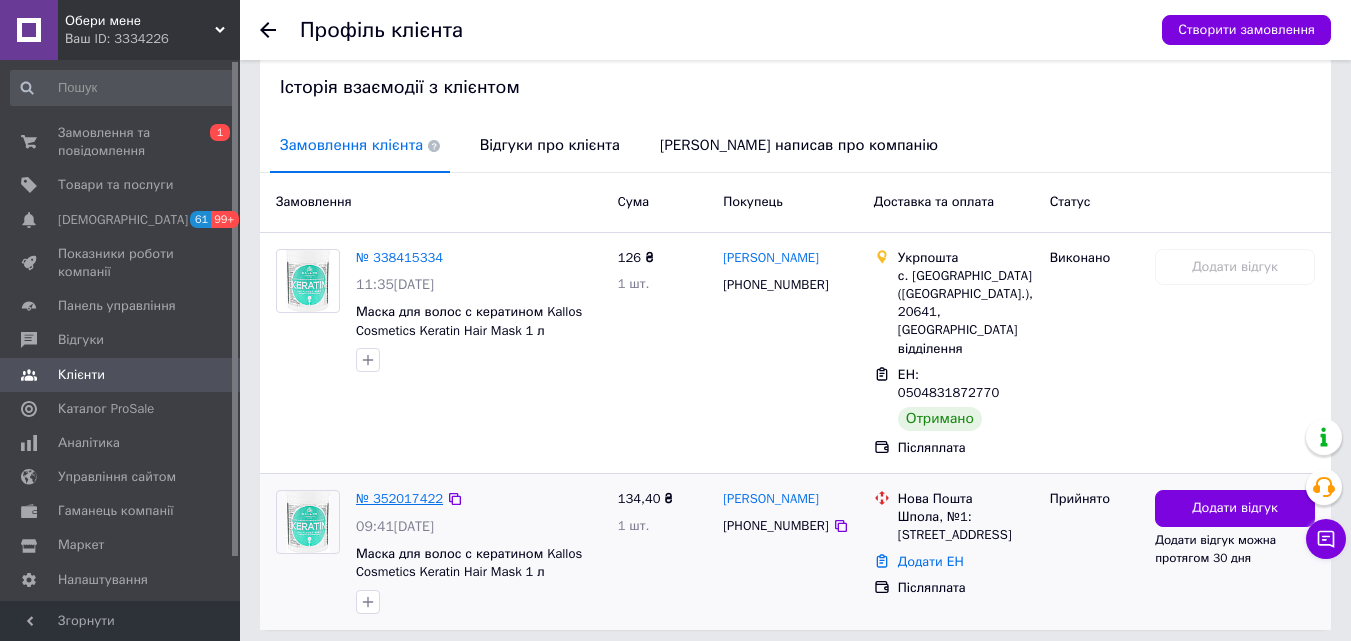 click on "№ 352017422" at bounding box center [399, 498] 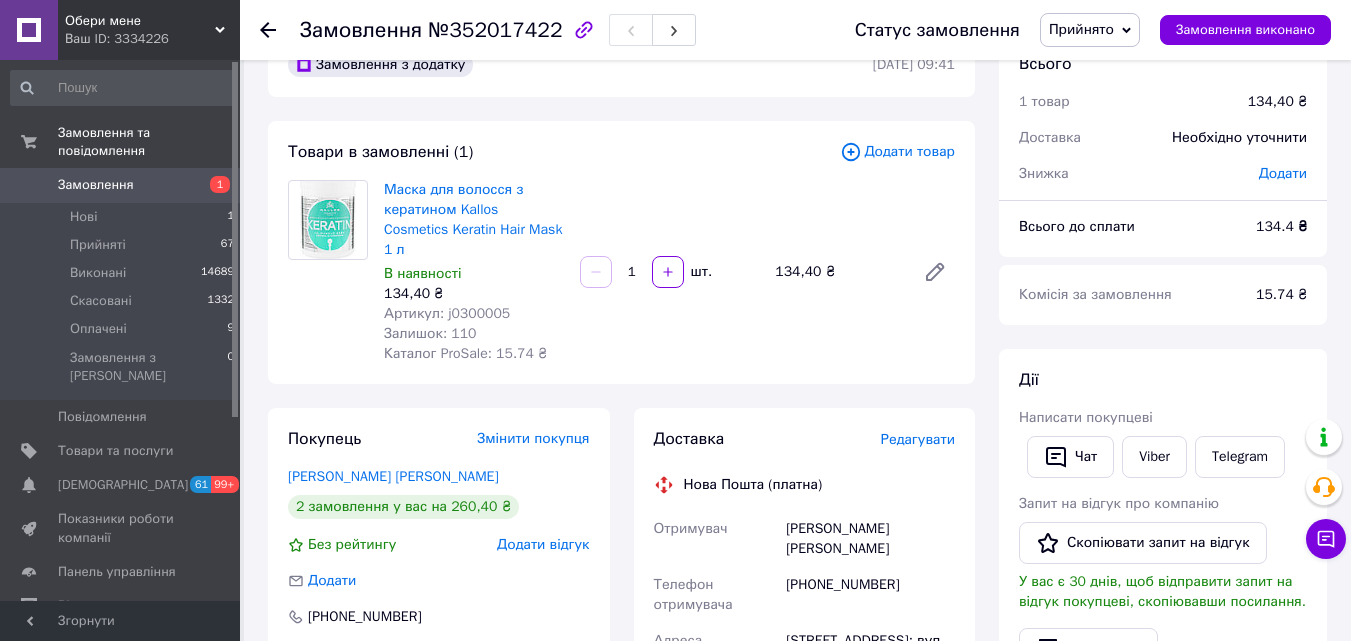 scroll, scrollTop: 100, scrollLeft: 0, axis: vertical 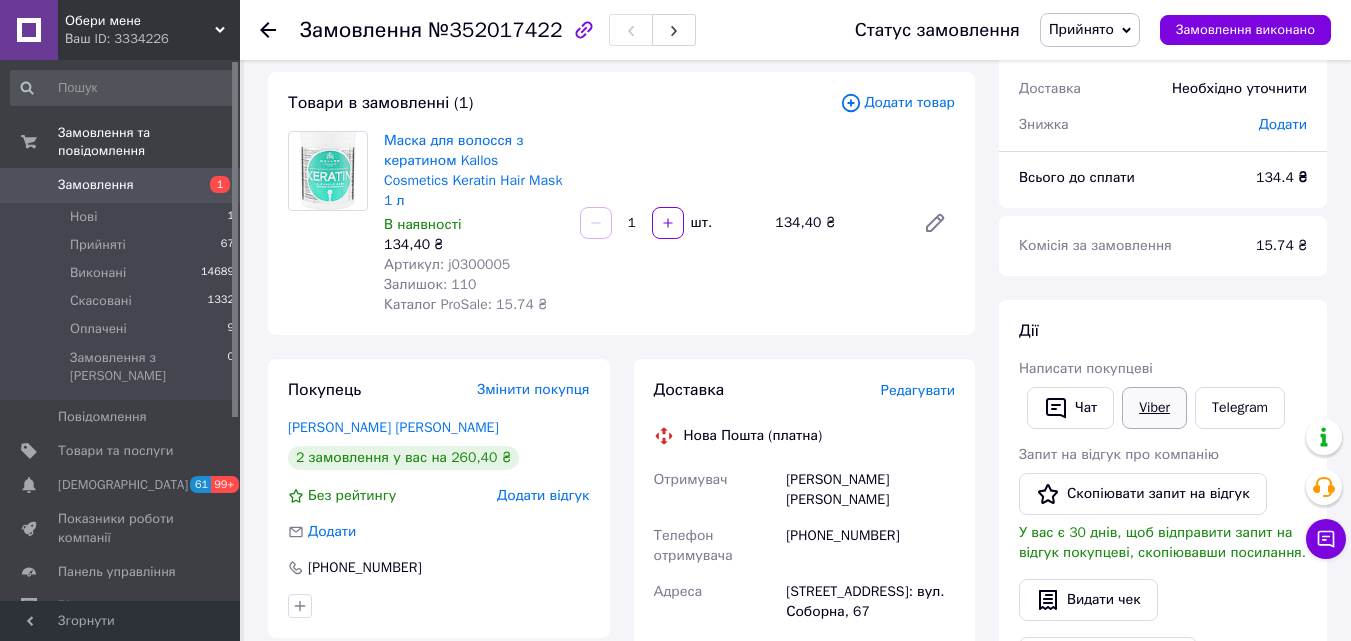 click on "Viber" at bounding box center [1154, 408] 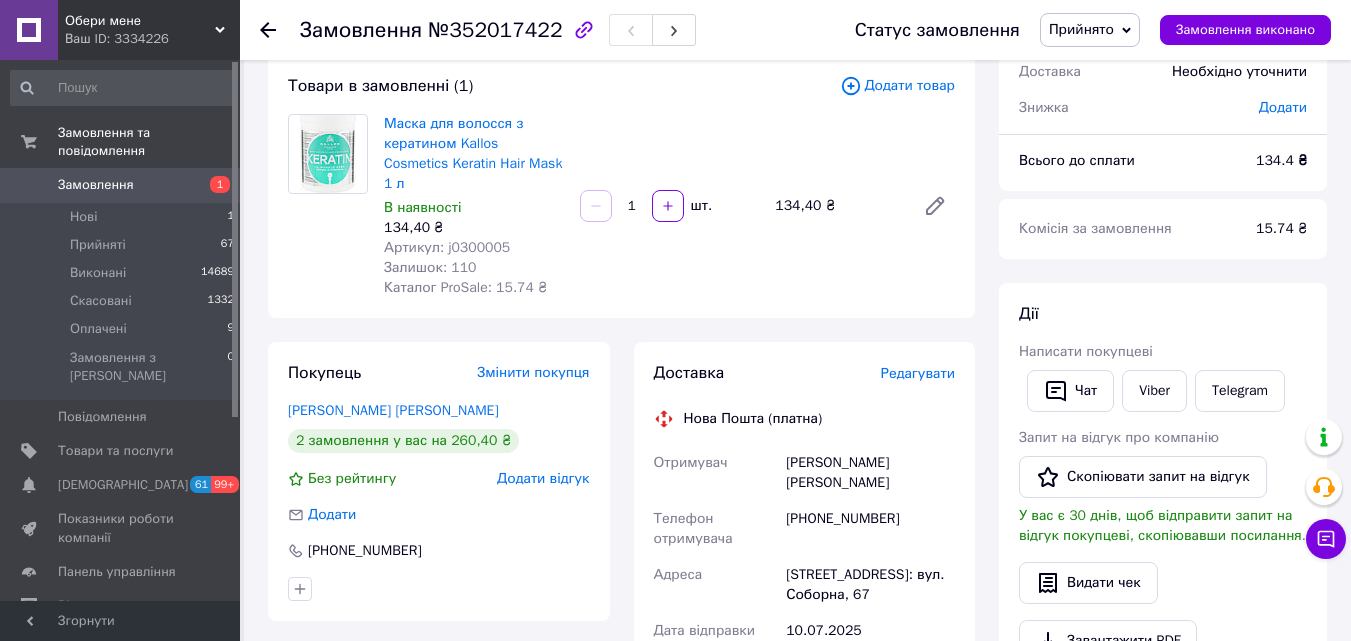 scroll, scrollTop: 400, scrollLeft: 0, axis: vertical 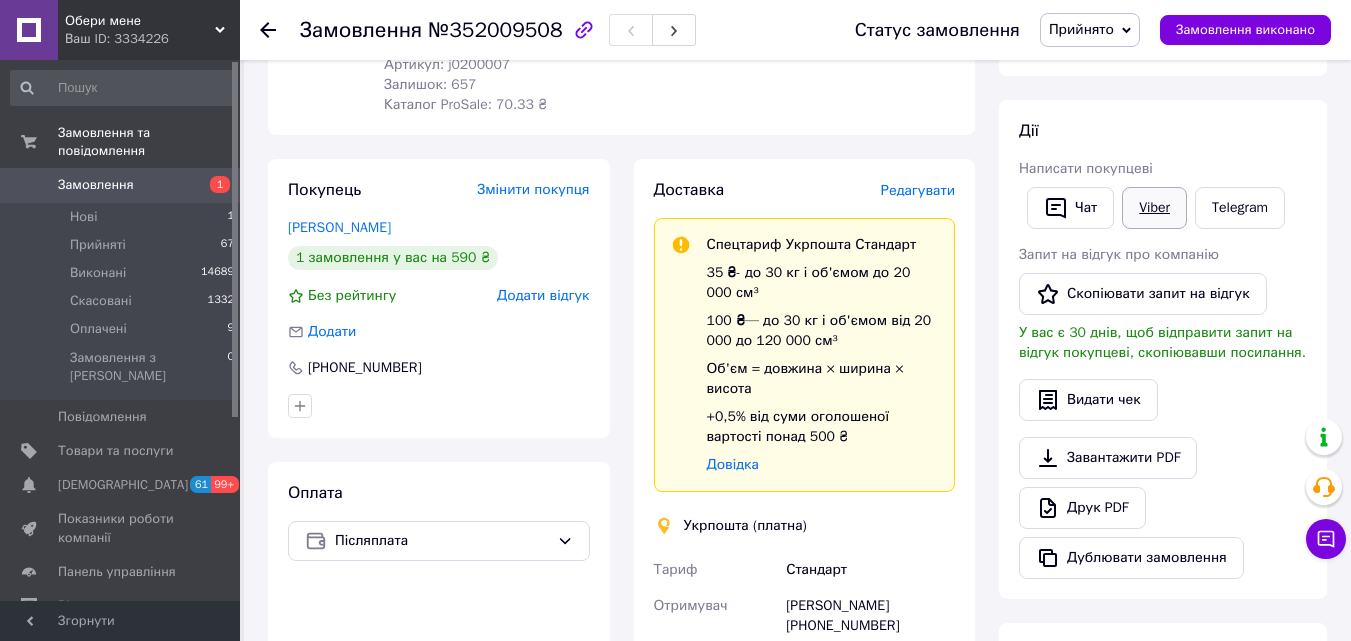 click on "Viber" at bounding box center [1154, 208] 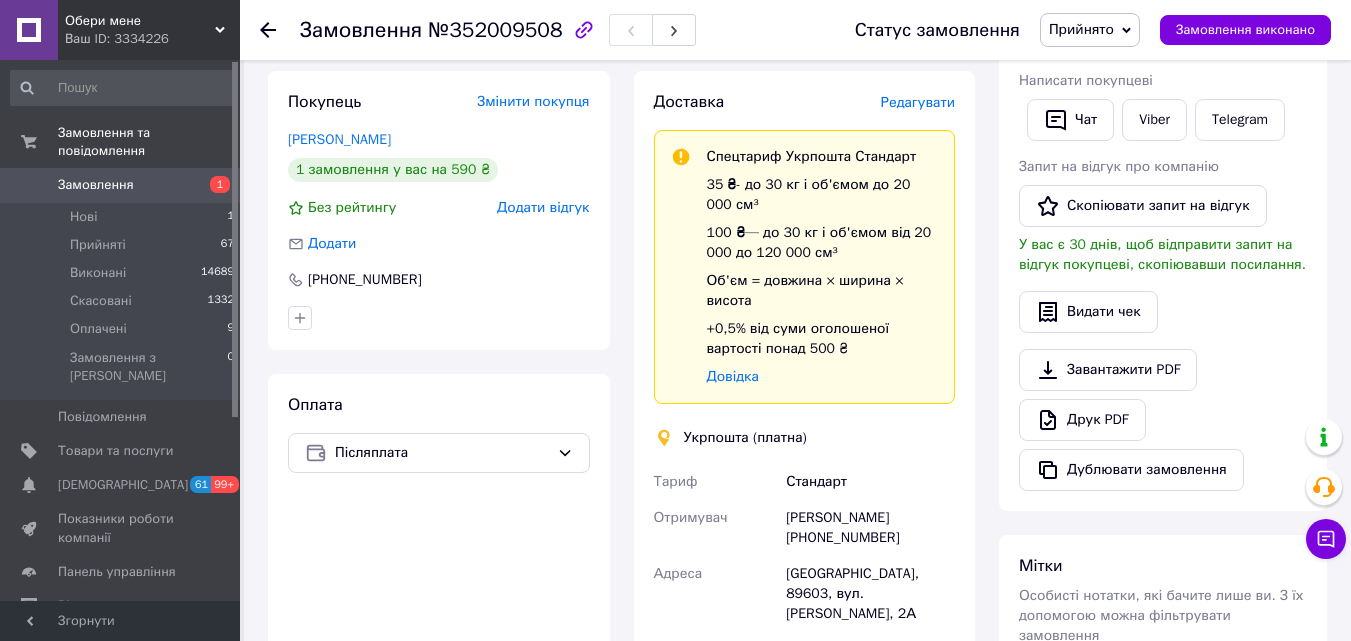 scroll, scrollTop: 400, scrollLeft: 0, axis: vertical 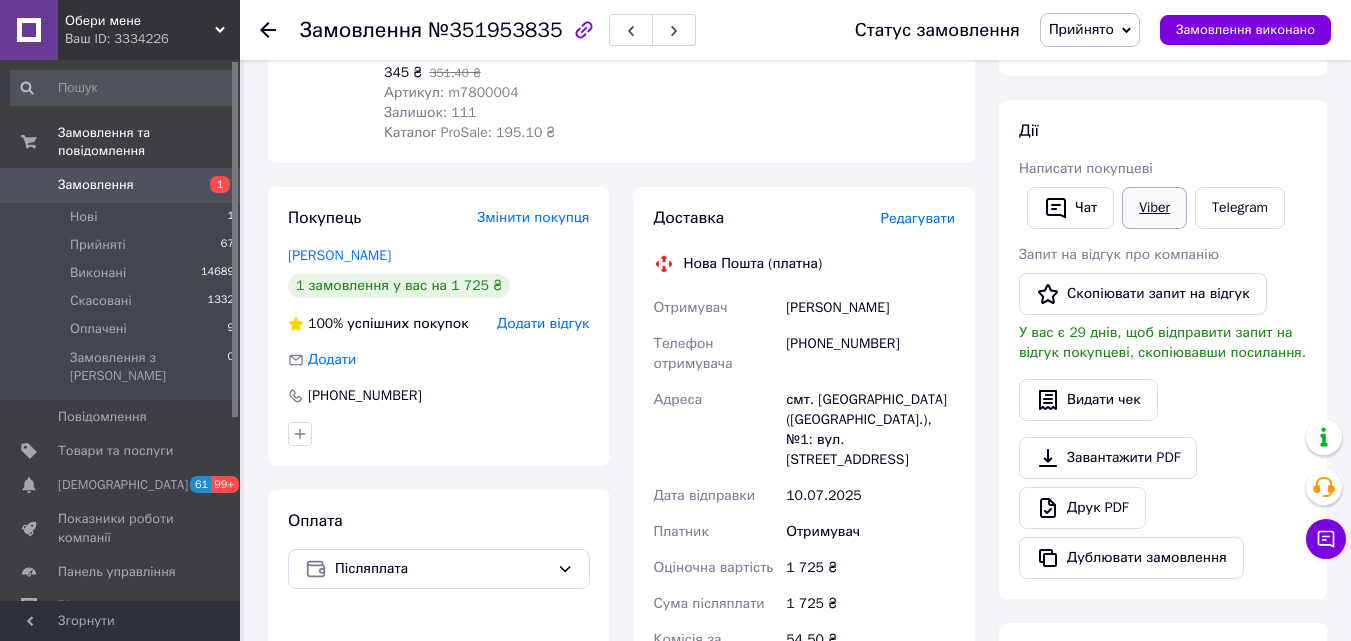 click on "Viber" at bounding box center (1154, 208) 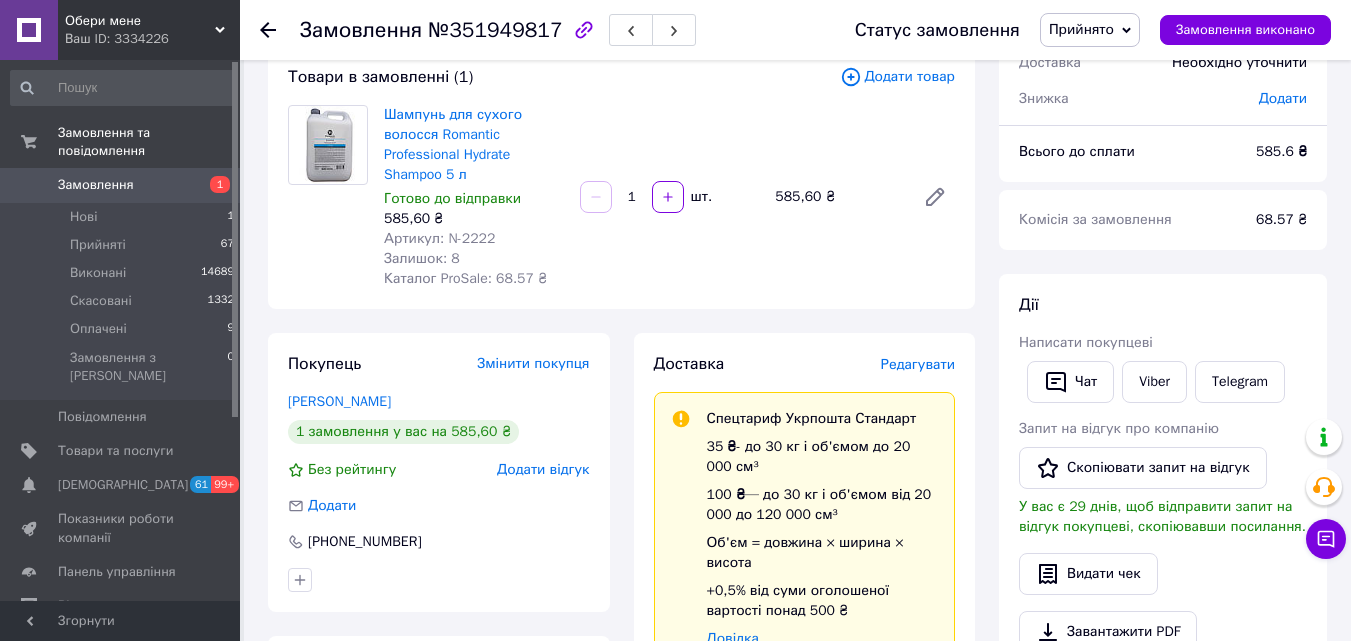 scroll, scrollTop: 100, scrollLeft: 0, axis: vertical 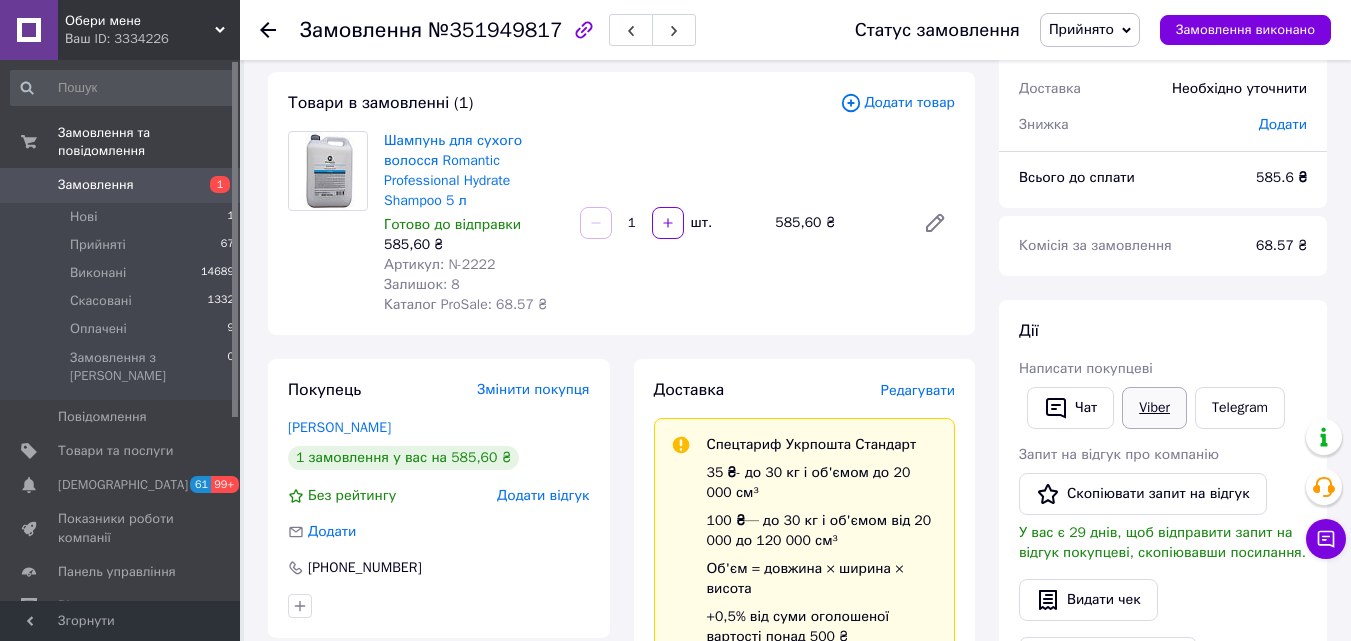 click on "Viber" at bounding box center (1154, 408) 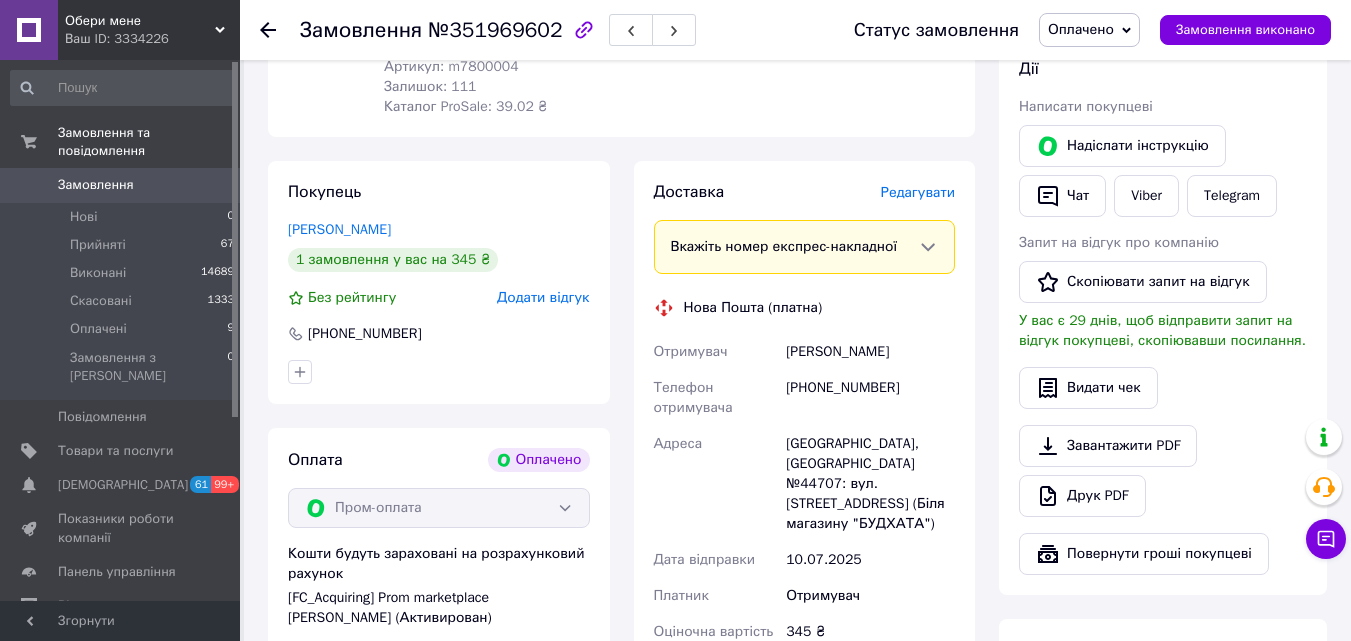 scroll, scrollTop: 500, scrollLeft: 0, axis: vertical 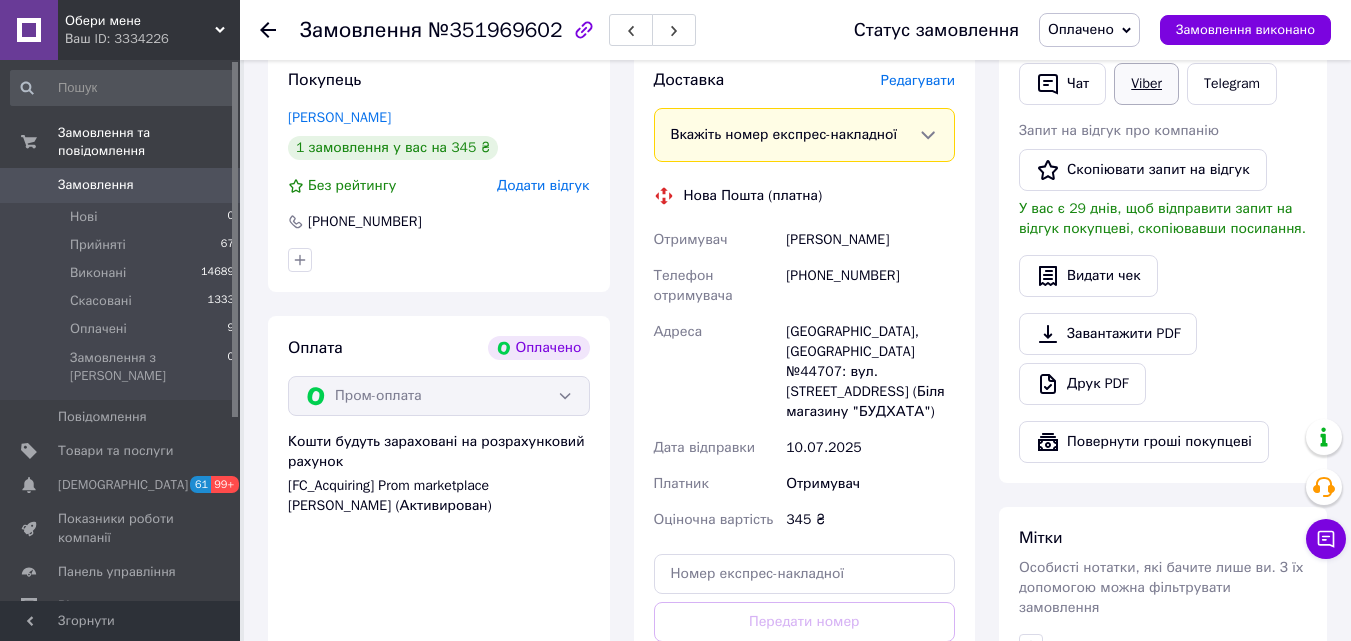 click on "Viber" at bounding box center [1146, 84] 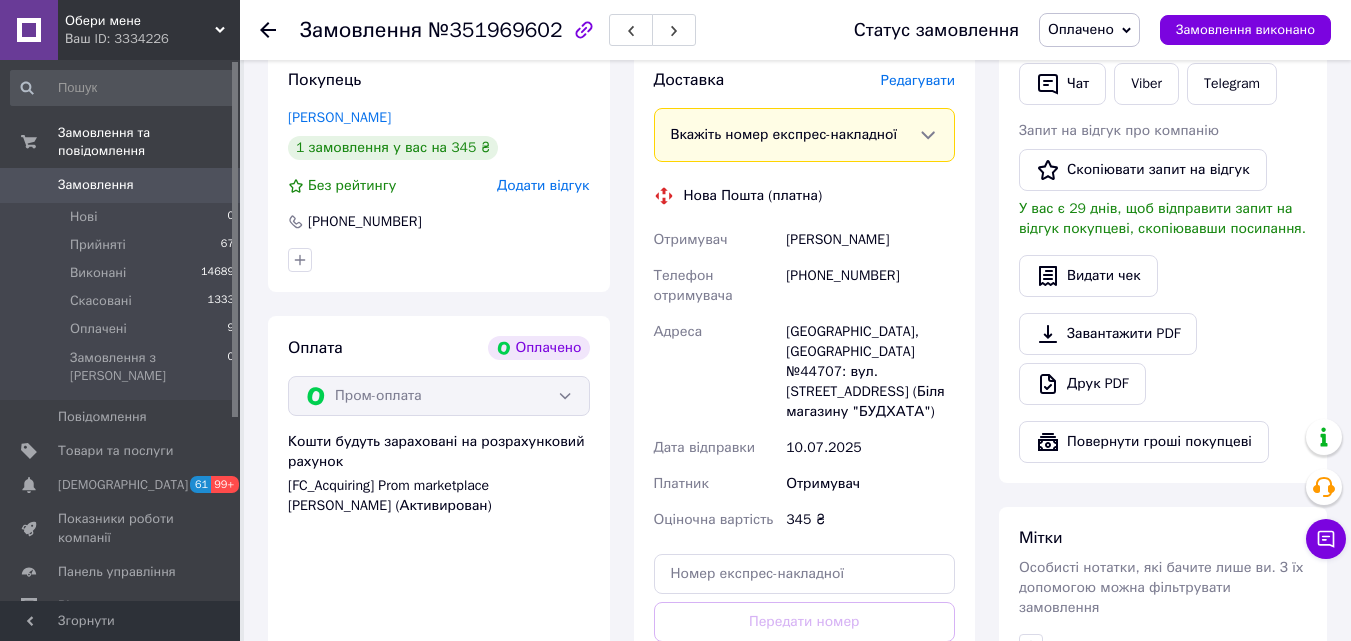 scroll, scrollTop: 300, scrollLeft: 0, axis: vertical 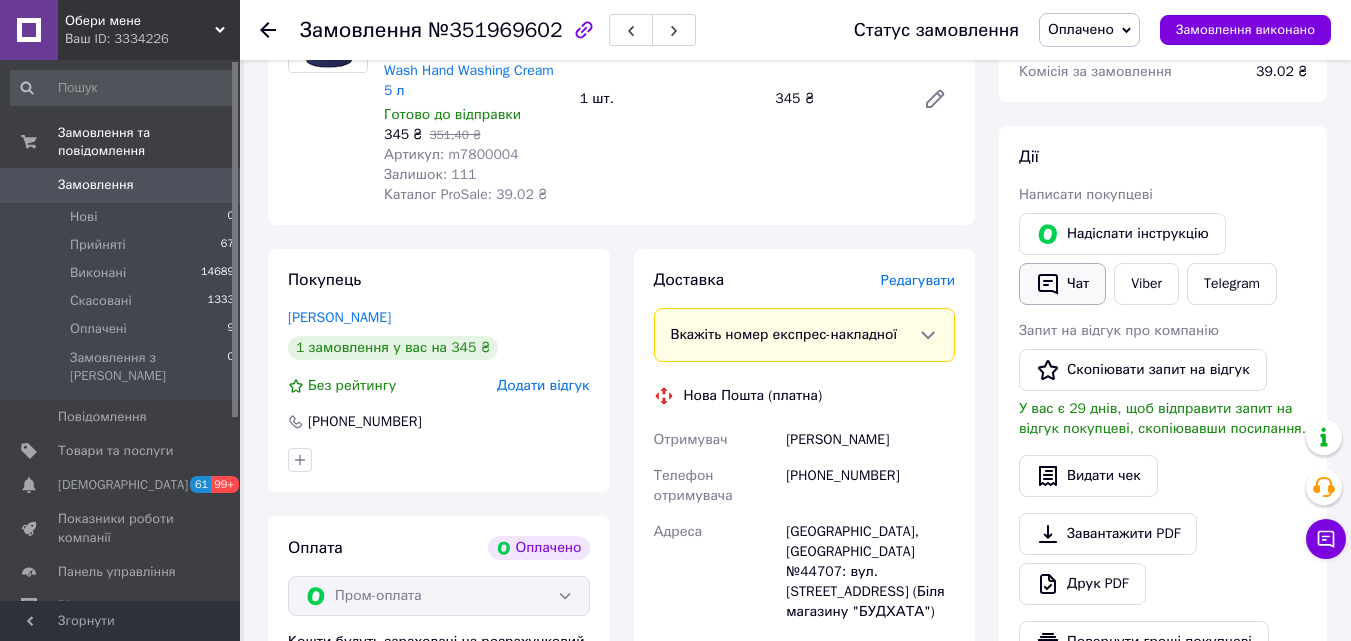 click 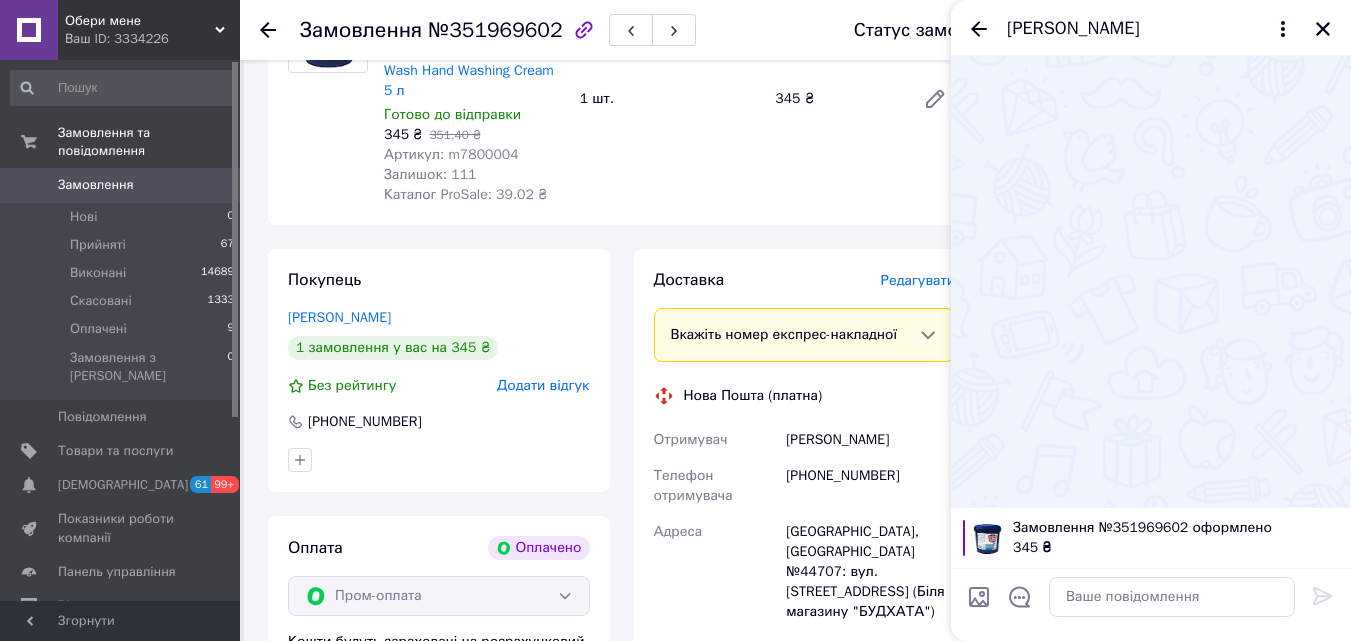 drag, startPoint x: 1326, startPoint y: 29, endPoint x: 1077, endPoint y: 7, distance: 249.97 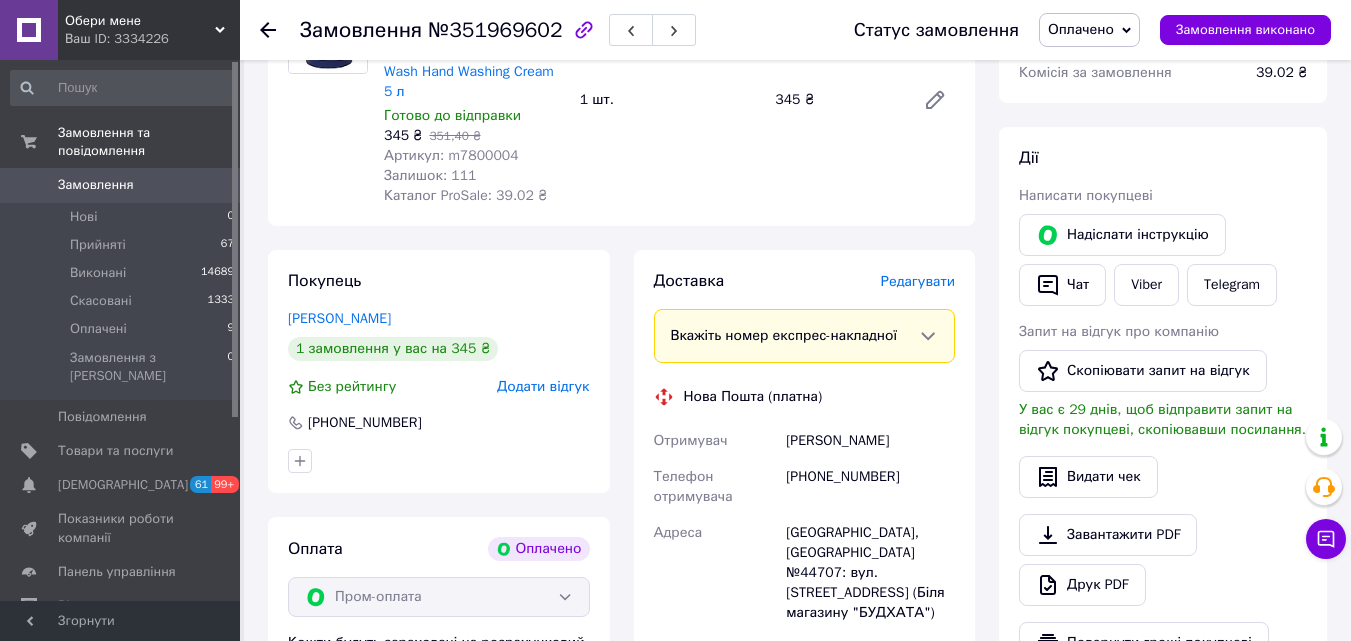 scroll, scrollTop: 300, scrollLeft: 0, axis: vertical 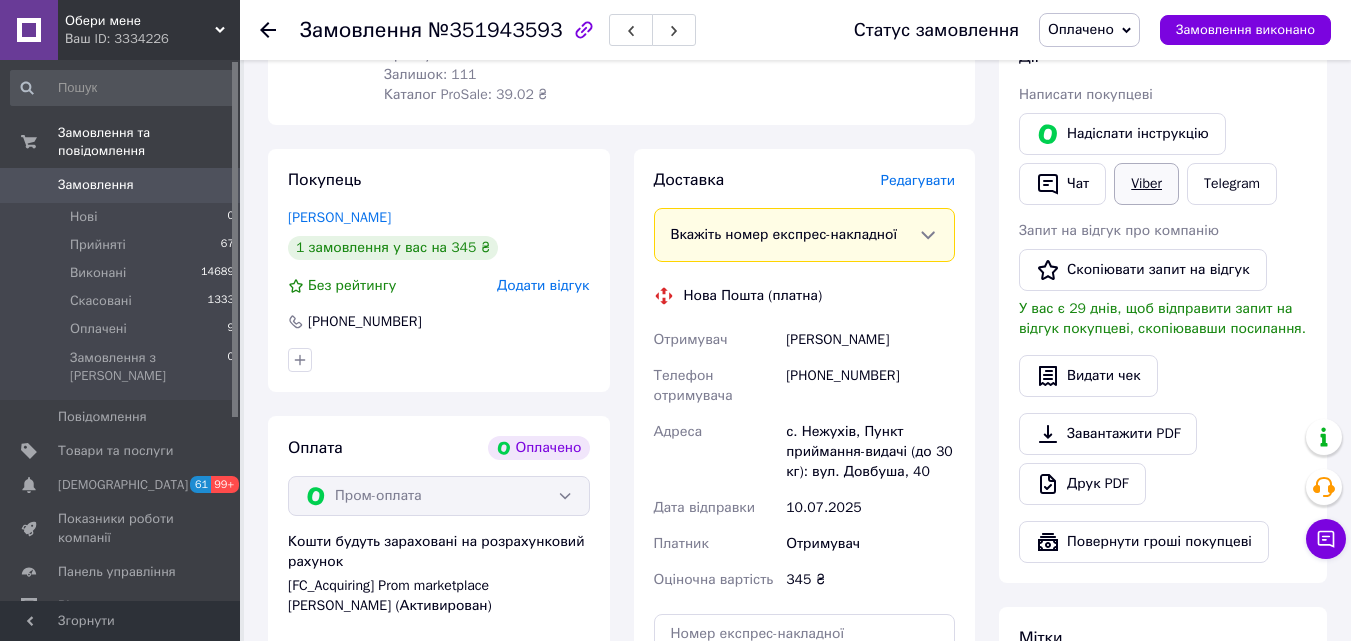 click on "Viber" at bounding box center [1146, 184] 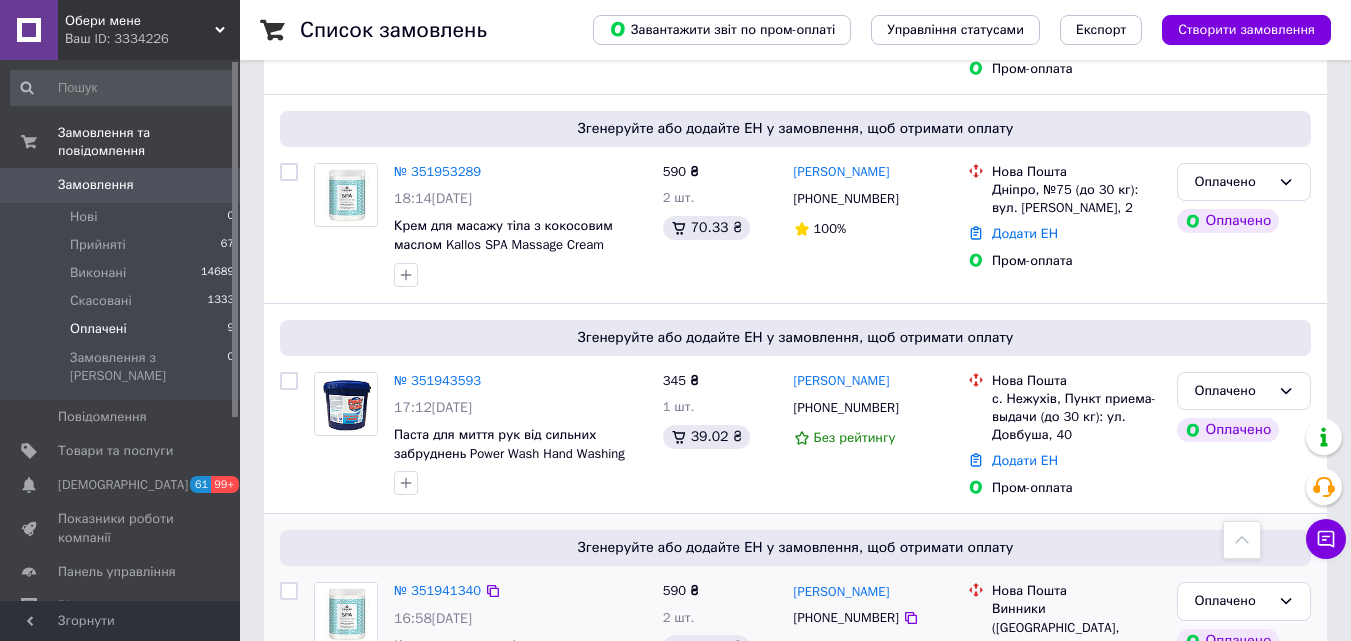 scroll, scrollTop: 1641, scrollLeft: 0, axis: vertical 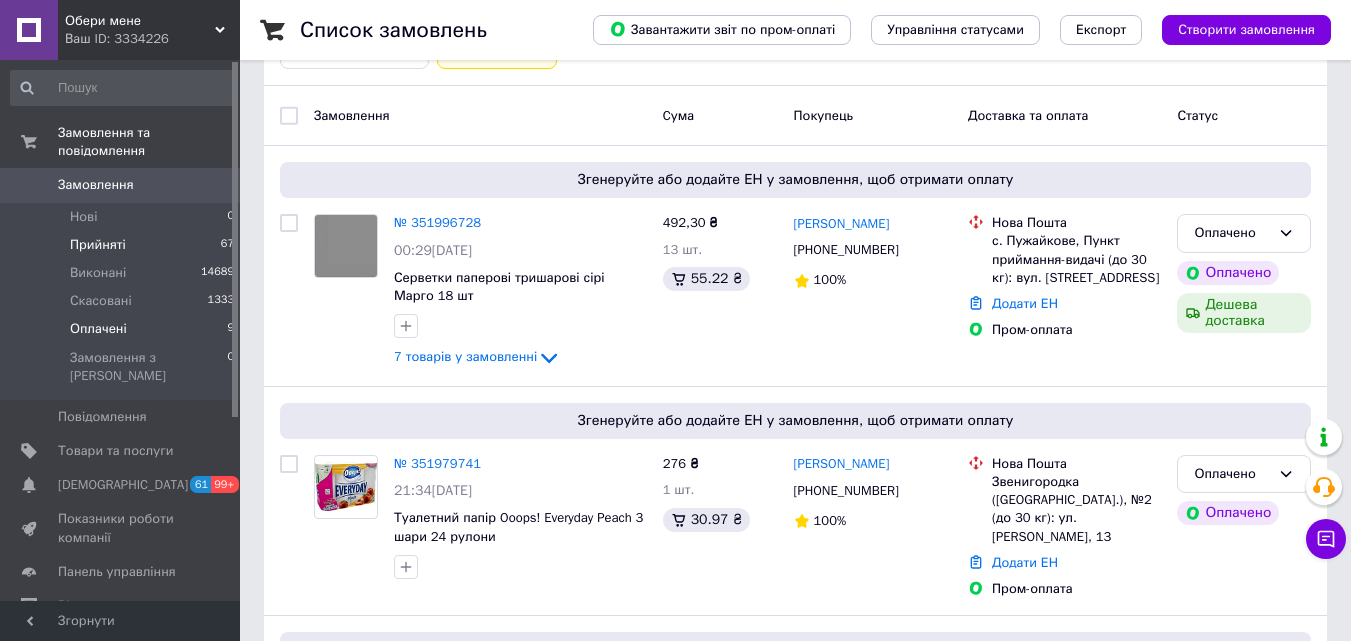 click on "Прийняті 67" at bounding box center (123, 245) 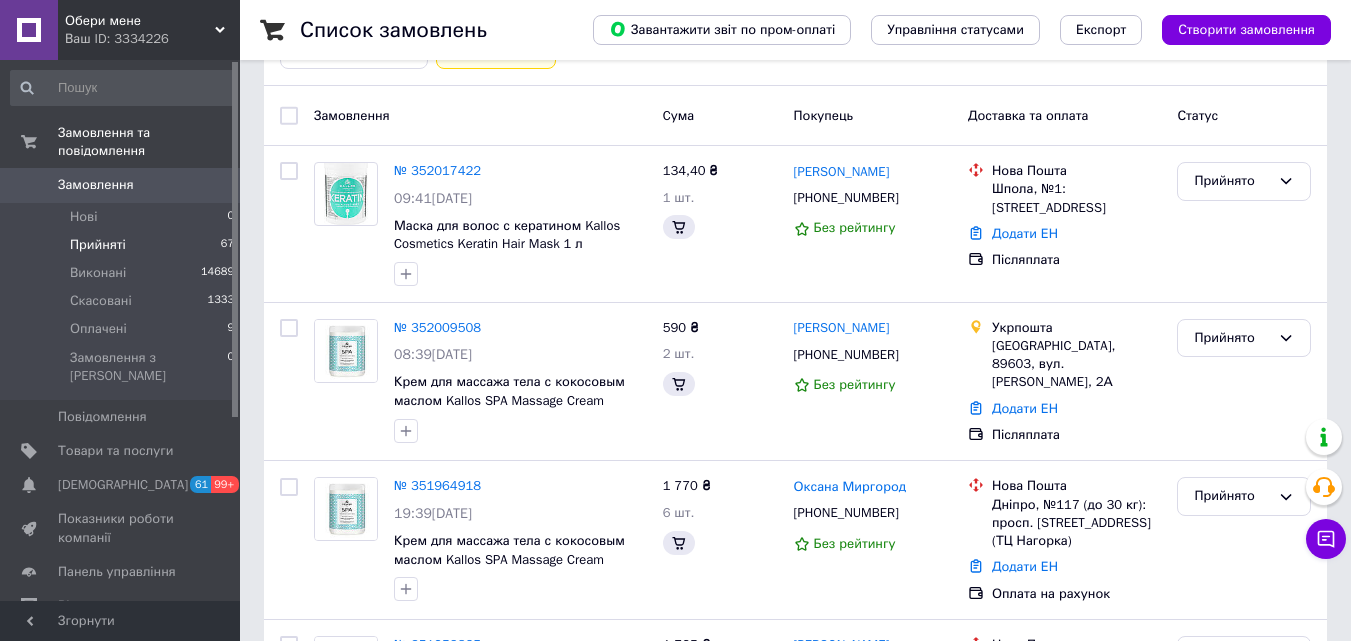 scroll, scrollTop: 0, scrollLeft: 0, axis: both 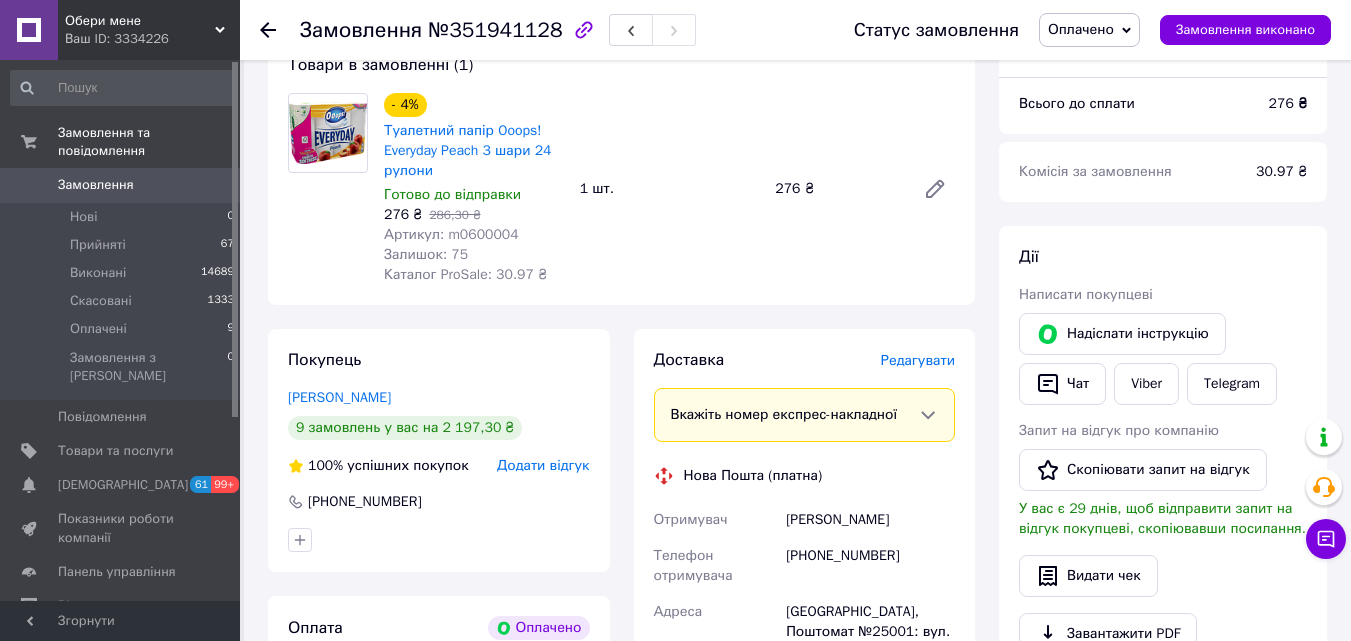click on "Редагувати" at bounding box center [918, 360] 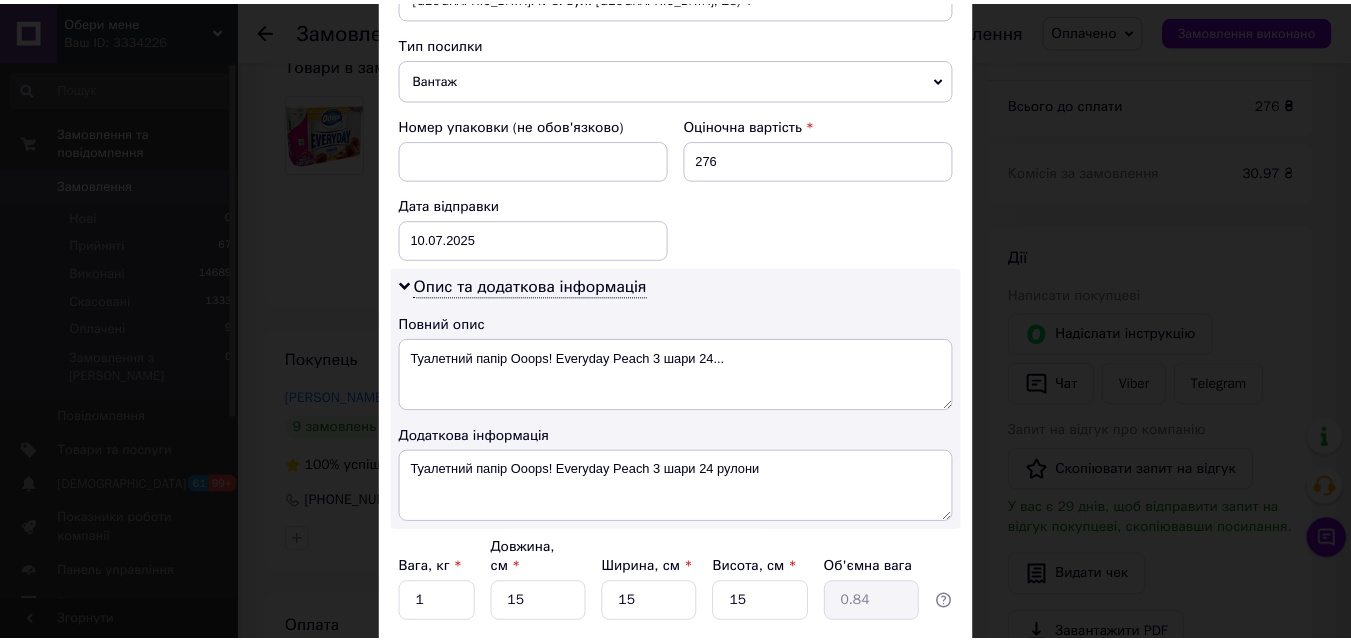 scroll, scrollTop: 911, scrollLeft: 0, axis: vertical 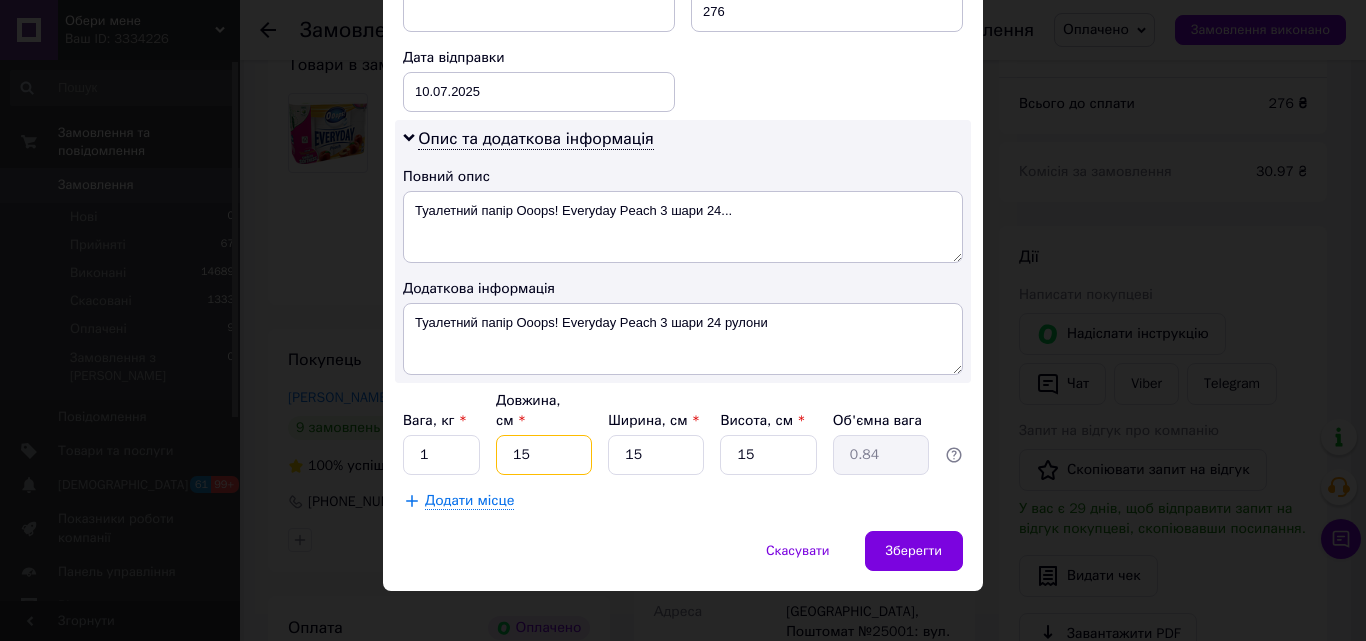 drag, startPoint x: 526, startPoint y: 430, endPoint x: 512, endPoint y: 432, distance: 14.142136 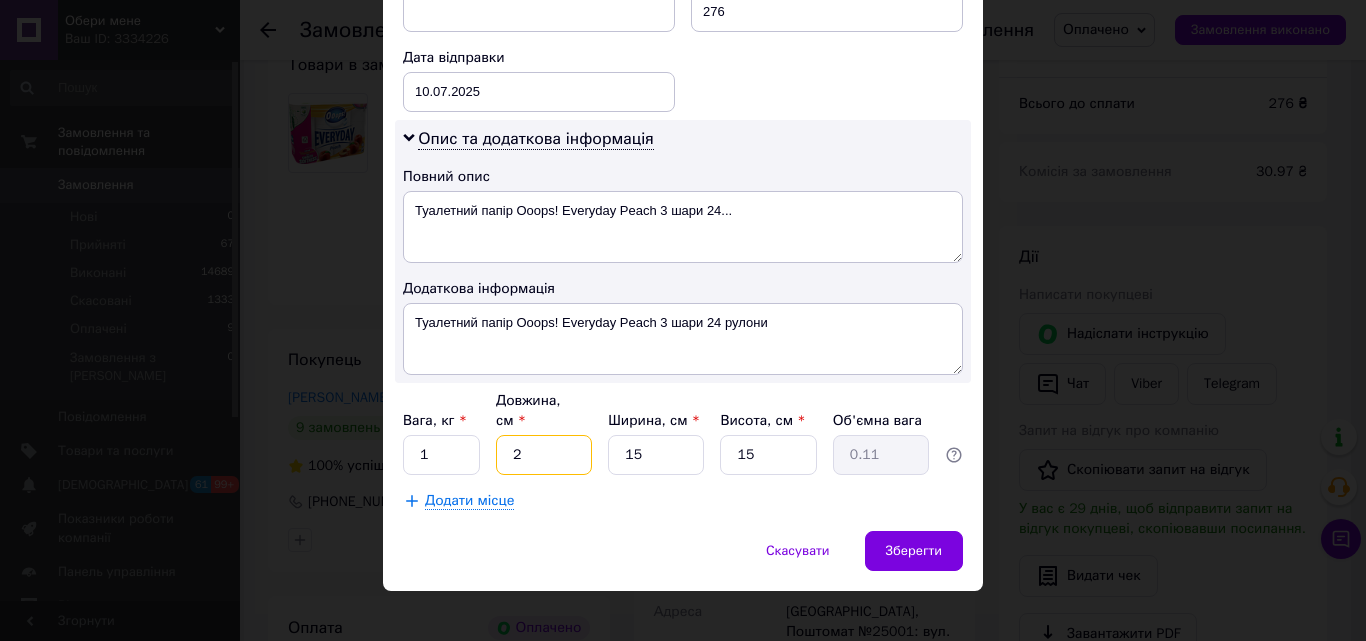 type on "20" 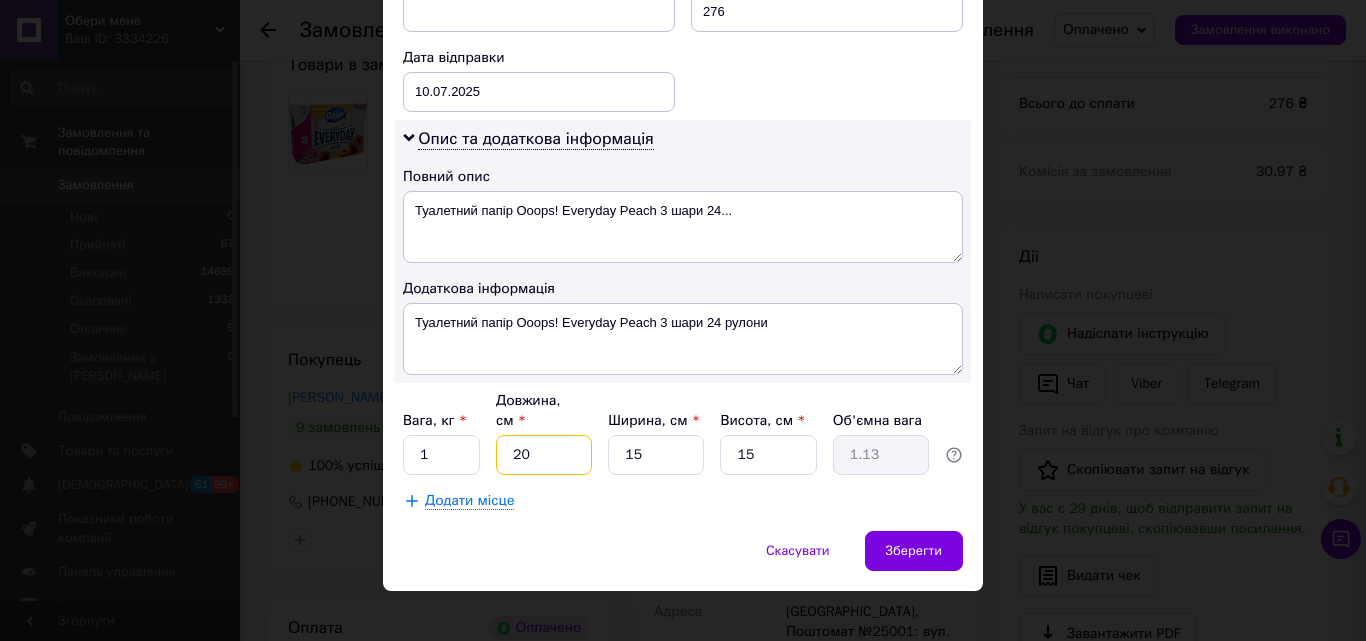 type on "20" 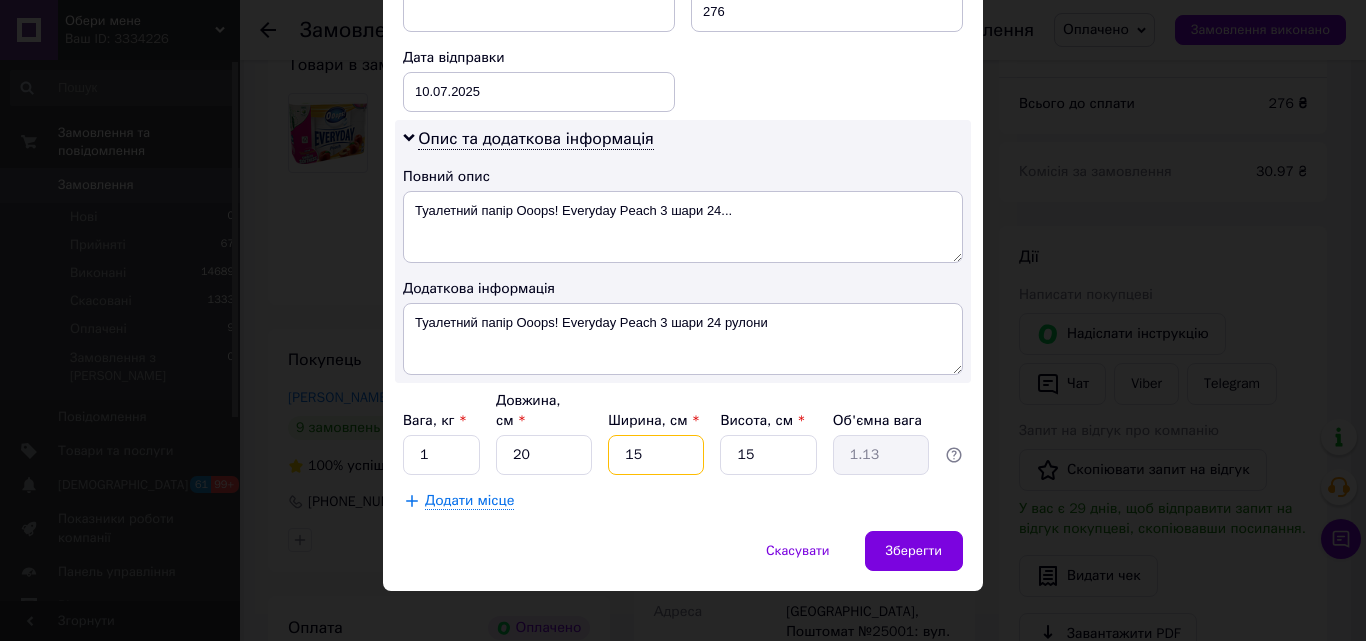 drag, startPoint x: 629, startPoint y: 425, endPoint x: 616, endPoint y: 426, distance: 13.038404 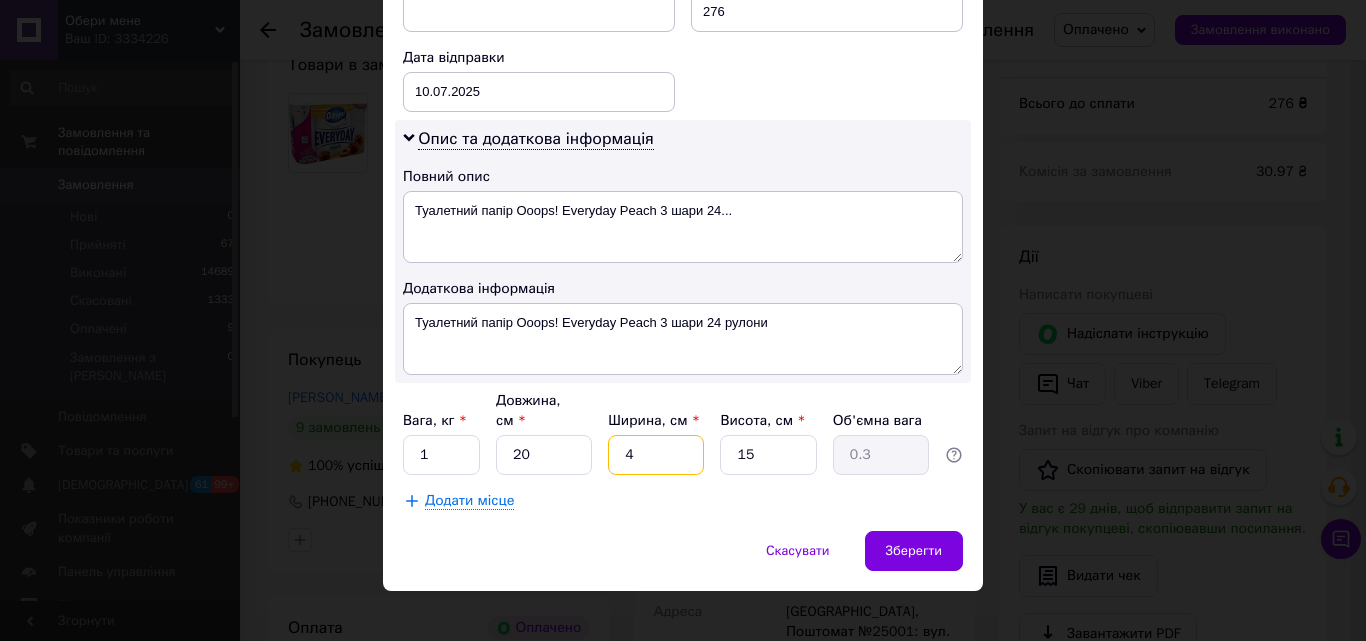 type on "40" 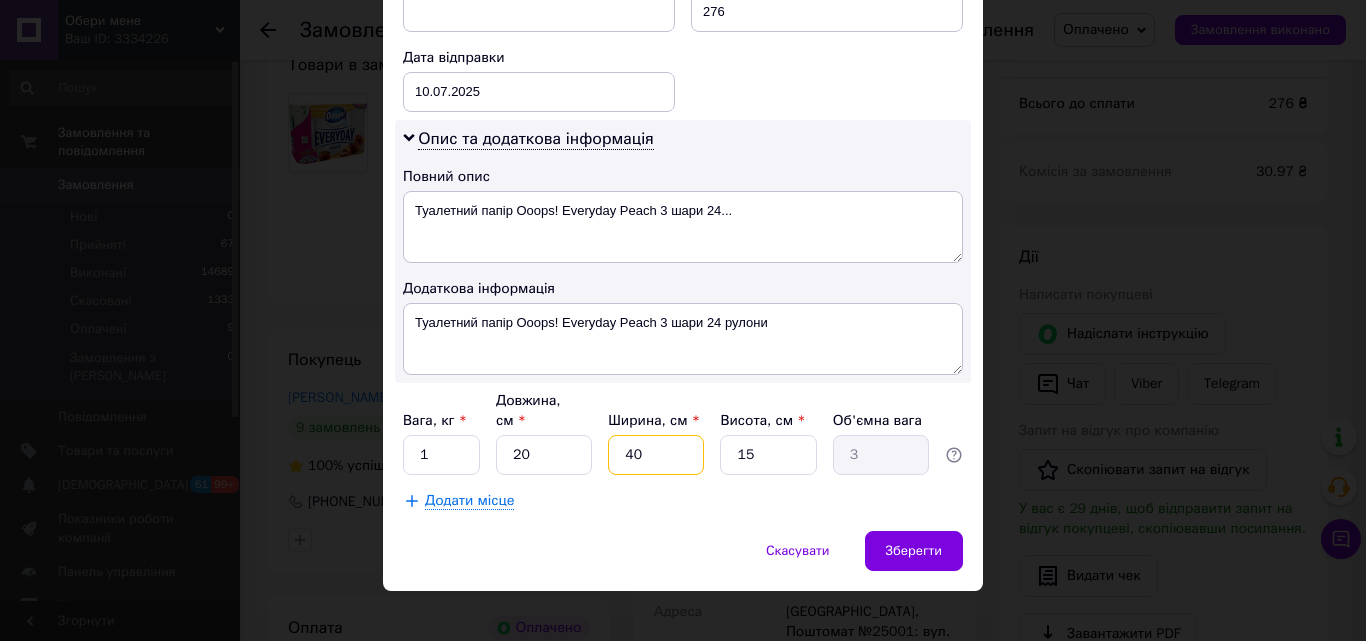 type on "40" 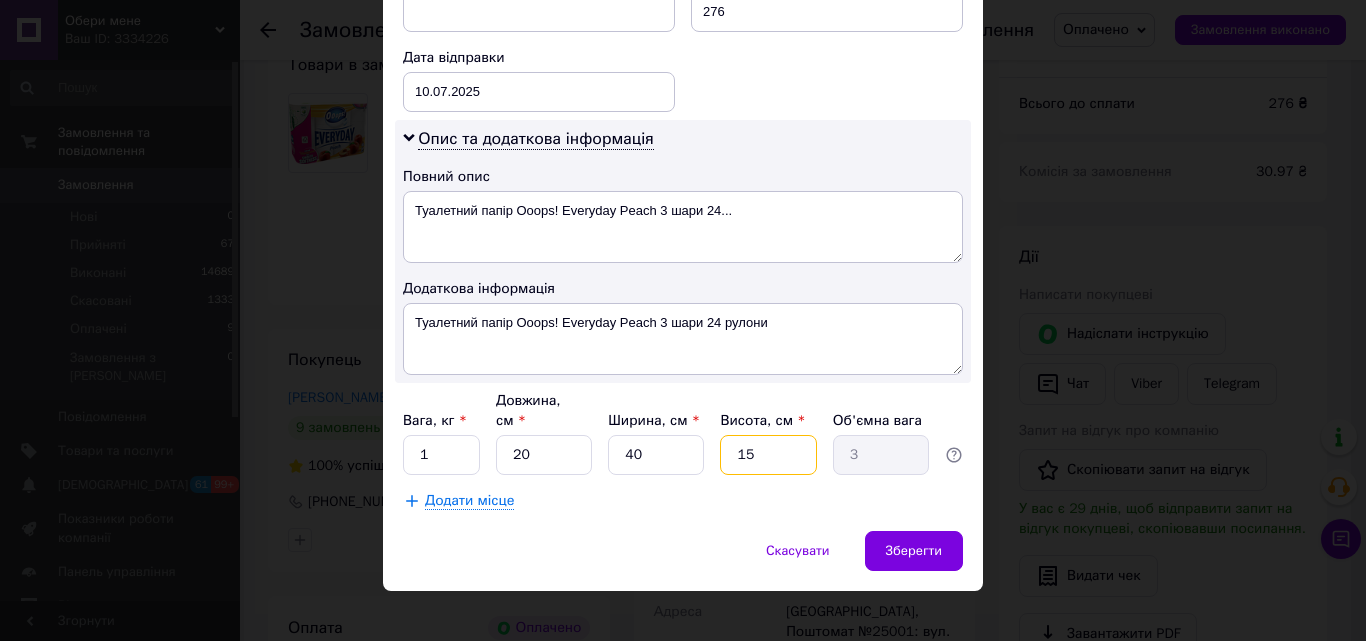 click on "Вага, кг   * 1 Довжина, см   * 20 Ширина, см   * 40 Висота, см   * 15 Об'ємна вага 3" at bounding box center [683, 433] 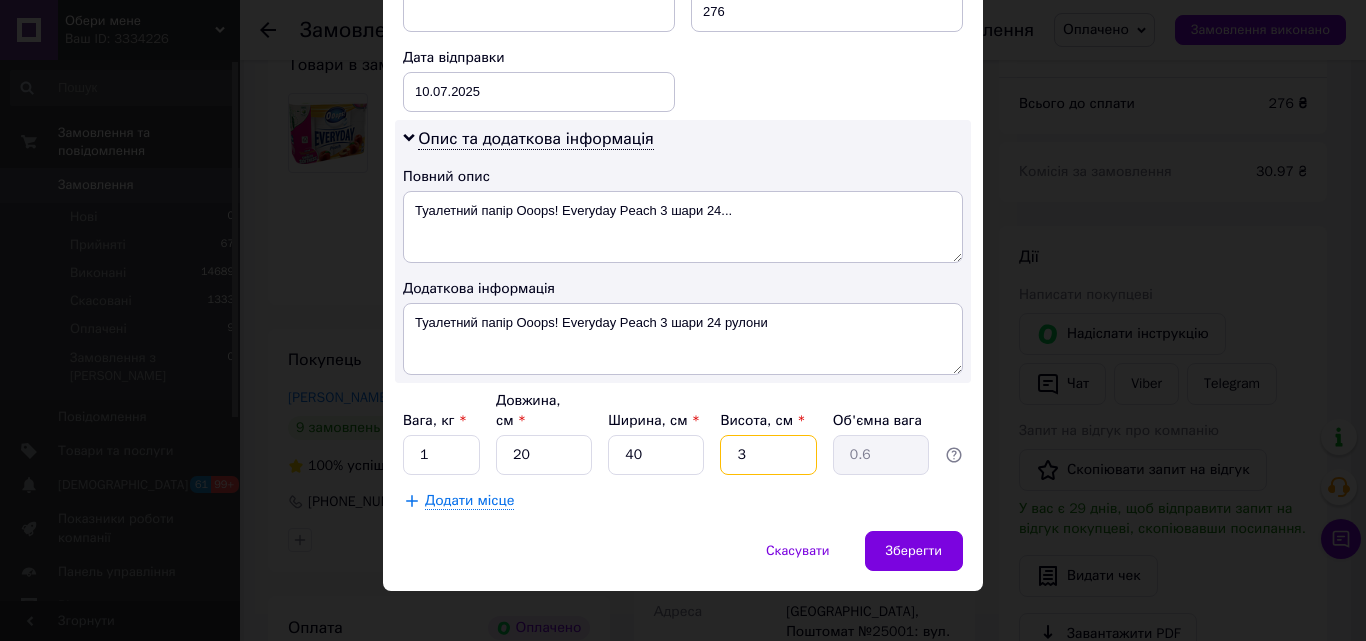 type on "30" 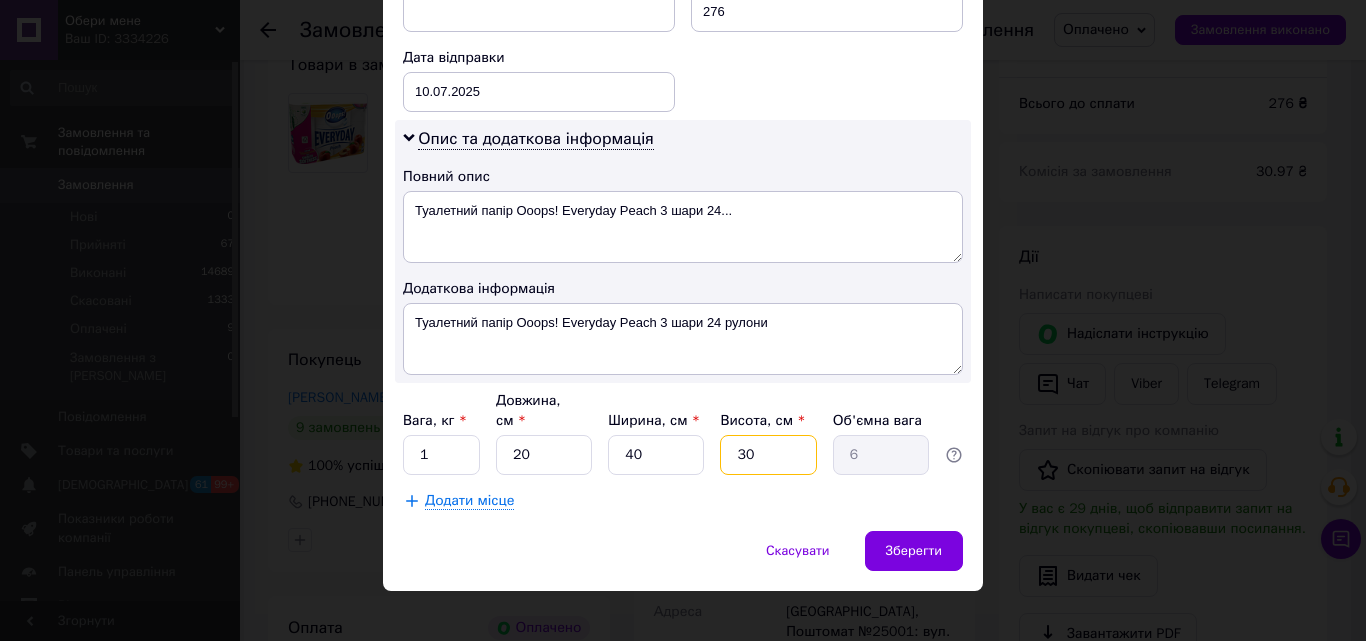 drag, startPoint x: 742, startPoint y: 428, endPoint x: 726, endPoint y: 429, distance: 16.03122 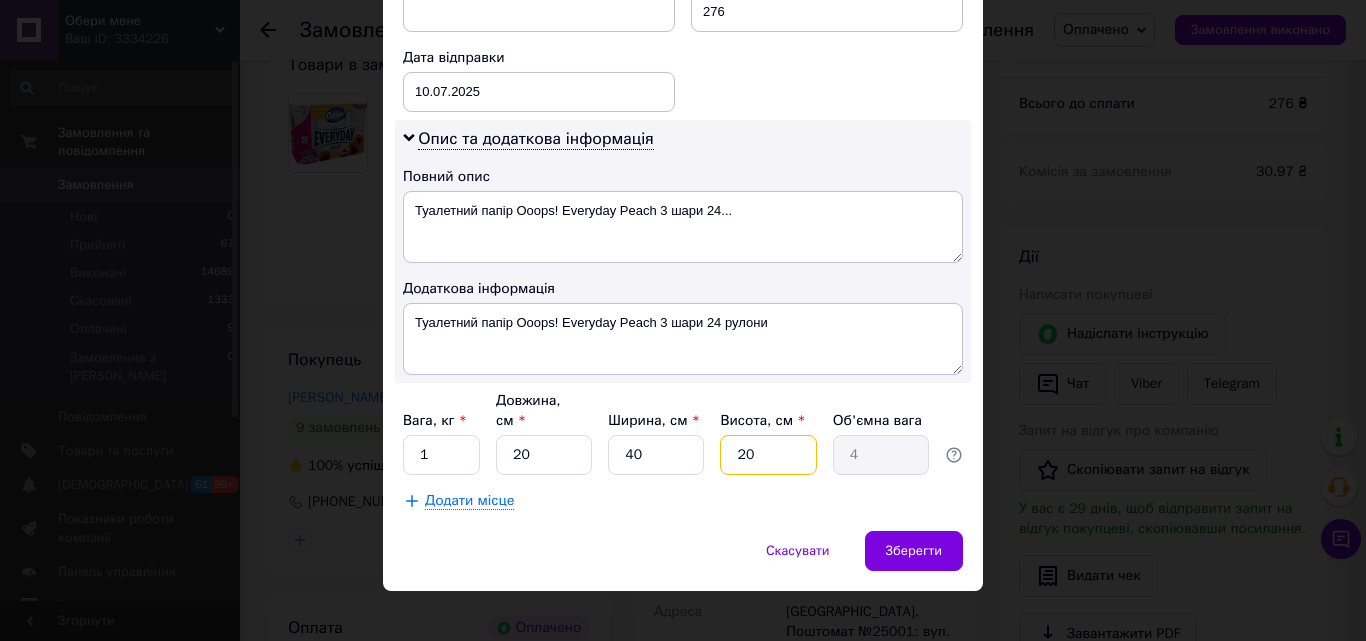 type on "250" 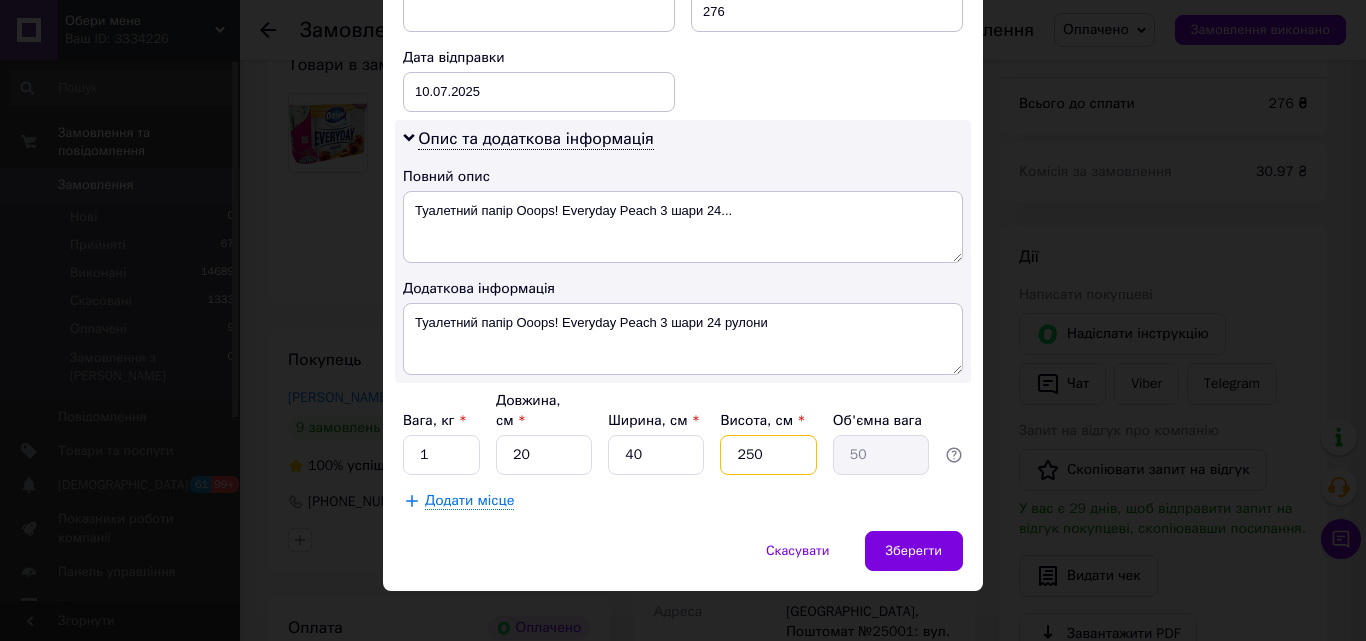type on "25" 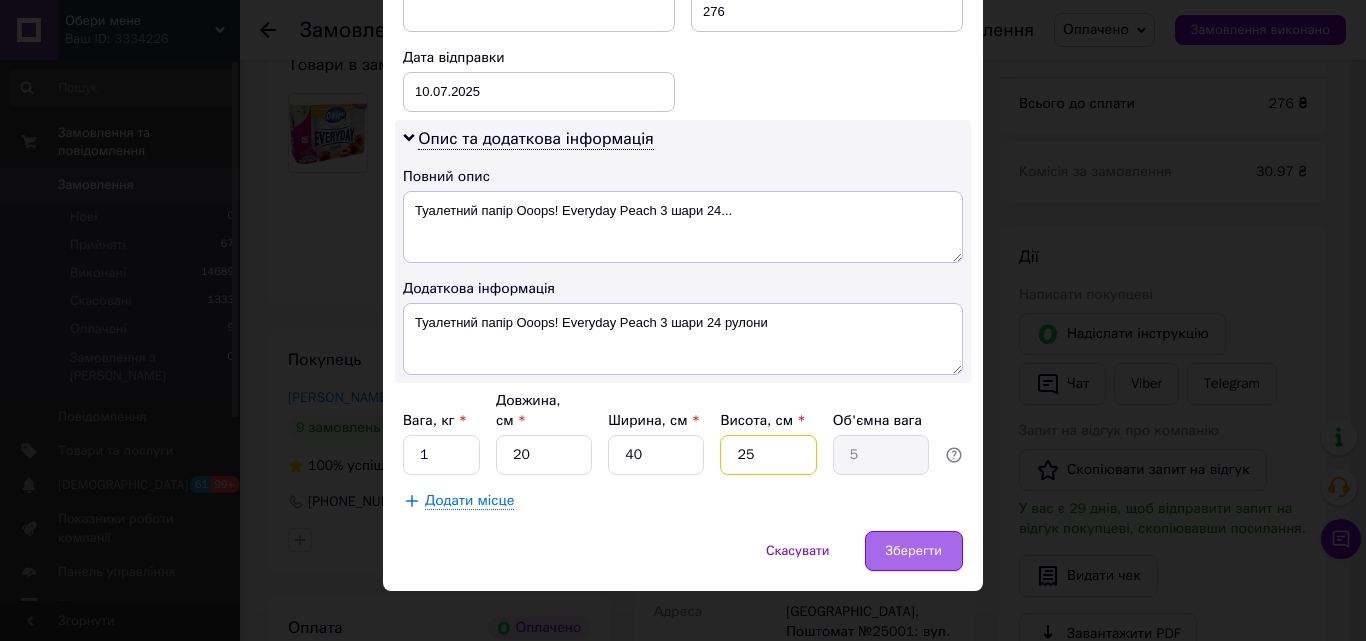 type on "25" 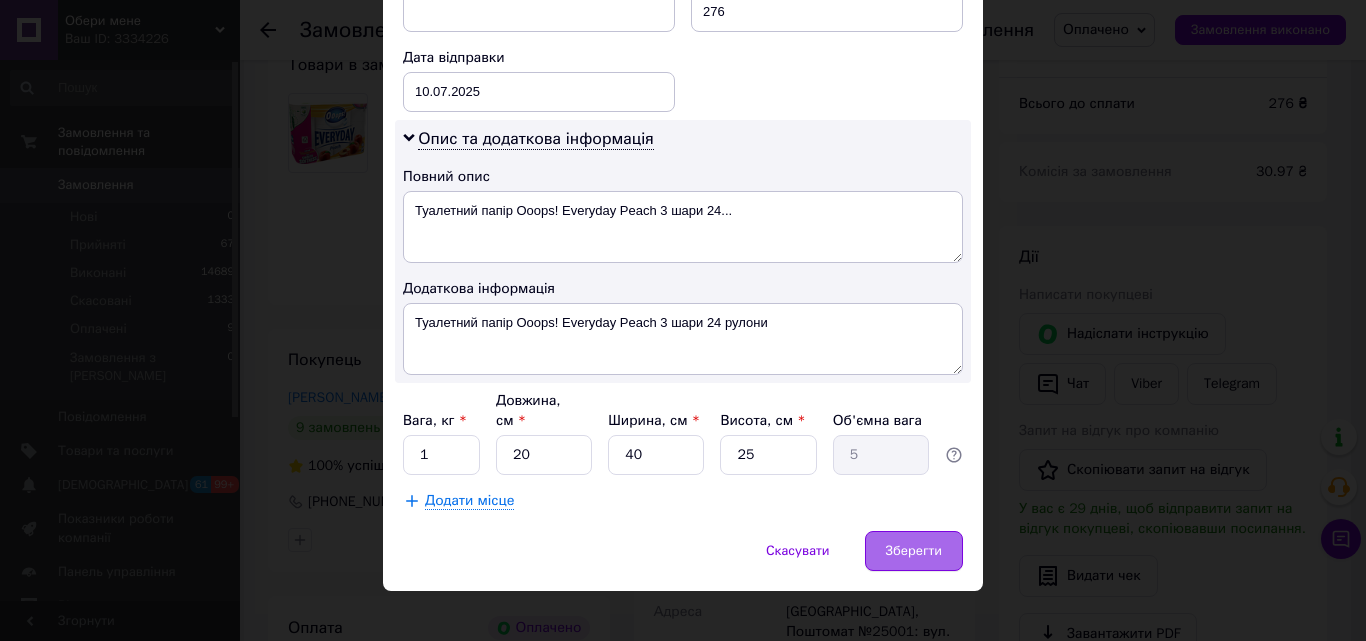 click on "Зберегти" at bounding box center (914, 551) 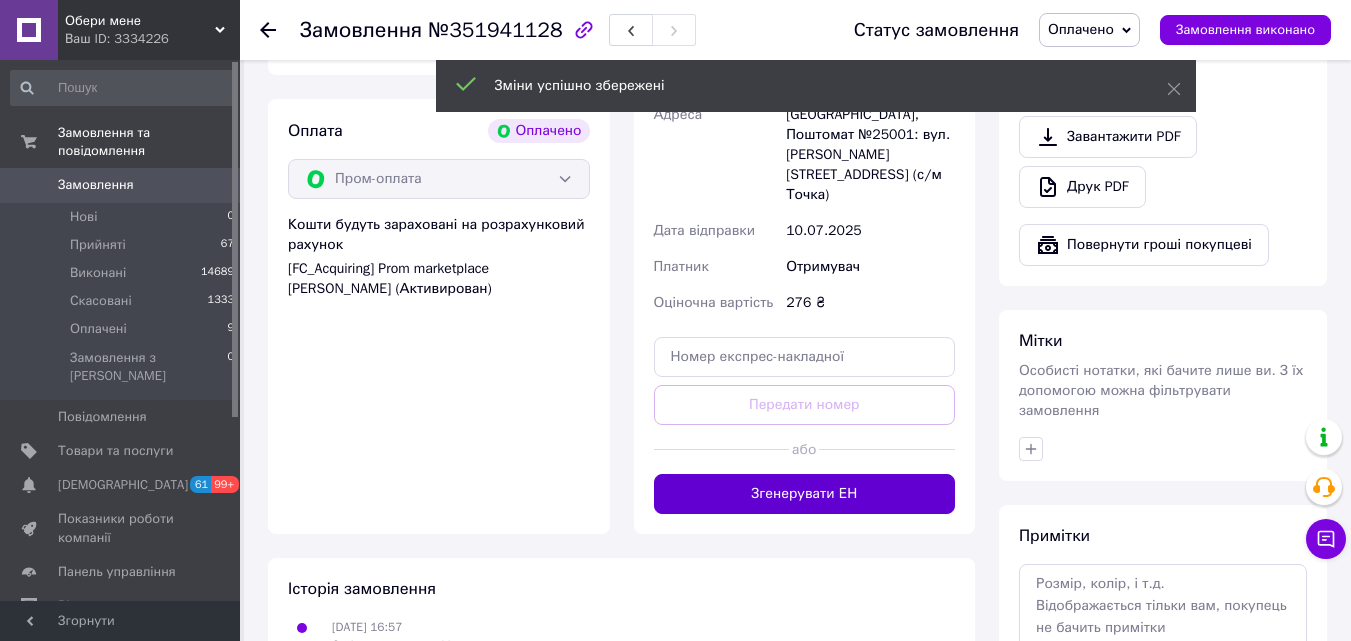 scroll, scrollTop: 700, scrollLeft: 0, axis: vertical 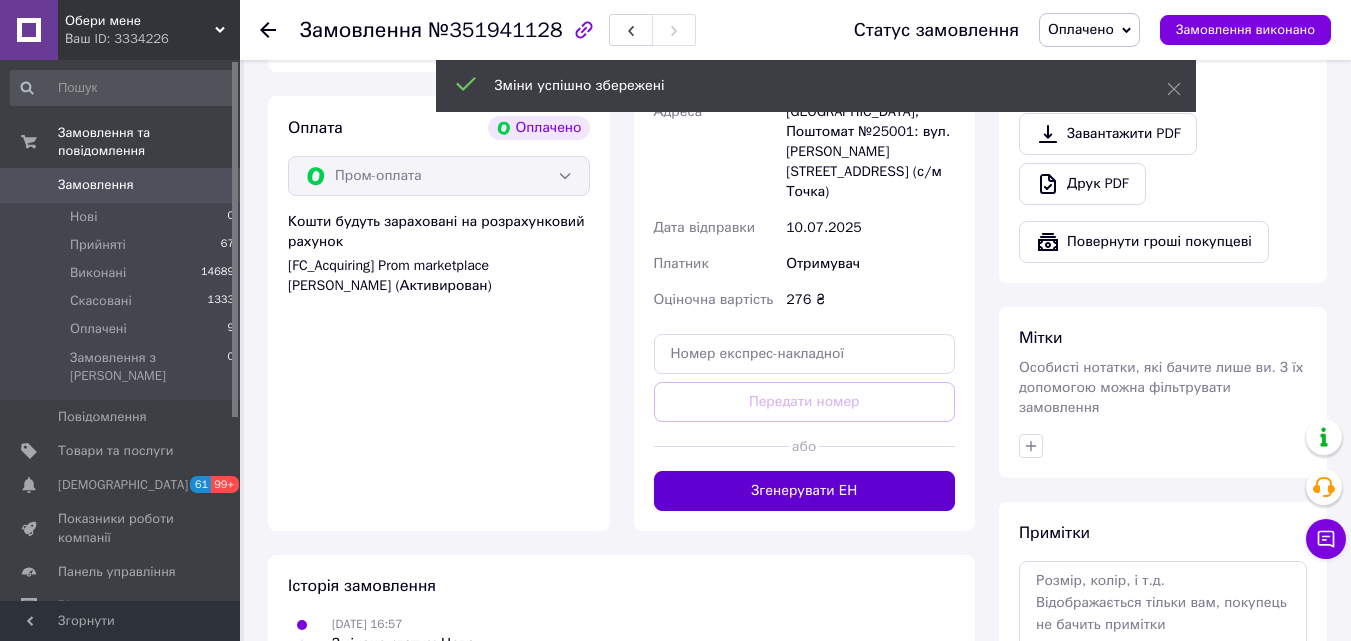 click on "Згенерувати ЕН" at bounding box center [805, 491] 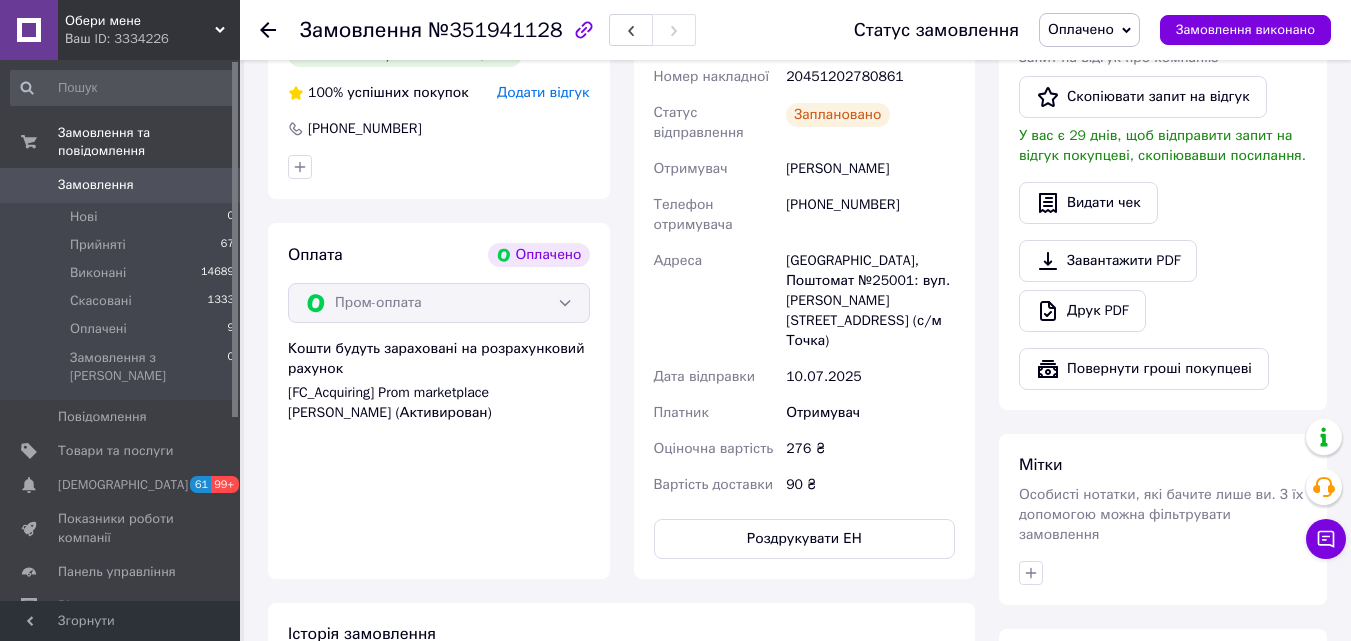 scroll, scrollTop: 400, scrollLeft: 0, axis: vertical 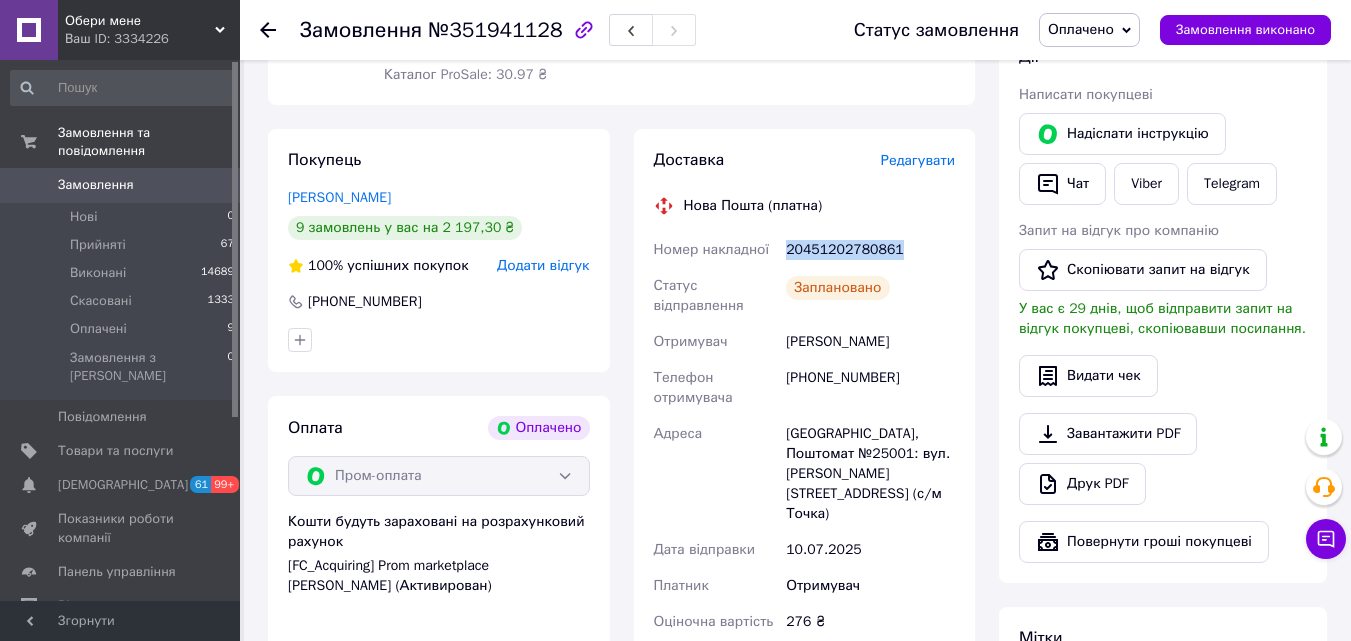 drag, startPoint x: 895, startPoint y: 236, endPoint x: 786, endPoint y: 242, distance: 109.165016 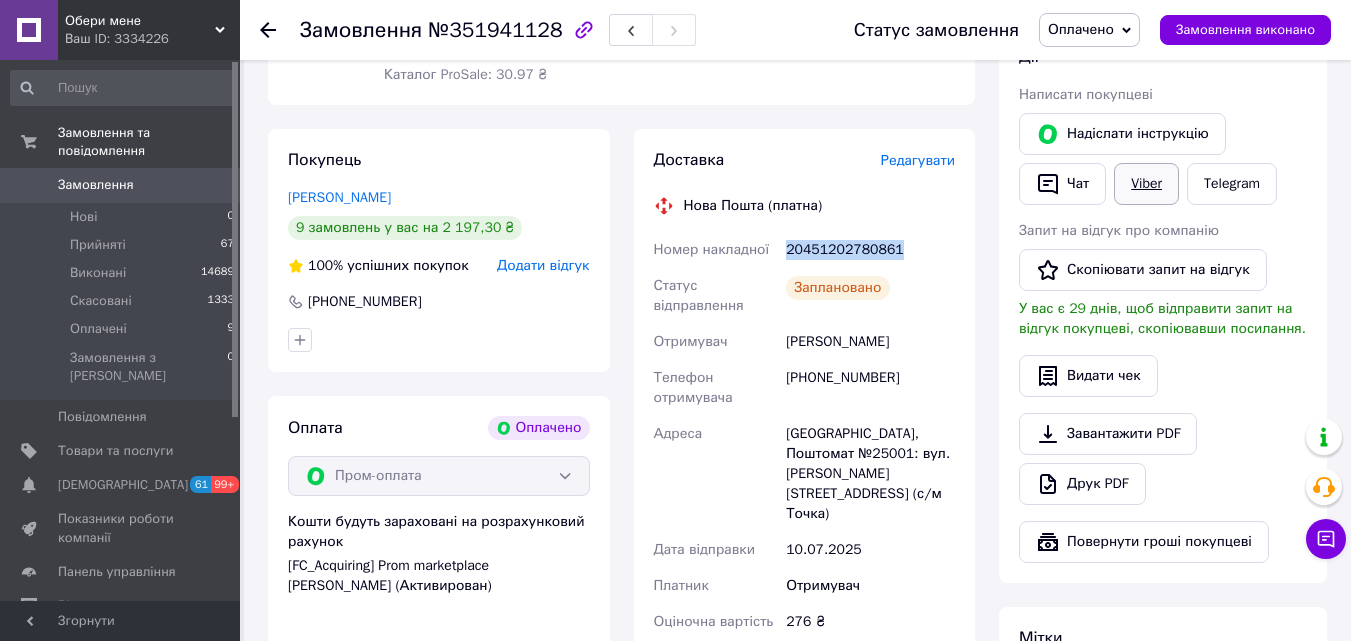 click on "Viber" at bounding box center (1146, 184) 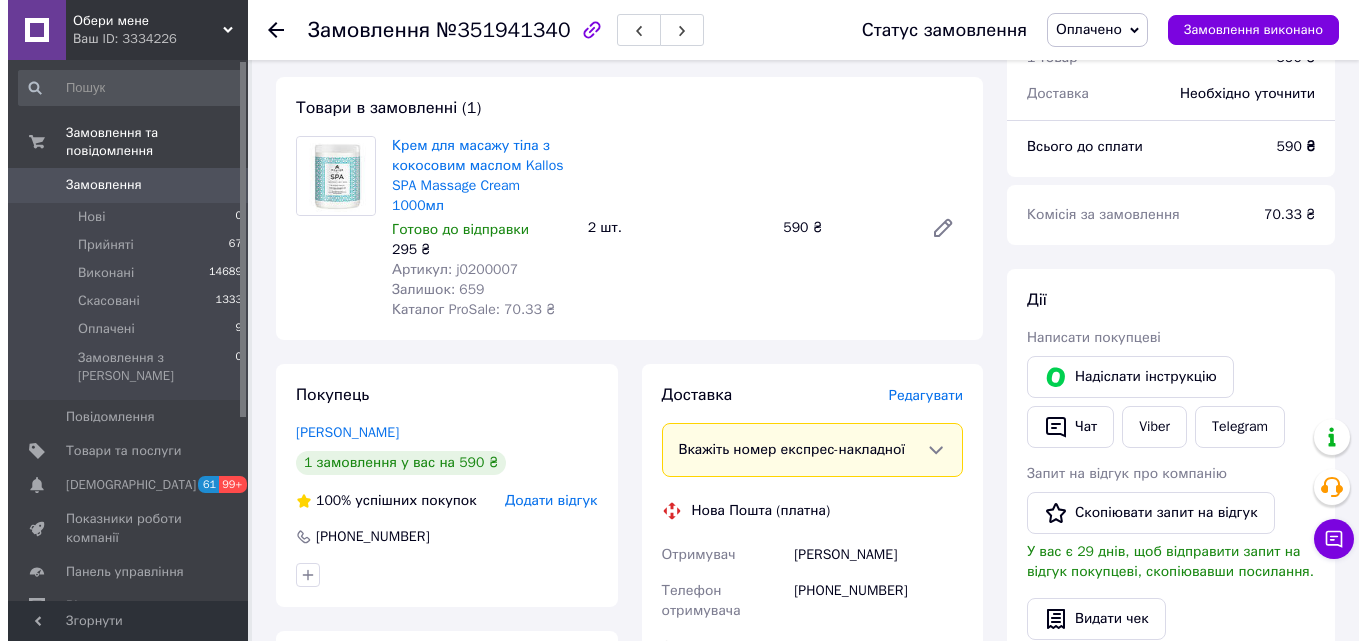scroll, scrollTop: 200, scrollLeft: 0, axis: vertical 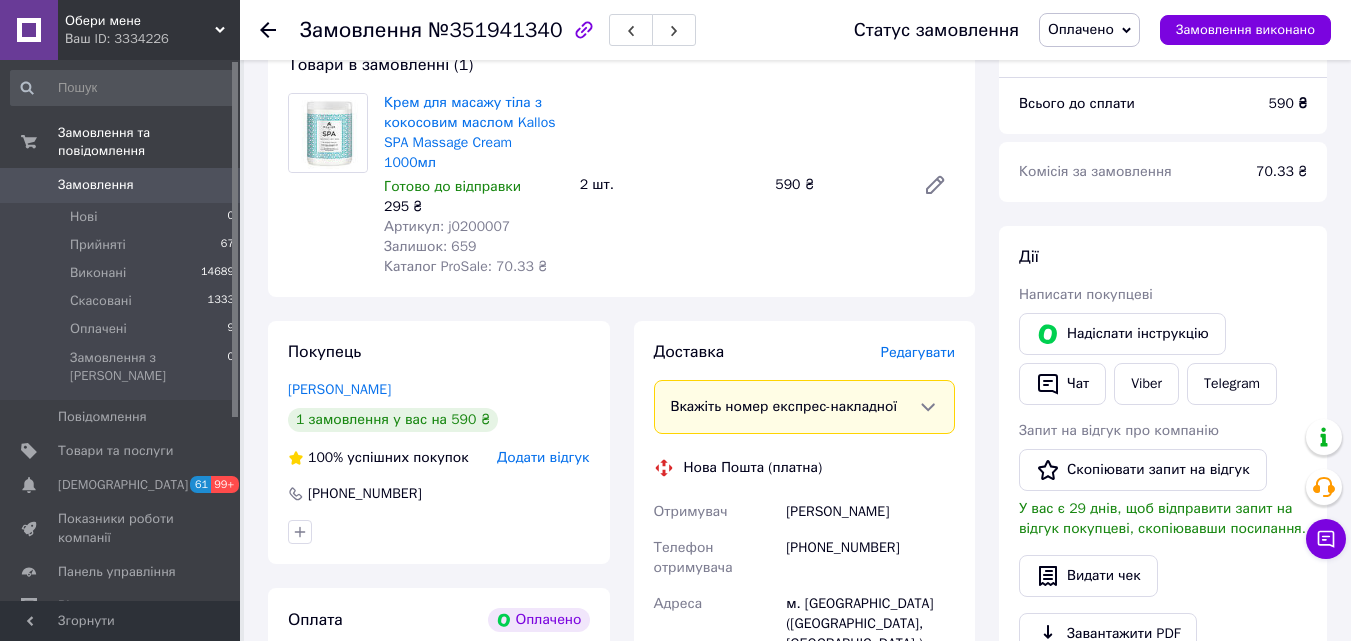 click on "Редагувати" at bounding box center [918, 352] 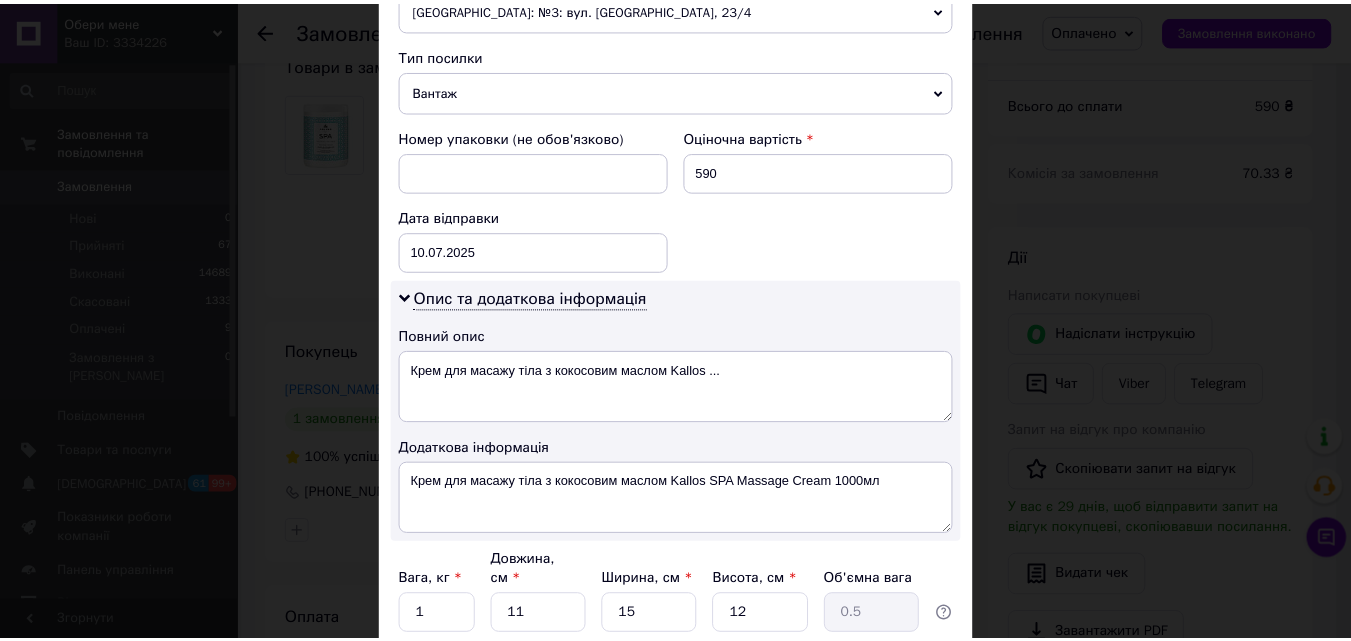 scroll, scrollTop: 911, scrollLeft: 0, axis: vertical 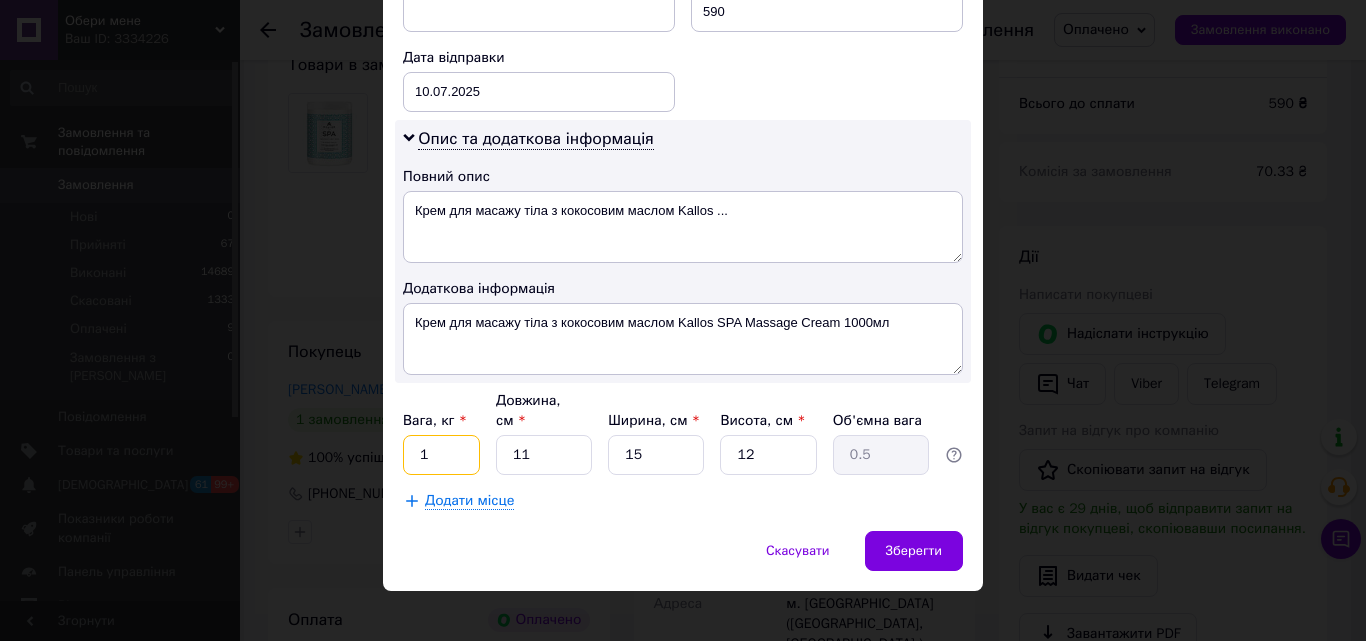 drag, startPoint x: 430, startPoint y: 443, endPoint x: 409, endPoint y: 441, distance: 21.095022 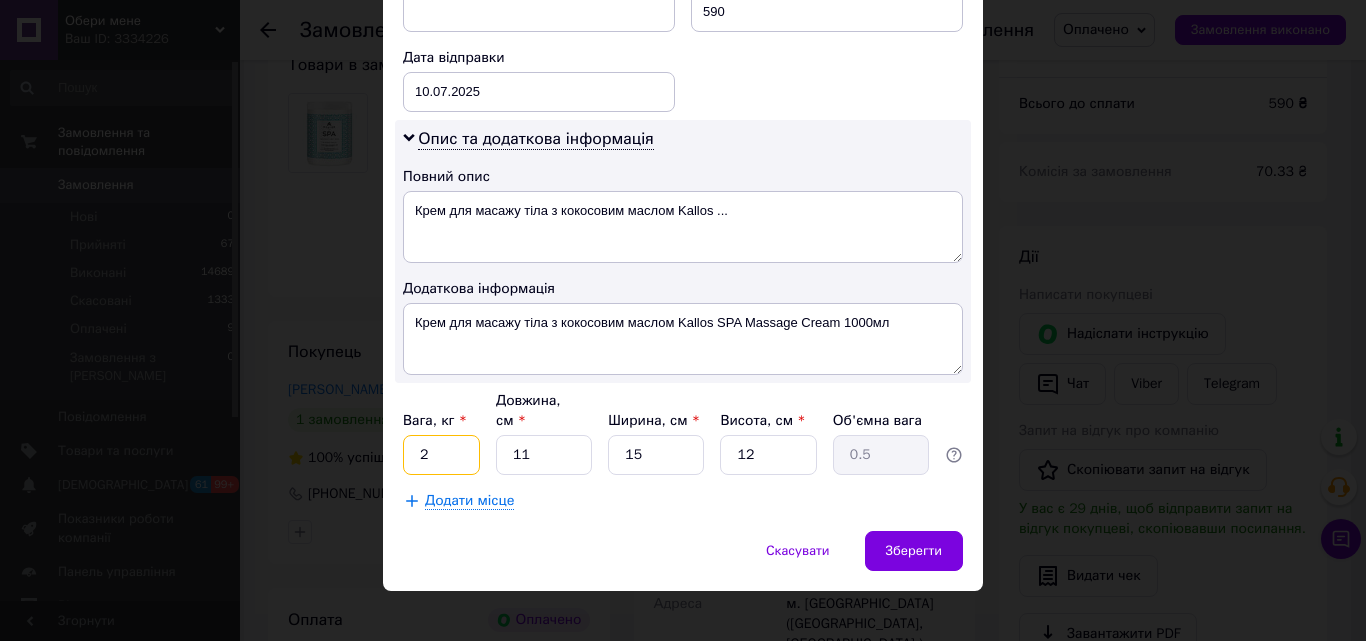 type on "2" 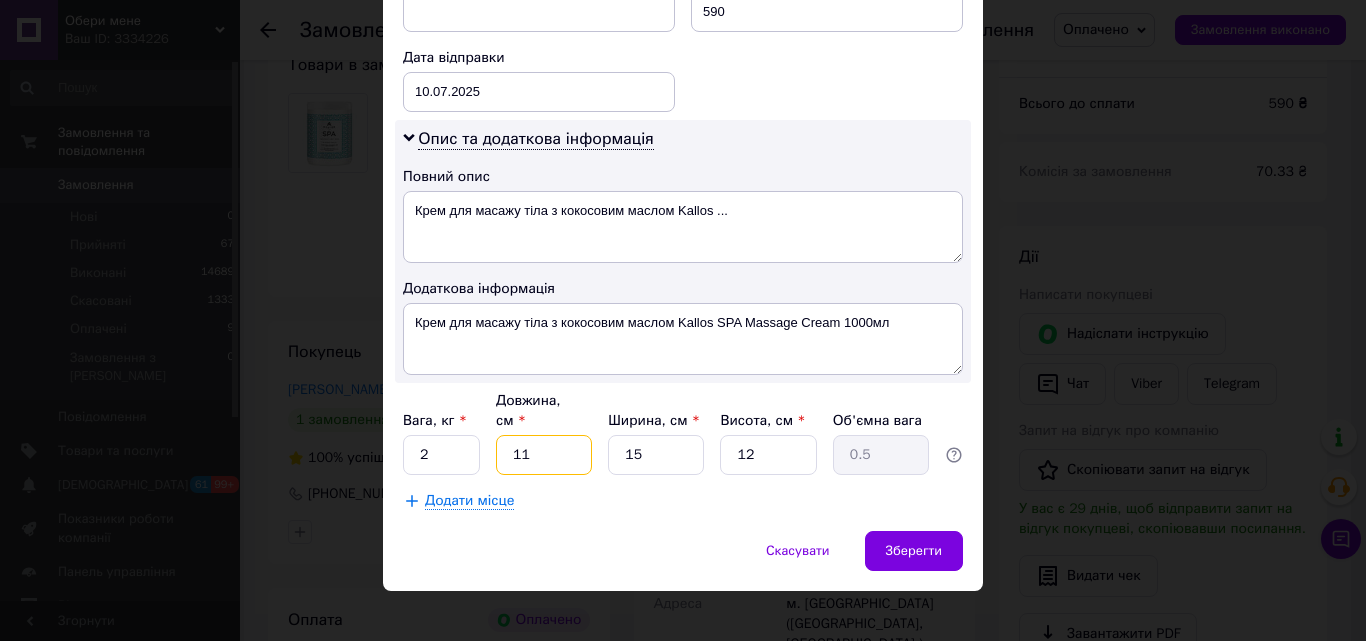 drag, startPoint x: 509, startPoint y: 437, endPoint x: 496, endPoint y: 437, distance: 13 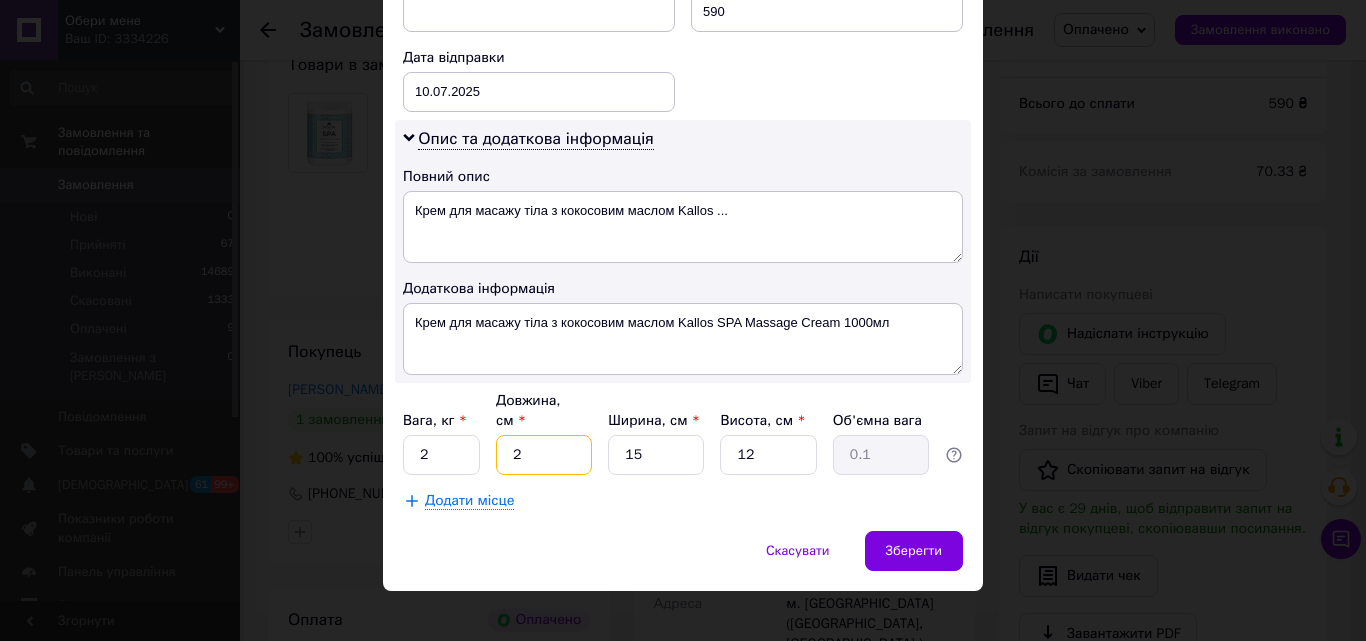 type on "20" 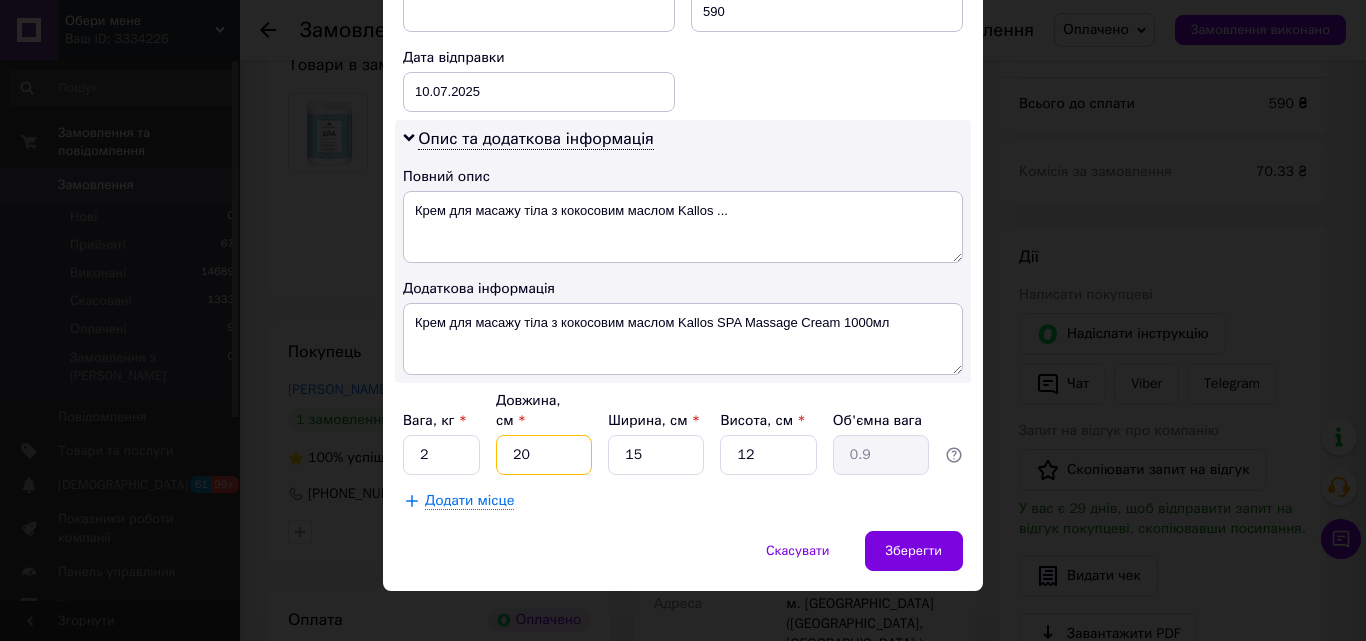 type on "20" 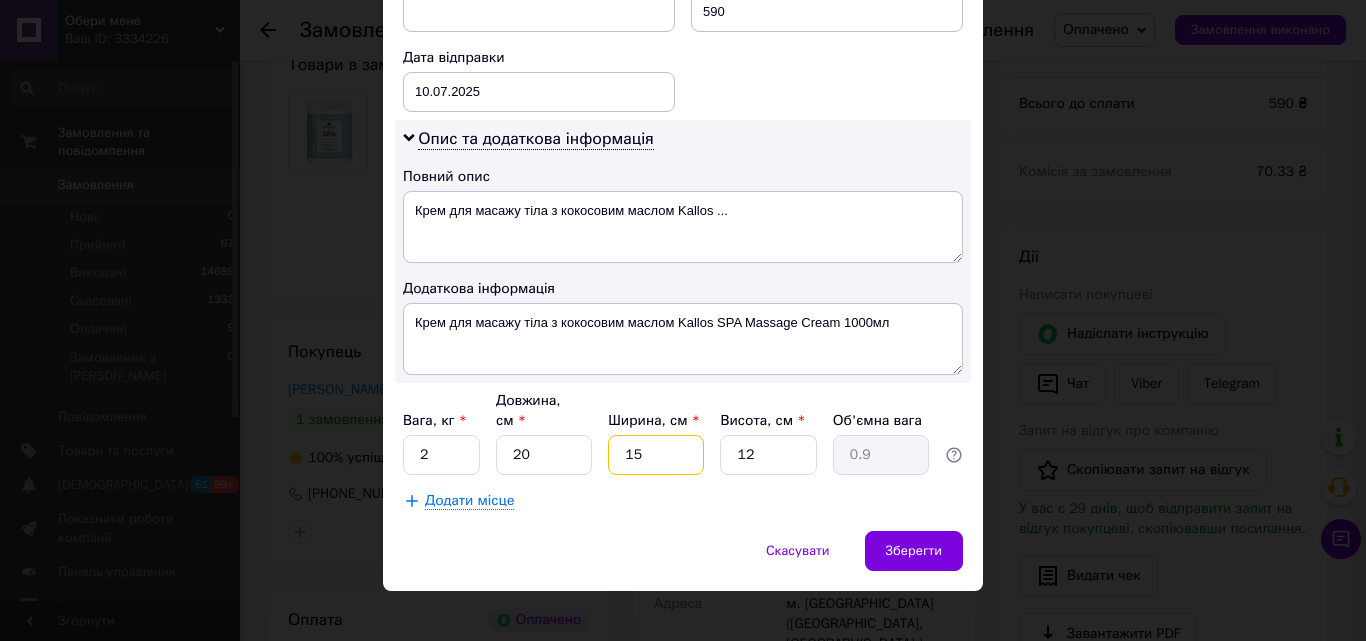 drag, startPoint x: 649, startPoint y: 430, endPoint x: 604, endPoint y: 433, distance: 45.099888 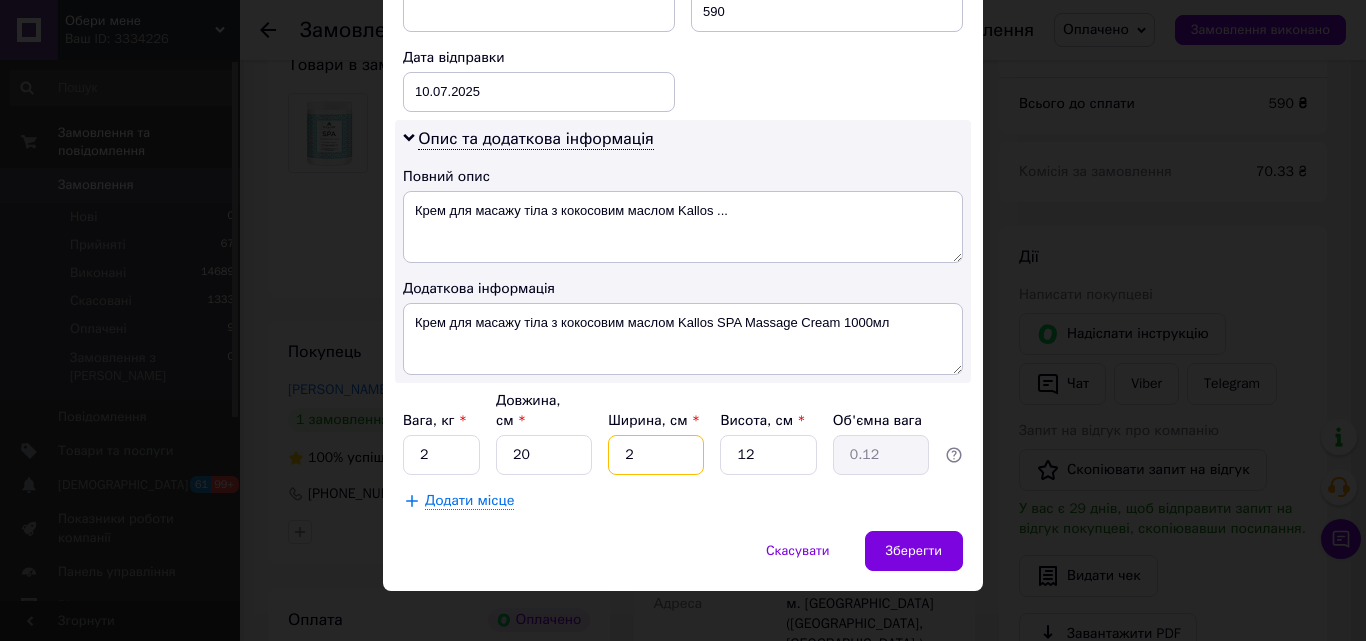 type on "20" 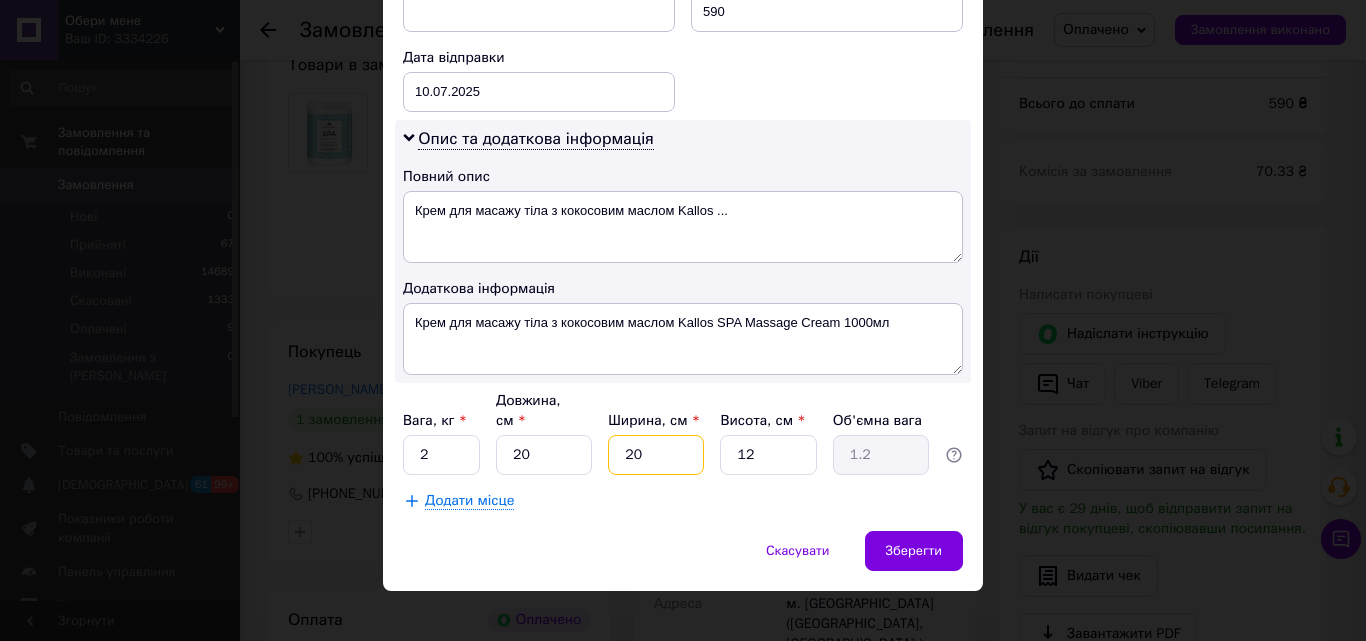 type on "20" 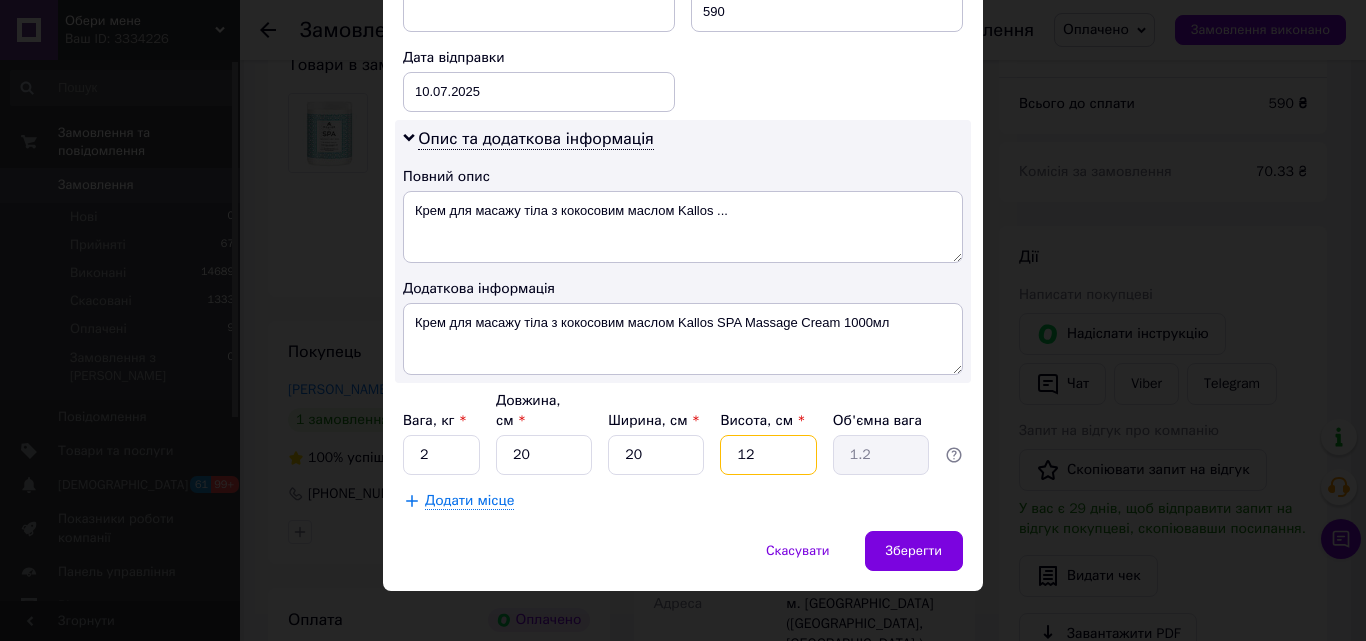 drag, startPoint x: 709, startPoint y: 425, endPoint x: 691, endPoint y: 426, distance: 18.027756 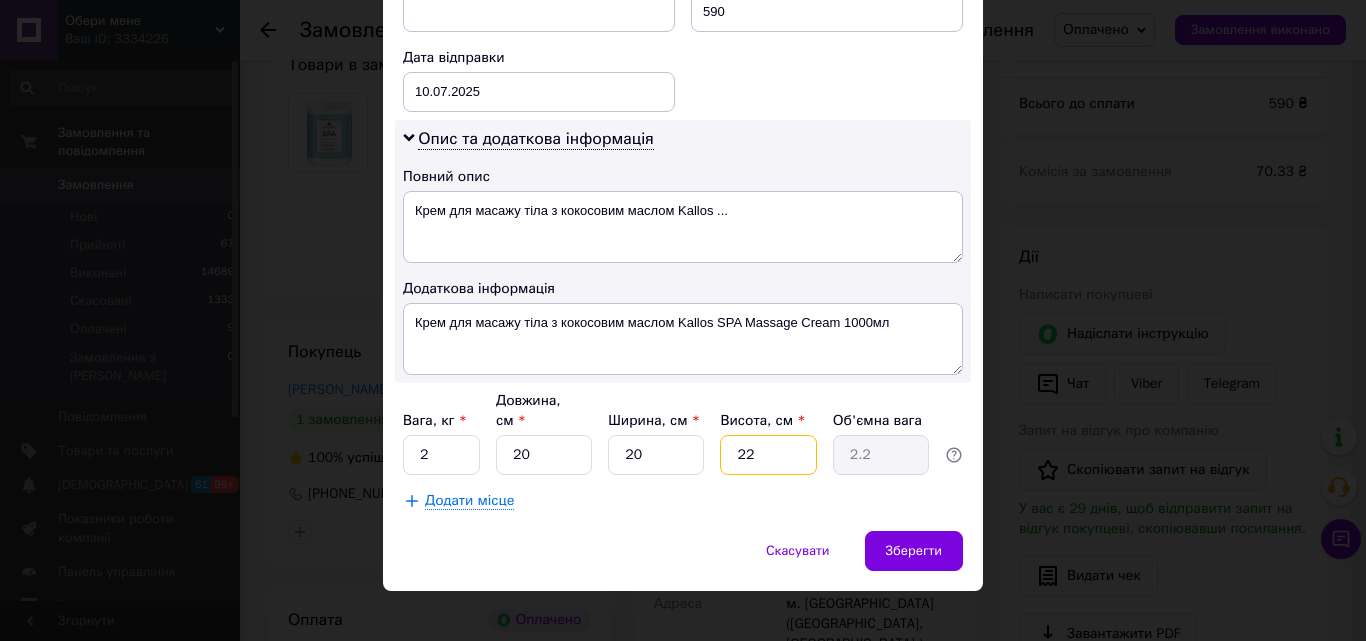 type on "202" 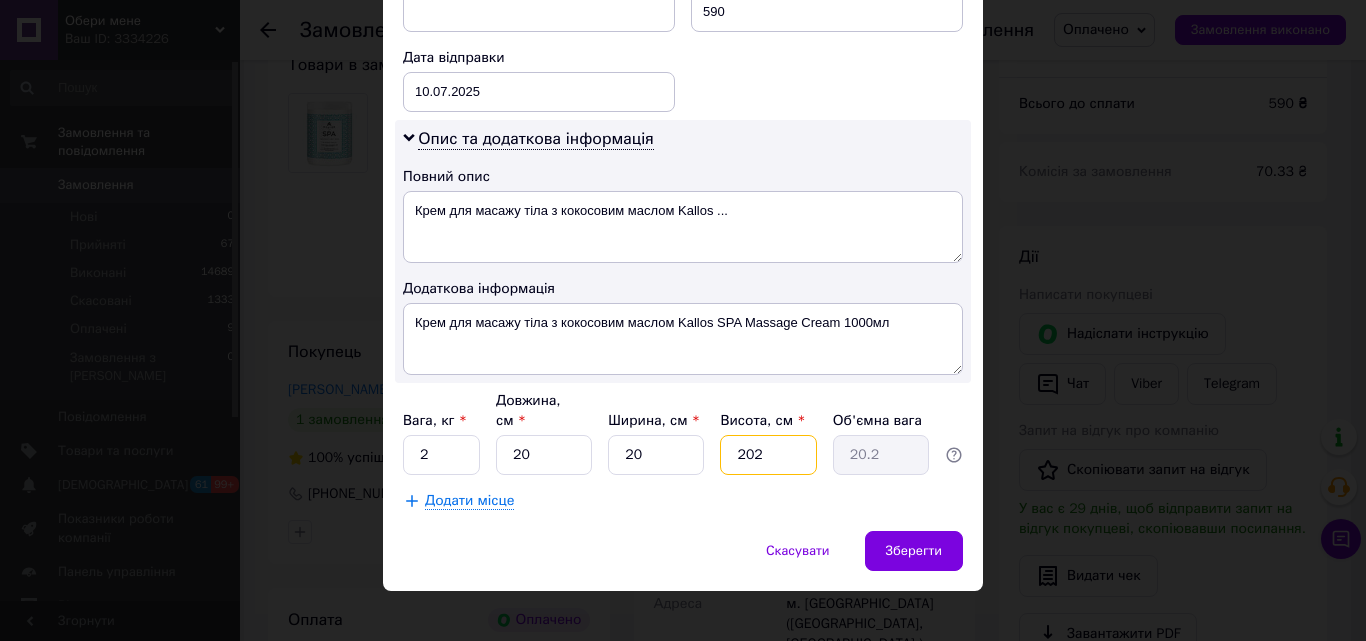 type on "20" 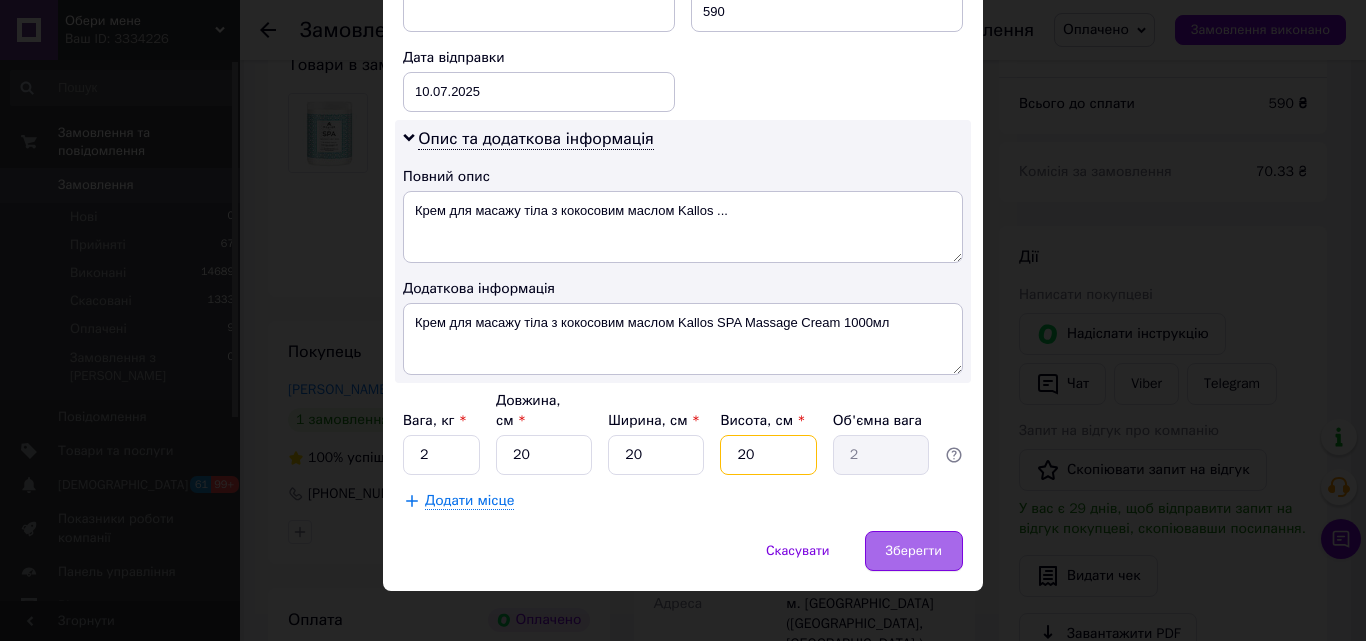 type on "20" 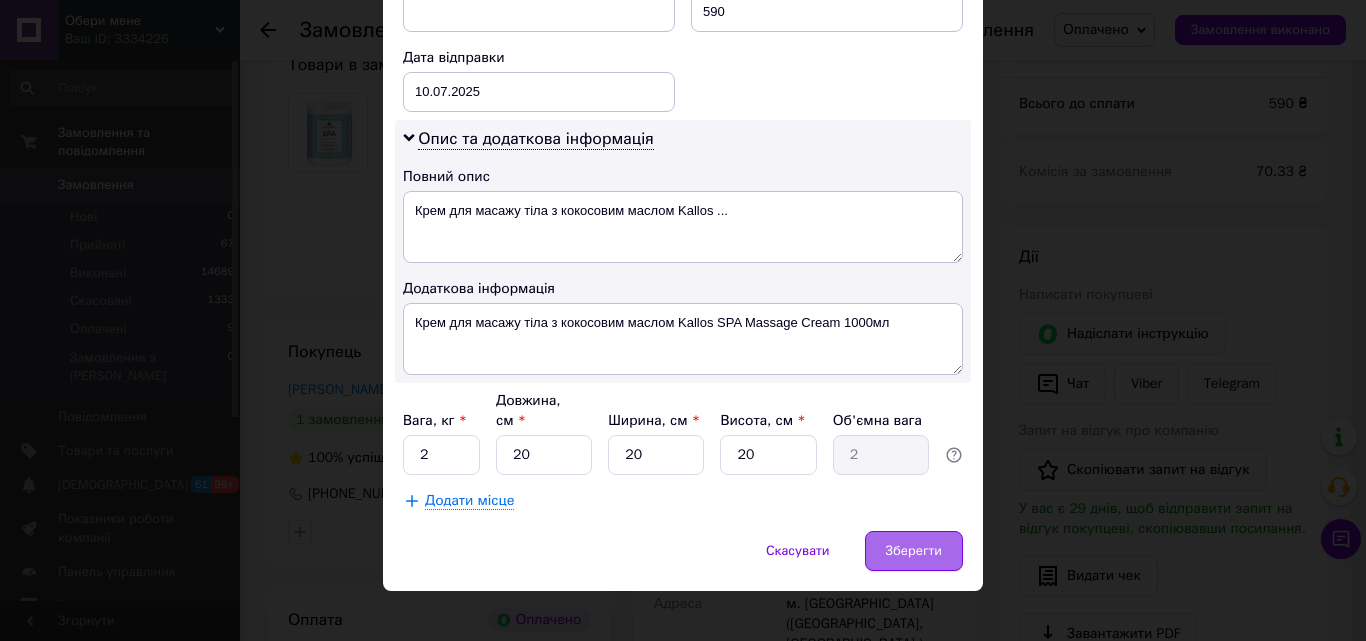 click on "Зберегти" at bounding box center [914, 551] 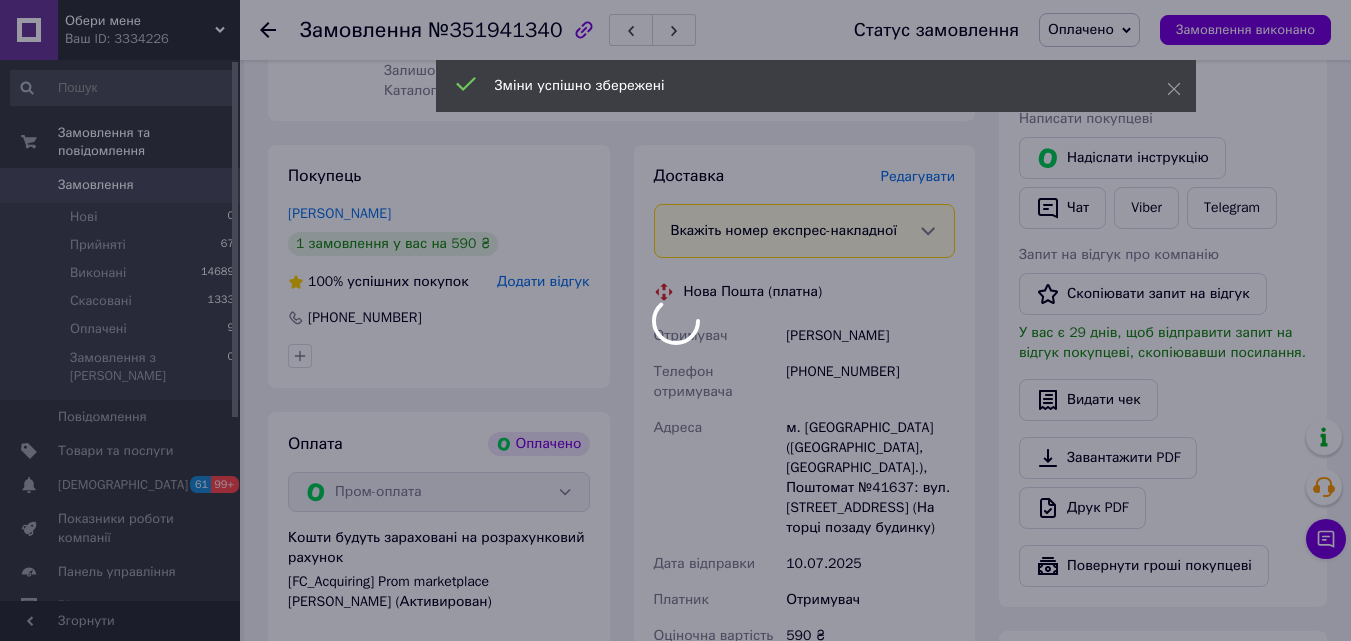scroll, scrollTop: 700, scrollLeft: 0, axis: vertical 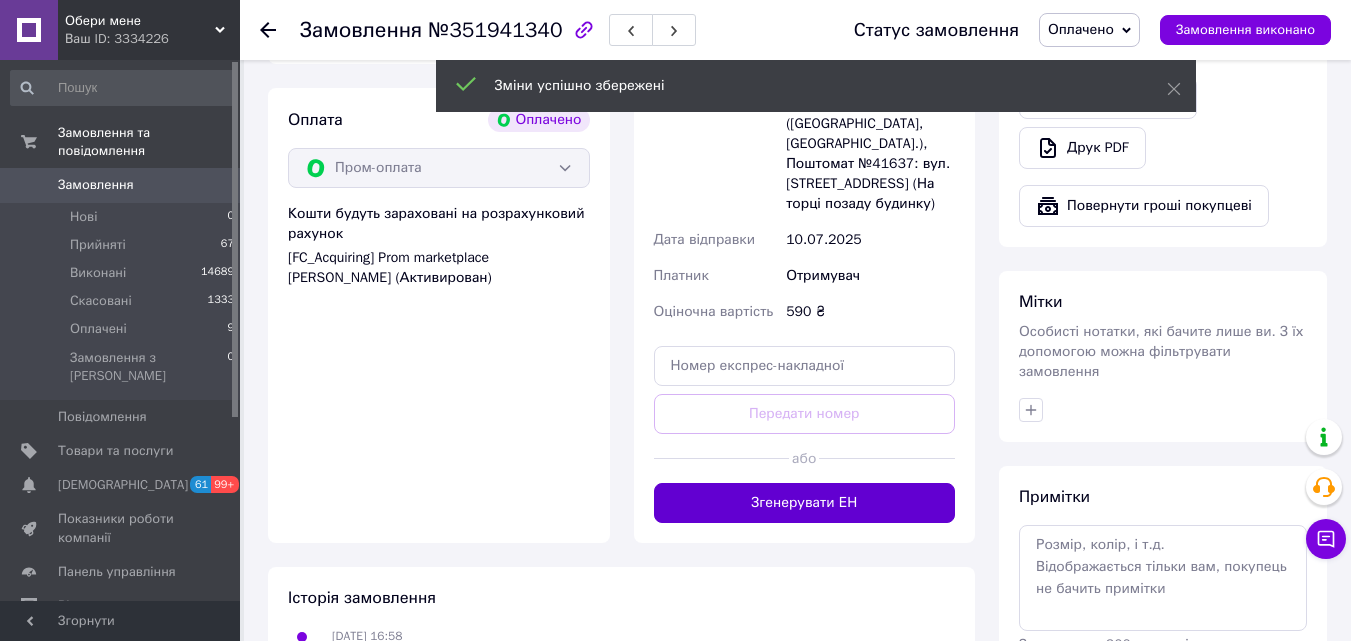 click on "Згенерувати ЕН" at bounding box center (805, 503) 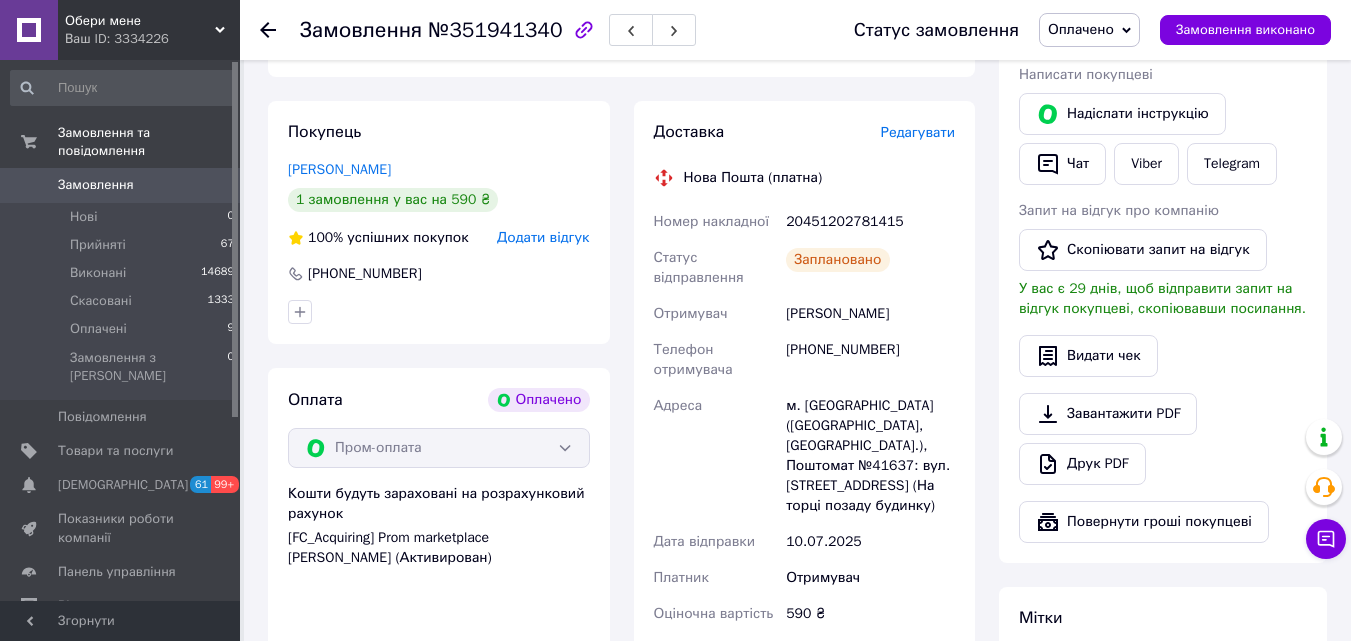 scroll, scrollTop: 400, scrollLeft: 0, axis: vertical 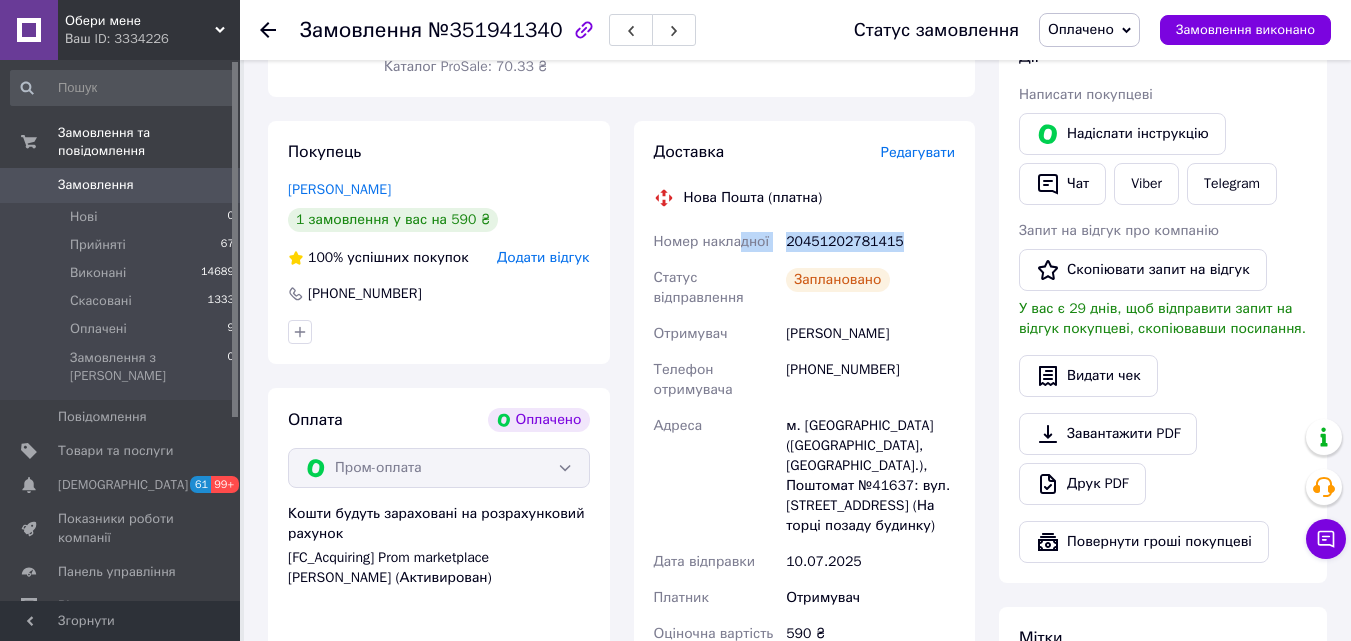 drag, startPoint x: 870, startPoint y: 204, endPoint x: 741, endPoint y: 205, distance: 129.00388 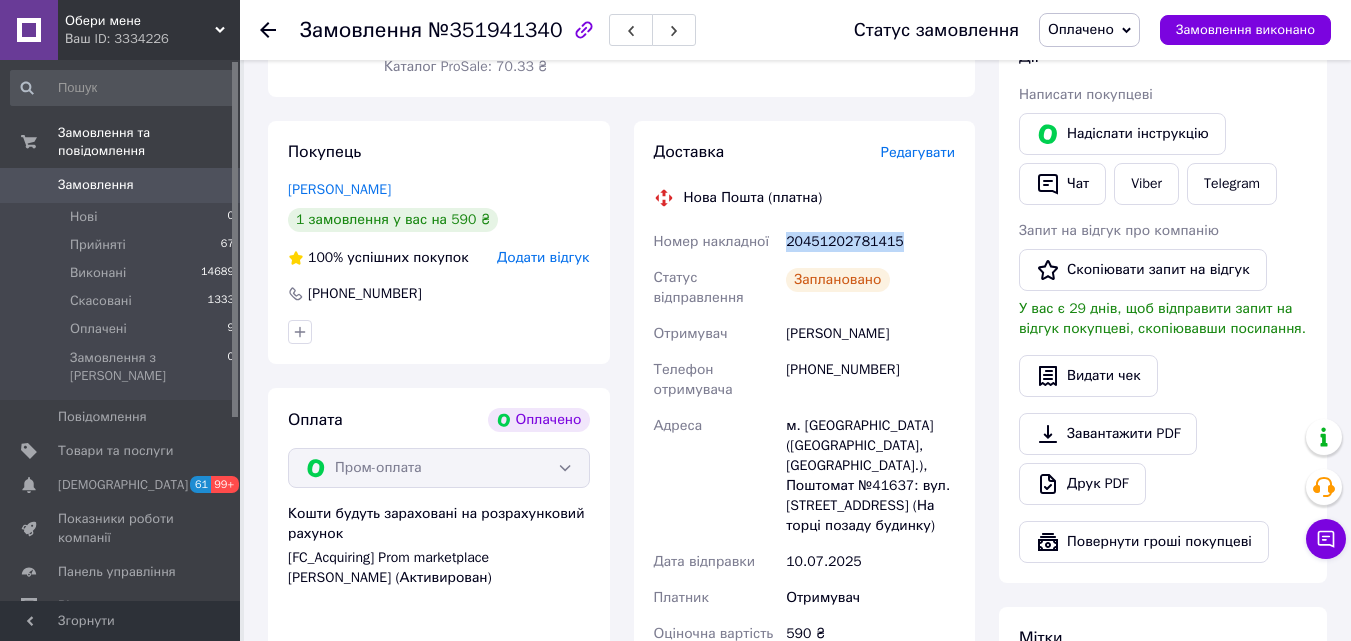 drag, startPoint x: 787, startPoint y: 221, endPoint x: 896, endPoint y: 223, distance: 109.01835 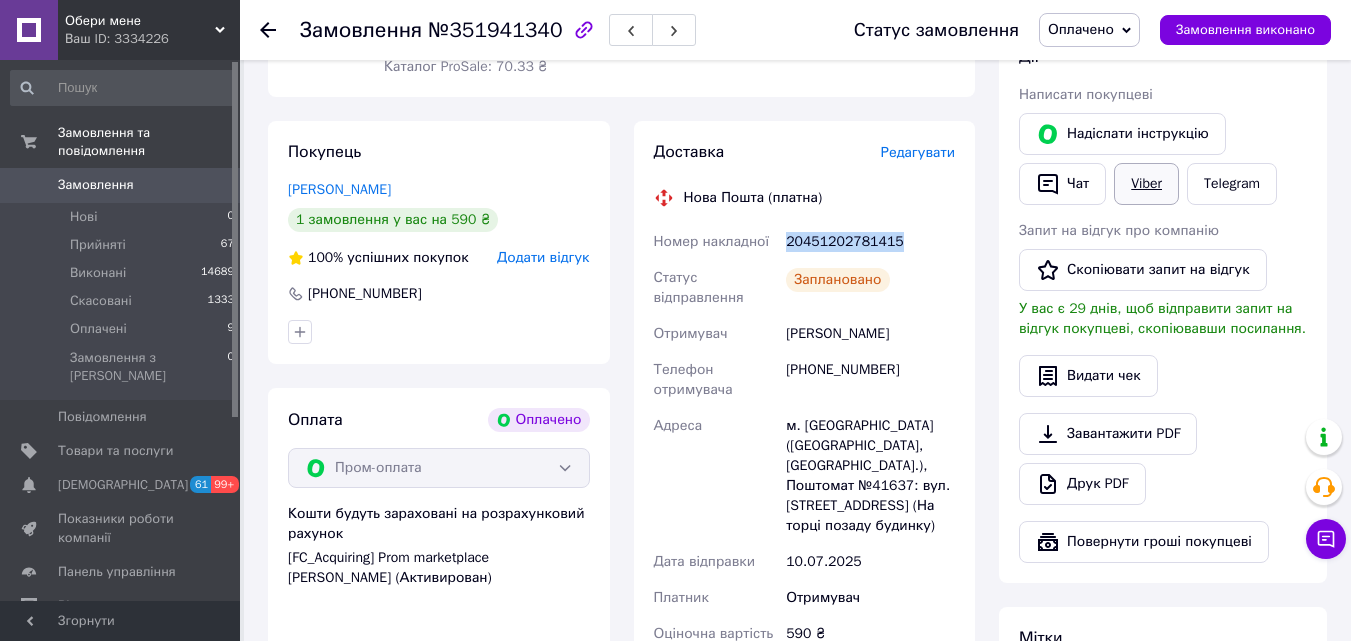 click on "Viber" at bounding box center (1146, 184) 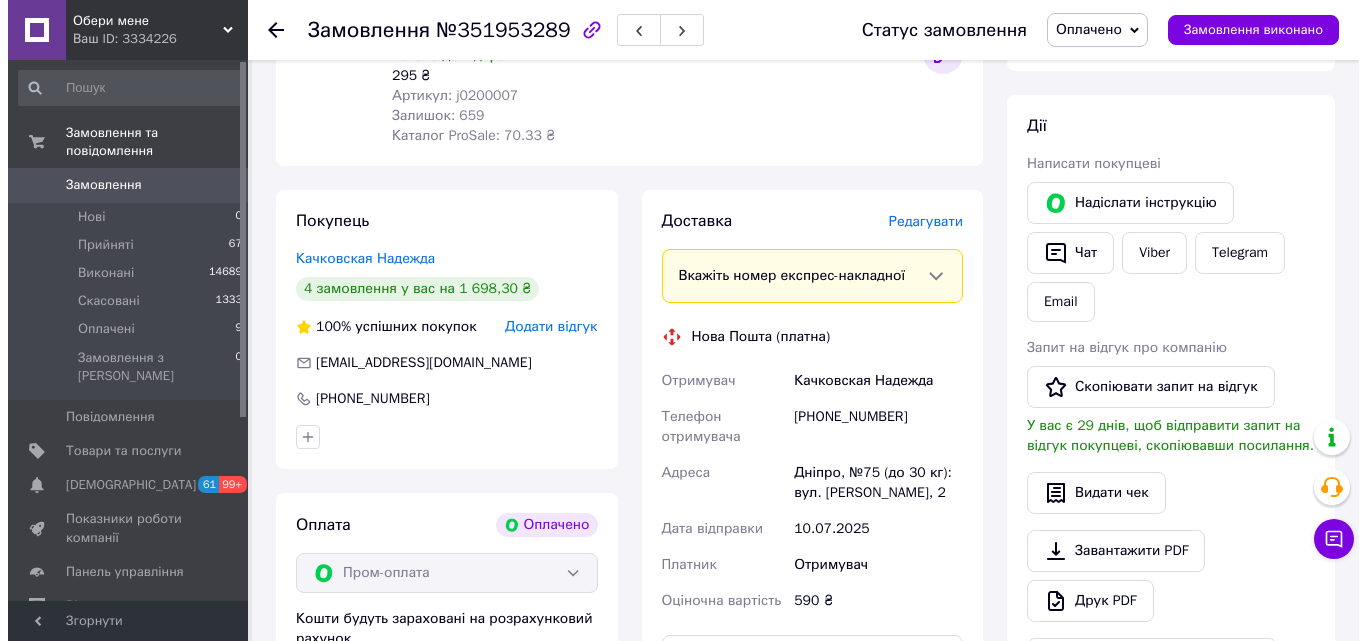 scroll, scrollTop: 200, scrollLeft: 0, axis: vertical 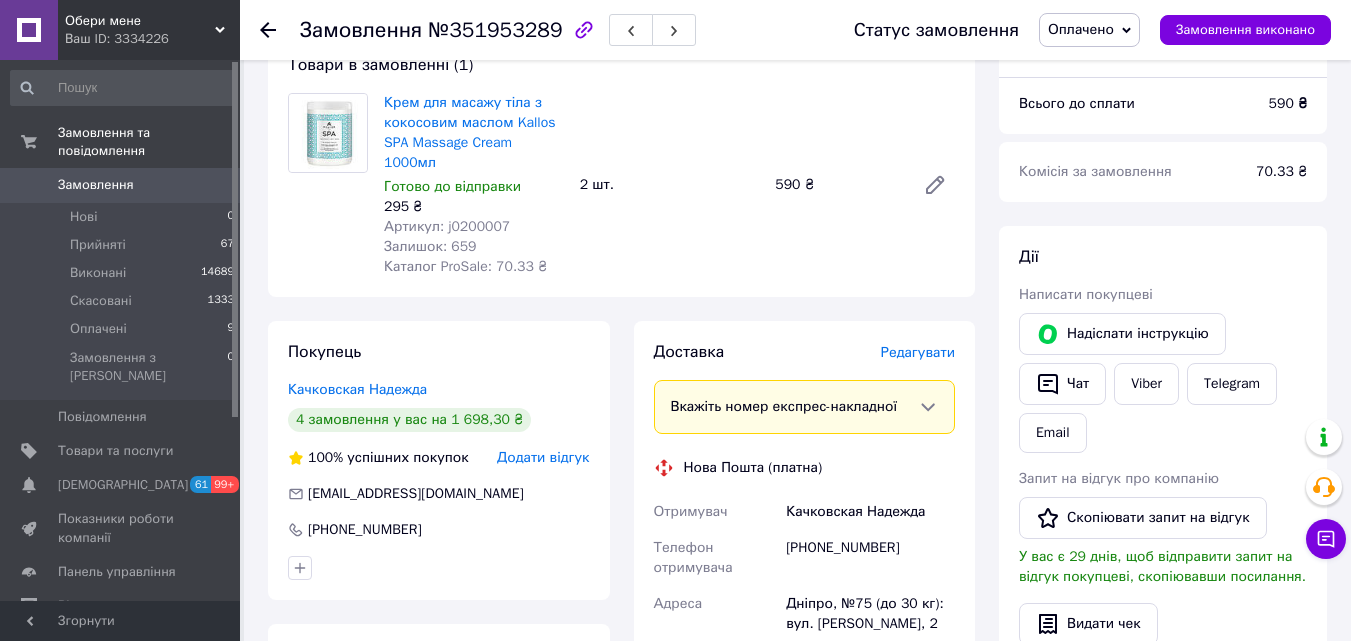 click on "Редагувати" at bounding box center [918, 352] 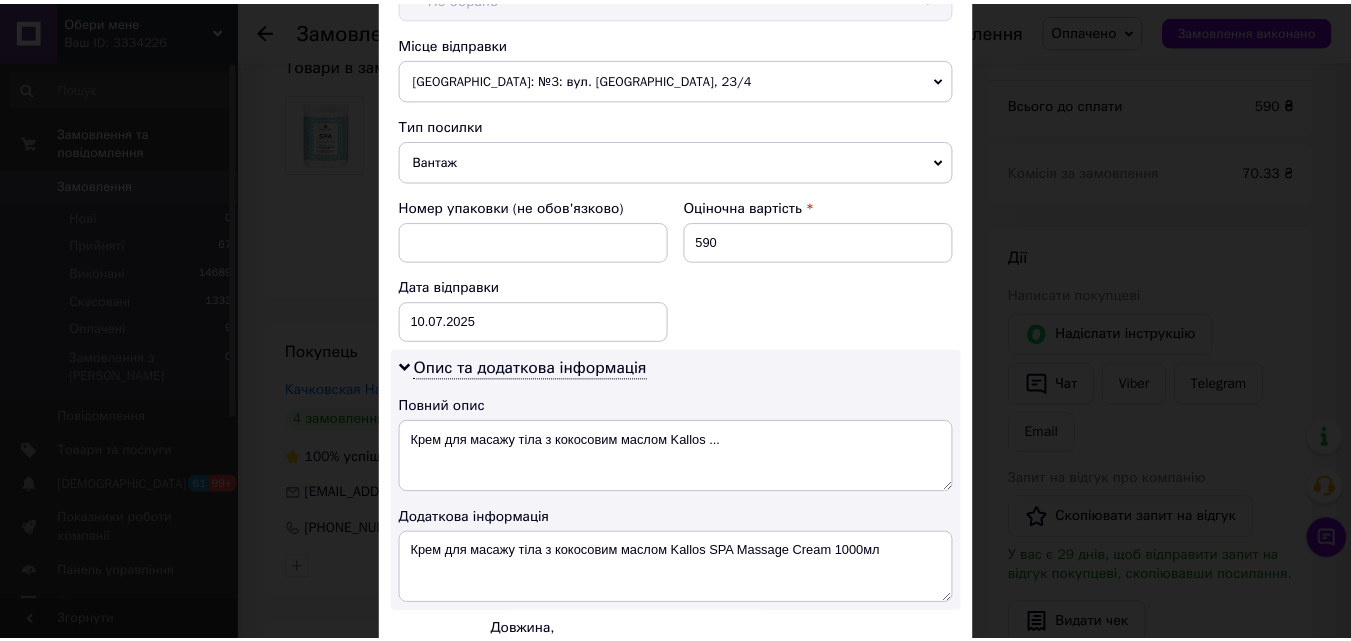scroll, scrollTop: 911, scrollLeft: 0, axis: vertical 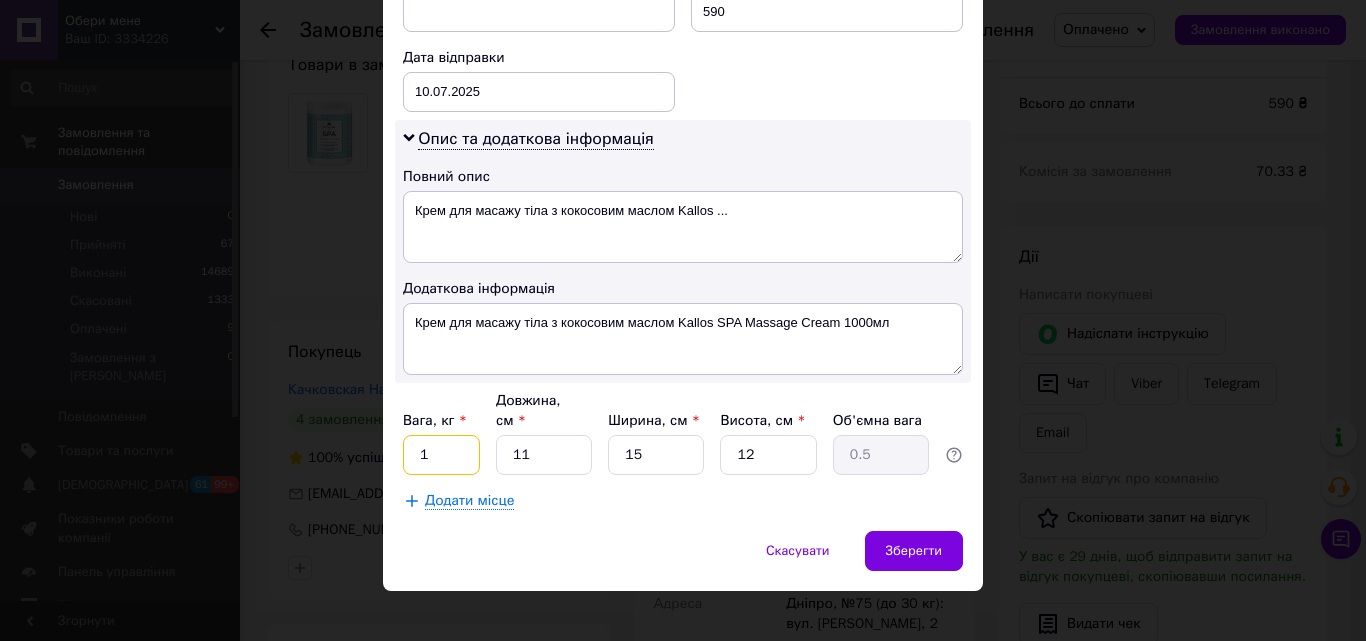 click on "Спосіб доставки Нова Пошта (платна) Платник Отримувач Відправник Прізвище отримувача [PERSON_NAME] Ім'я отримувача [PERSON_NAME] батькові отримувача Телефон отримувача [PHONE_NUMBER] Тип доставки У відділенні Кур'єром В поштоматі Місто Дніпро Відділення №75 (до 30 кг): вул. [PERSON_NAME], 2 Місце відправки [GEOGRAPHIC_DATA]: №3: вул. [GEOGRAPHIC_DATA], 23/4 [GEOGRAPHIC_DATA]: №34: вул. 7 км Овідіопільської дороги, 1 (Епіцентр) Додати ще місце відправки Тип посилки Вантаж Документи Номер упаковки (не обов'язково) Оціночна вартість 590 Дата відправки [DATE] < 2025 > < Июль > Пн Вт Ср Чт Пт Сб Вс 30 1 2 3 4 5 6 7 8 9 10 11 12 13 14 15 16 17" at bounding box center (683, -125) 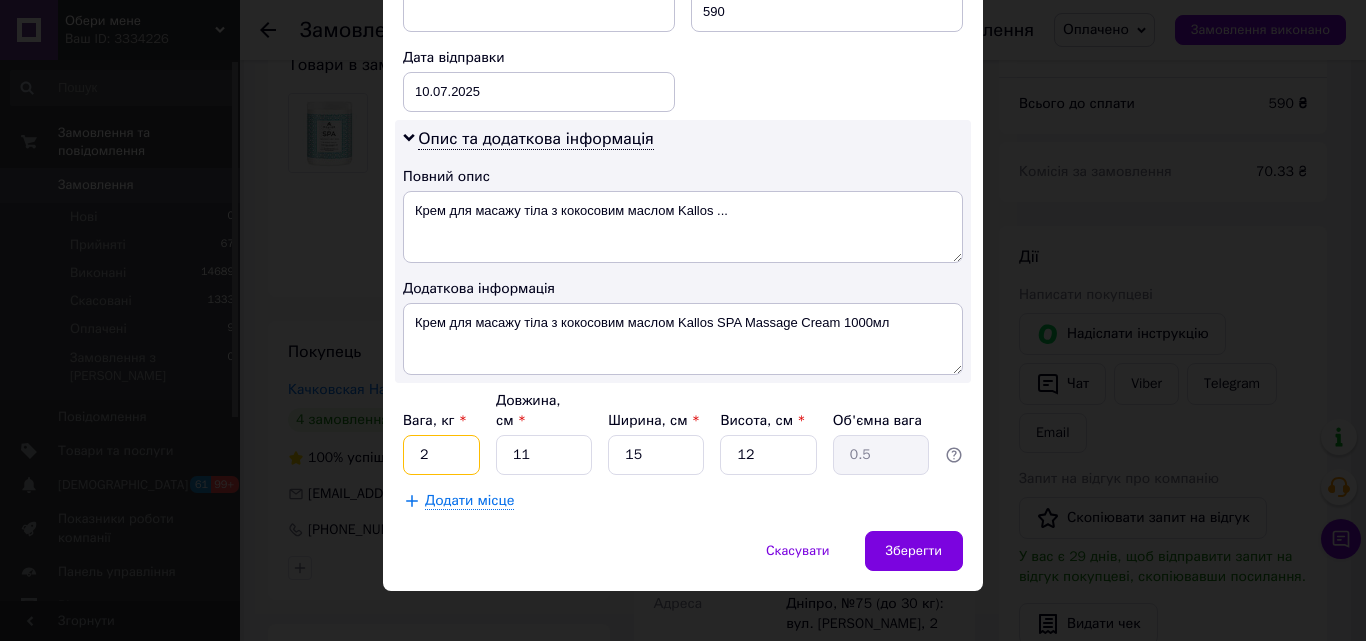 type on "2" 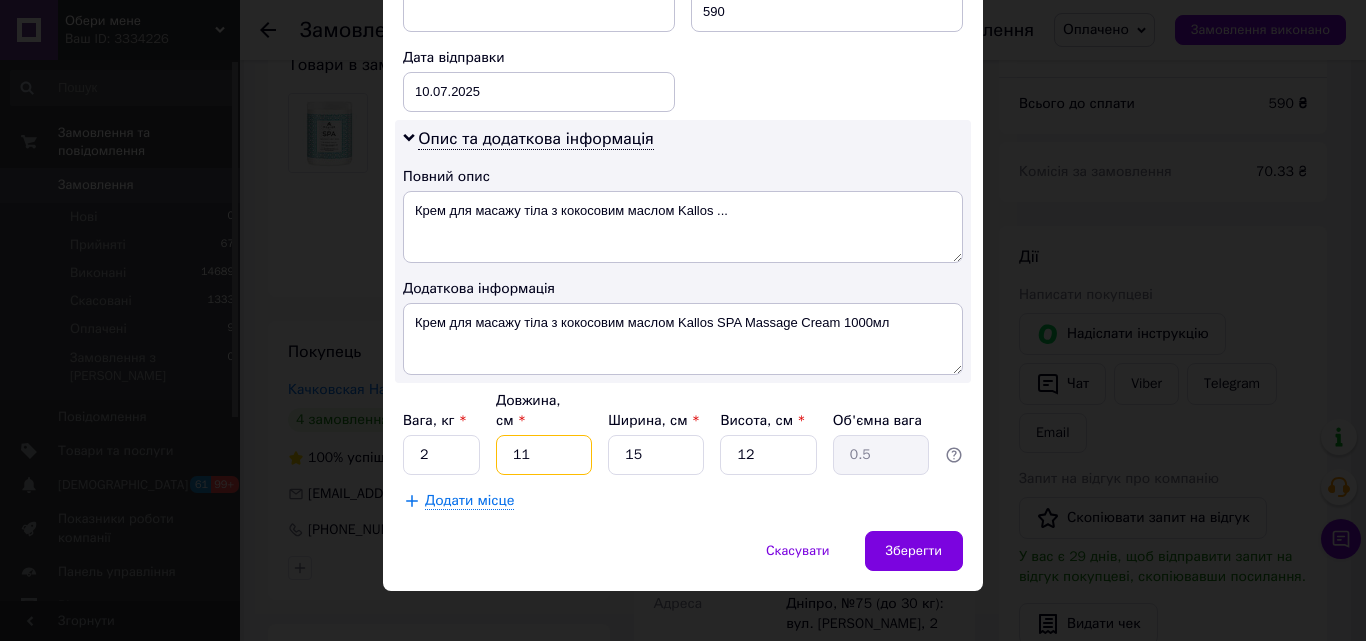 drag, startPoint x: 549, startPoint y: 438, endPoint x: 515, endPoint y: 438, distance: 34 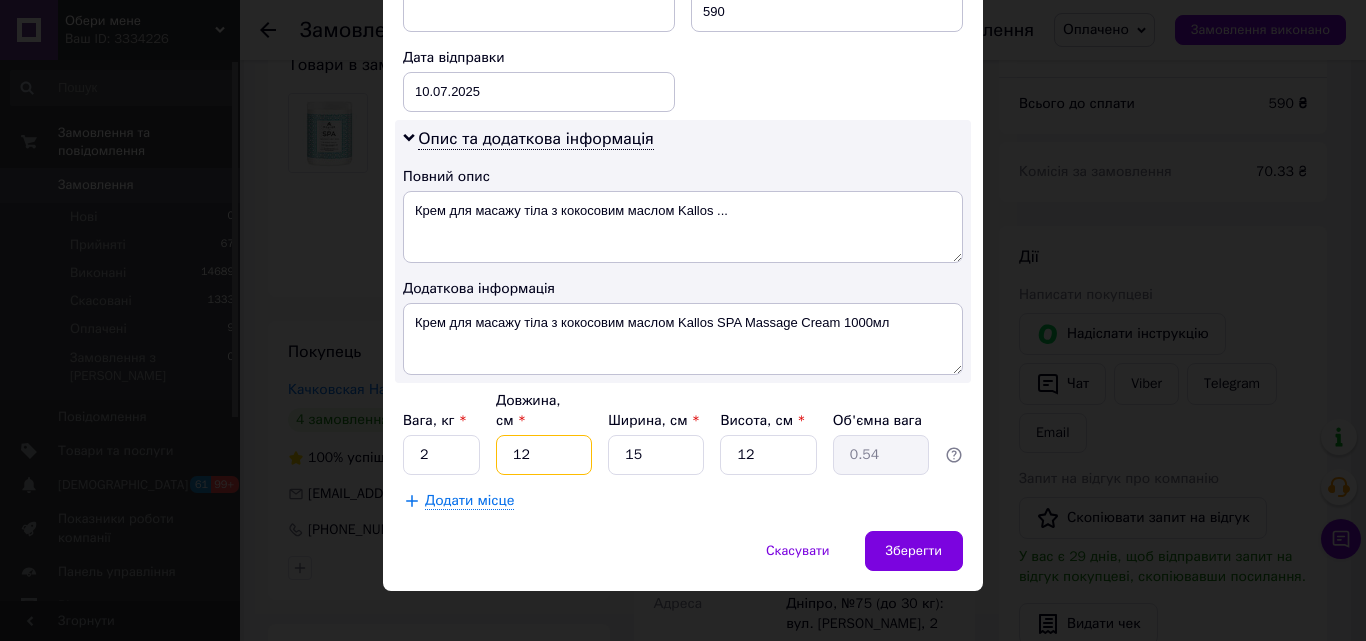 drag, startPoint x: 505, startPoint y: 430, endPoint x: 575, endPoint y: 425, distance: 70.178345 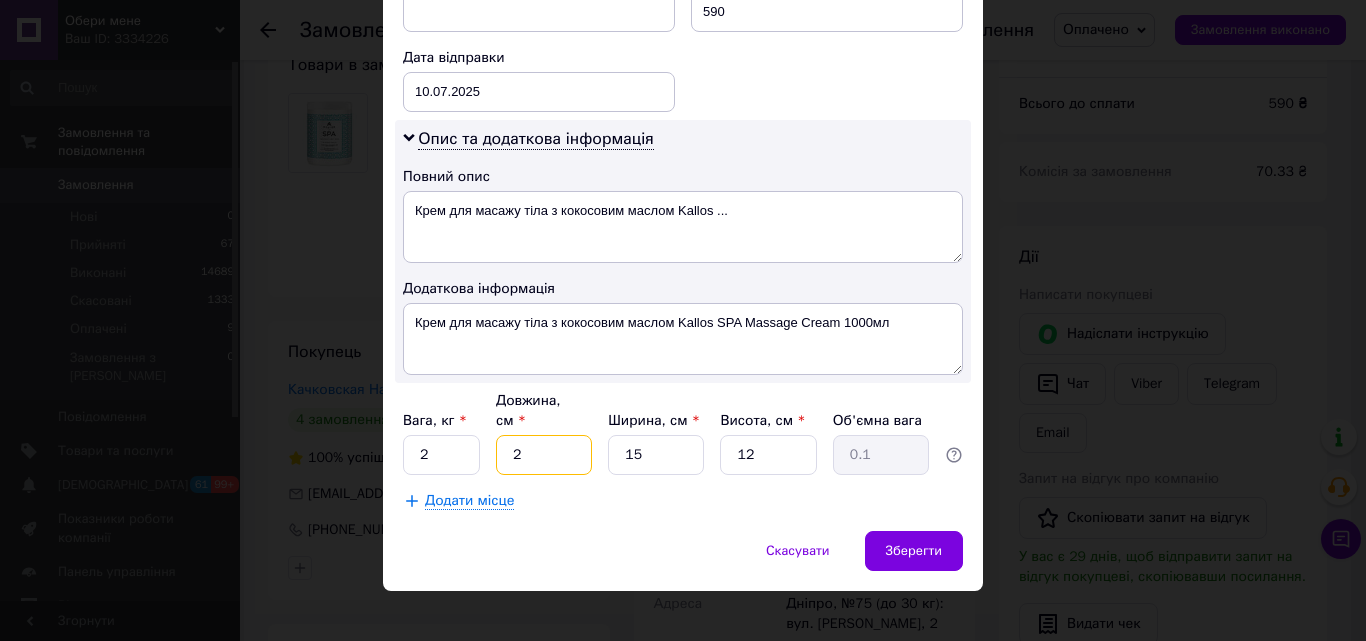 type on "20" 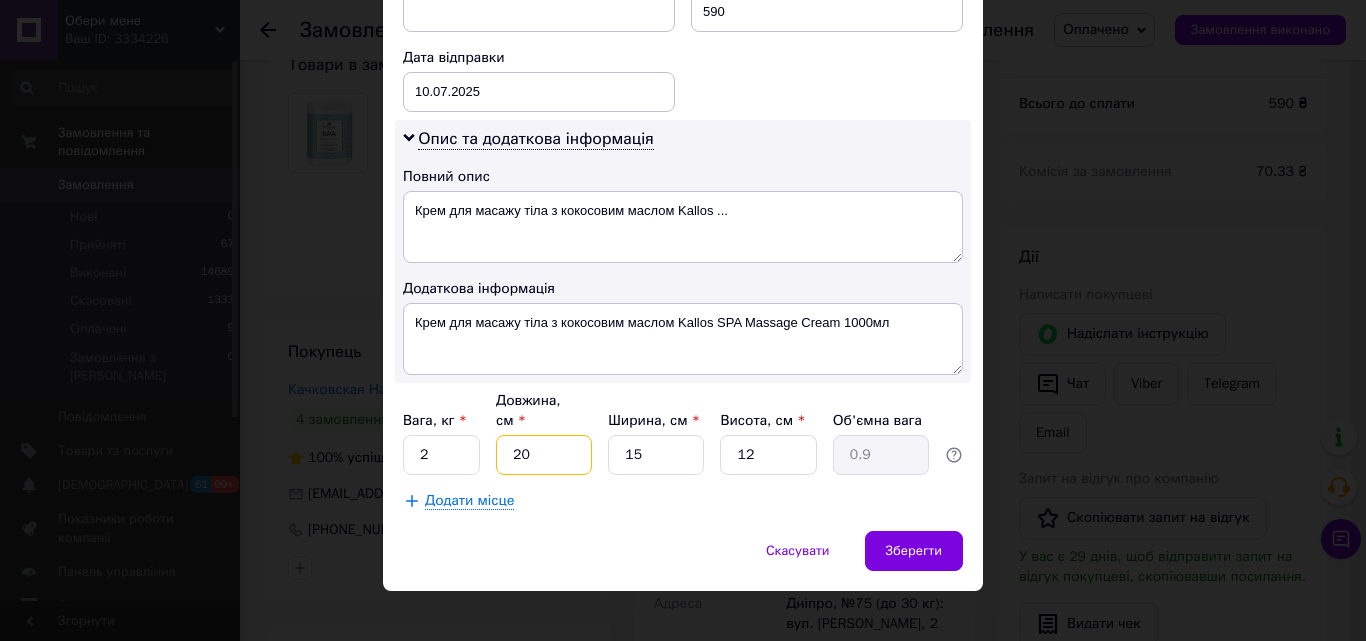 type on "20" 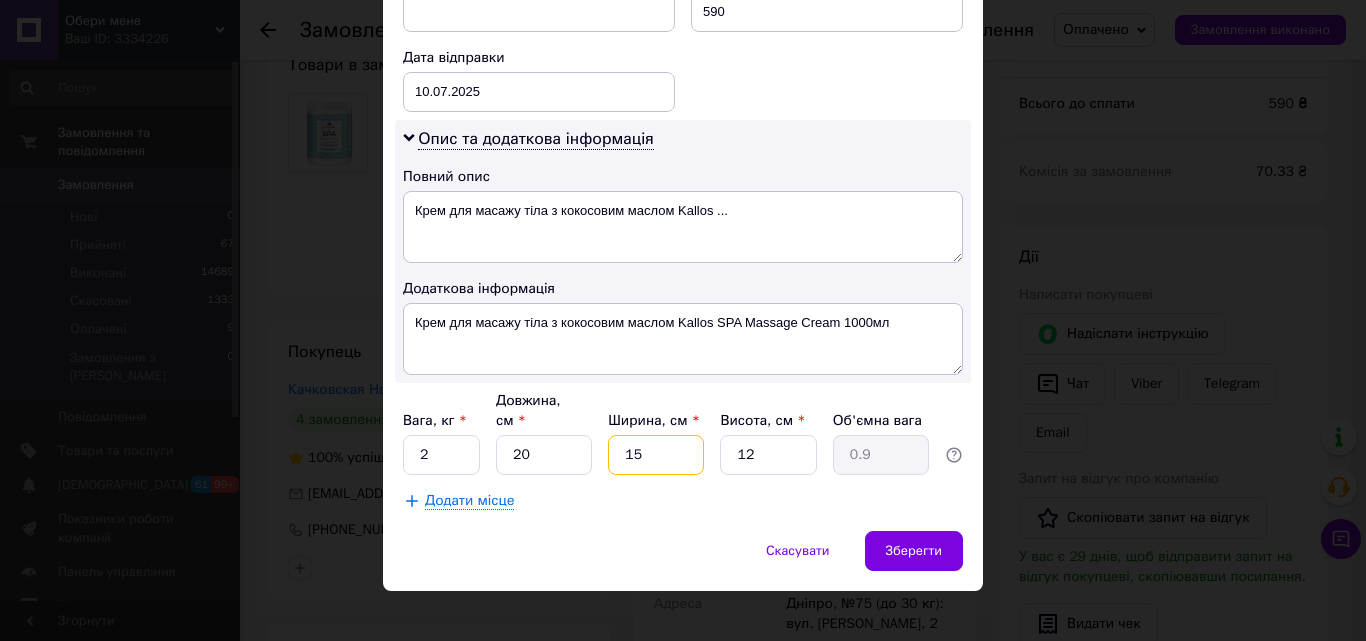drag, startPoint x: 643, startPoint y: 433, endPoint x: 593, endPoint y: 434, distance: 50.01 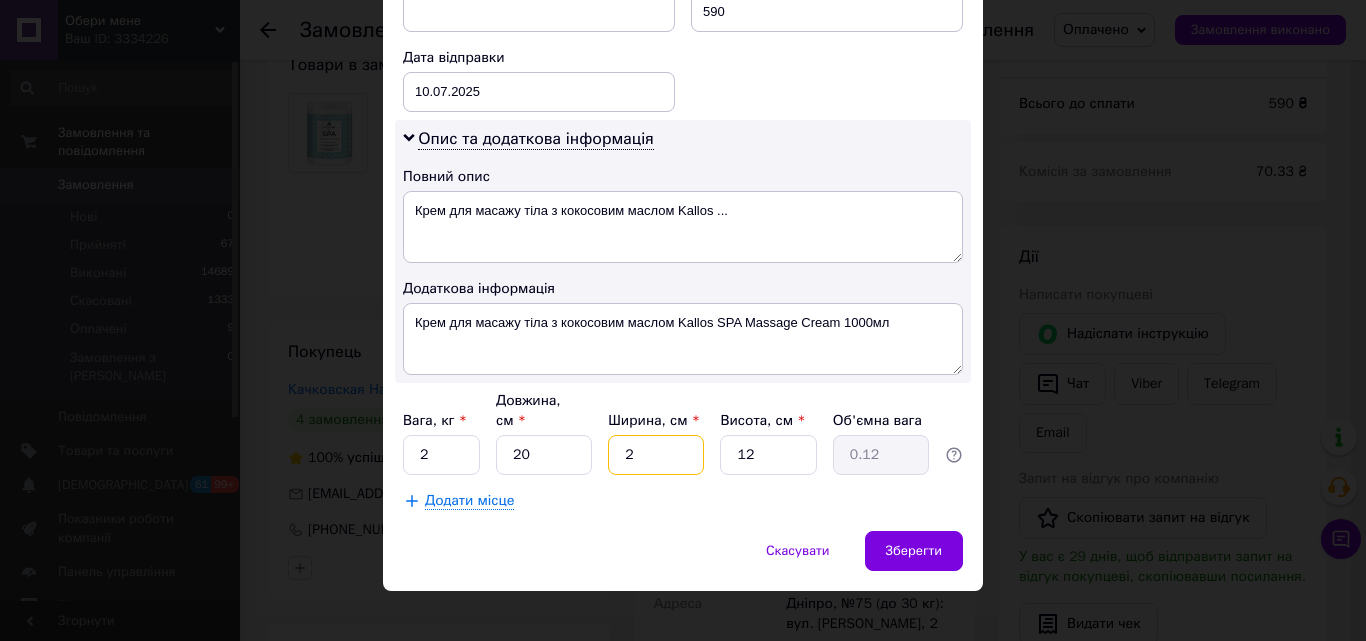 type on "20" 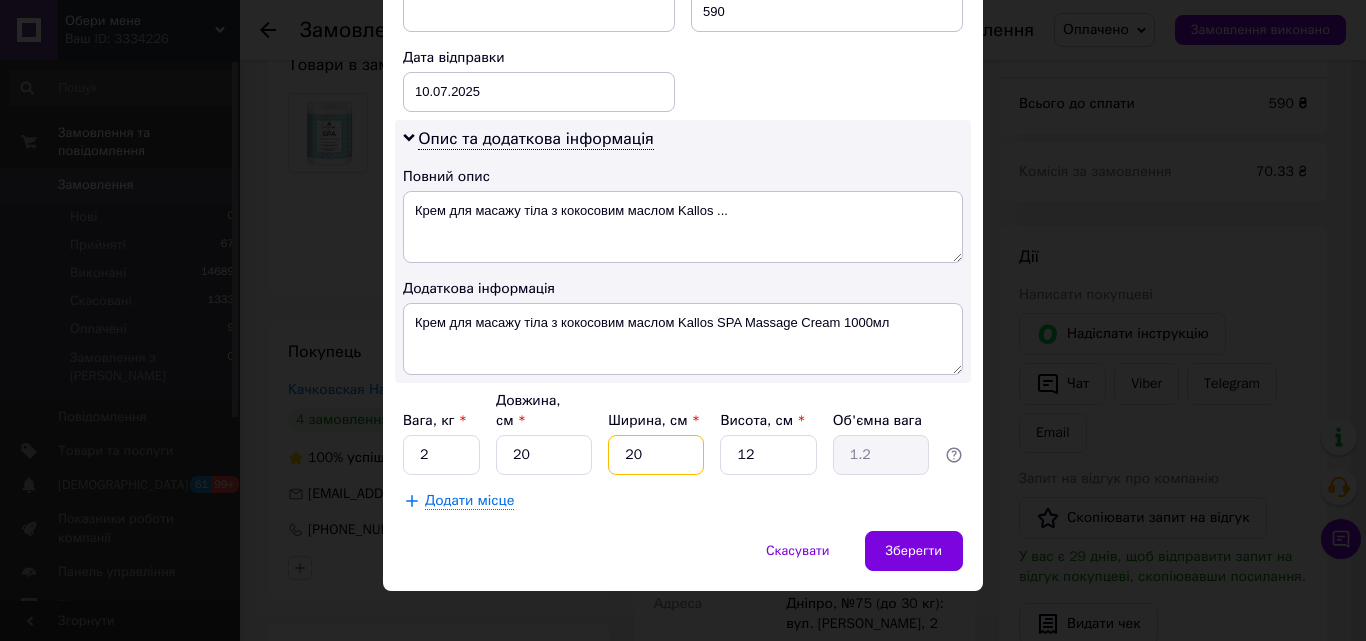 type on "20" 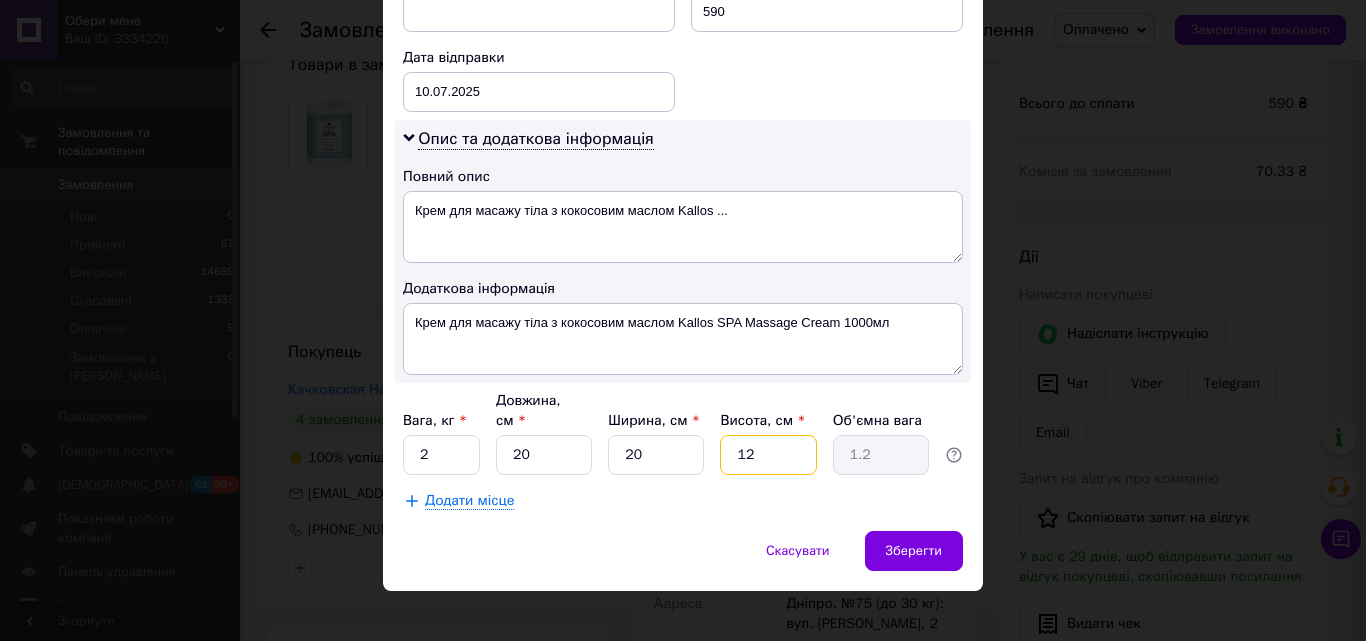 drag, startPoint x: 709, startPoint y: 427, endPoint x: 684, endPoint y: 427, distance: 25 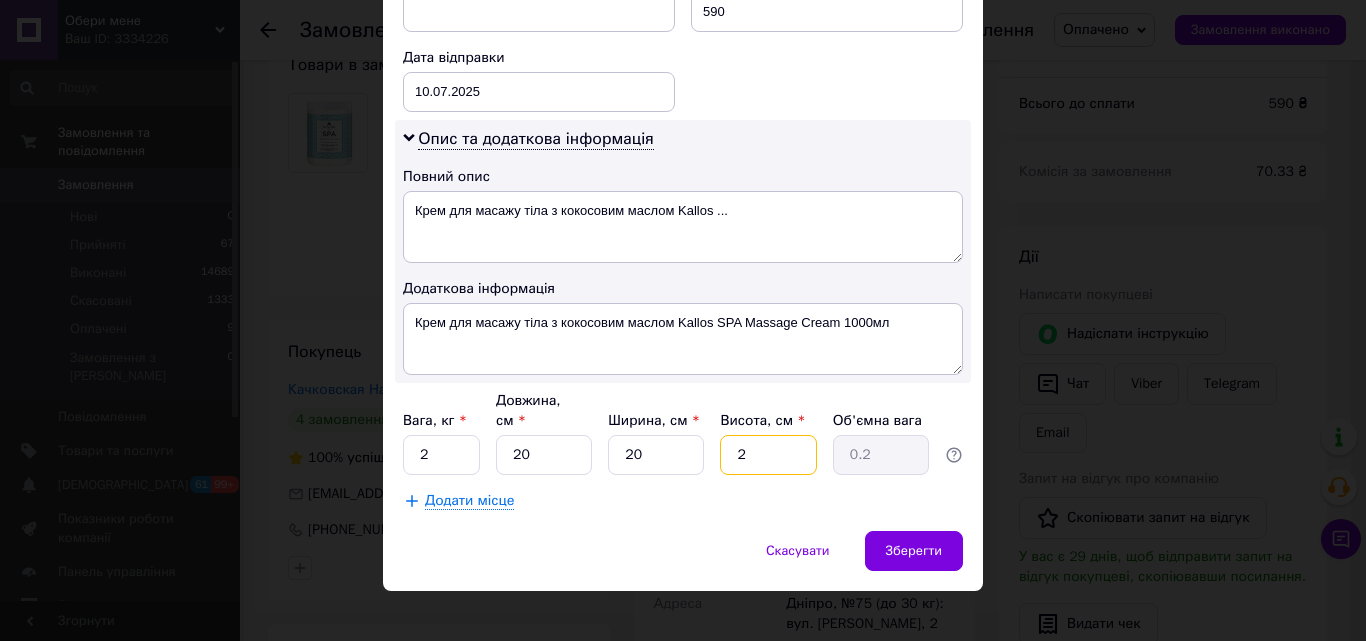 type on "20" 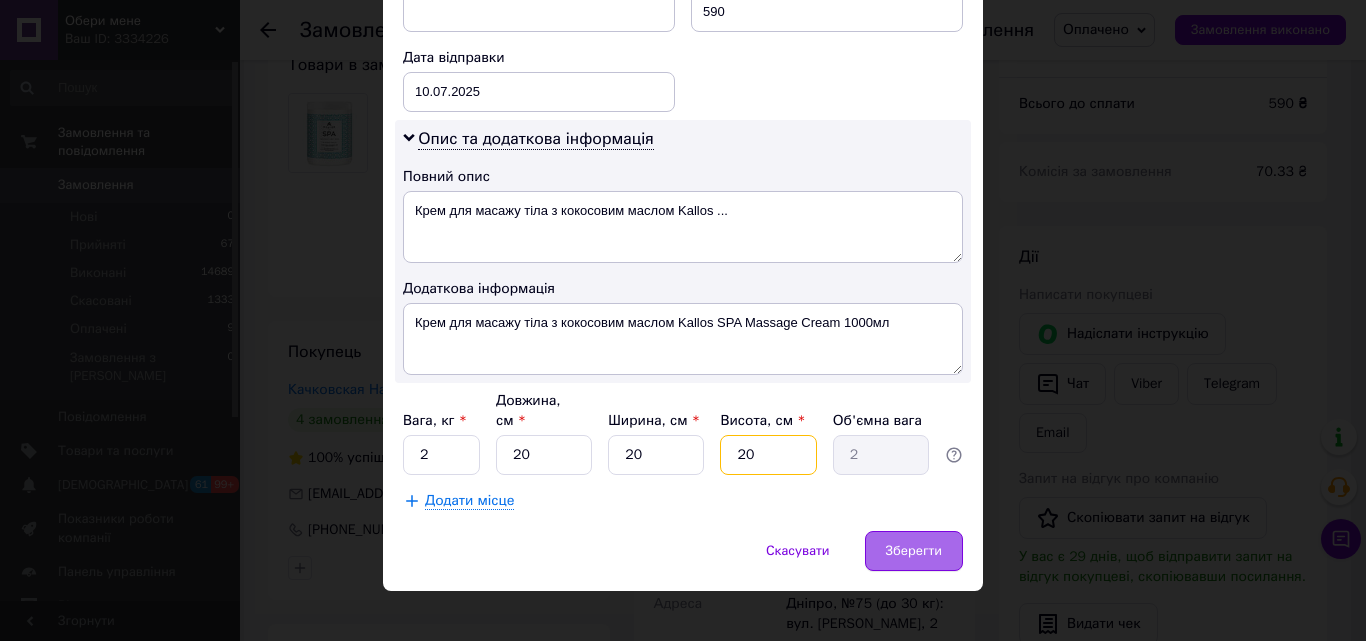 type on "20" 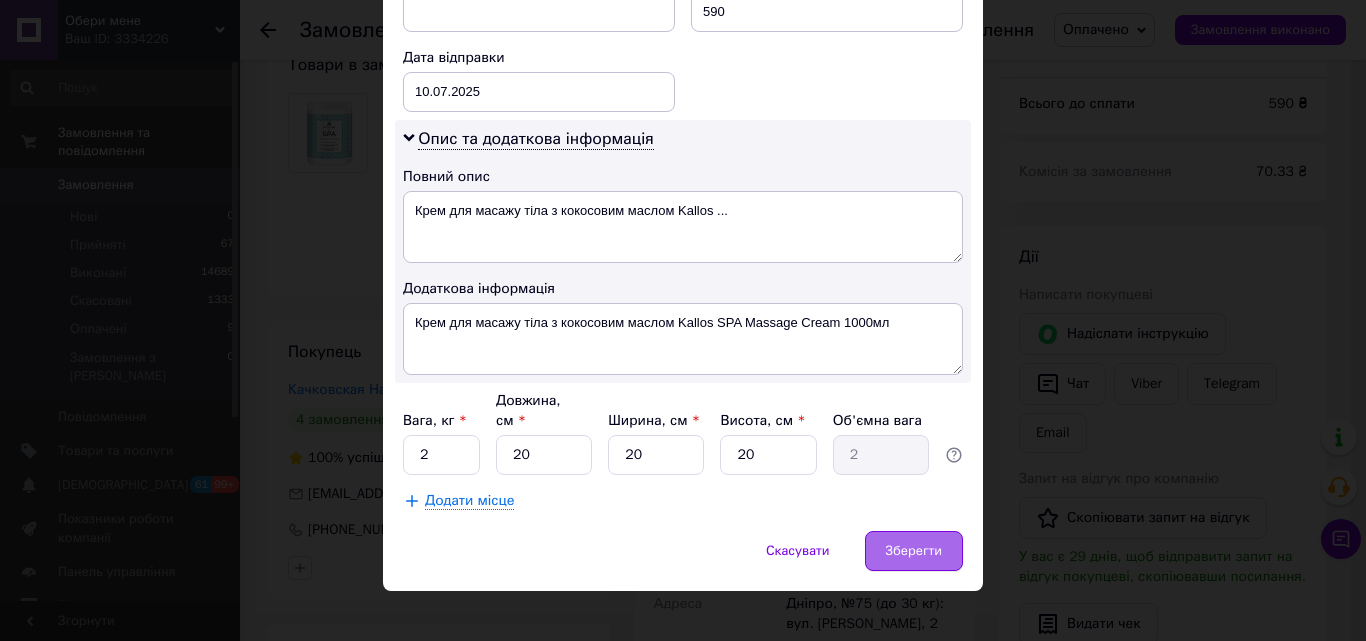 click on "Зберегти" at bounding box center (914, 551) 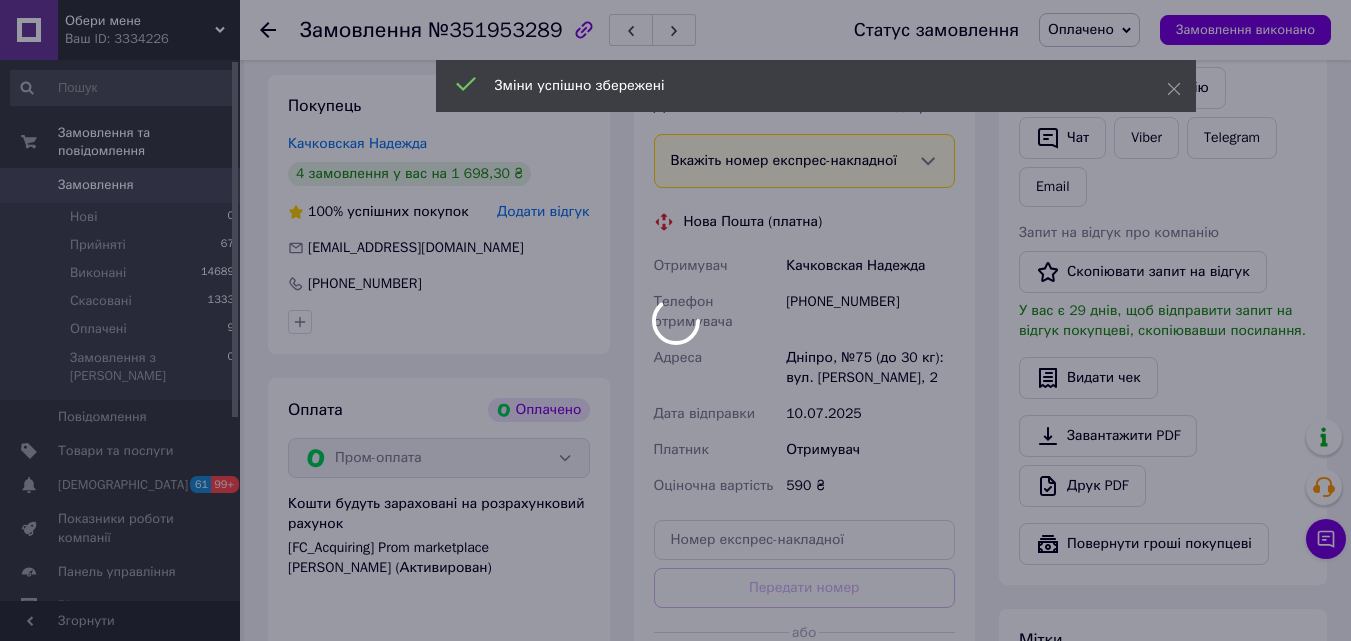scroll, scrollTop: 800, scrollLeft: 0, axis: vertical 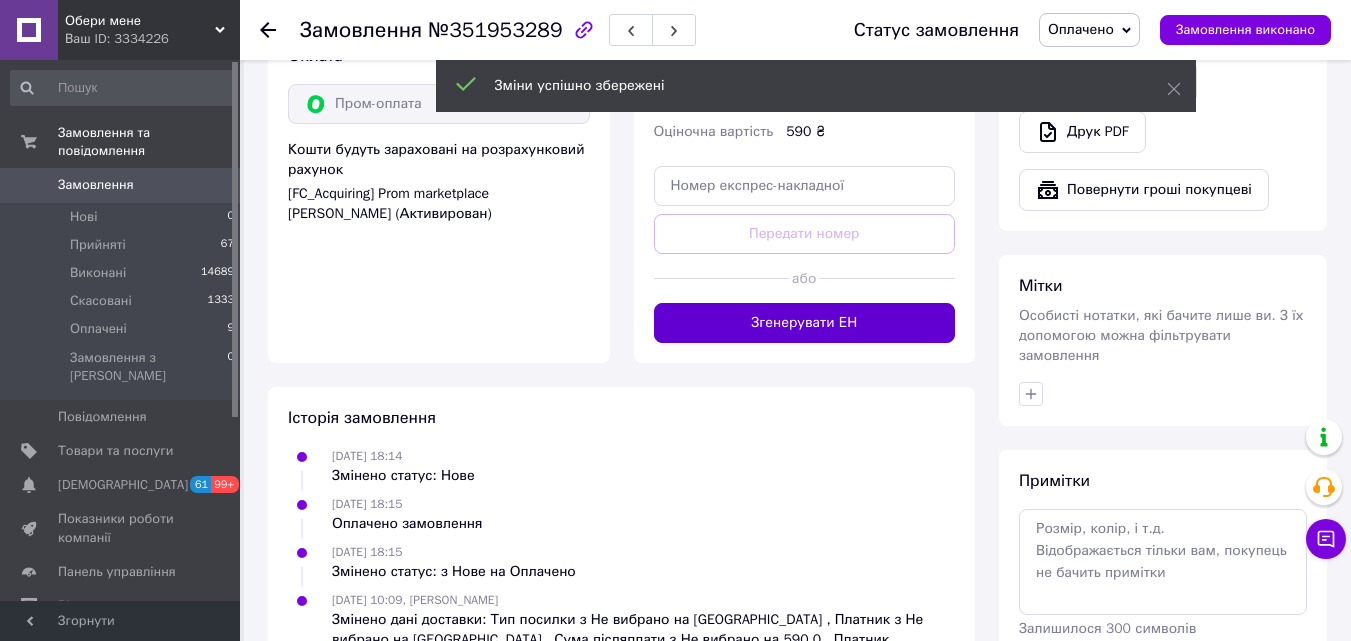 click on "Згенерувати ЕН" at bounding box center [805, 323] 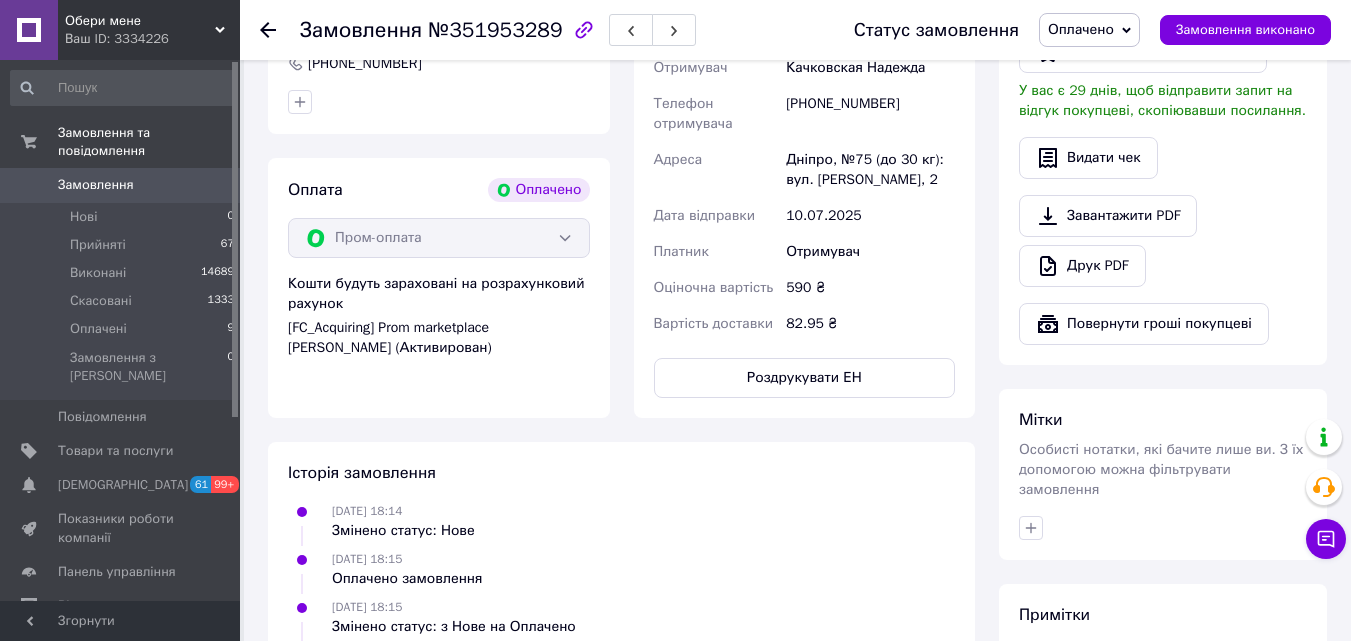 scroll, scrollTop: 500, scrollLeft: 0, axis: vertical 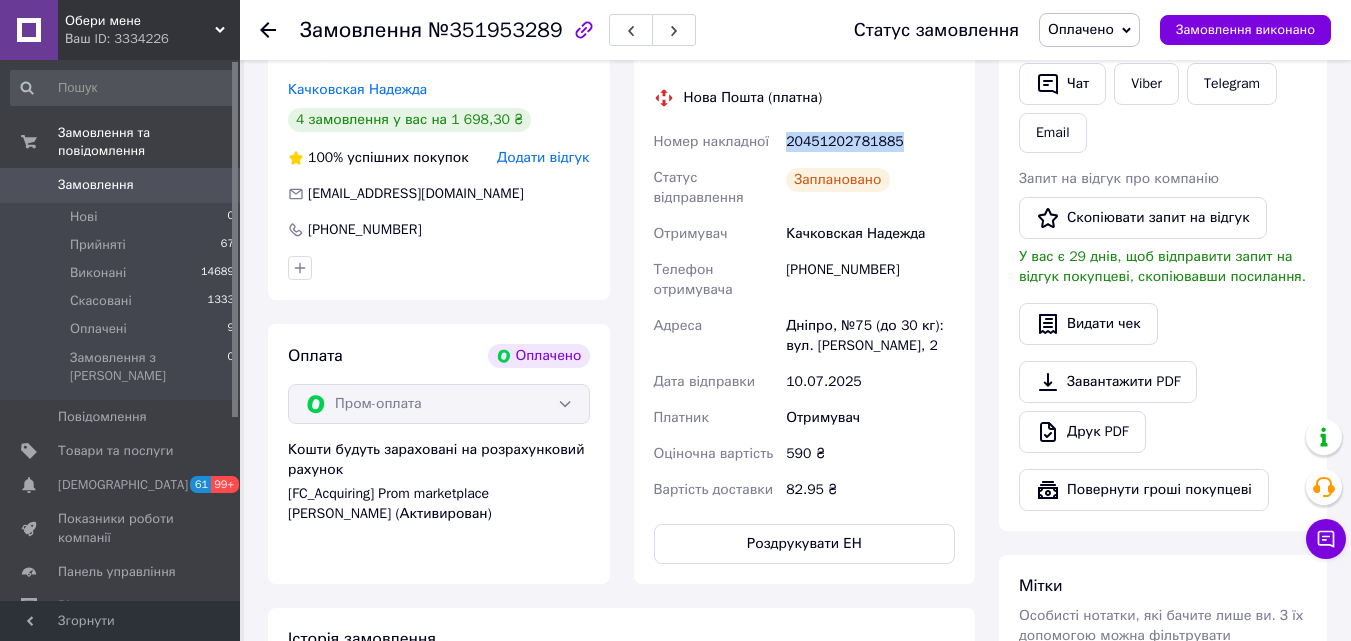 drag, startPoint x: 894, startPoint y: 113, endPoint x: 772, endPoint y: 119, distance: 122.14745 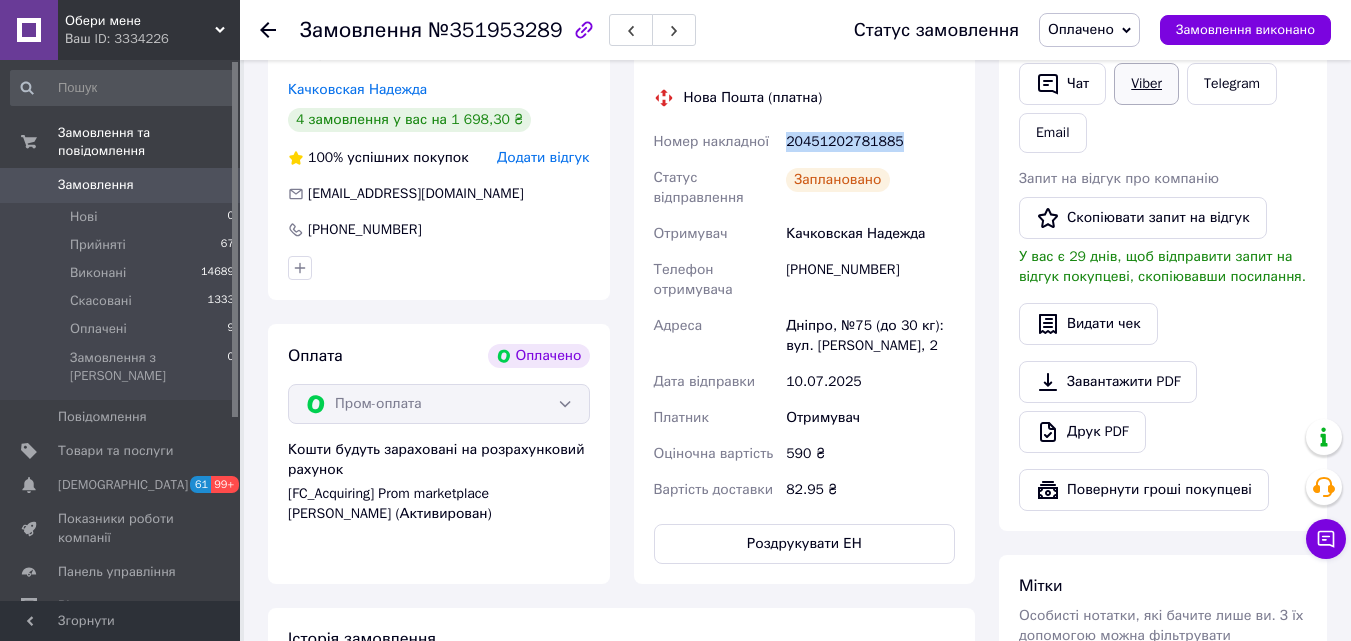 click on "Viber" at bounding box center (1146, 84) 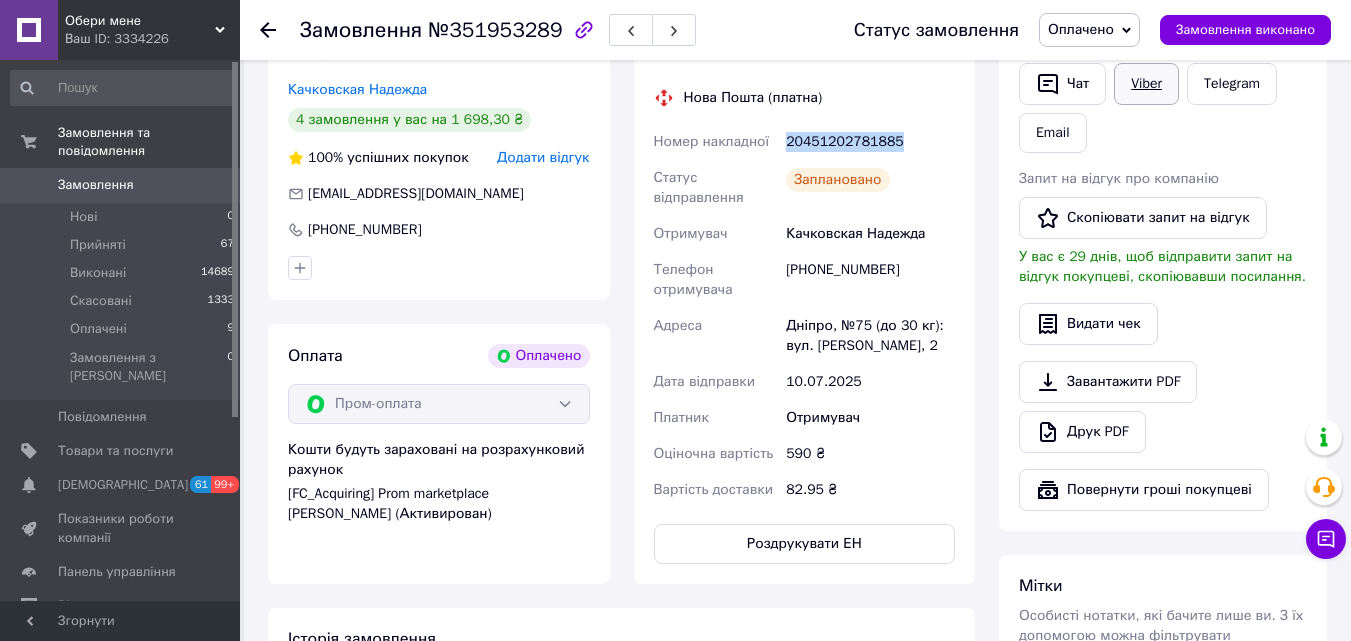 click on "Viber" at bounding box center [1146, 84] 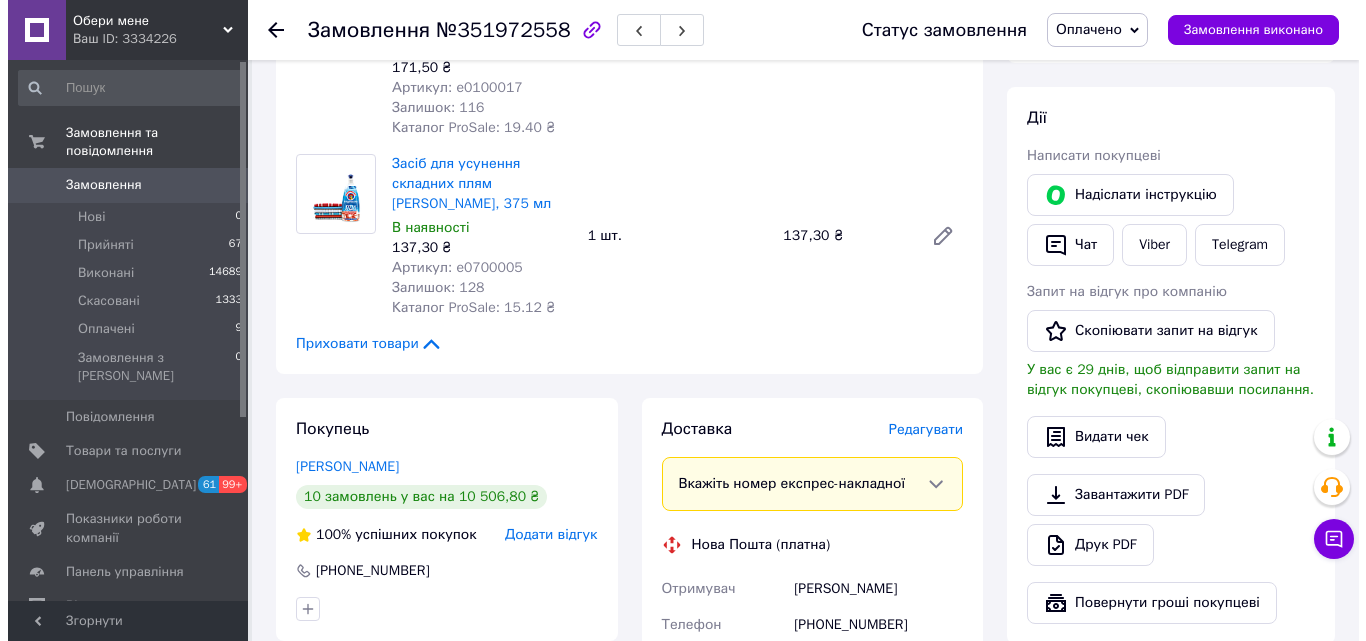 scroll, scrollTop: 400, scrollLeft: 0, axis: vertical 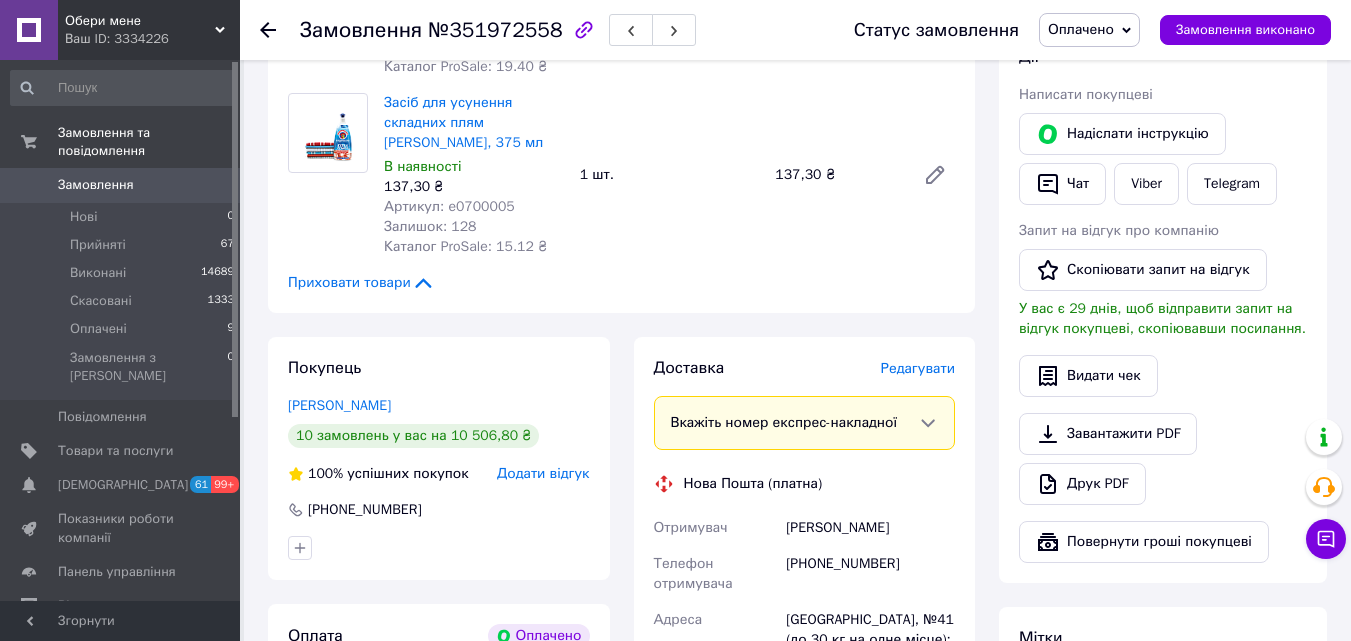 click on "Редагувати" at bounding box center [918, 368] 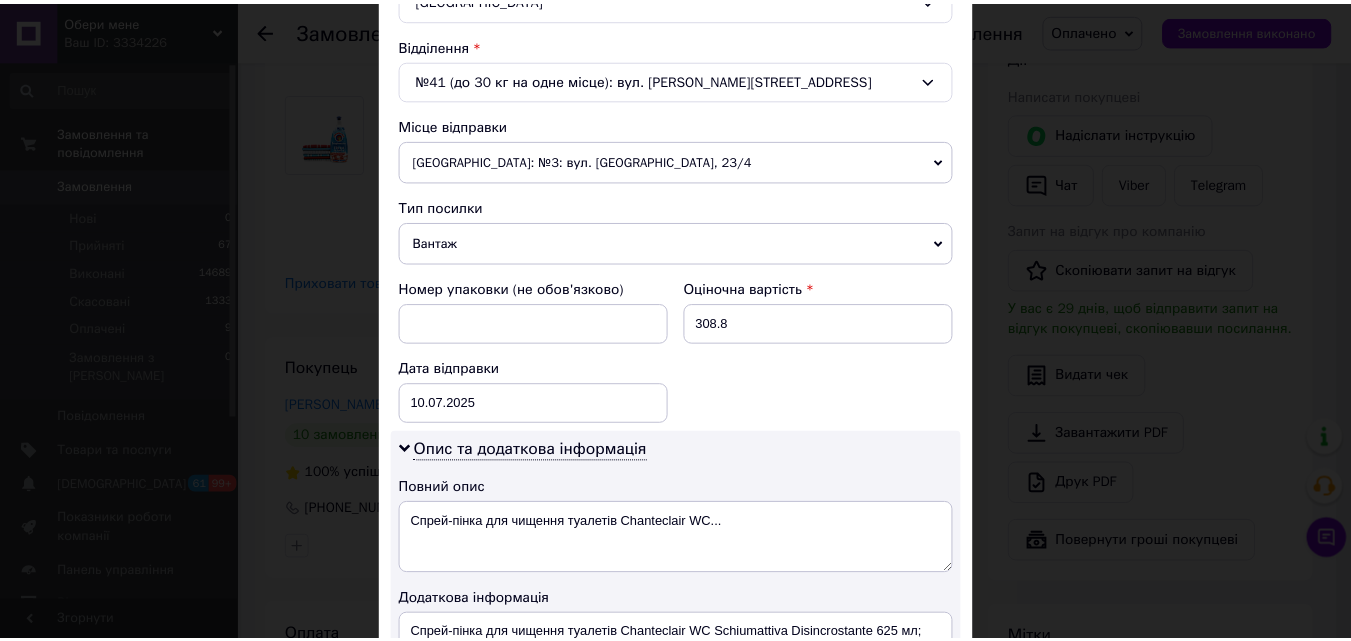 scroll, scrollTop: 900, scrollLeft: 0, axis: vertical 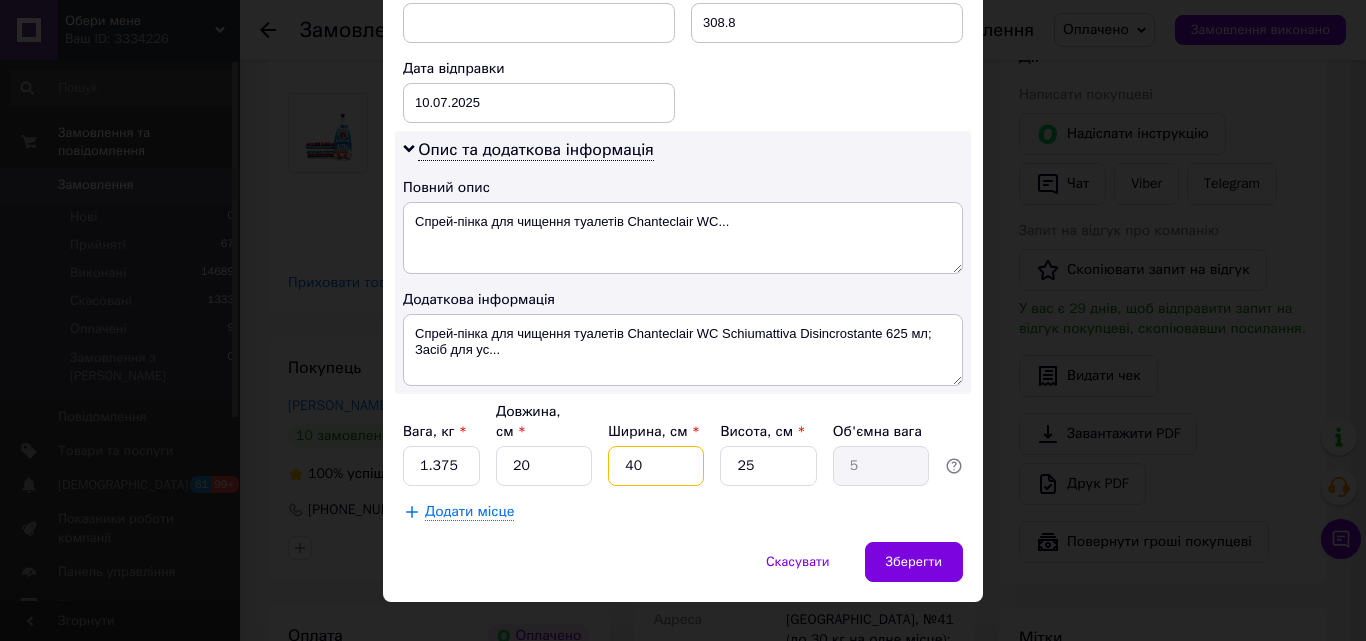 drag, startPoint x: 635, startPoint y: 438, endPoint x: 622, endPoint y: 436, distance: 13.152946 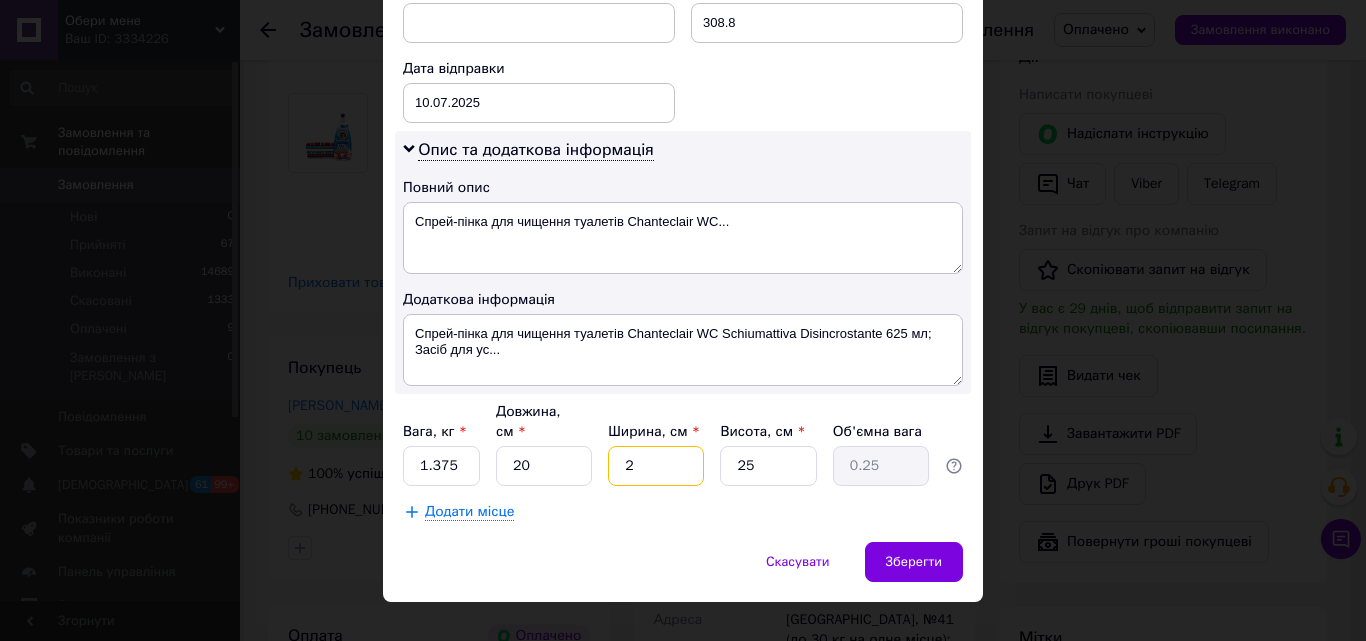 type on "20" 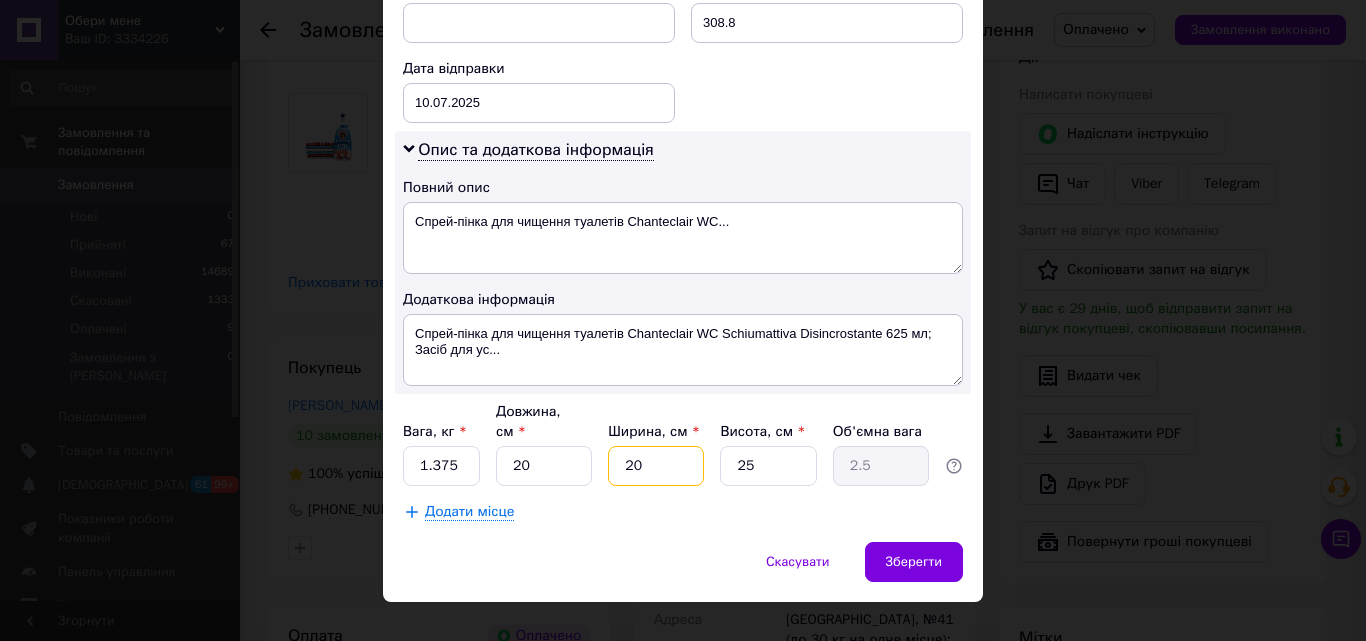 type on "20" 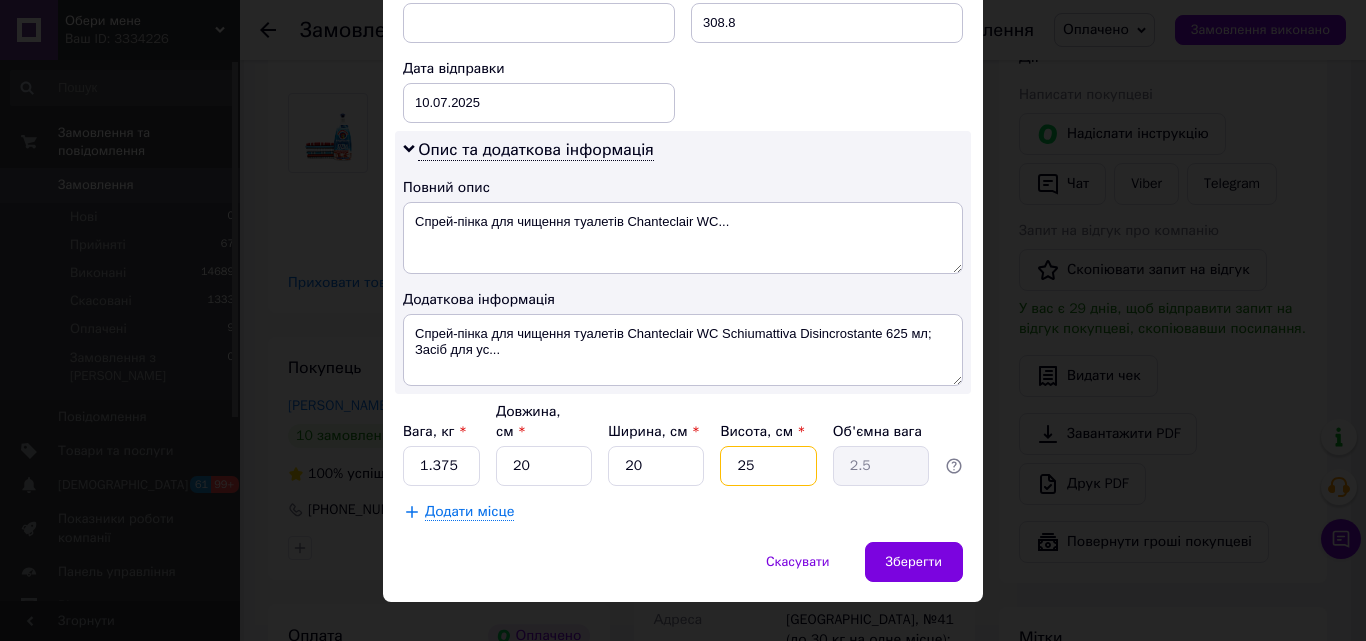 drag, startPoint x: 765, startPoint y: 441, endPoint x: 657, endPoint y: 365, distance: 132.0606 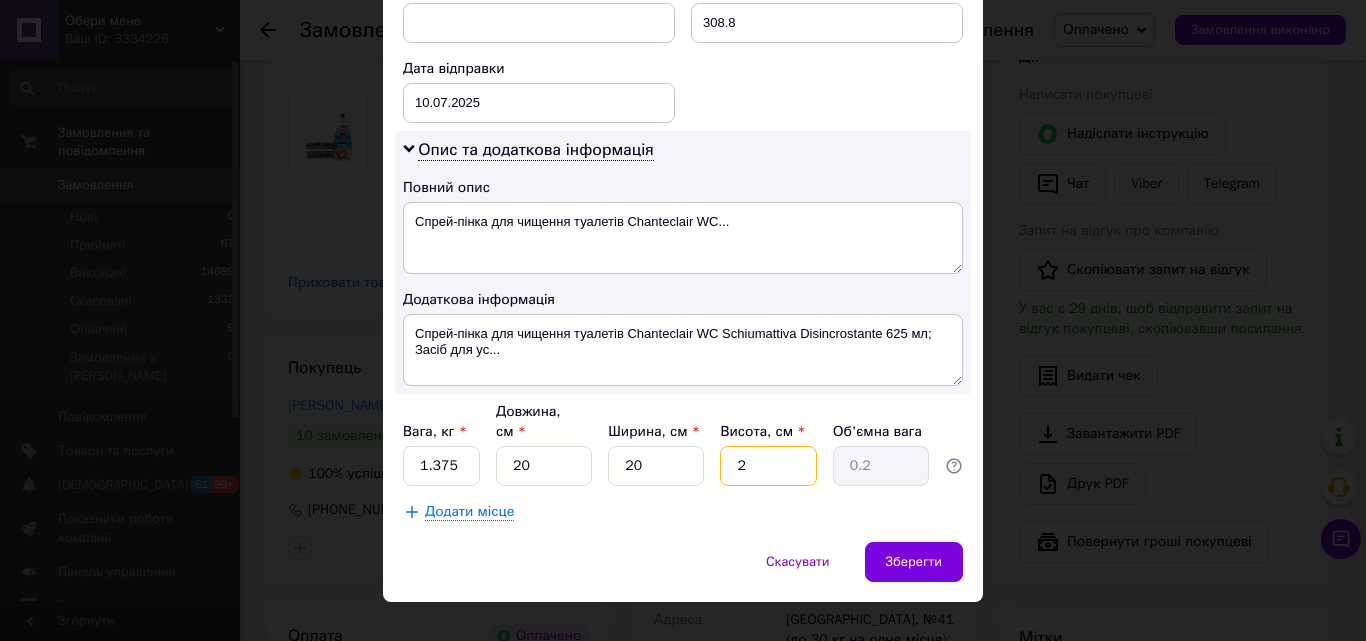 type on "20" 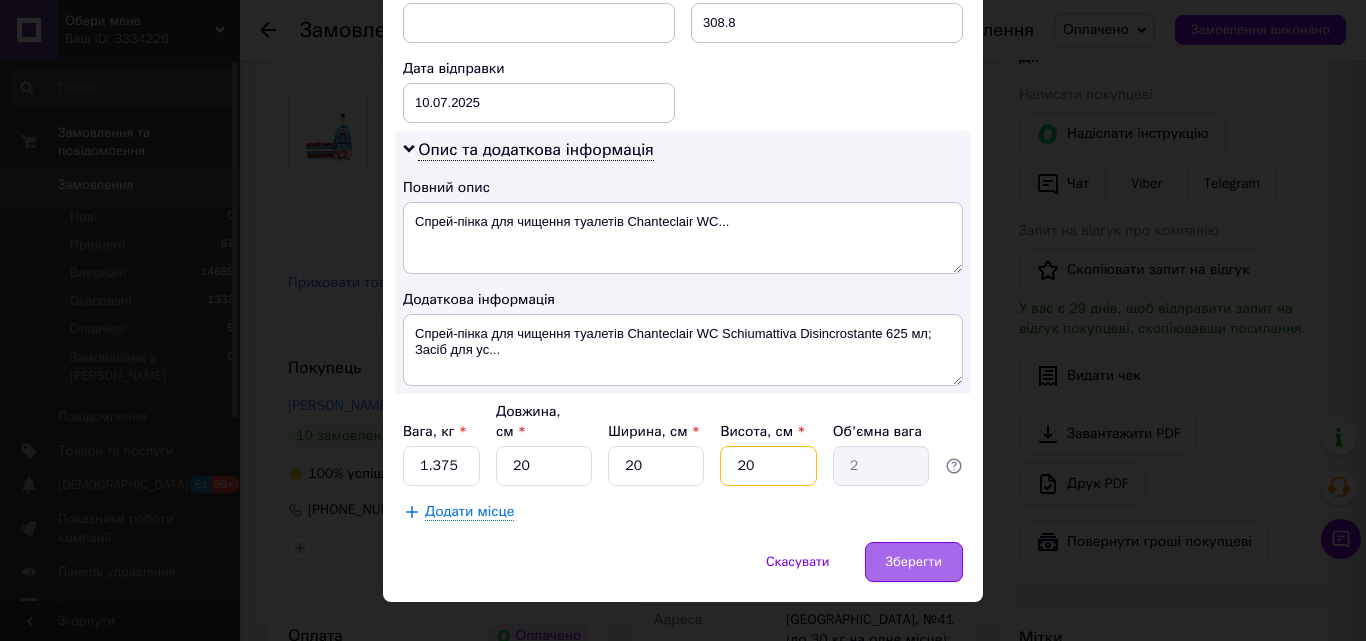 type on "20" 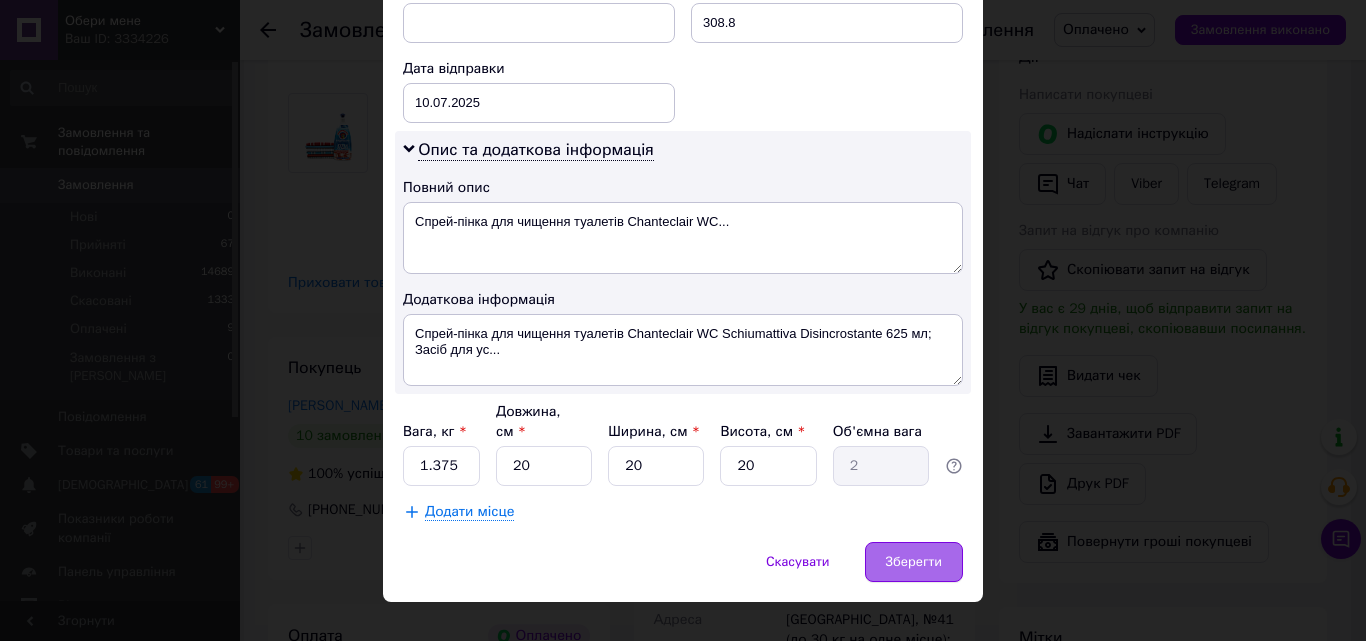 click on "Зберегти" at bounding box center [914, 562] 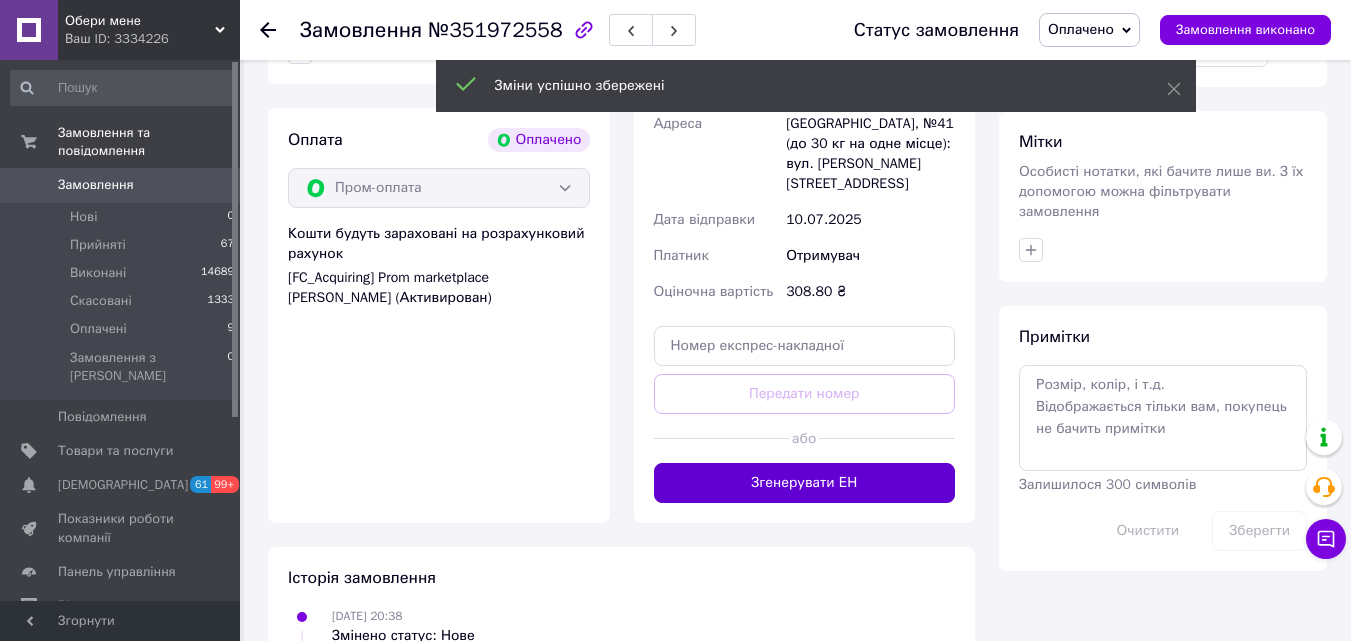 scroll, scrollTop: 900, scrollLeft: 0, axis: vertical 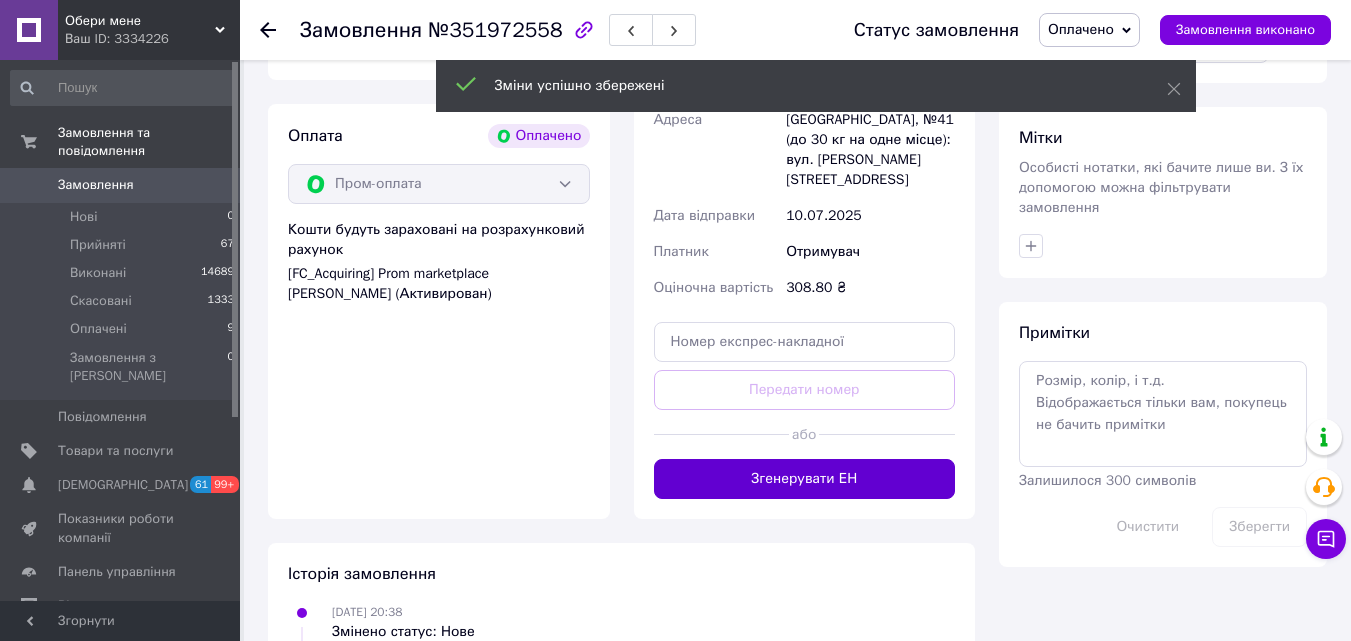click on "Згенерувати ЕН" at bounding box center (805, 479) 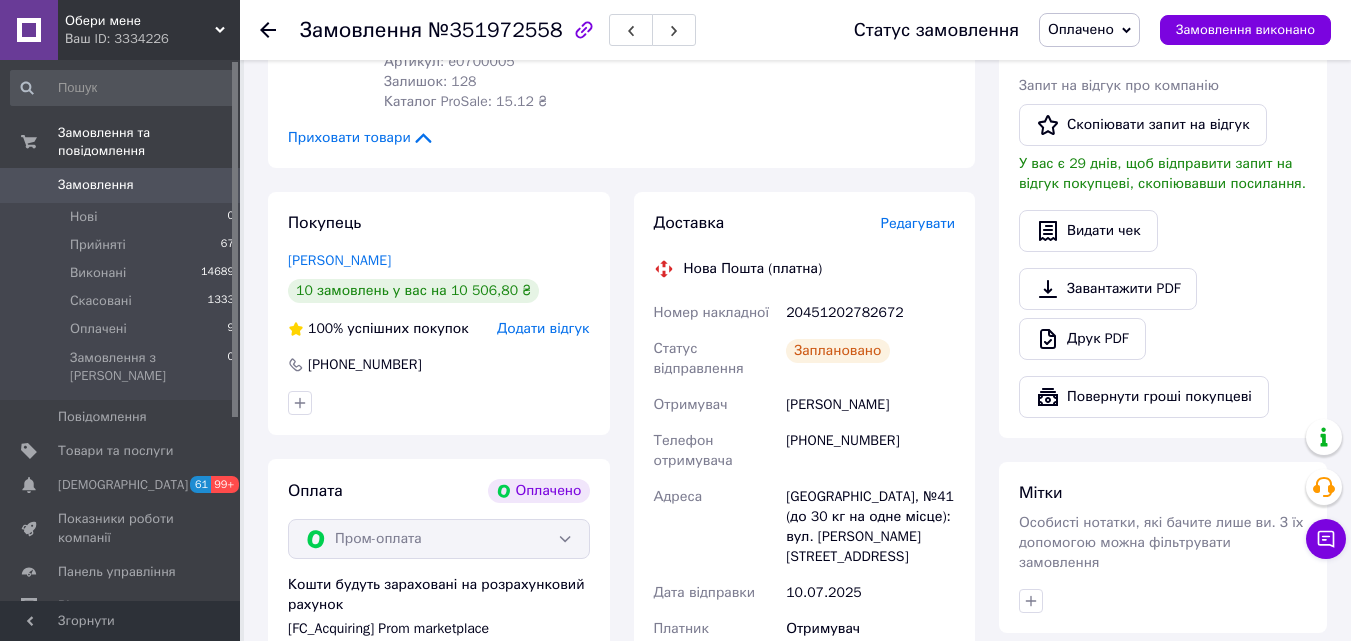 scroll, scrollTop: 500, scrollLeft: 0, axis: vertical 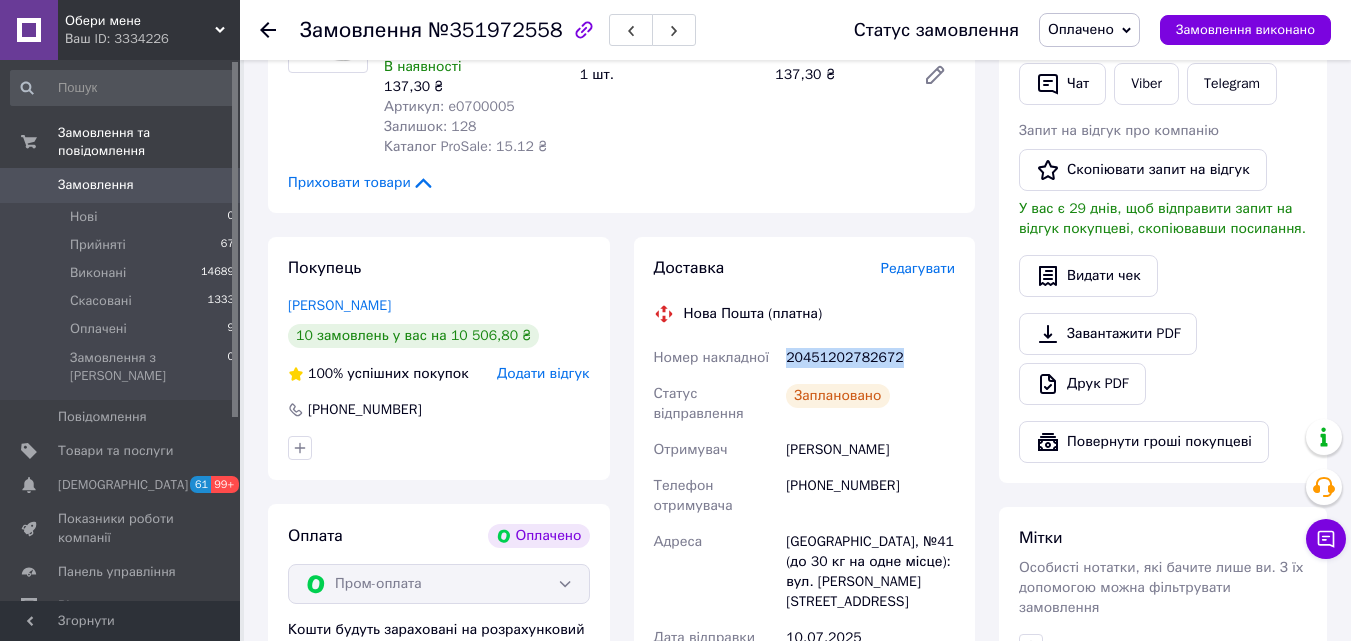 drag, startPoint x: 884, startPoint y: 352, endPoint x: 765, endPoint y: 346, distance: 119.15116 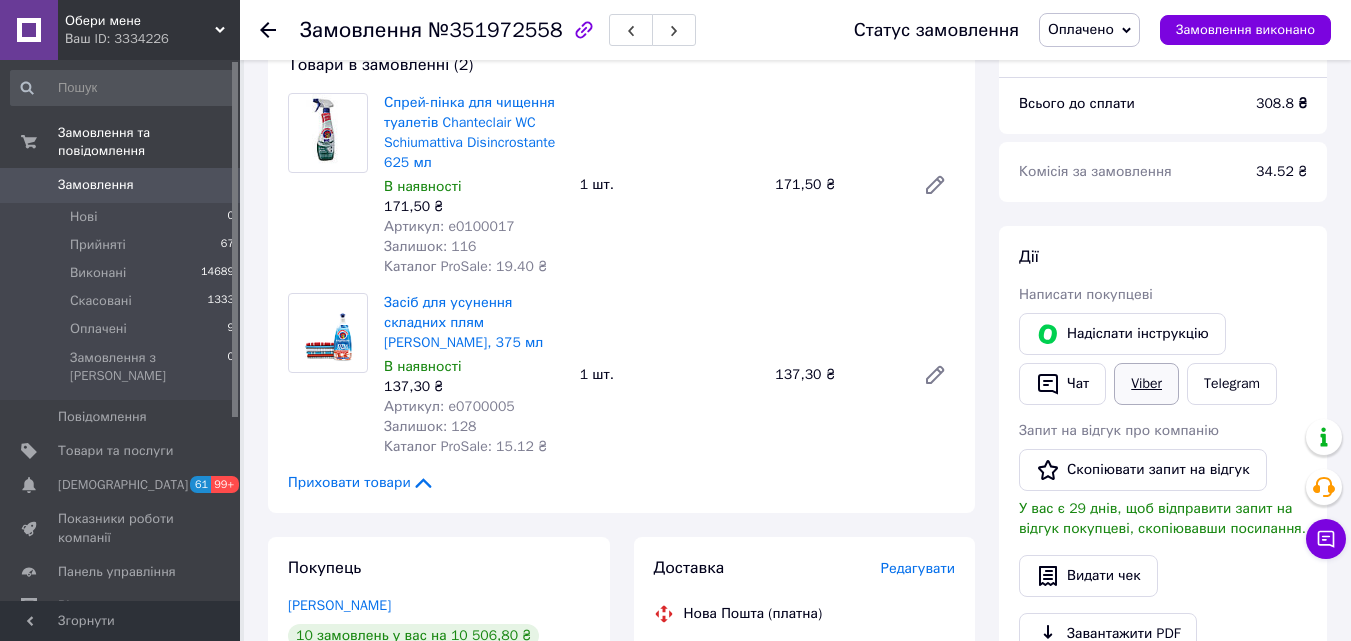 click on "Viber" at bounding box center (1146, 384) 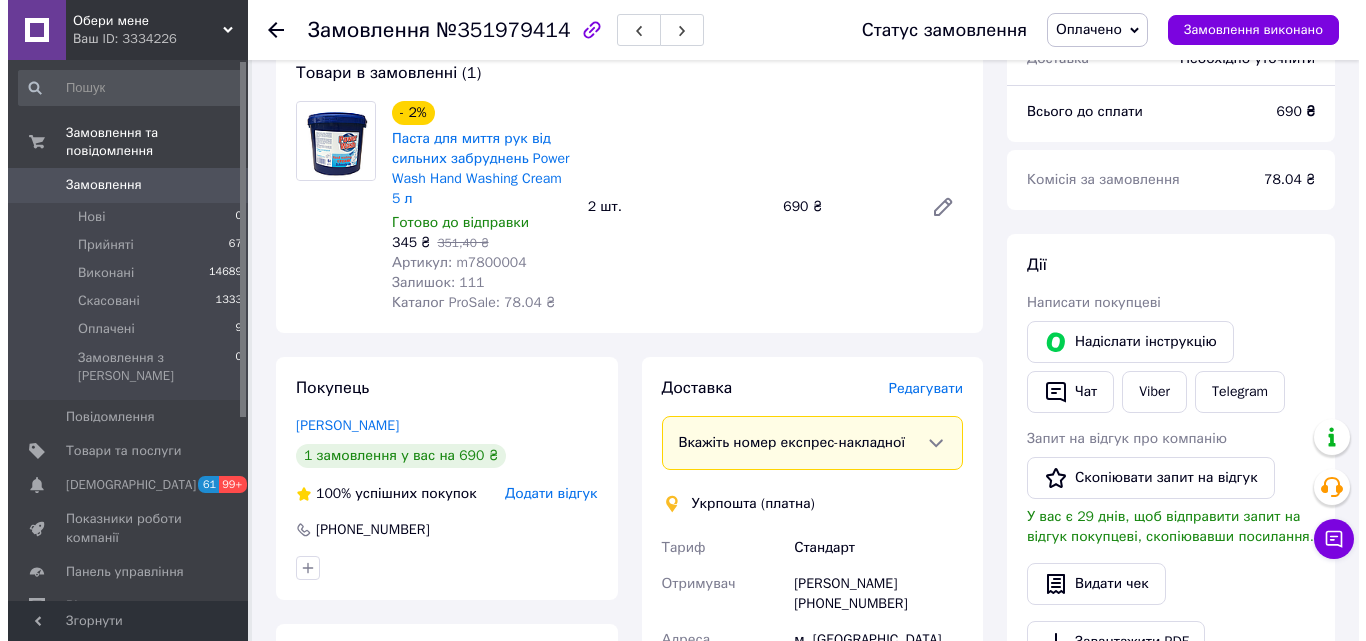 scroll, scrollTop: 200, scrollLeft: 0, axis: vertical 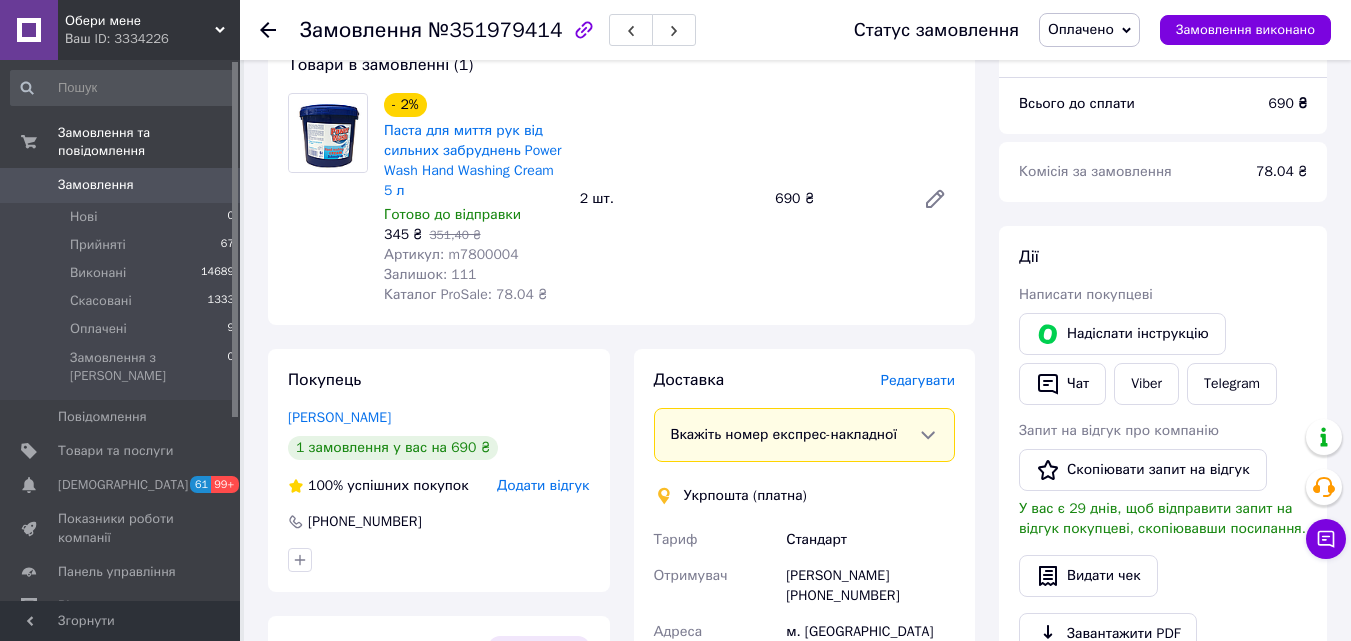 click on "Редагувати" at bounding box center (918, 380) 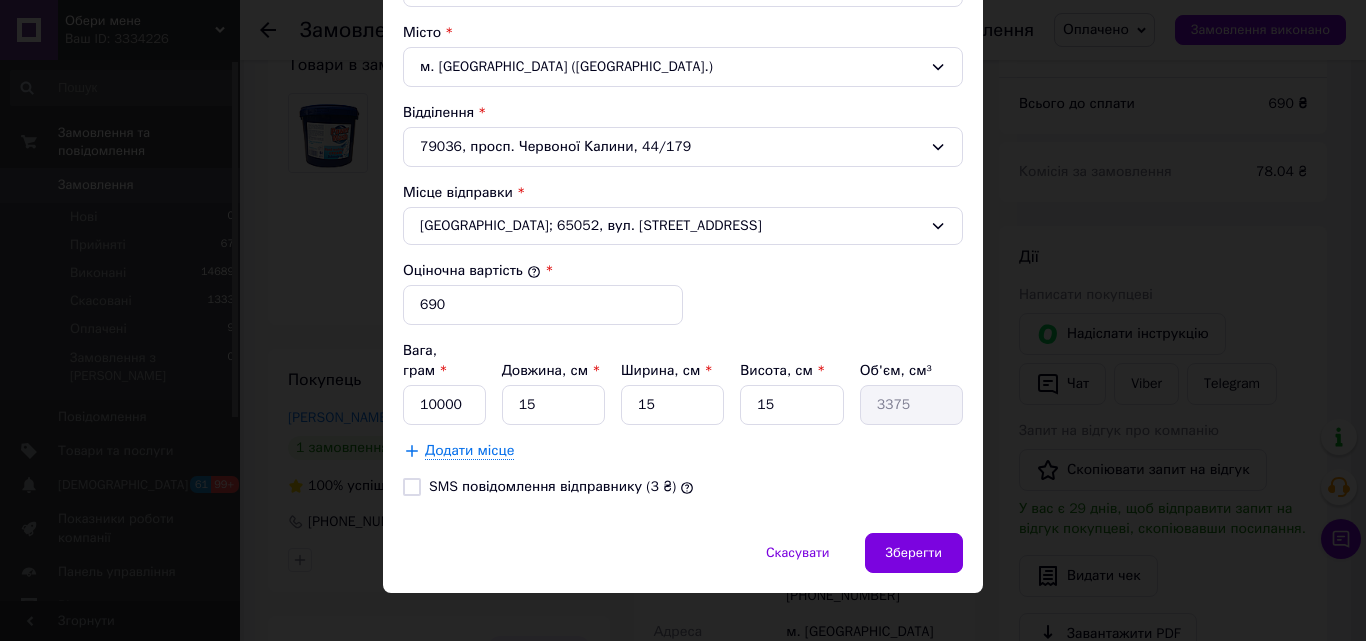scroll, scrollTop: 610, scrollLeft: 0, axis: vertical 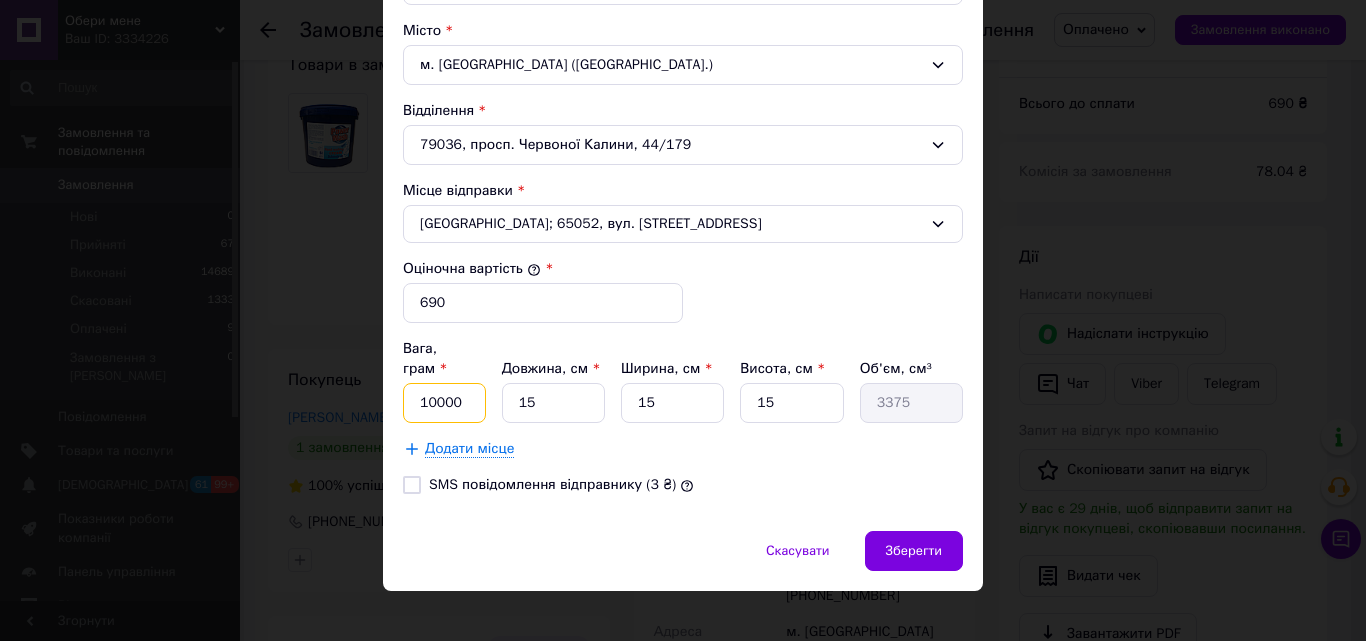 drag, startPoint x: 429, startPoint y: 379, endPoint x: 414, endPoint y: 378, distance: 15.033297 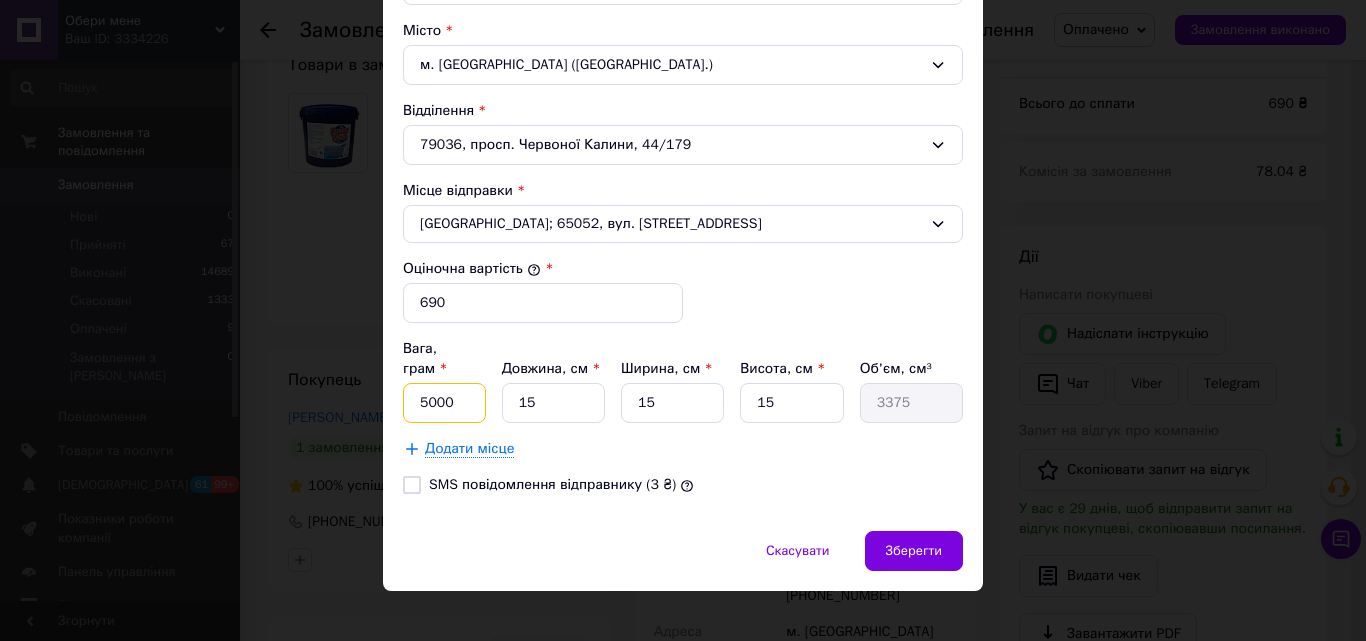 type on "5000" 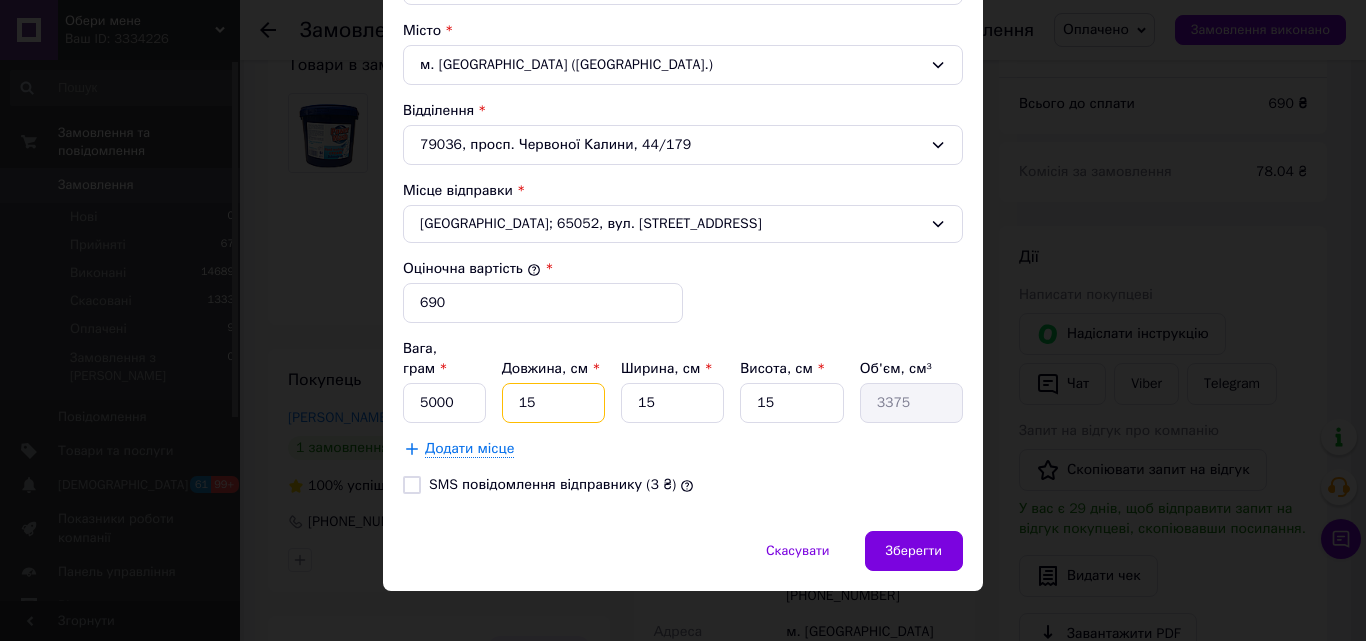 drag, startPoint x: 539, startPoint y: 379, endPoint x: 505, endPoint y: 384, distance: 34.36568 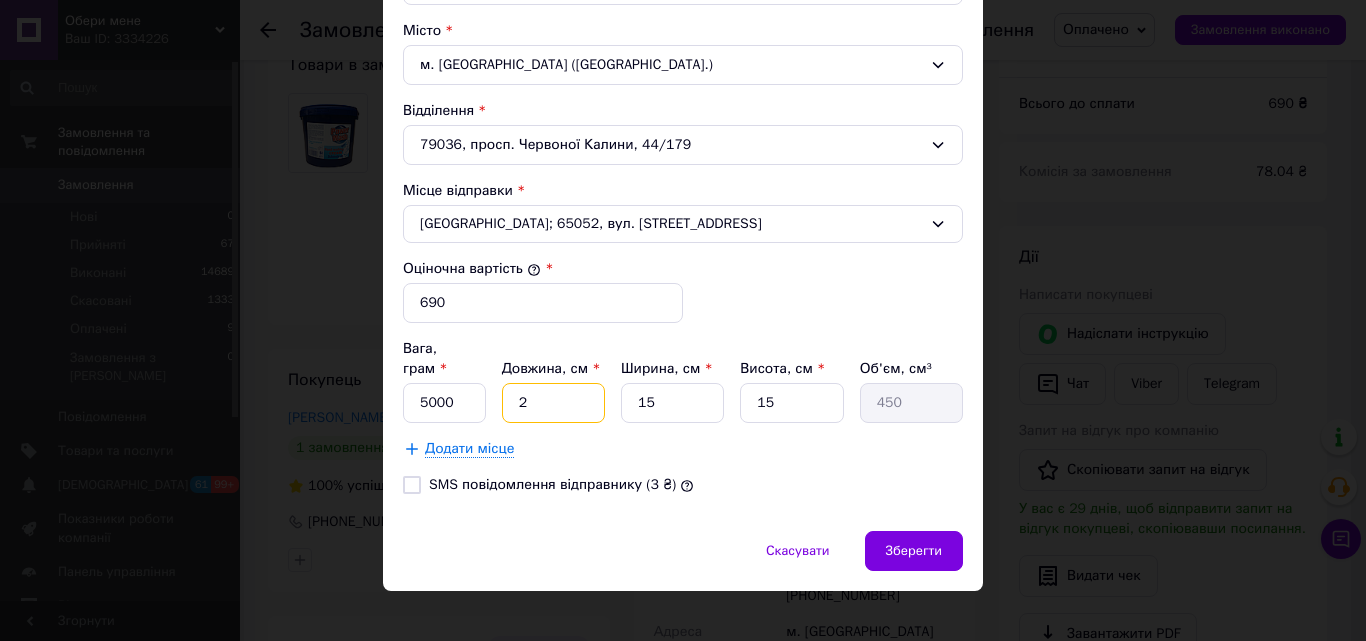 type on "2" 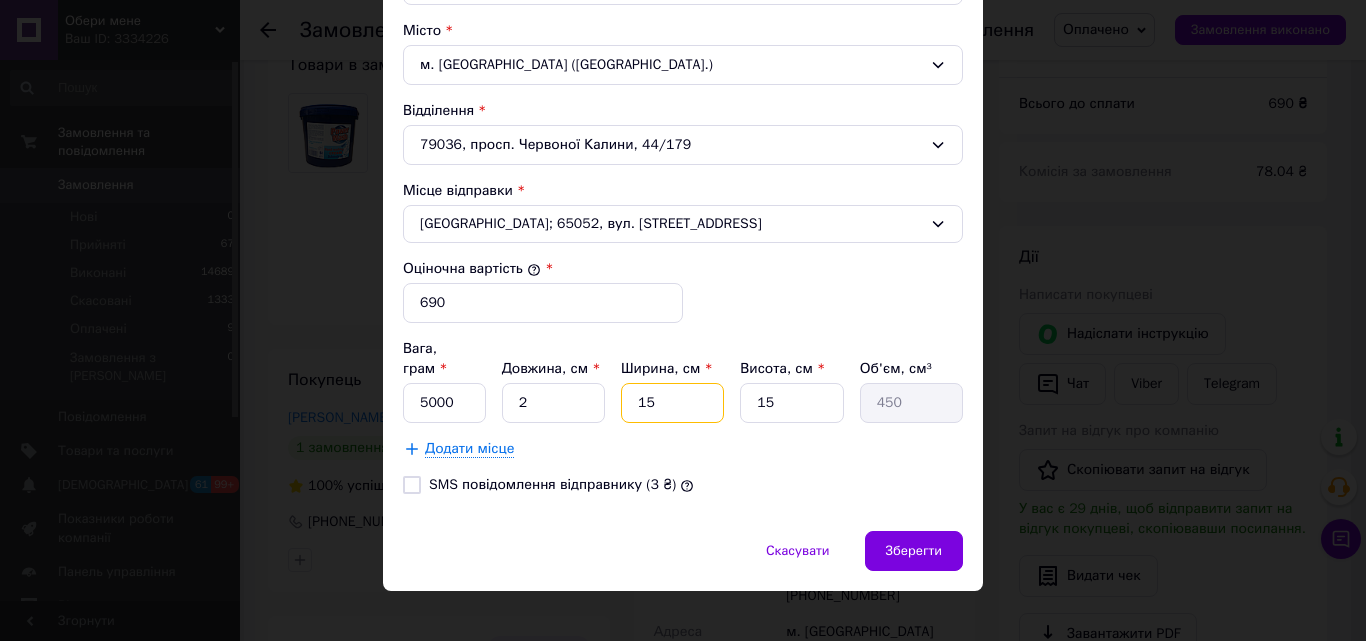 drag, startPoint x: 655, startPoint y: 373, endPoint x: 628, endPoint y: 376, distance: 27.166155 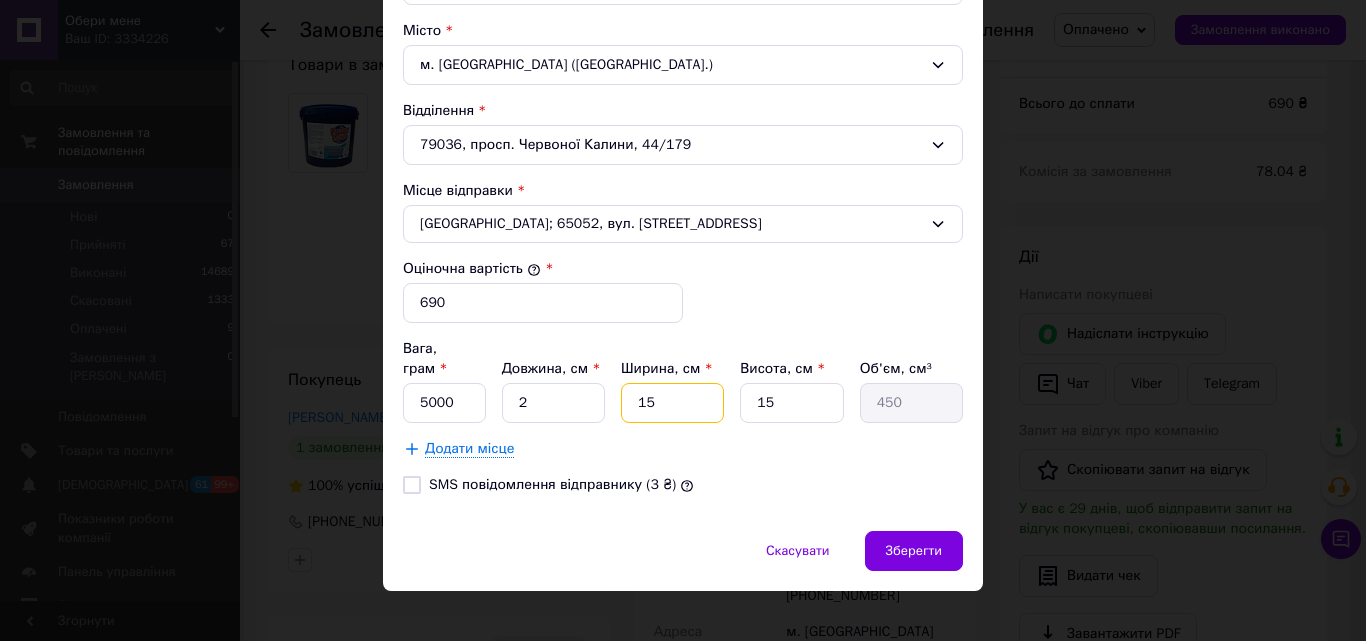 click on "15" at bounding box center (672, 403) 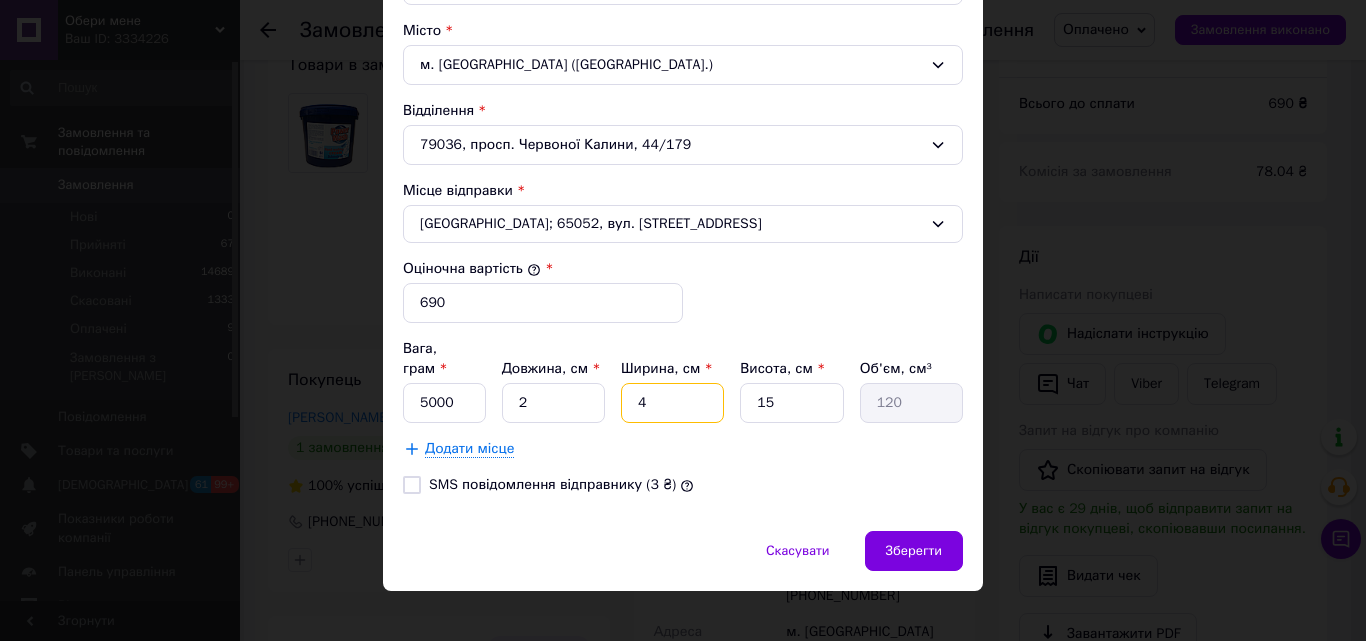 type on "40" 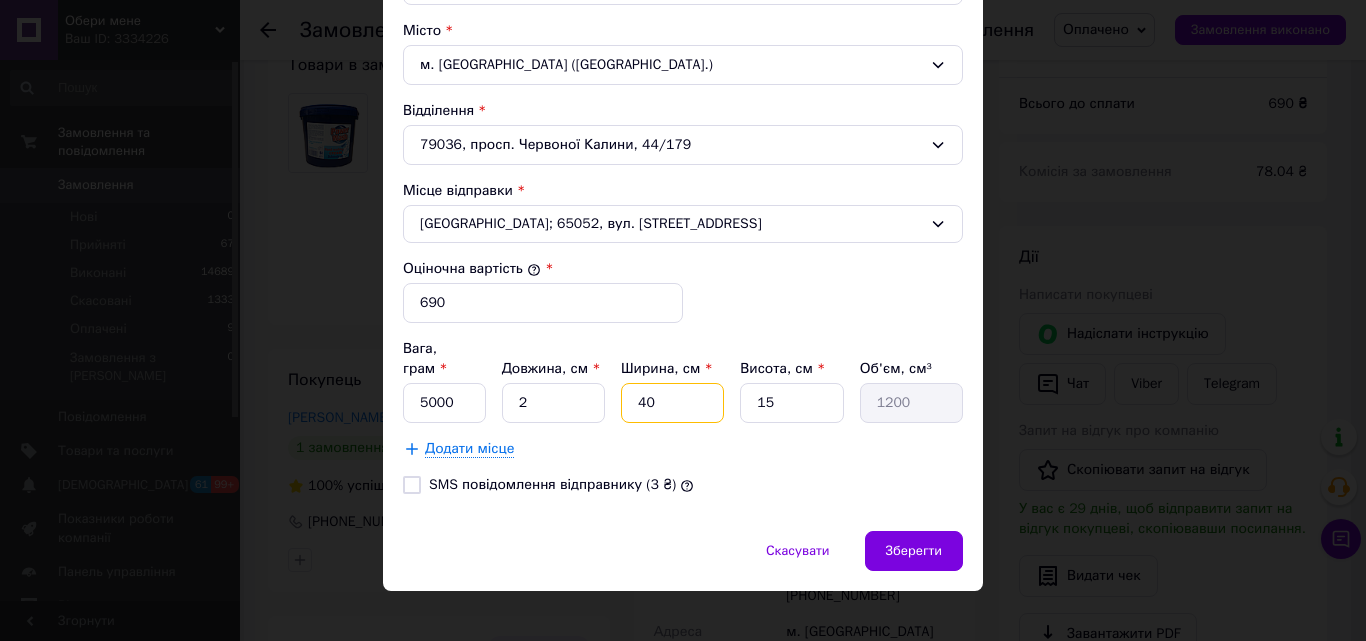 type on "40" 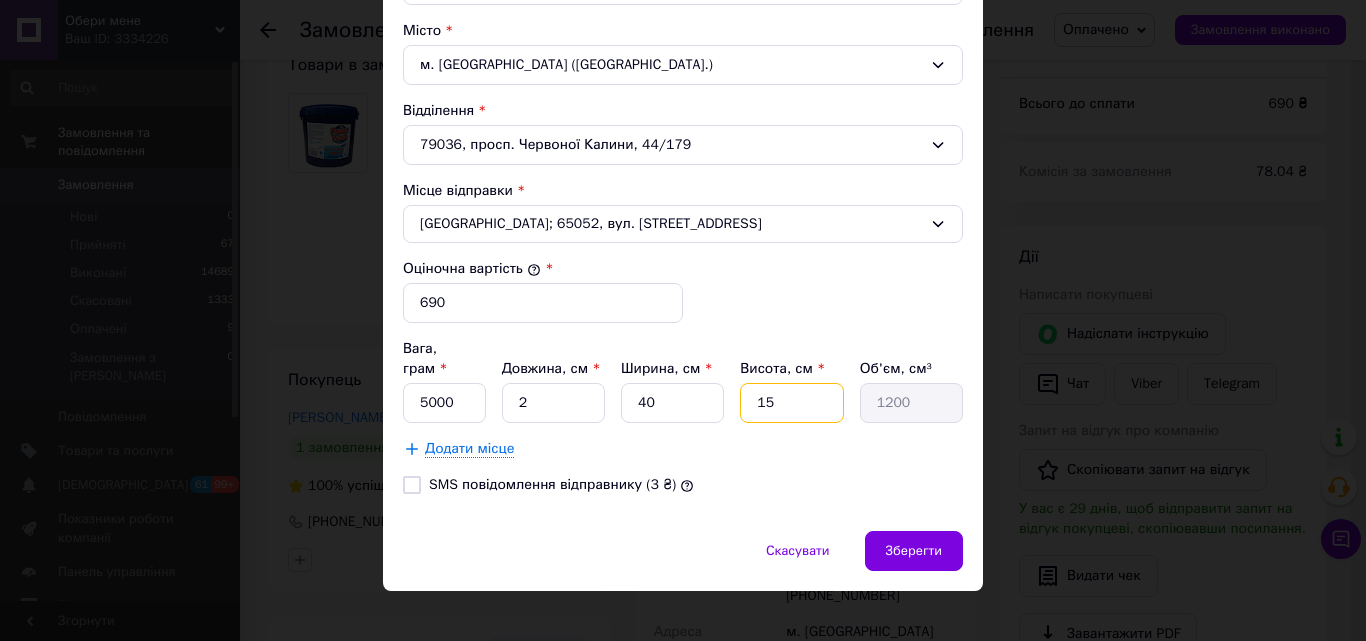 click on "Вага, грам   * 5000 Довжина, см   * 2 Ширина, см   * 40 Висота, см   * 15 Об'єм, см³ 1200" at bounding box center (683, 381) 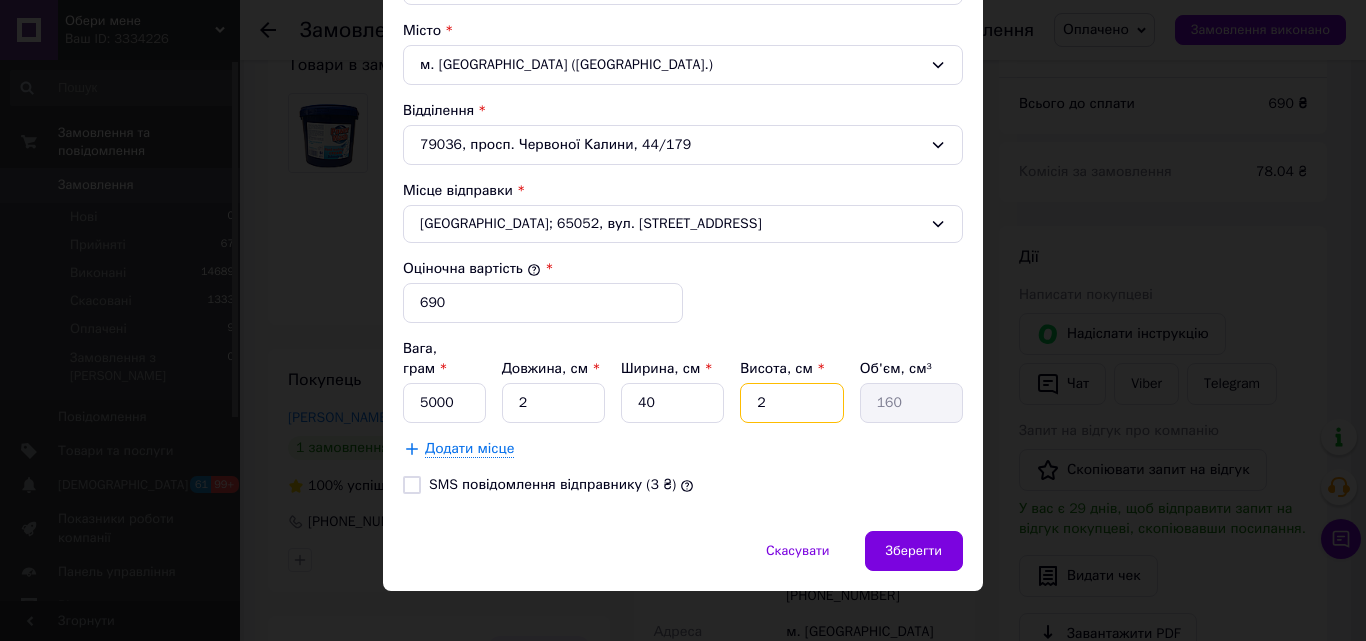 type on "25" 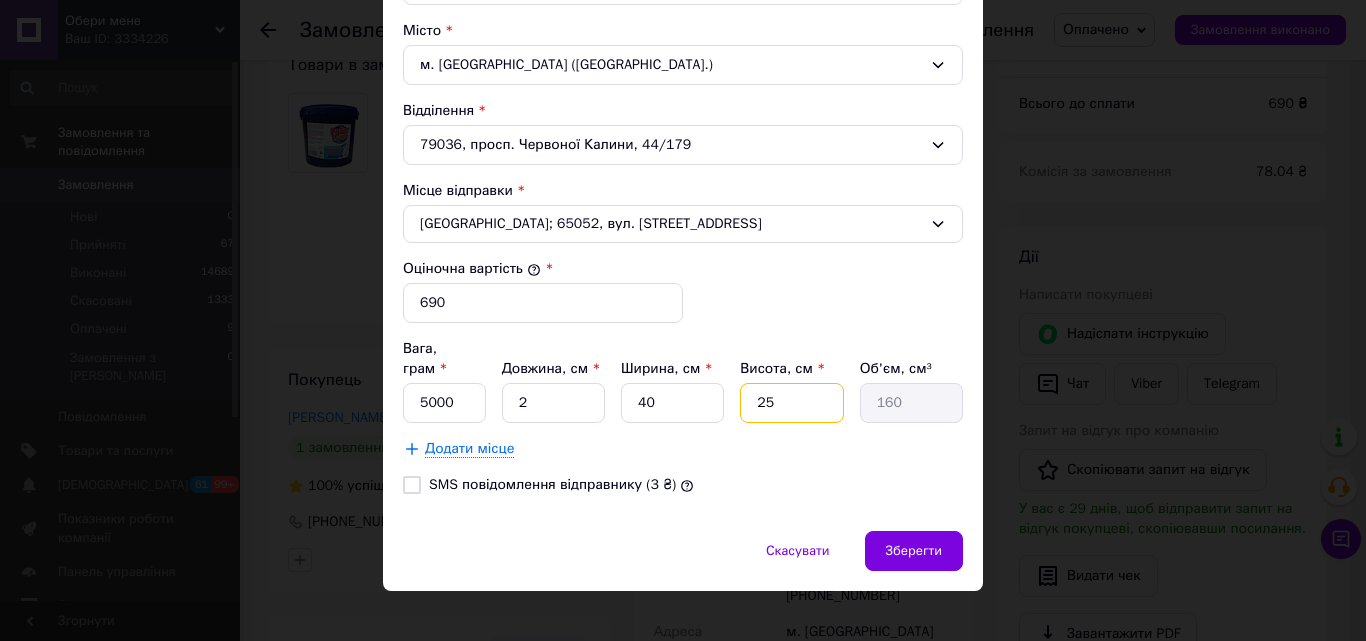 type on "2000" 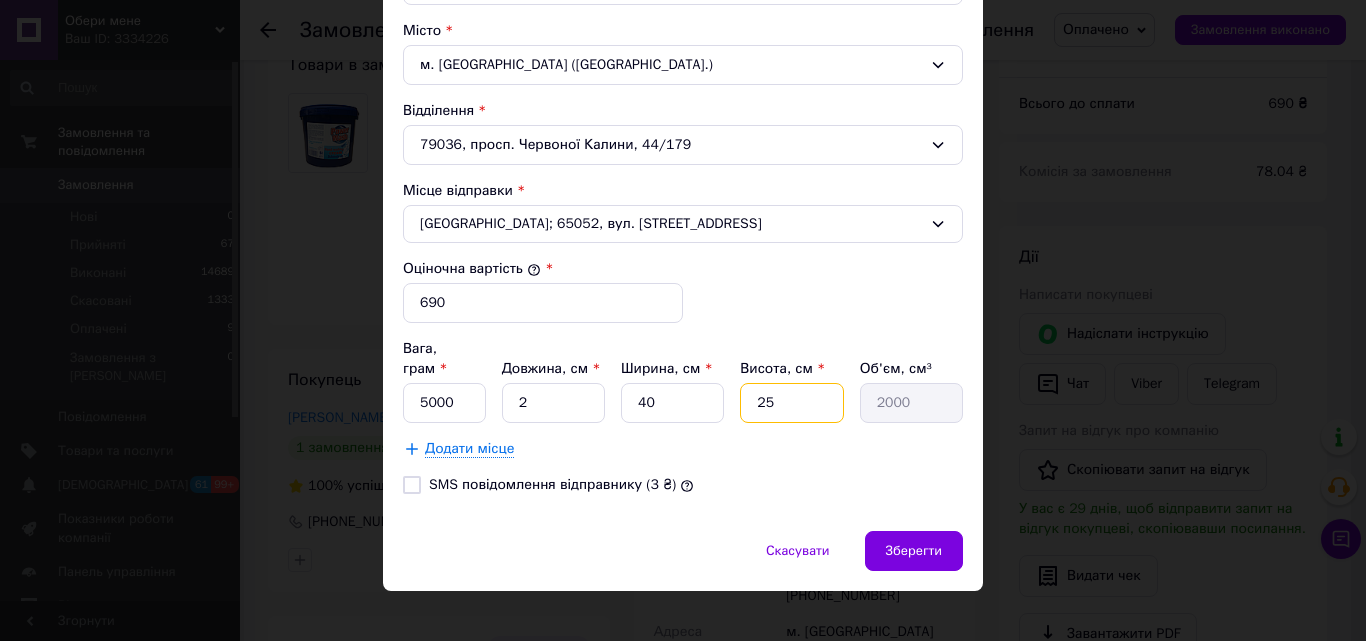 type on "25" 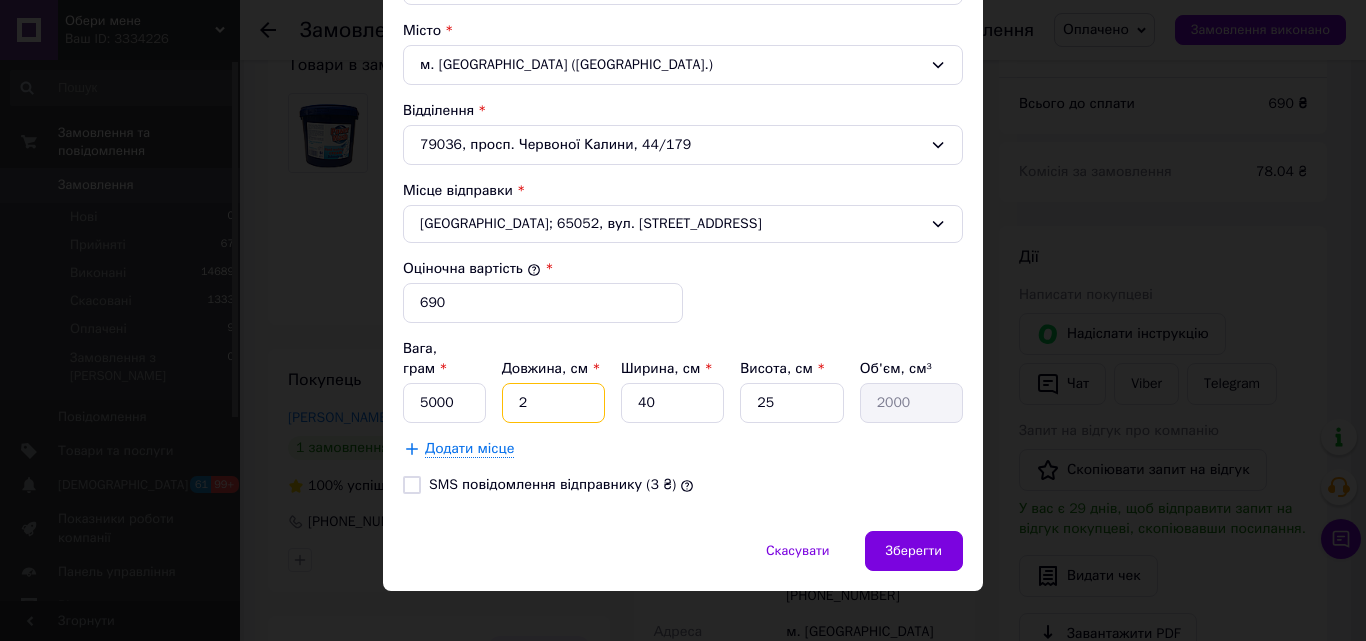 click on "2" at bounding box center (553, 403) 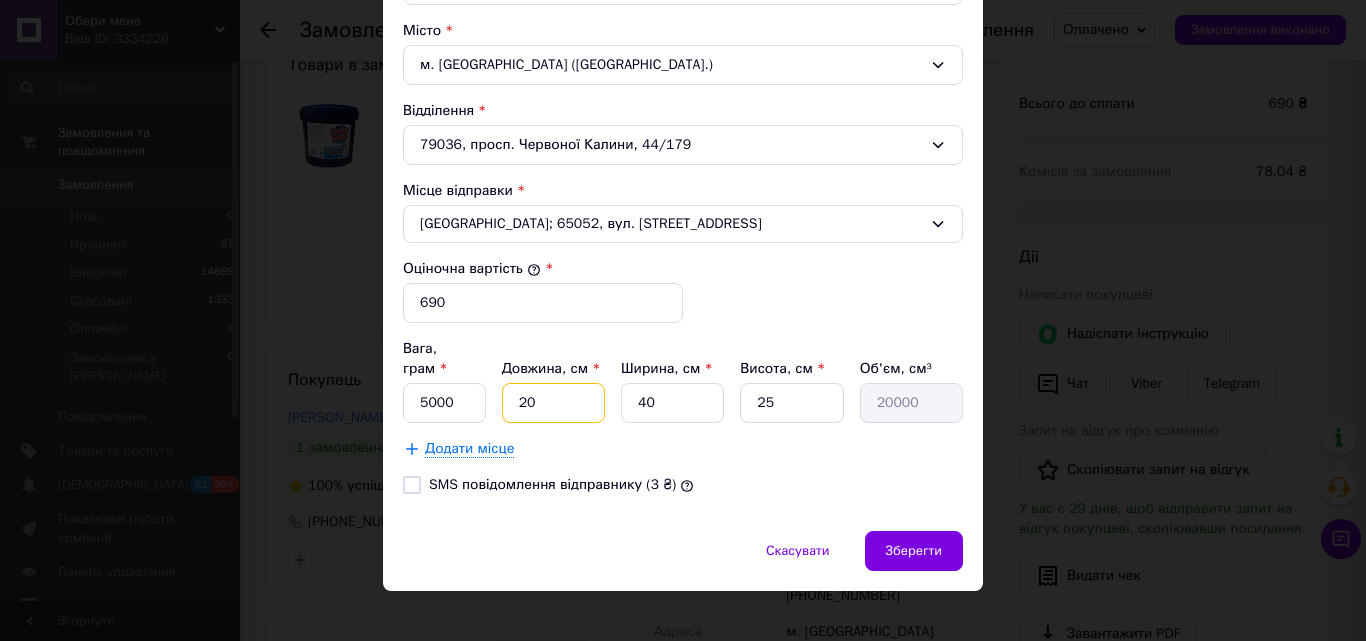 type on "20" 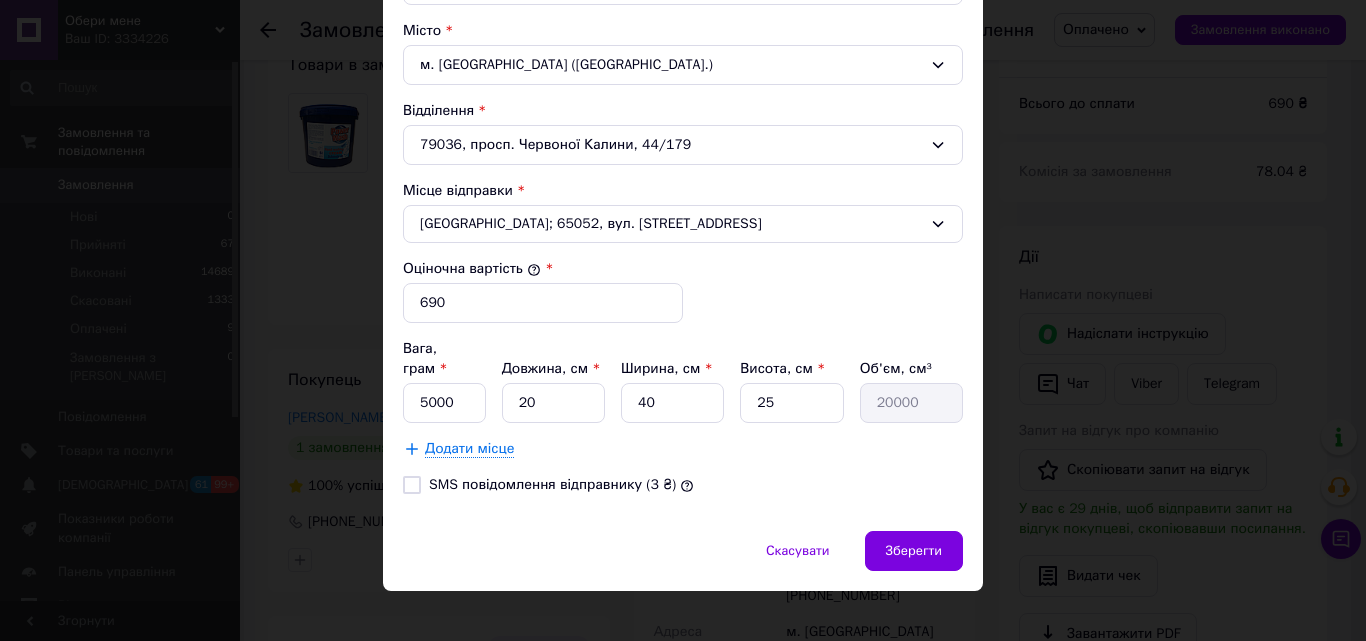click on "Додати місце" at bounding box center (469, 449) 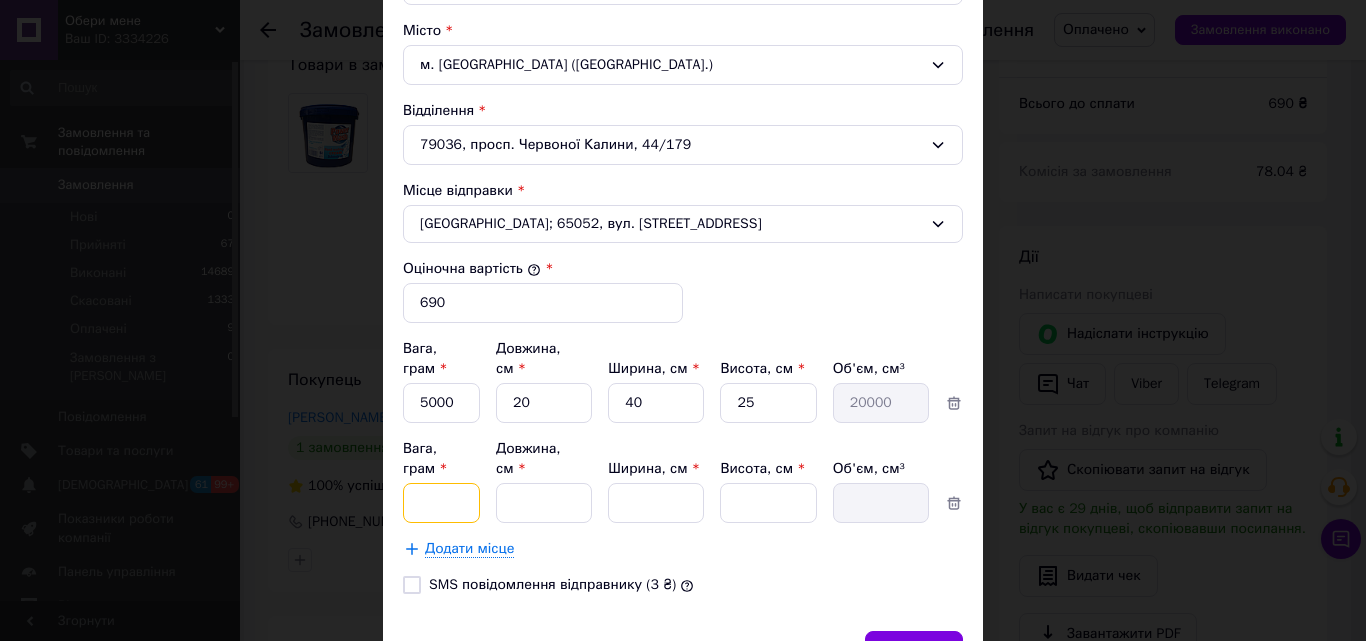 click on "Вага, грам   *" at bounding box center (441, 403) 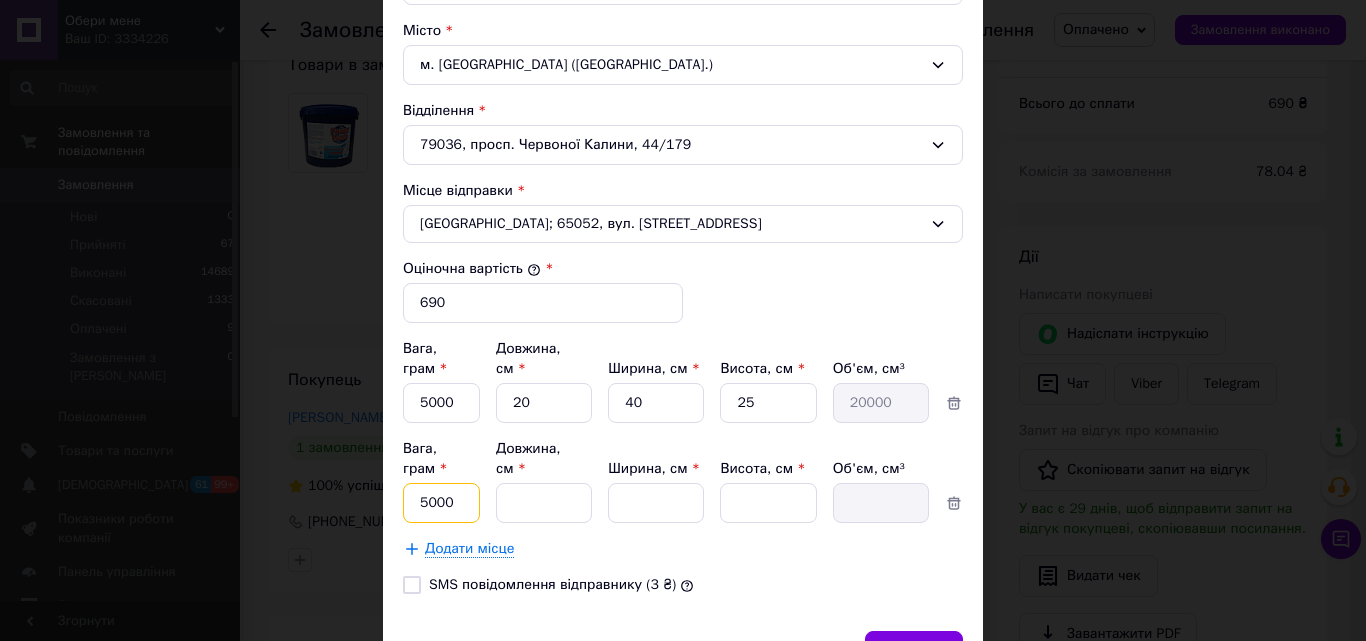 type on "5000" 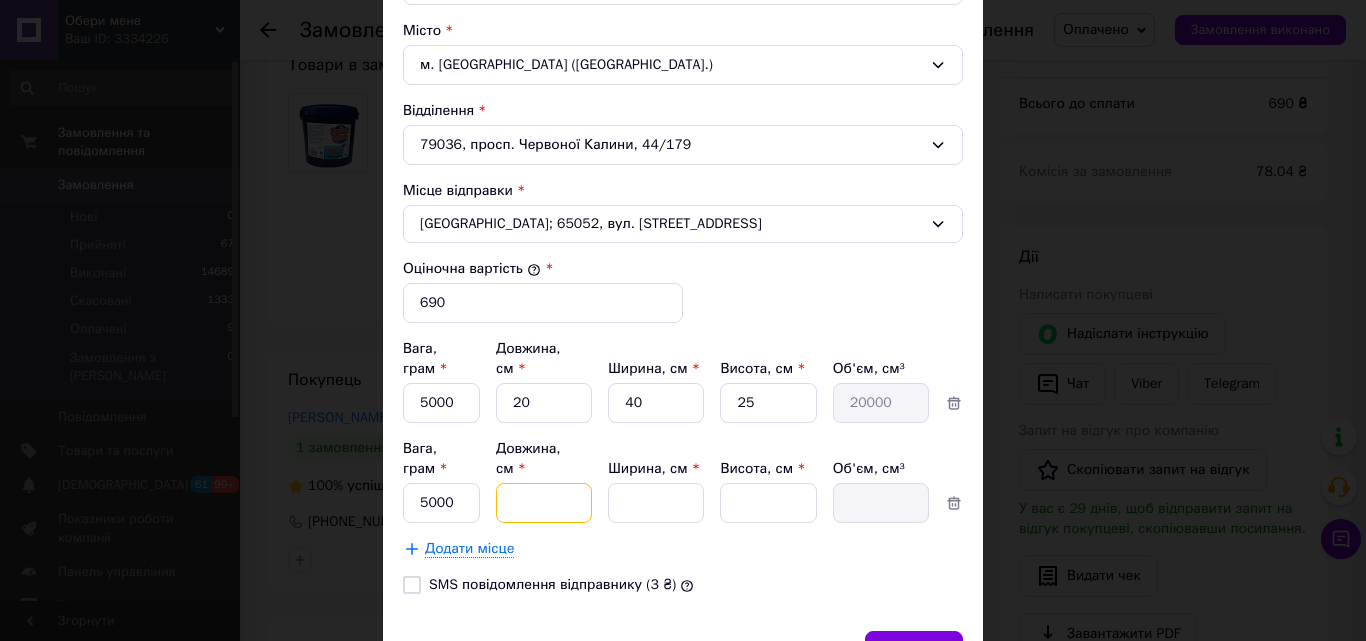 click on "Довжина, см   *" at bounding box center [544, 403] 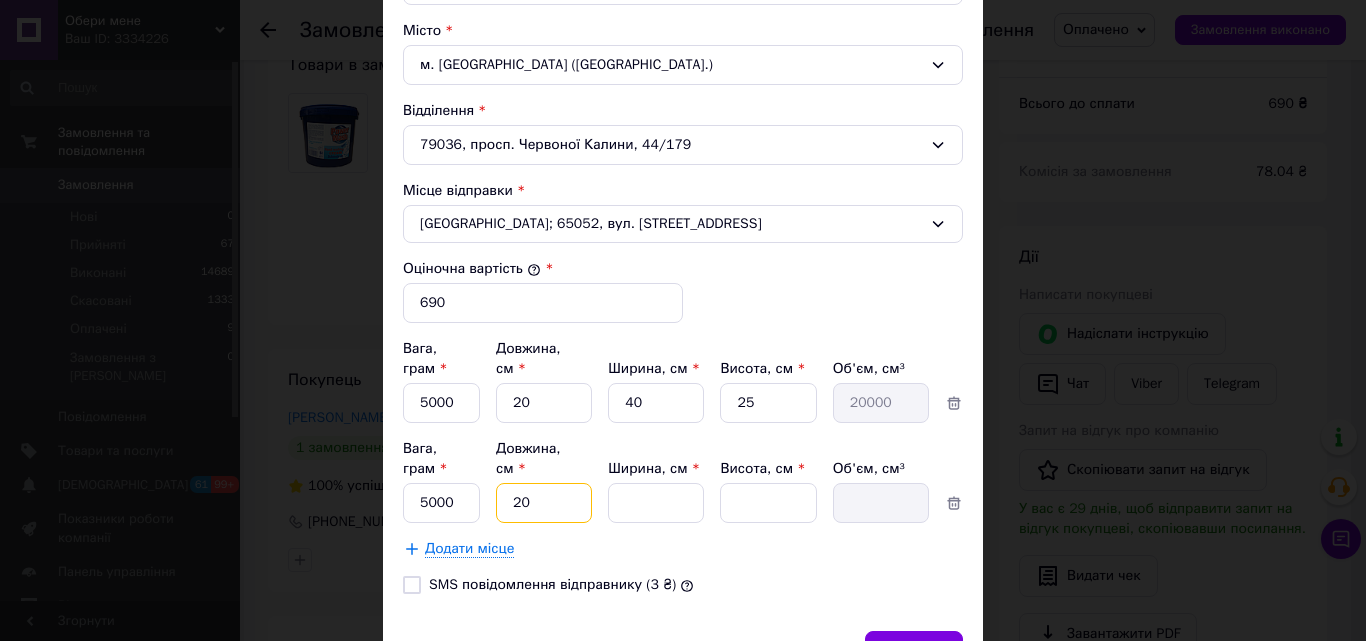 type on "20" 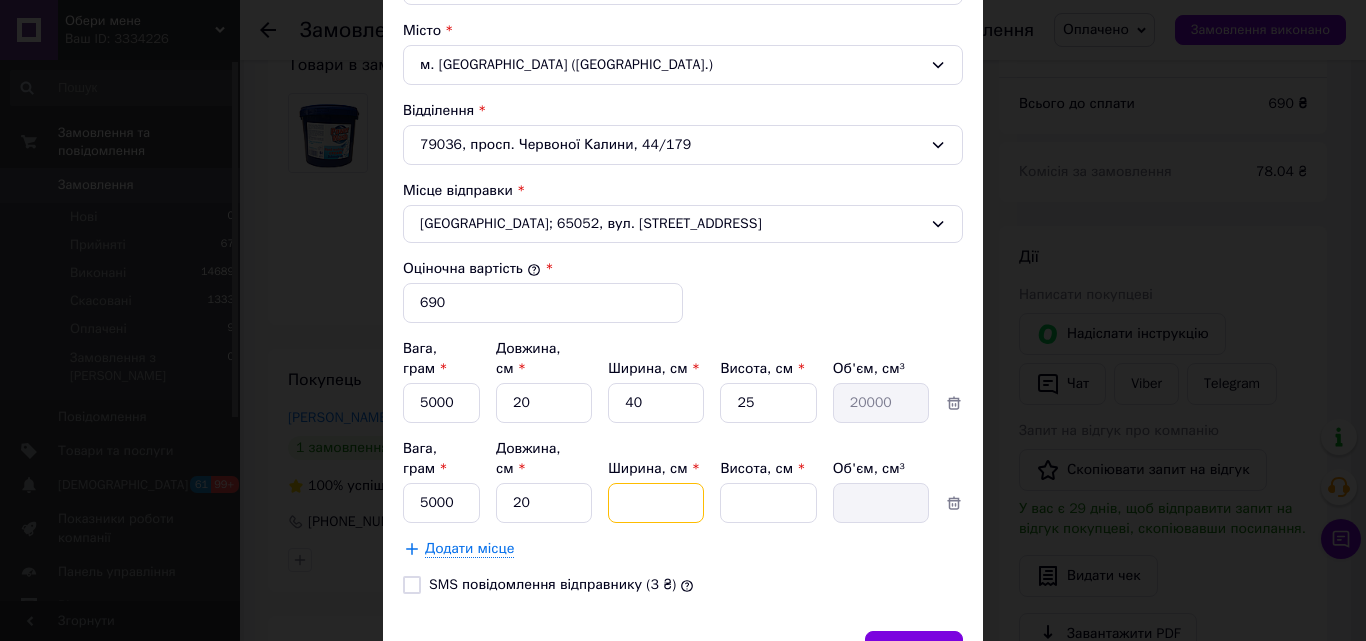 click on "Ширина, см   *" at bounding box center [656, 403] 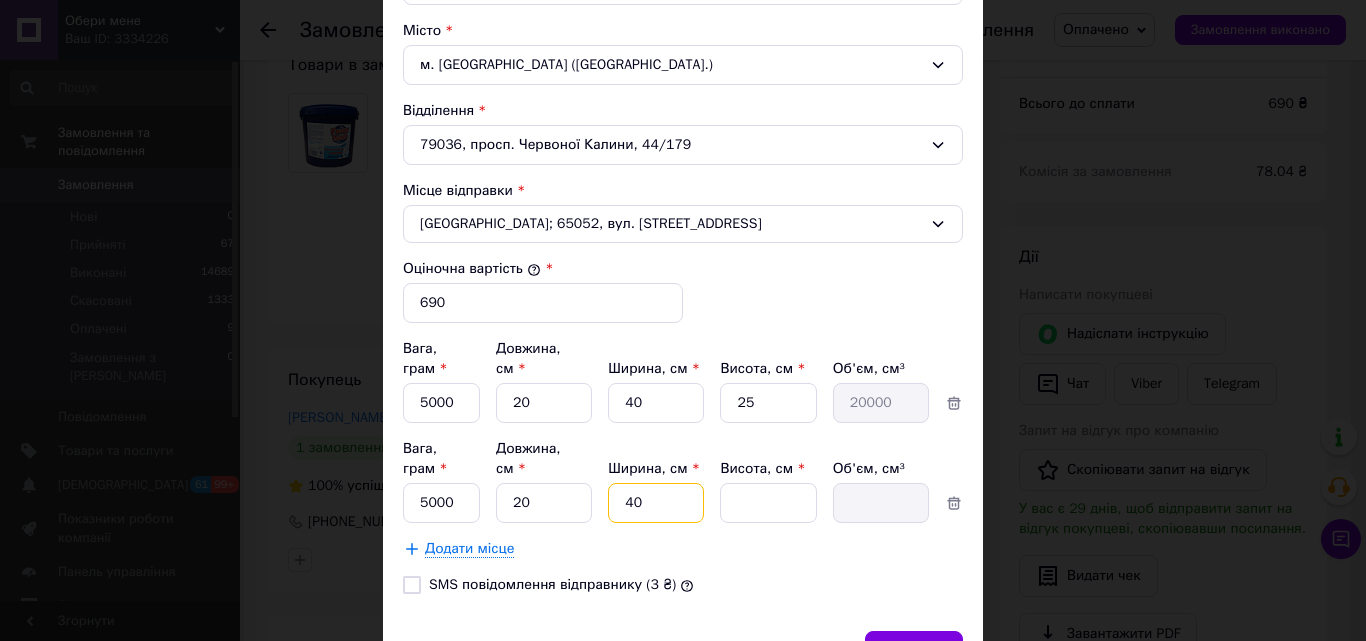 type on "40" 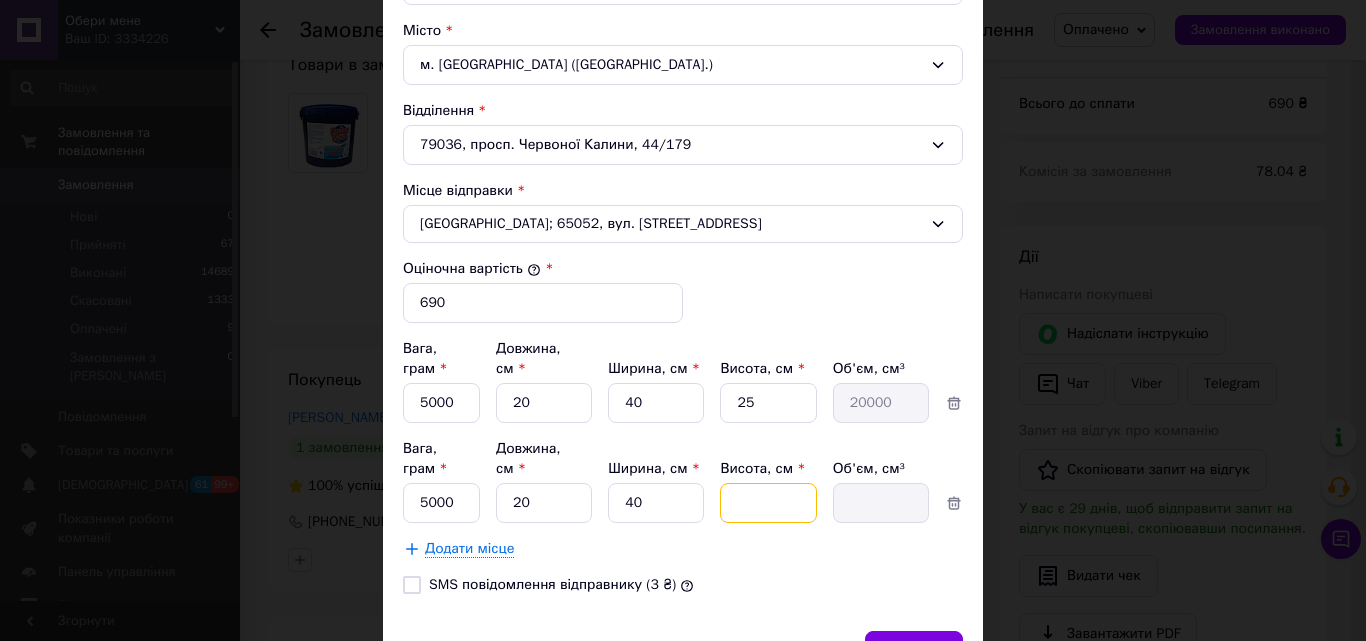 click on "Висота, см   *" at bounding box center (768, 403) 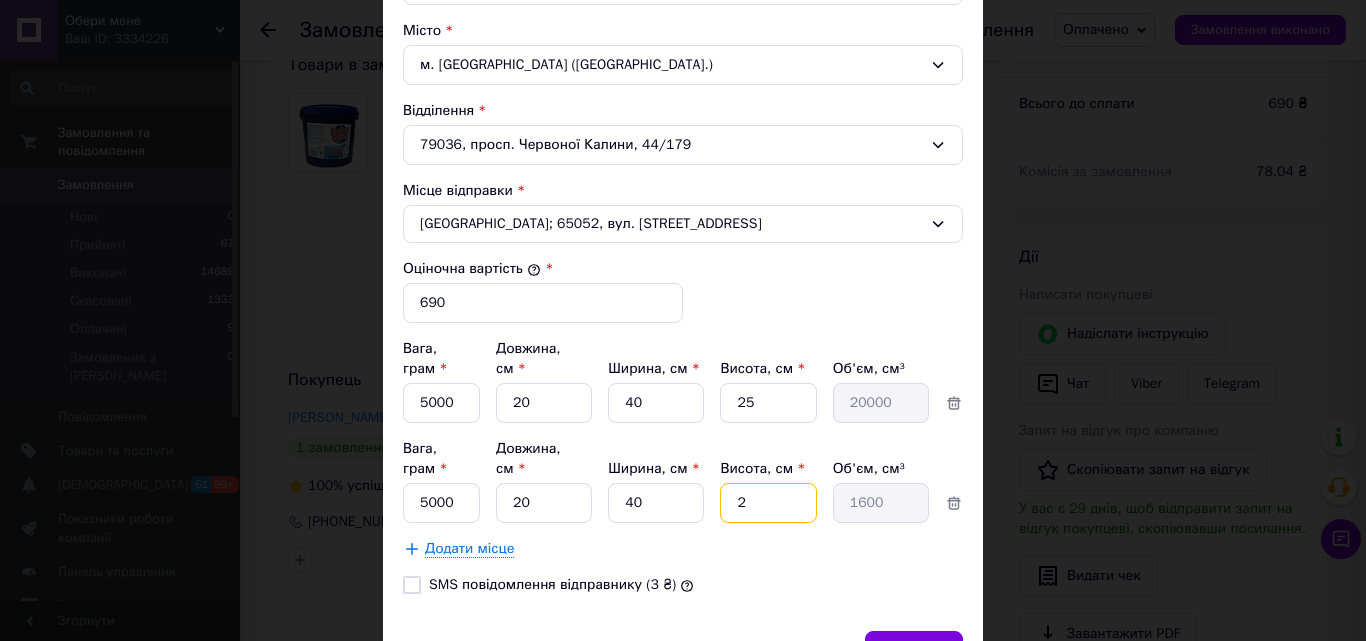 type on "25" 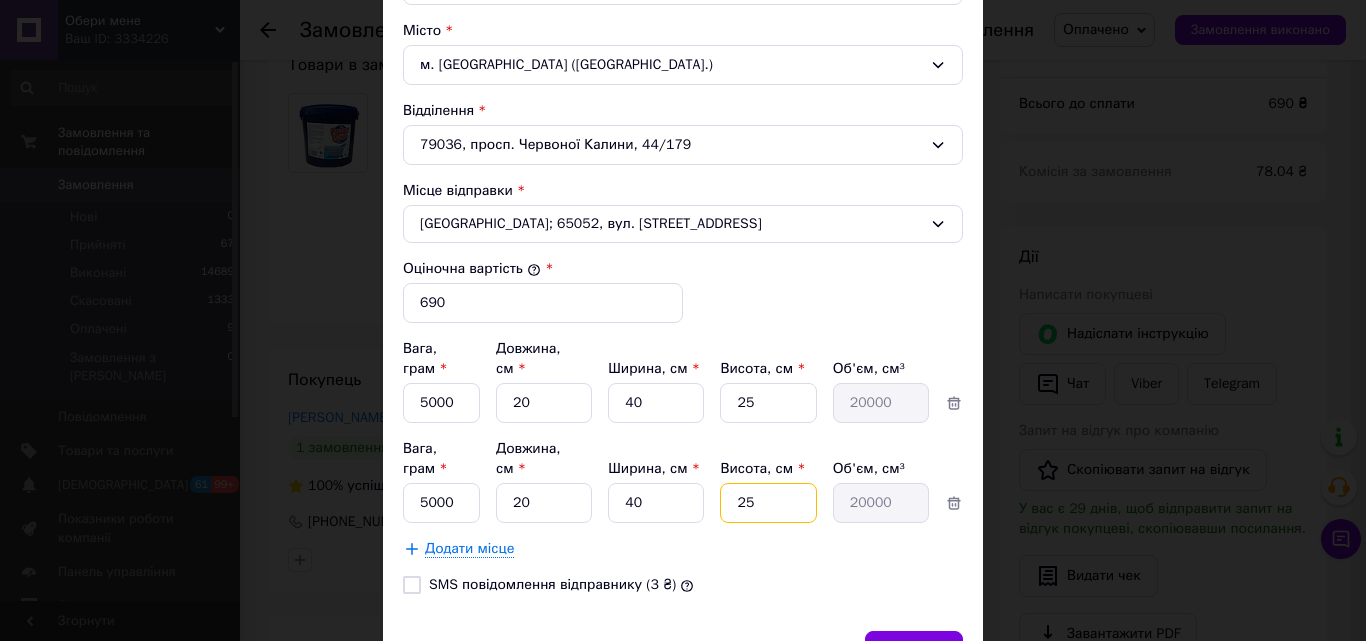 type on "25" 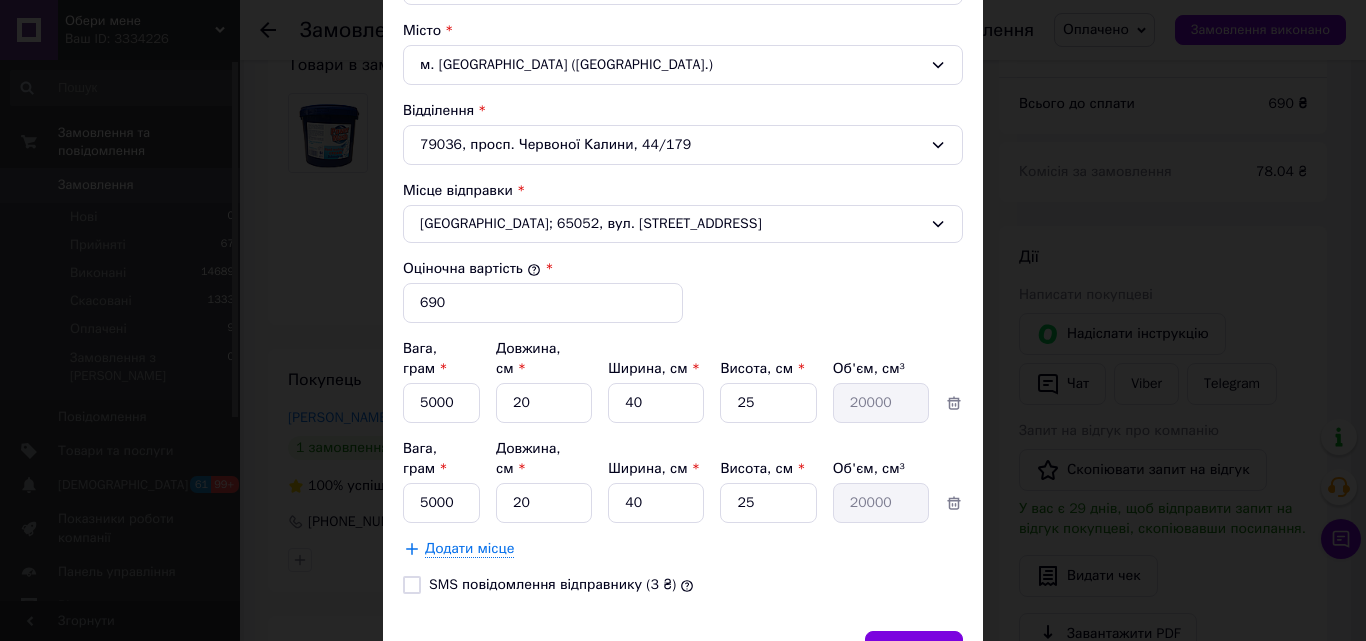 click on "Вага, грам   * 5000 Довжина, см   * 20 Ширина, см   * 40 Висота, см   * 25 Об'єм, см³ 20000 Вага, грам   * 5000 Довжина, см   * 20 Ширина, см   * 40 Висота, см   * 25 Об'єм, см³ 20000 Додати місце" at bounding box center [683, 449] 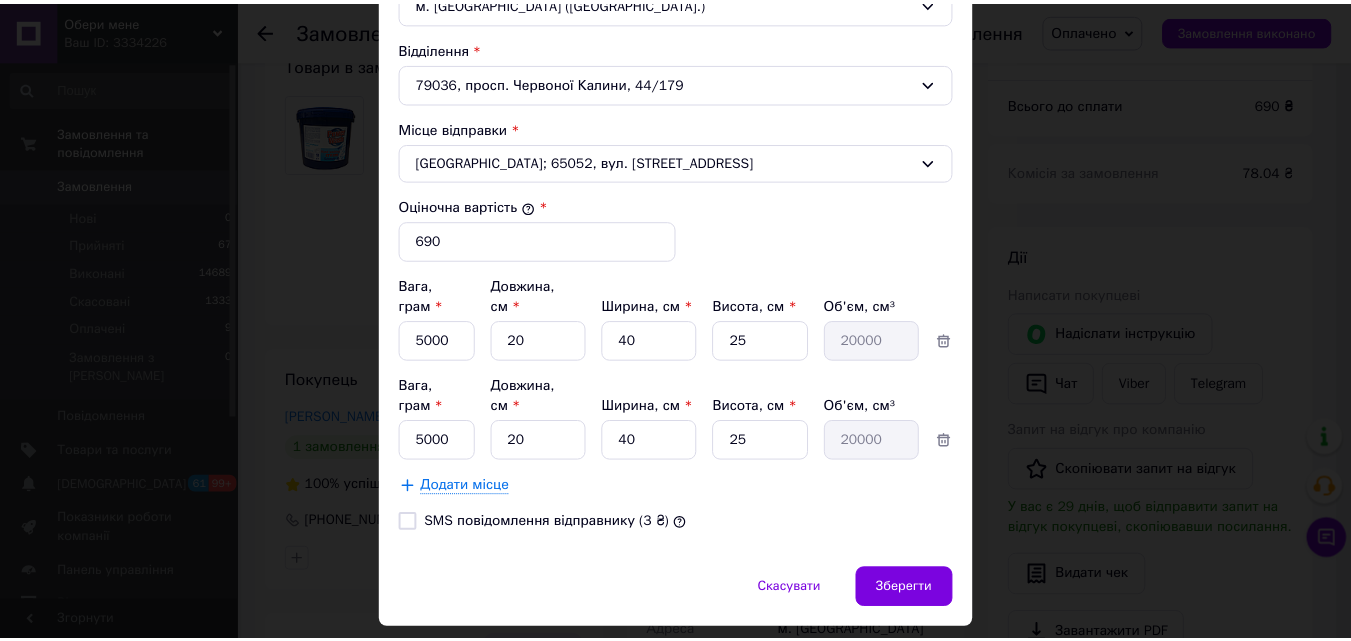 scroll, scrollTop: 690, scrollLeft: 0, axis: vertical 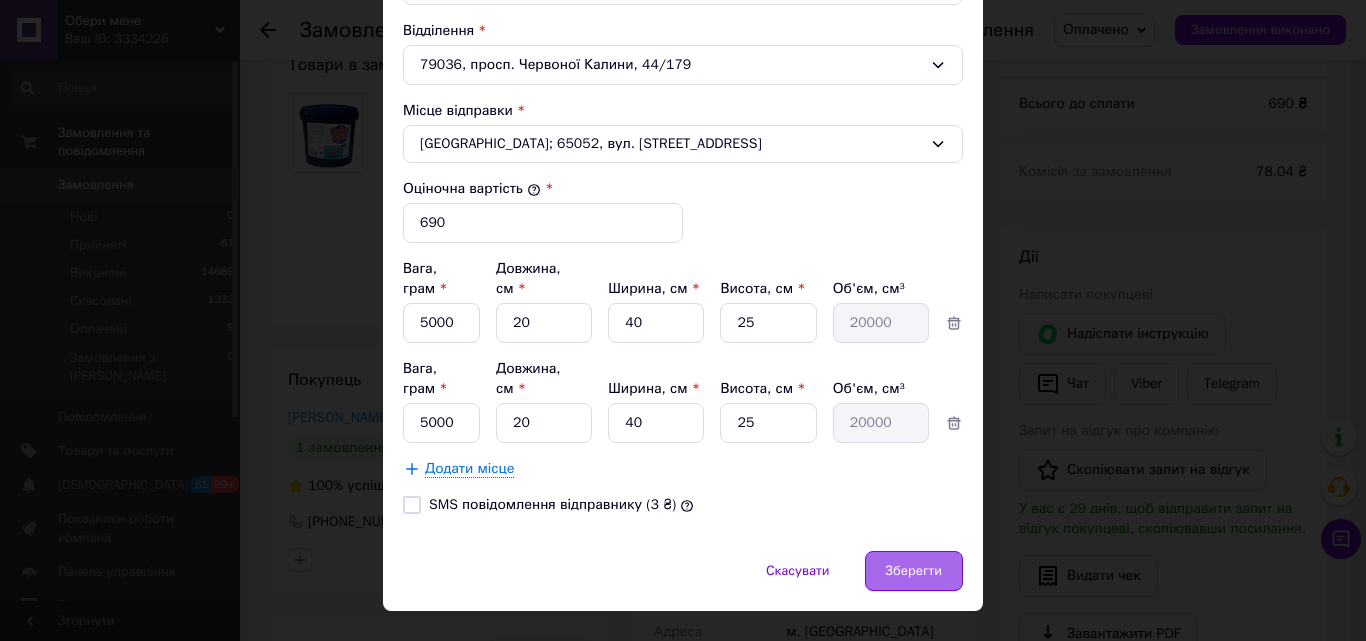 click on "Зберегти" at bounding box center (914, 571) 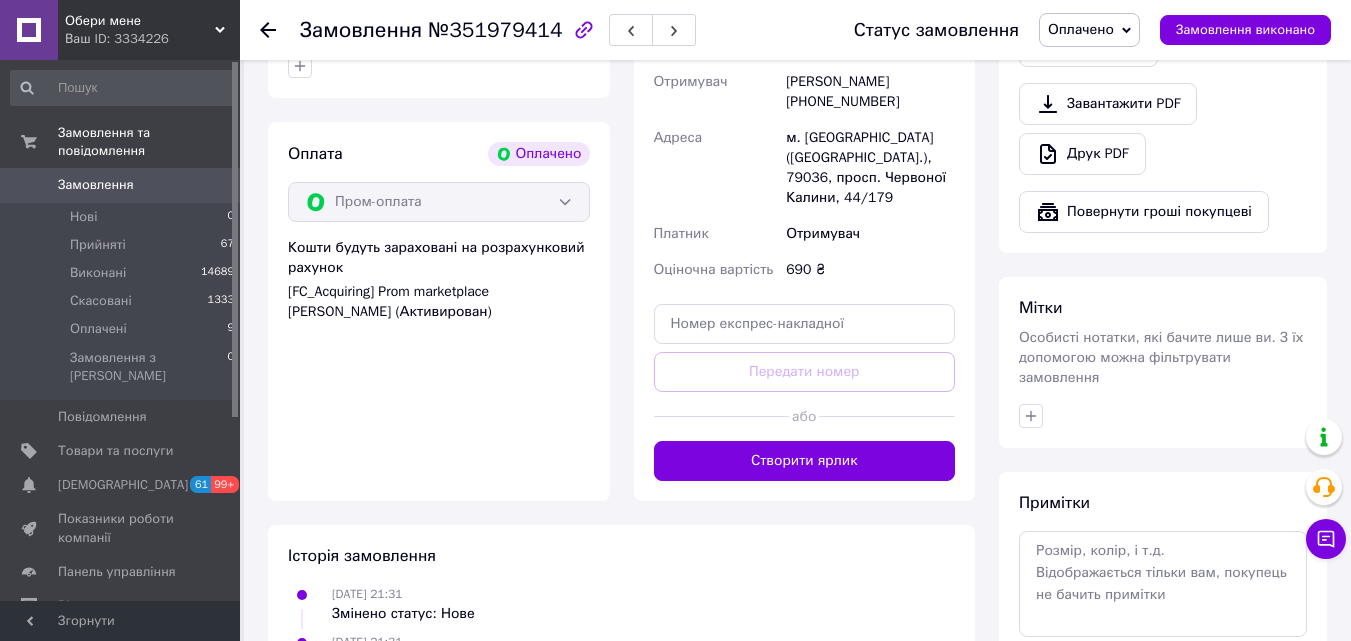 scroll, scrollTop: 700, scrollLeft: 0, axis: vertical 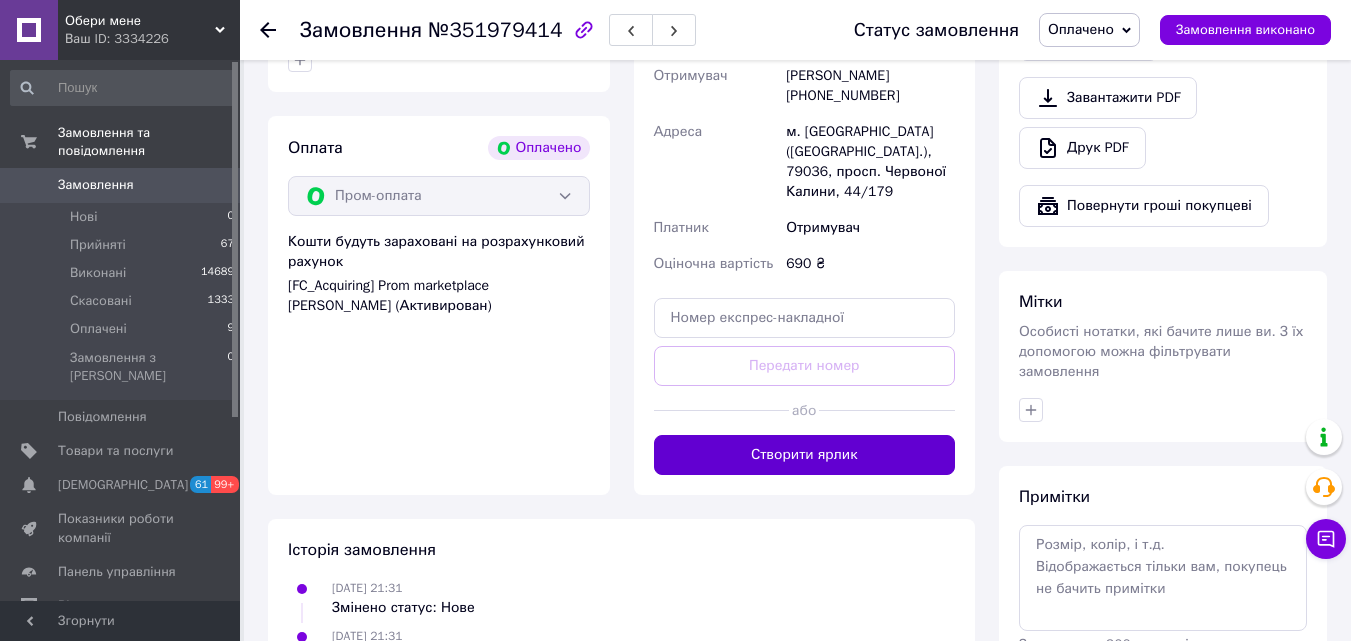click on "Створити ярлик" at bounding box center [805, 455] 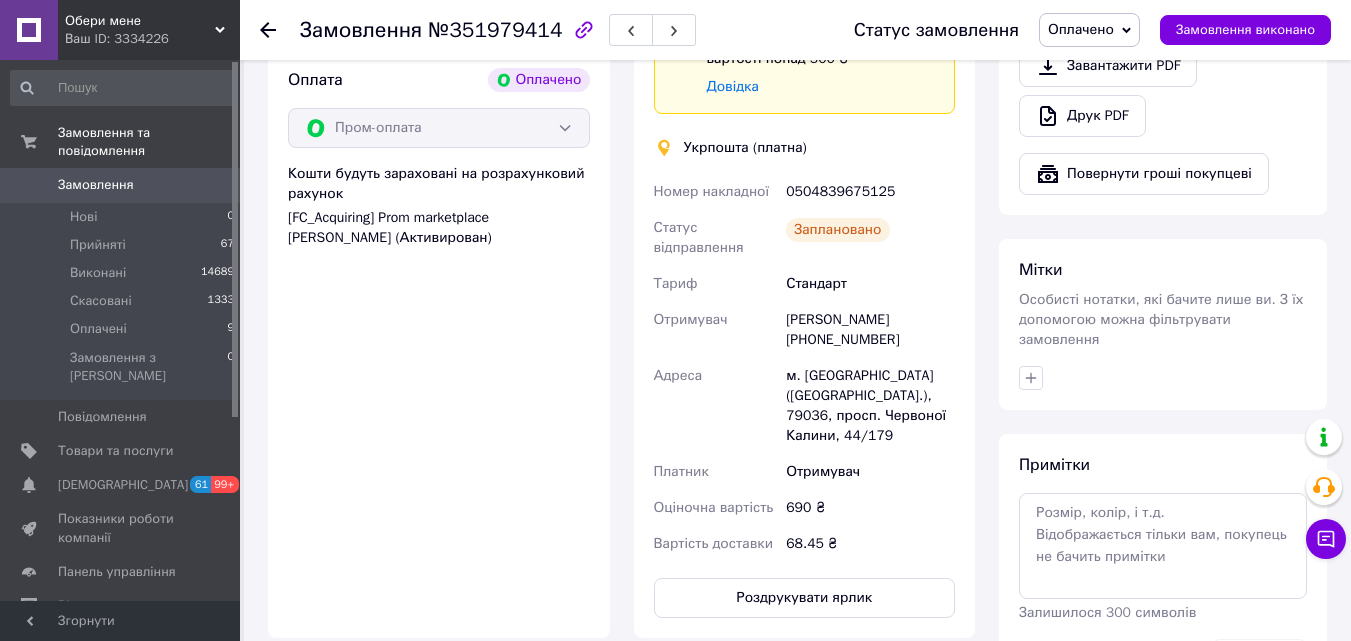 scroll, scrollTop: 800, scrollLeft: 0, axis: vertical 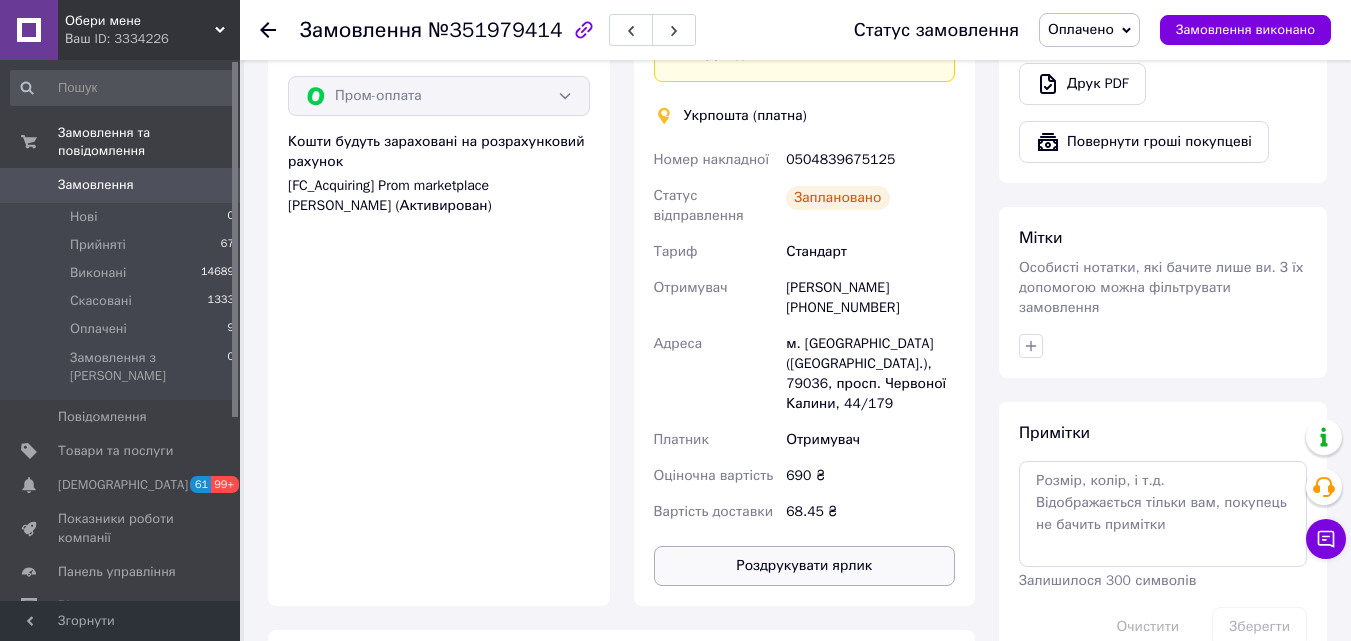 click on "Роздрукувати ярлик" at bounding box center [805, 566] 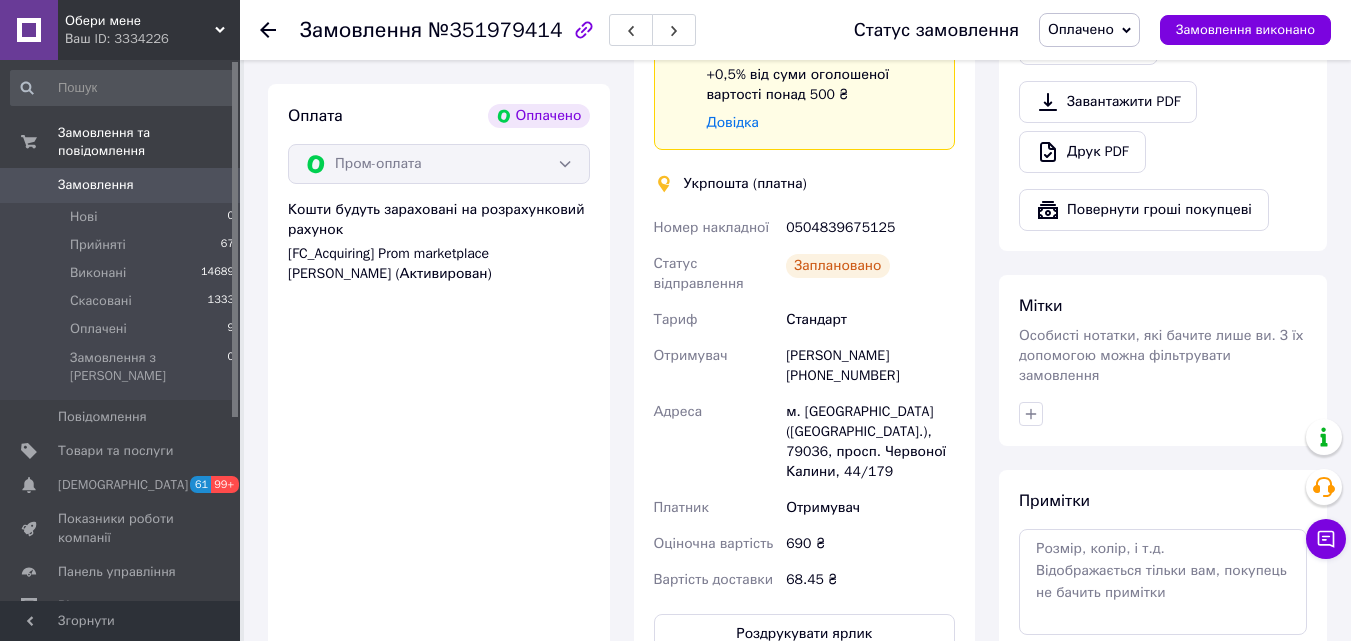 scroll, scrollTop: 700, scrollLeft: 0, axis: vertical 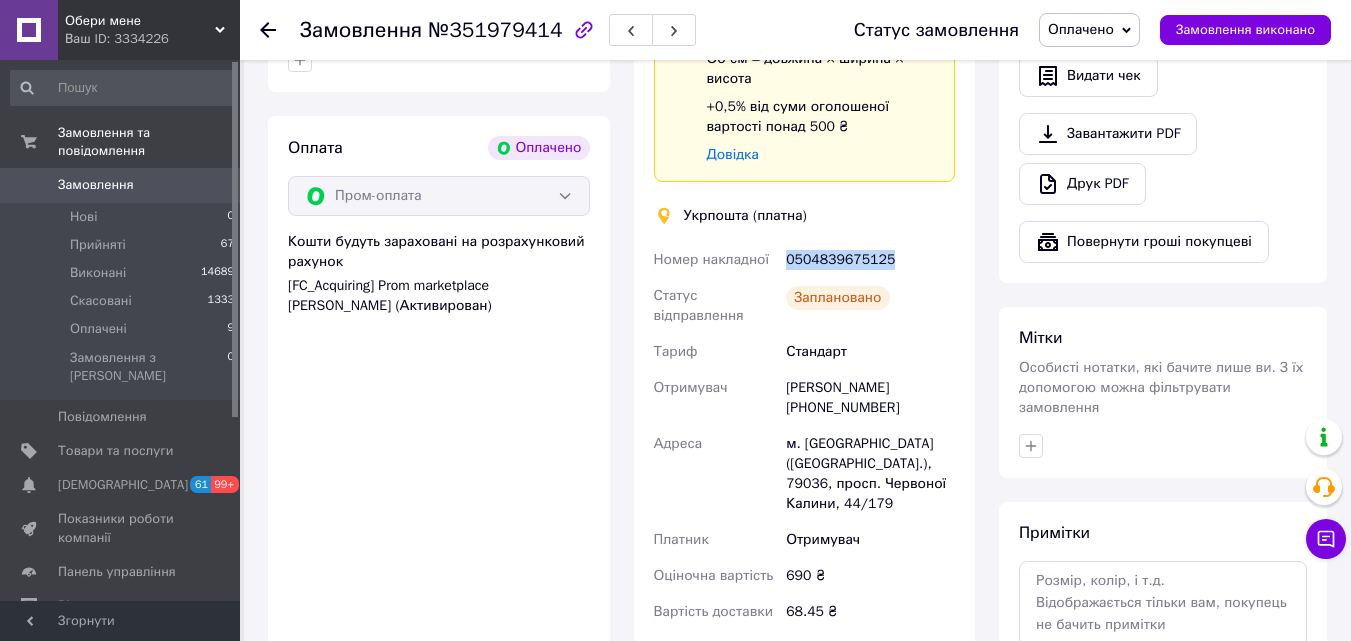 drag, startPoint x: 898, startPoint y: 265, endPoint x: 789, endPoint y: 262, distance: 109.041275 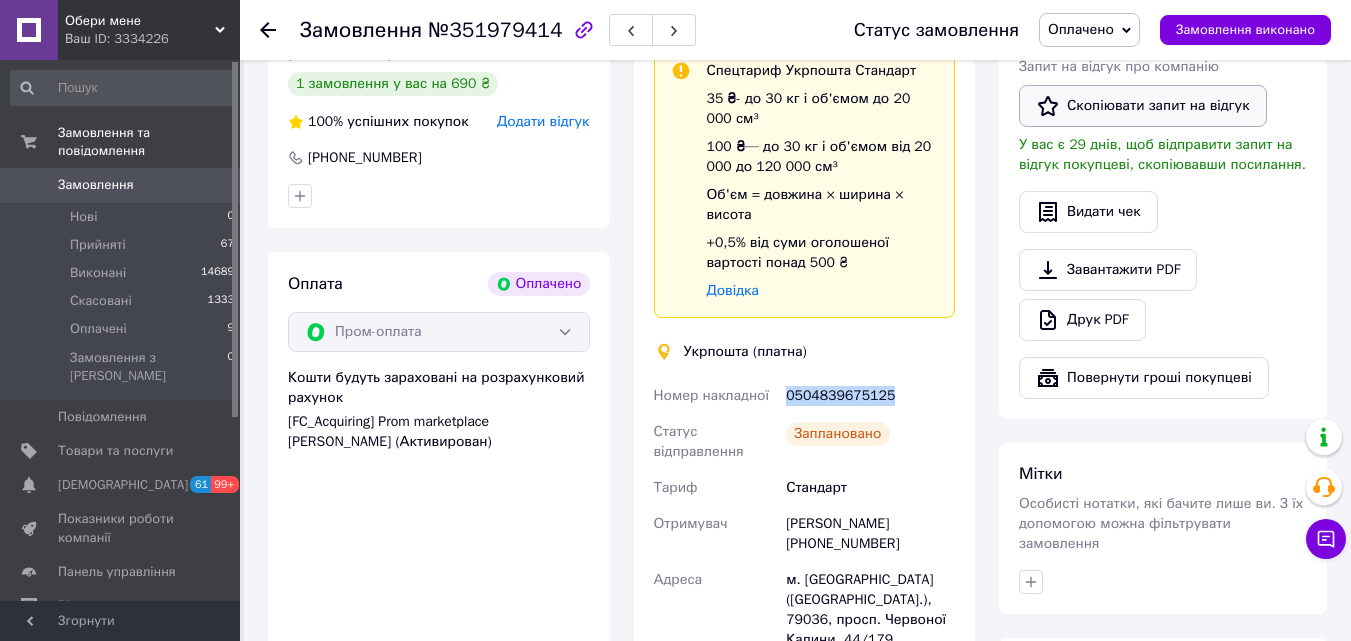 scroll, scrollTop: 400, scrollLeft: 0, axis: vertical 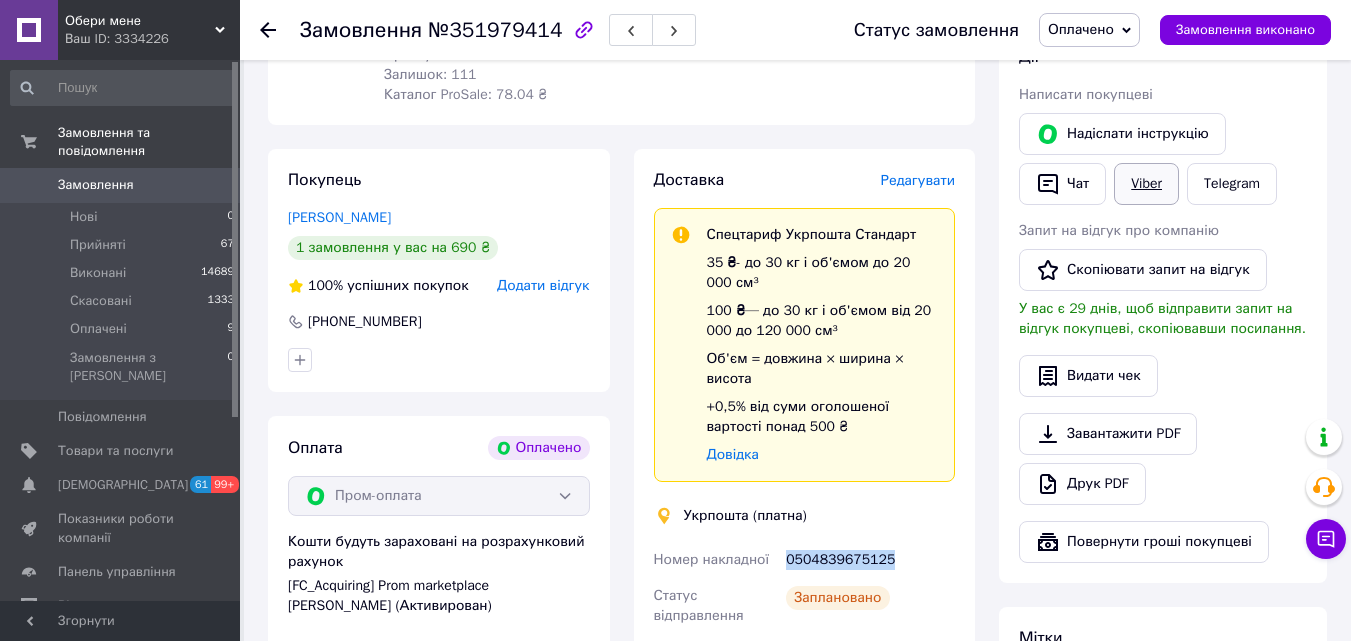 click on "Viber" at bounding box center (1146, 184) 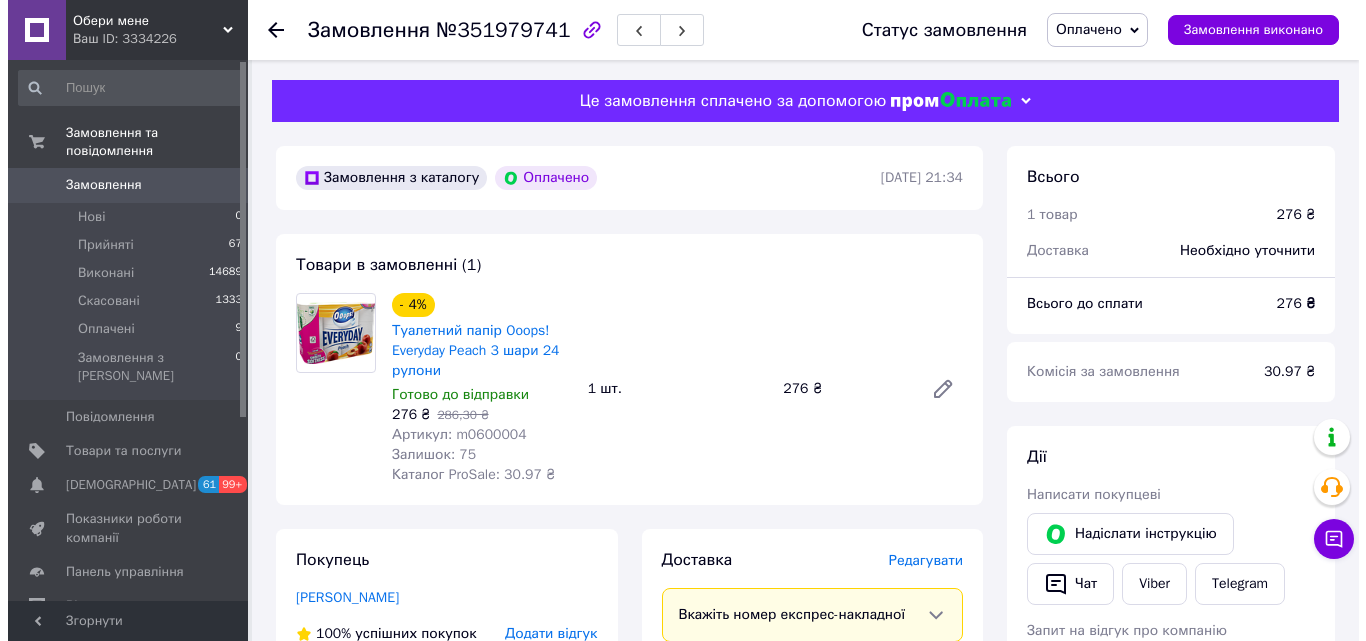 scroll, scrollTop: 100, scrollLeft: 0, axis: vertical 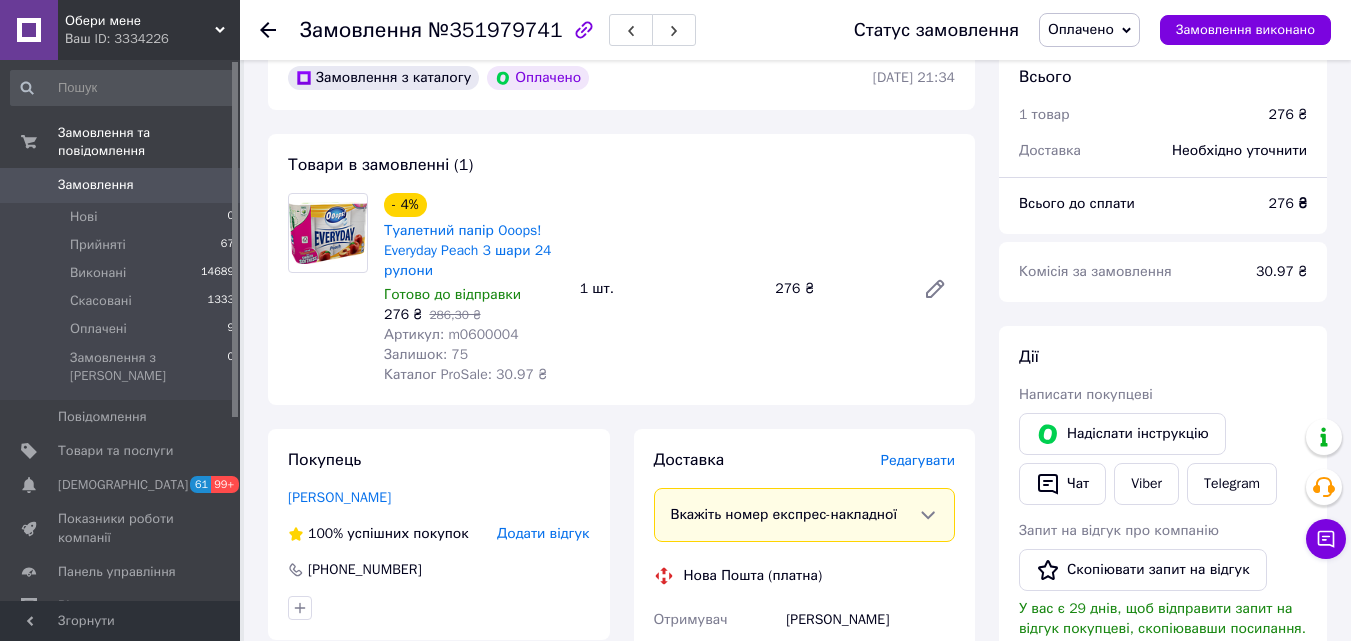 click on "Редагувати" at bounding box center (918, 460) 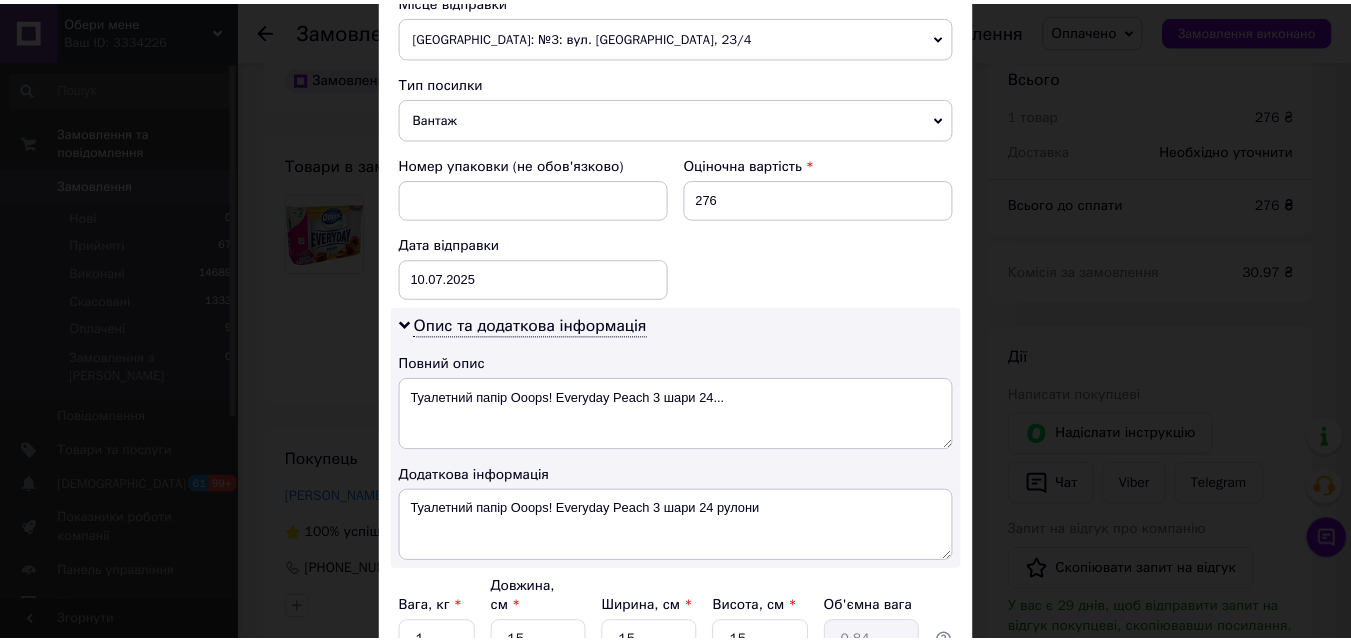 scroll, scrollTop: 911, scrollLeft: 0, axis: vertical 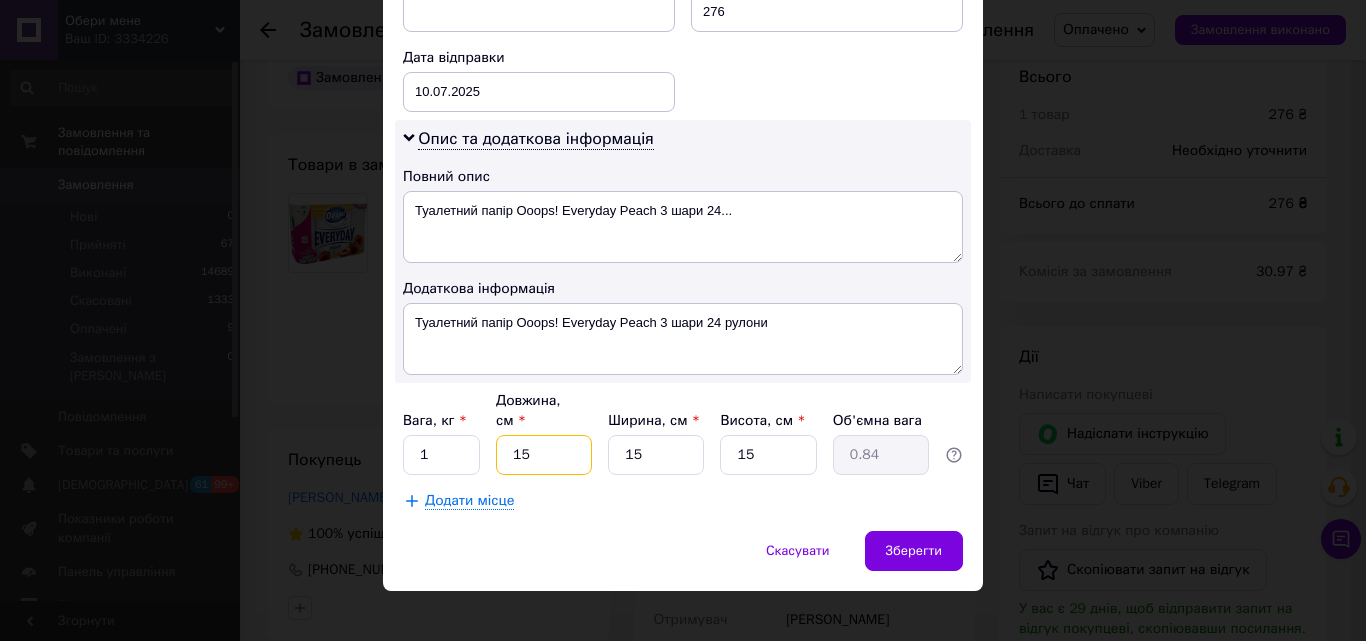 drag, startPoint x: 524, startPoint y: 435, endPoint x: 466, endPoint y: 428, distance: 58.420887 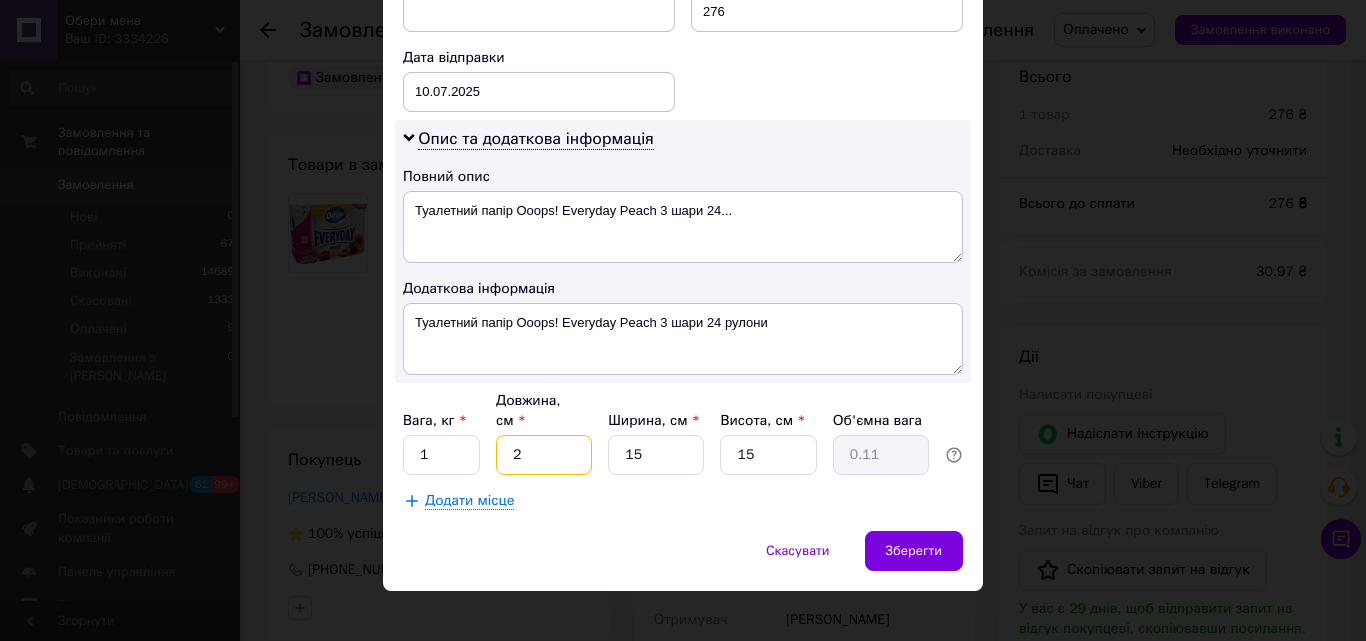 type on "20" 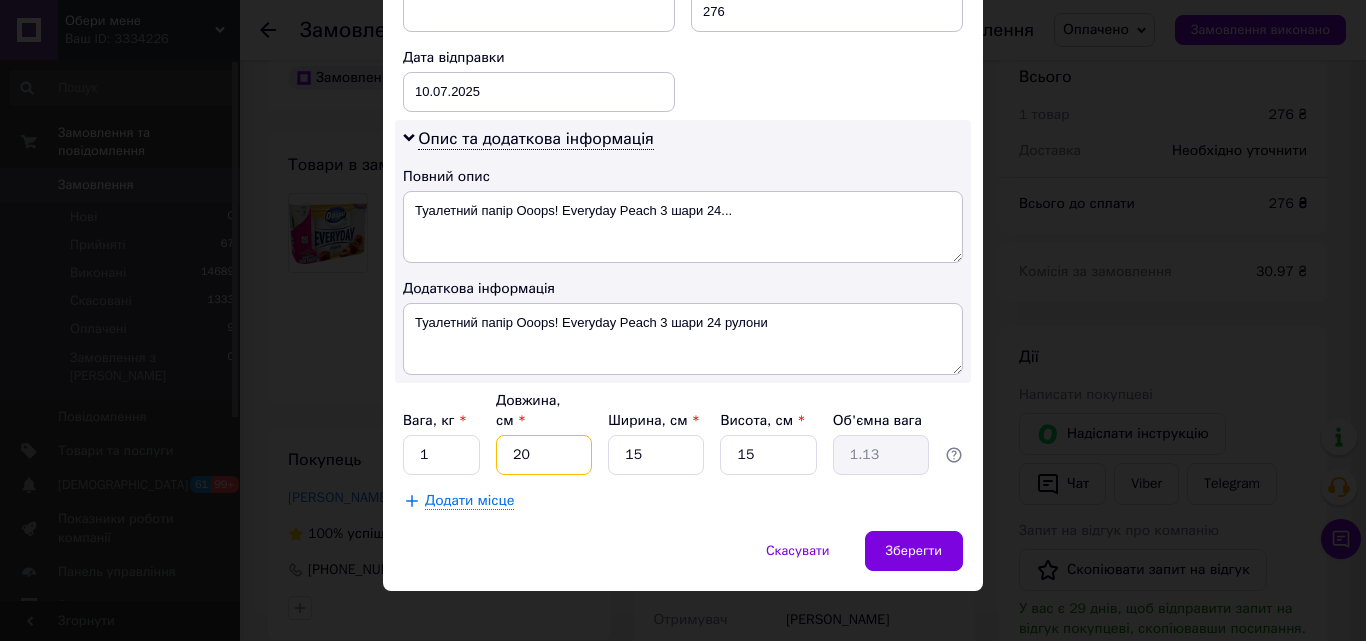 type on "20" 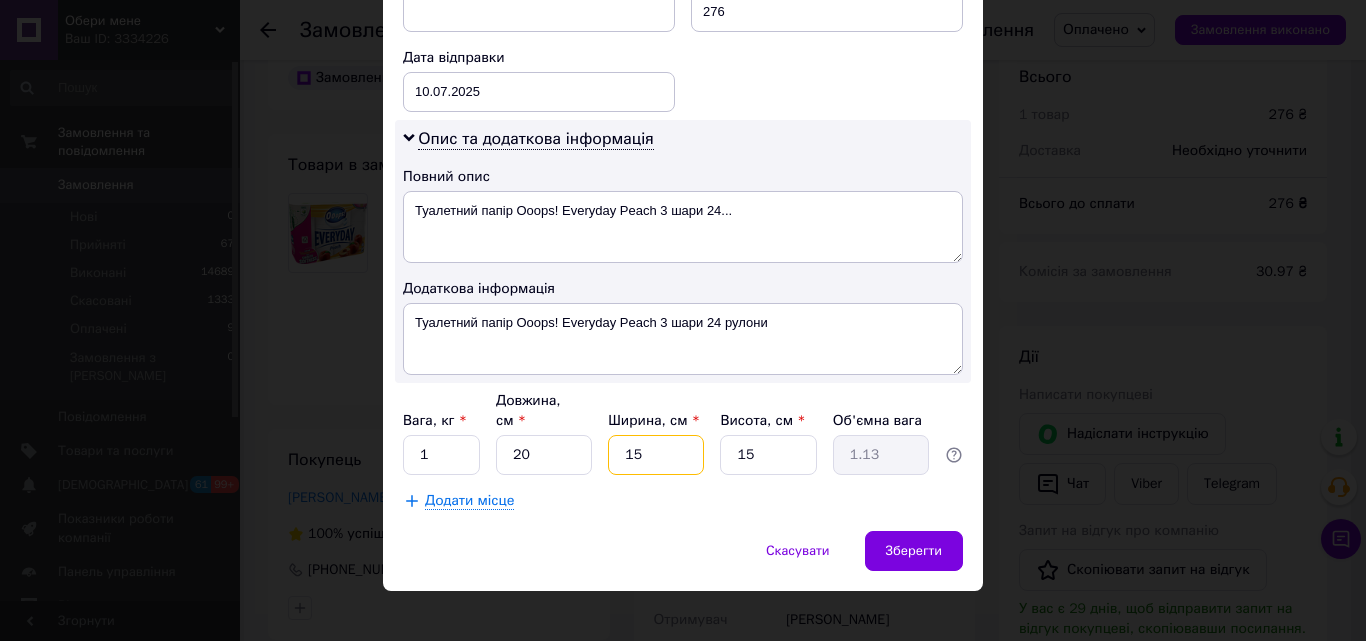 type on "4" 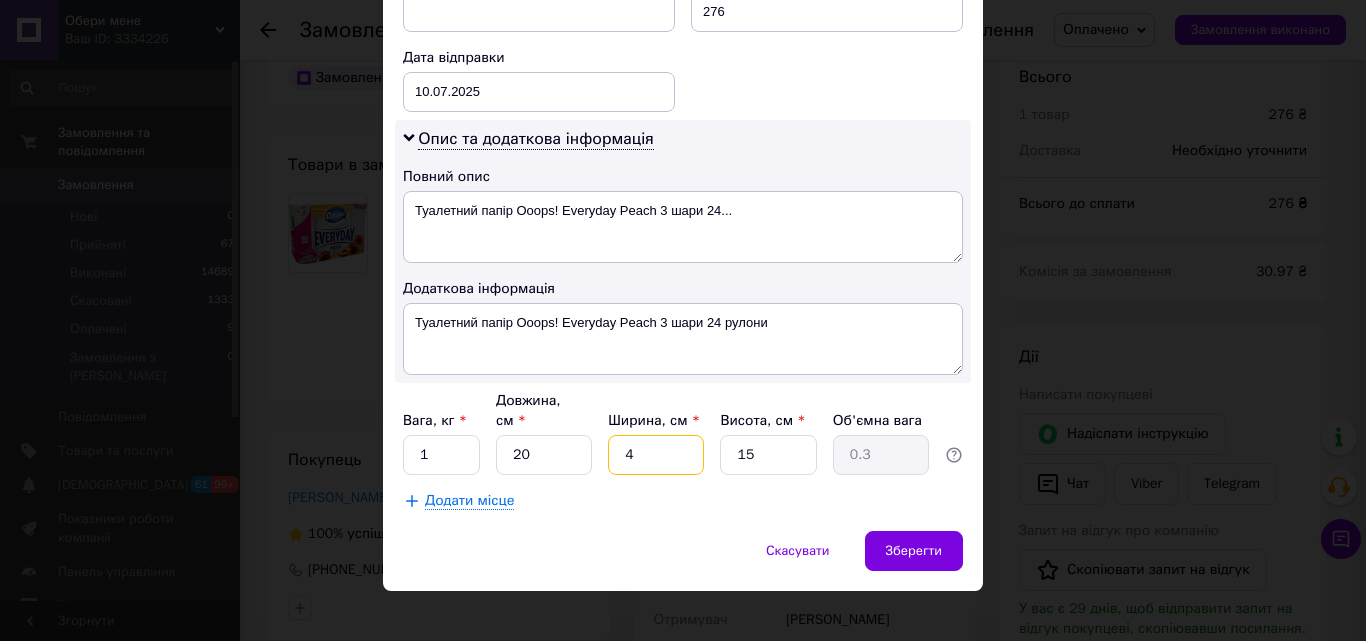 drag, startPoint x: 587, startPoint y: 439, endPoint x: 714, endPoint y: 458, distance: 128.41339 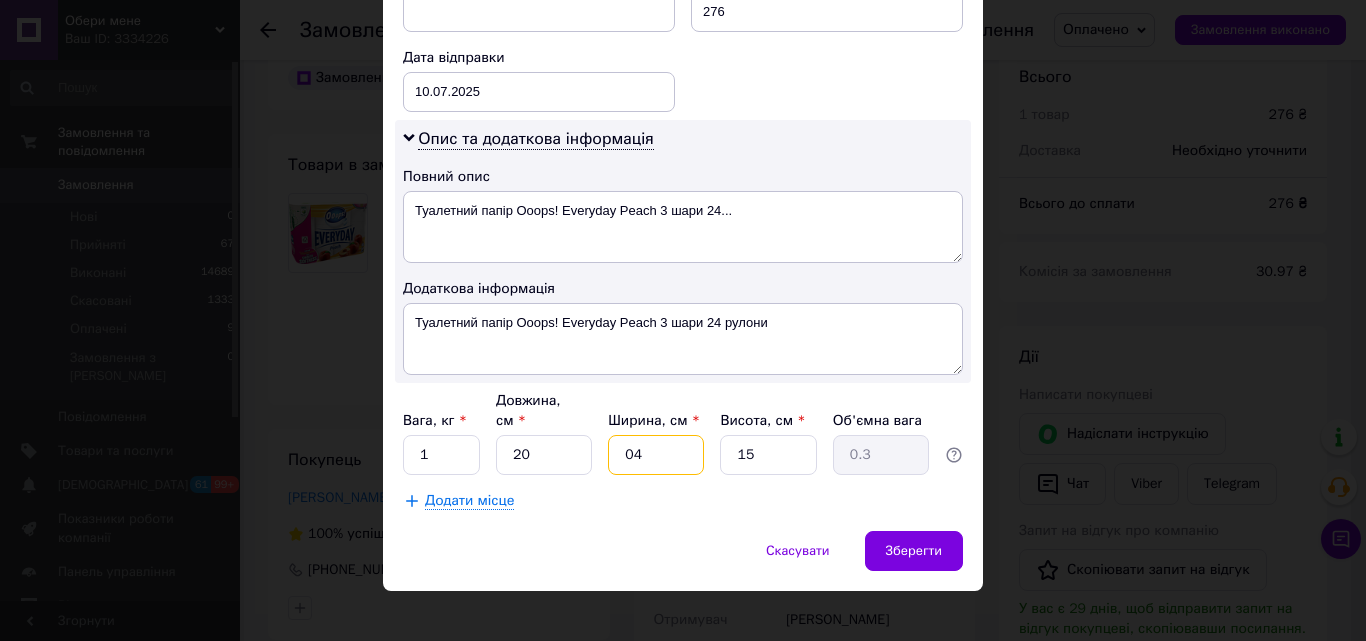 type on "04" 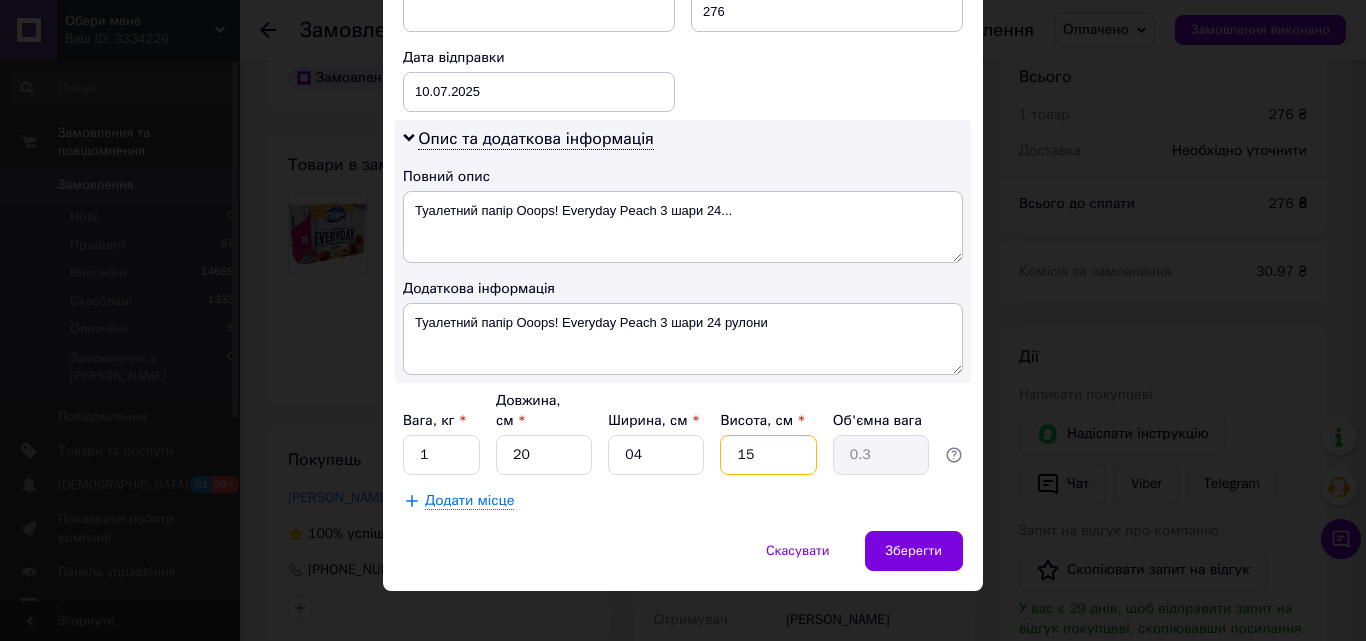 drag, startPoint x: 759, startPoint y: 433, endPoint x: 710, endPoint y: 433, distance: 49 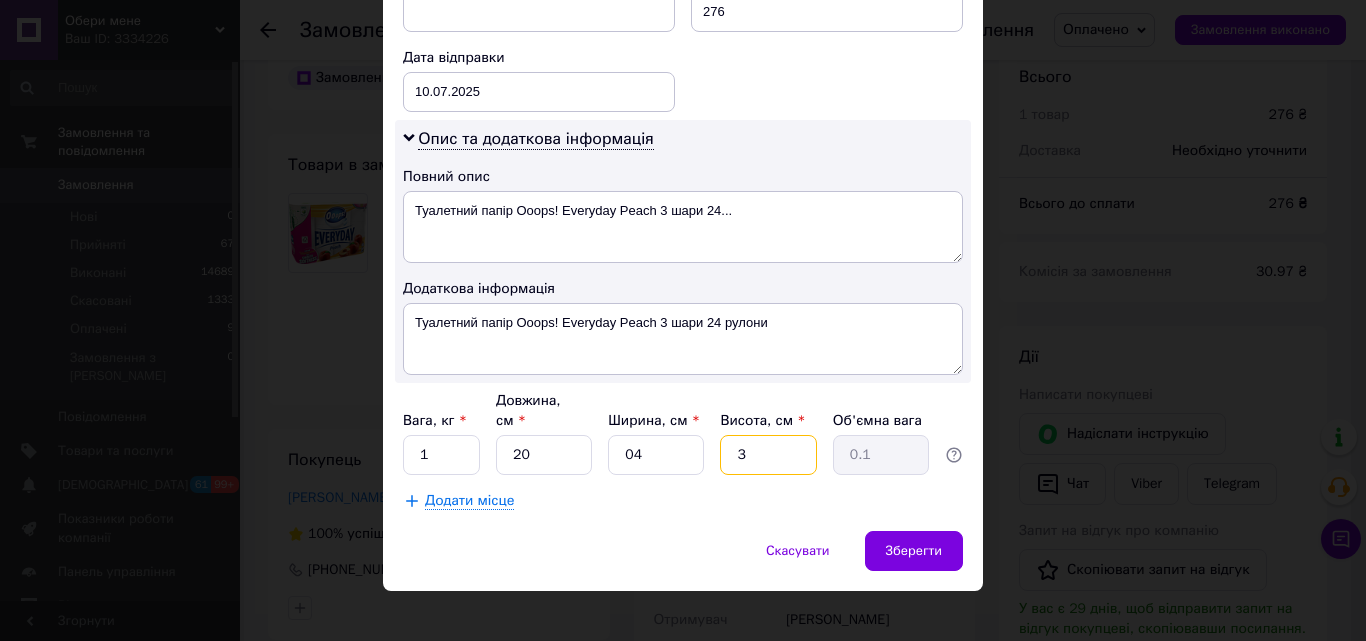 type on "30" 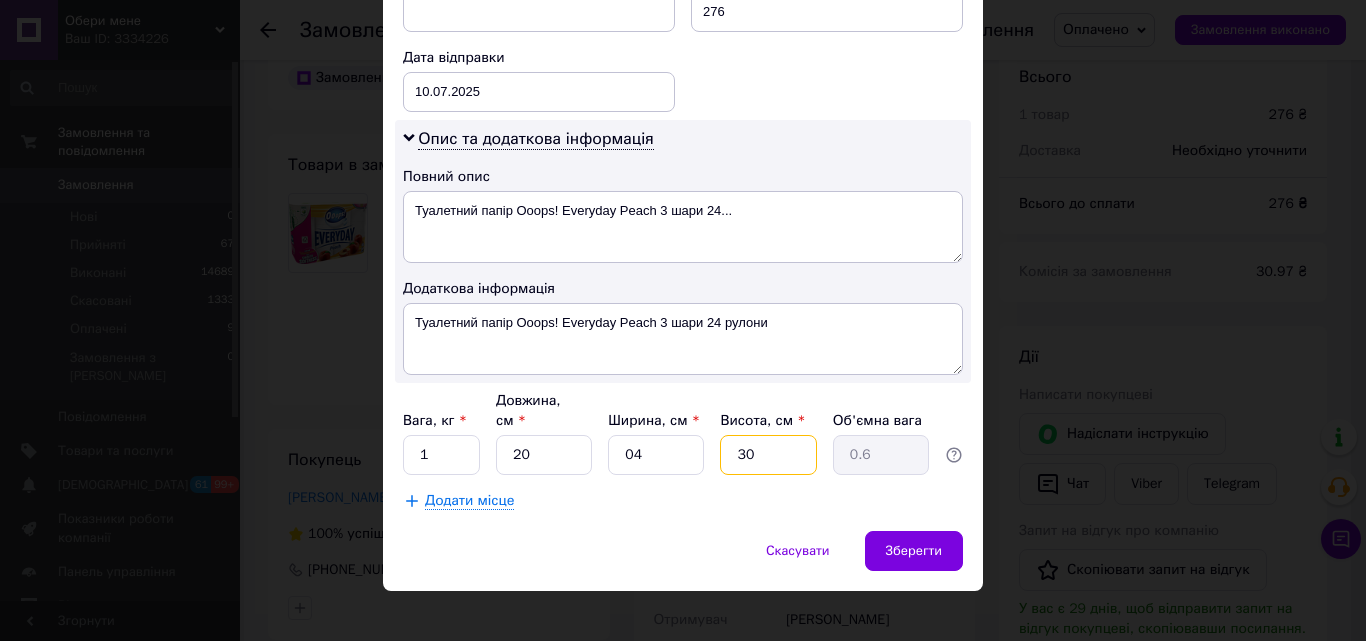 type on "30" 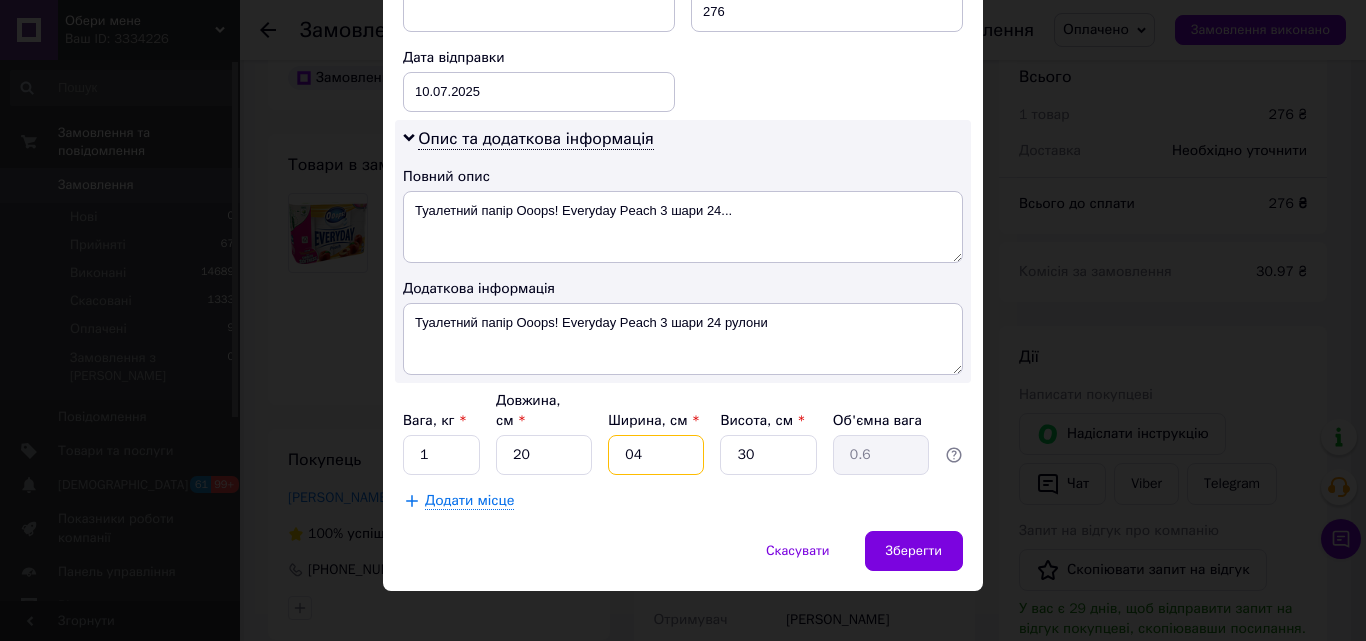 drag, startPoint x: 625, startPoint y: 431, endPoint x: 602, endPoint y: 434, distance: 23.194826 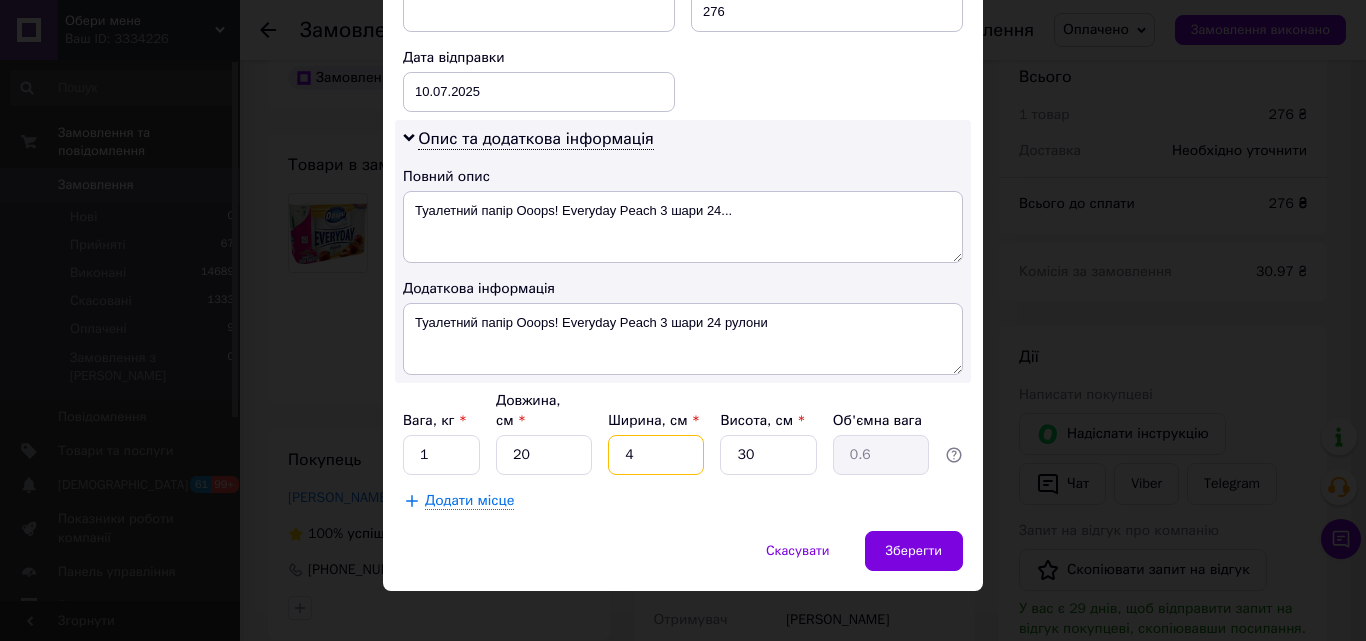 type on "40" 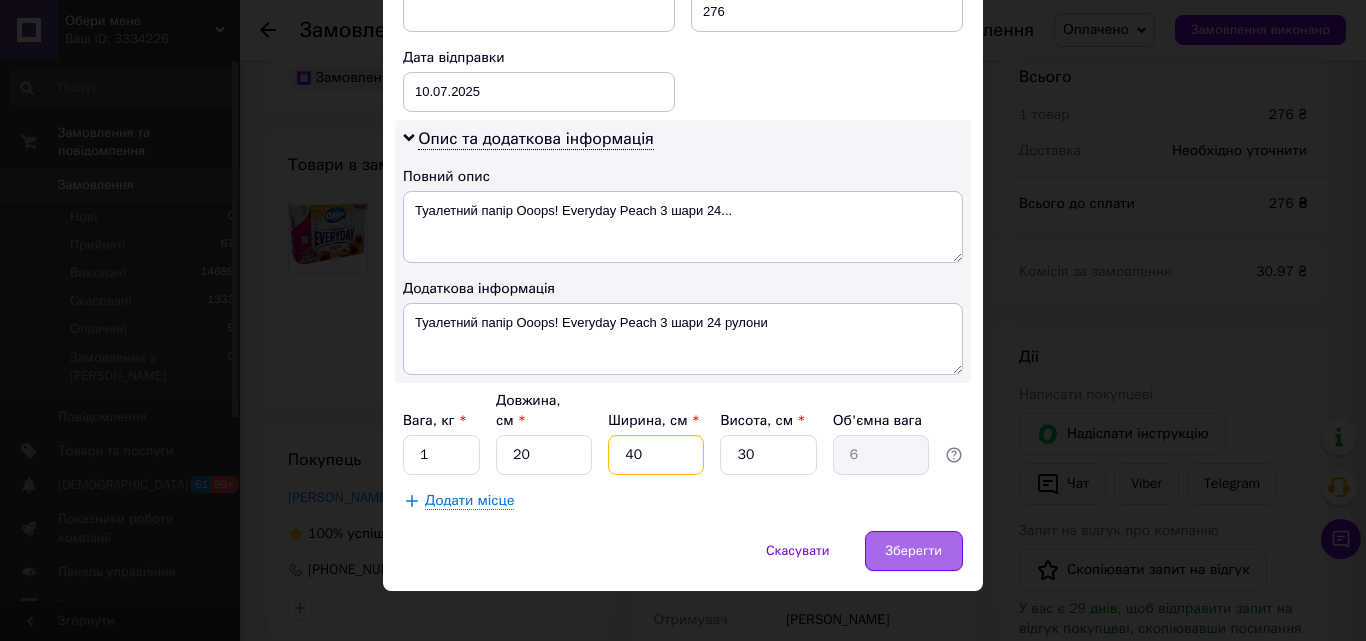 type on "40" 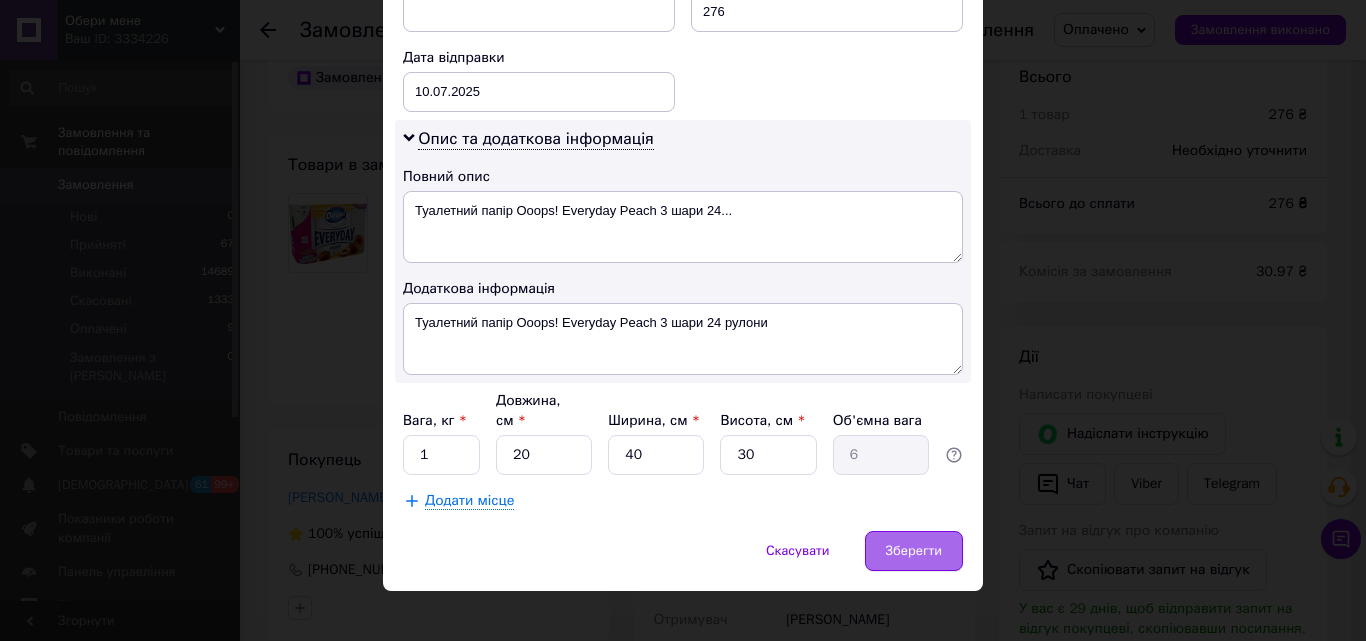 click on "Зберегти" at bounding box center [914, 551] 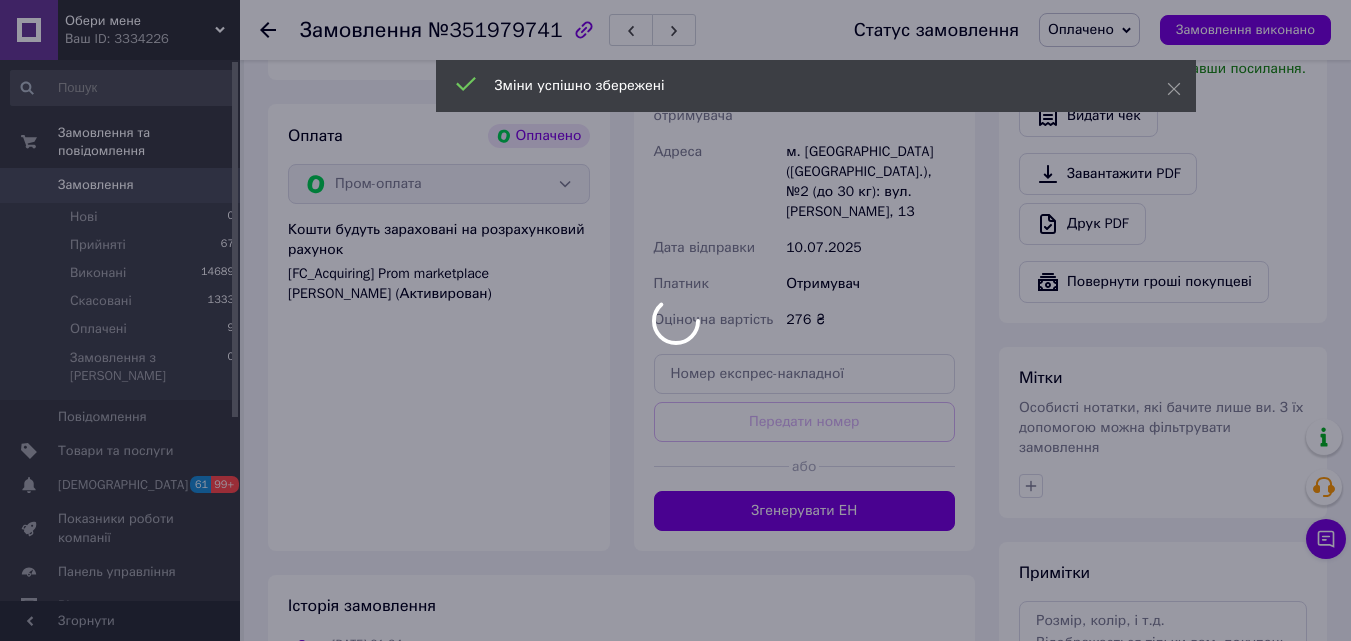 scroll, scrollTop: 700, scrollLeft: 0, axis: vertical 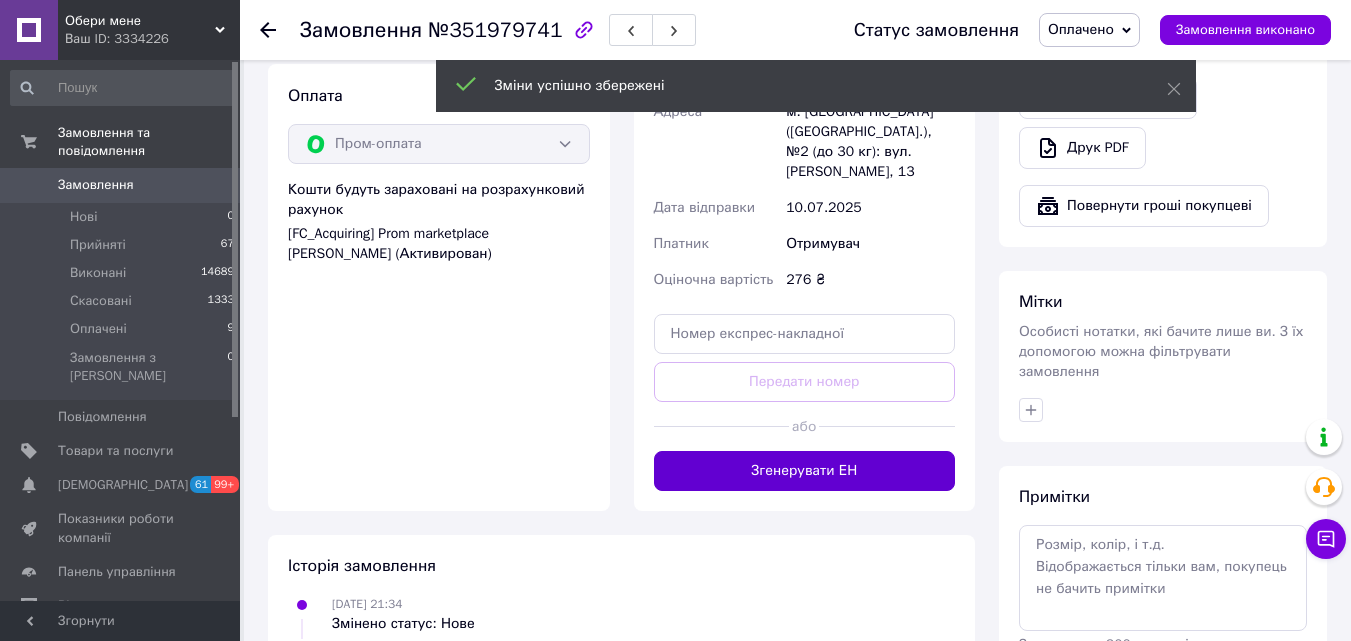 click on "Згенерувати ЕН" at bounding box center (805, 471) 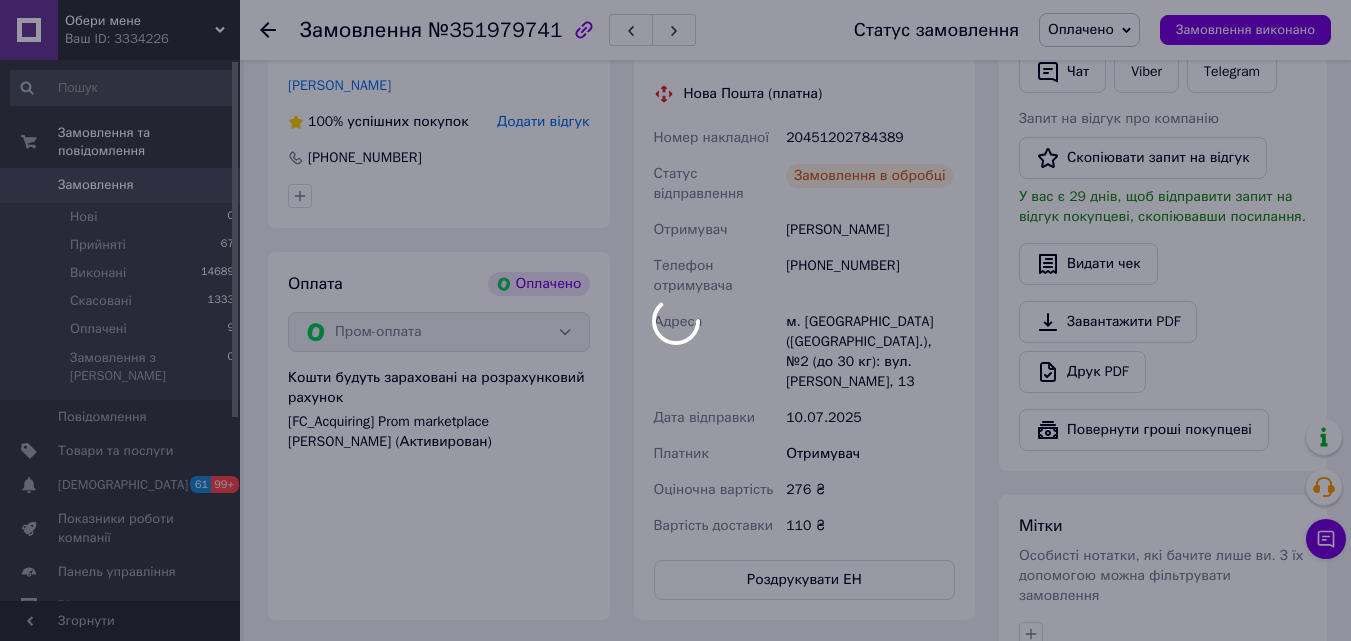 scroll, scrollTop: 500, scrollLeft: 0, axis: vertical 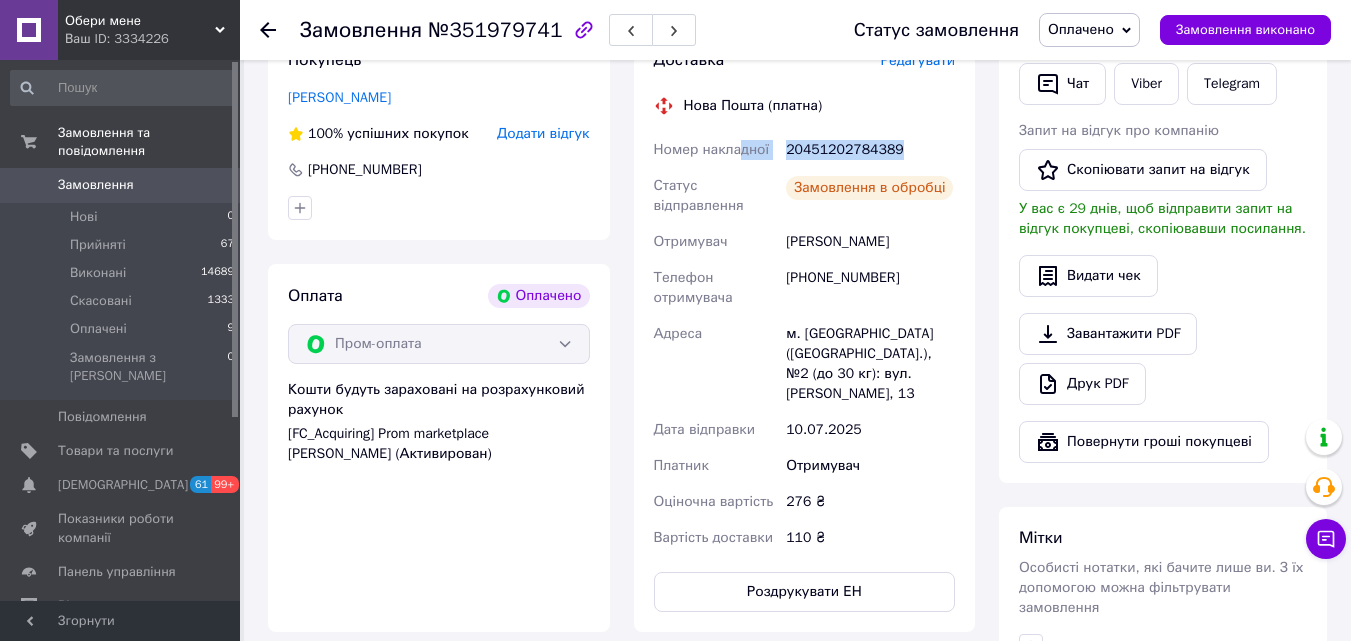 click on "Номер накладної 20451202784389 Статус відправлення Замовлення в обробці Отримувач Ревякін Владислав Телефон отримувача +380662839259 Адреса м. Звенигородка (Черкаська обл.), №2 (до 30 кг): вул. Марії Примаченко, 13 Дата відправки 10.07.2025 Платник Отримувач Оціночна вартість 276 ₴ Вартість доставки 110 ₴" at bounding box center (805, 344) 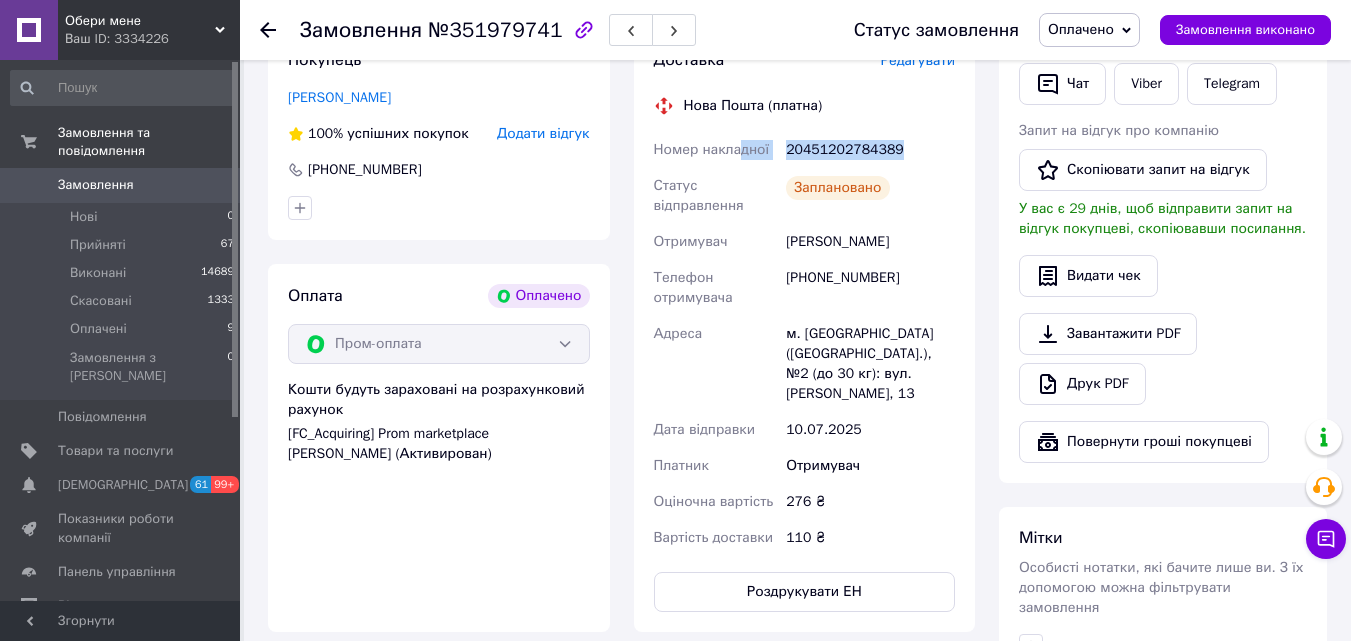 click on "20451202784389" at bounding box center (870, 150) 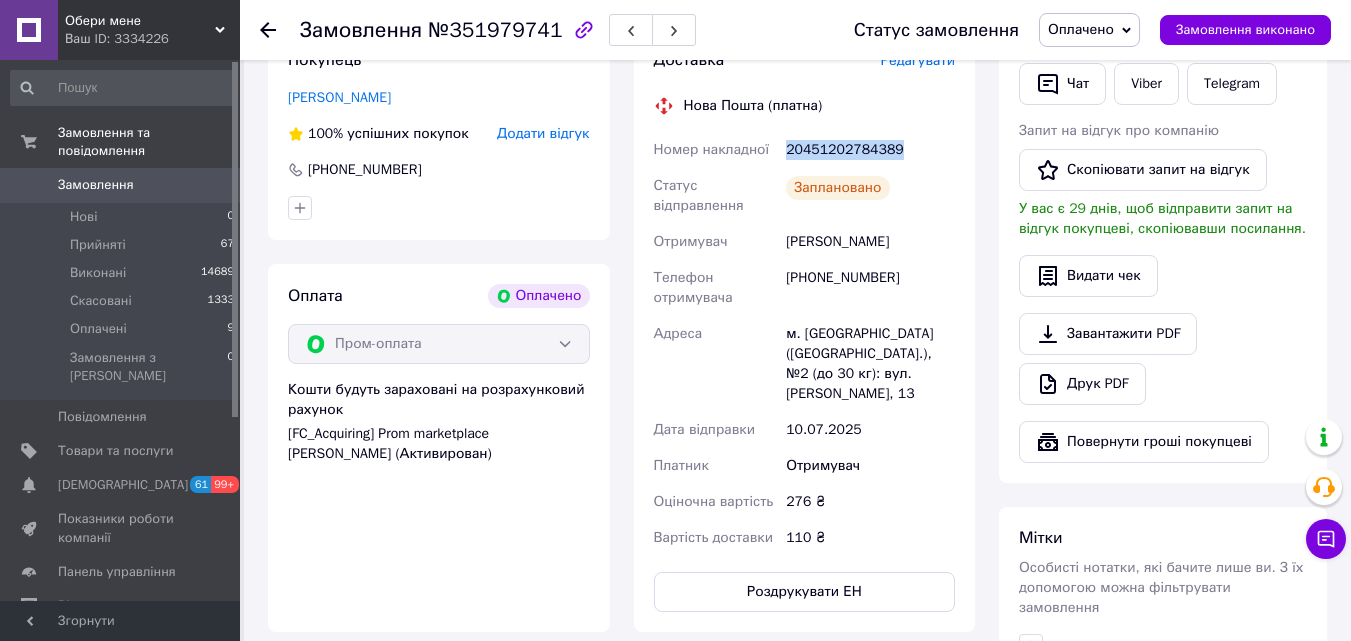 drag, startPoint x: 789, startPoint y: 148, endPoint x: 921, endPoint y: 160, distance: 132.54433 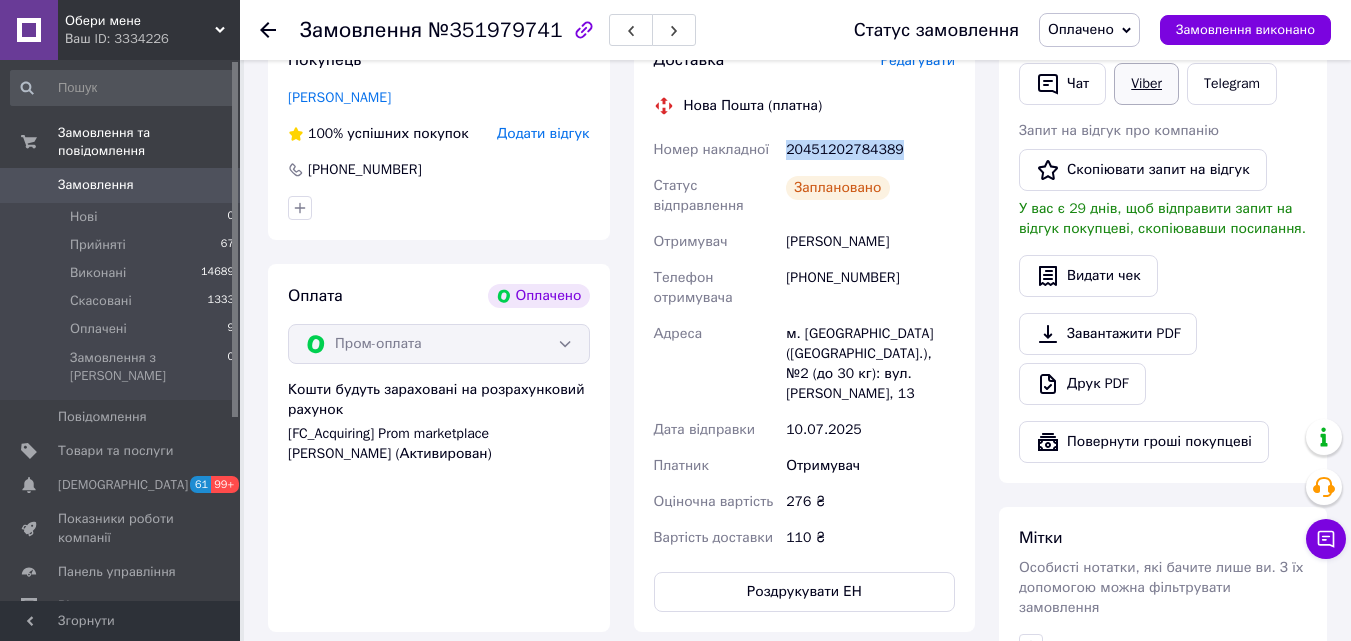 click on "Viber" at bounding box center [1146, 84] 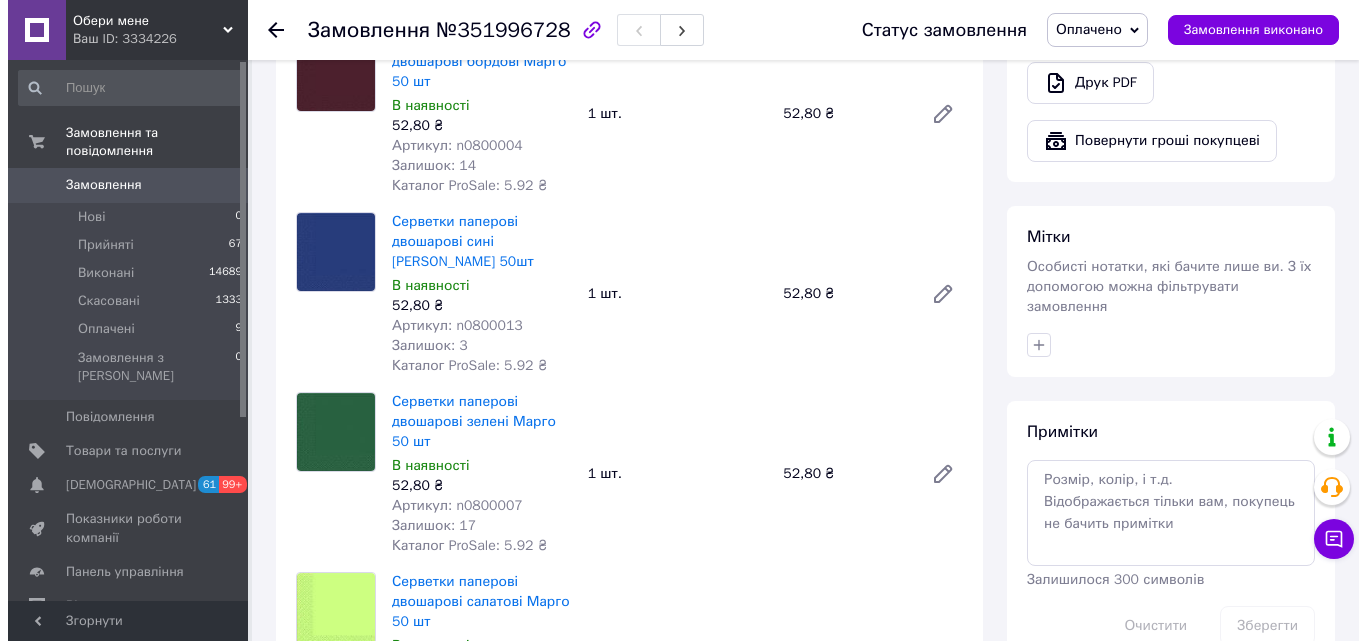 scroll, scrollTop: 1200, scrollLeft: 0, axis: vertical 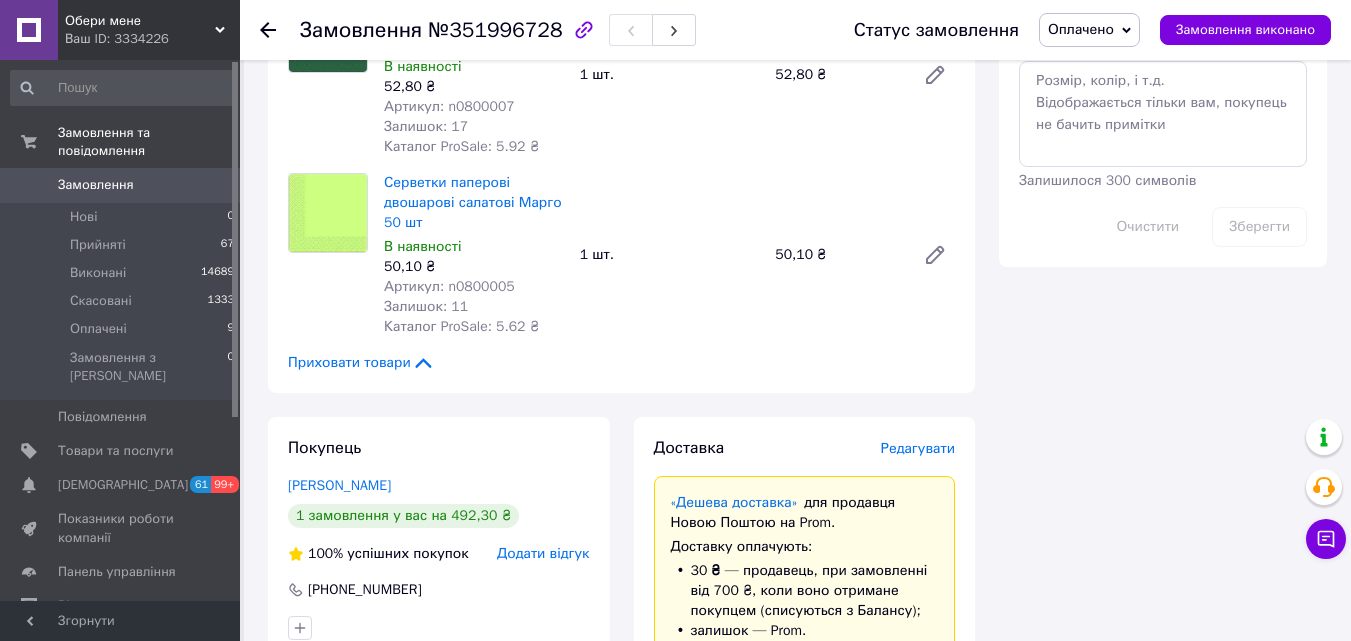 click on "Редагувати" at bounding box center (918, 448) 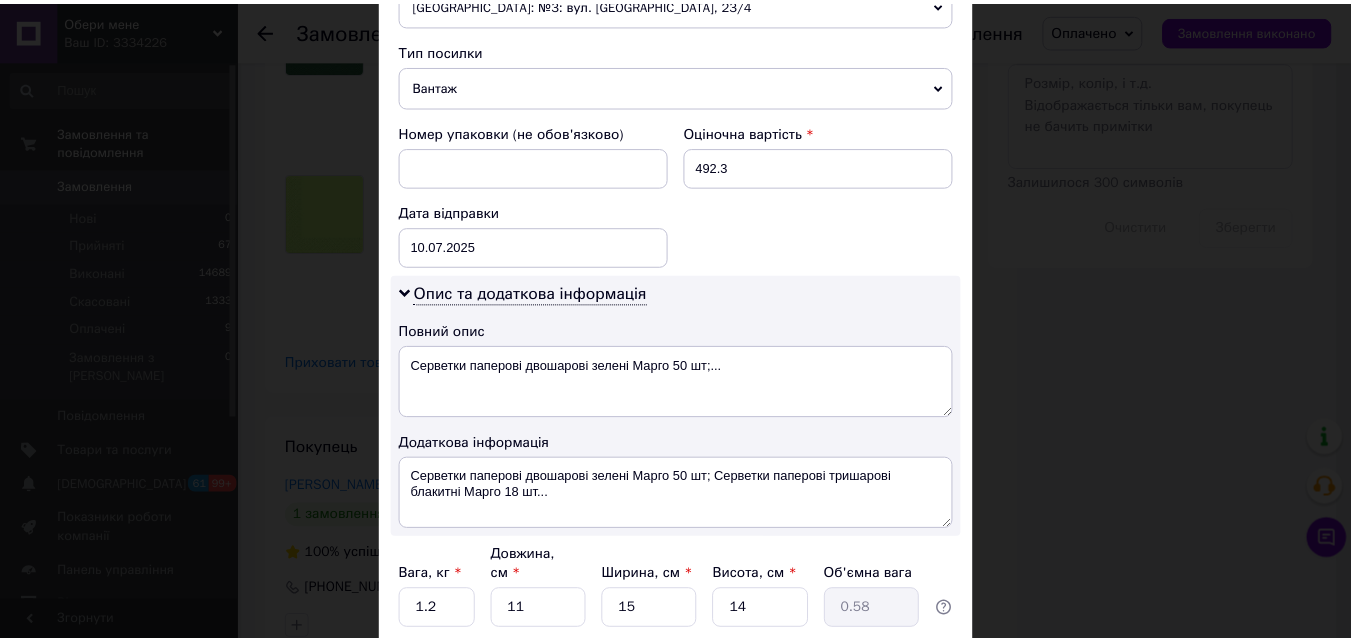 scroll, scrollTop: 911, scrollLeft: 0, axis: vertical 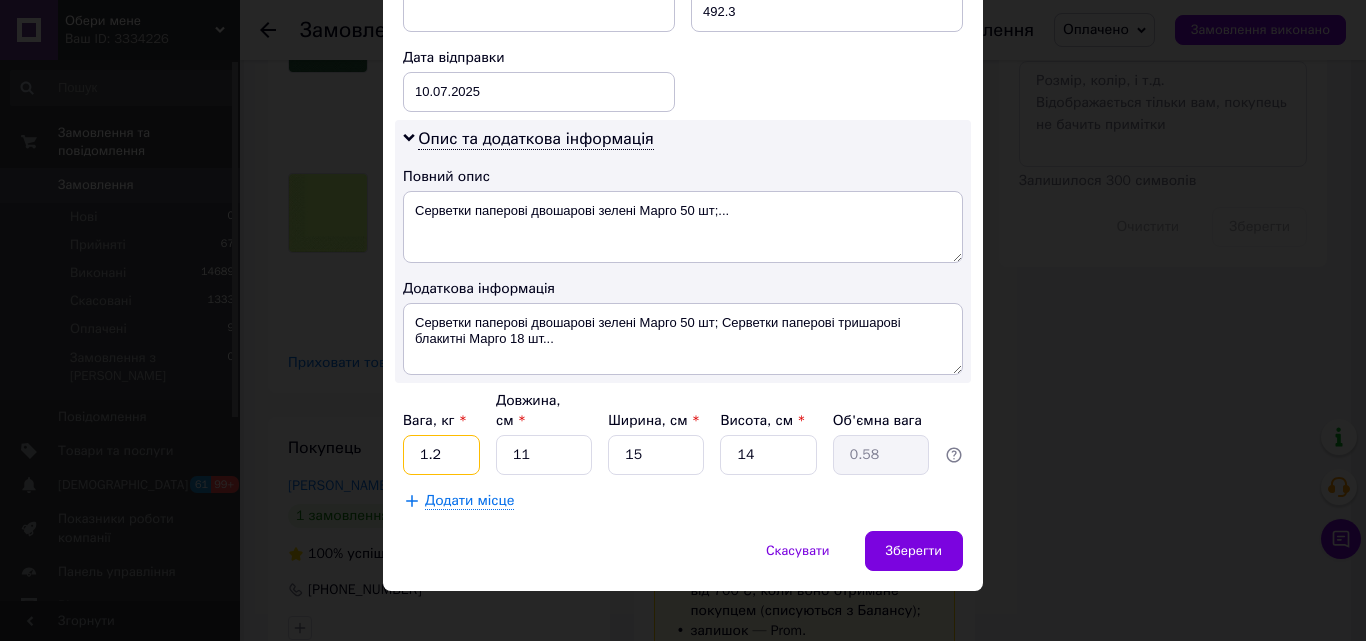drag, startPoint x: 425, startPoint y: 433, endPoint x: 411, endPoint y: 433, distance: 14 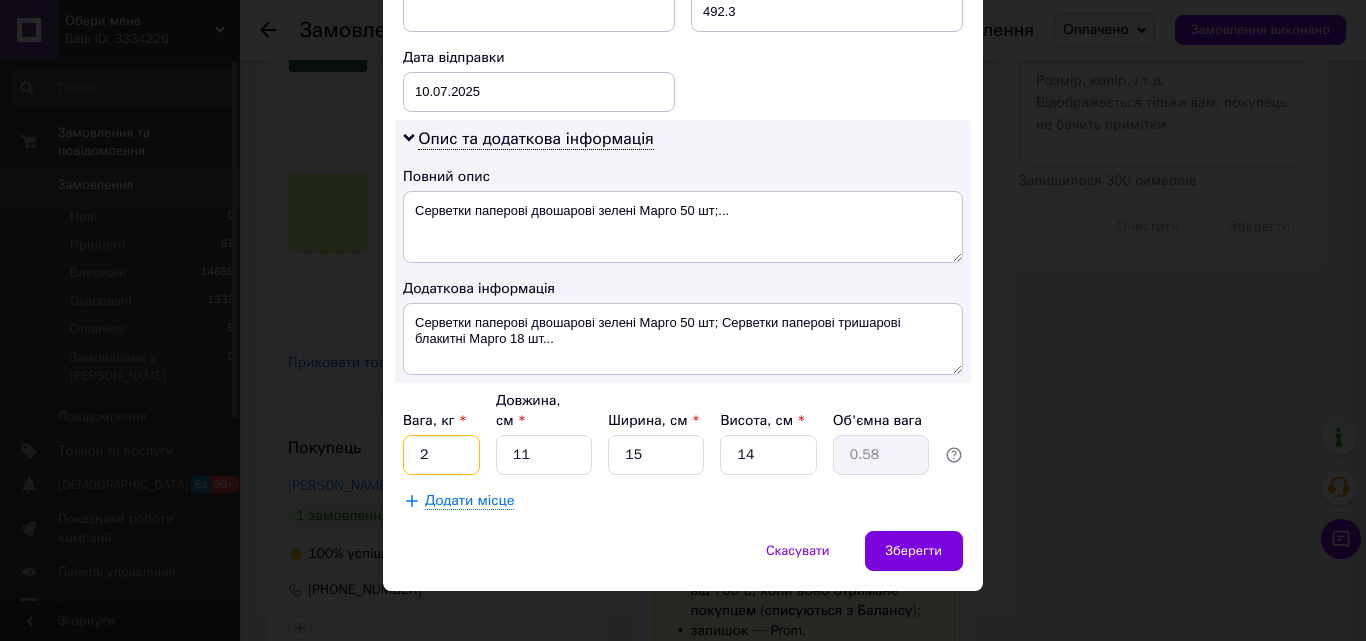 type on "2" 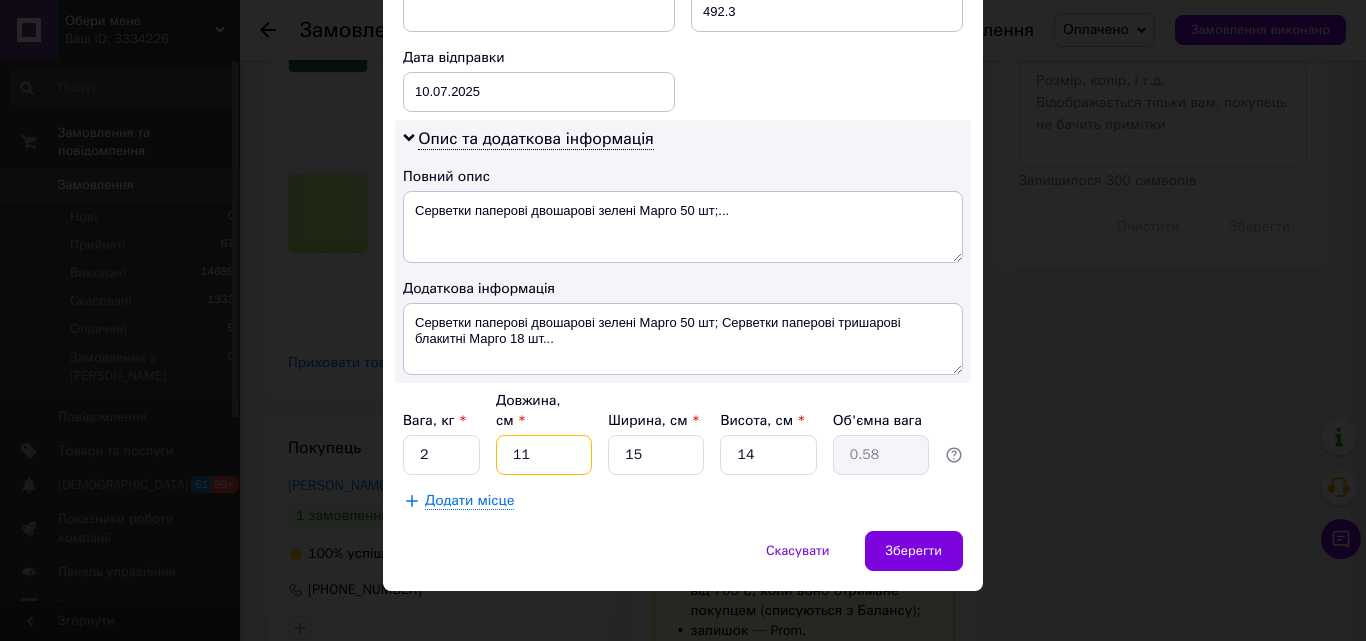 drag, startPoint x: 506, startPoint y: 431, endPoint x: 467, endPoint y: 435, distance: 39.20459 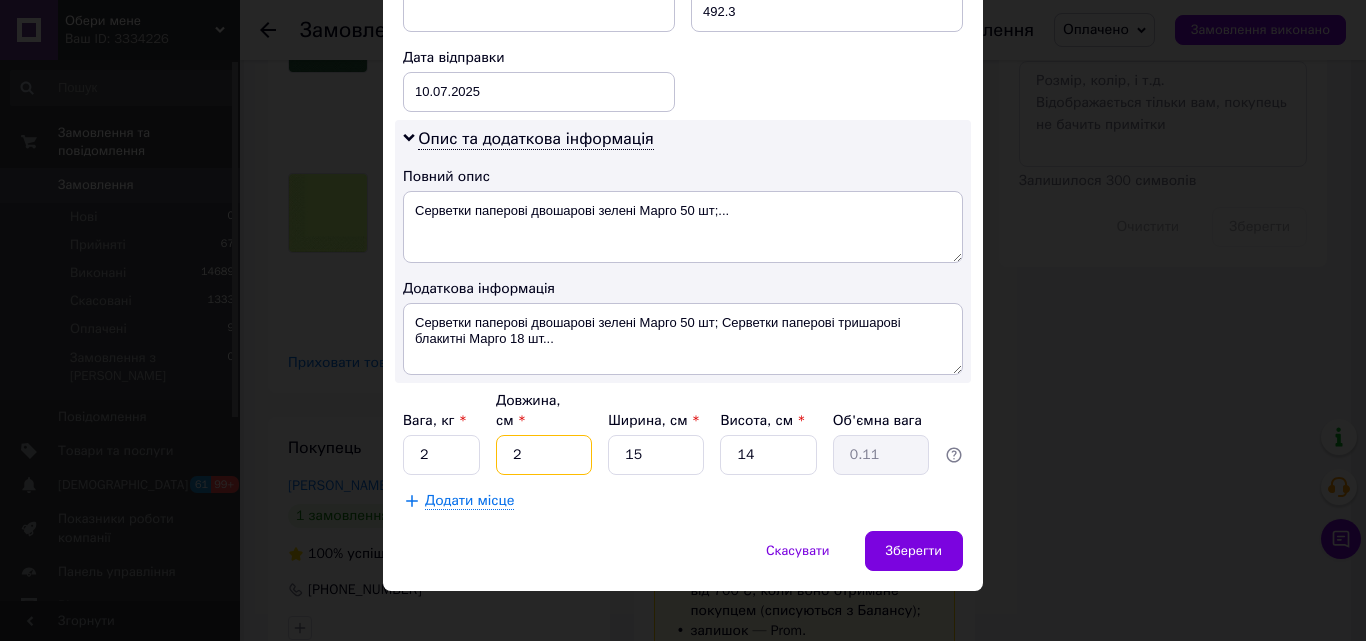 type on "20" 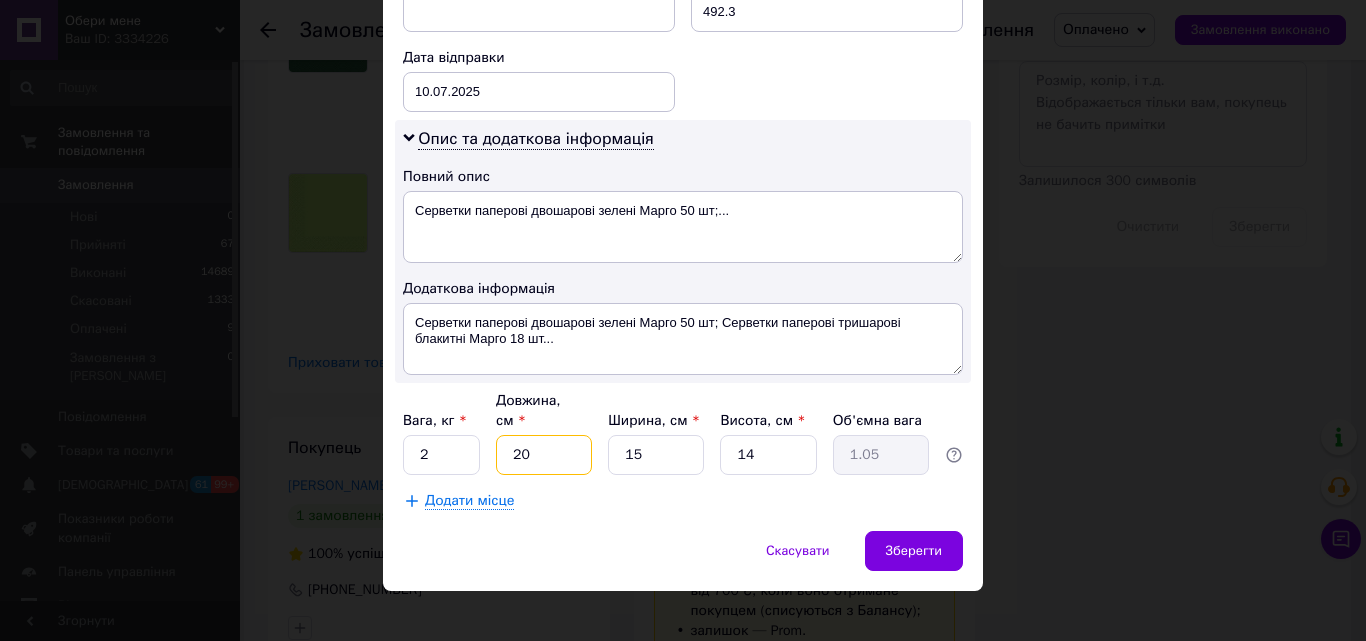 type on "20" 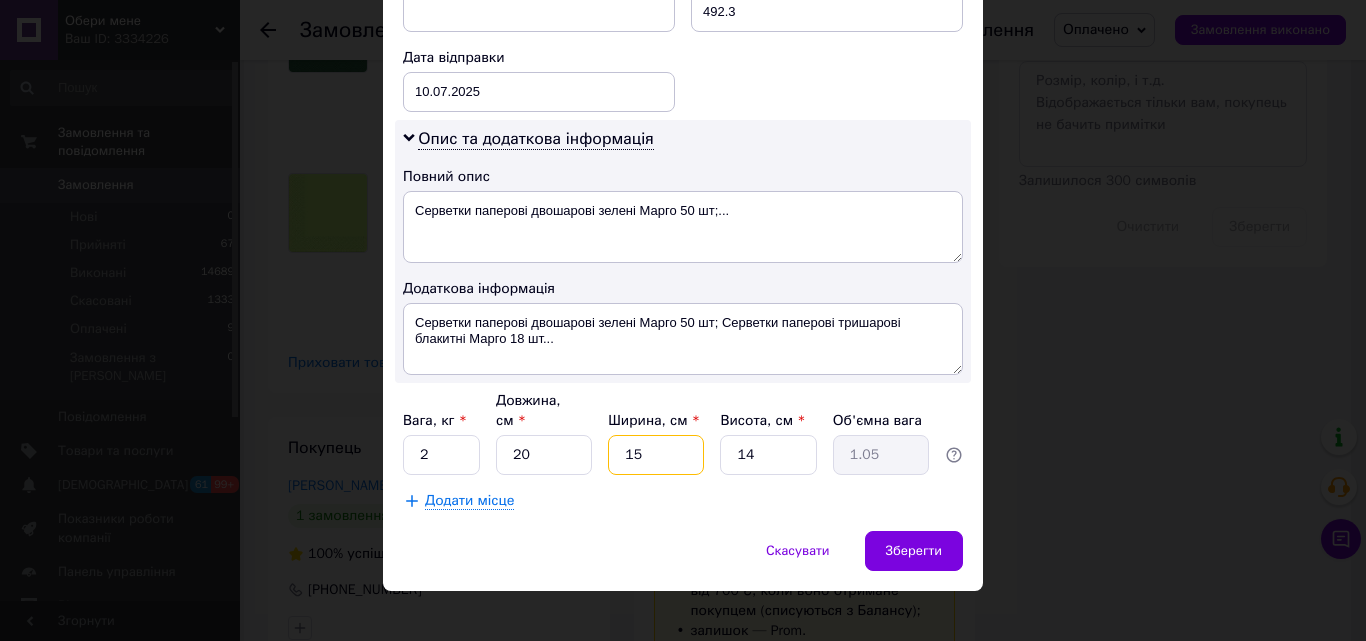 drag, startPoint x: 627, startPoint y: 429, endPoint x: 590, endPoint y: 427, distance: 37.054016 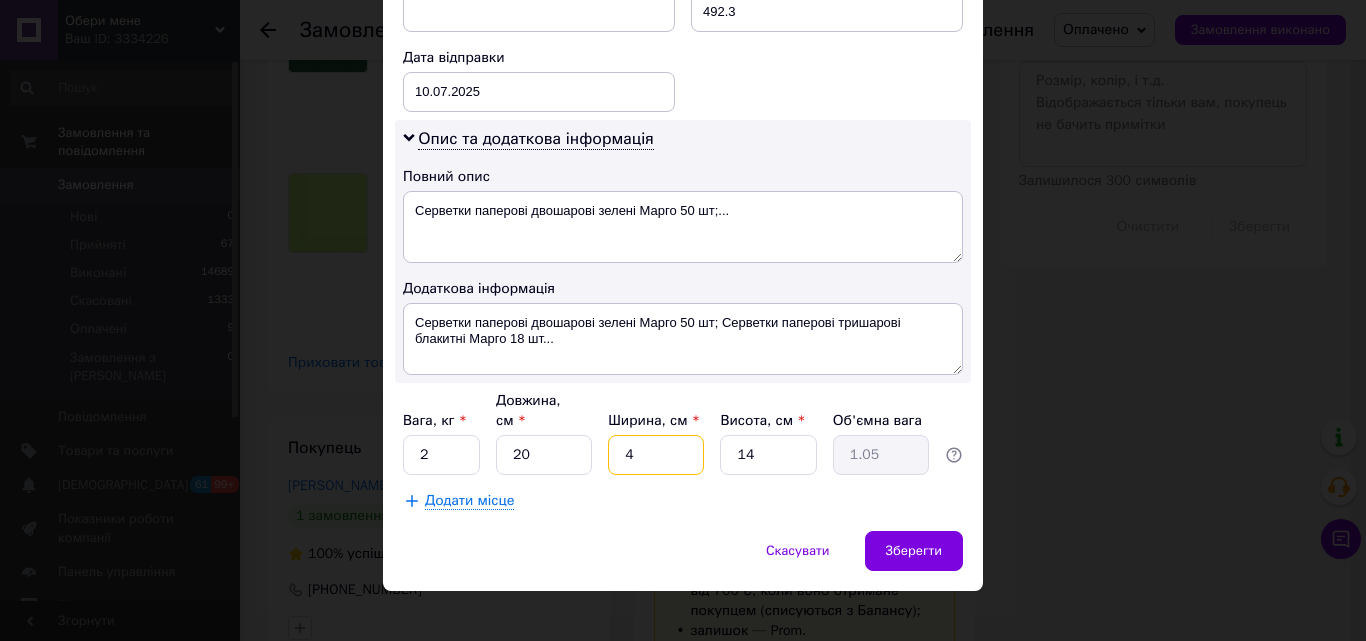 type on "0.28" 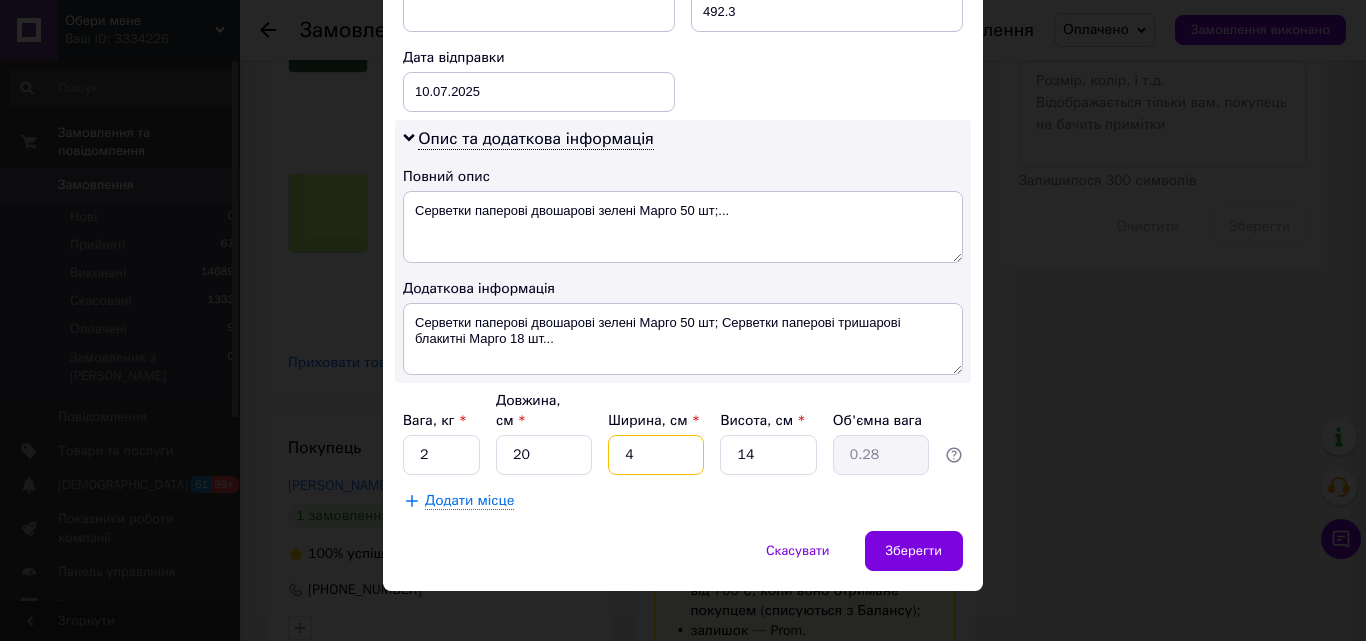 type on "40" 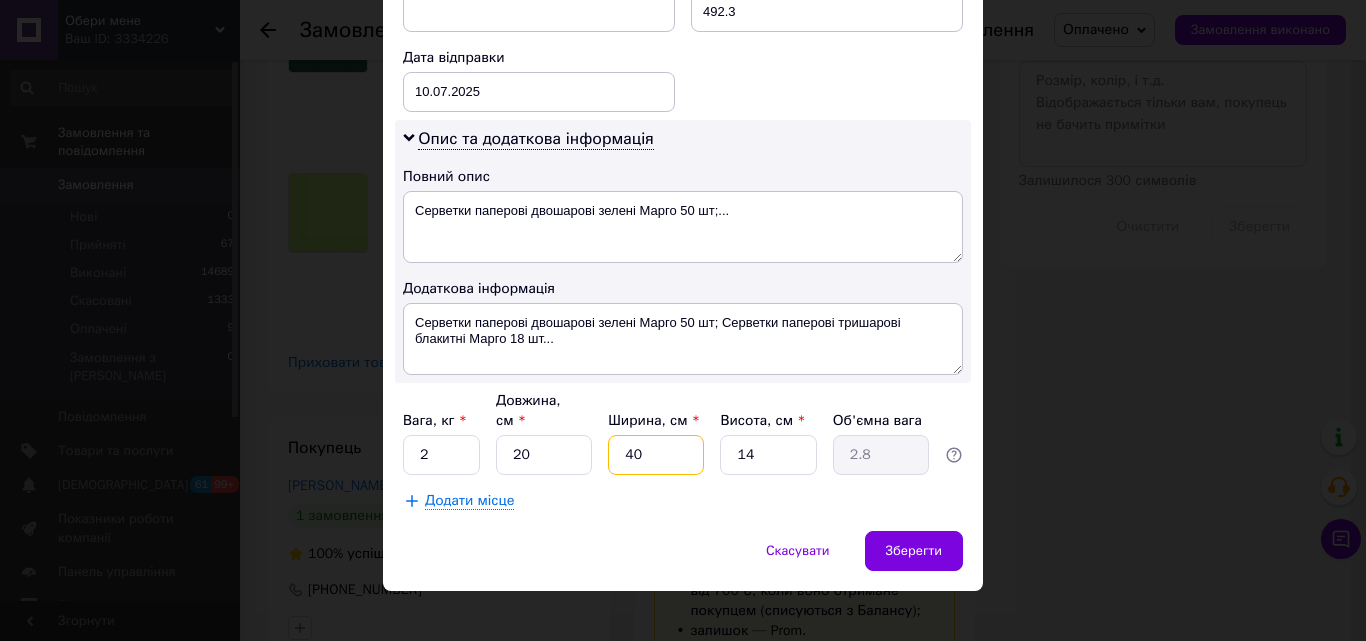 type on "40" 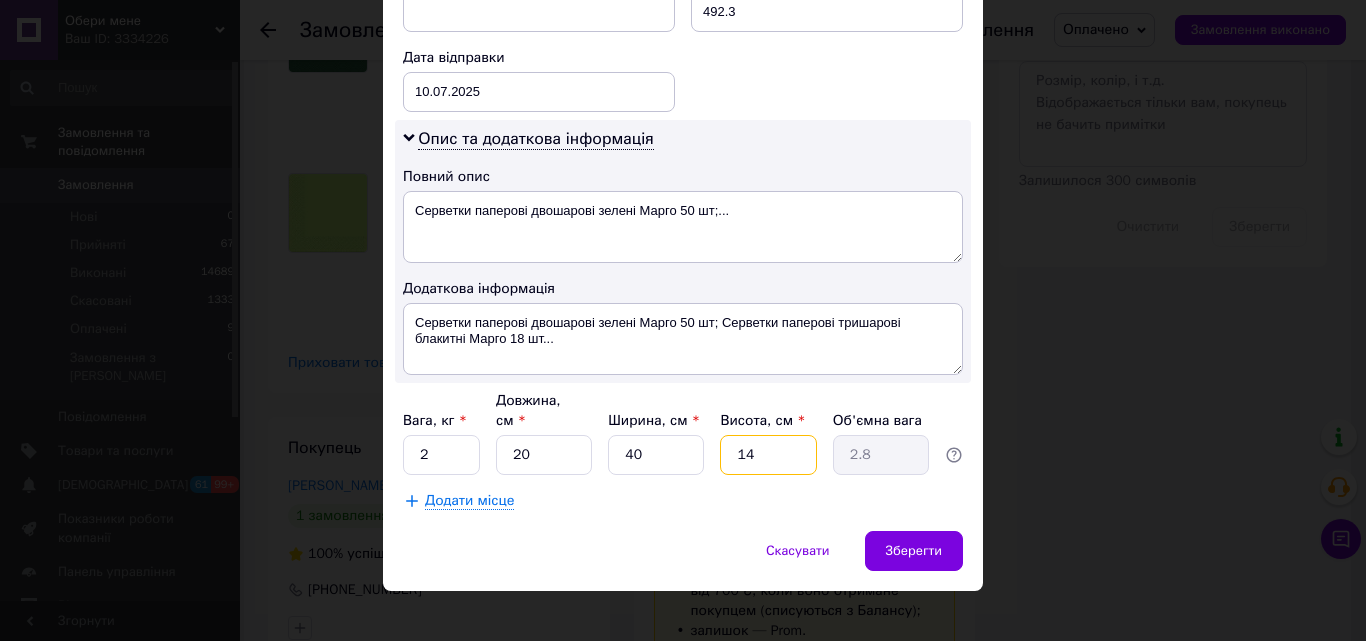 drag, startPoint x: 710, startPoint y: 425, endPoint x: 694, endPoint y: 426, distance: 16.03122 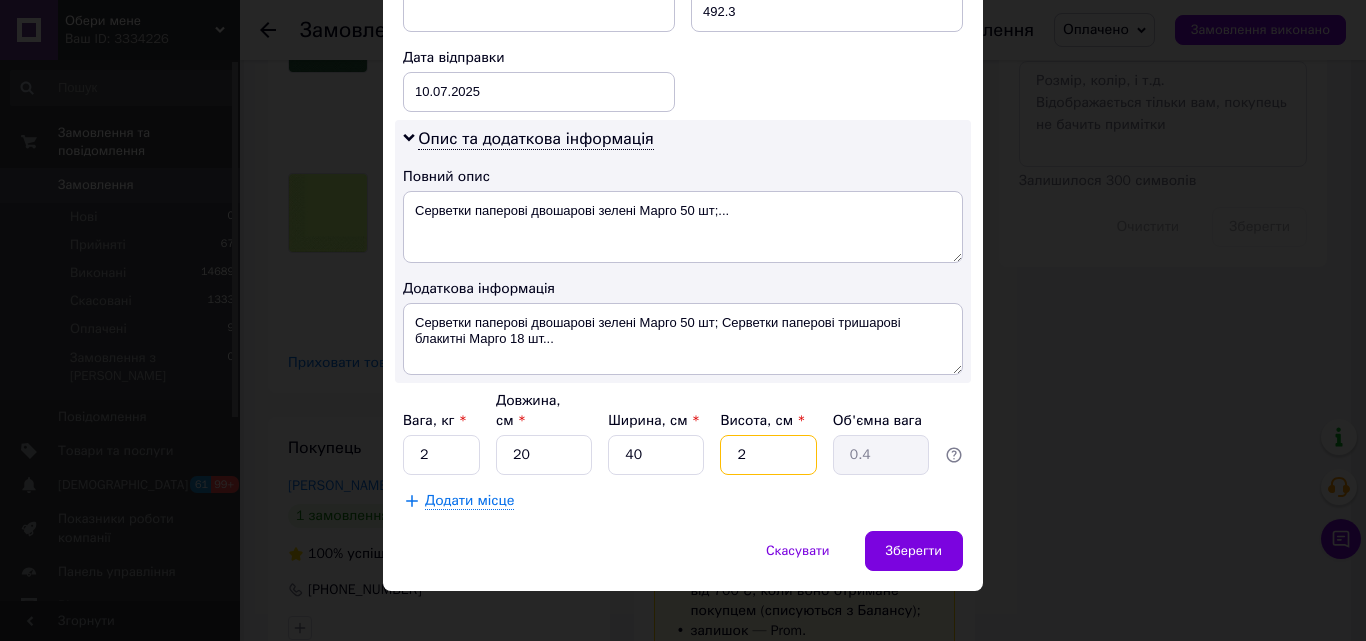 type on "20" 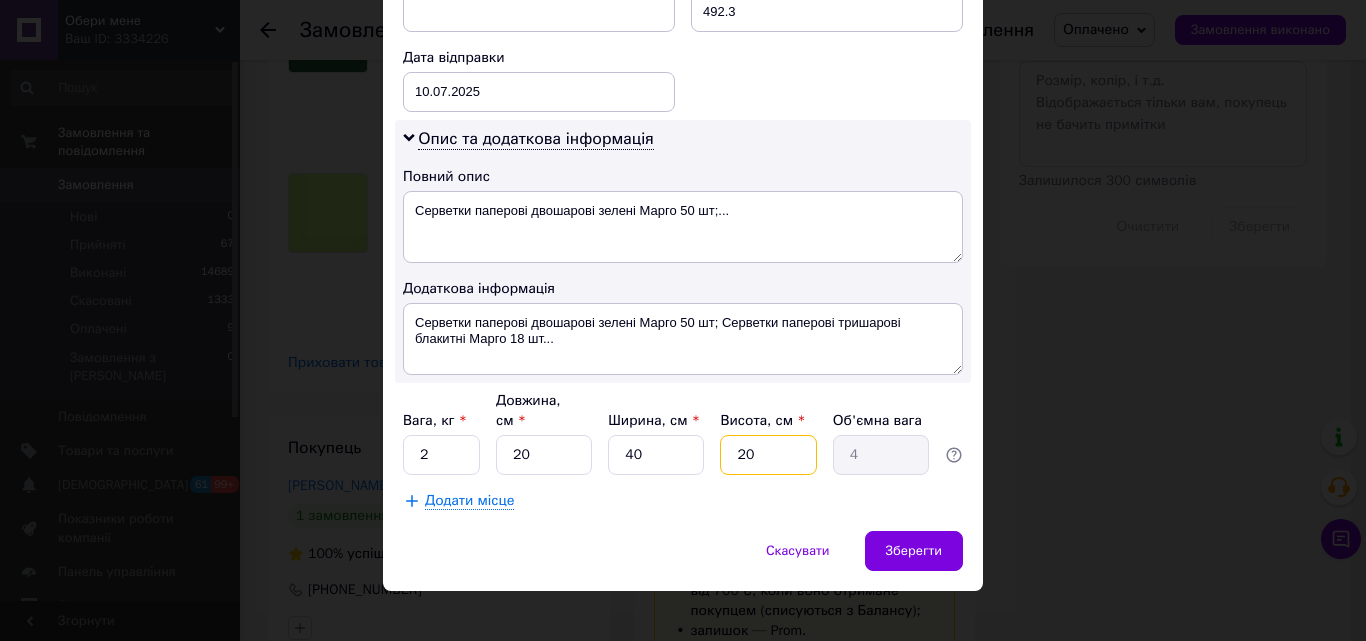 type on "20" 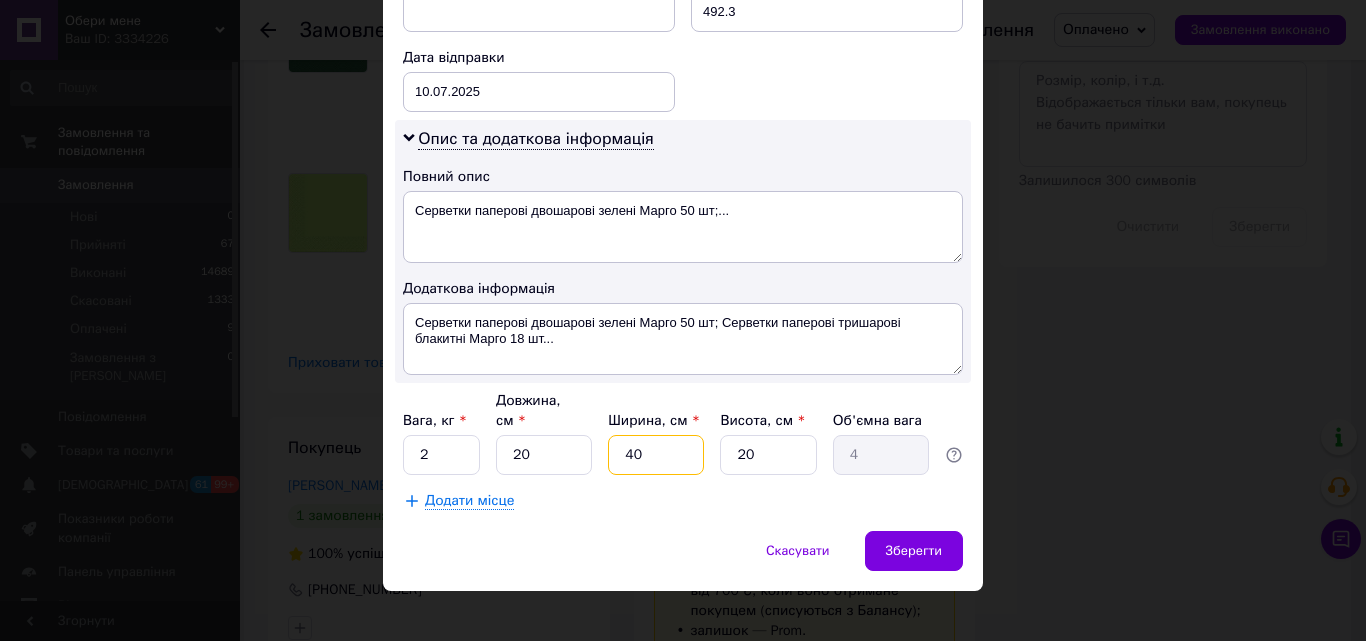 drag, startPoint x: 631, startPoint y: 429, endPoint x: 613, endPoint y: 433, distance: 18.439089 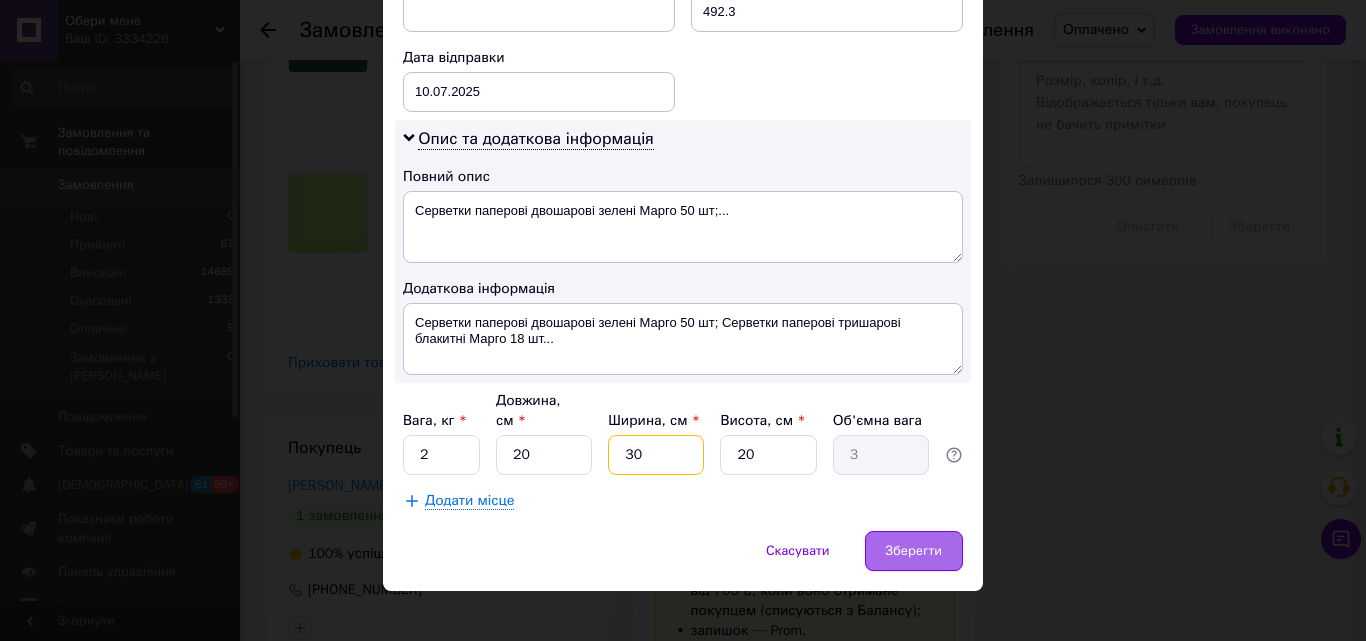 type on "30" 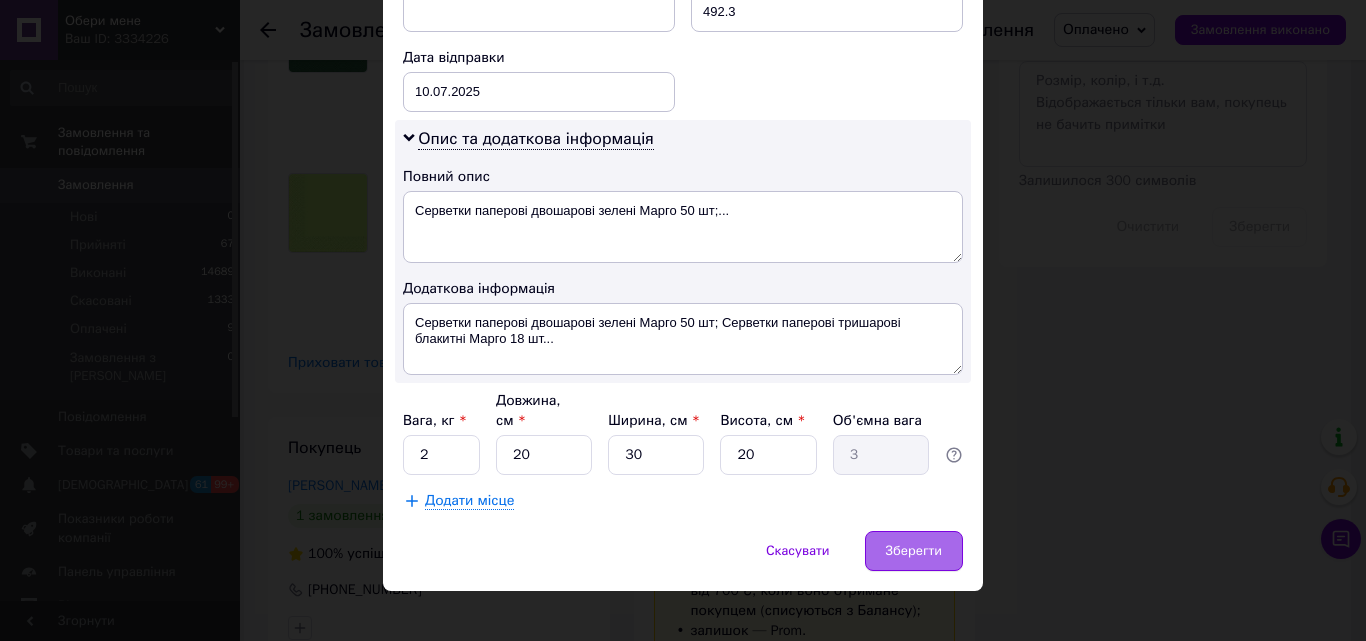 click on "Зберегти" at bounding box center (914, 551) 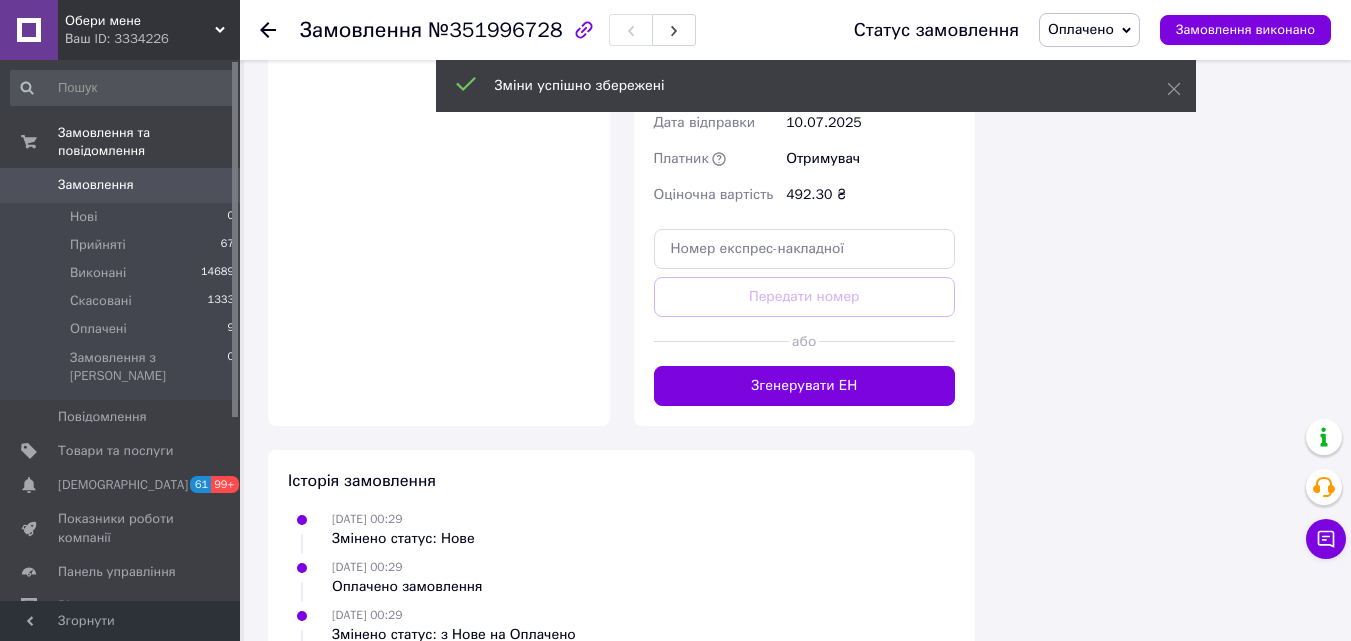 scroll, scrollTop: 2100, scrollLeft: 0, axis: vertical 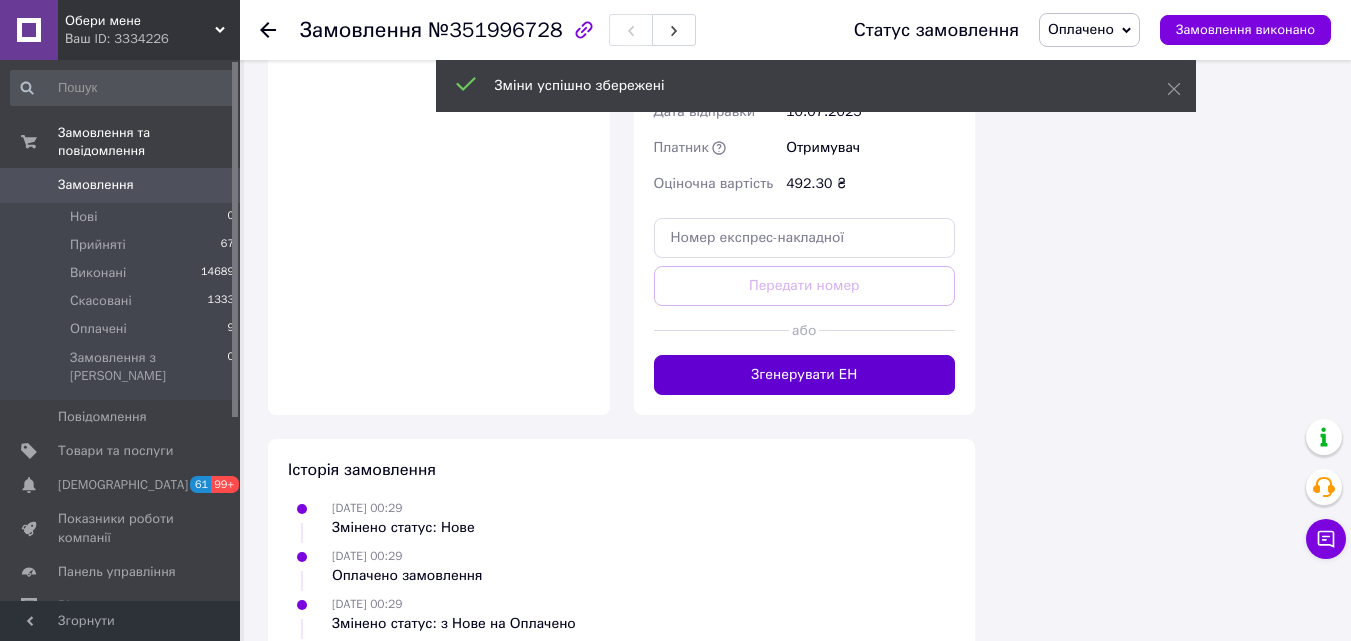 click on "Згенерувати ЕН" at bounding box center (805, 375) 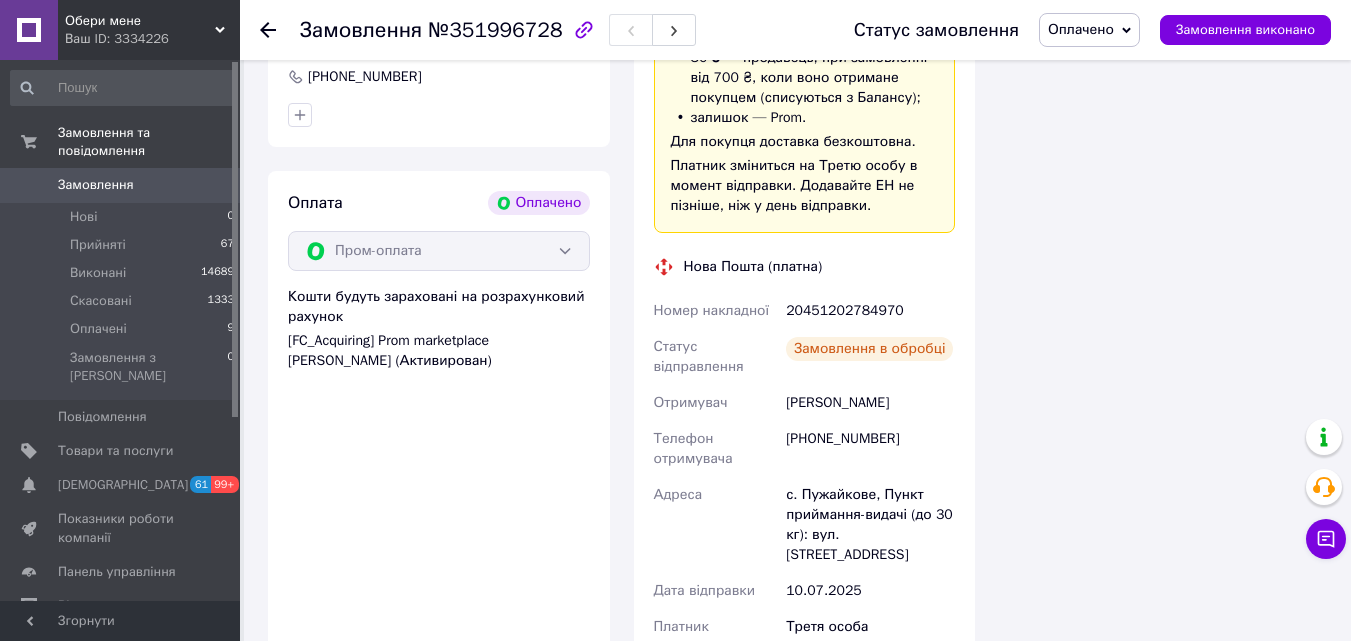scroll, scrollTop: 1700, scrollLeft: 0, axis: vertical 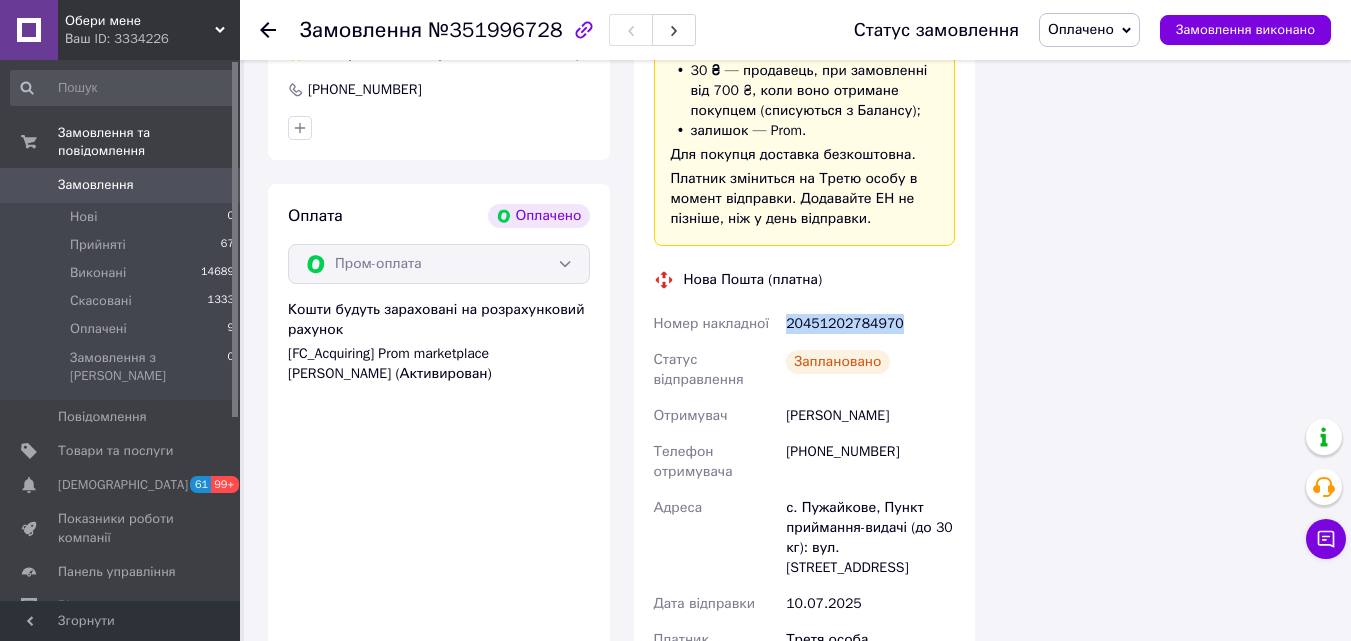 drag, startPoint x: 900, startPoint y: 295, endPoint x: 784, endPoint y: 291, distance: 116.06895 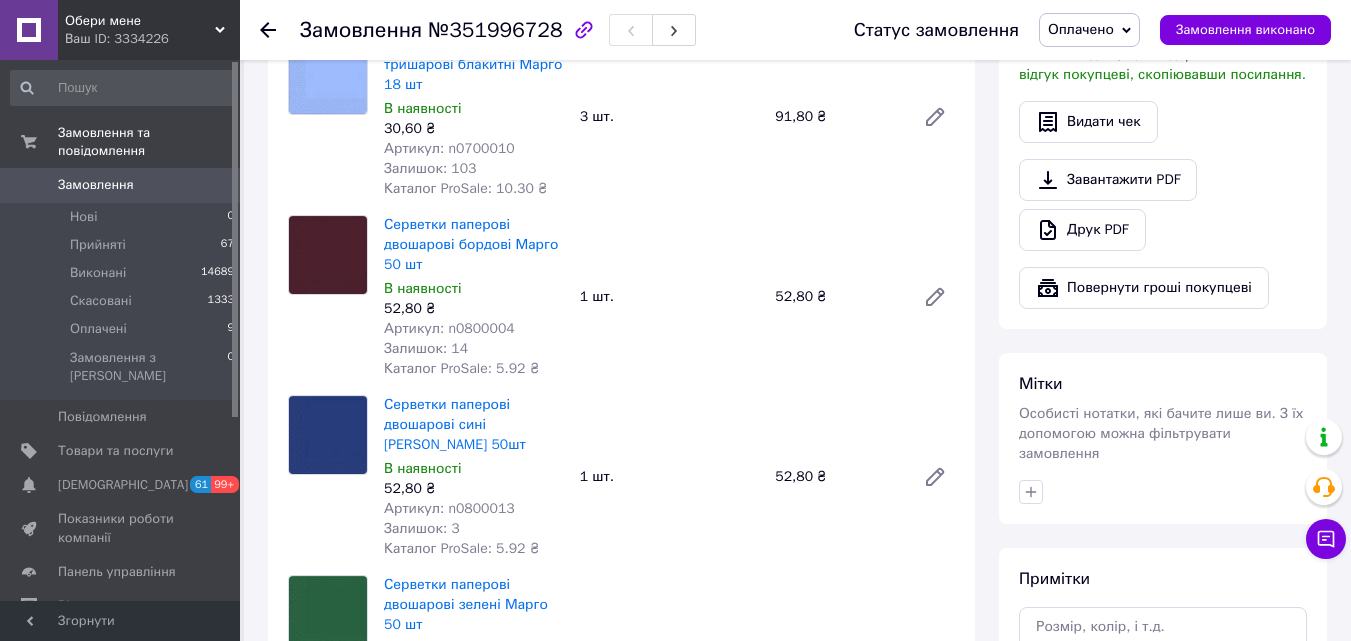 scroll, scrollTop: 400, scrollLeft: 0, axis: vertical 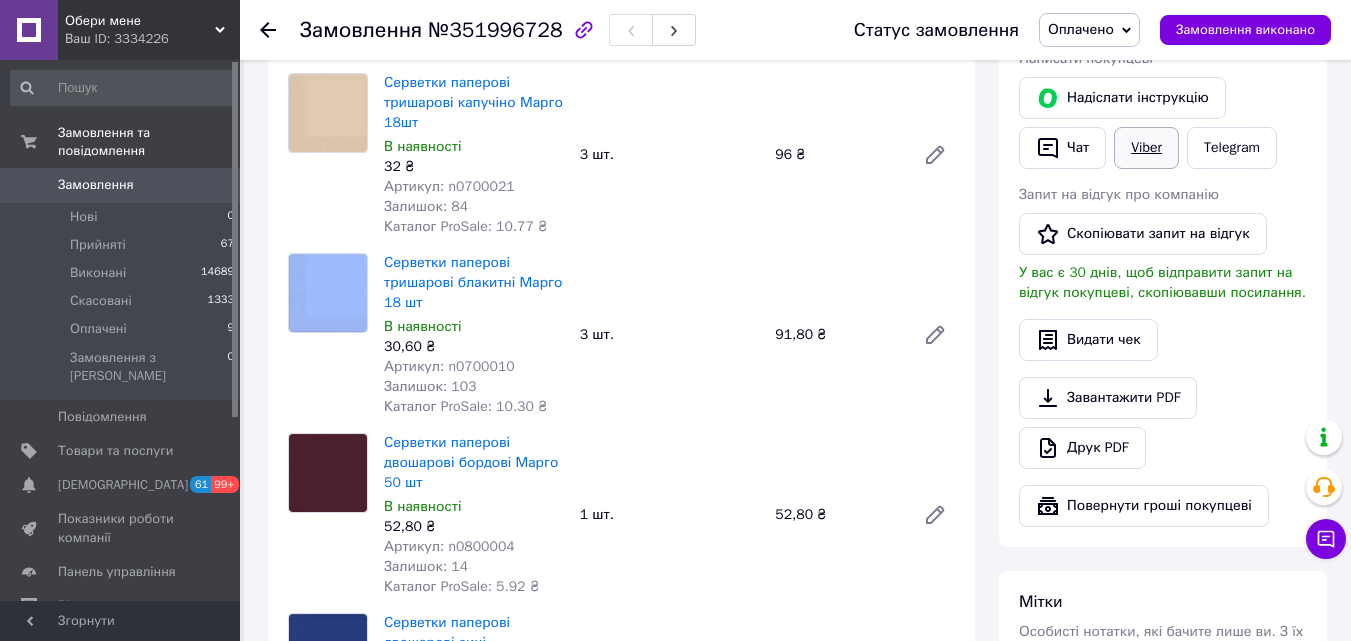 click on "Viber" at bounding box center [1146, 148] 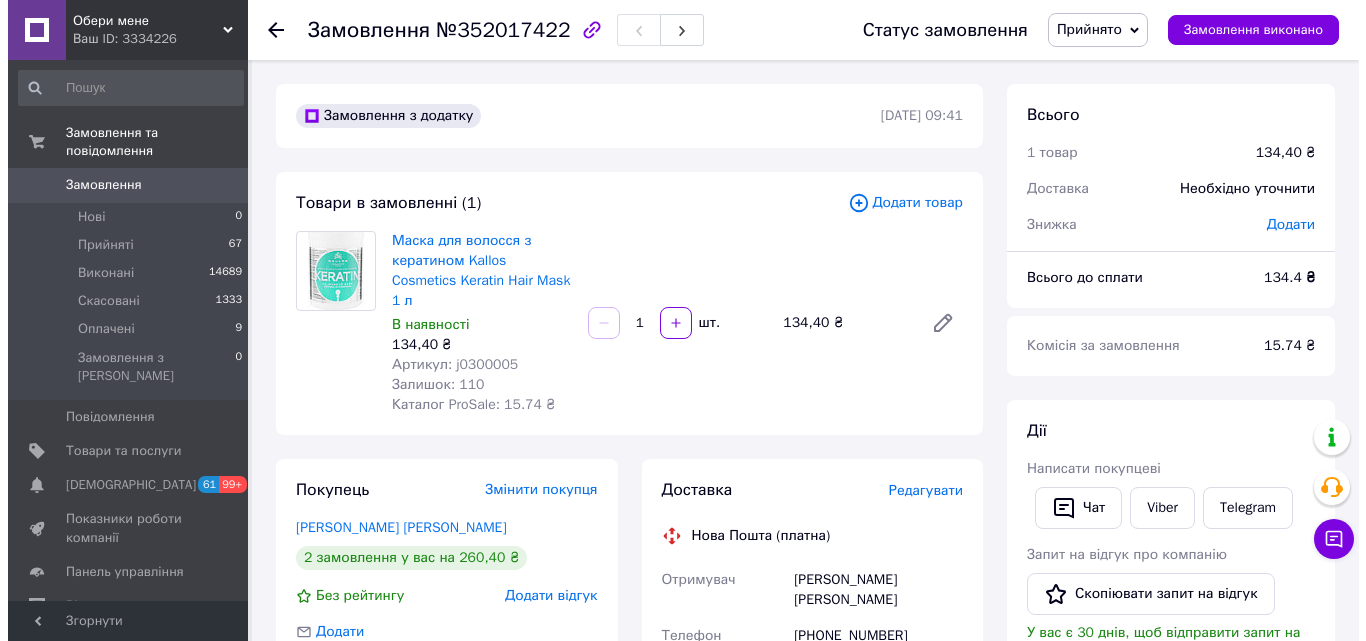 scroll, scrollTop: 0, scrollLeft: 0, axis: both 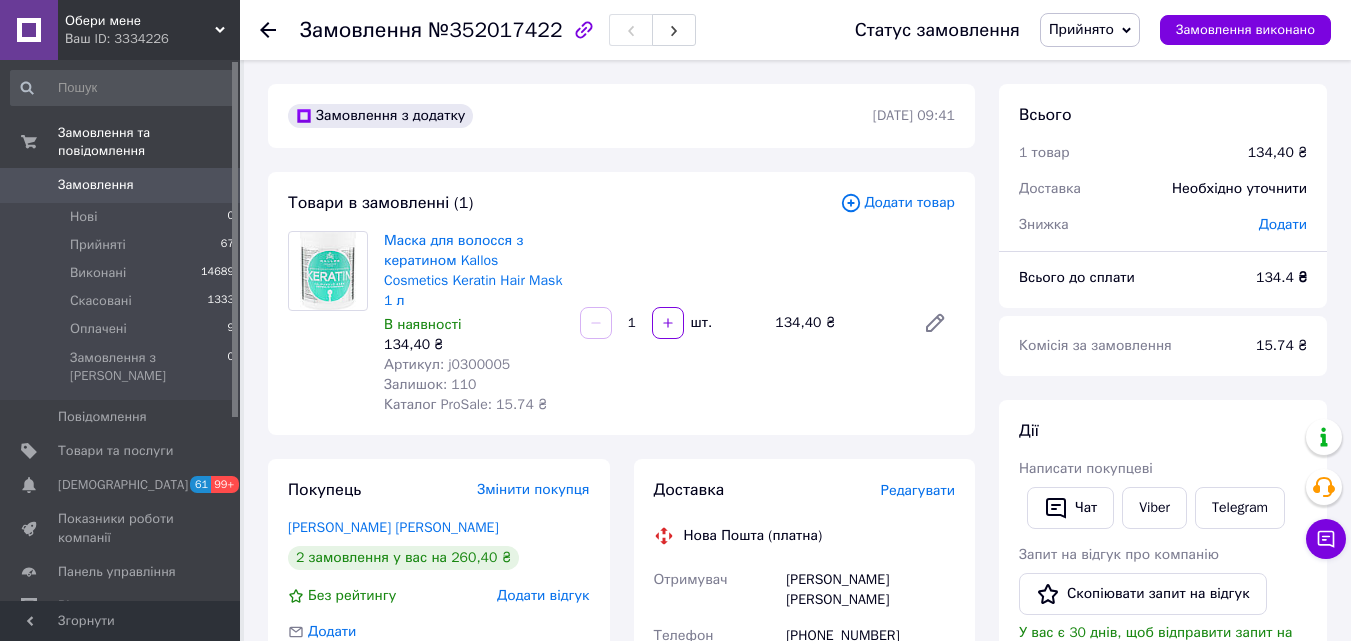 click on "Редагувати" at bounding box center [918, 490] 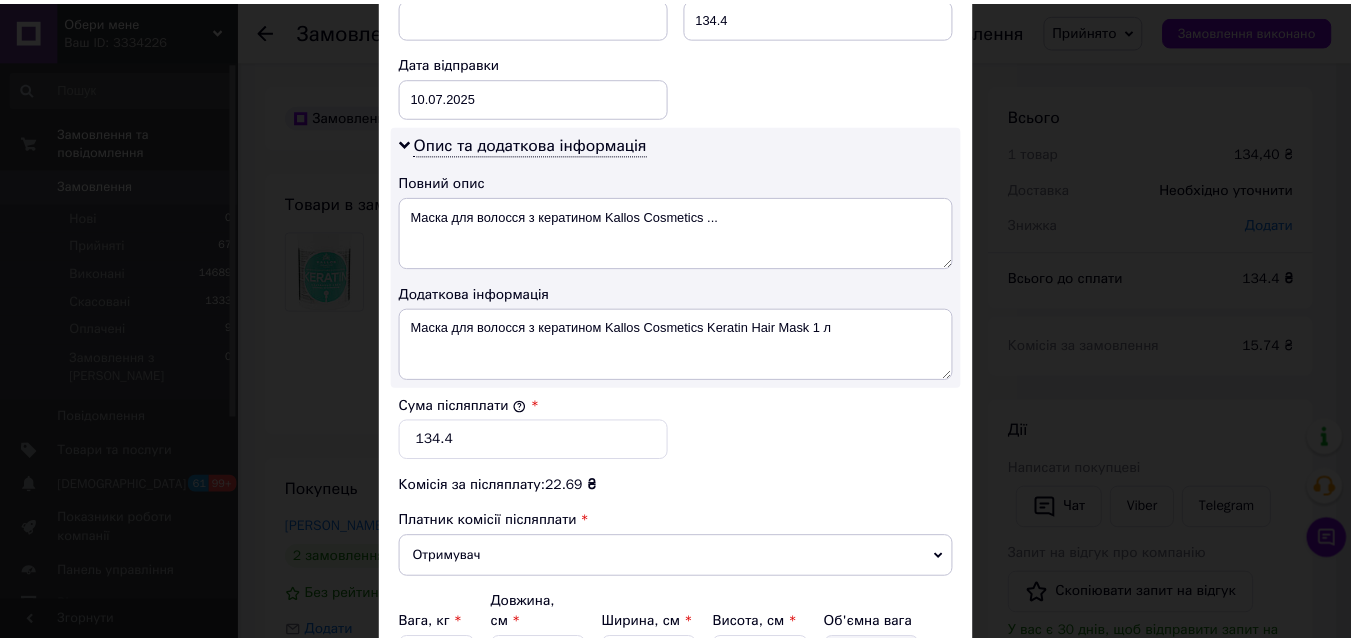 scroll, scrollTop: 1109, scrollLeft: 0, axis: vertical 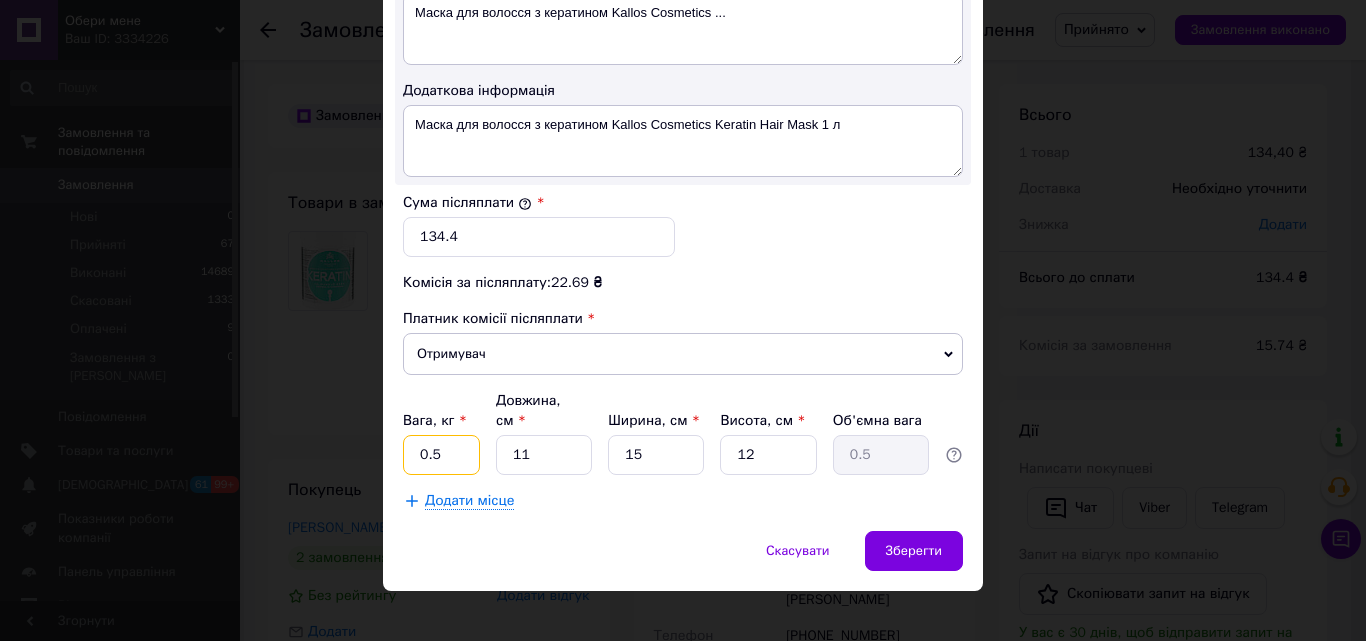 drag, startPoint x: 446, startPoint y: 429, endPoint x: 375, endPoint y: 427, distance: 71.02816 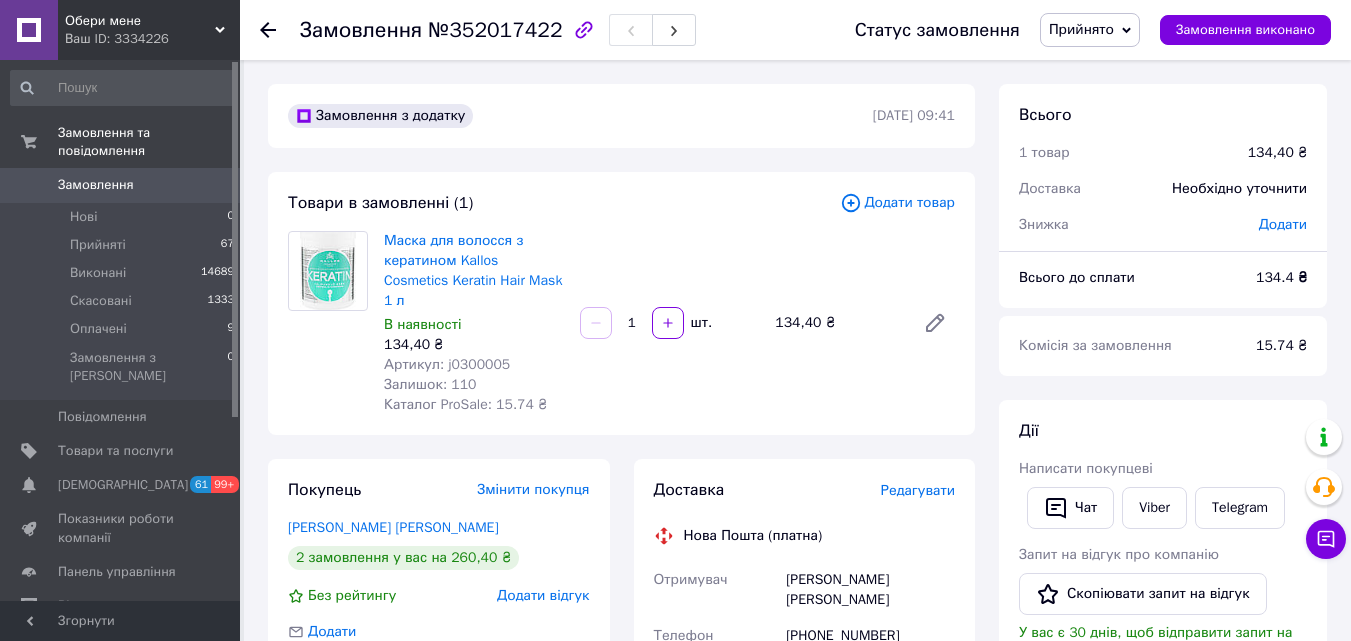 click on "Доставка Редагувати" at bounding box center (805, 490) 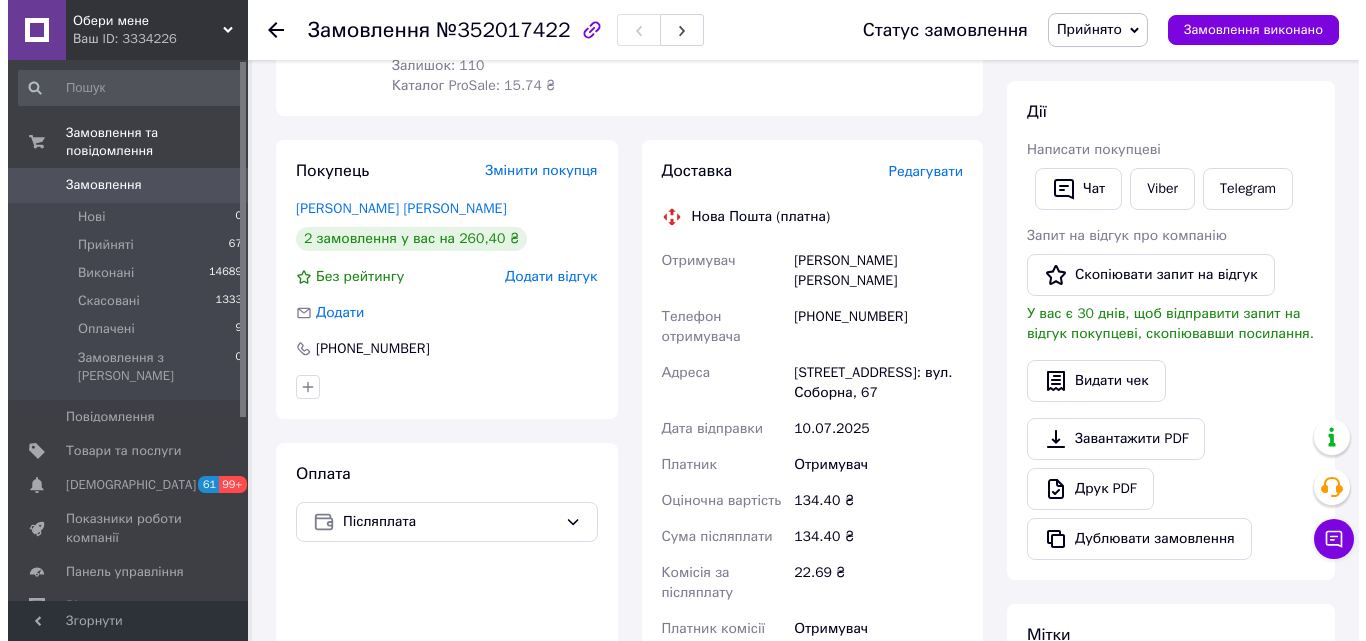 scroll, scrollTop: 300, scrollLeft: 0, axis: vertical 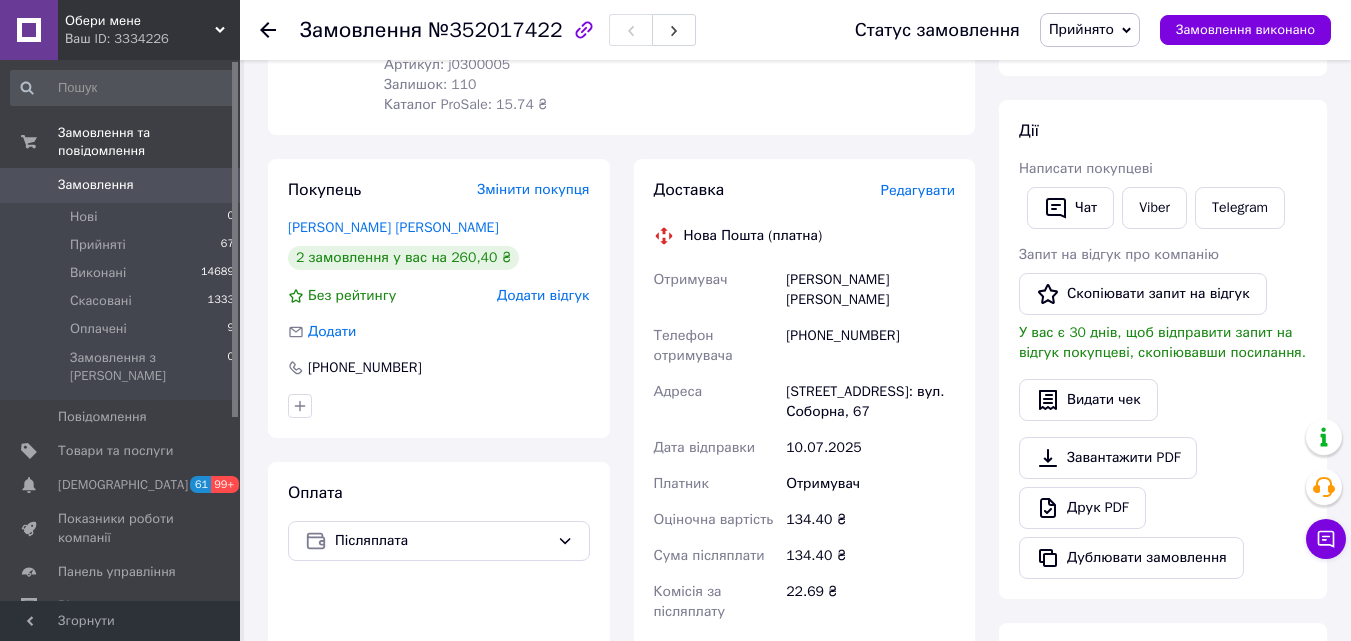 click on "Редагувати" at bounding box center (918, 190) 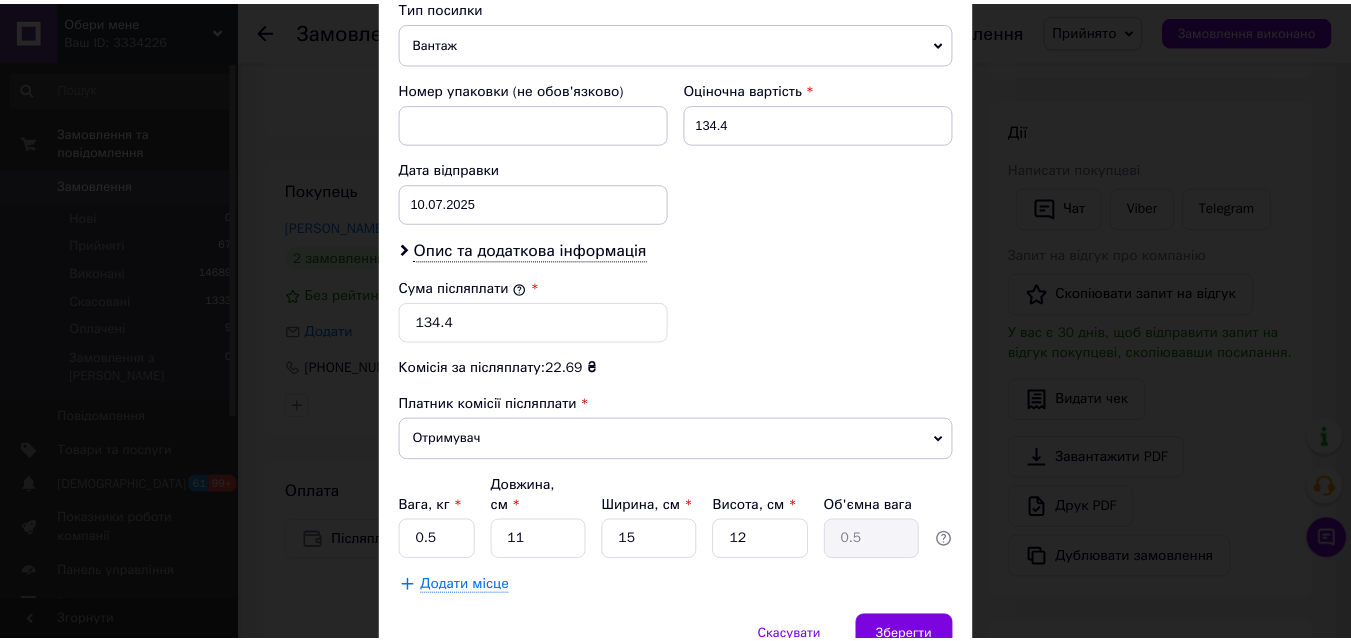 scroll, scrollTop: 885, scrollLeft: 0, axis: vertical 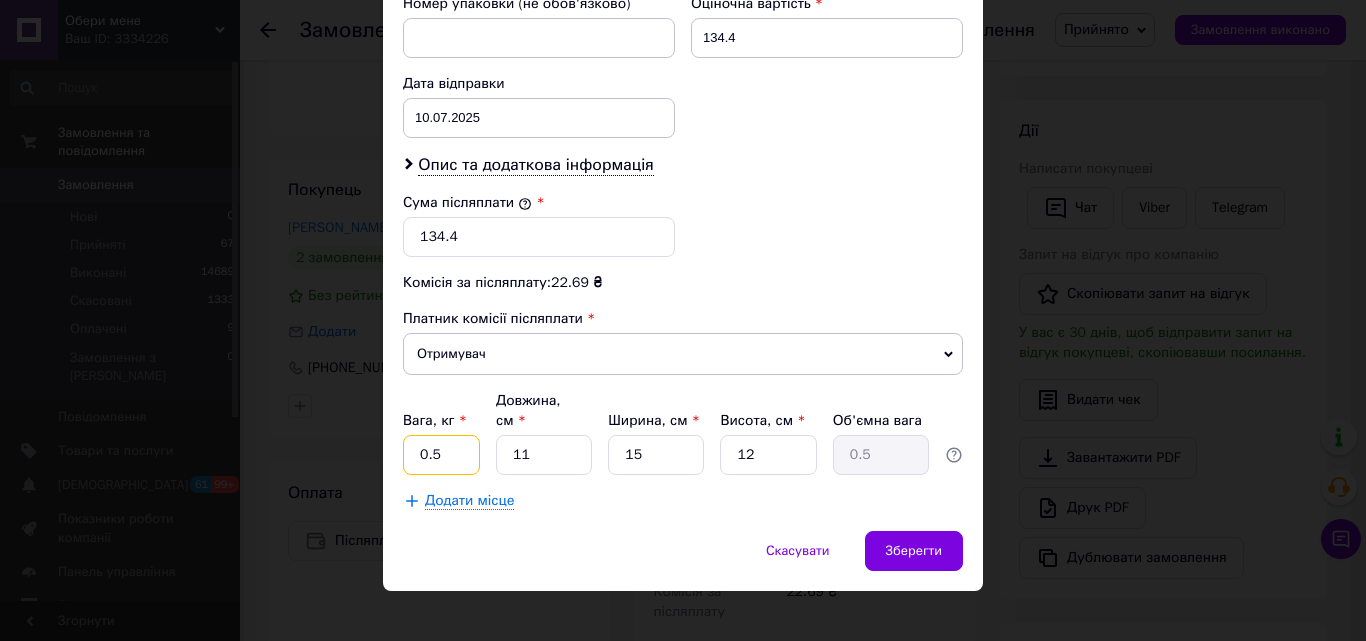 click on "0.5" at bounding box center (441, 455) 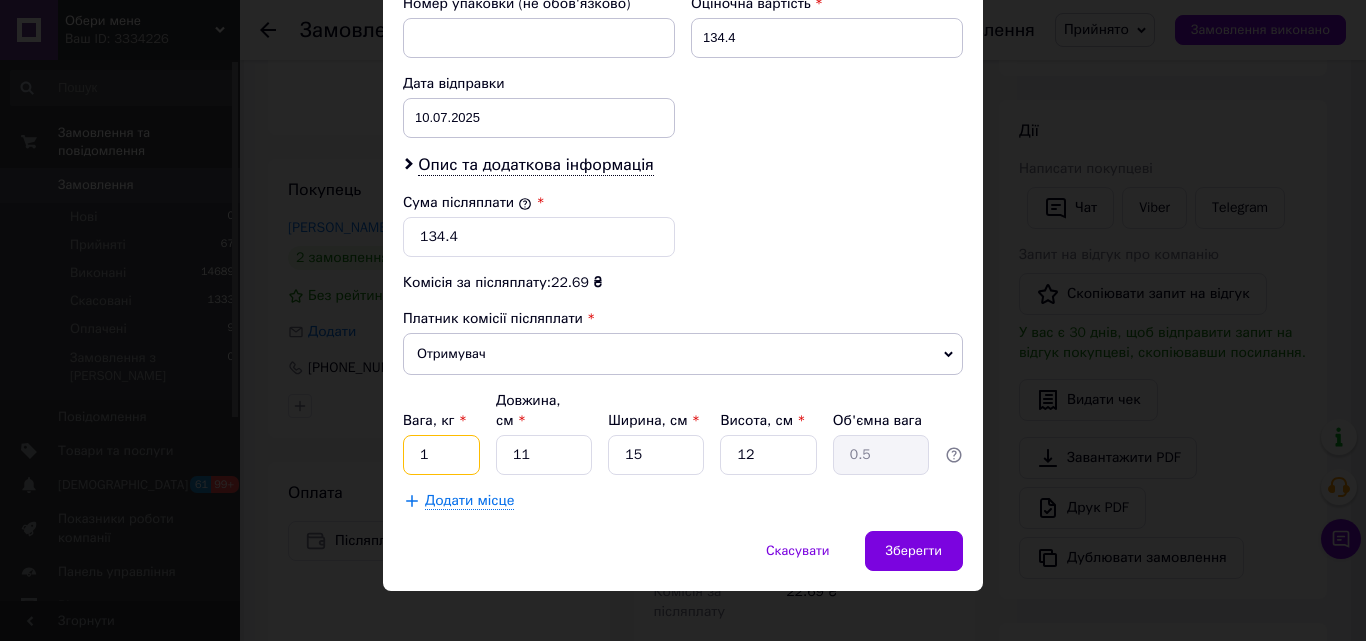 type on "1" 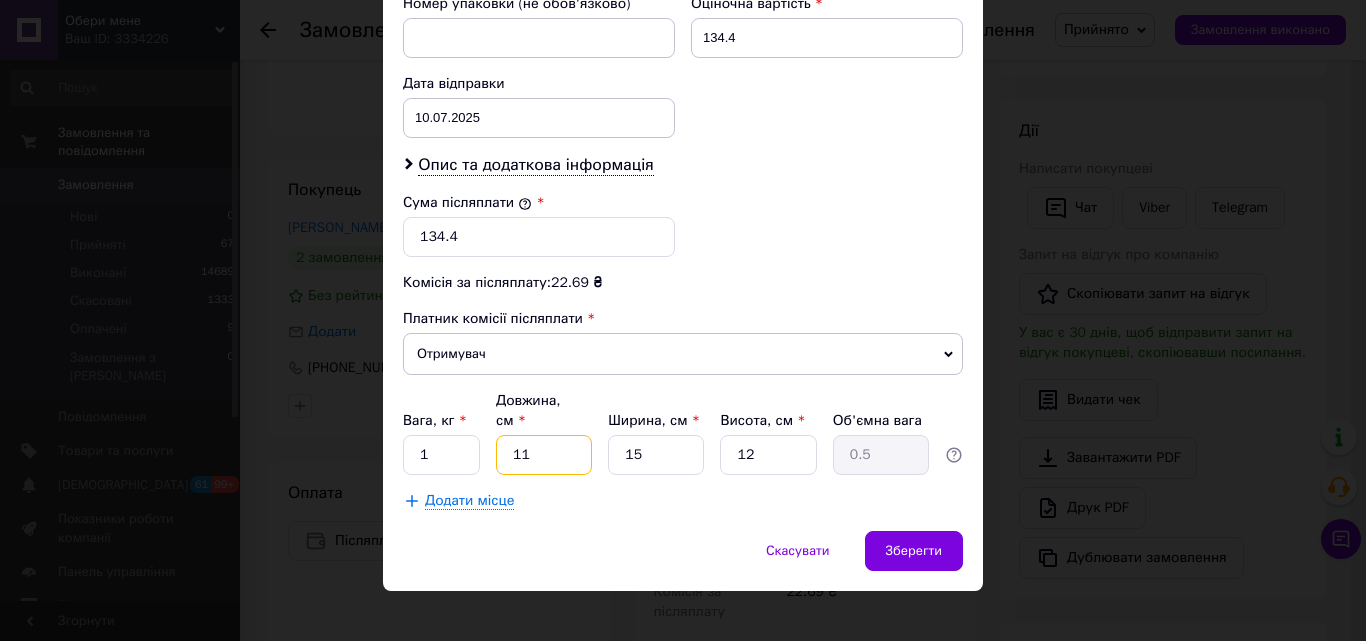 drag, startPoint x: 496, startPoint y: 433, endPoint x: 482, endPoint y: 432, distance: 14.035668 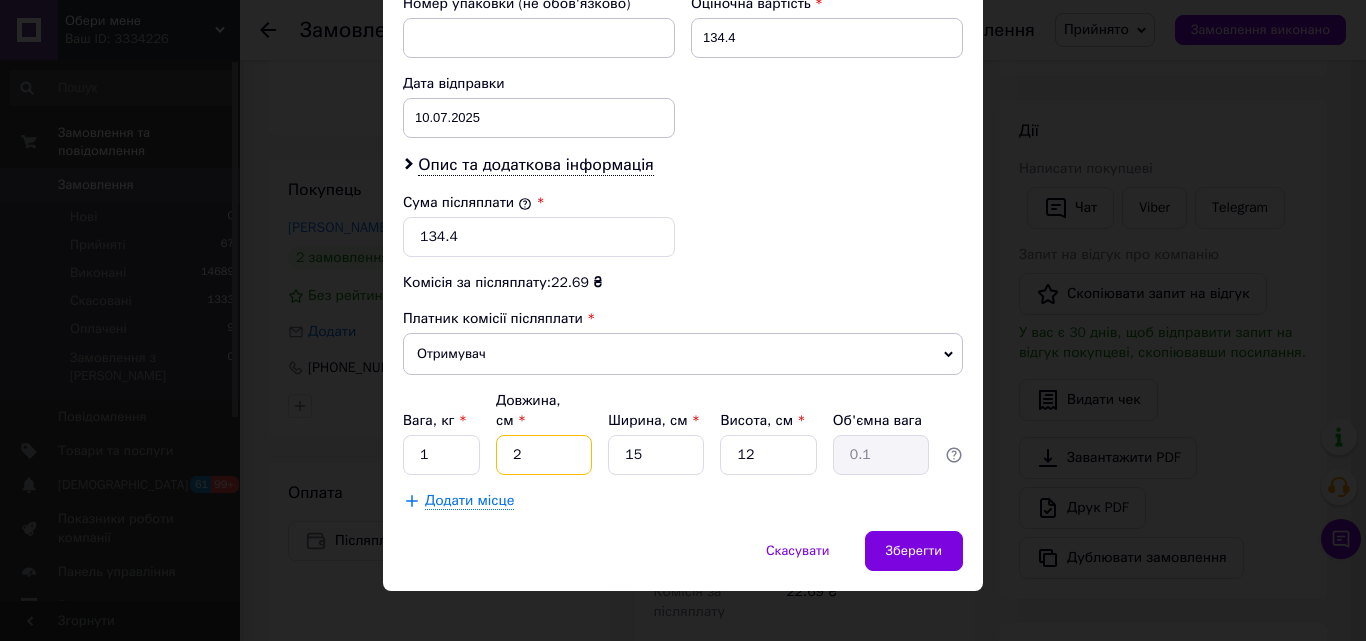 type on "20" 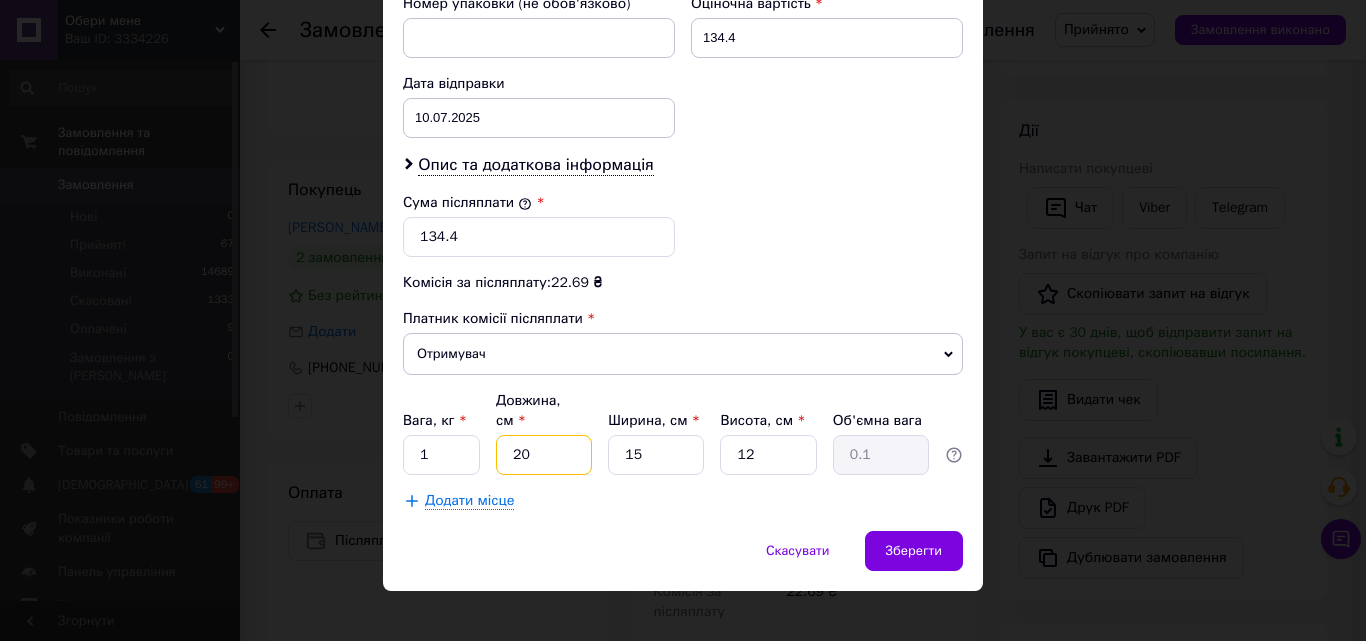 type on "0.9" 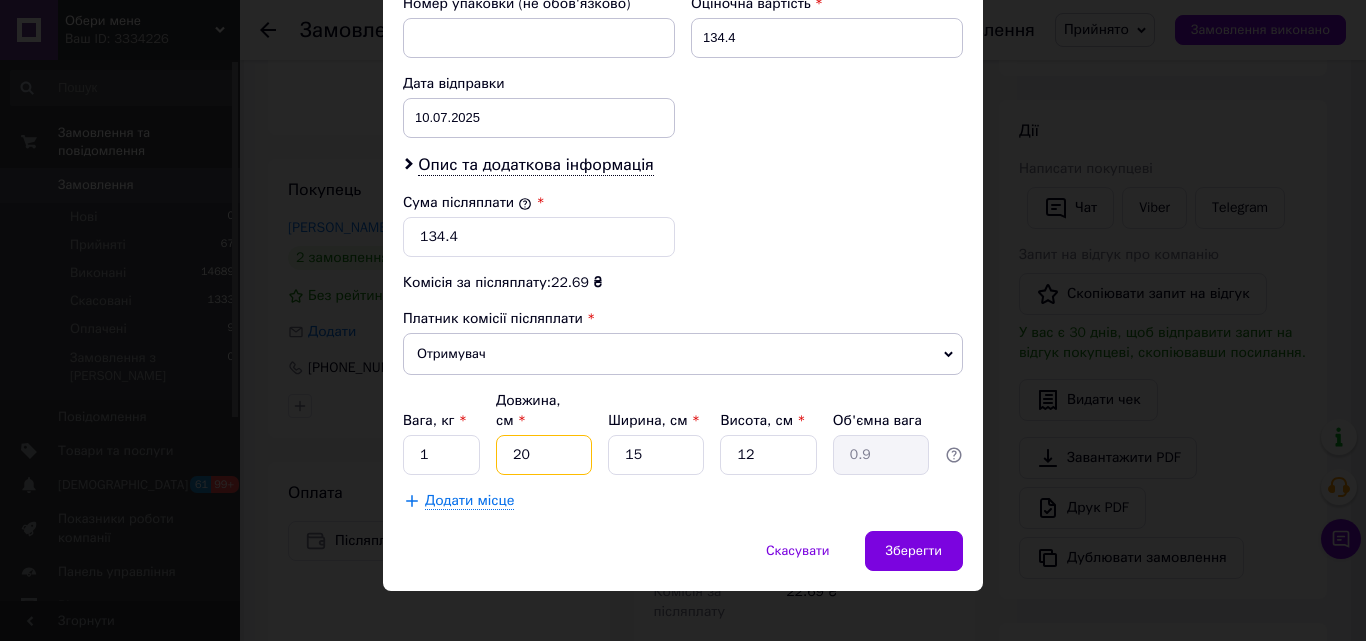 type on "20" 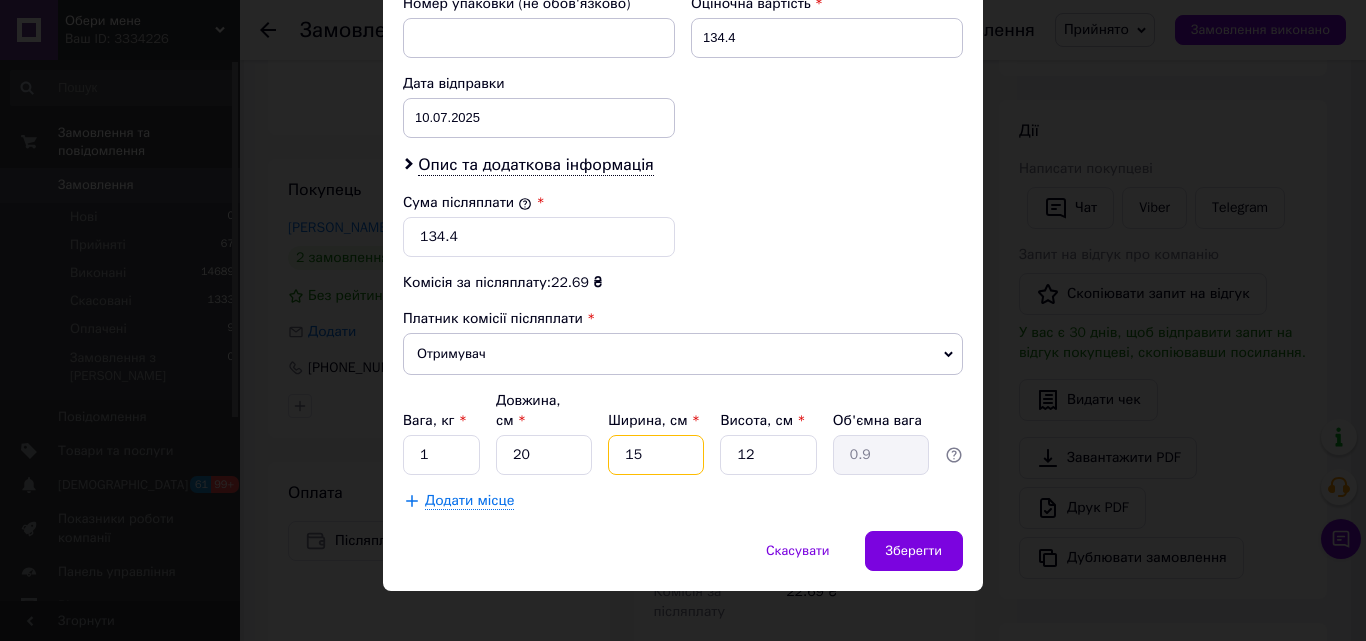 drag, startPoint x: 649, startPoint y: 431, endPoint x: 612, endPoint y: 430, distance: 37.01351 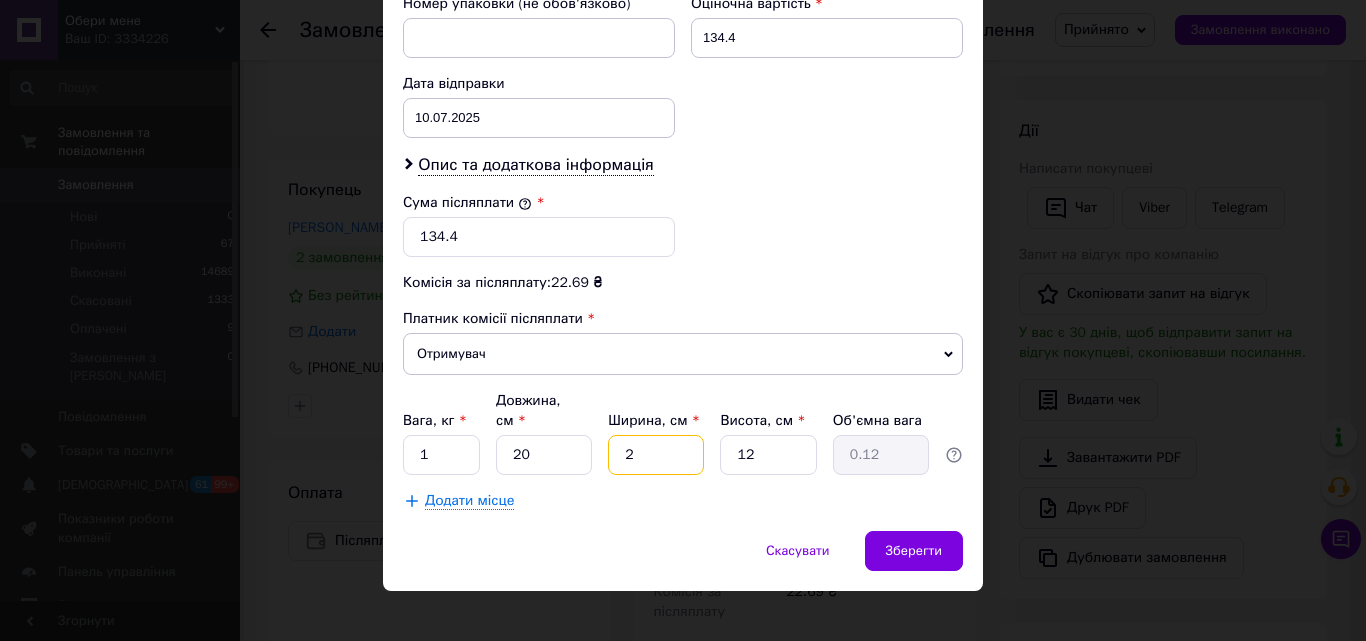 type on "20" 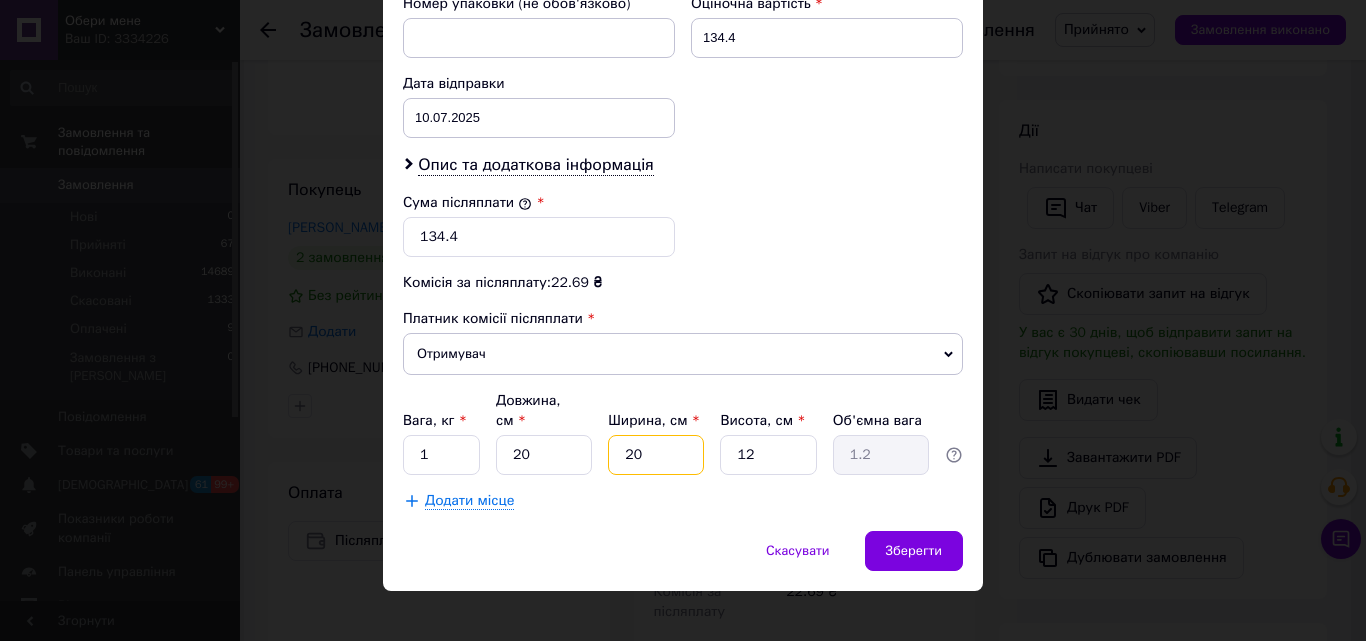 type on "20" 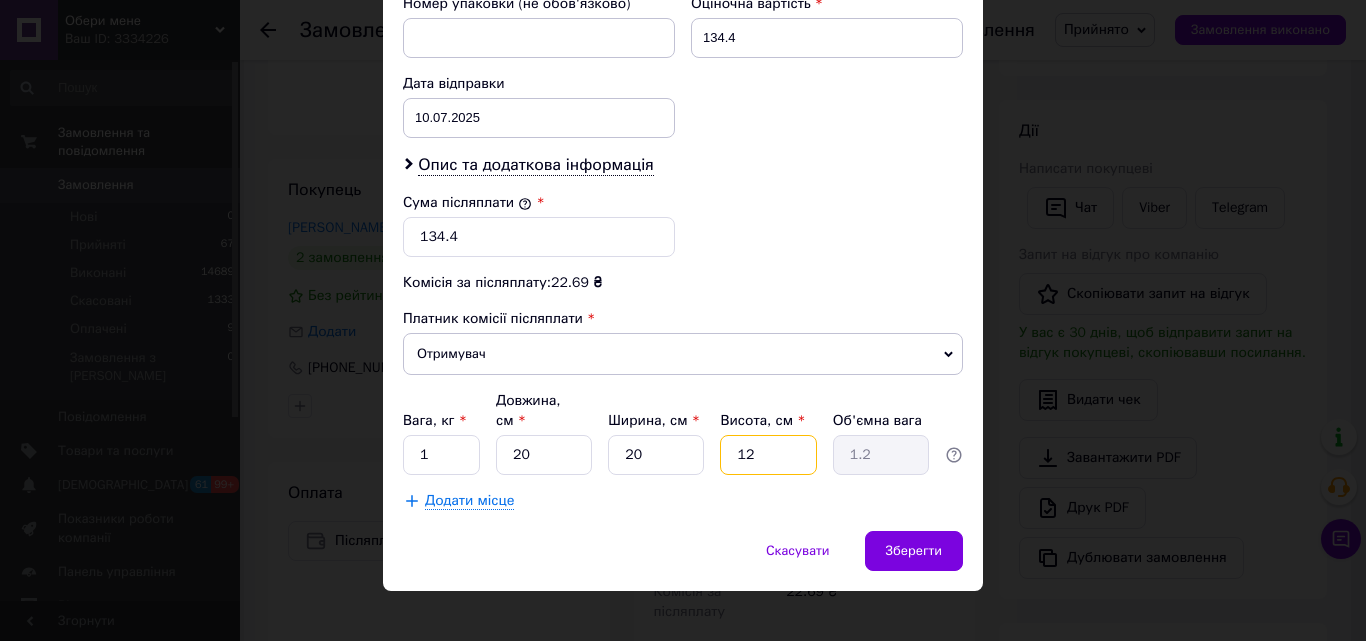 drag, startPoint x: 744, startPoint y: 434, endPoint x: 730, endPoint y: 434, distance: 14 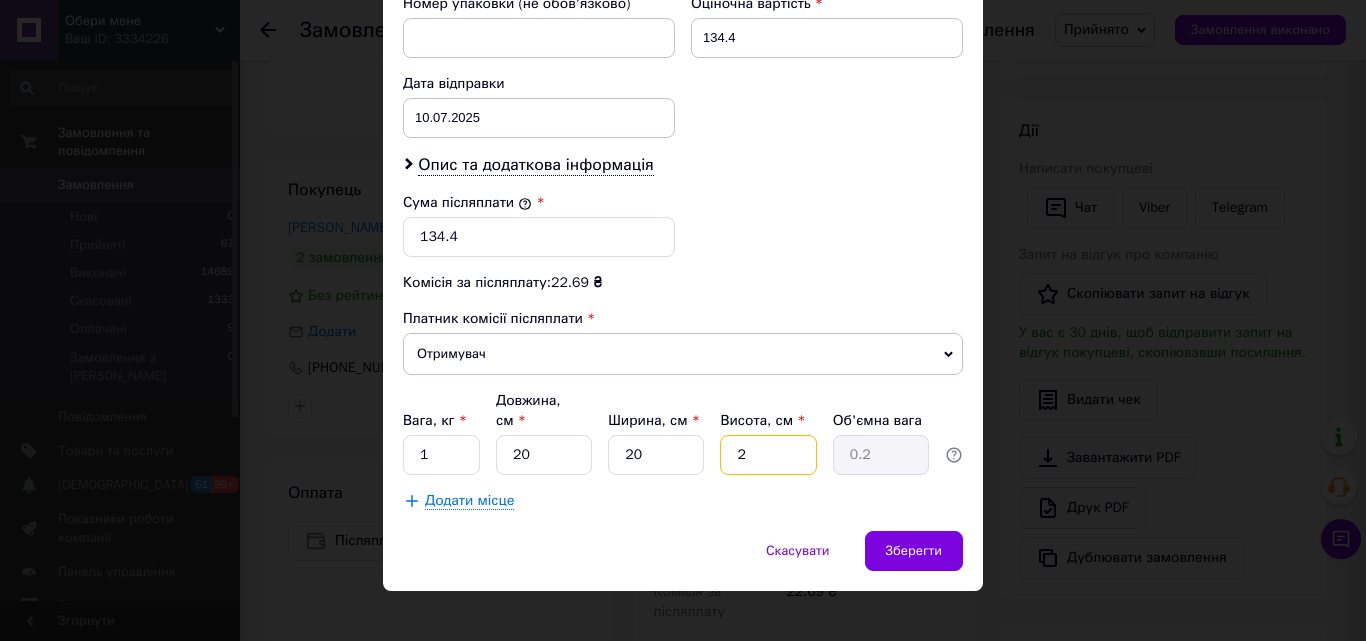 type on "20" 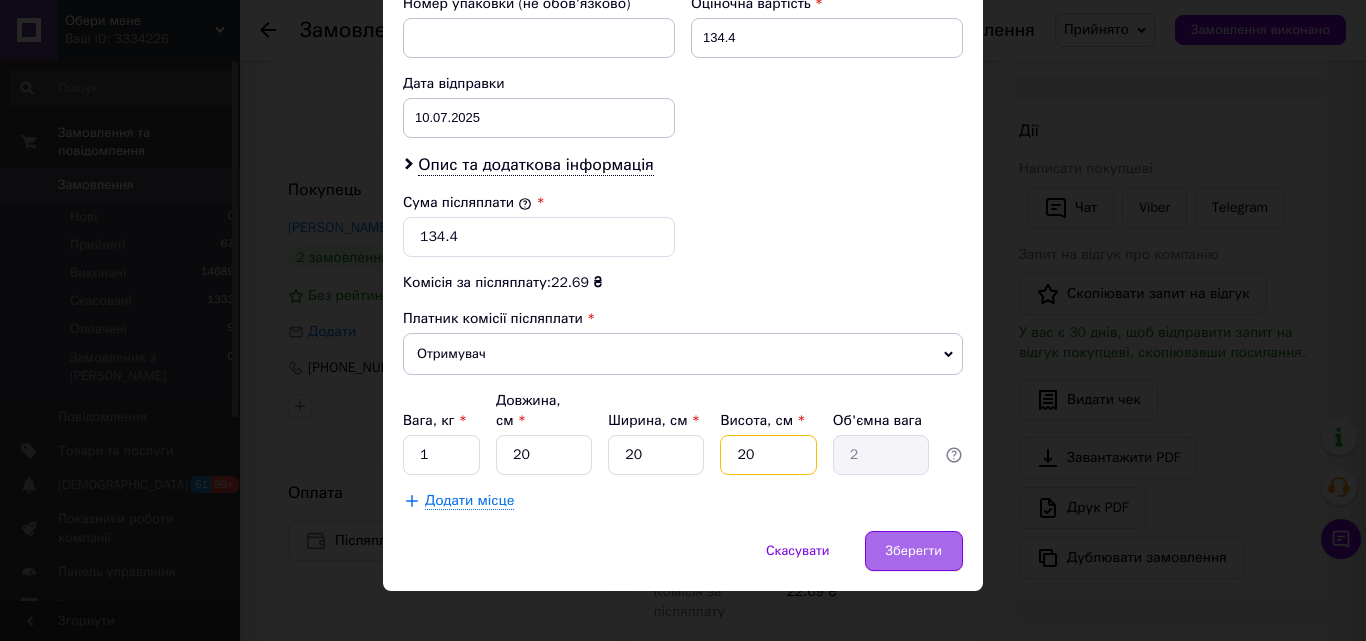 type on "20" 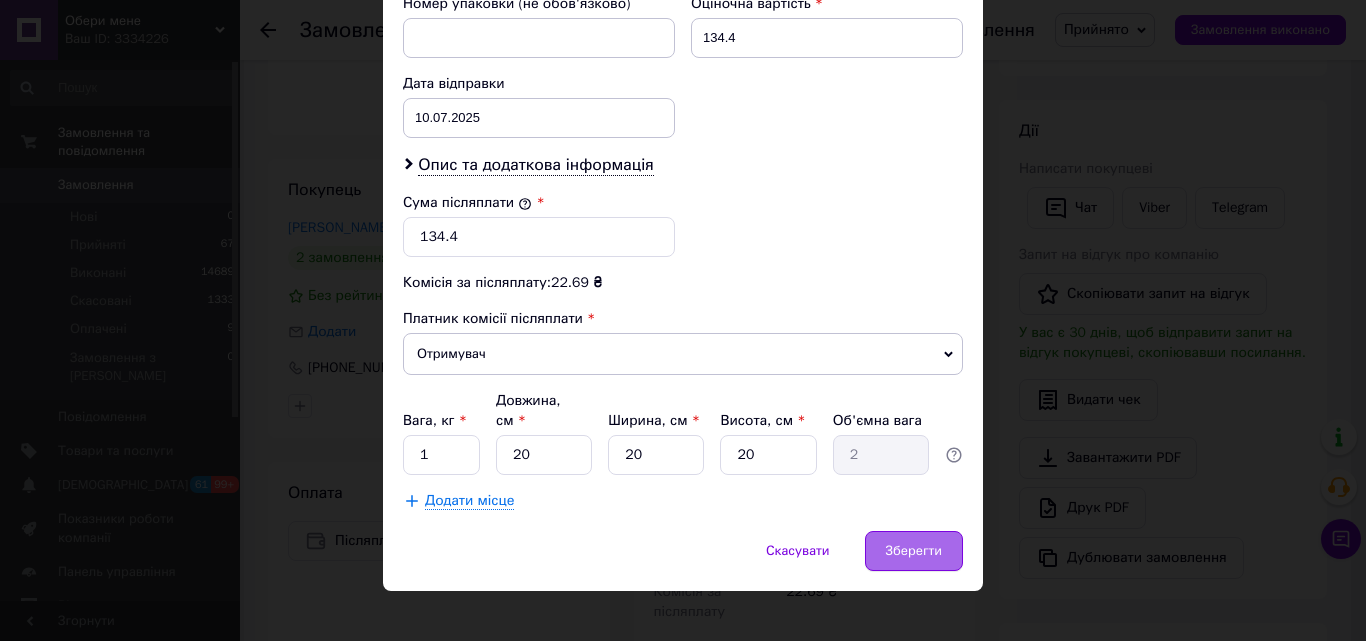 click on "Зберегти" at bounding box center [914, 551] 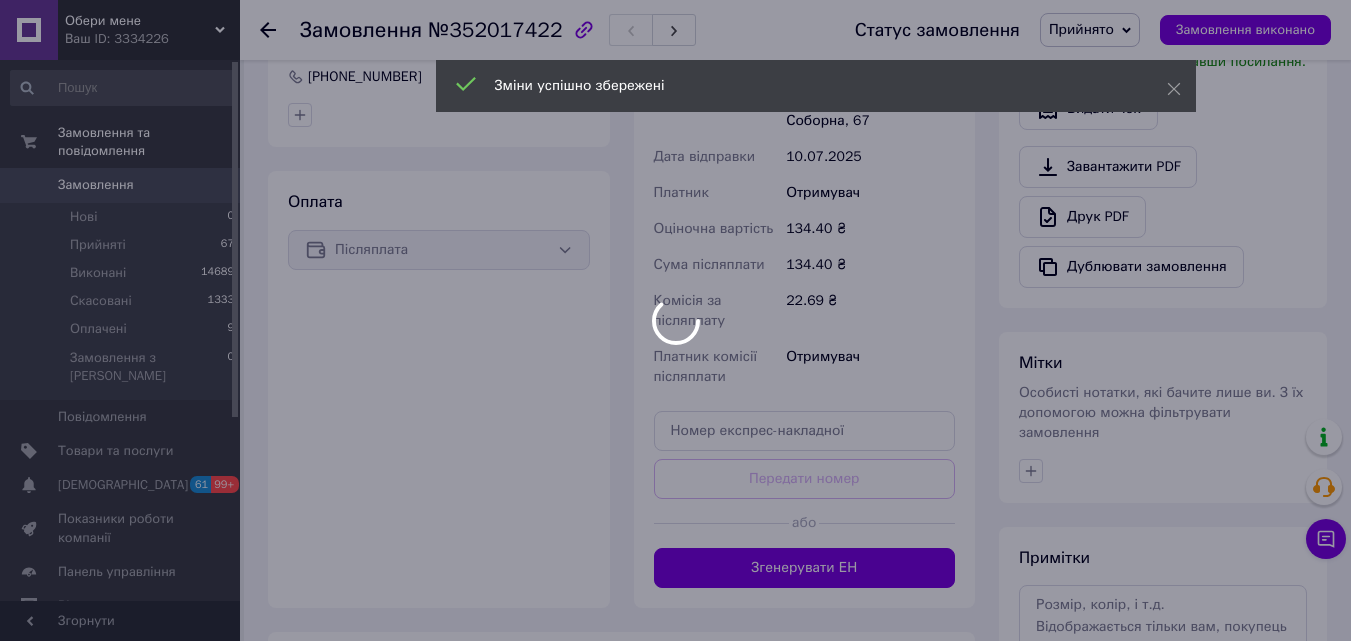 scroll, scrollTop: 600, scrollLeft: 0, axis: vertical 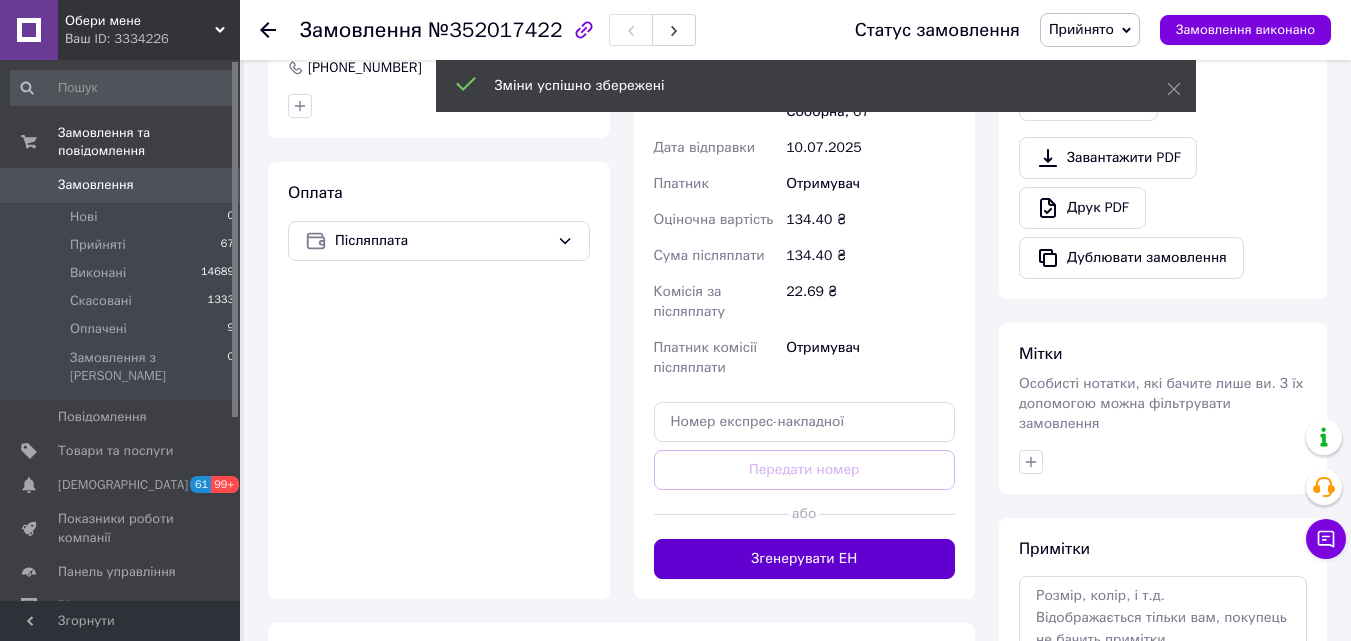 click on "Згенерувати ЕН" at bounding box center [805, 559] 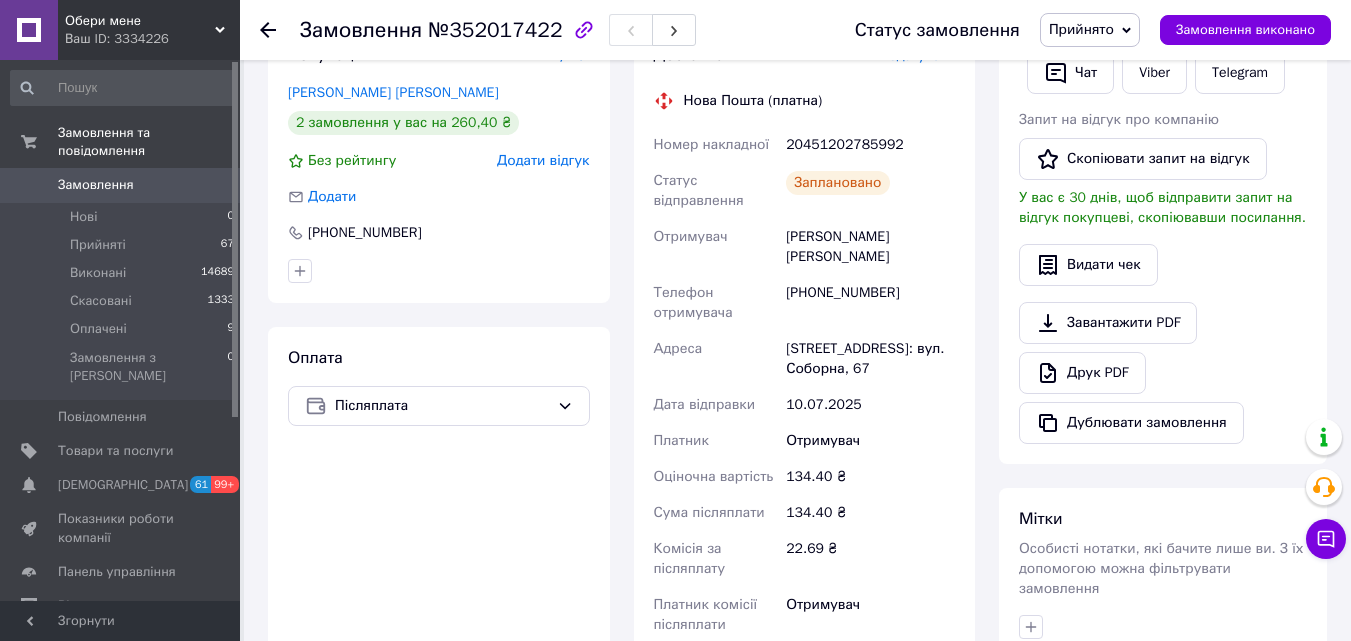 scroll, scrollTop: 400, scrollLeft: 0, axis: vertical 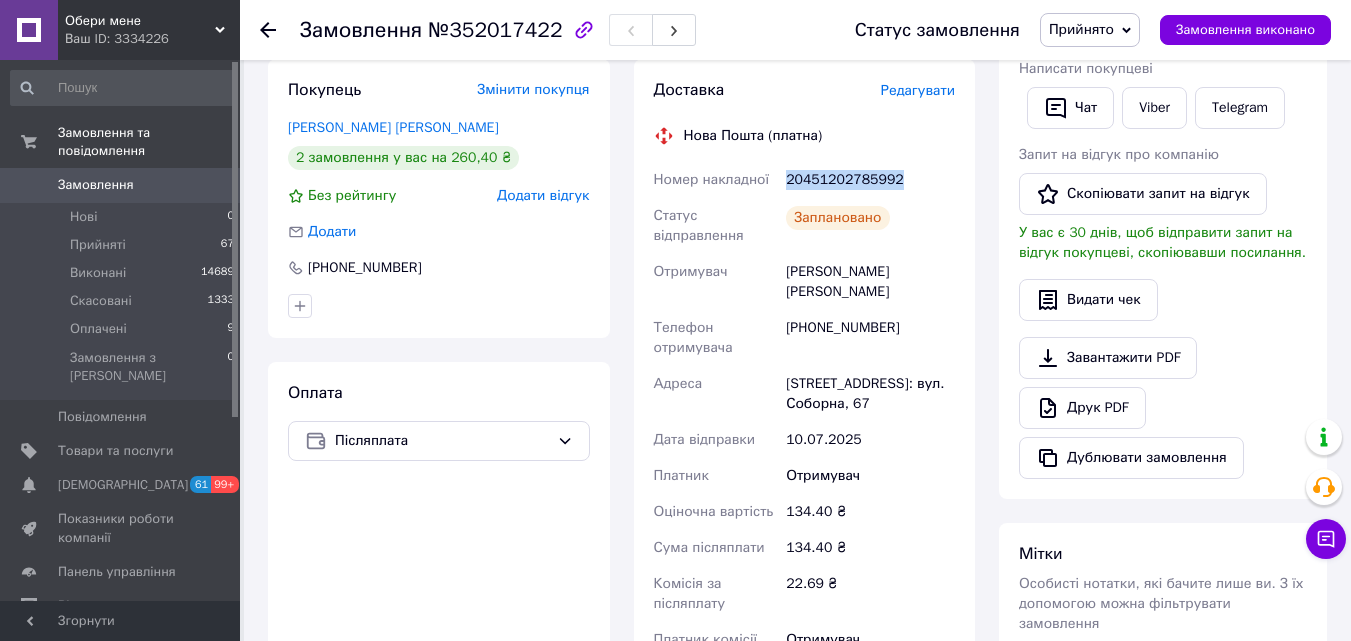 drag, startPoint x: 906, startPoint y: 149, endPoint x: 780, endPoint y: 155, distance: 126.14278 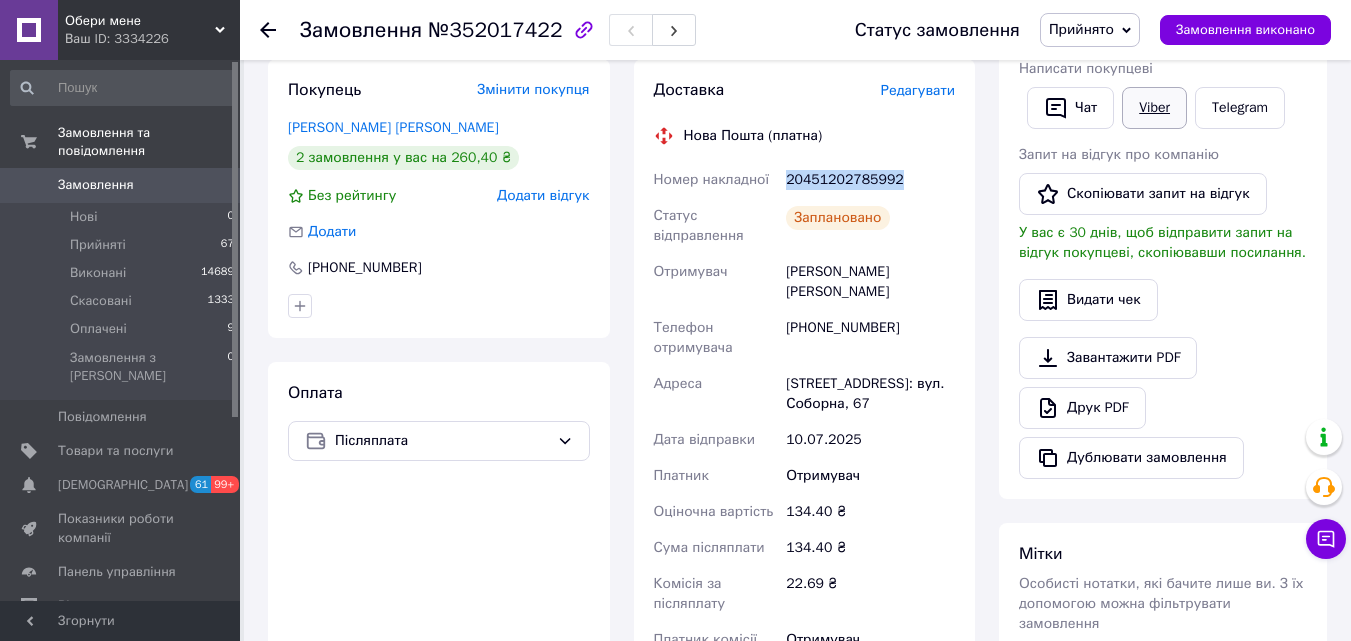 click on "Viber" at bounding box center [1154, 108] 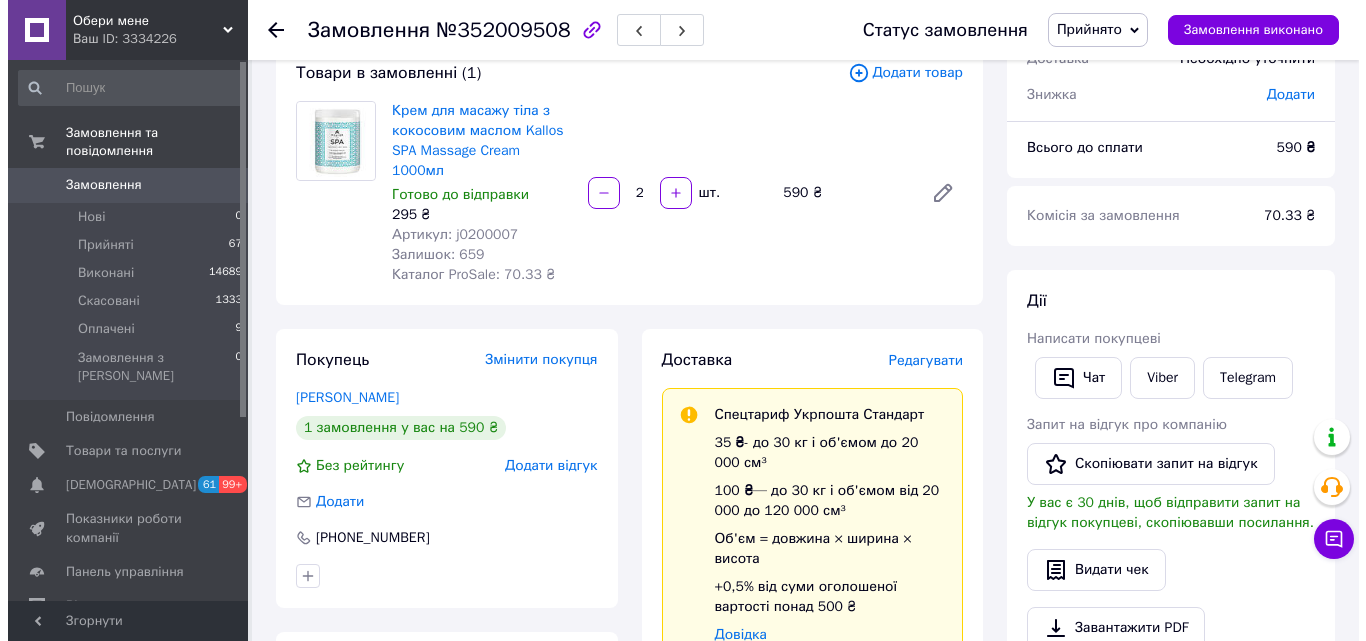 scroll, scrollTop: 300, scrollLeft: 0, axis: vertical 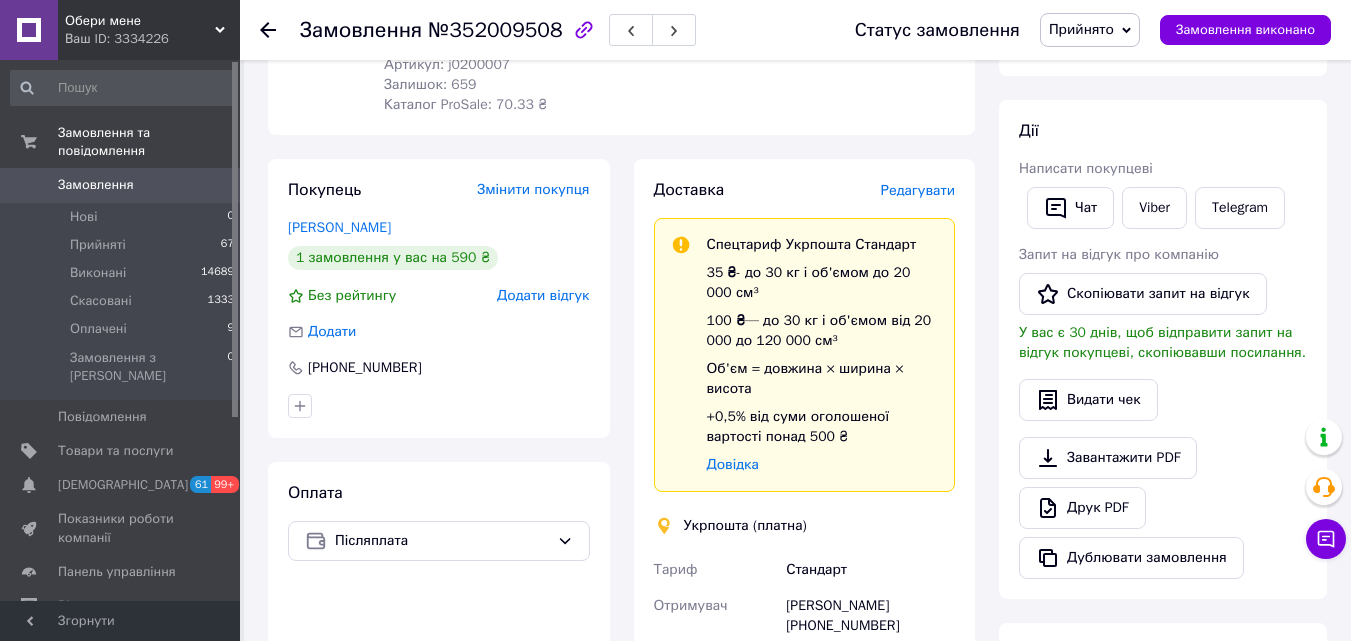 click on "Редагувати" at bounding box center (918, 190) 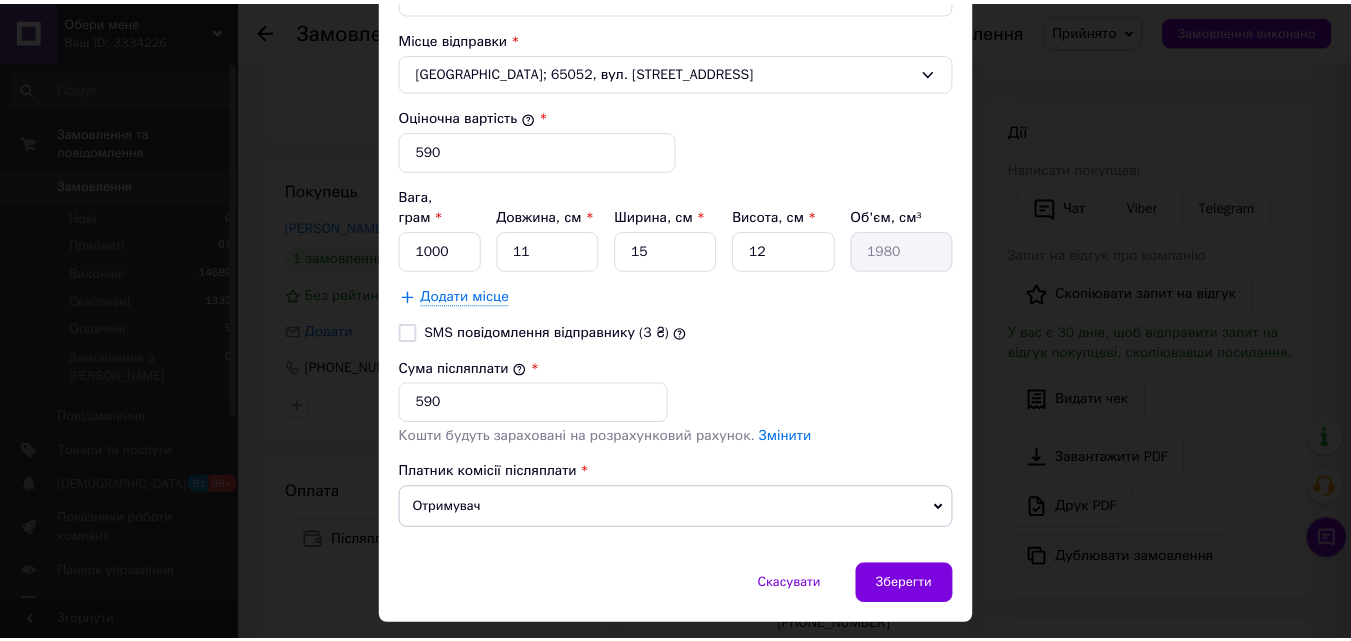 scroll, scrollTop: 796, scrollLeft: 0, axis: vertical 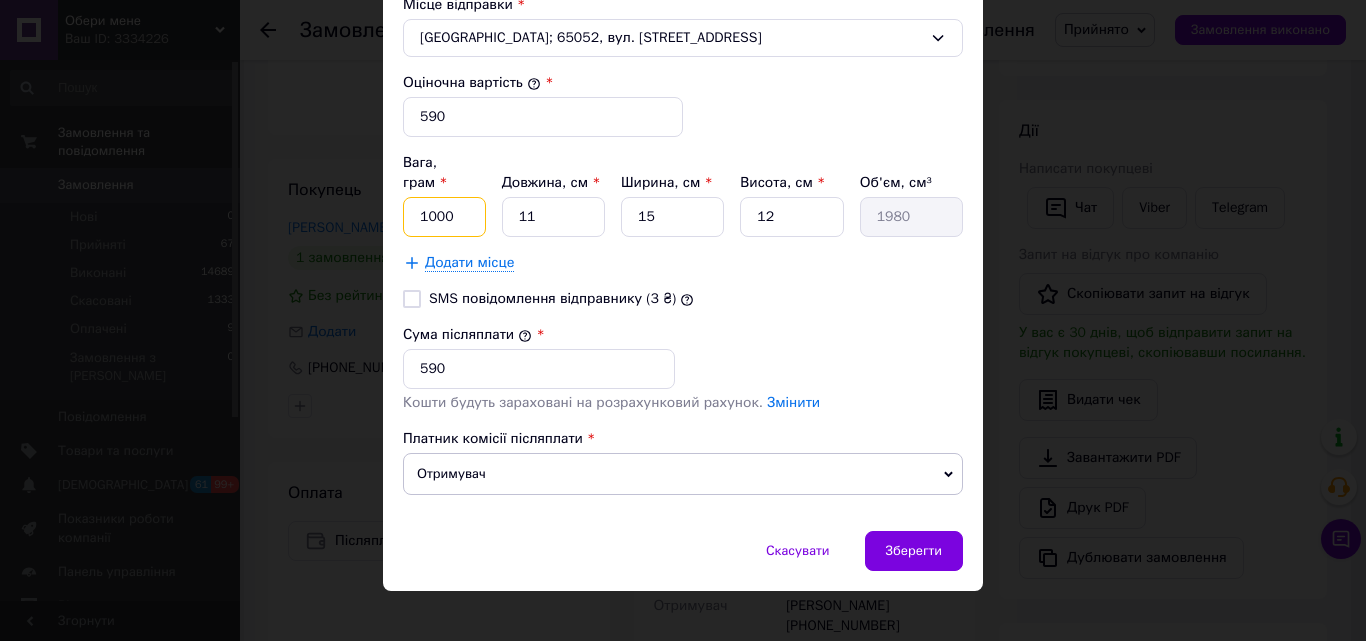 drag, startPoint x: 425, startPoint y: 192, endPoint x: 415, endPoint y: 188, distance: 10.770329 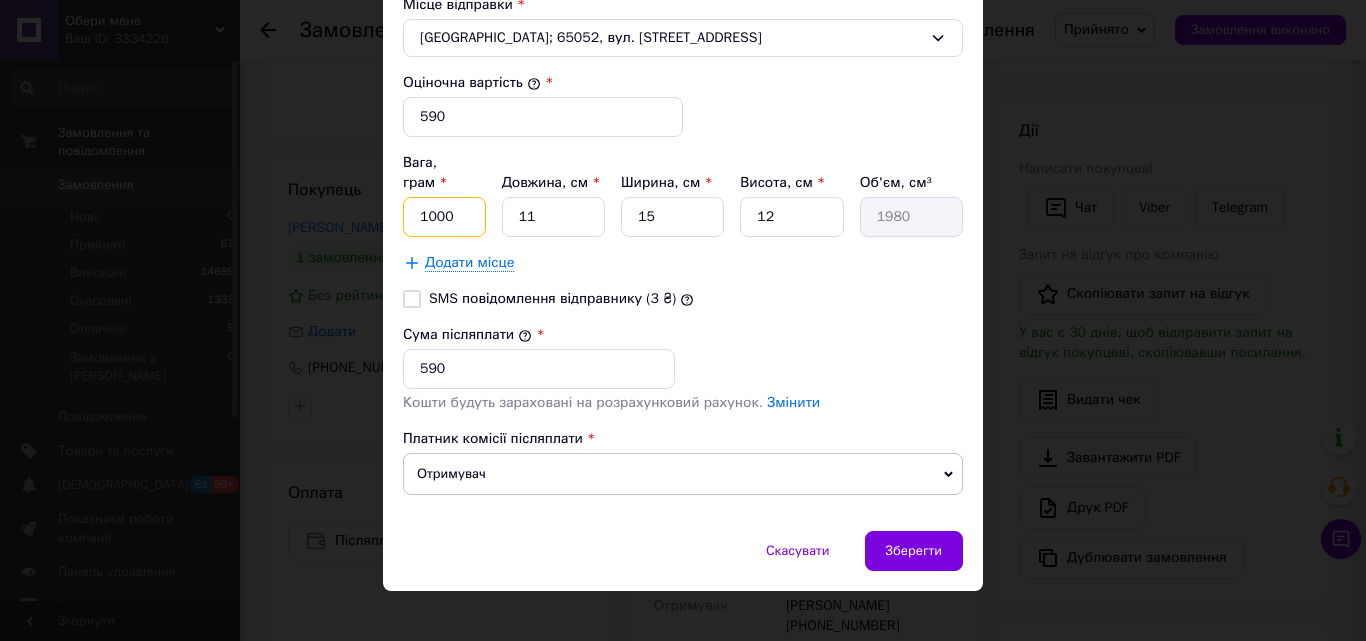 click on "1000" at bounding box center [444, 217] 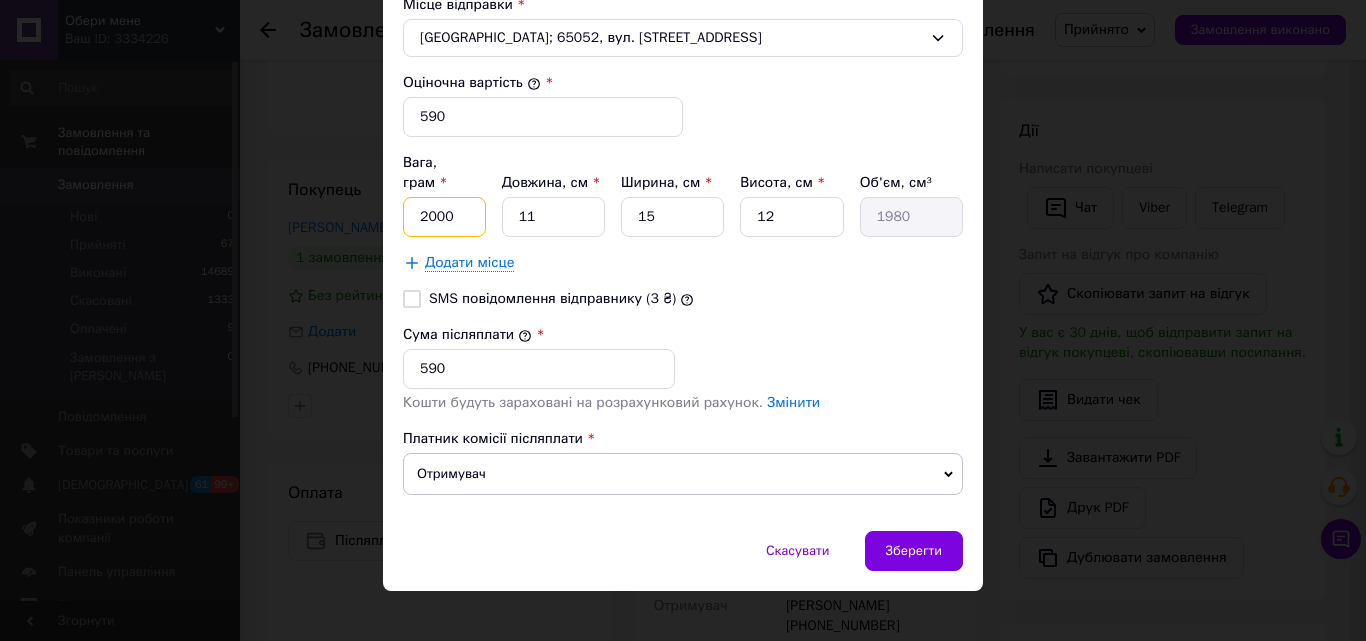 type on "2000" 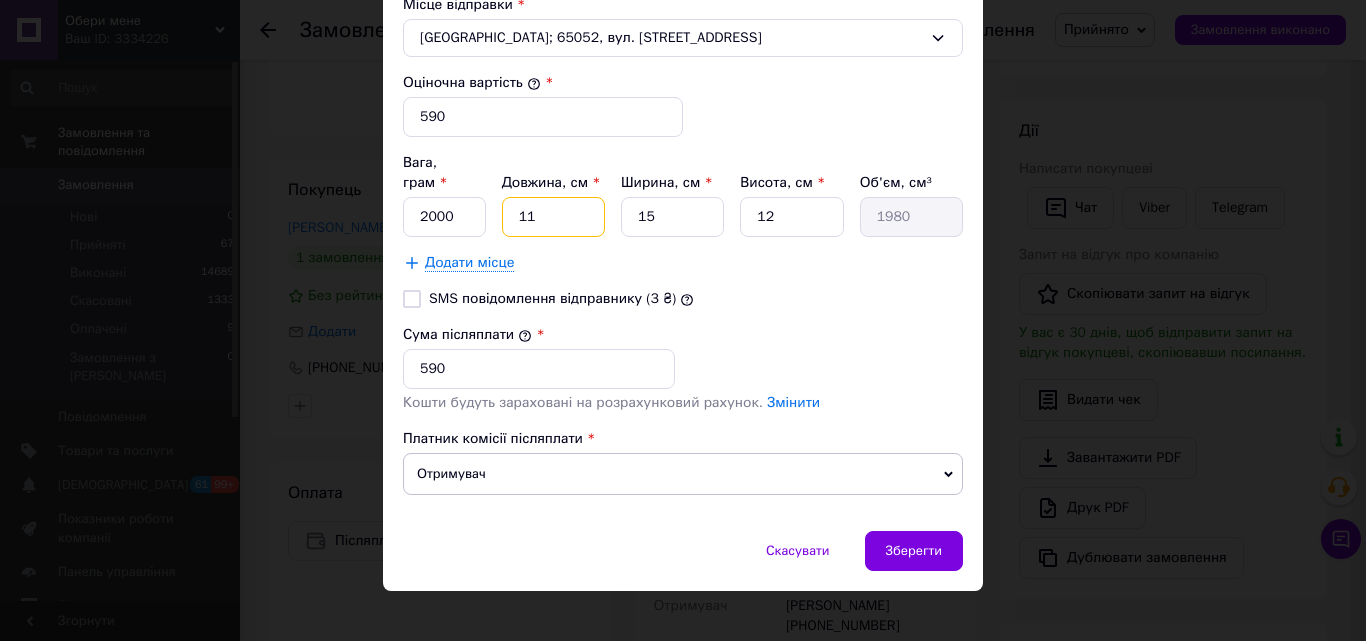 click on "11" at bounding box center [553, 217] 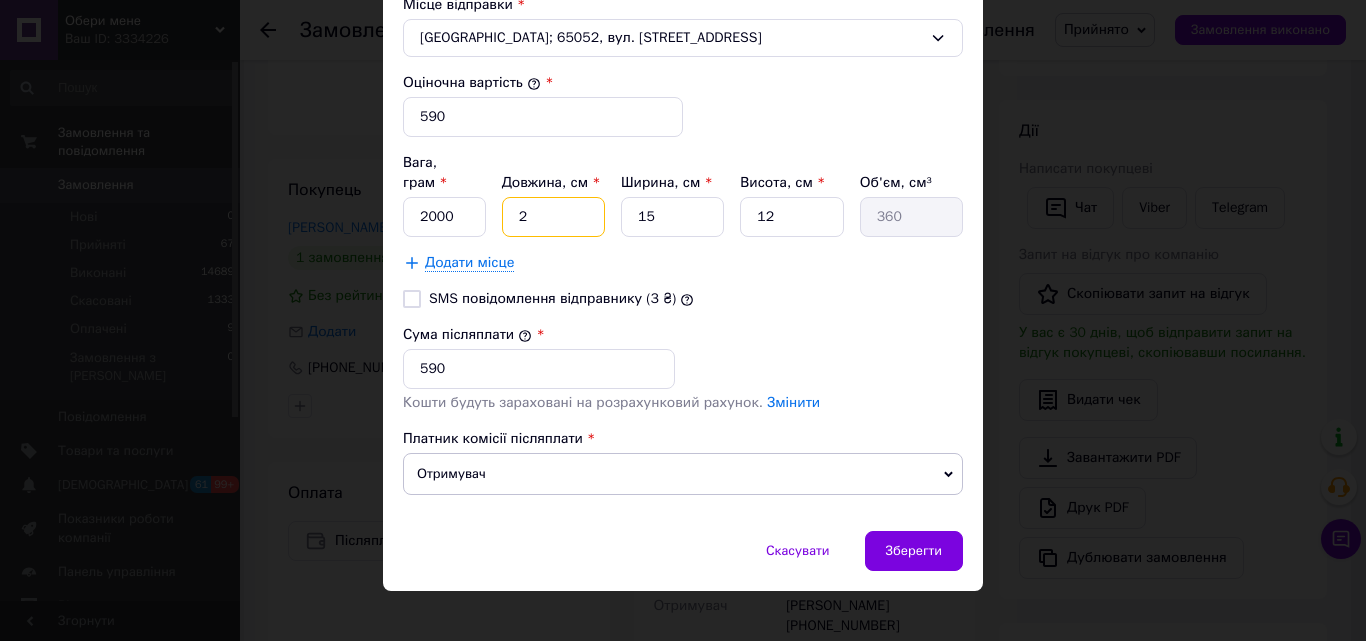 type on "20" 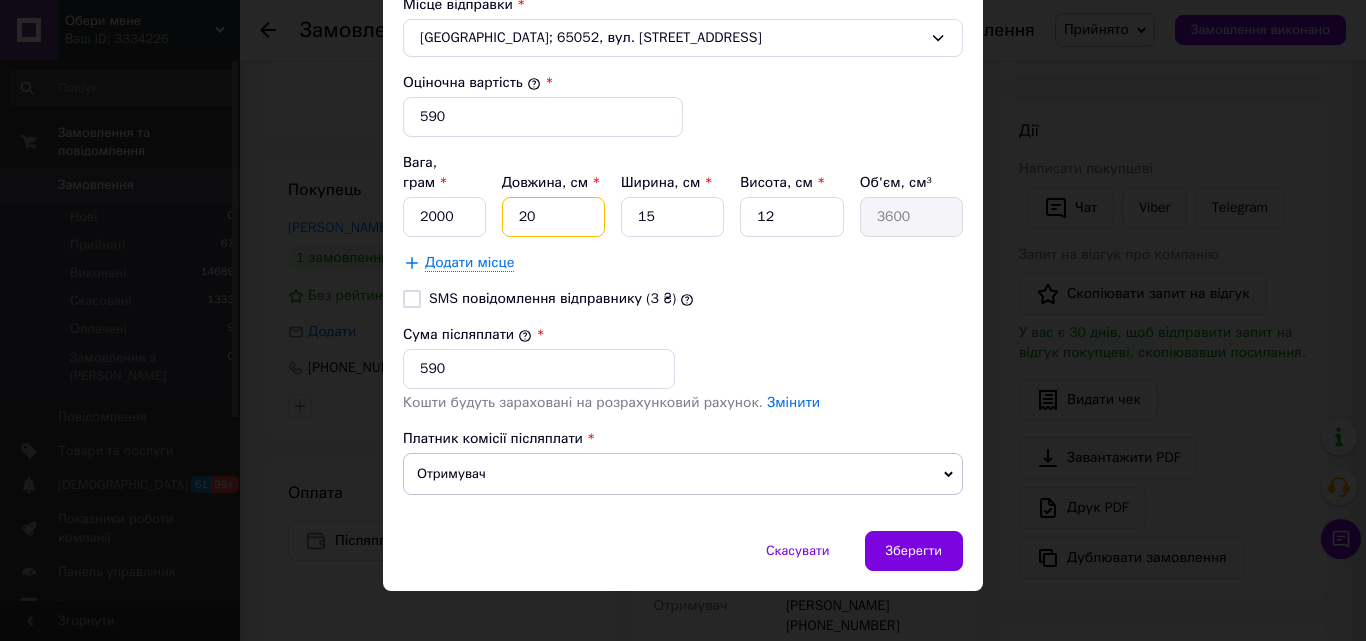 type on "20" 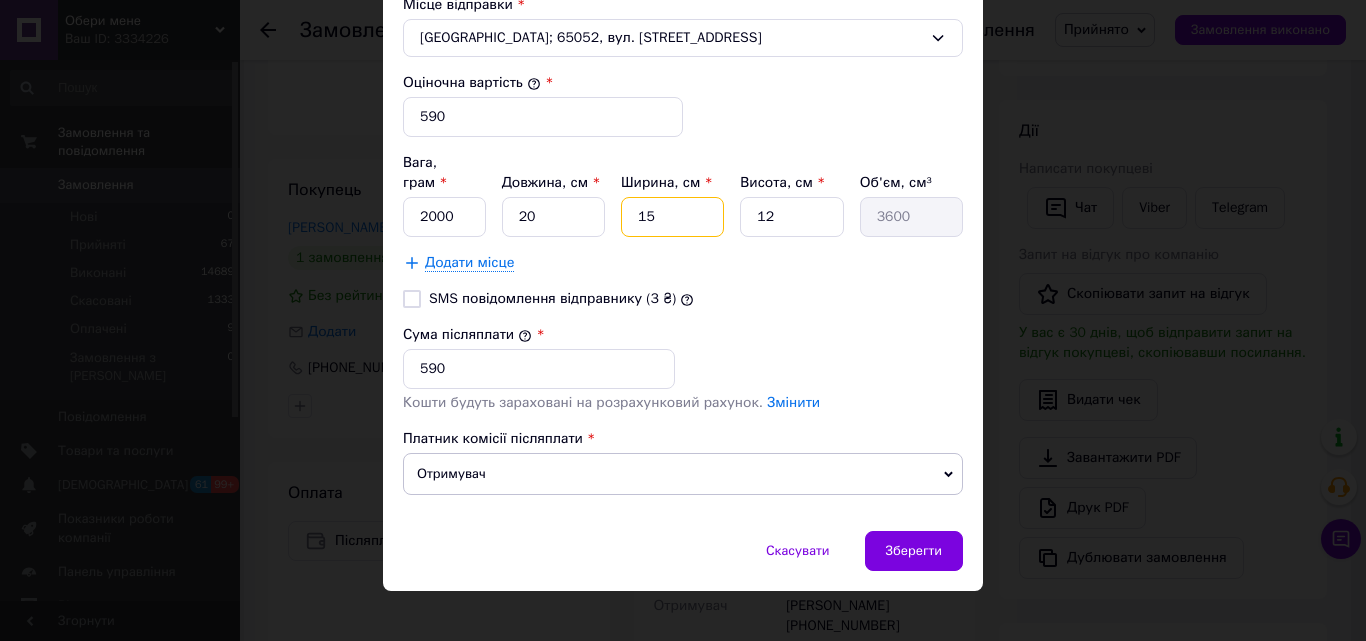 drag, startPoint x: 632, startPoint y: 187, endPoint x: 608, endPoint y: 186, distance: 24.020824 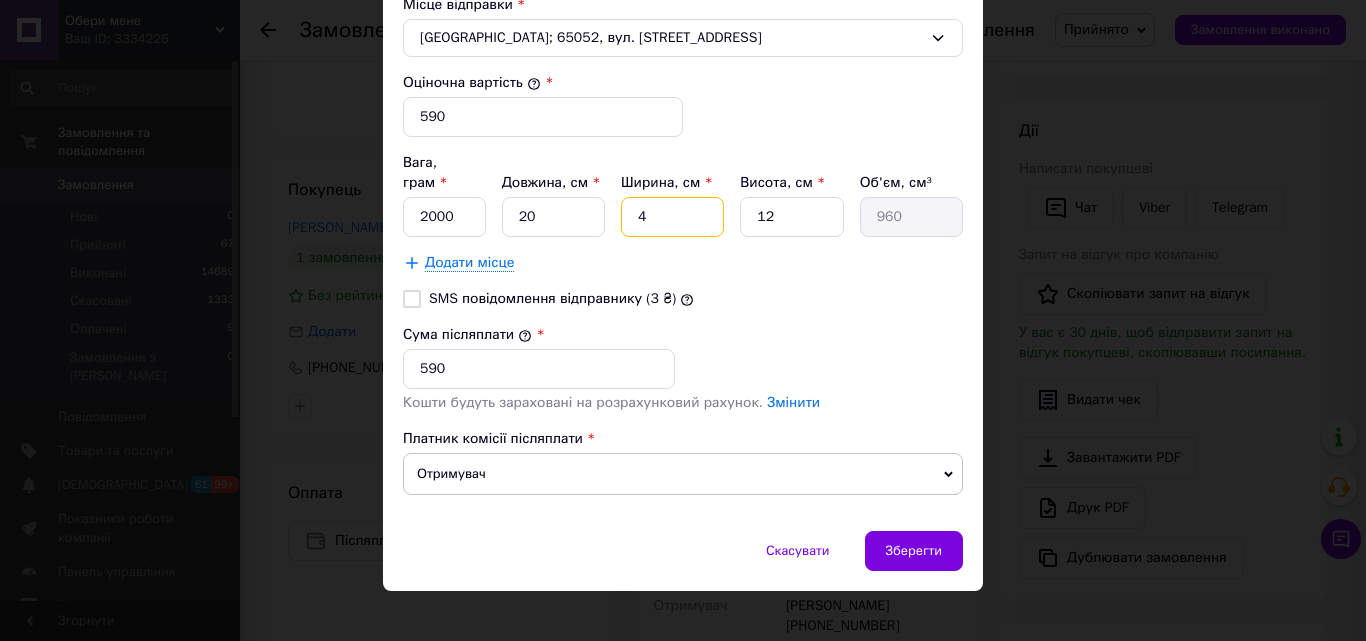 type on "40" 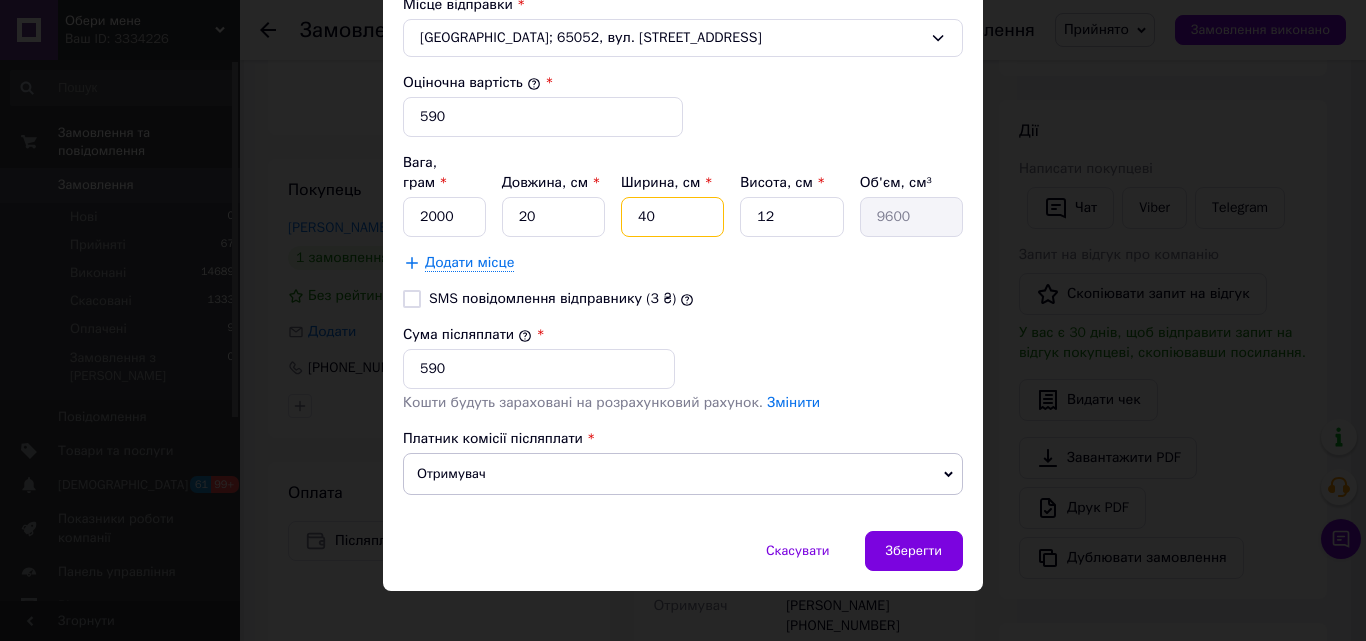 type on "40" 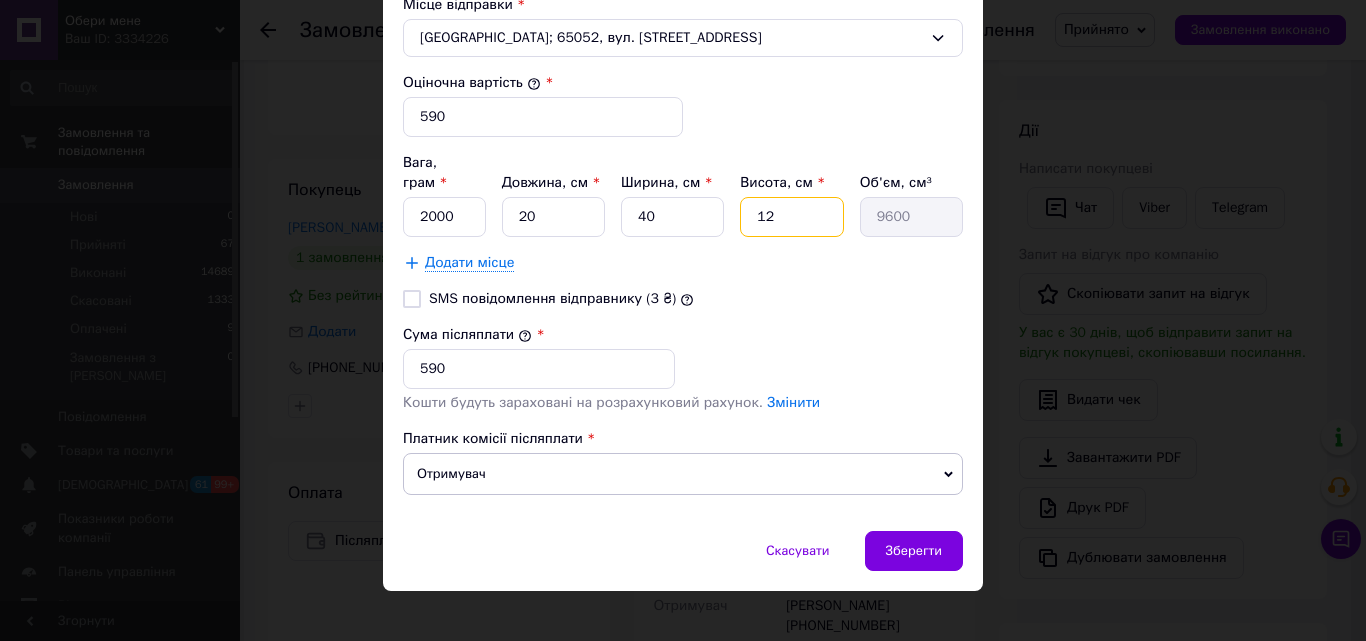 click on "Вага, грам   * 2000 Довжина, см   * 20 Ширина, см   * 40 Висота, см   * 12 Об'єм, см³ 9600" at bounding box center (683, 195) 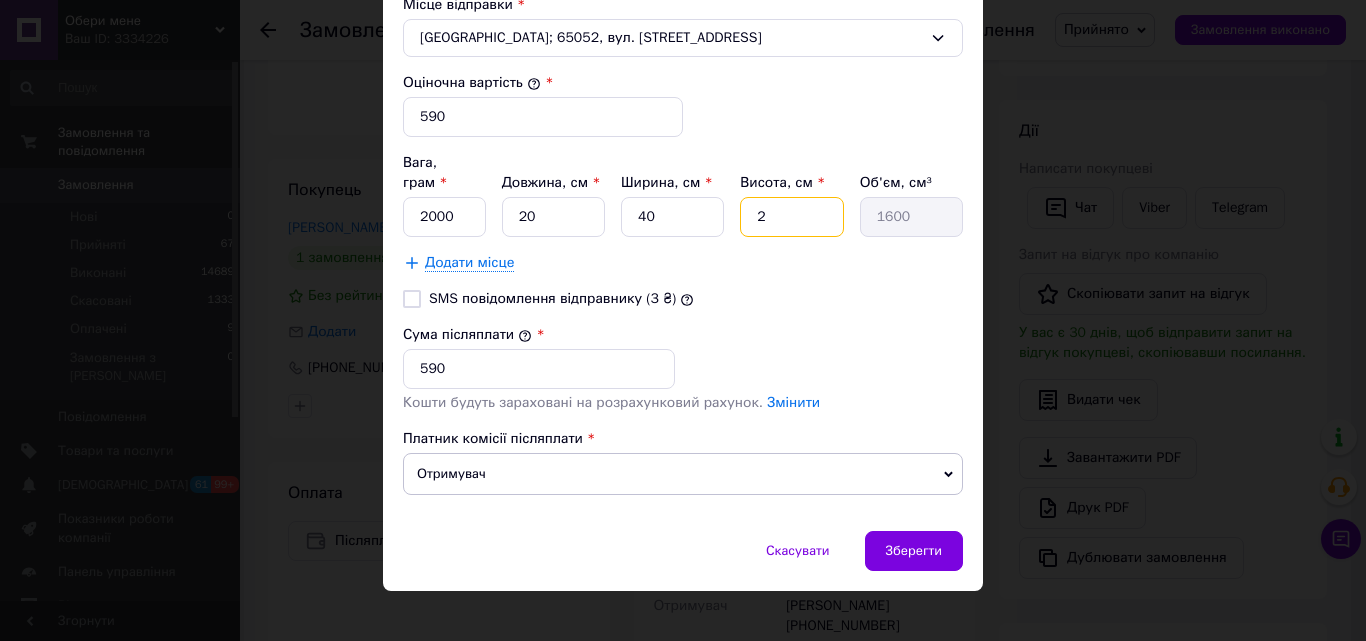 type on "25" 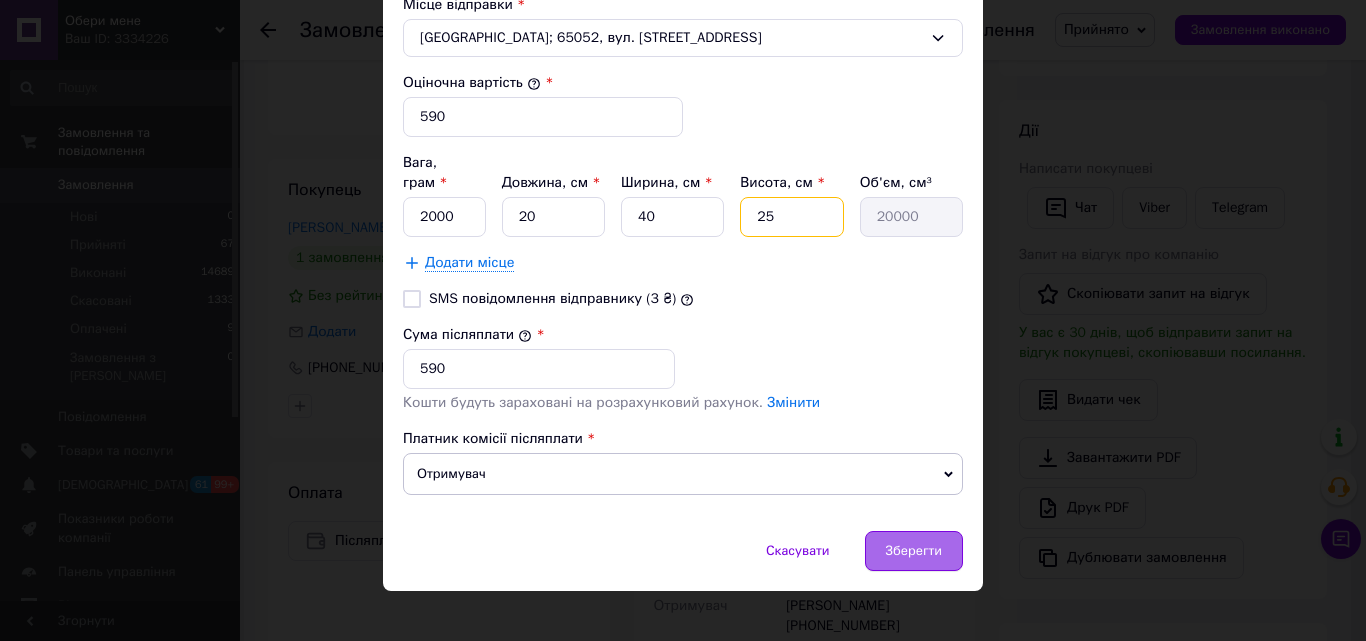 type on "25" 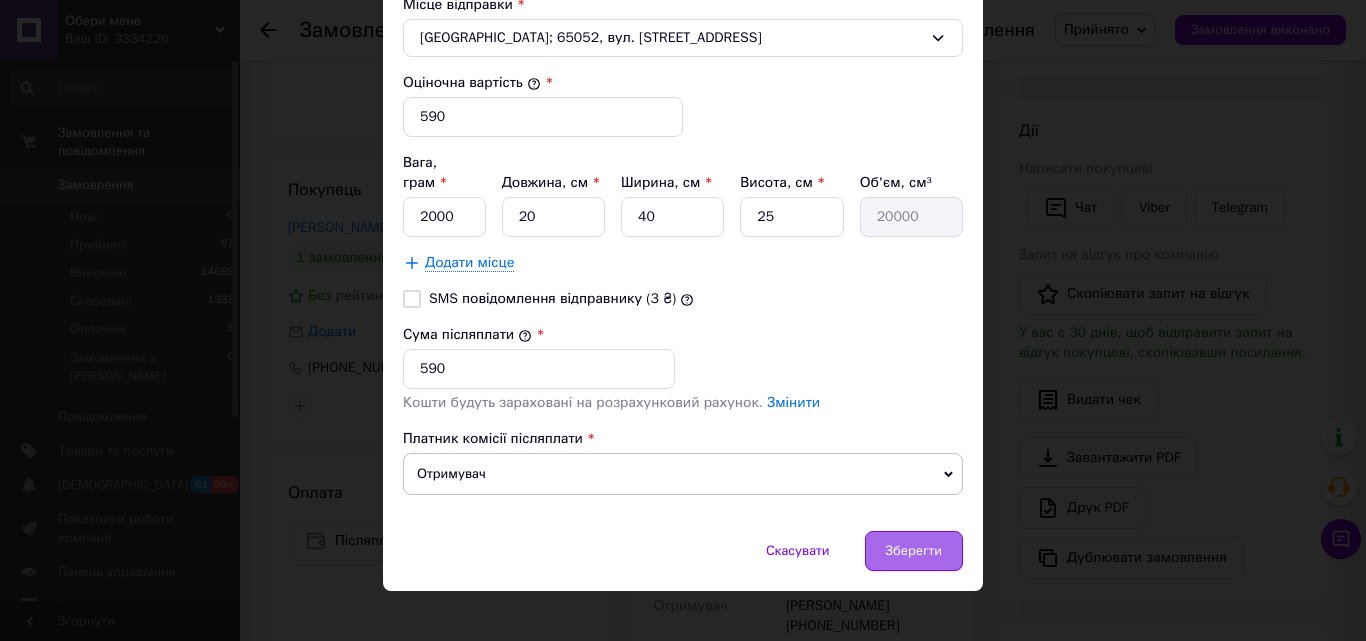 click on "Зберегти" at bounding box center (914, 551) 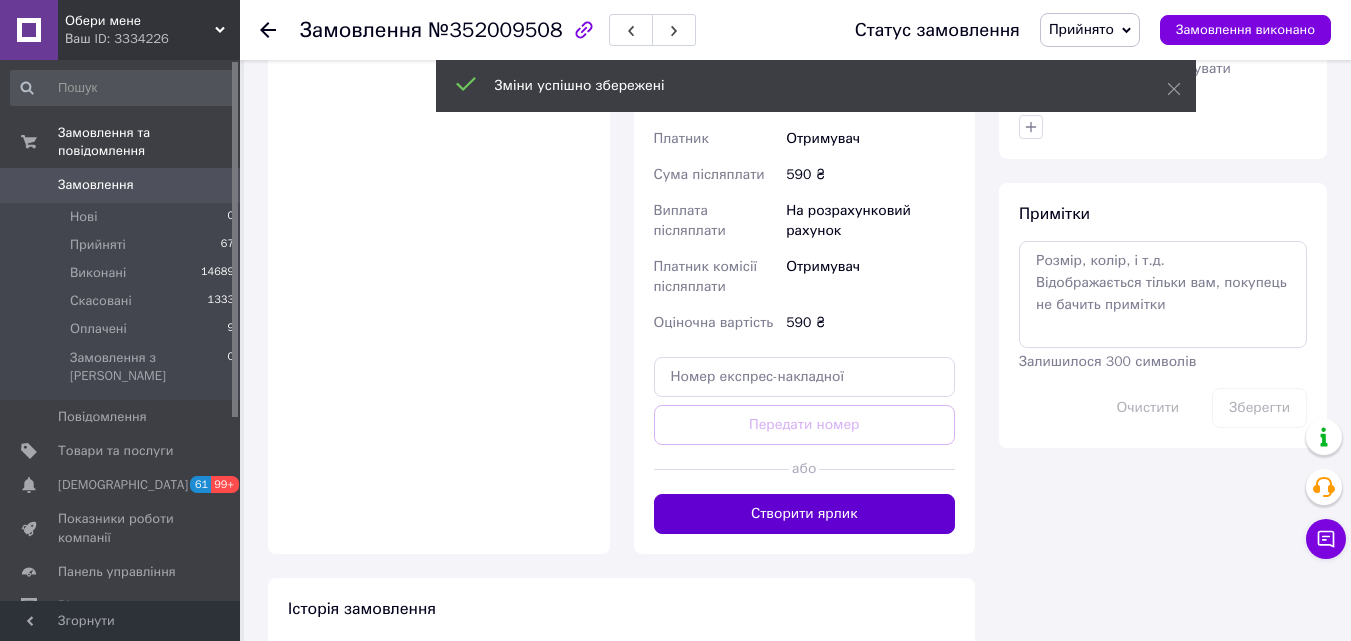 scroll, scrollTop: 900, scrollLeft: 0, axis: vertical 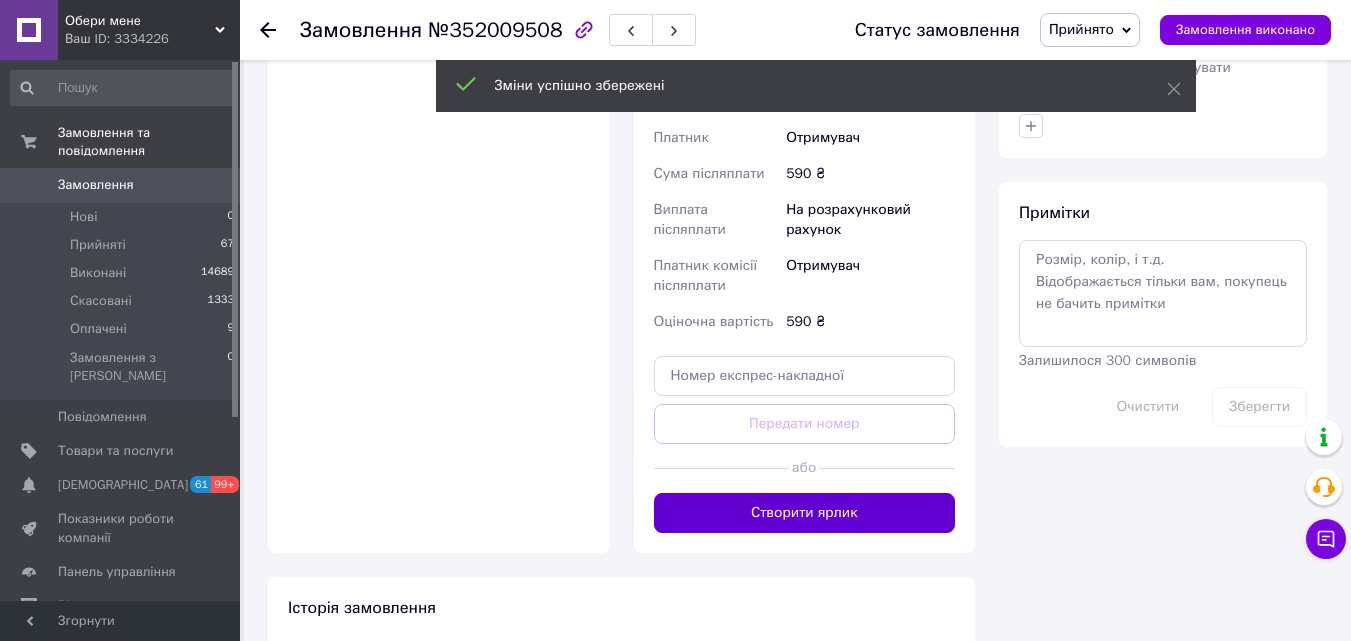 click on "Створити ярлик" at bounding box center [805, 513] 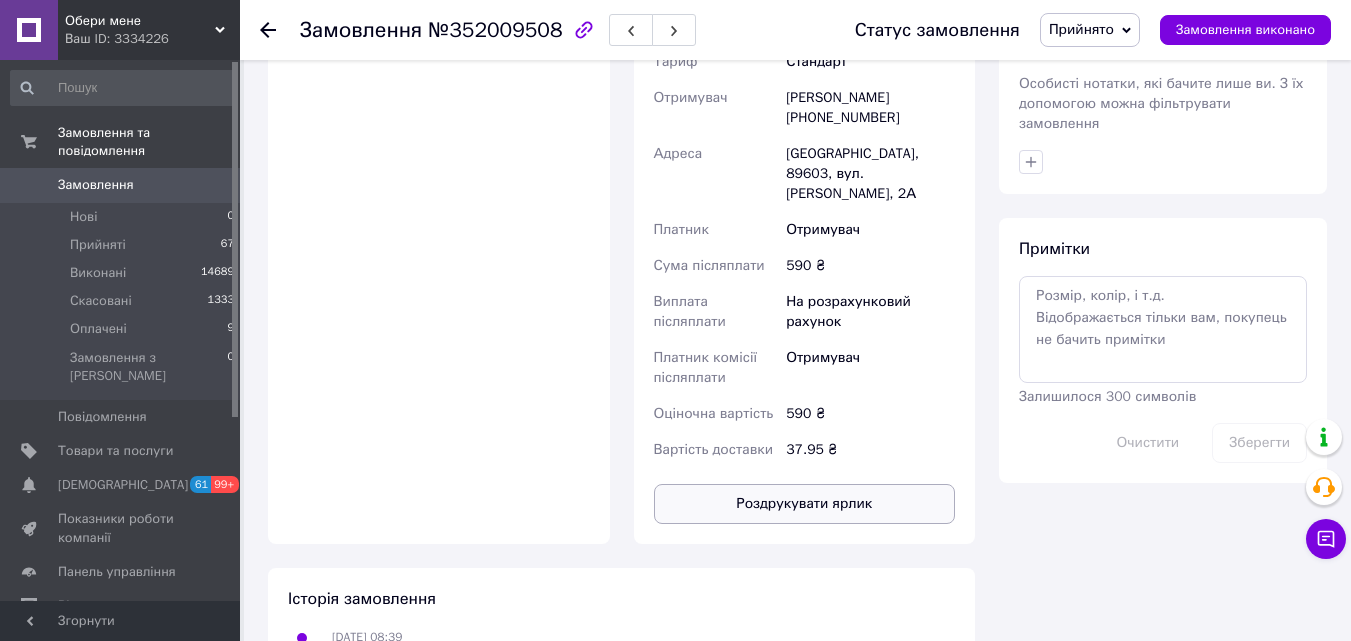 click on "Роздрукувати ярлик" at bounding box center [805, 504] 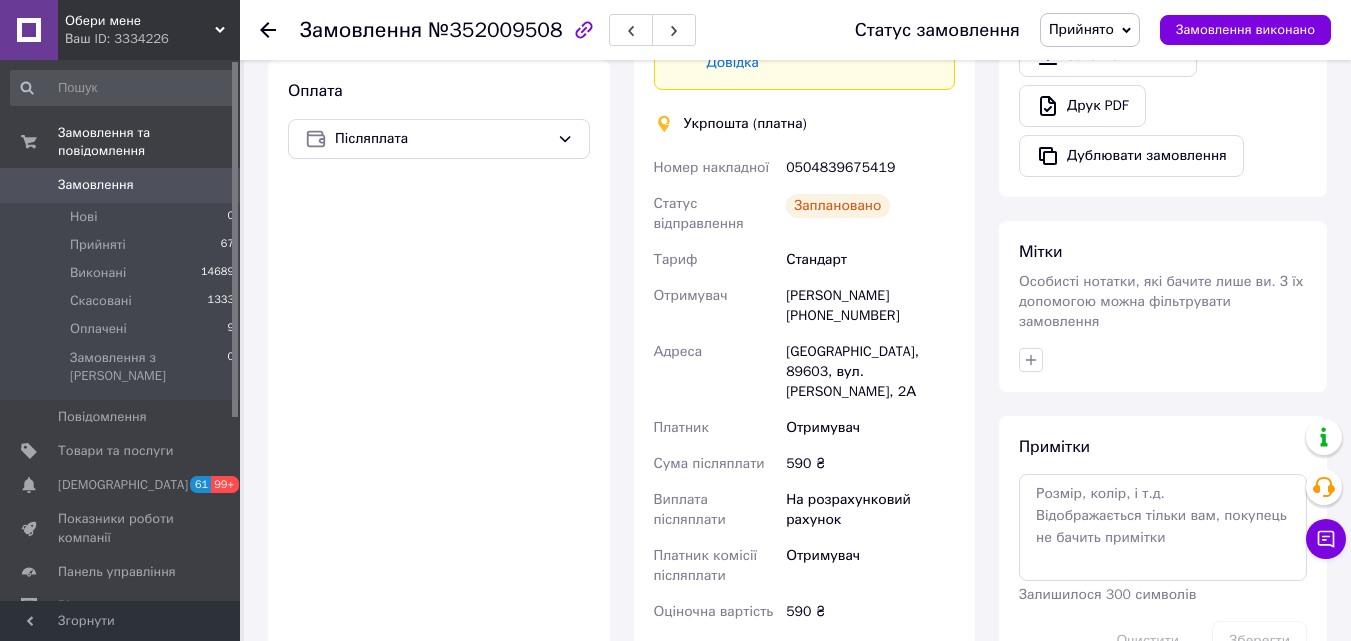 scroll, scrollTop: 700, scrollLeft: 0, axis: vertical 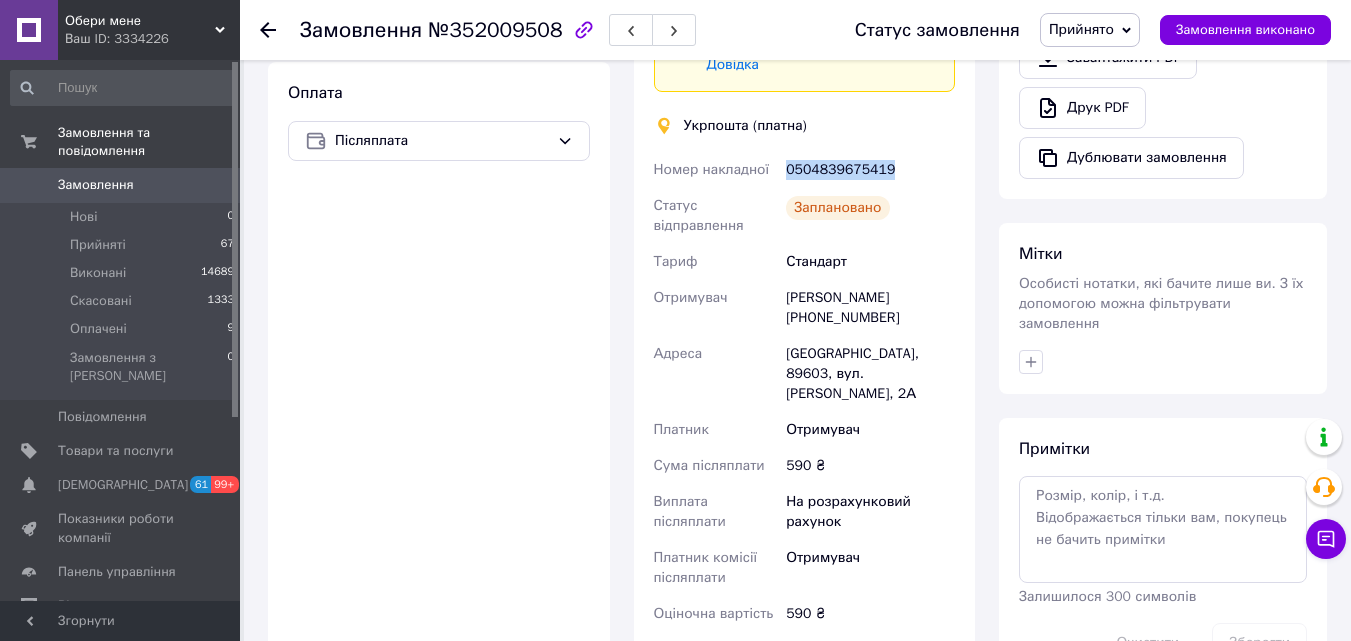 drag, startPoint x: 842, startPoint y: 142, endPoint x: 787, endPoint y: 143, distance: 55.00909 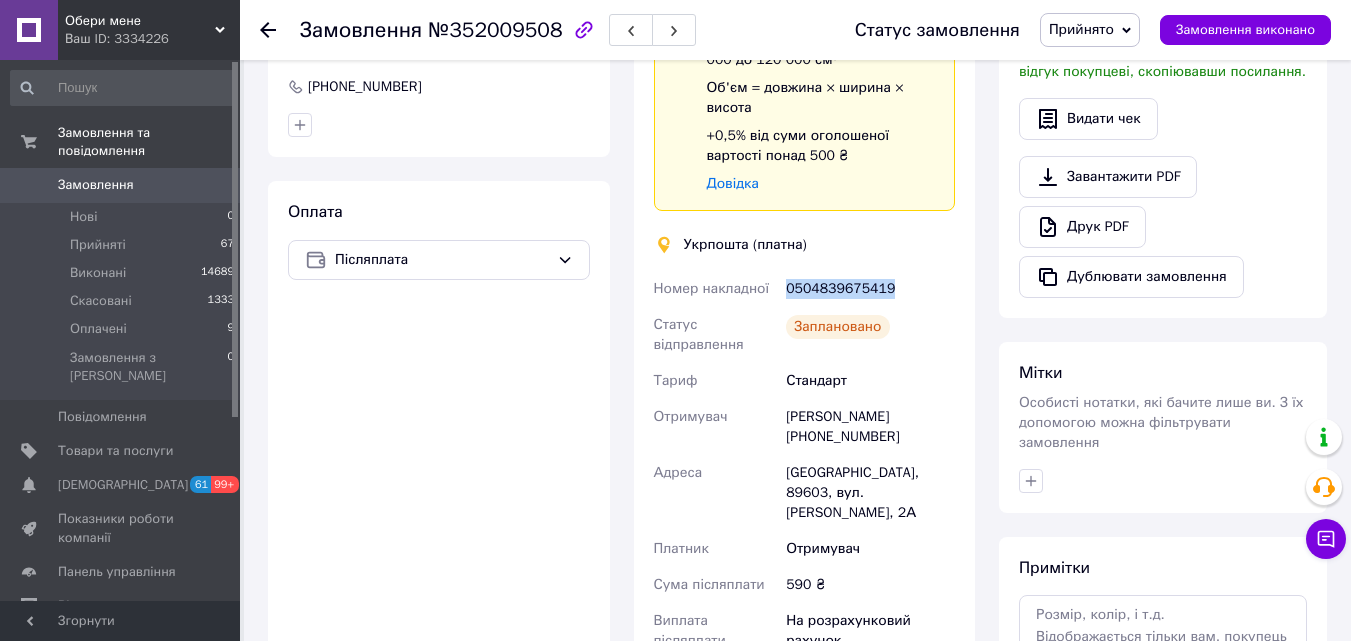 scroll, scrollTop: 400, scrollLeft: 0, axis: vertical 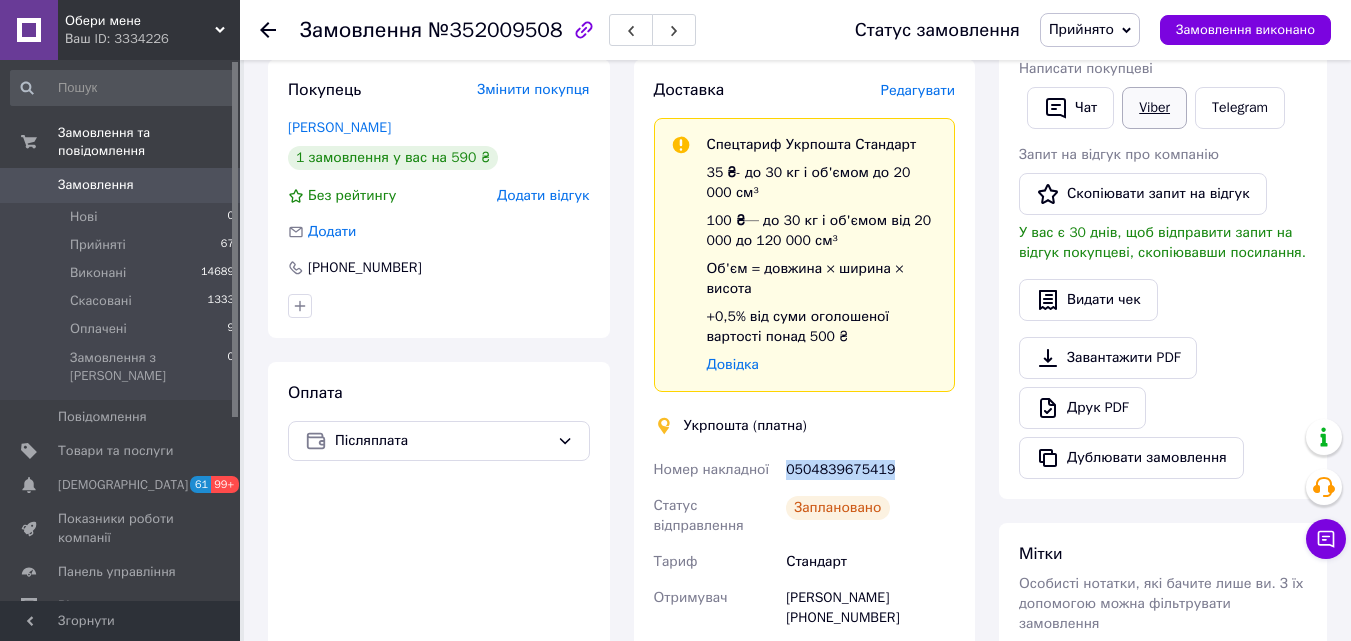 click on "Viber" at bounding box center [1154, 108] 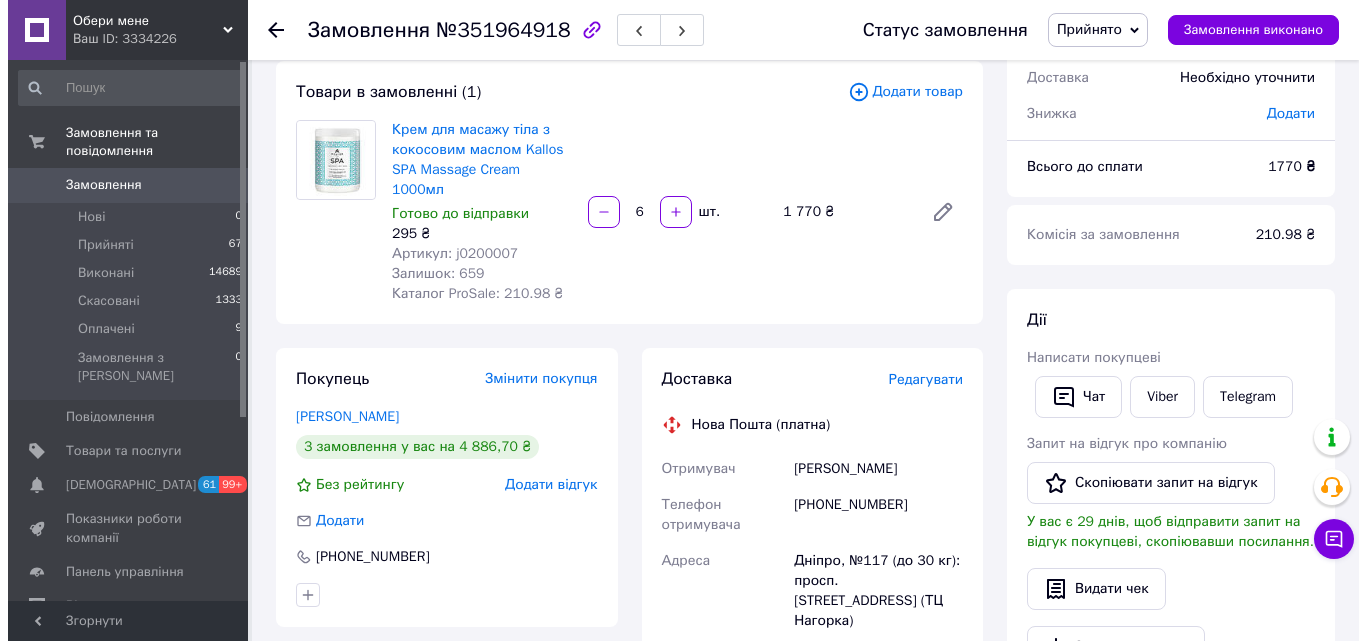 scroll, scrollTop: 300, scrollLeft: 0, axis: vertical 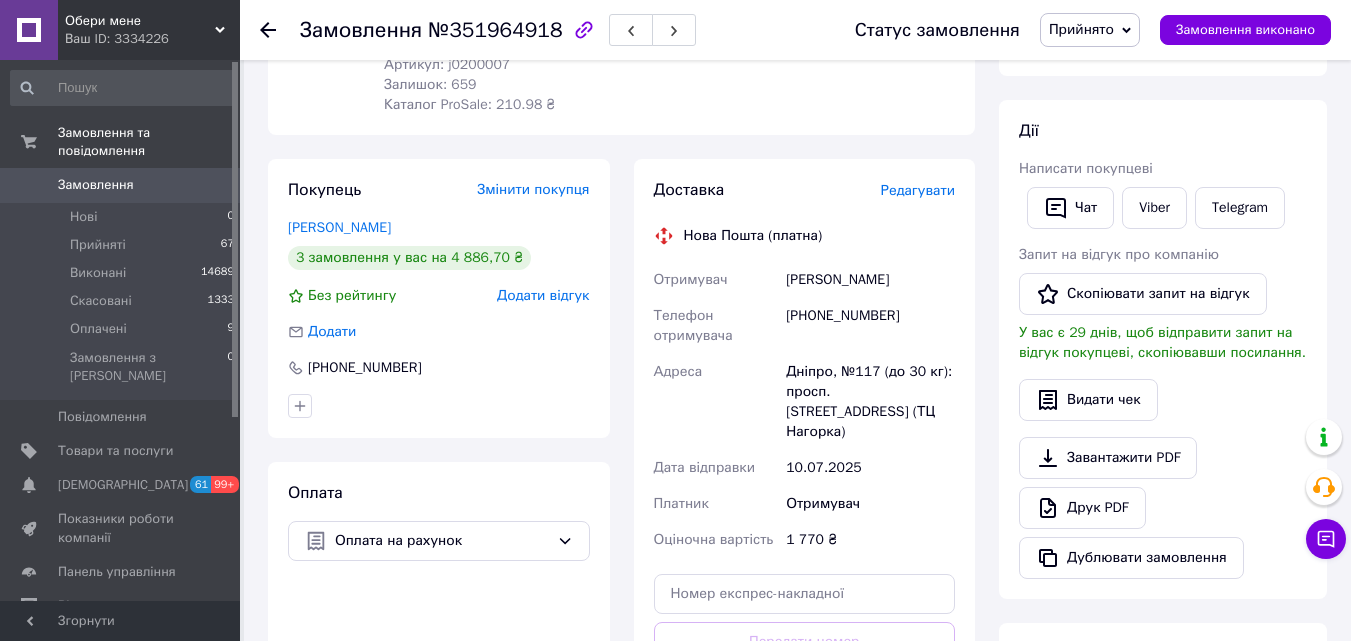 click on "Редагувати" at bounding box center [918, 190] 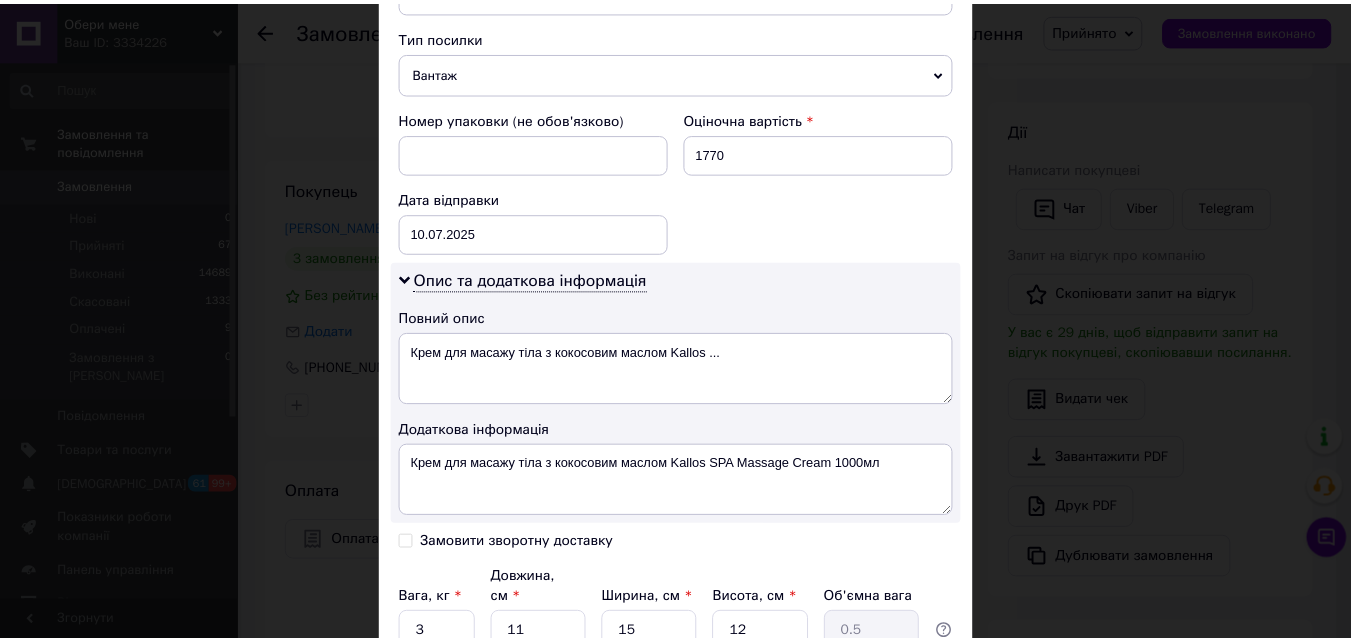 scroll, scrollTop: 947, scrollLeft: 0, axis: vertical 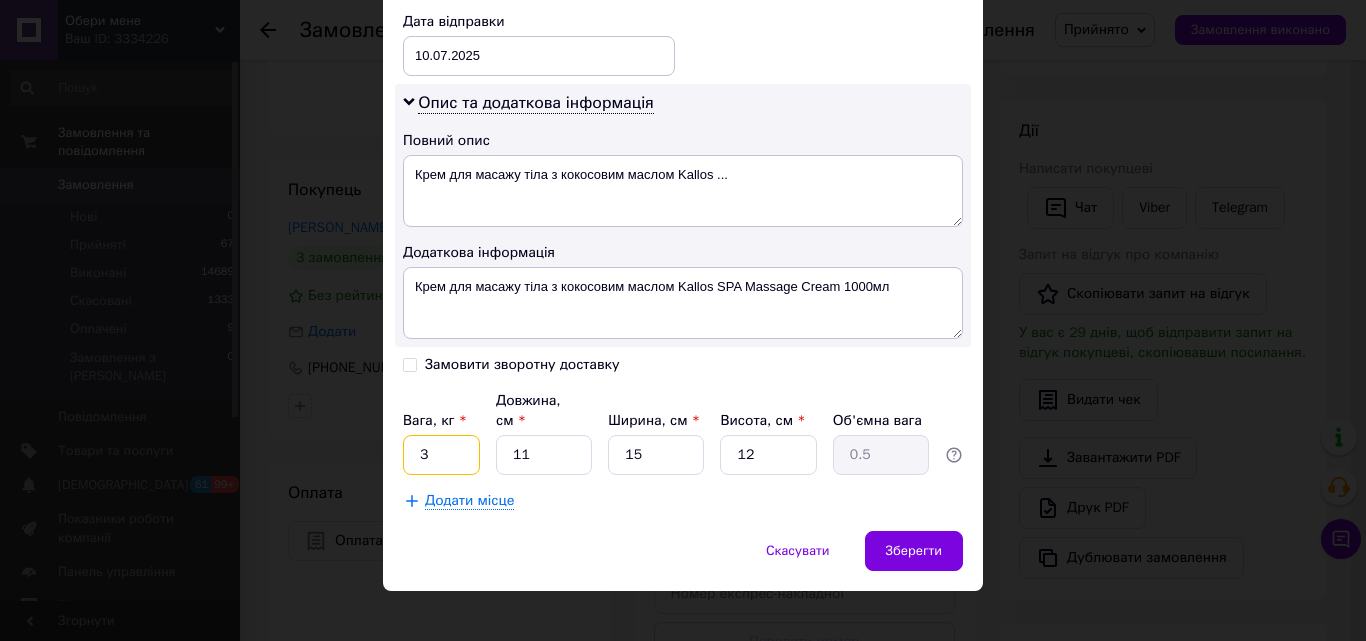 drag, startPoint x: 429, startPoint y: 428, endPoint x: 414, endPoint y: 431, distance: 15.297058 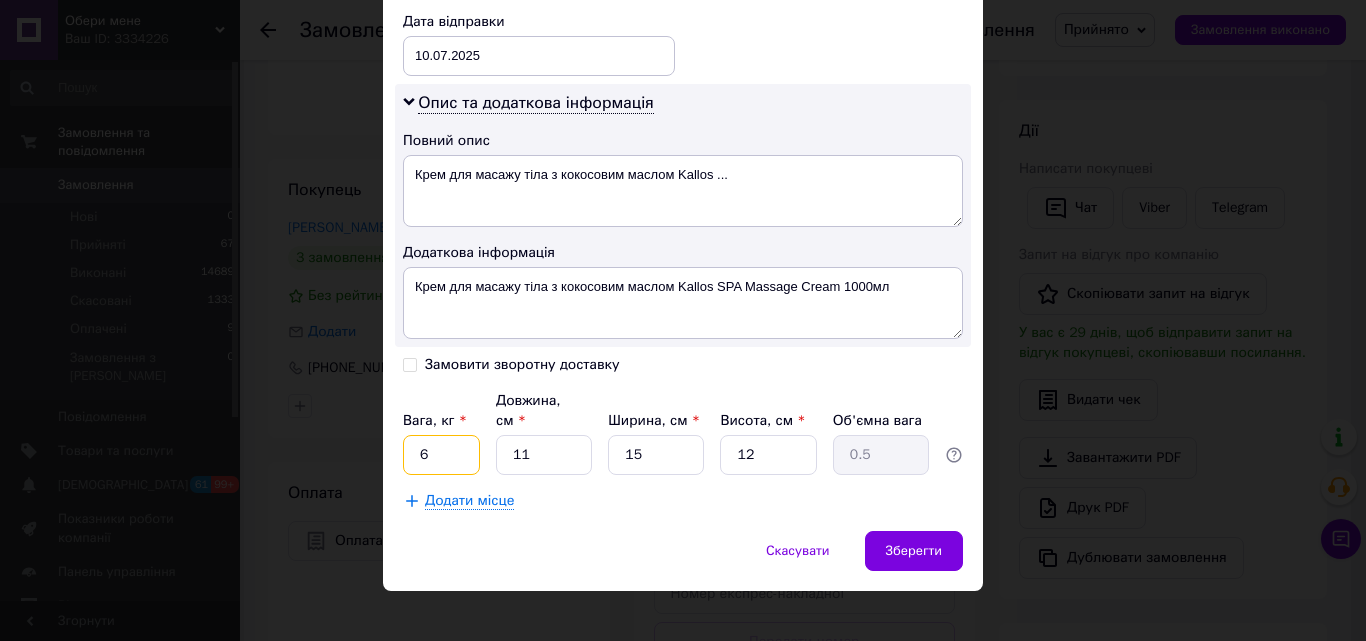 type on "6" 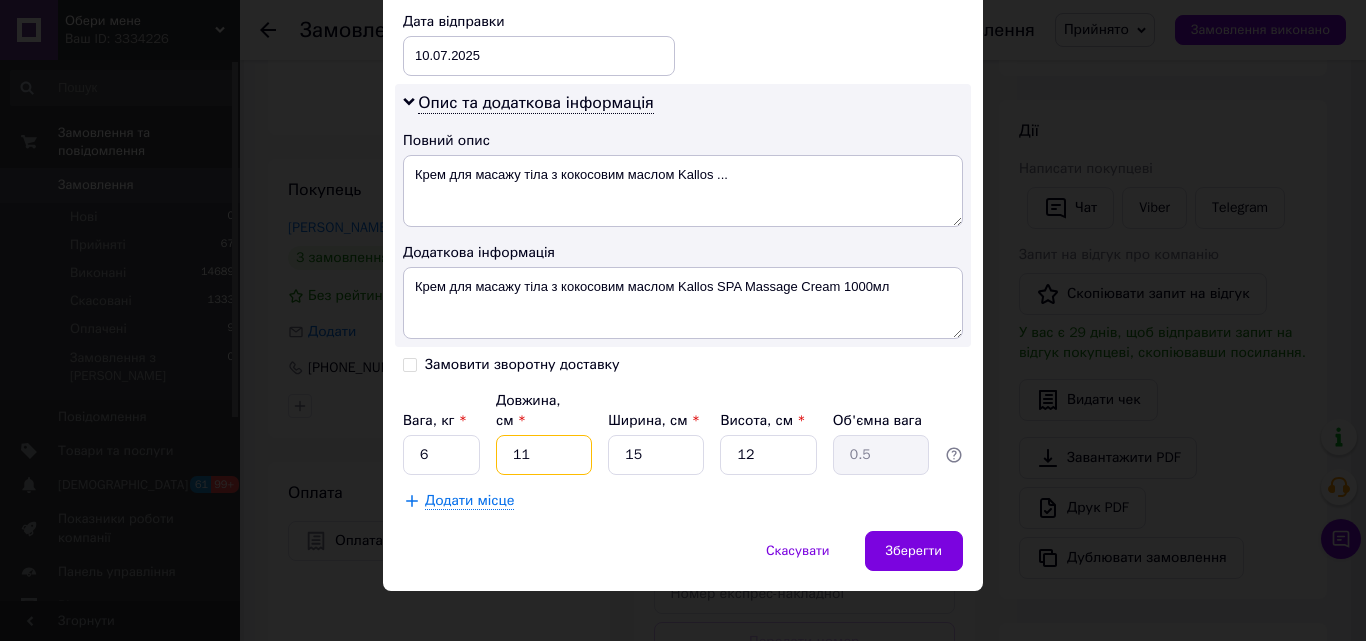 drag, startPoint x: 502, startPoint y: 428, endPoint x: 527, endPoint y: 432, distance: 25.317978 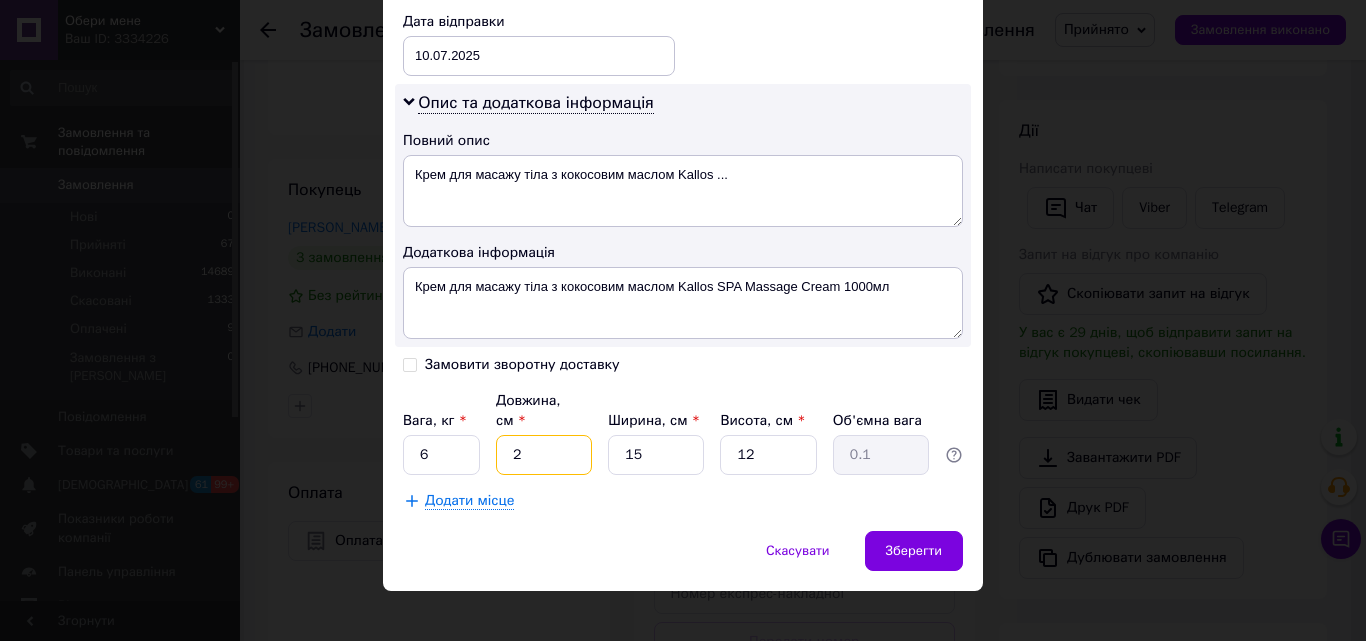 type on "20" 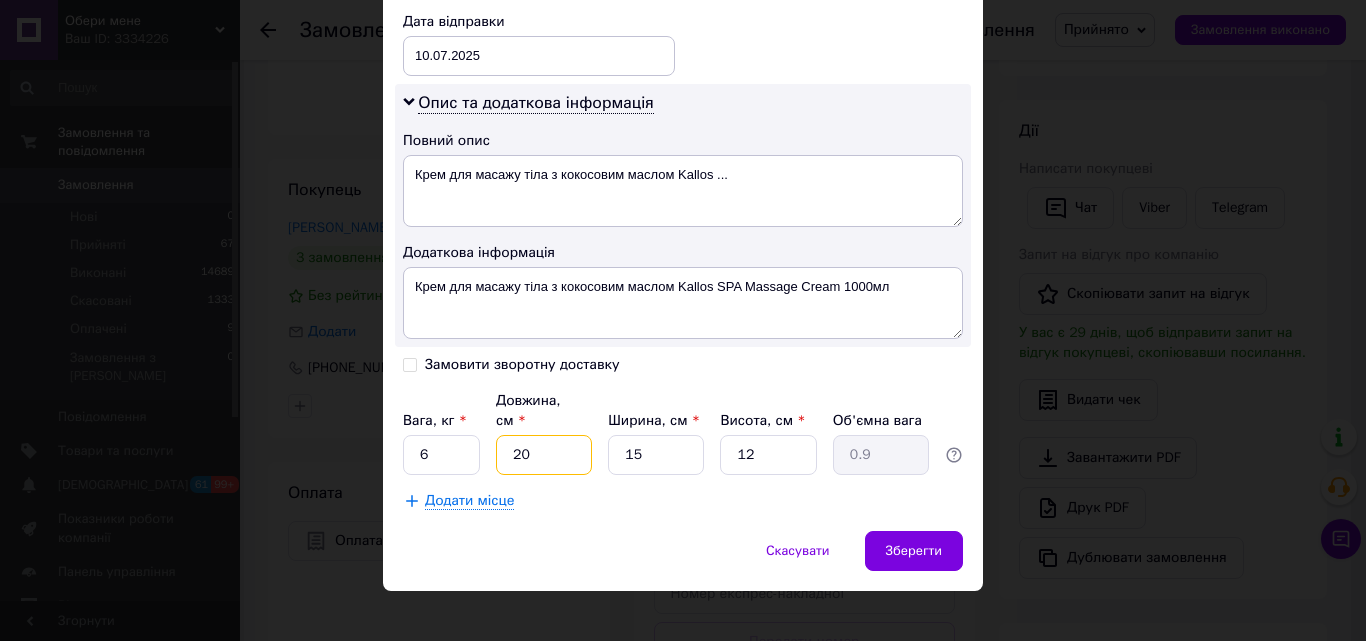type on "20" 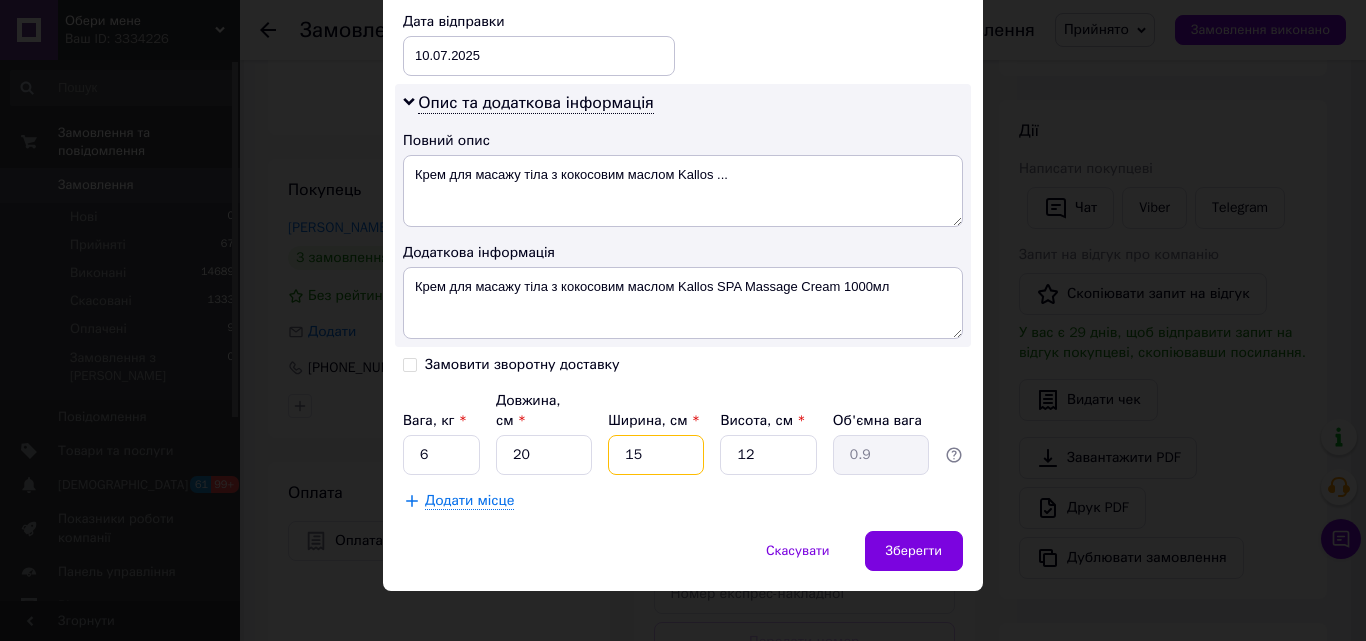 drag, startPoint x: 638, startPoint y: 427, endPoint x: 610, endPoint y: 429, distance: 28.071337 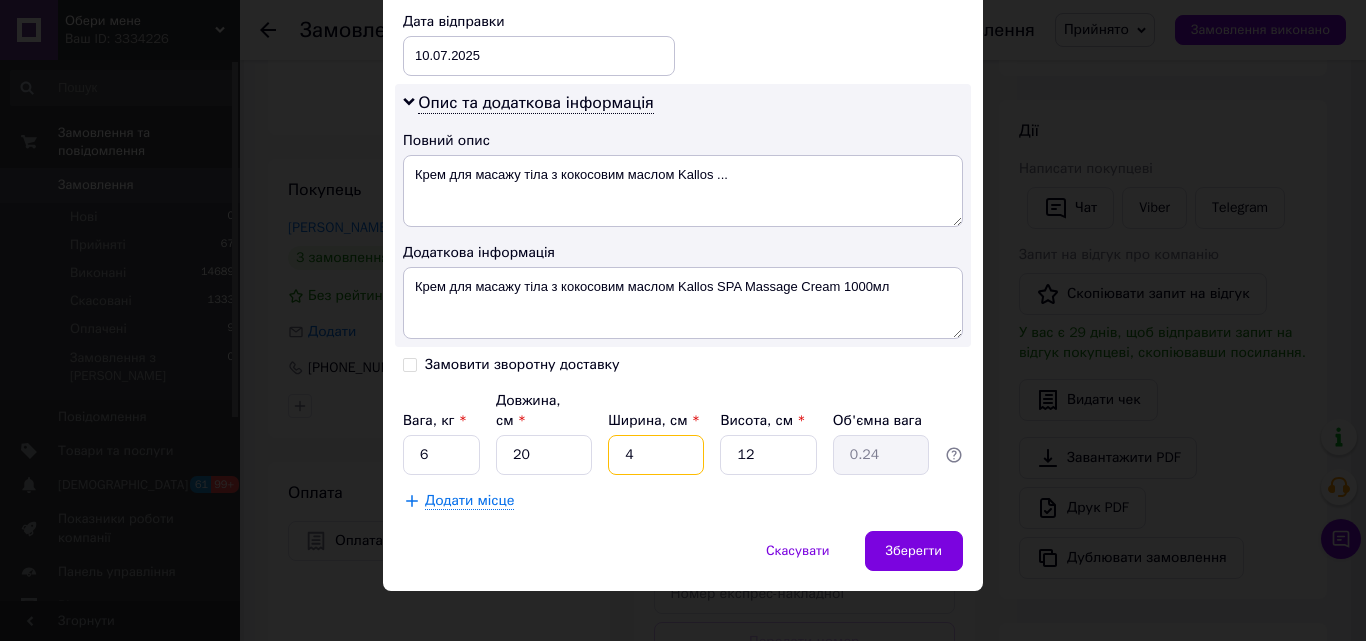 type on "40" 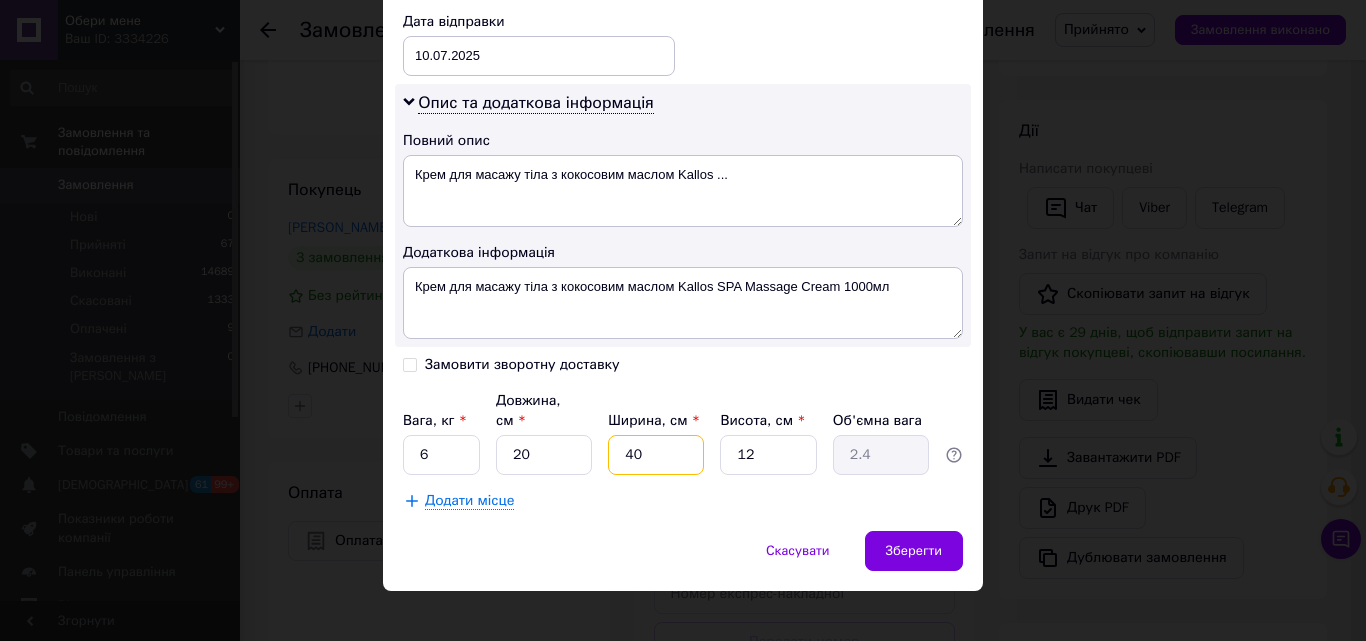 type on "40" 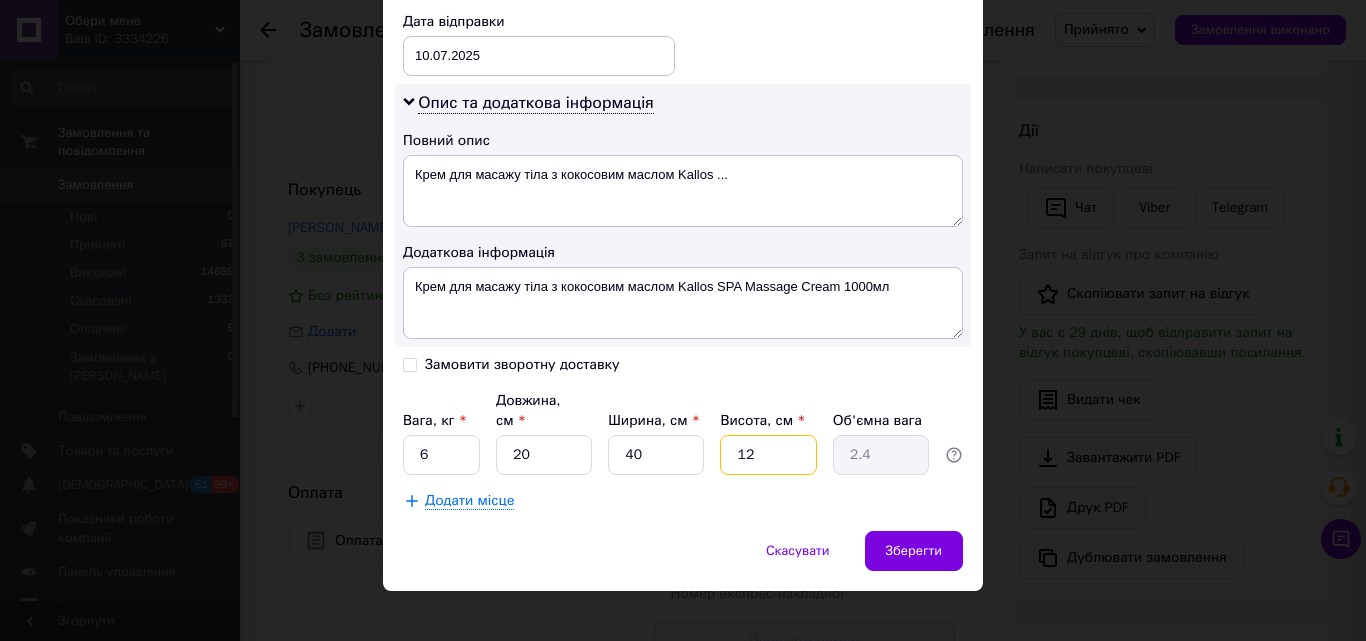 click on "Вага, кг   * 6 Довжина, см   * 20 Ширина, см   * 40 Висота, см   * 12 Об'ємна вага 2.4" at bounding box center (683, 433) 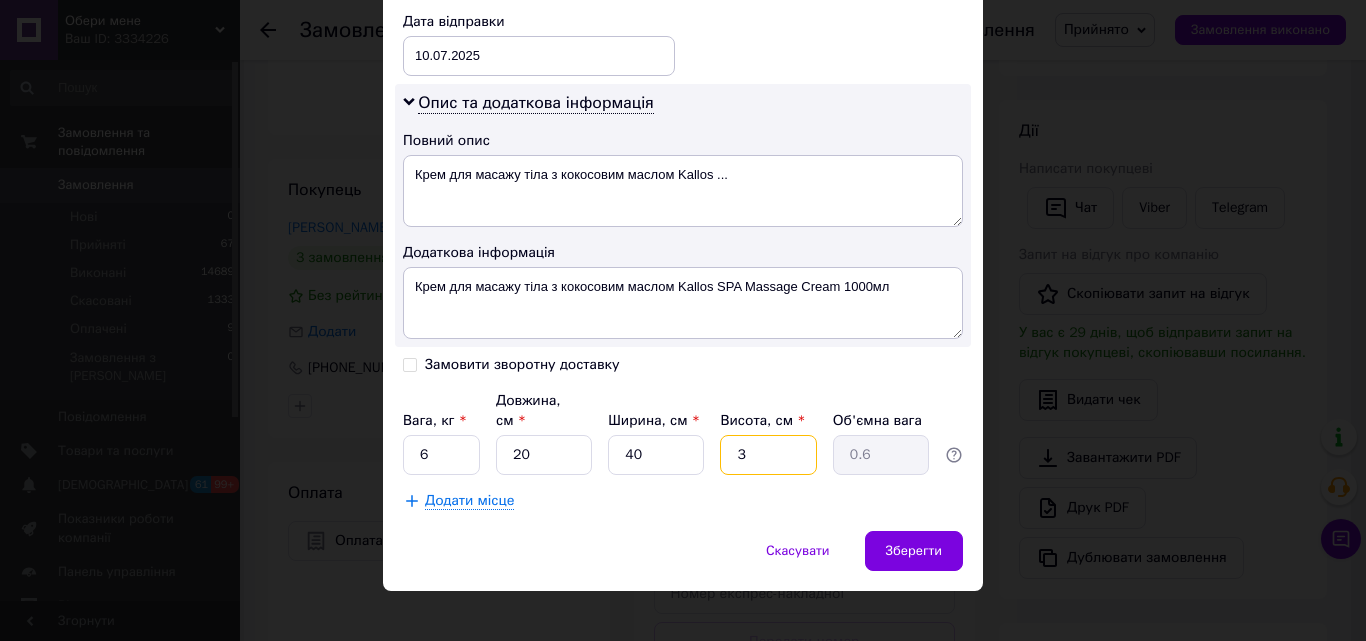 type on "30" 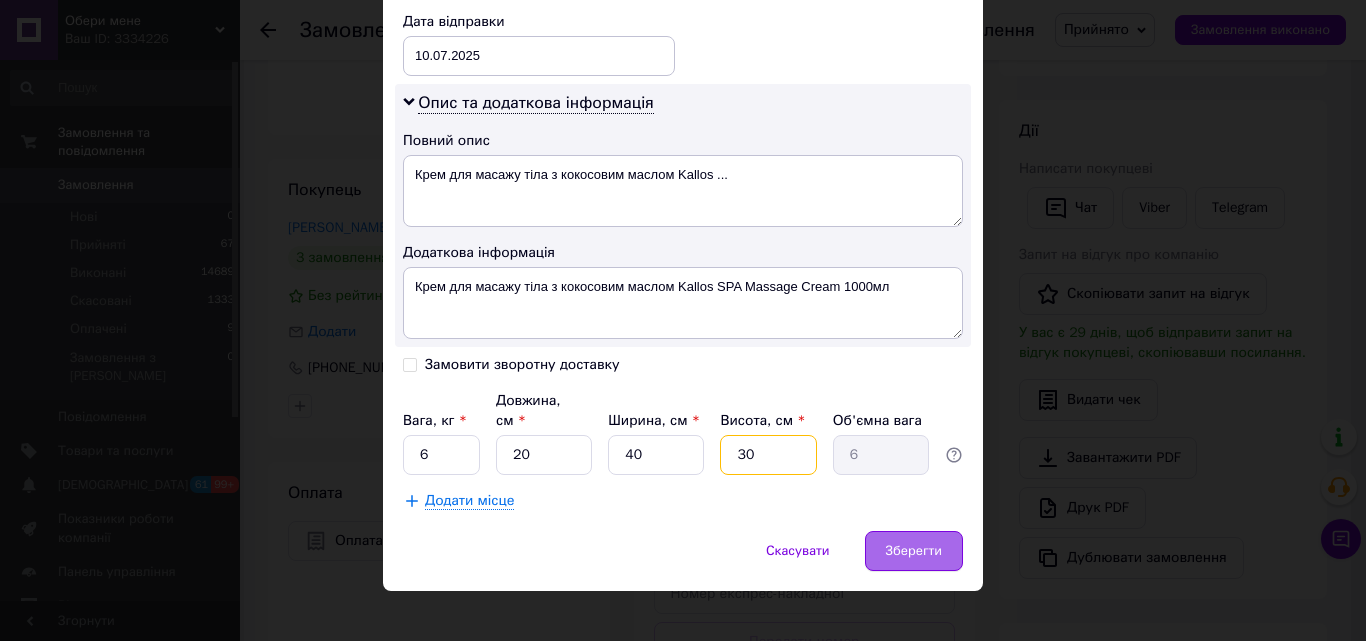 type on "30" 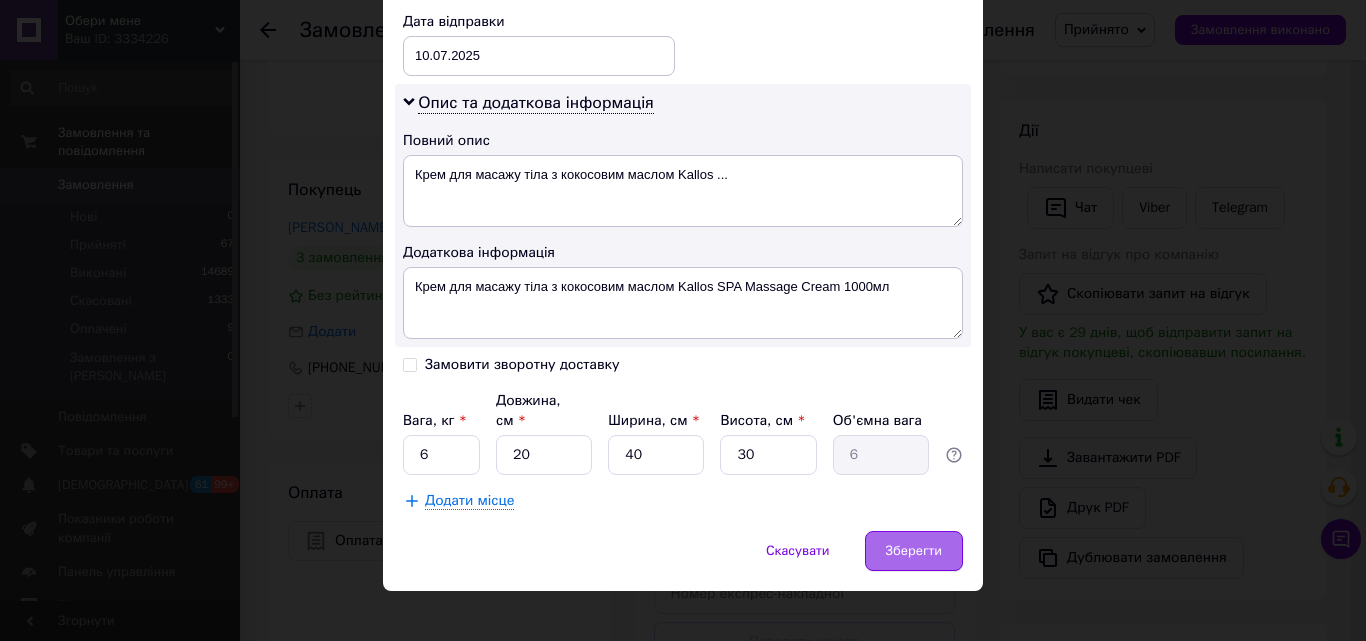 click on "Зберегти" at bounding box center (914, 551) 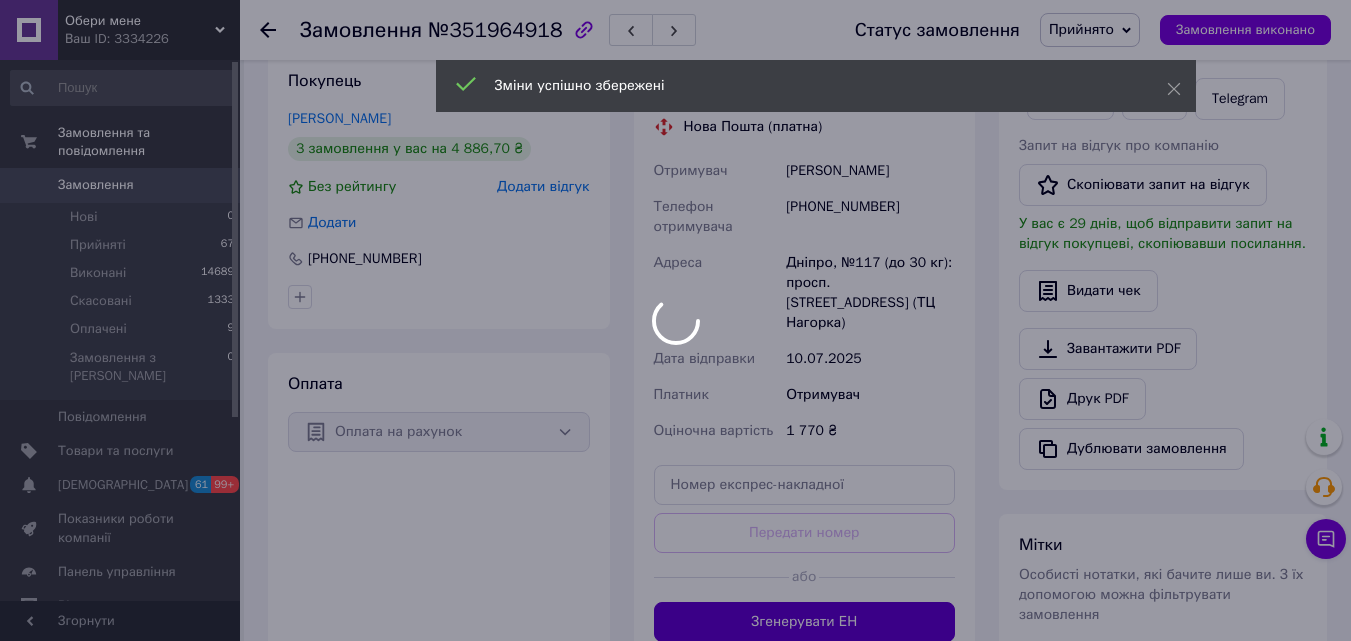 scroll, scrollTop: 600, scrollLeft: 0, axis: vertical 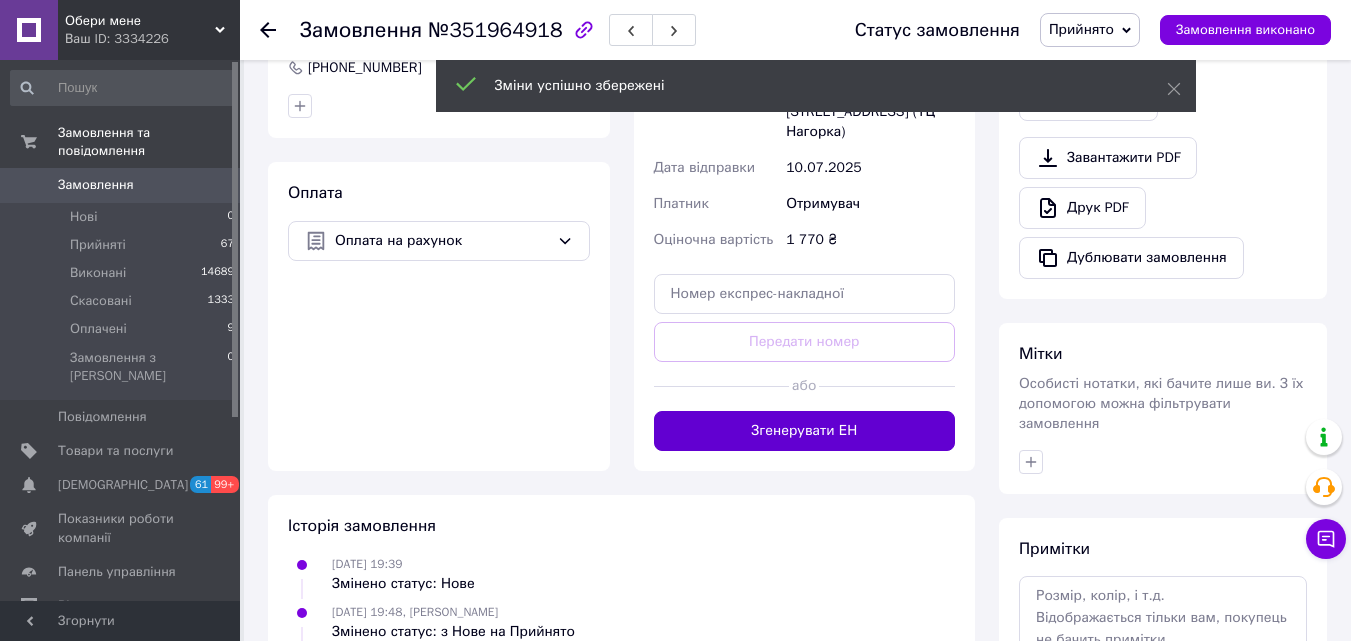 click on "Згенерувати ЕН" at bounding box center [805, 431] 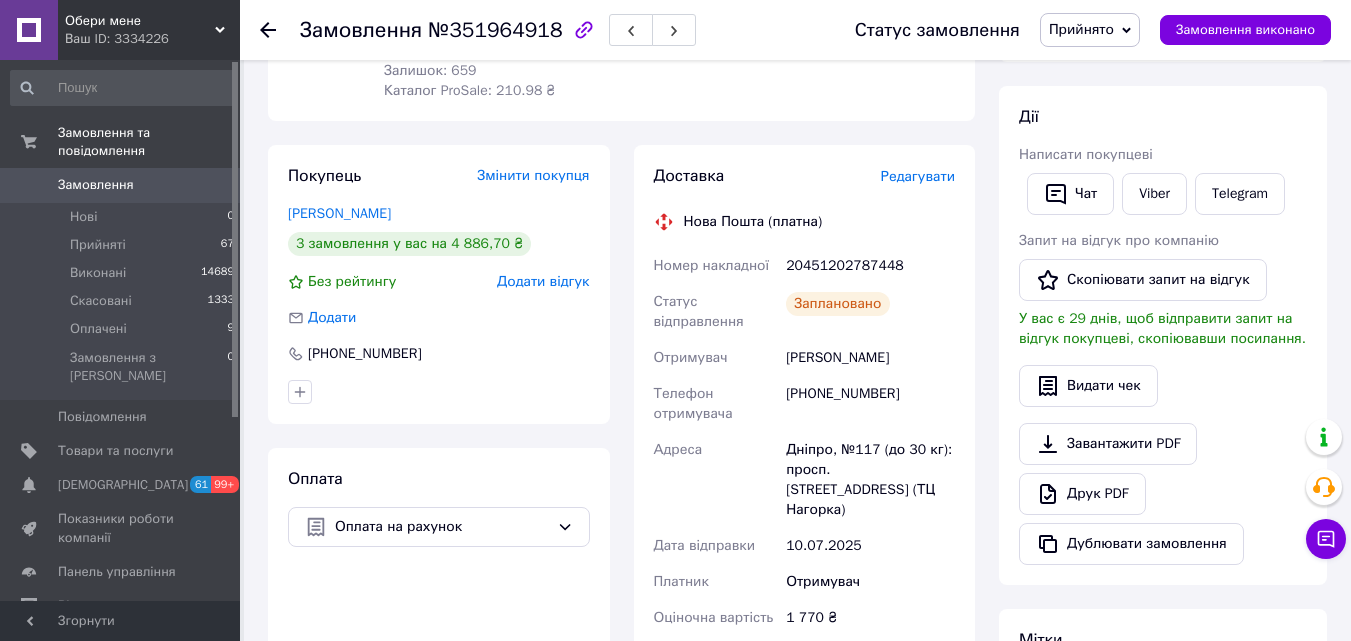 scroll, scrollTop: 300, scrollLeft: 0, axis: vertical 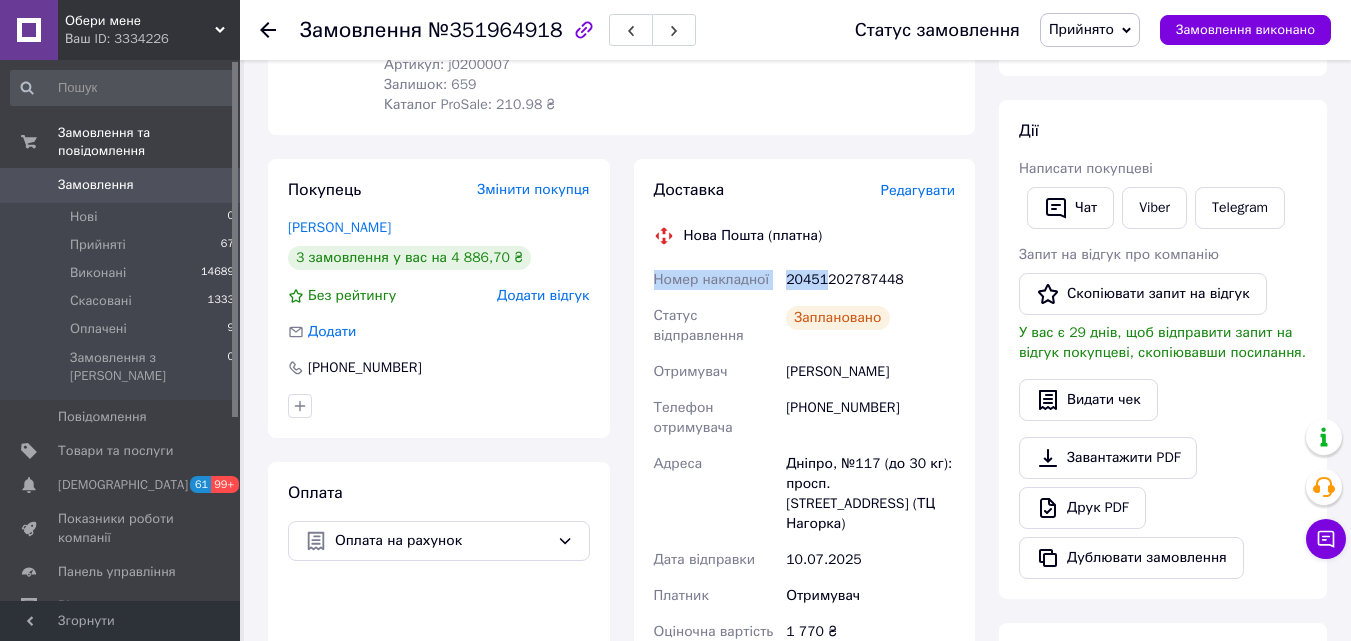 drag, startPoint x: 858, startPoint y: 245, endPoint x: 830, endPoint y: 248, distance: 28.160255 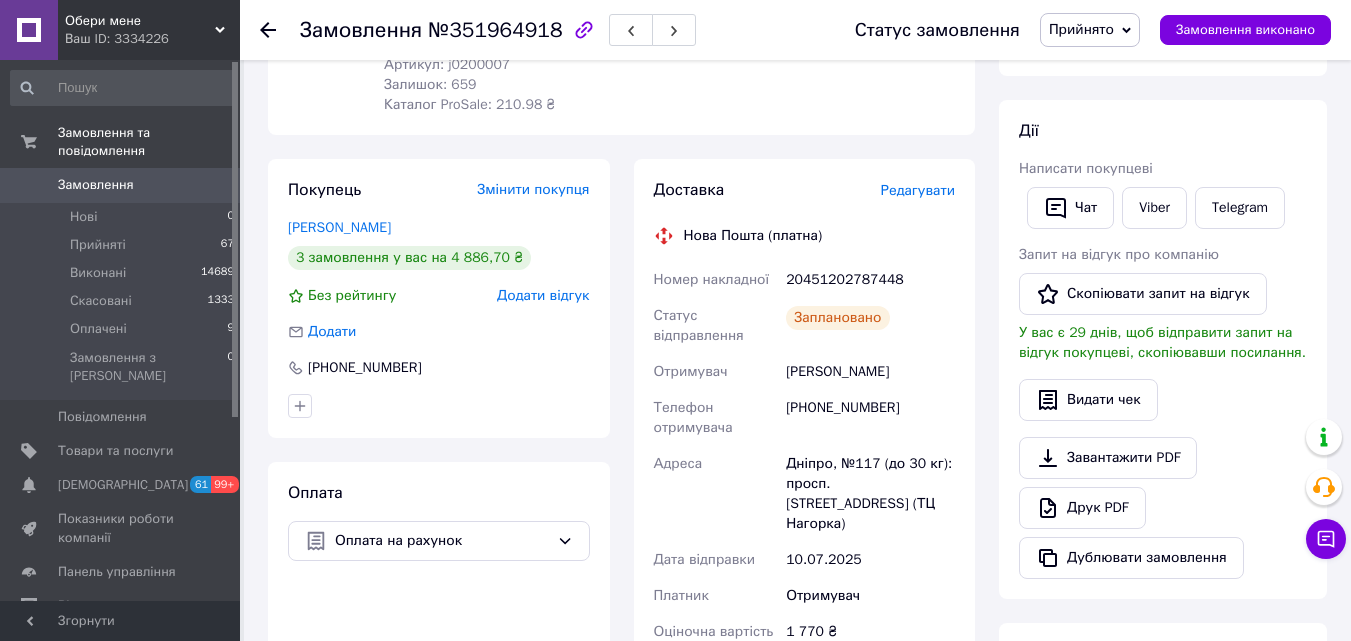 click on "20451202787448" at bounding box center [870, 280] 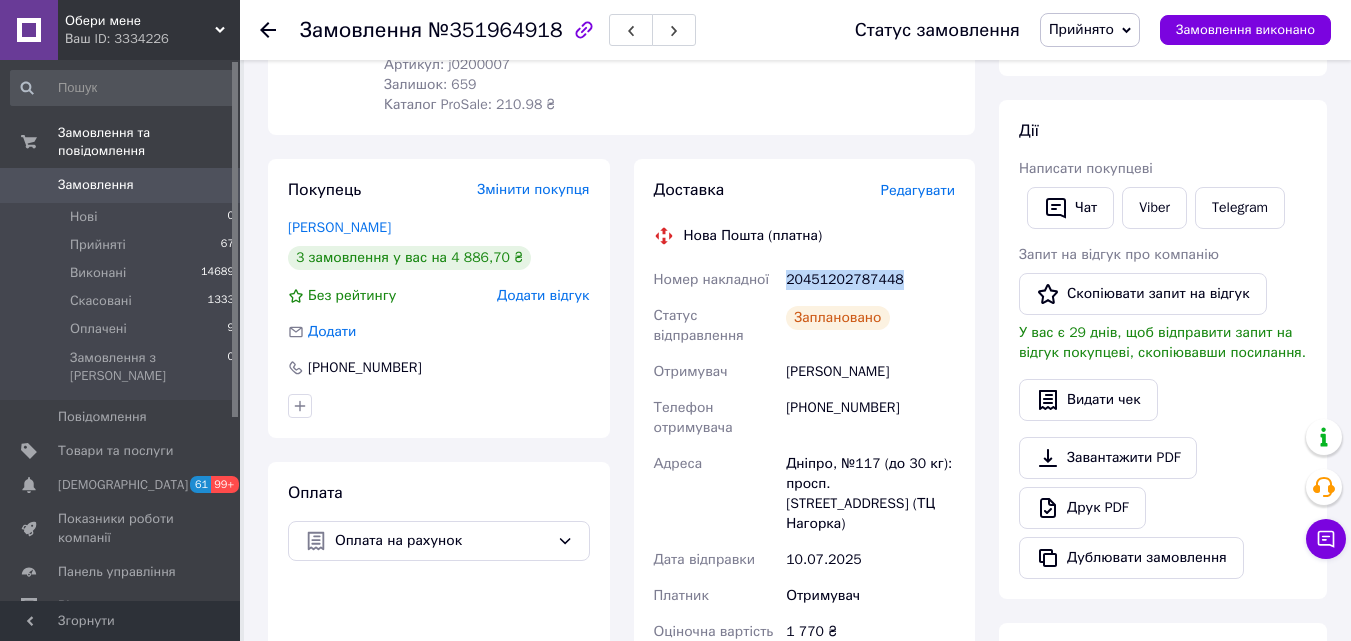 drag, startPoint x: 903, startPoint y: 256, endPoint x: 783, endPoint y: 256, distance: 120 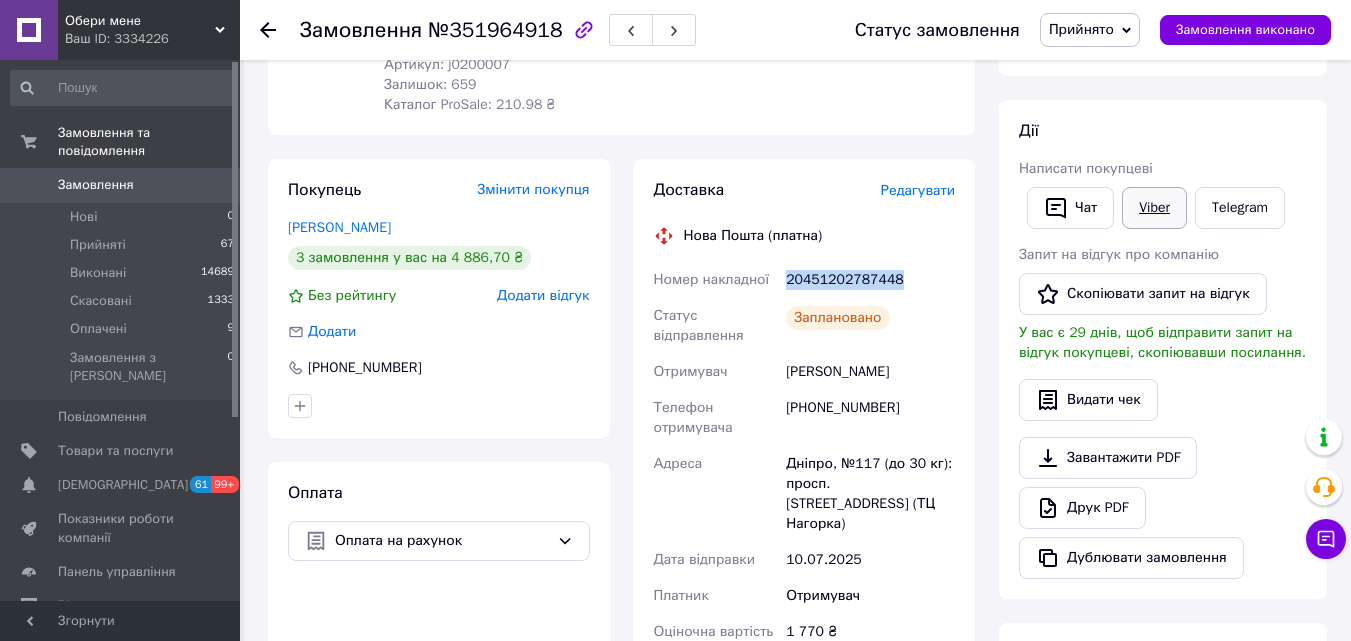 click on "Viber" at bounding box center [1154, 208] 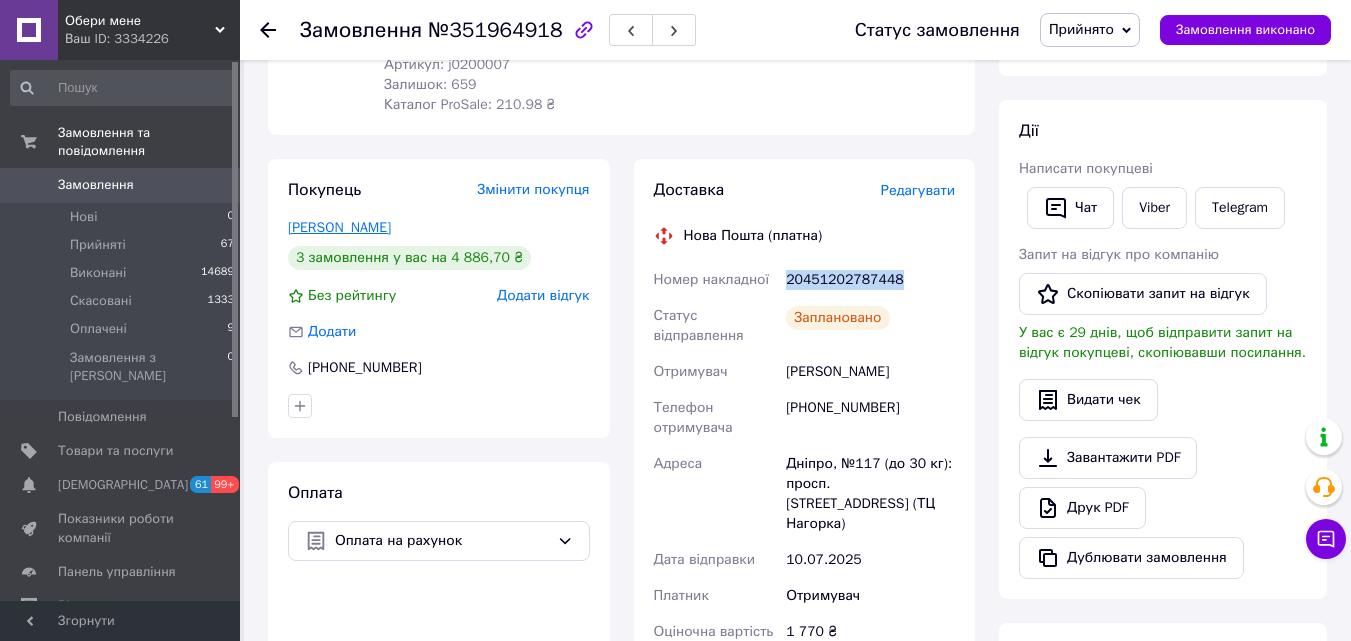 click on "Миргород Оксана" at bounding box center (339, 227) 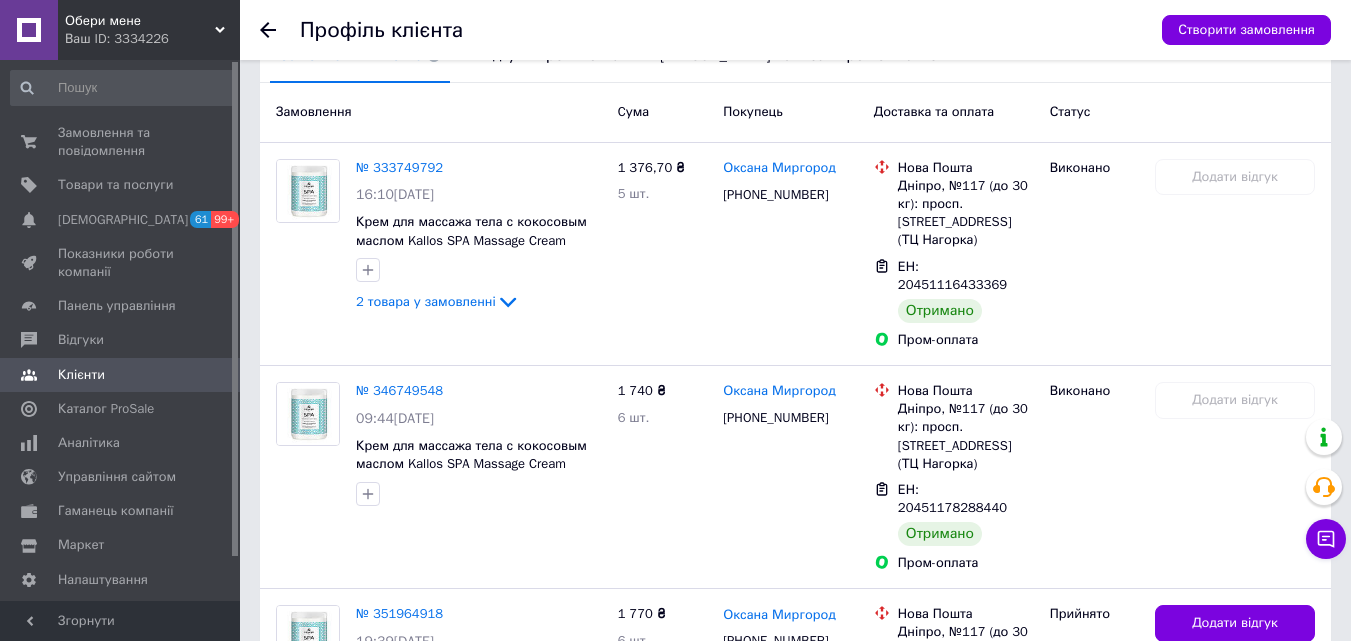 scroll, scrollTop: 494, scrollLeft: 0, axis: vertical 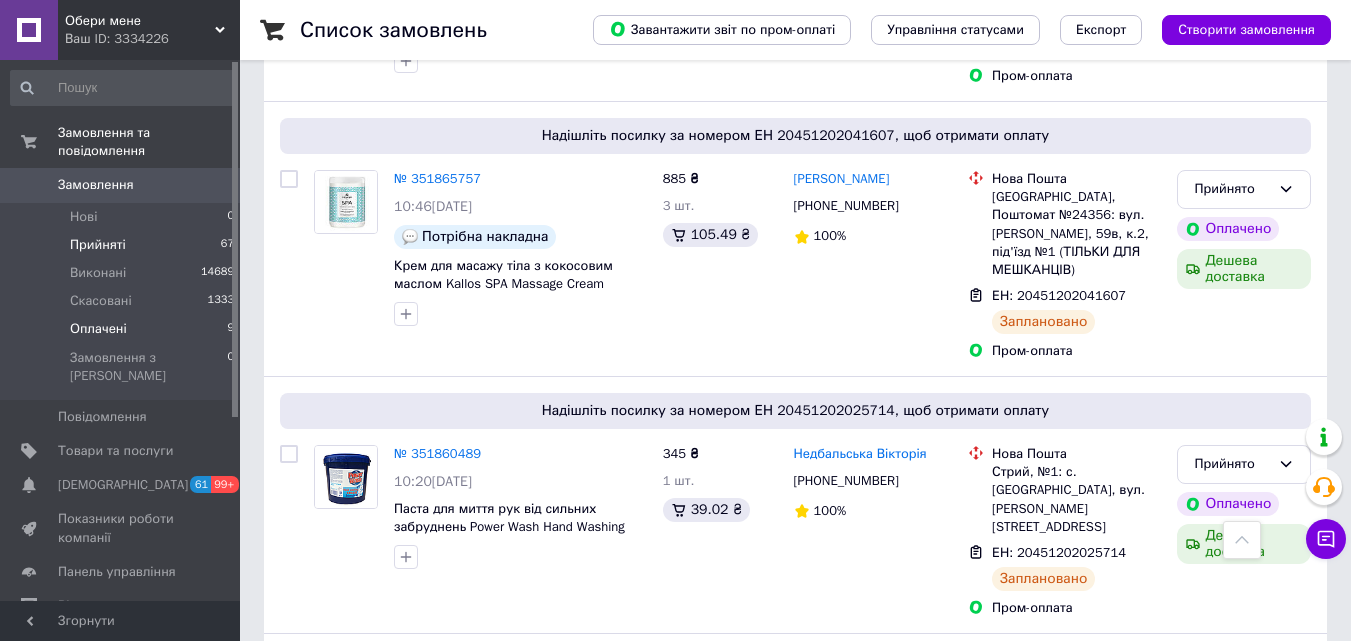 click on "Оплачені 9" at bounding box center [123, 329] 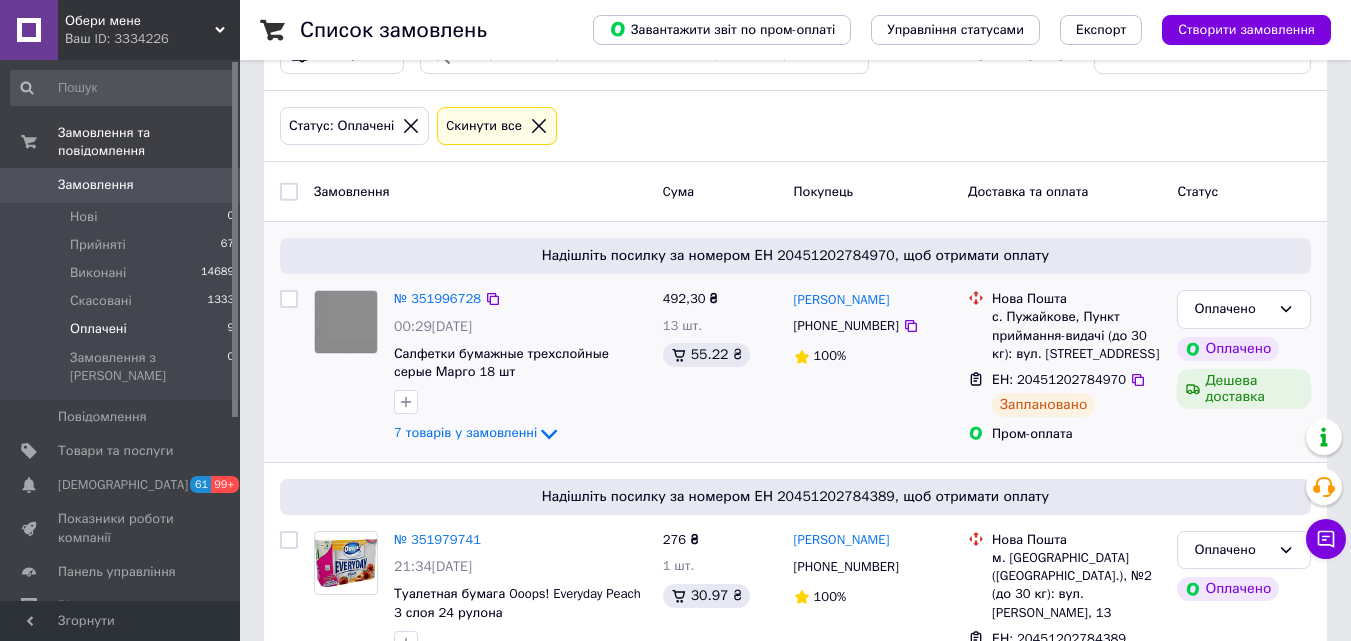 scroll, scrollTop: 100, scrollLeft: 0, axis: vertical 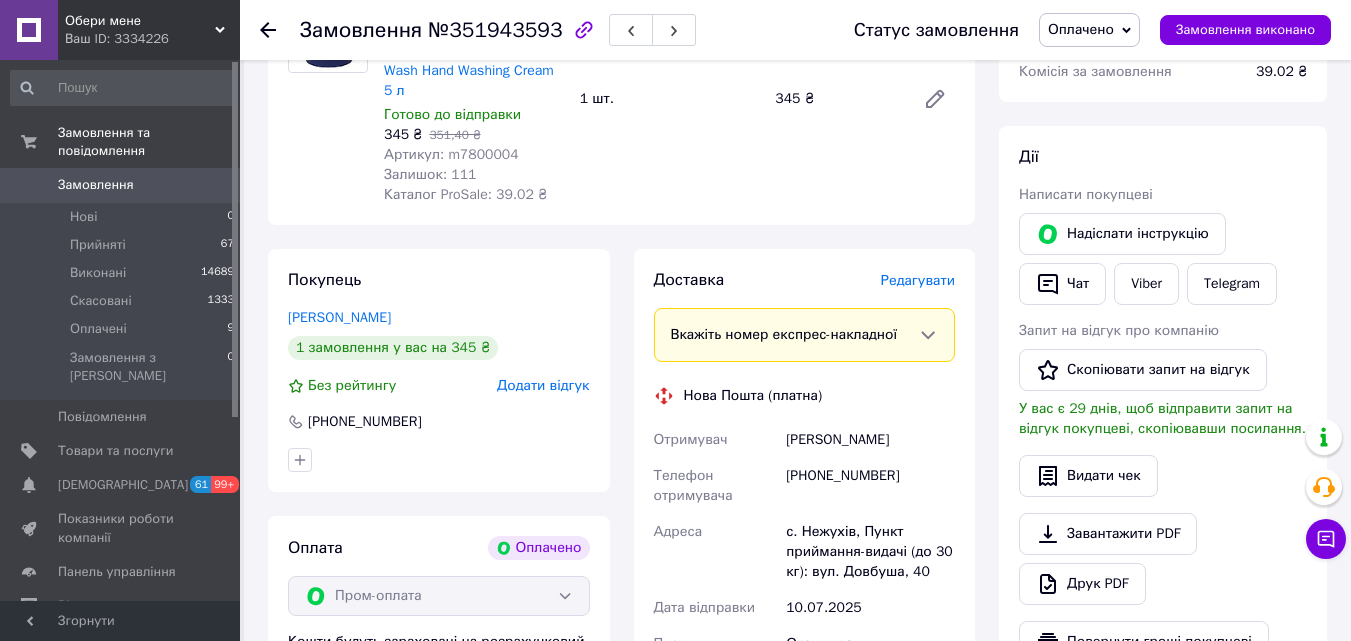 click on "Редагувати" at bounding box center [918, 280] 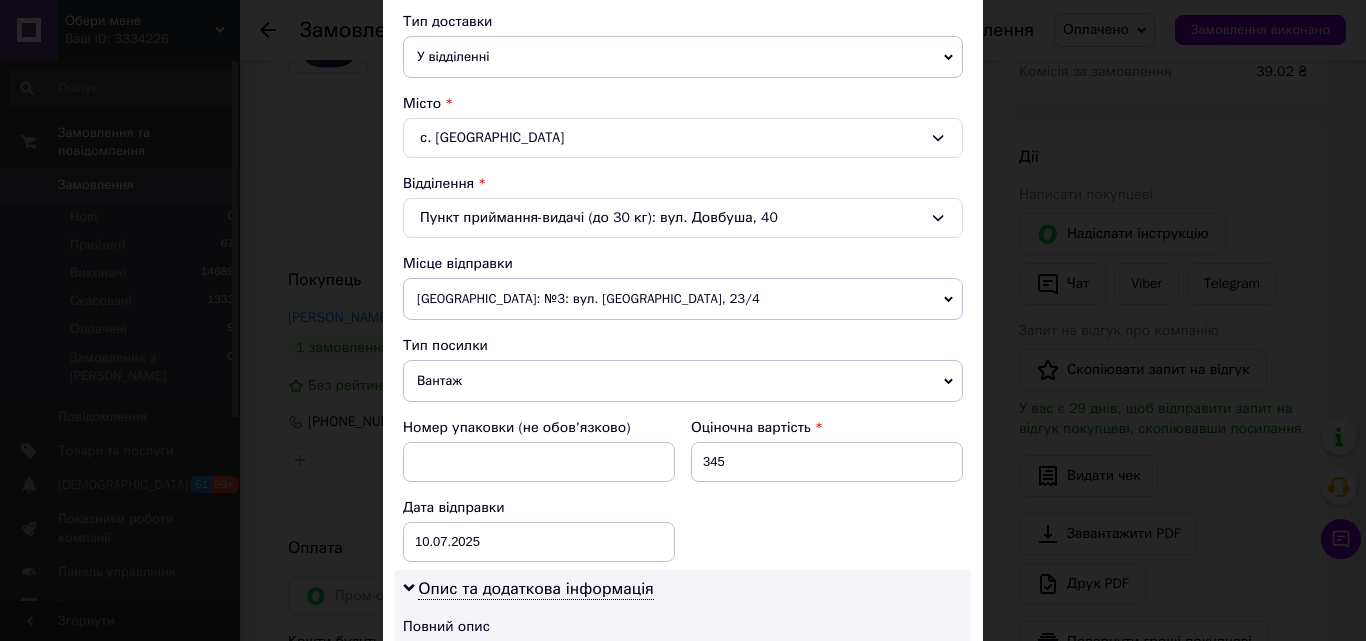 scroll, scrollTop: 500, scrollLeft: 0, axis: vertical 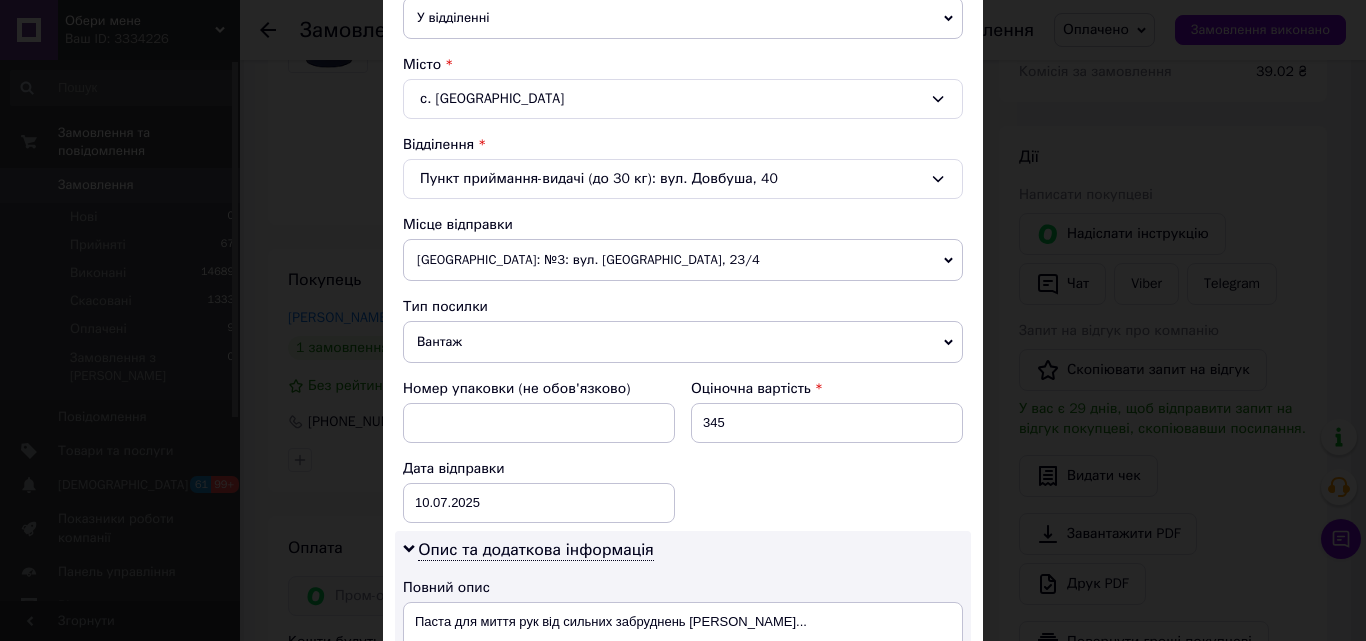 click on "с. Нежухів" at bounding box center [683, 99] 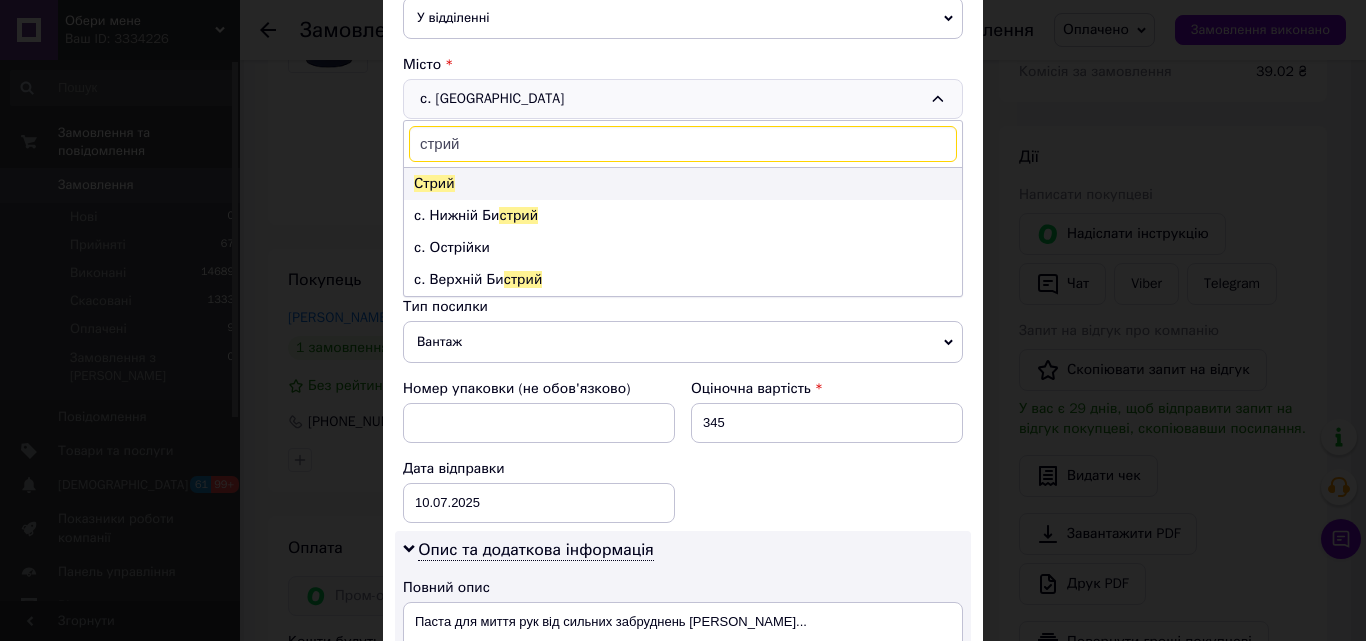 type on "стрий" 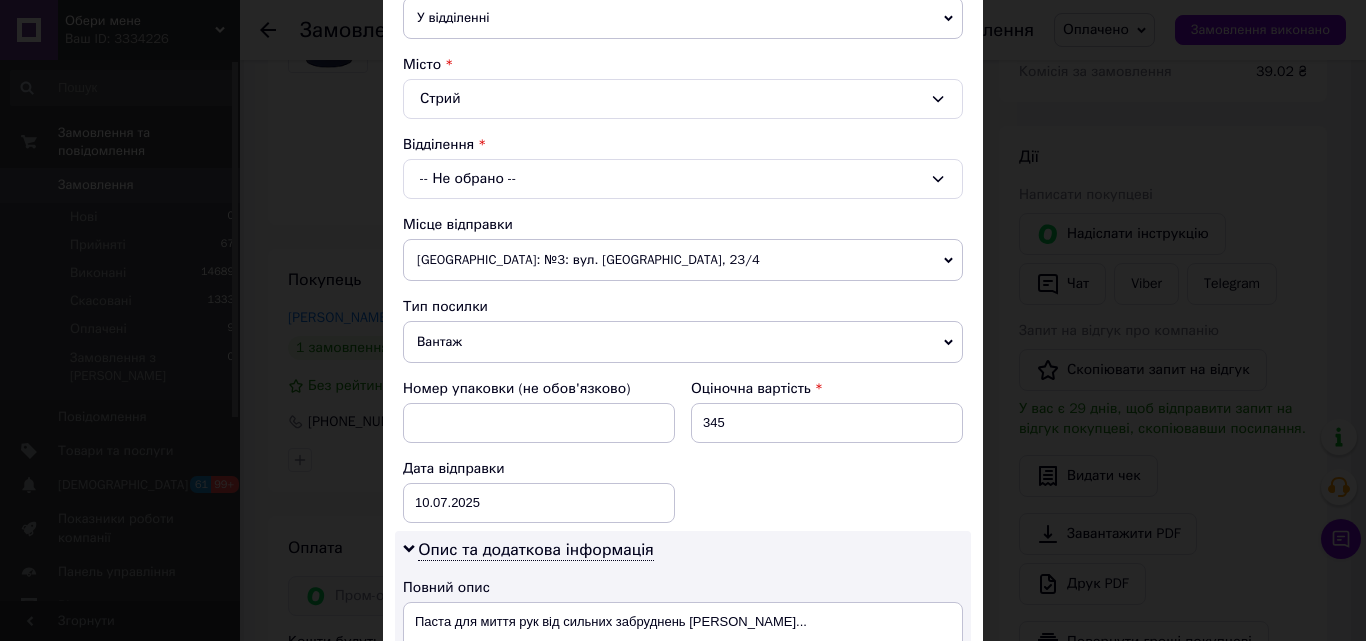 click on "-- Не обрано --" at bounding box center [683, 179] 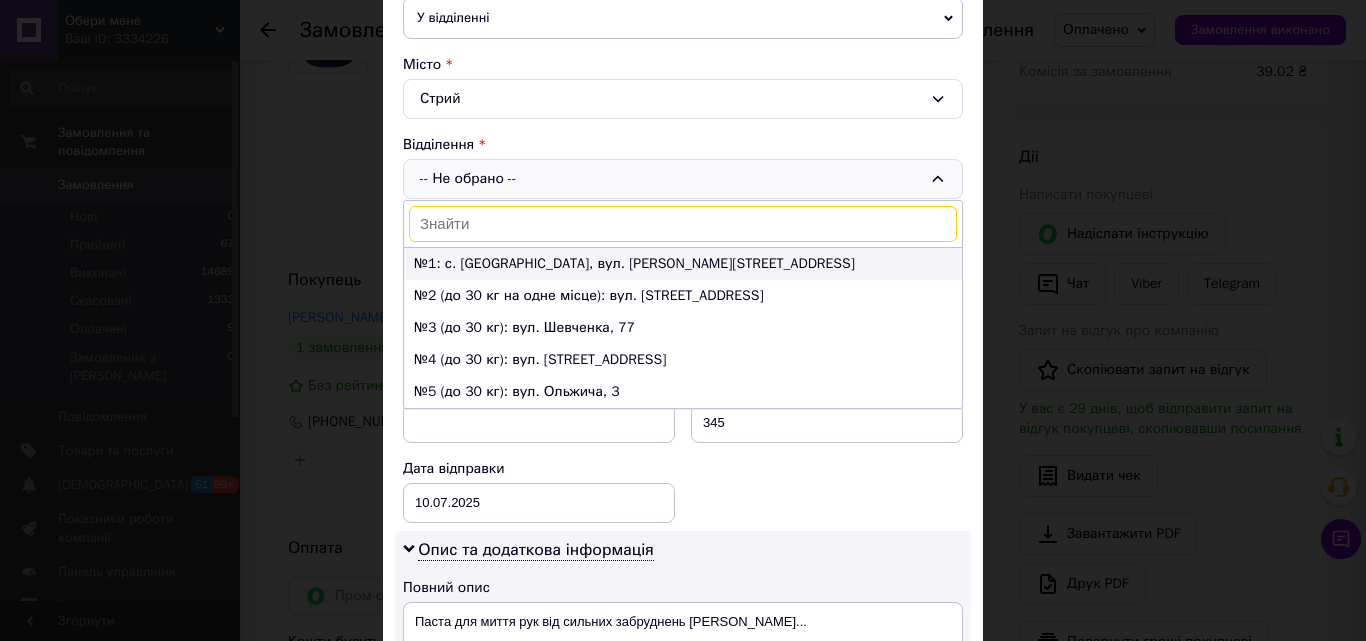 click on "№1: с. Грабовець, вул. Поповича, 11а" at bounding box center [683, 264] 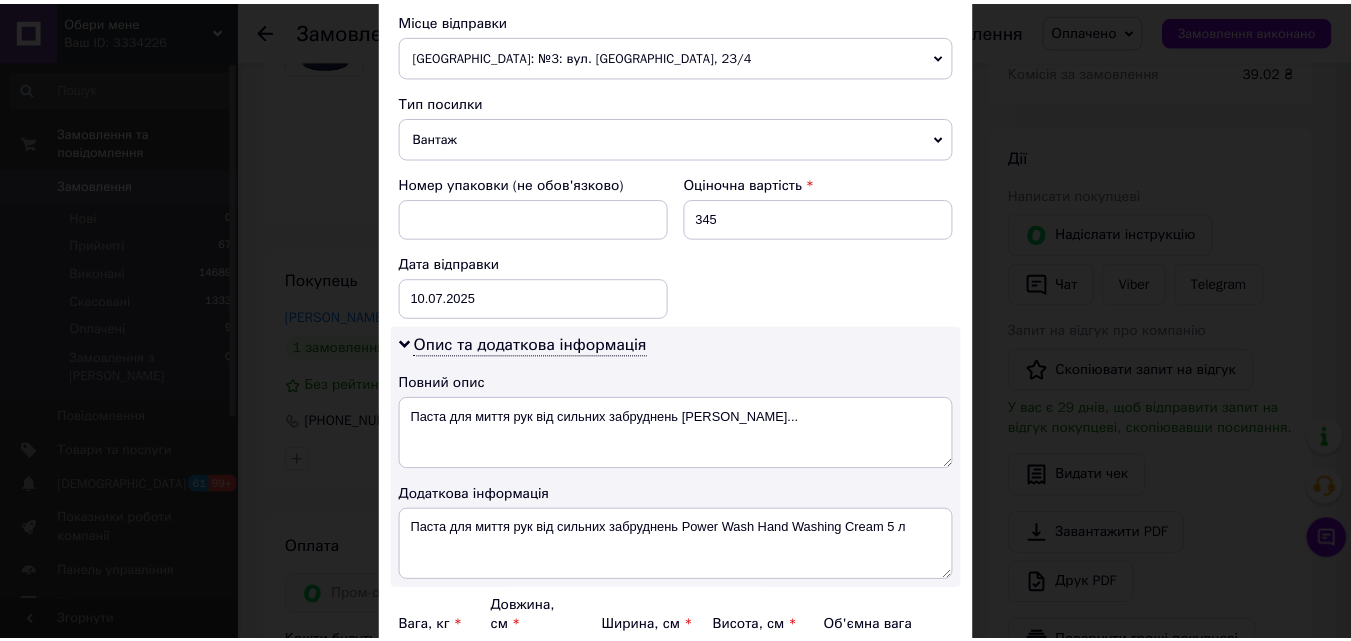 scroll, scrollTop: 900, scrollLeft: 0, axis: vertical 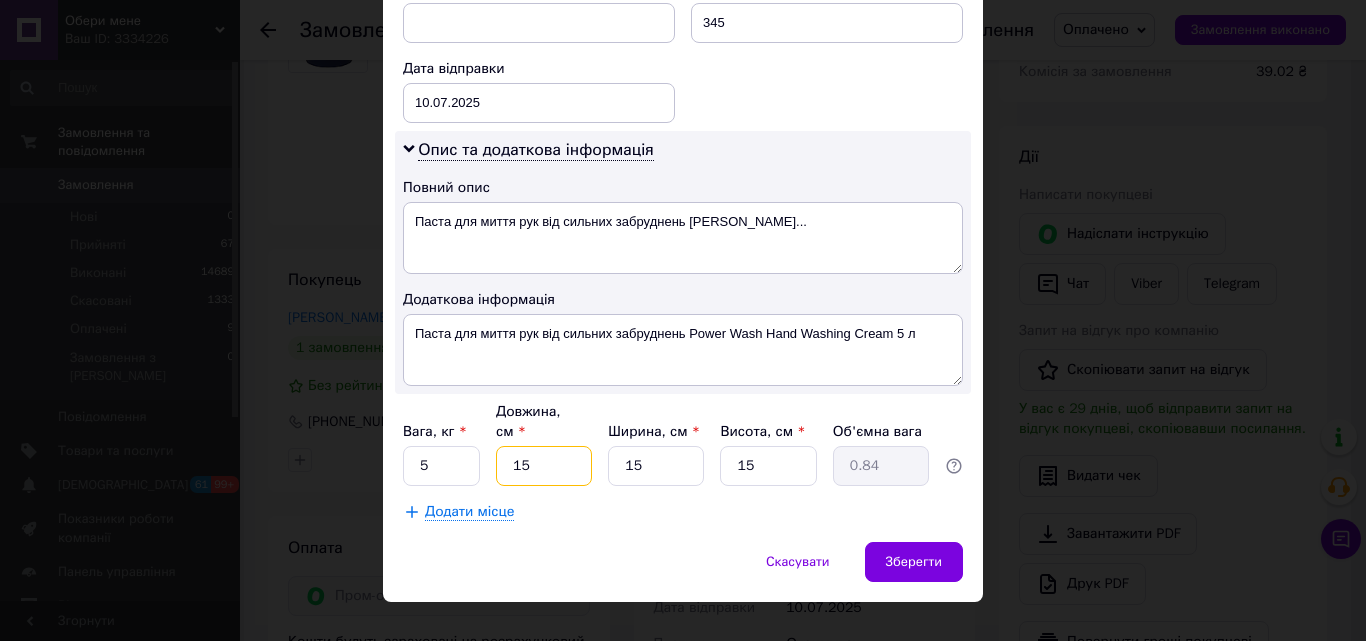 drag, startPoint x: 521, startPoint y: 441, endPoint x: 503, endPoint y: 446, distance: 18.681541 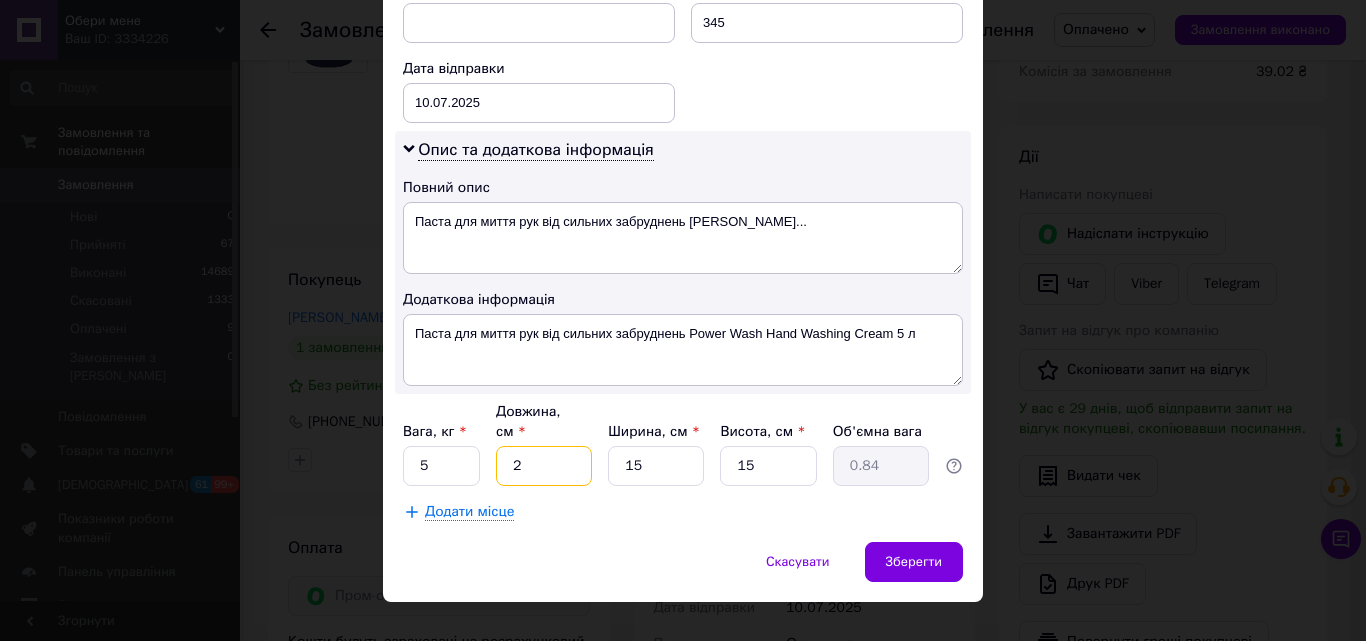 type on "0.11" 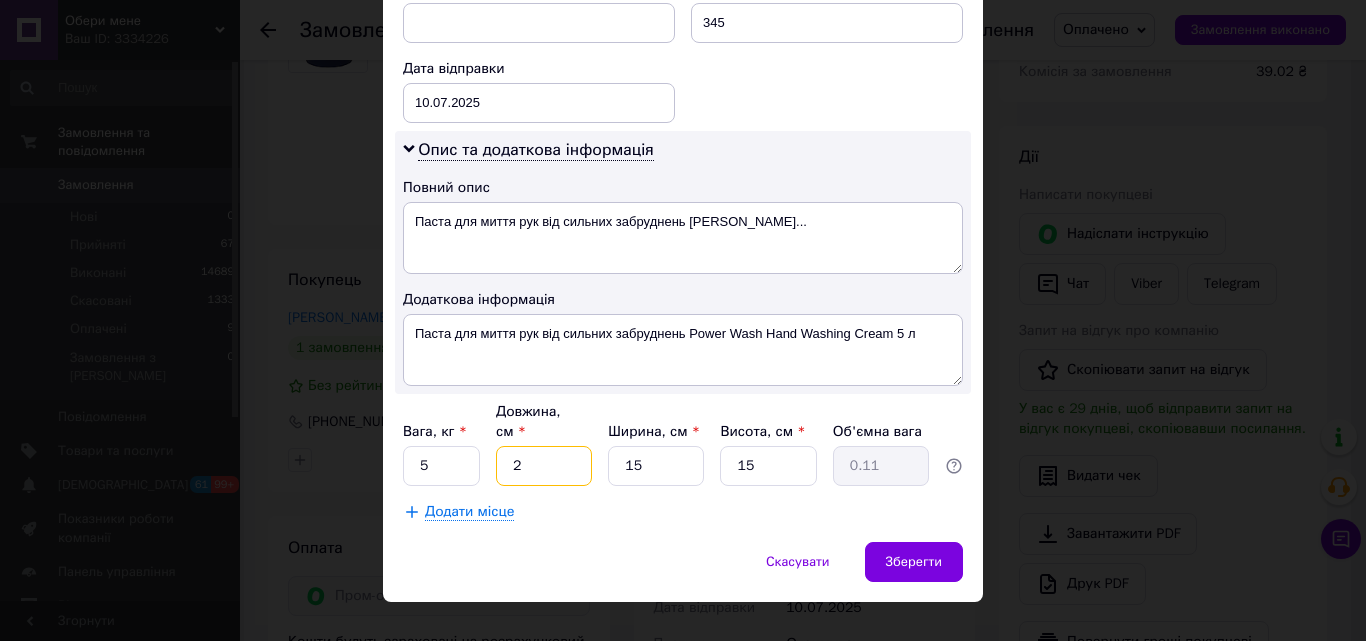 type on "20" 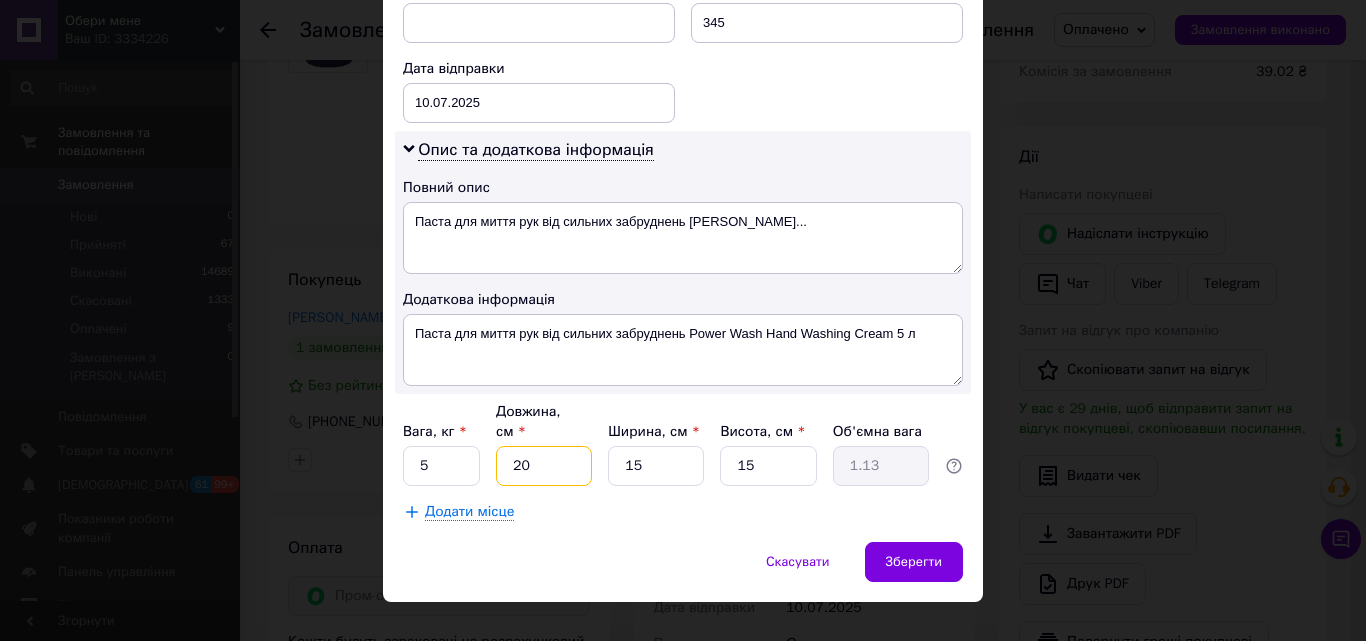 type on "20" 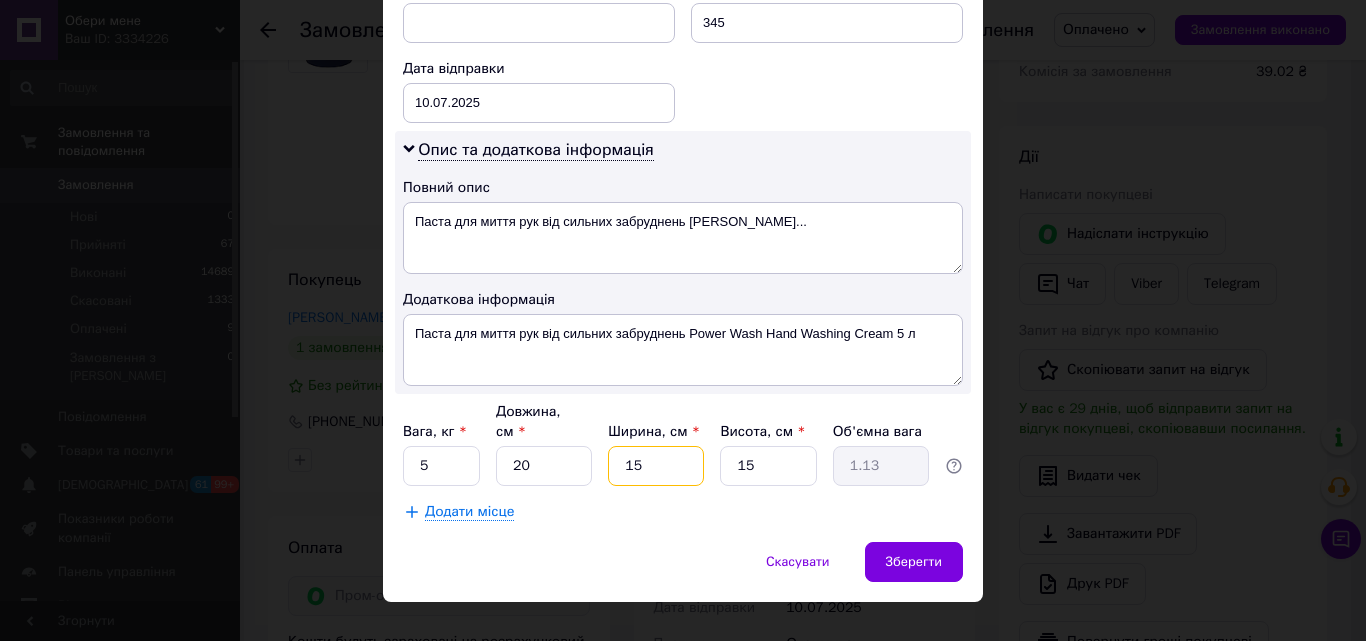 drag, startPoint x: 649, startPoint y: 453, endPoint x: 605, endPoint y: 448, distance: 44.28318 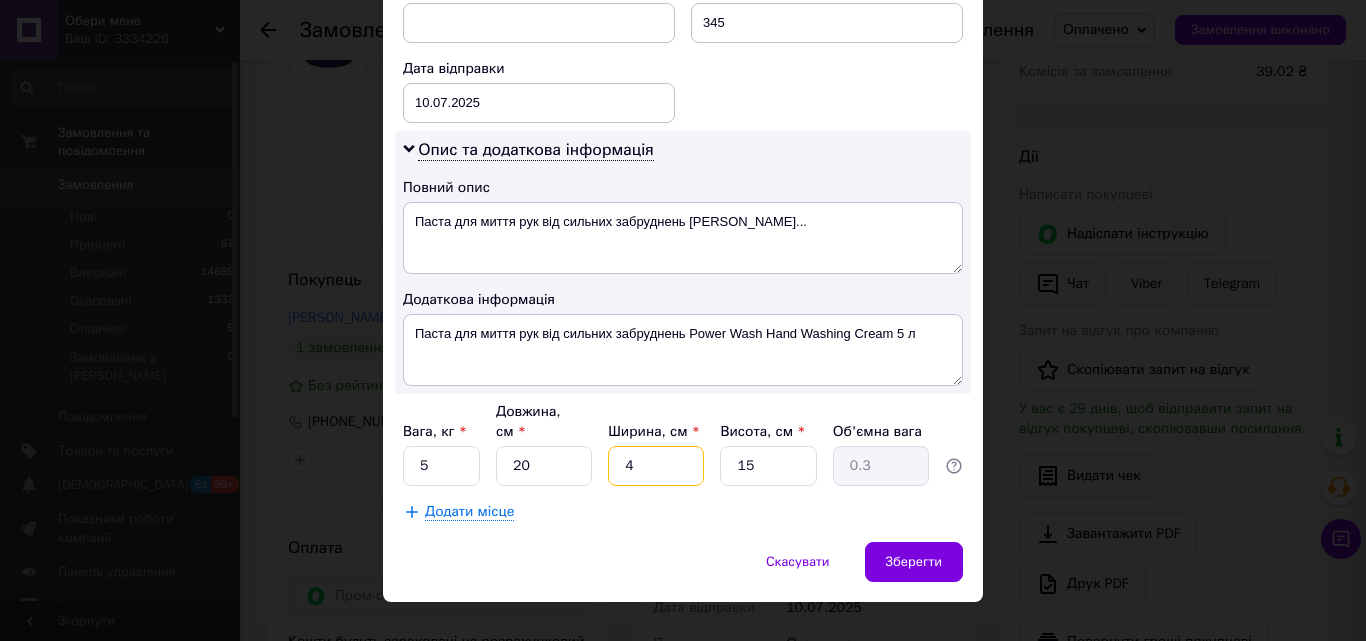 type on "40" 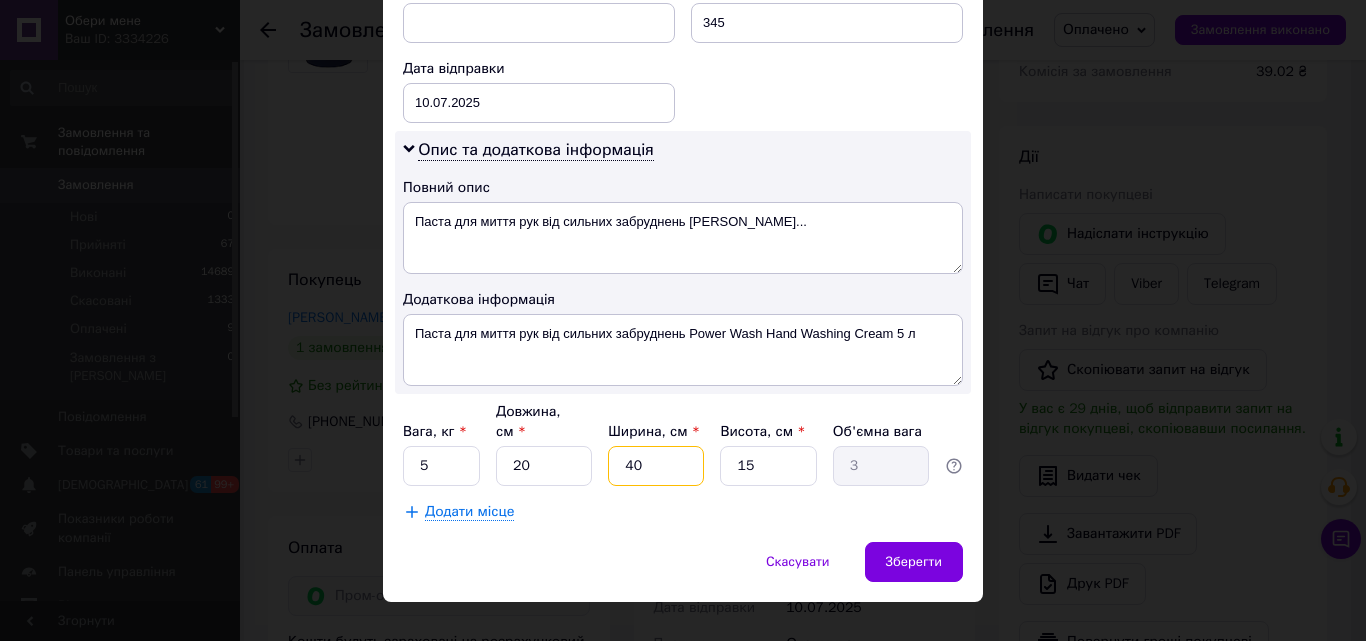 type on "40" 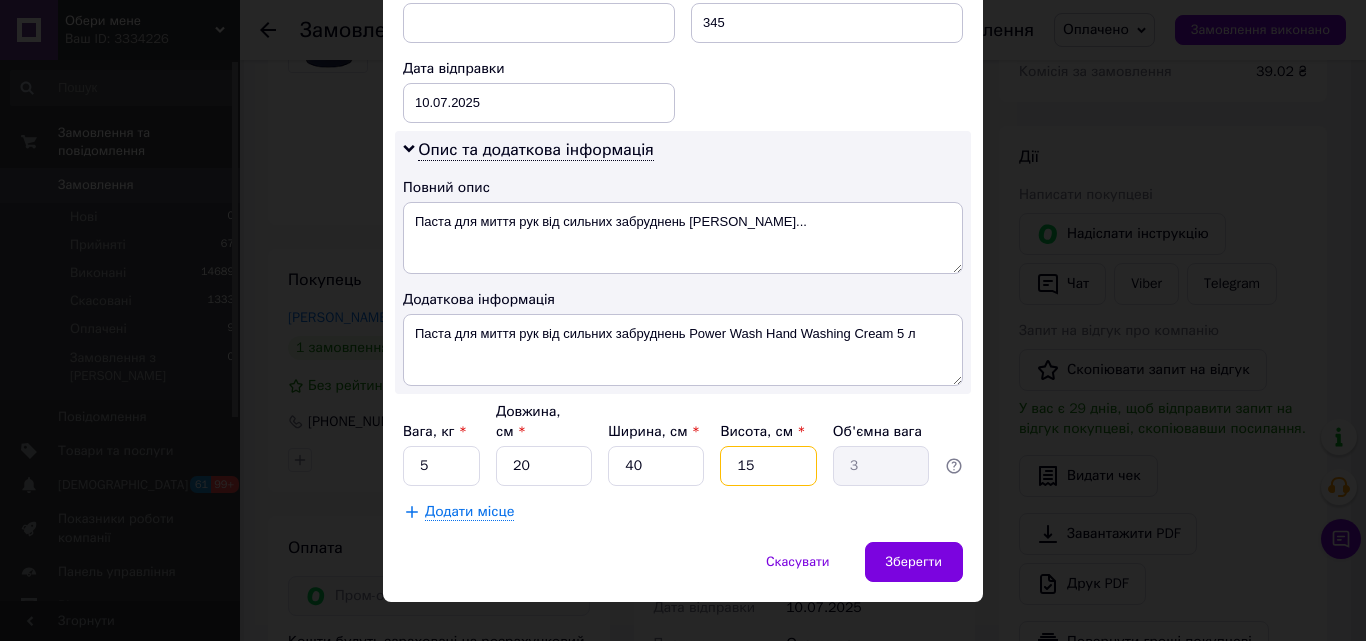click on "15" at bounding box center (768, 466) 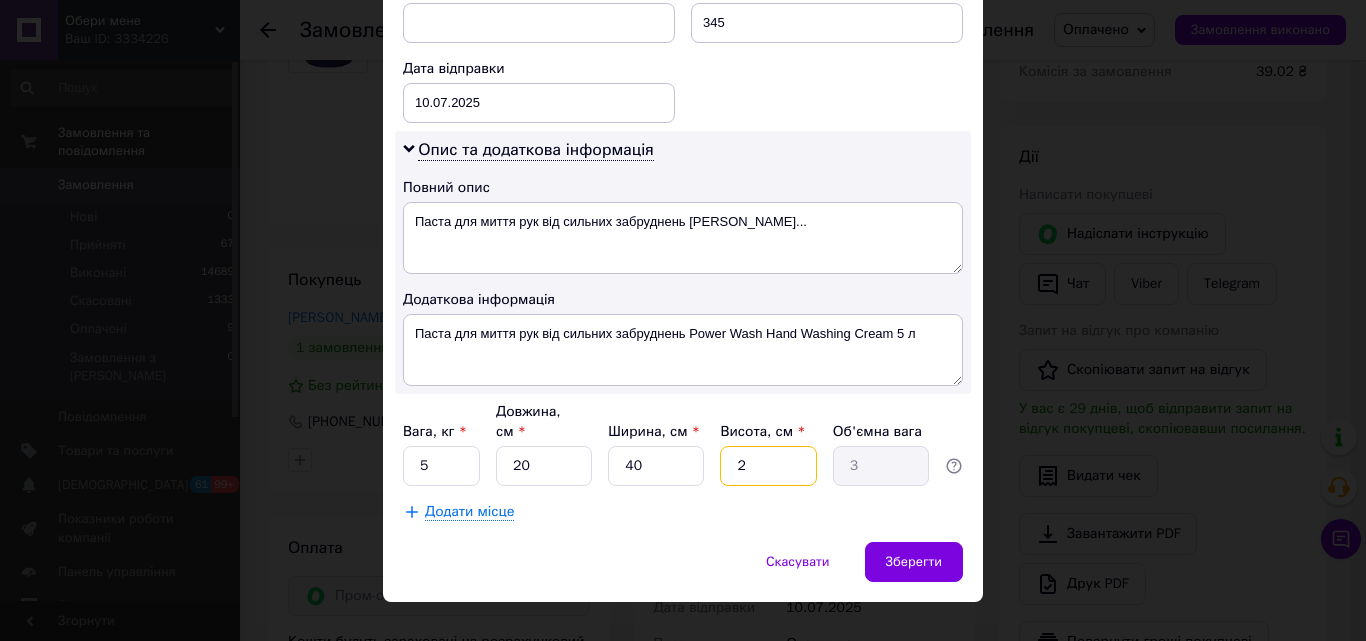 type on "0.4" 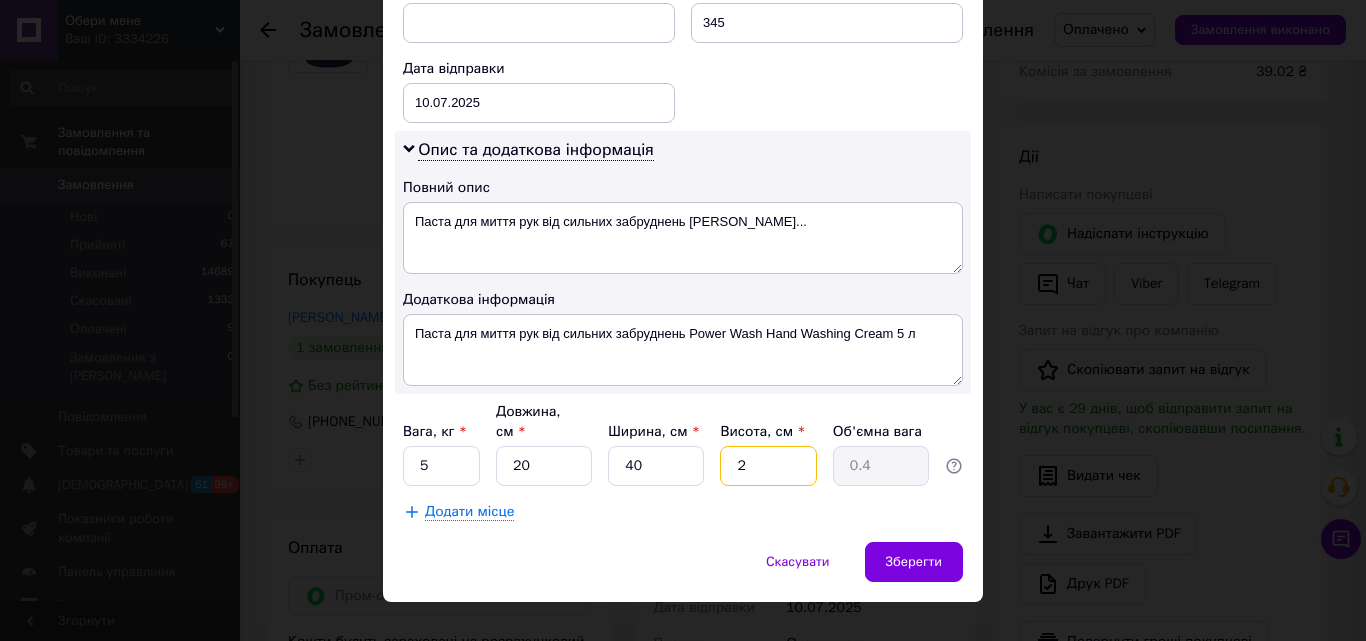 type on "25" 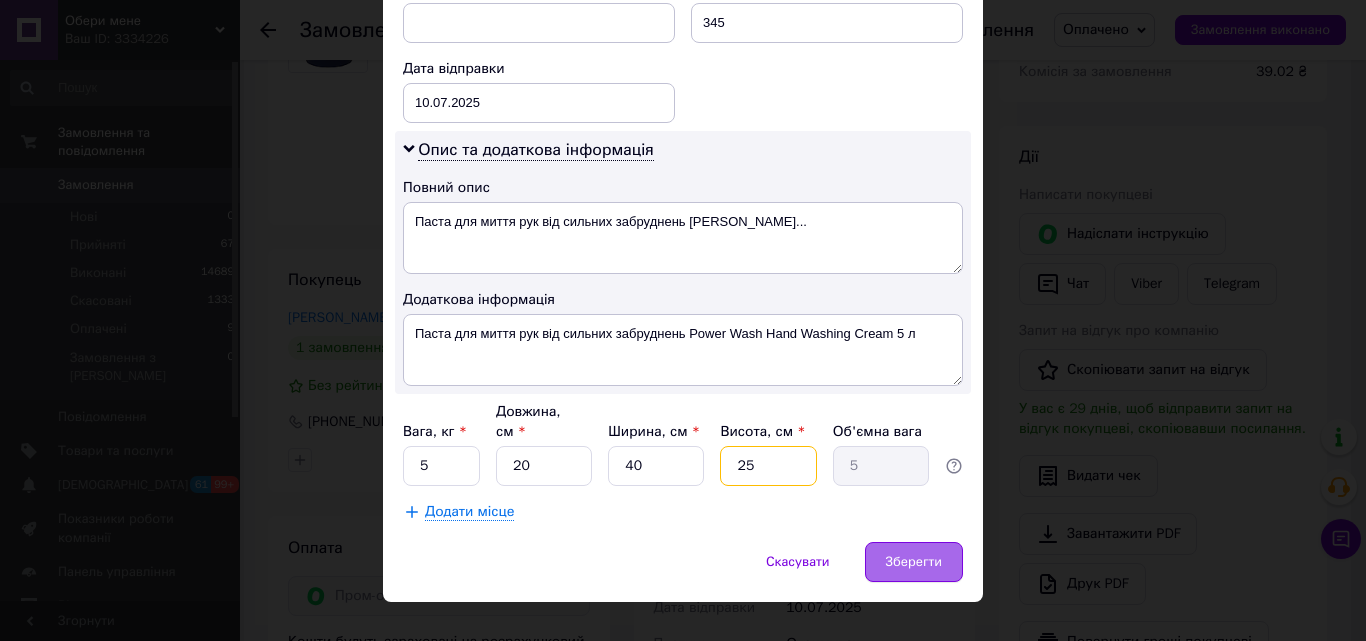 type on "25" 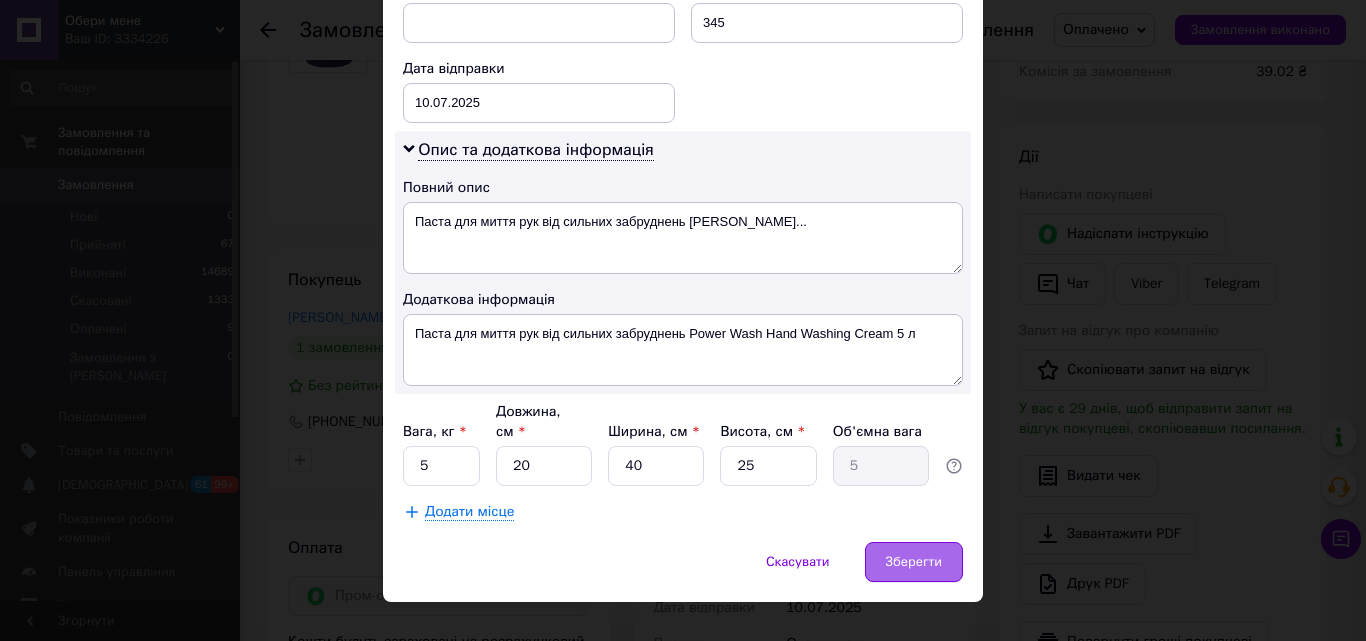 click on "Зберегти" at bounding box center (914, 562) 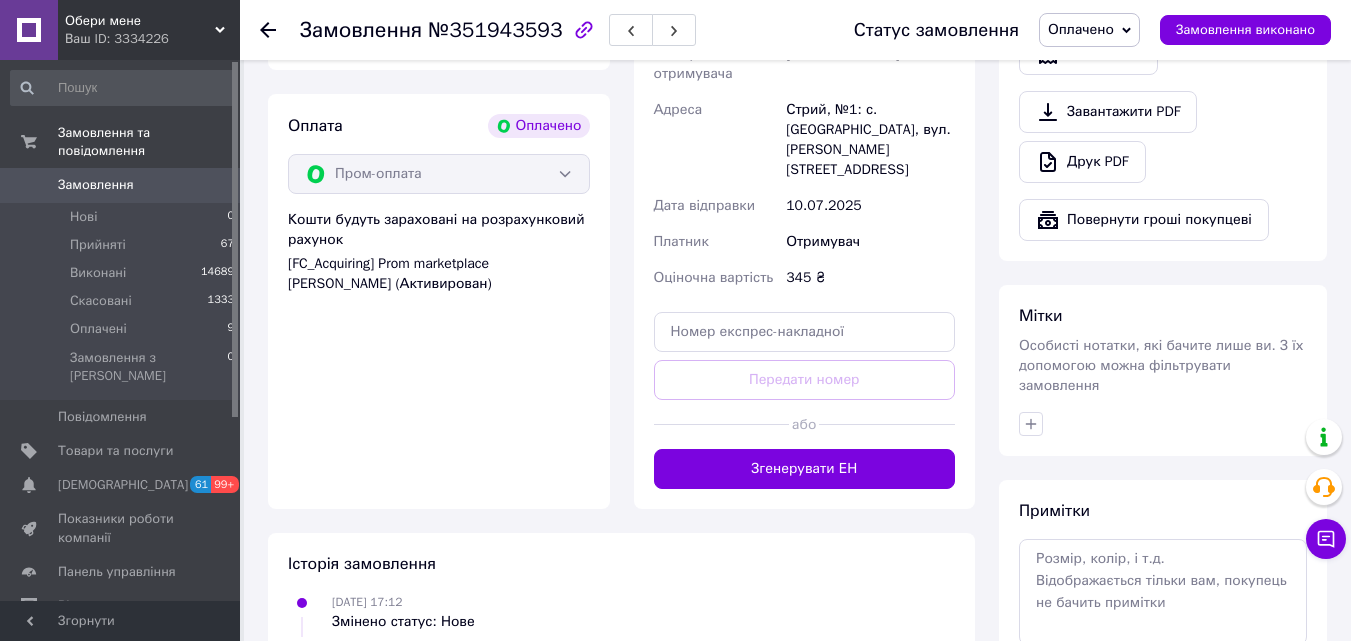 scroll, scrollTop: 800, scrollLeft: 0, axis: vertical 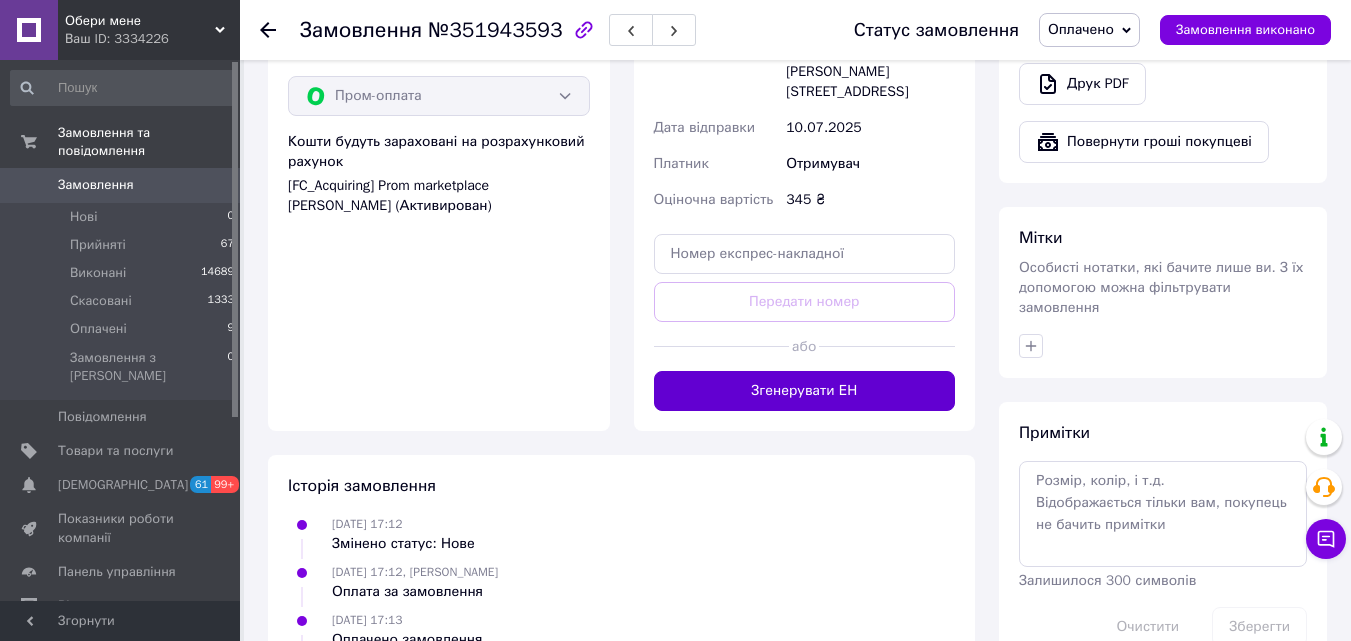 click on "Згенерувати ЕН" at bounding box center [805, 391] 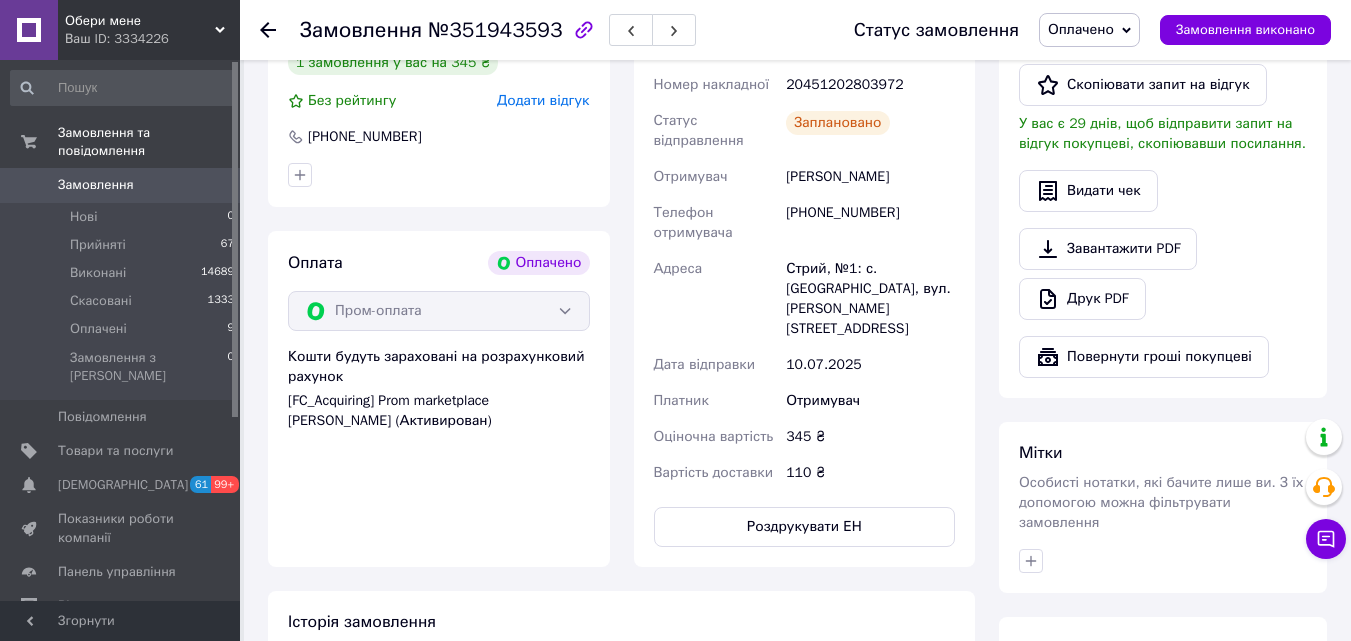 scroll, scrollTop: 500, scrollLeft: 0, axis: vertical 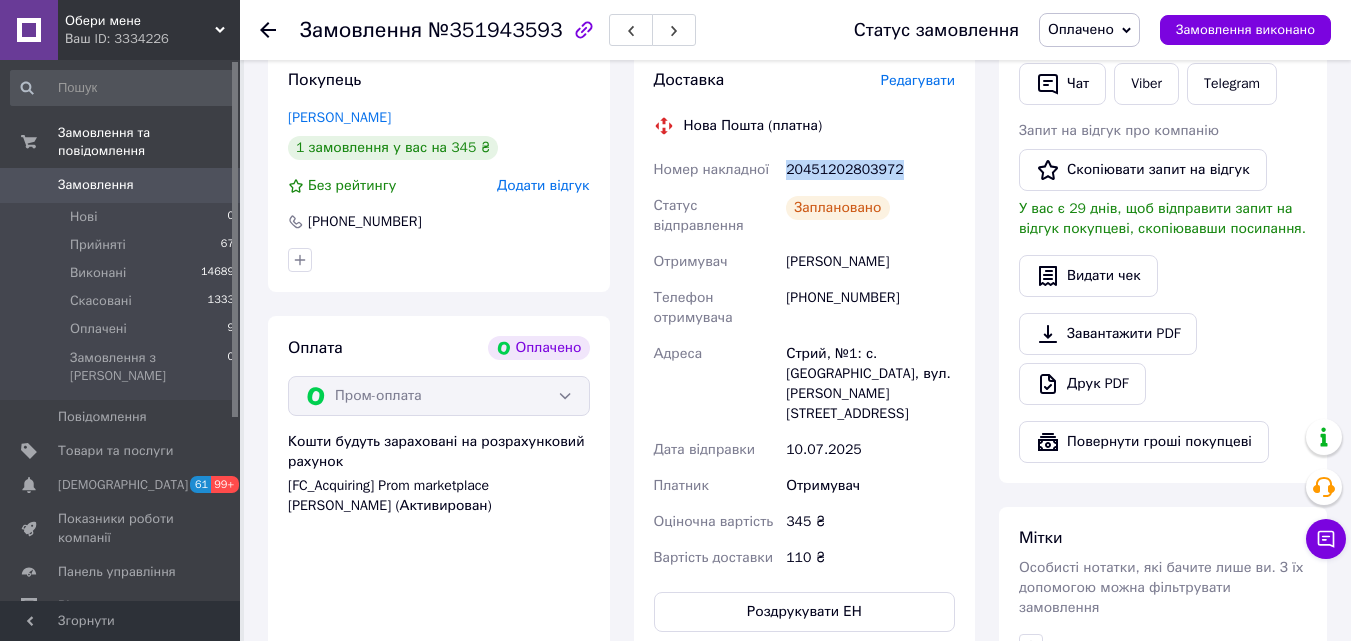 drag, startPoint x: 872, startPoint y: 165, endPoint x: 775, endPoint y: 159, distance: 97.18539 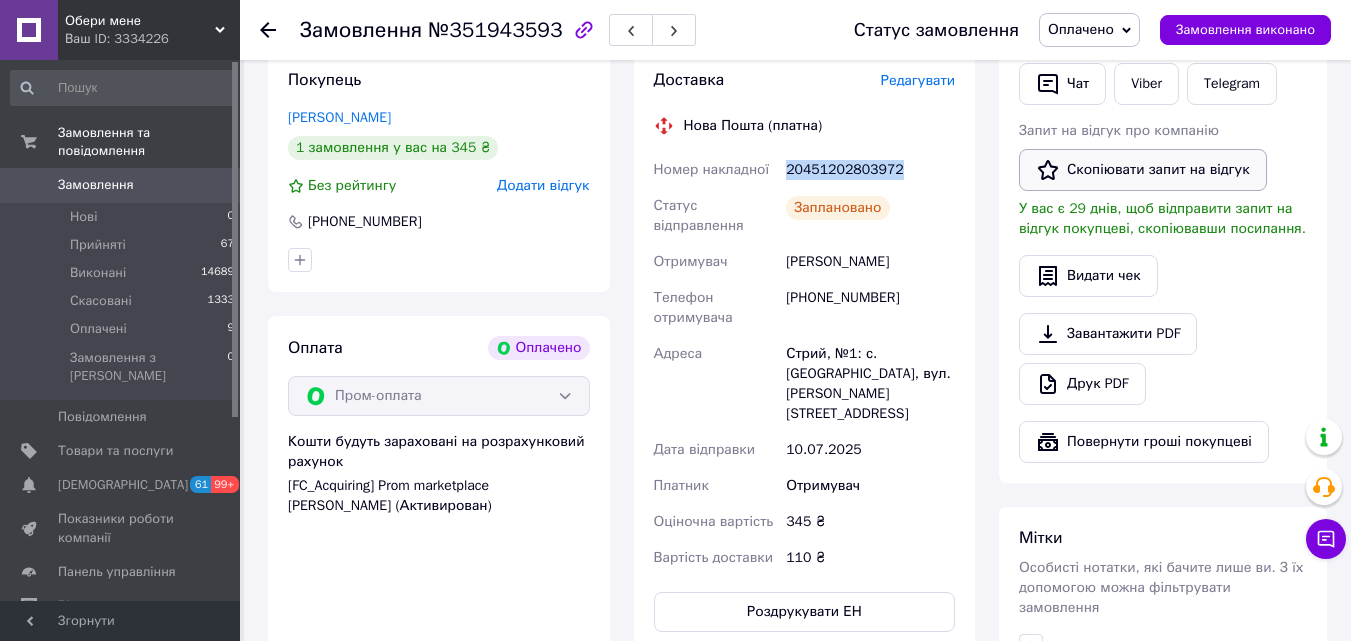copy on "Номер накладної 20451202803972" 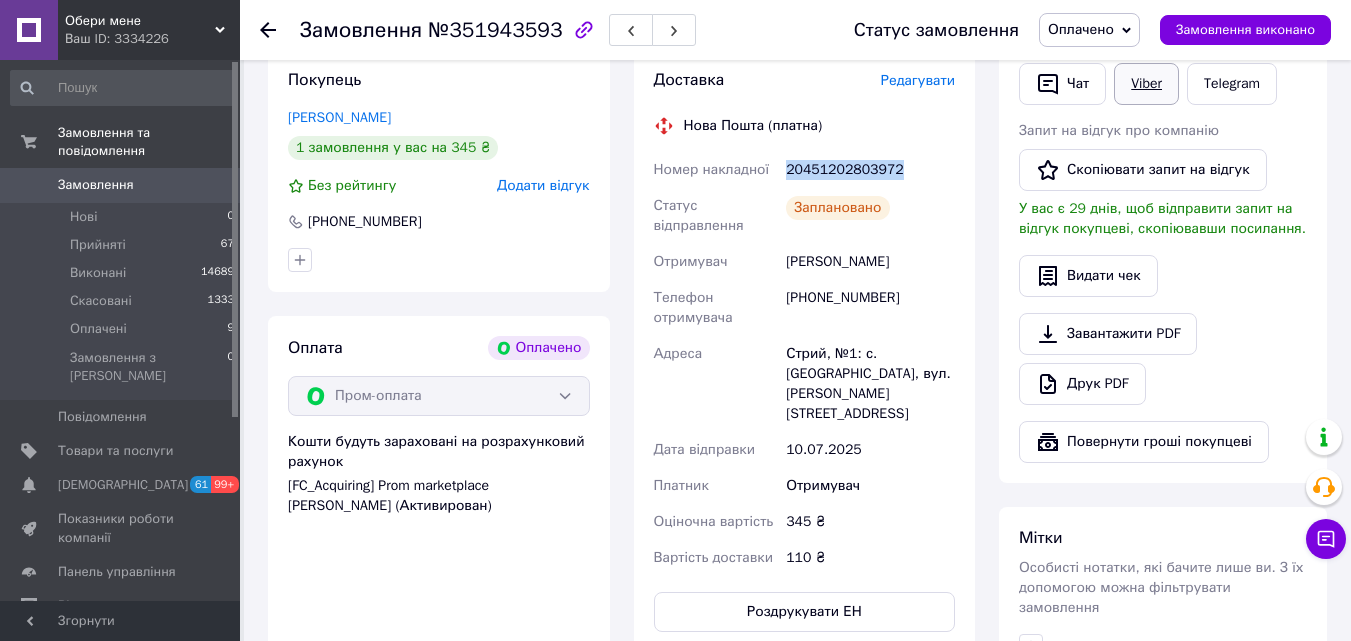 click on "Viber" at bounding box center (1146, 84) 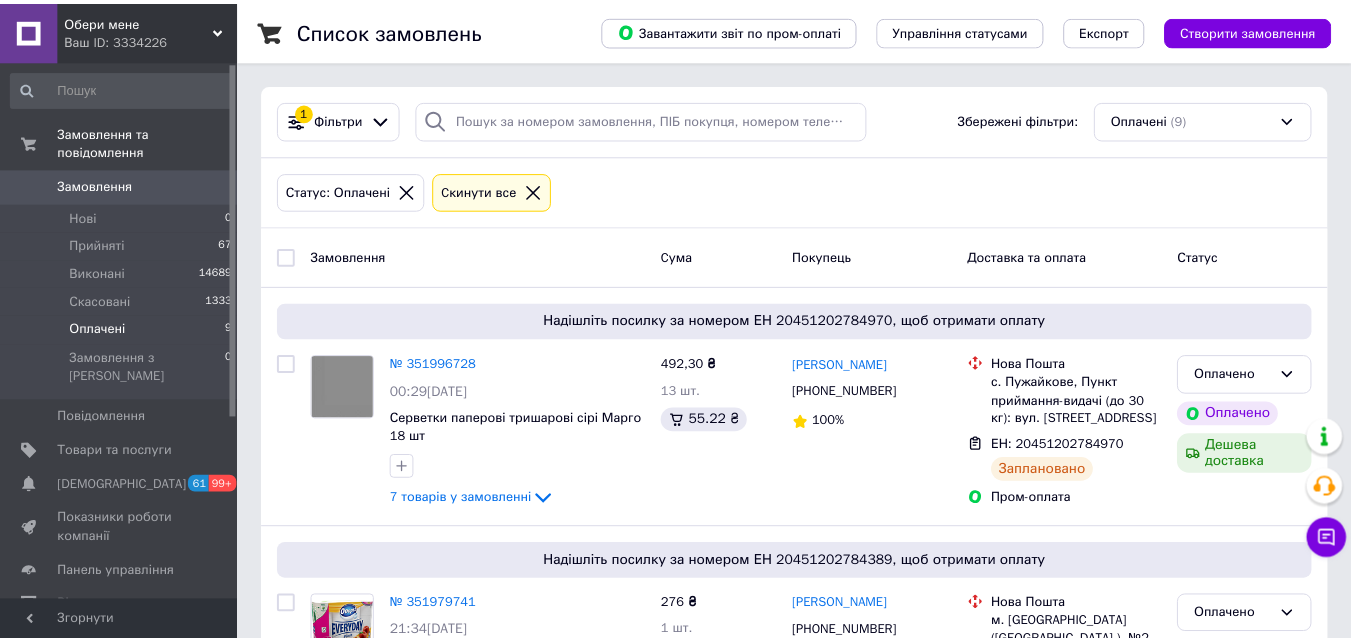 scroll, scrollTop: 0, scrollLeft: 0, axis: both 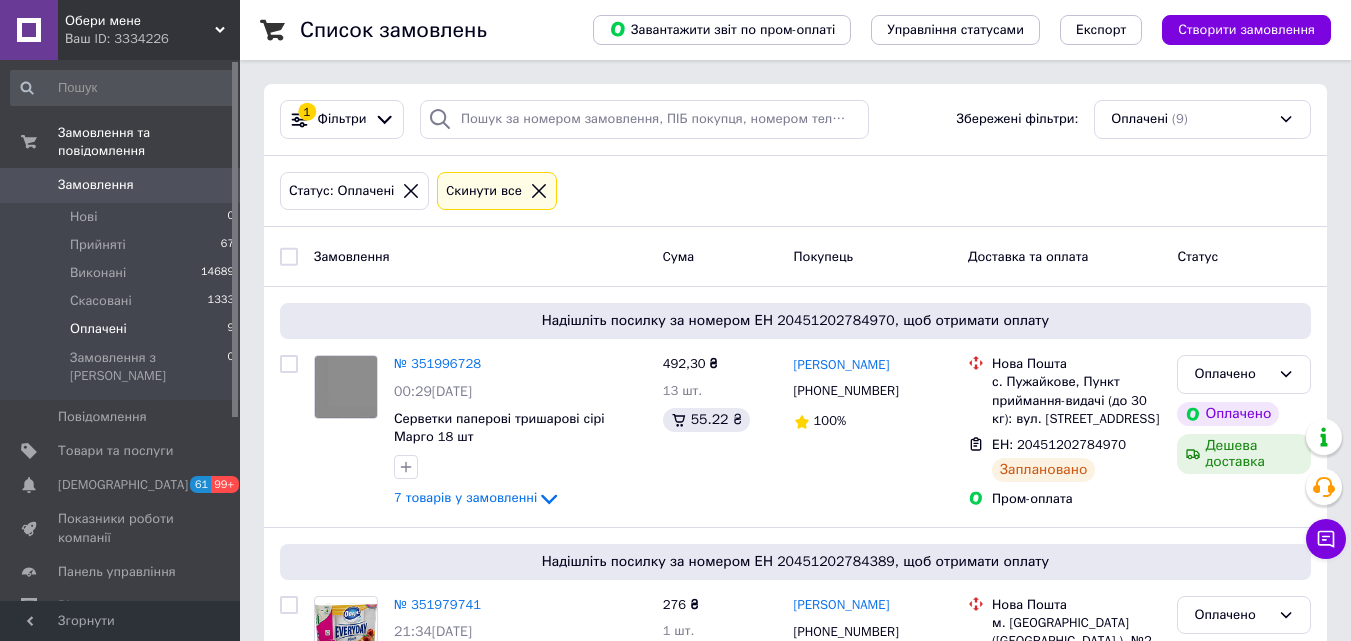 click at bounding box center (289, 257) 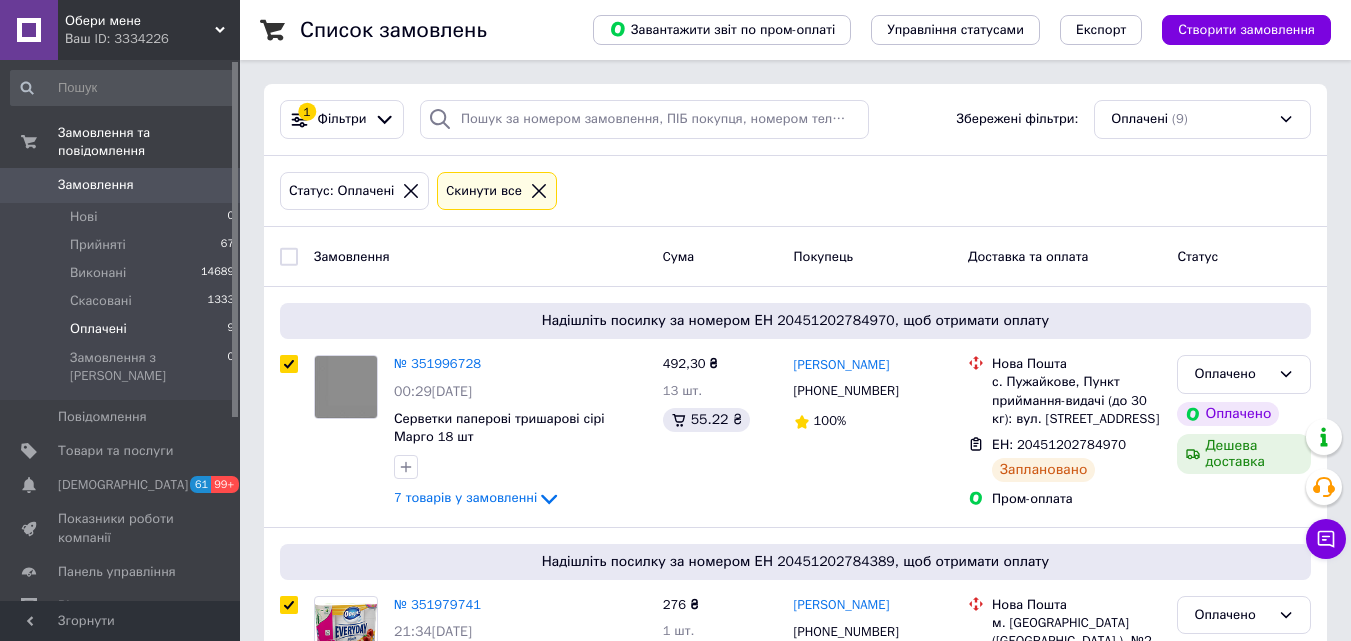 checkbox on "true" 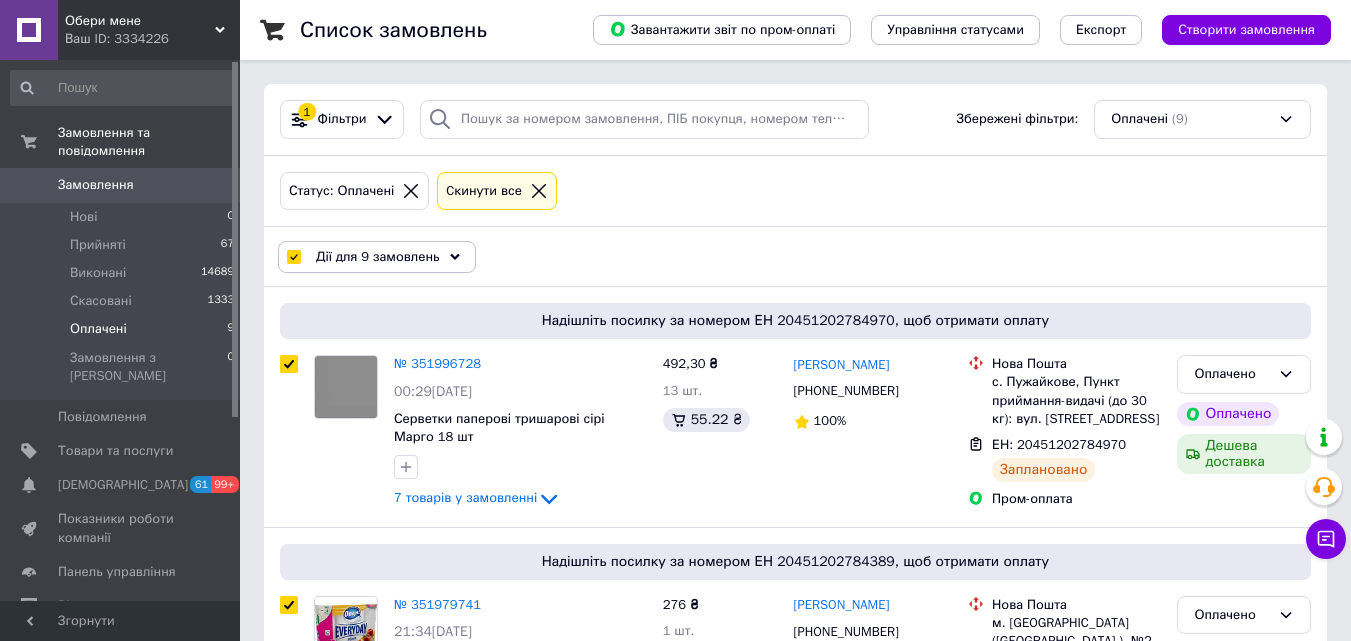 click 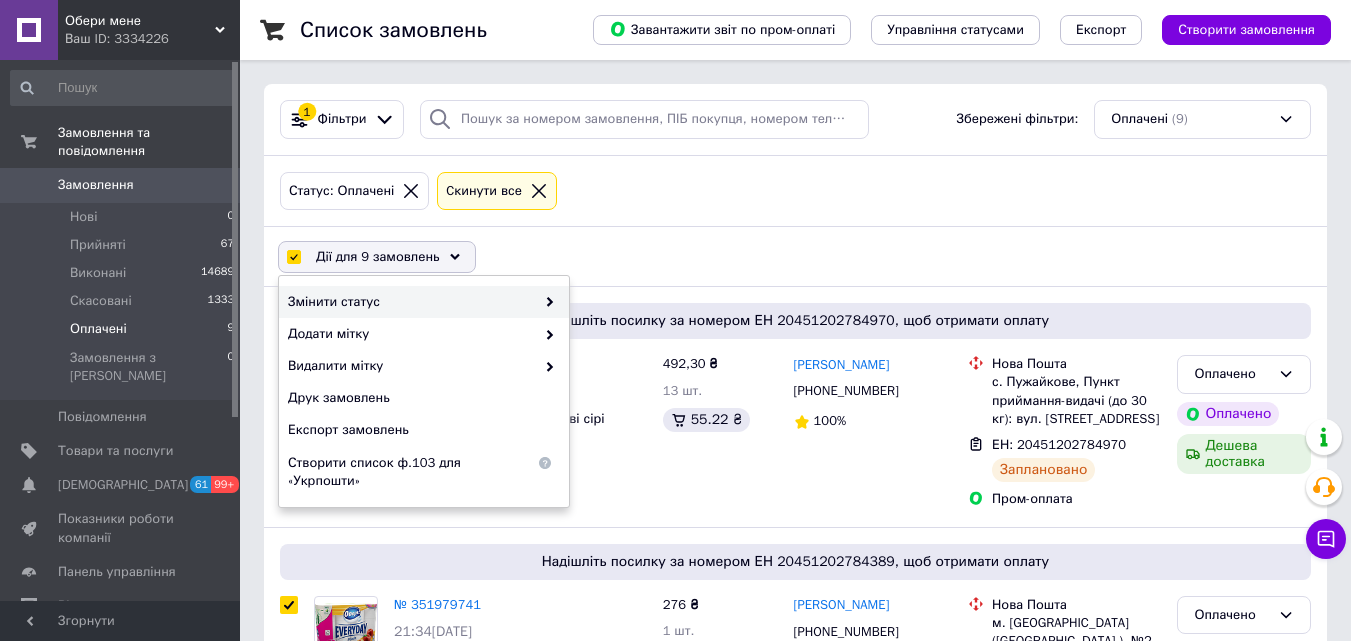 click on "Змінити статус" at bounding box center [411, 302] 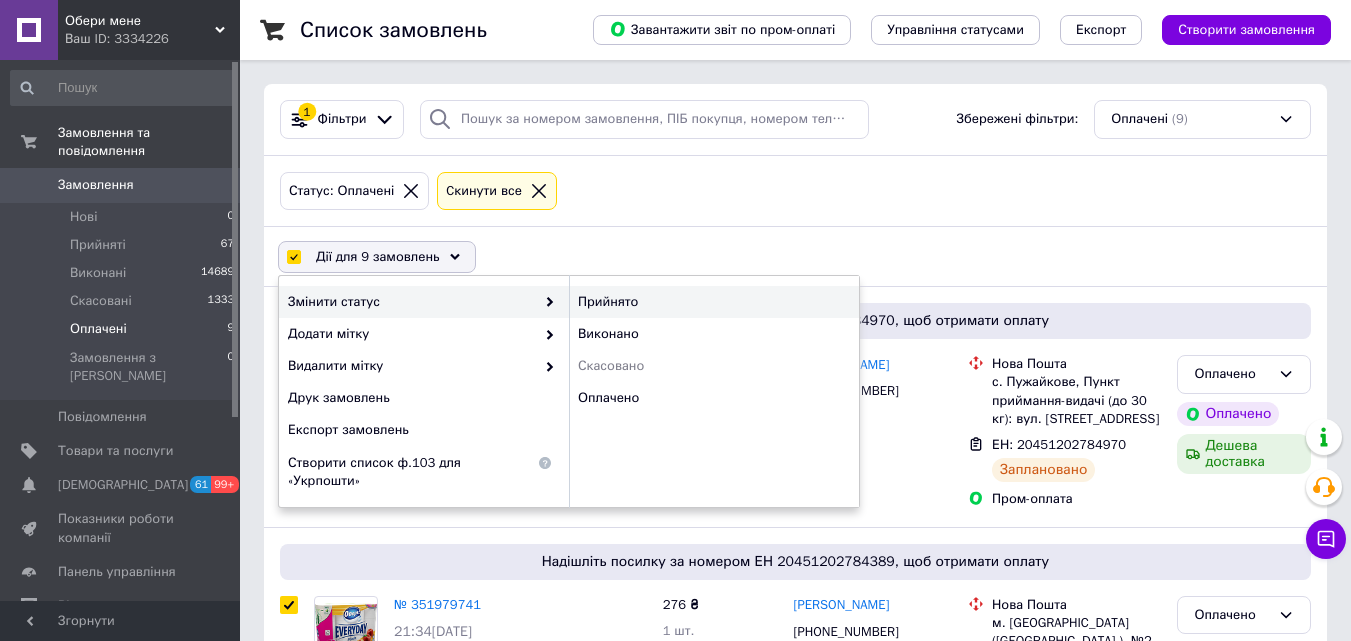 click on "Прийнято" at bounding box center (714, 302) 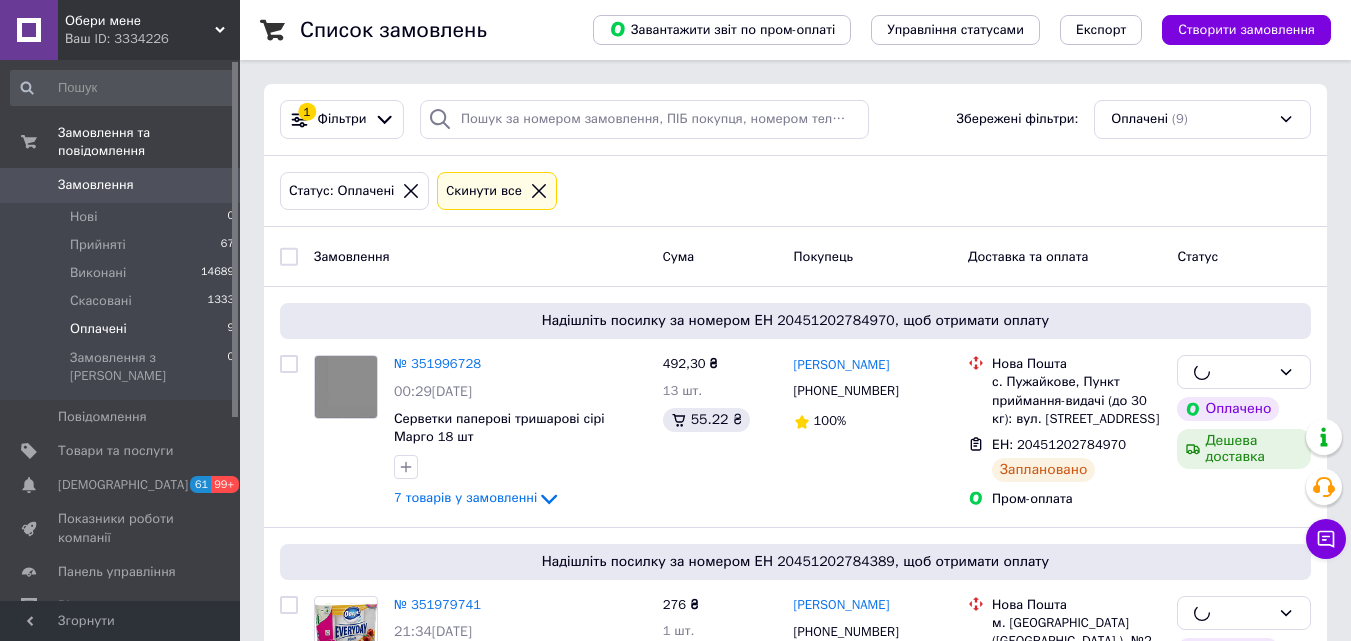 checkbox on "false" 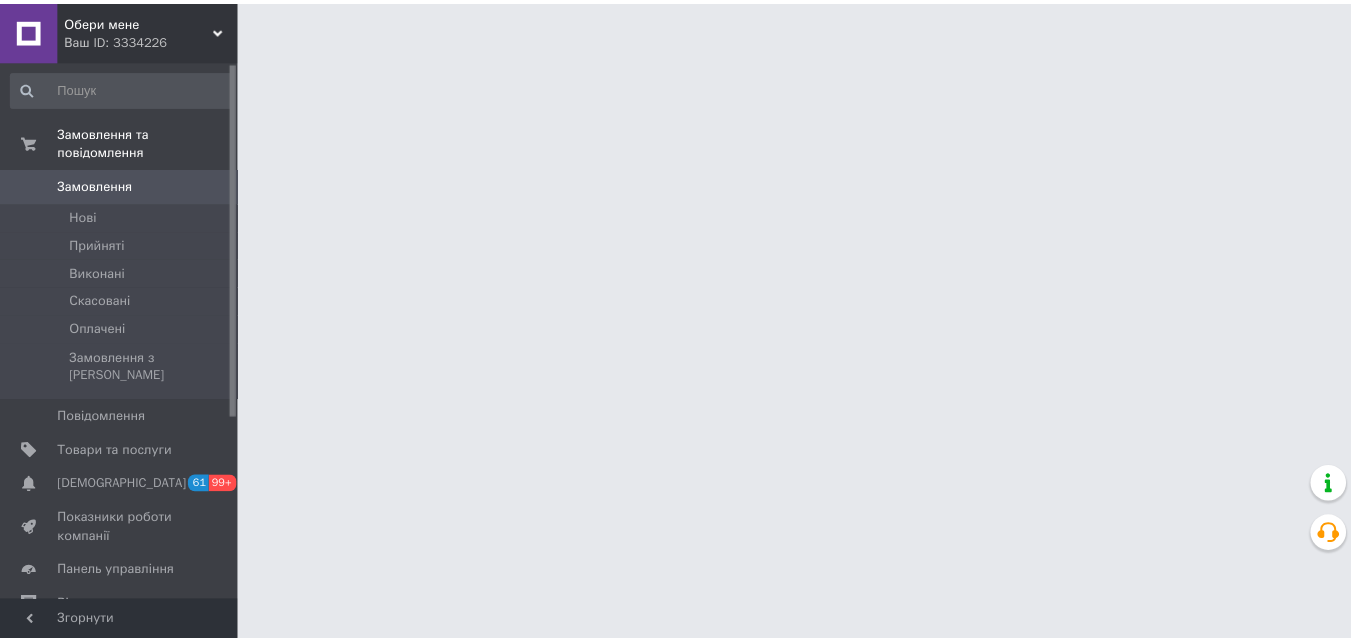 scroll, scrollTop: 0, scrollLeft: 0, axis: both 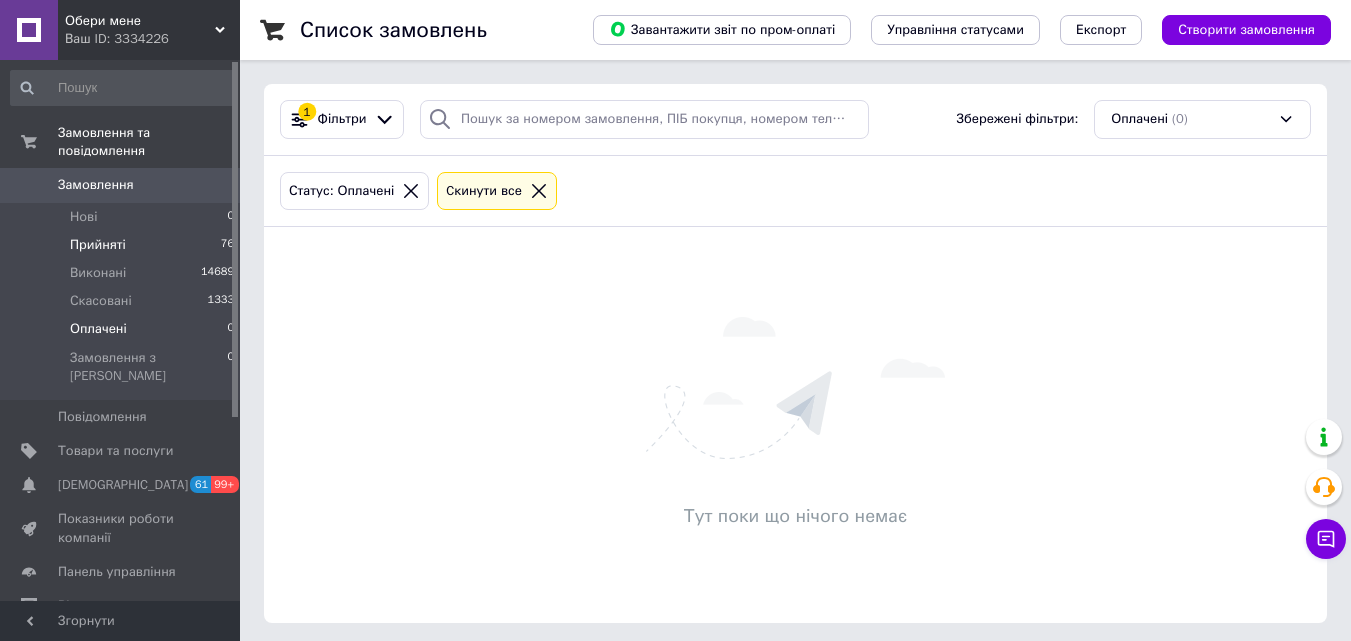 click on "Прийняті 76" at bounding box center (123, 245) 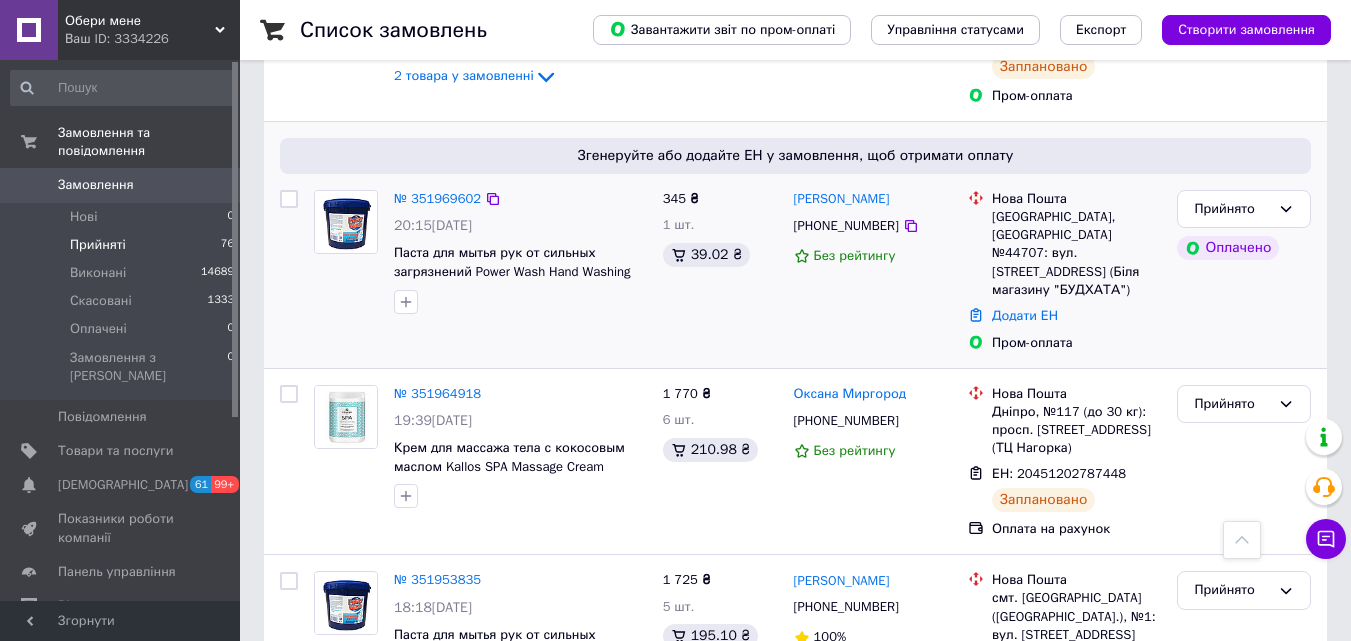 scroll, scrollTop: 1500, scrollLeft: 0, axis: vertical 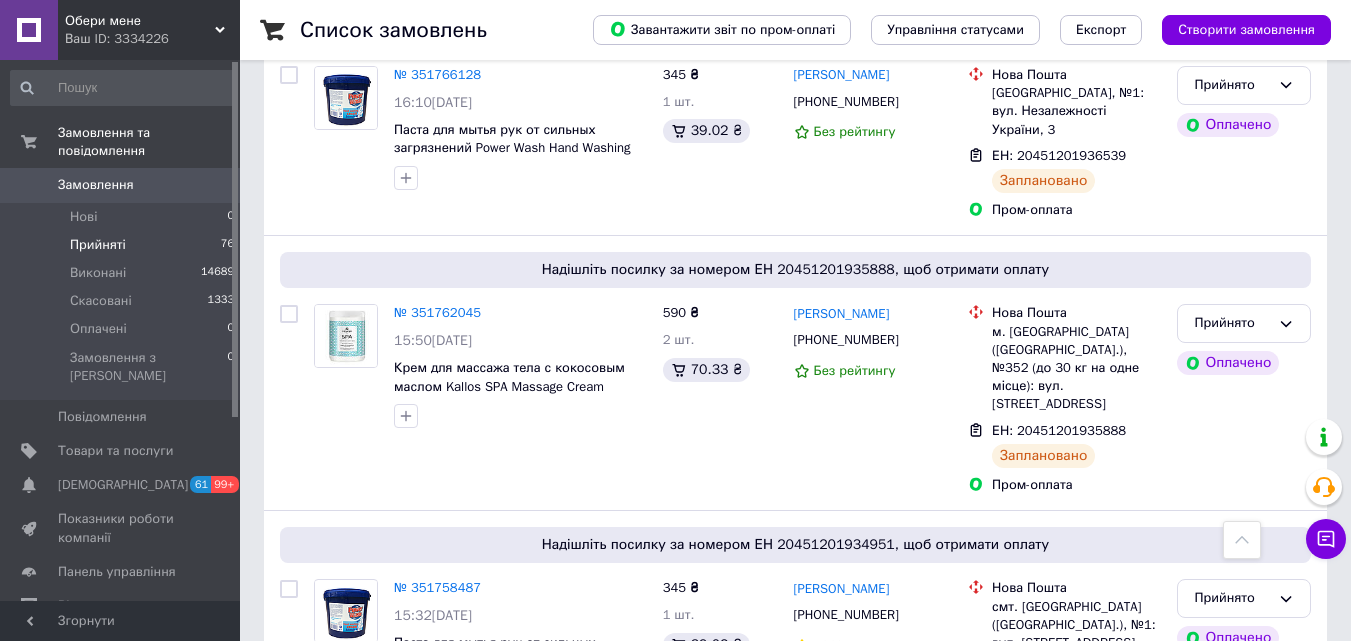 click at bounding box center [289, 980] 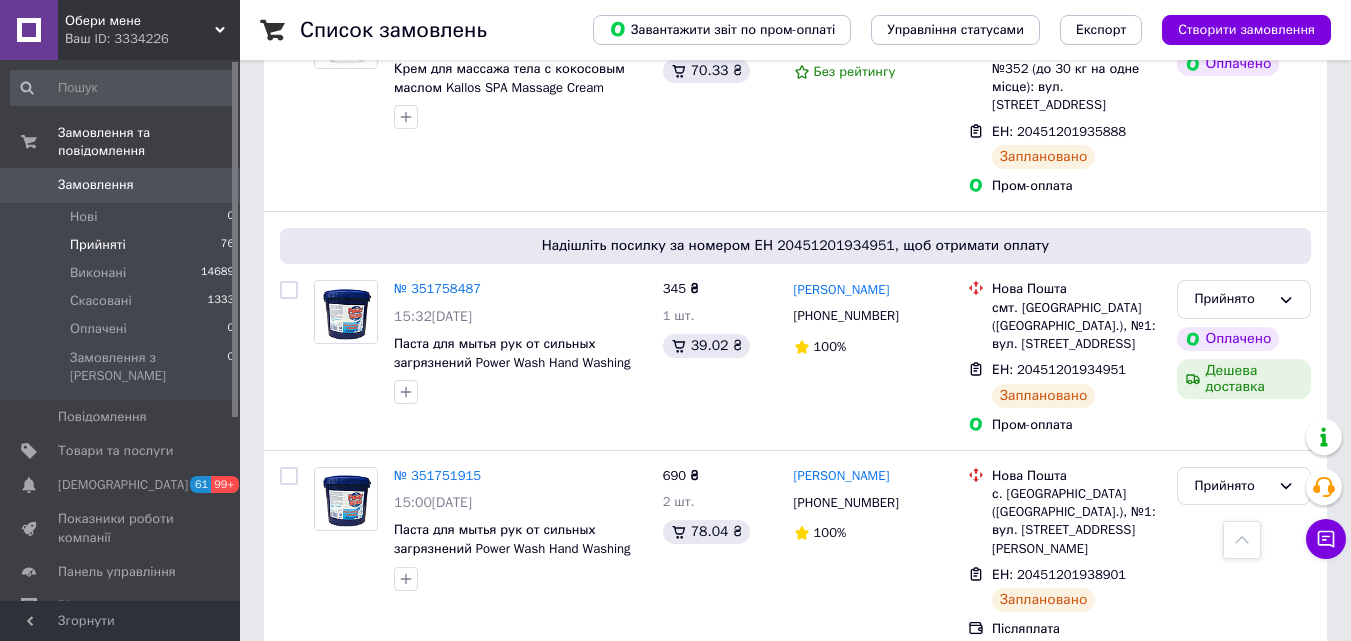 scroll, scrollTop: 8500, scrollLeft: 0, axis: vertical 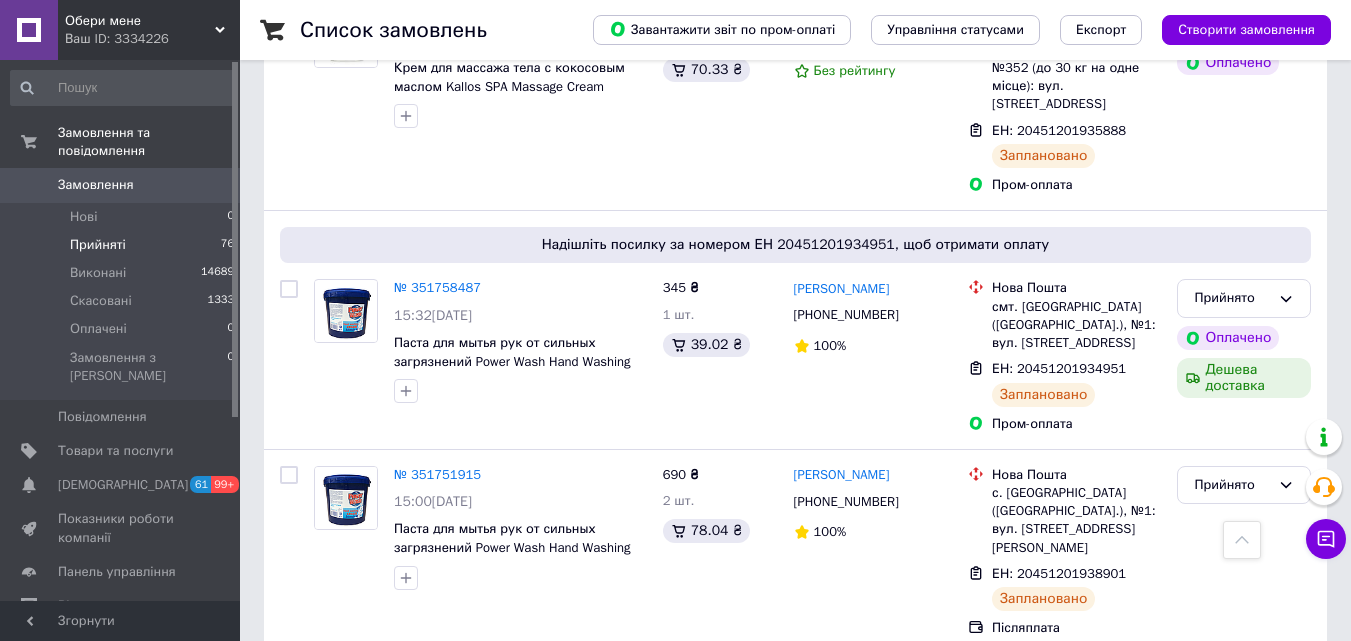 click at bounding box center (289, 885) 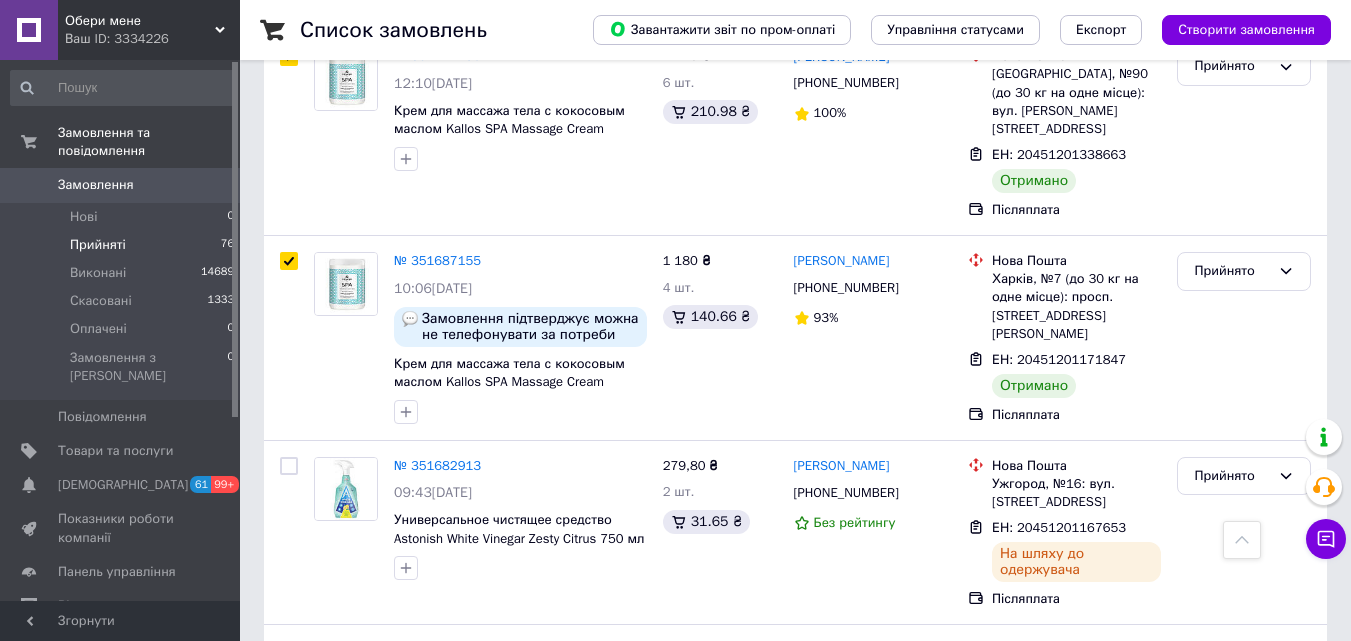 scroll, scrollTop: 9500, scrollLeft: 0, axis: vertical 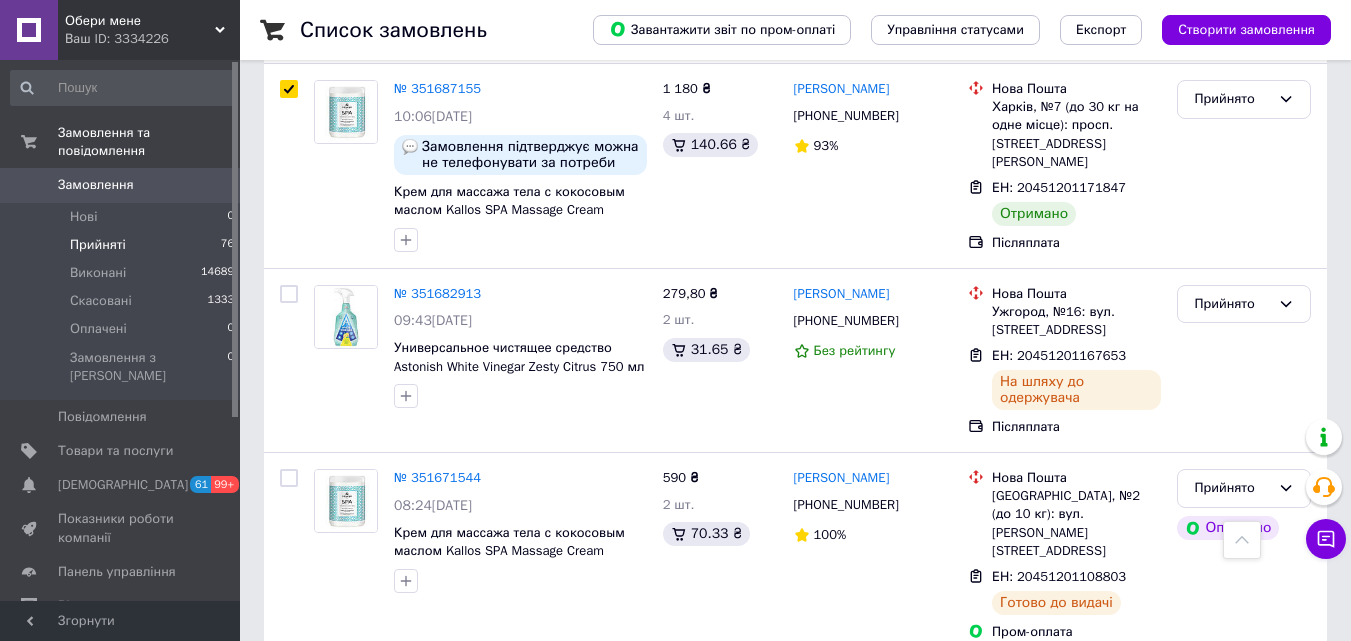click at bounding box center (289, 1074) 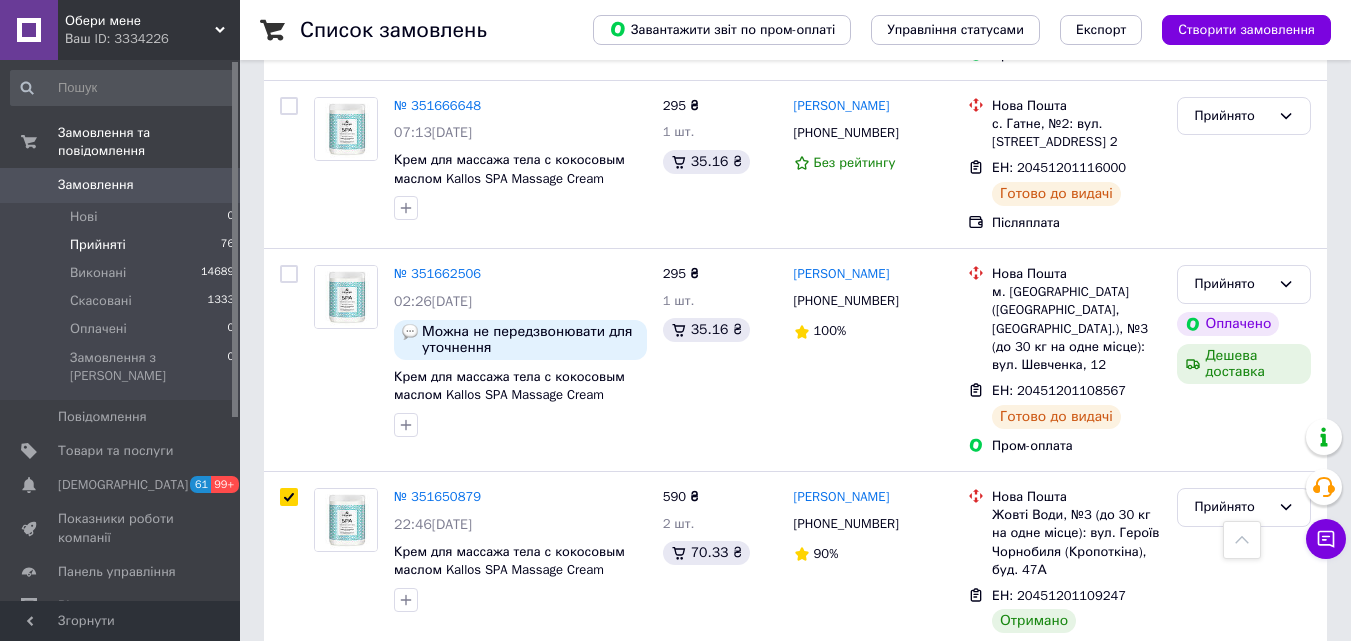 scroll, scrollTop: 10100, scrollLeft: 0, axis: vertical 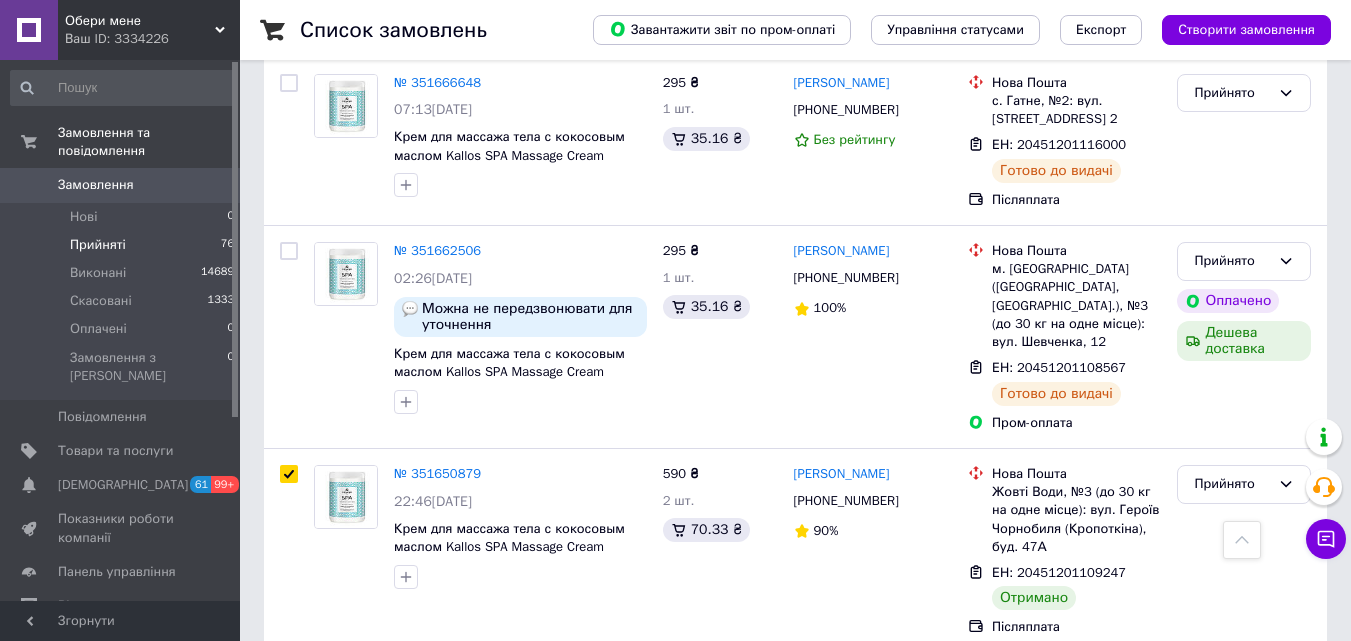click at bounding box center [289, 1086] 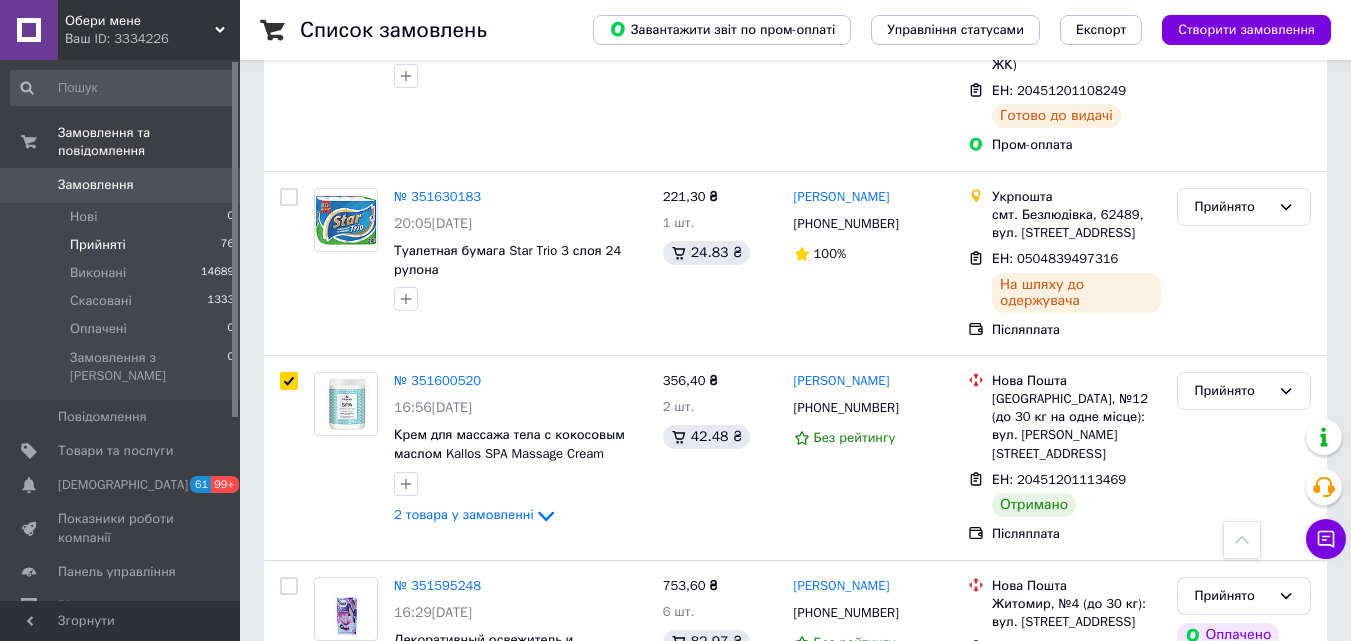 scroll, scrollTop: 11000, scrollLeft: 0, axis: vertical 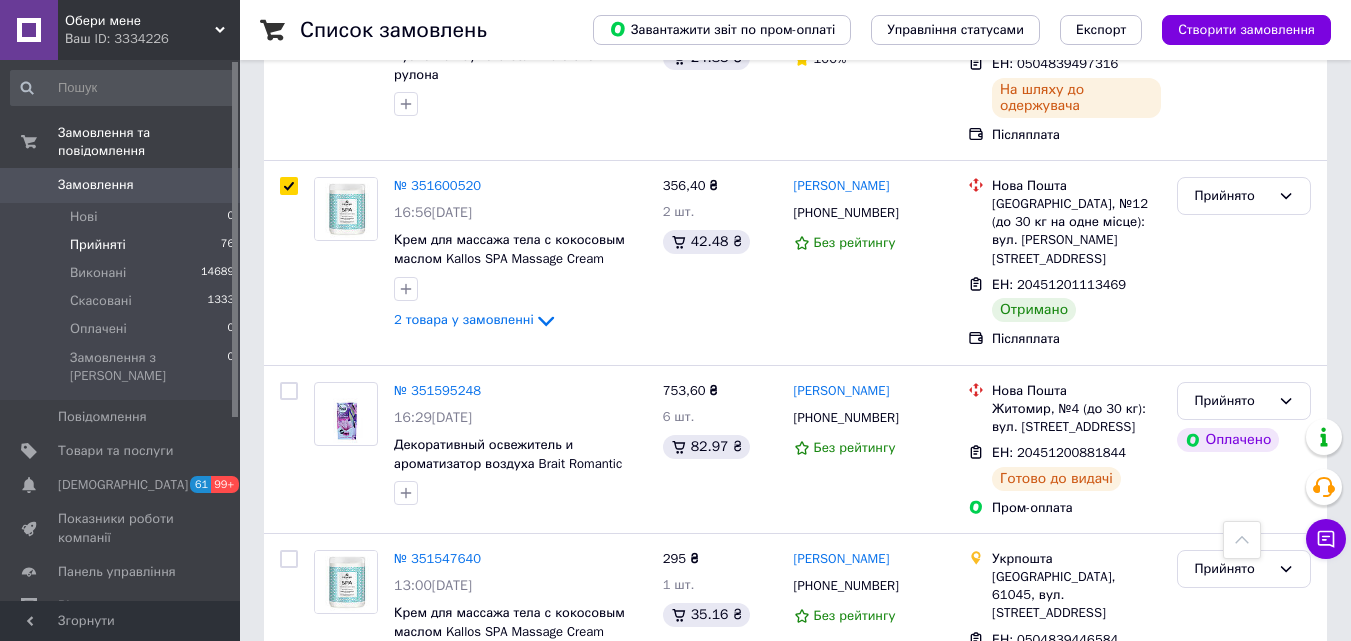 click at bounding box center (289, 1226) 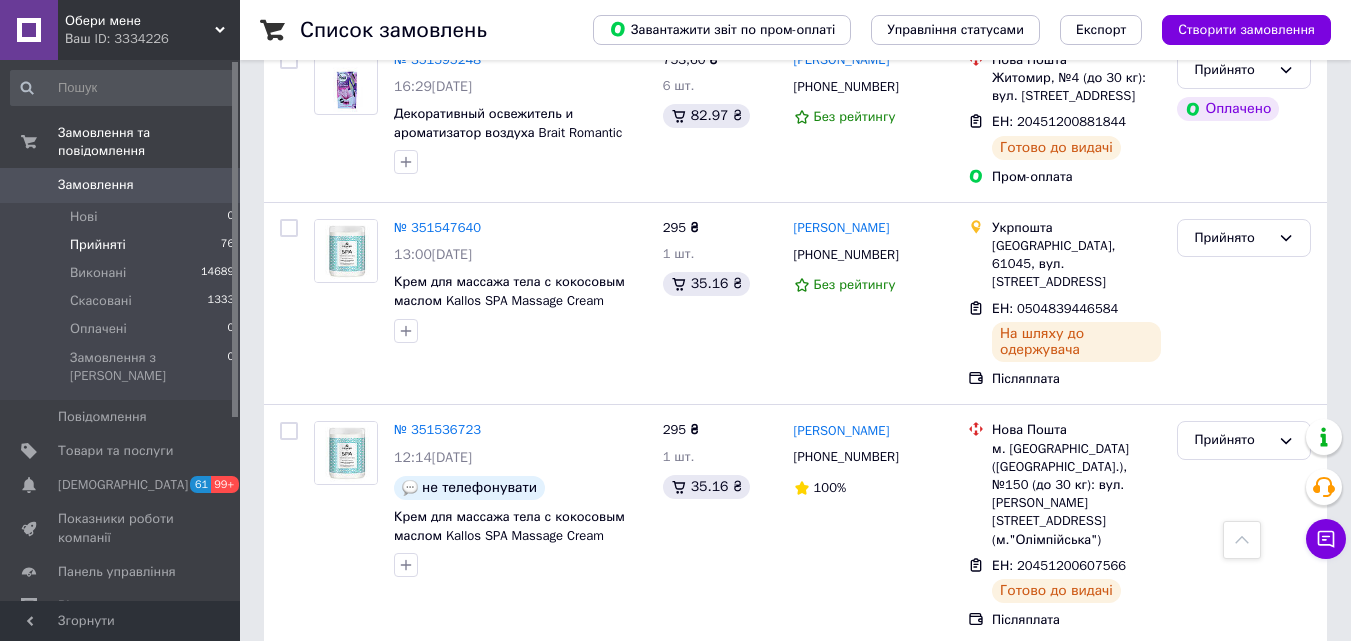 scroll, scrollTop: 11400, scrollLeft: 0, axis: vertical 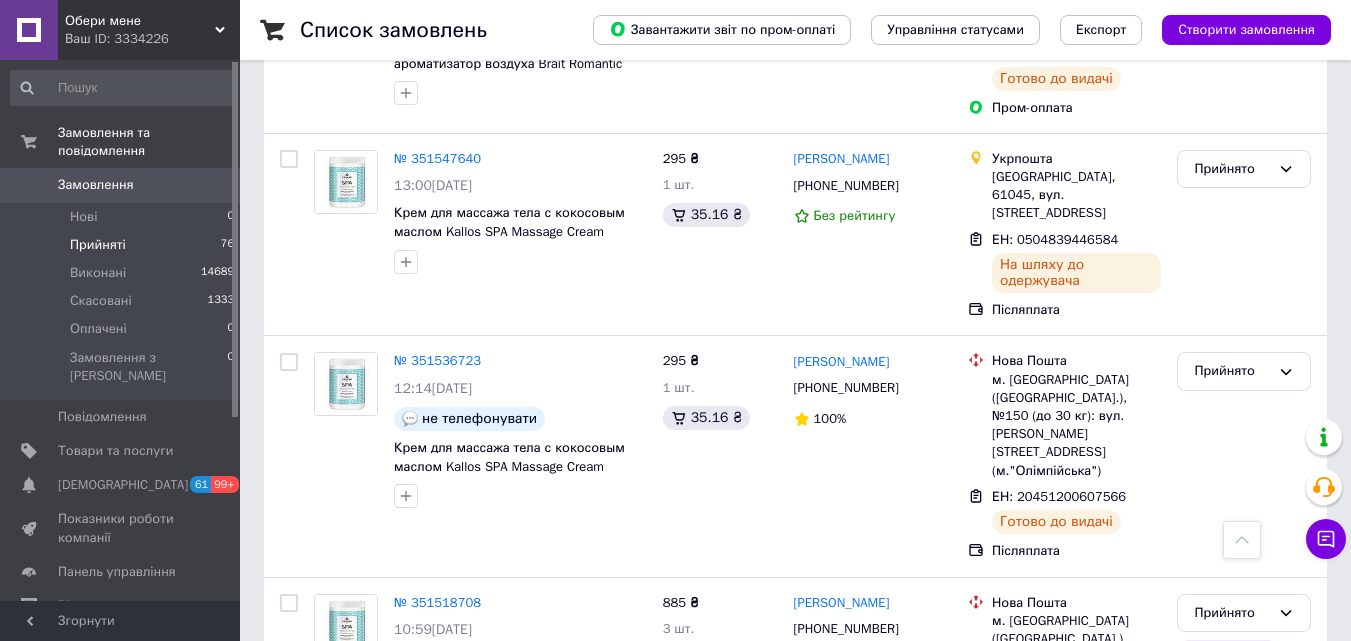 click at bounding box center (289, 1067) 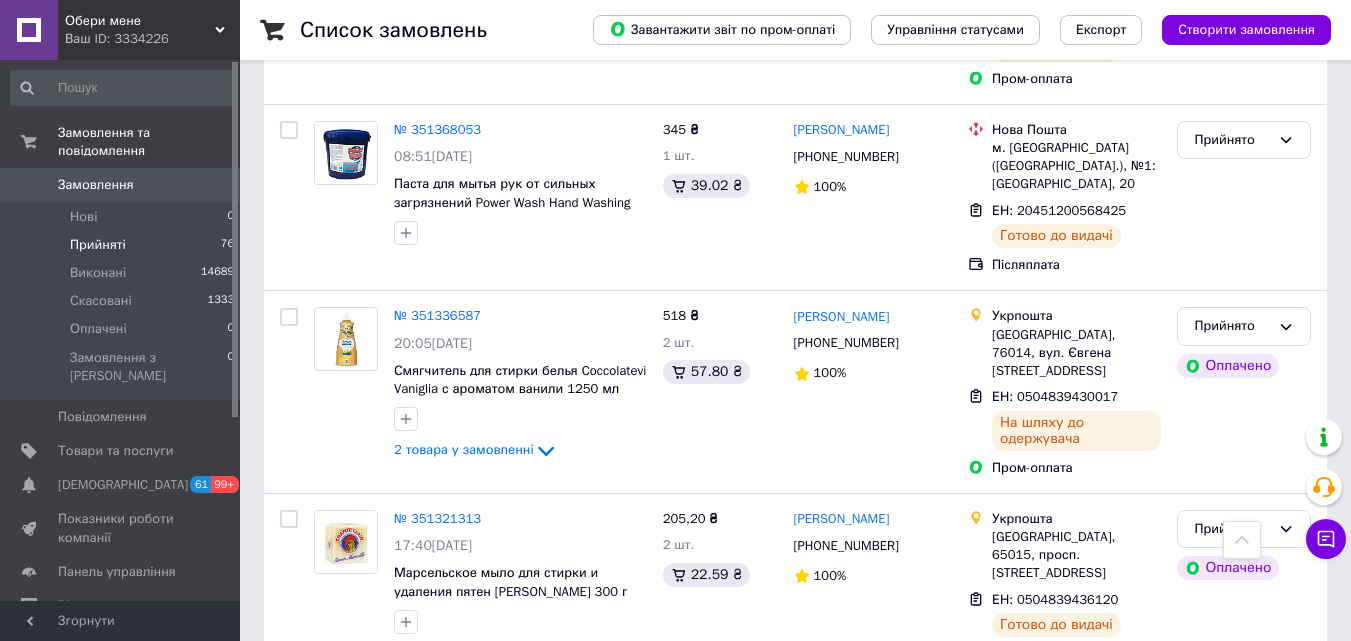 scroll, scrollTop: 13400, scrollLeft: 0, axis: vertical 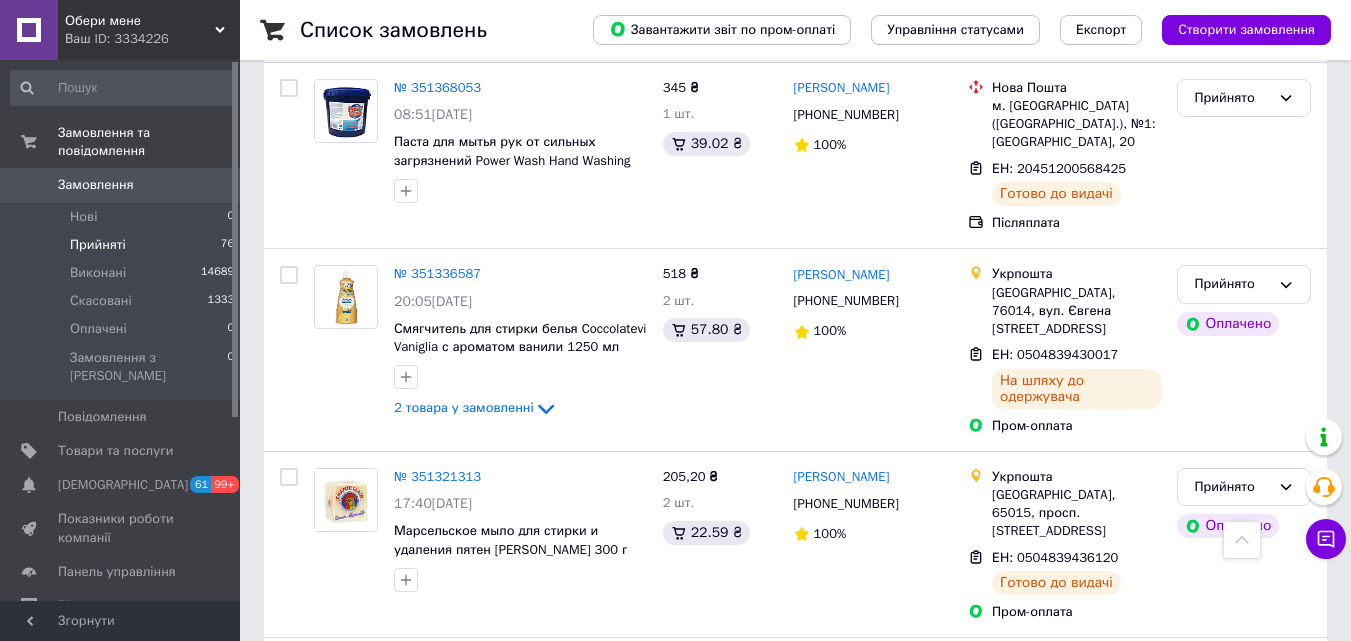 click at bounding box center (289, 1276) 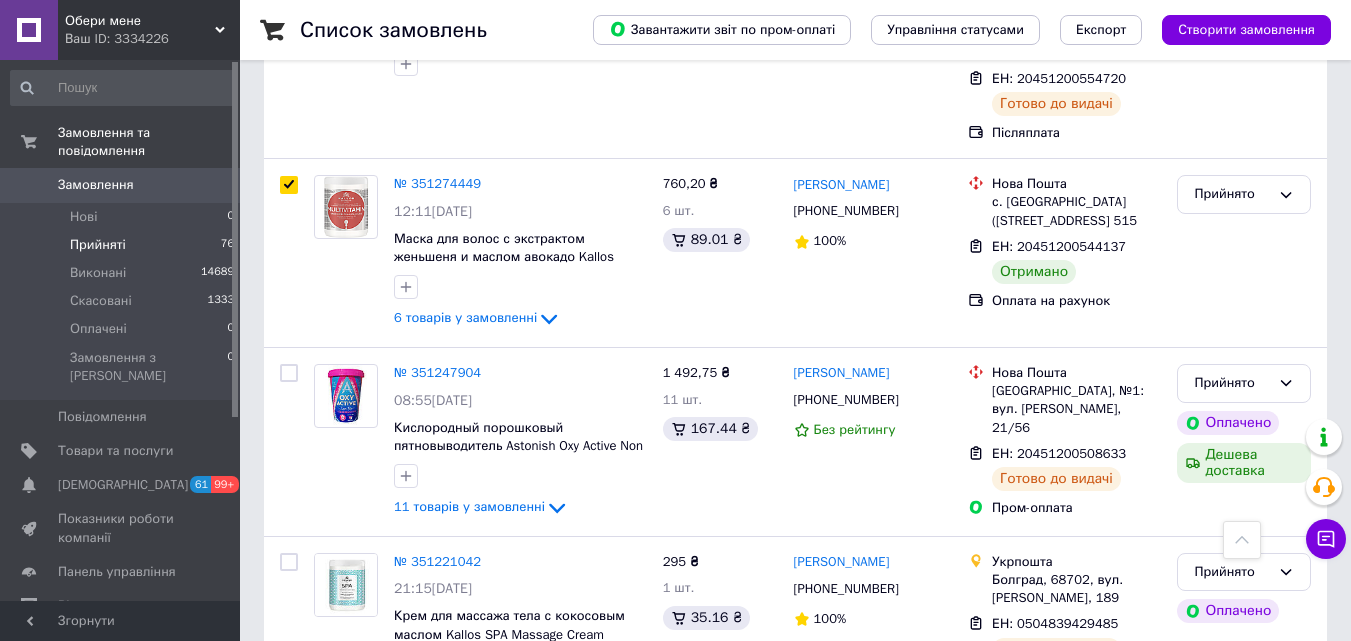 scroll, scrollTop: 14500, scrollLeft: 0, axis: vertical 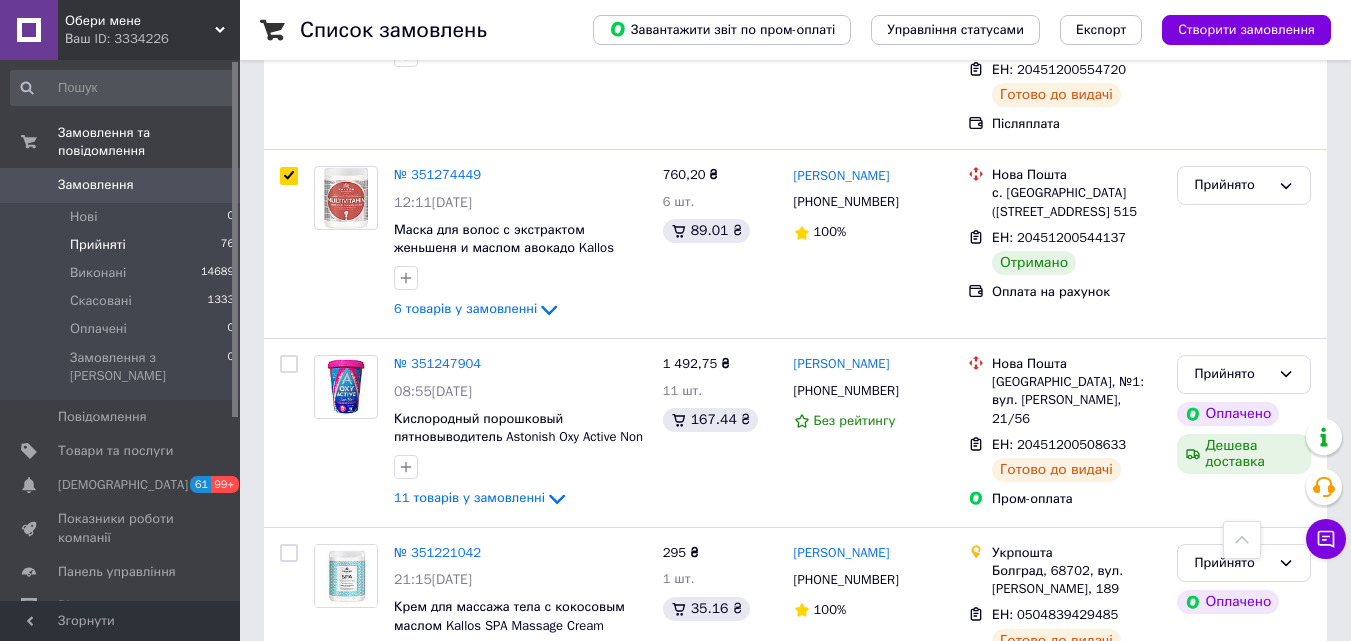 click at bounding box center (289, 1092) 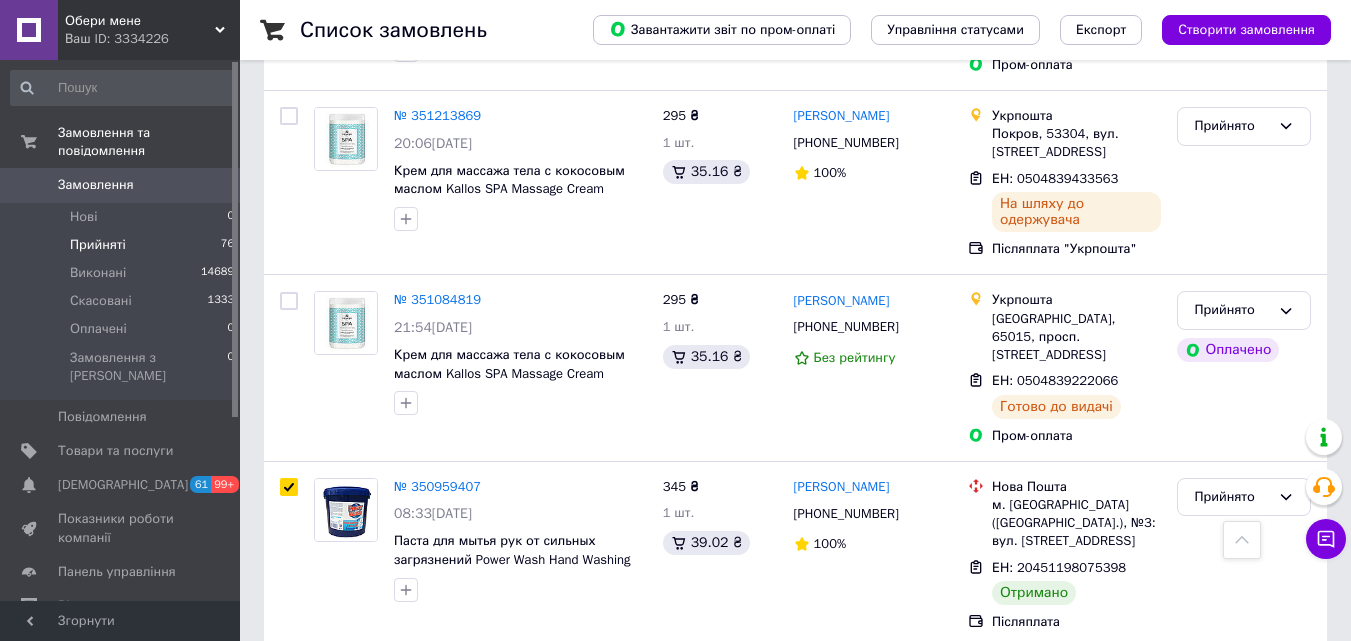 scroll, scrollTop: 15121, scrollLeft: 0, axis: vertical 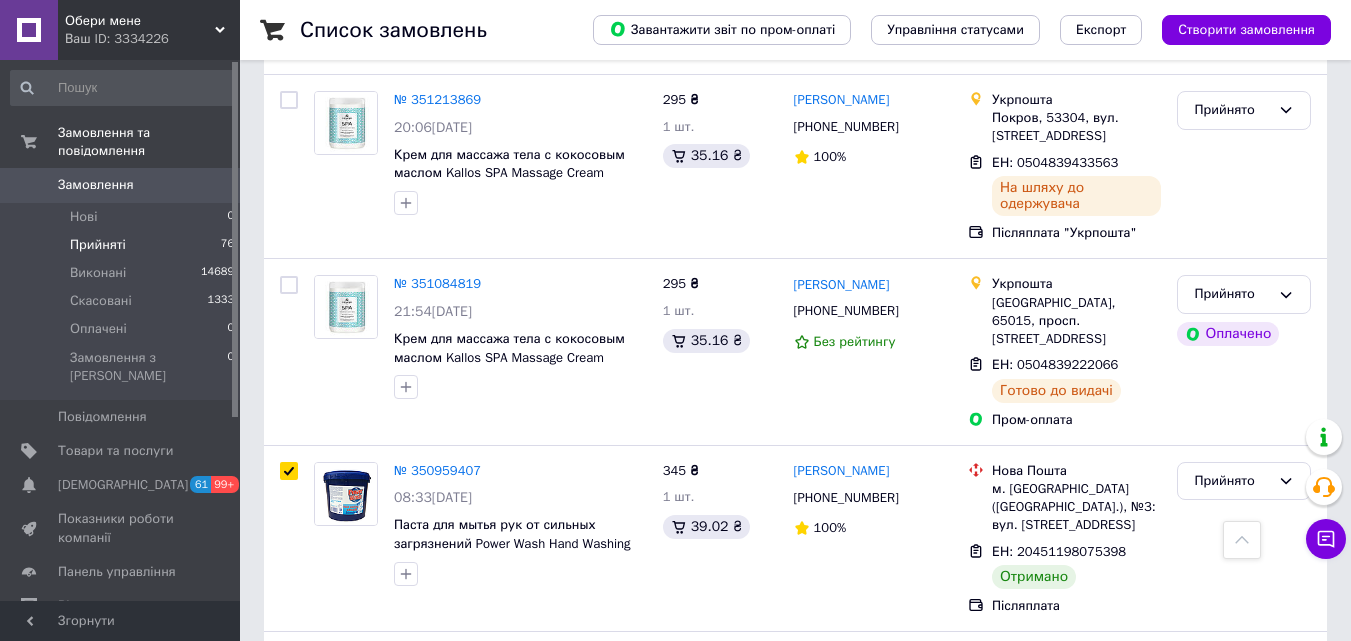 click at bounding box center (289, 1447) 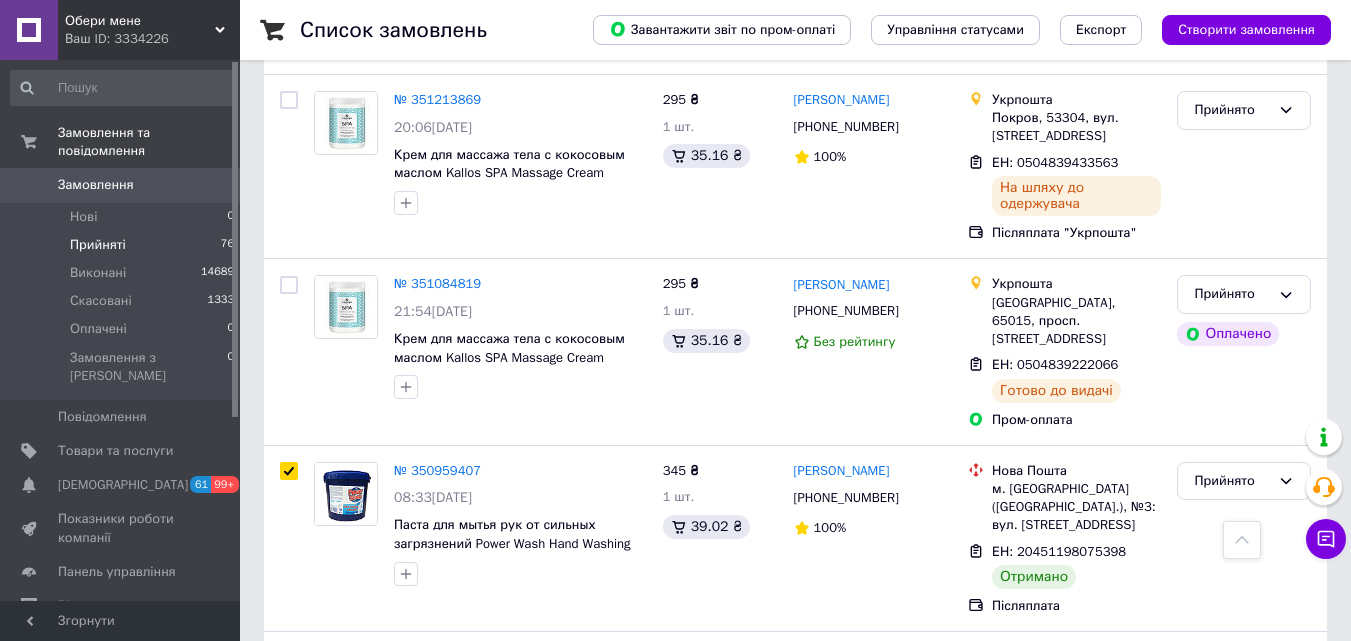 scroll, scrollTop: 0, scrollLeft: 0, axis: both 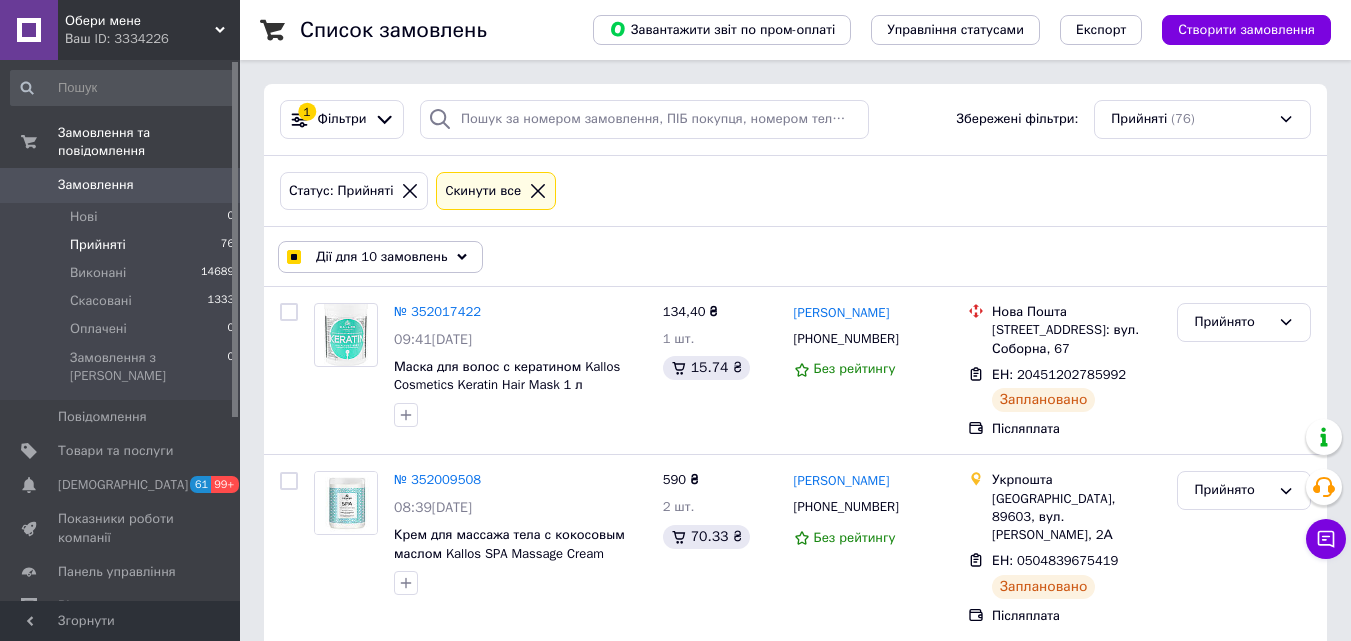 click 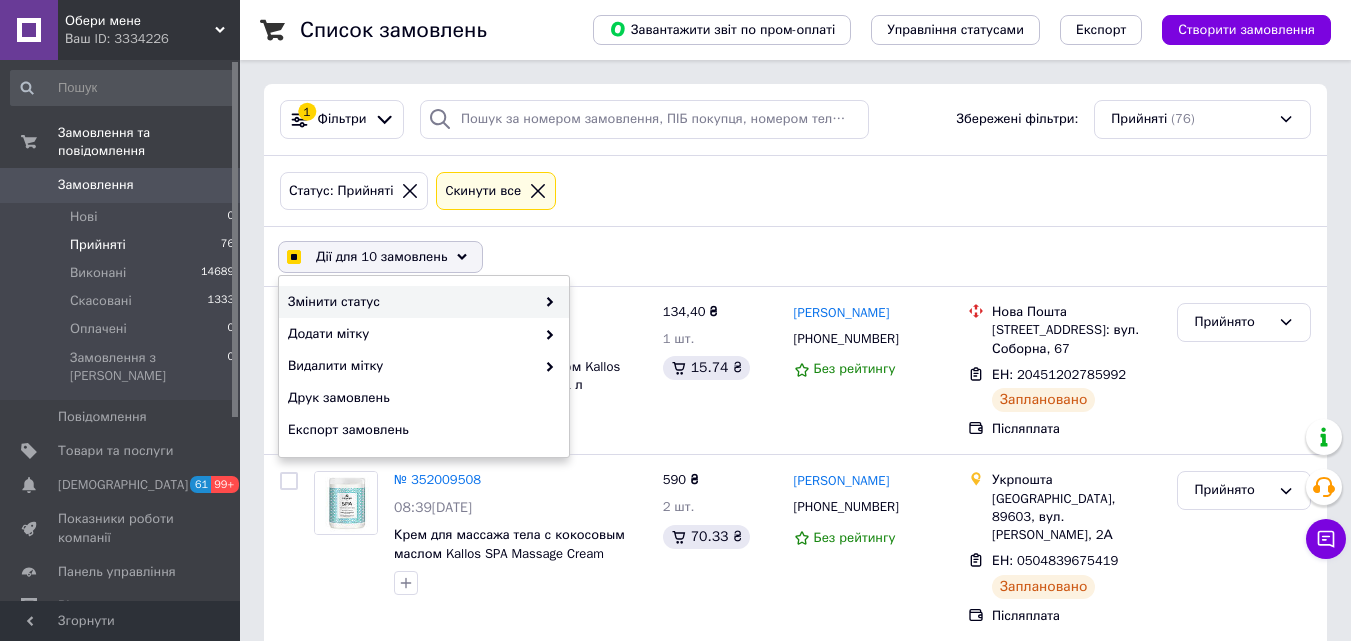 click at bounding box center [545, 302] 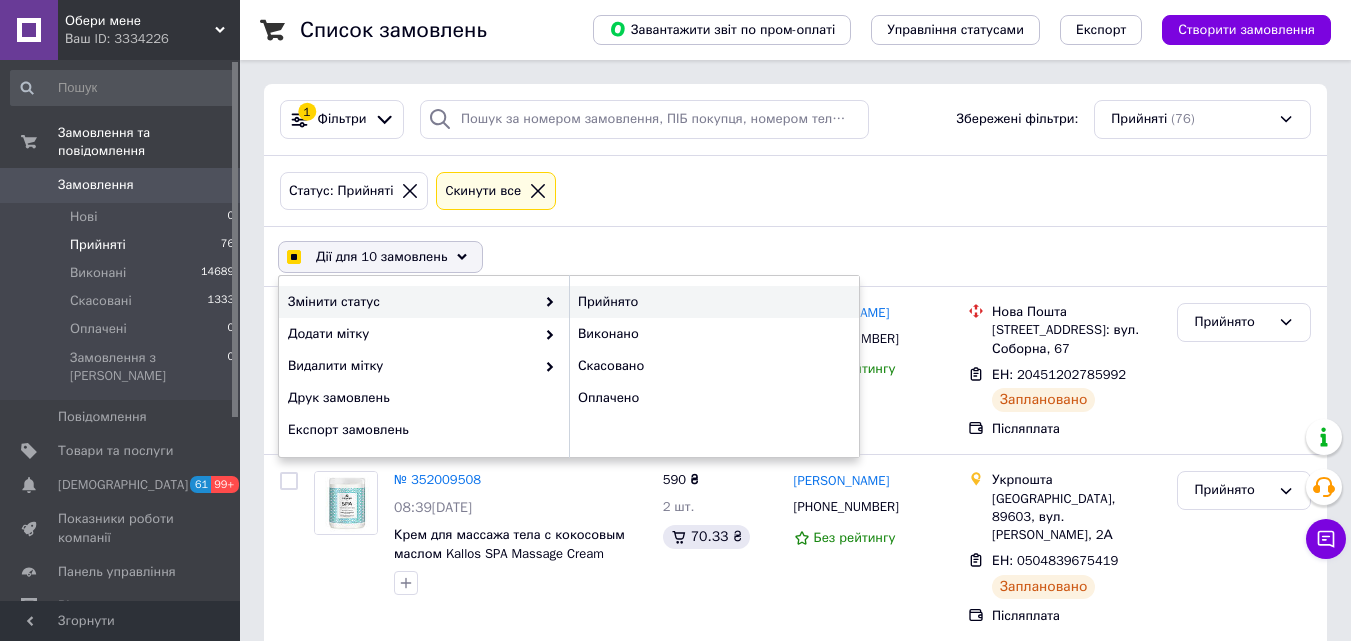 checkbox on "true" 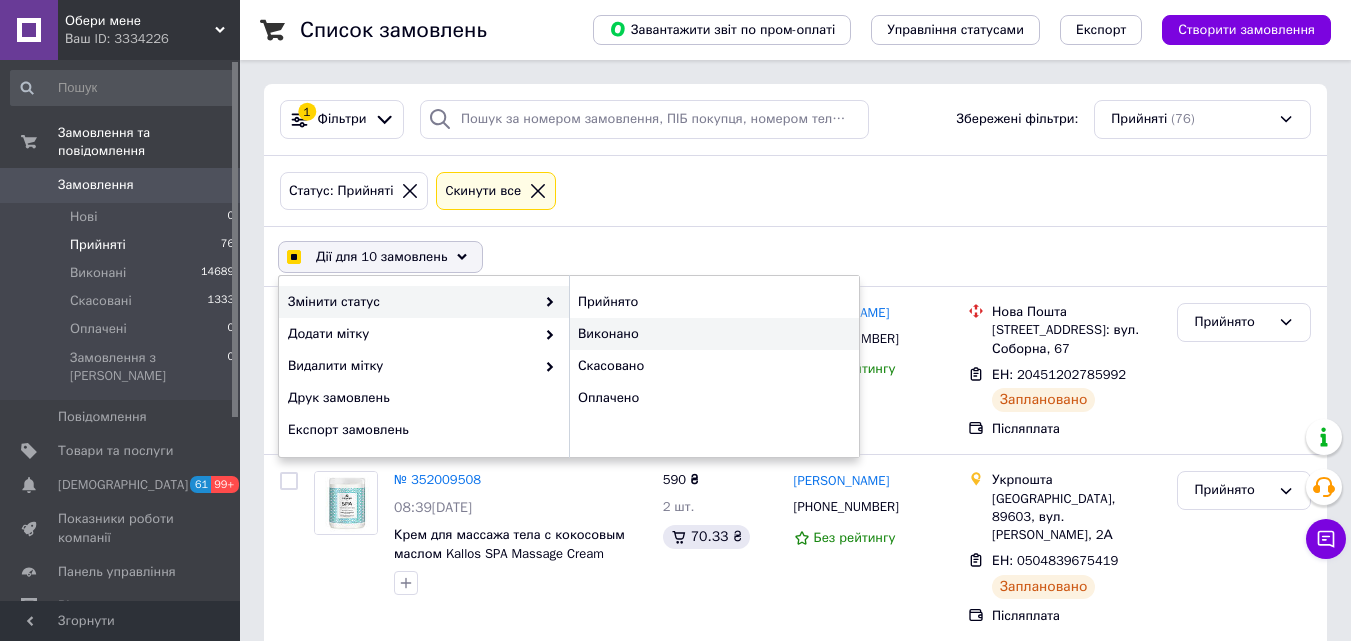 click on "Виконано" at bounding box center [714, 334] 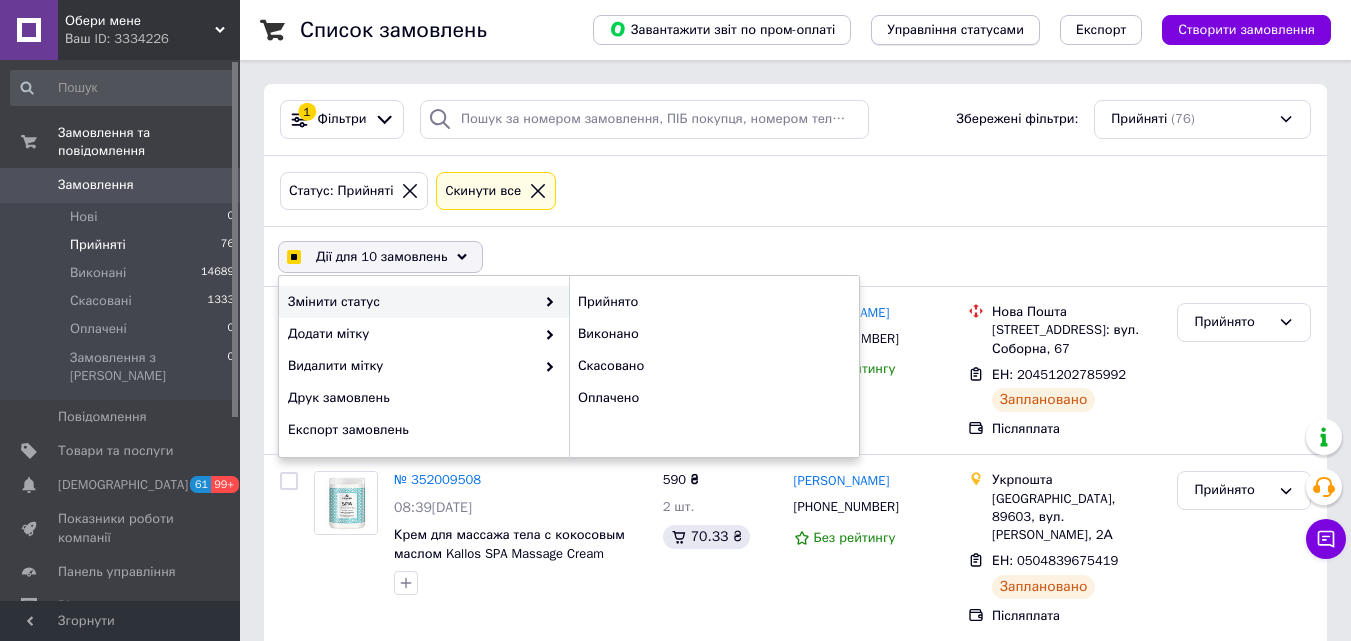 checkbox on "false" 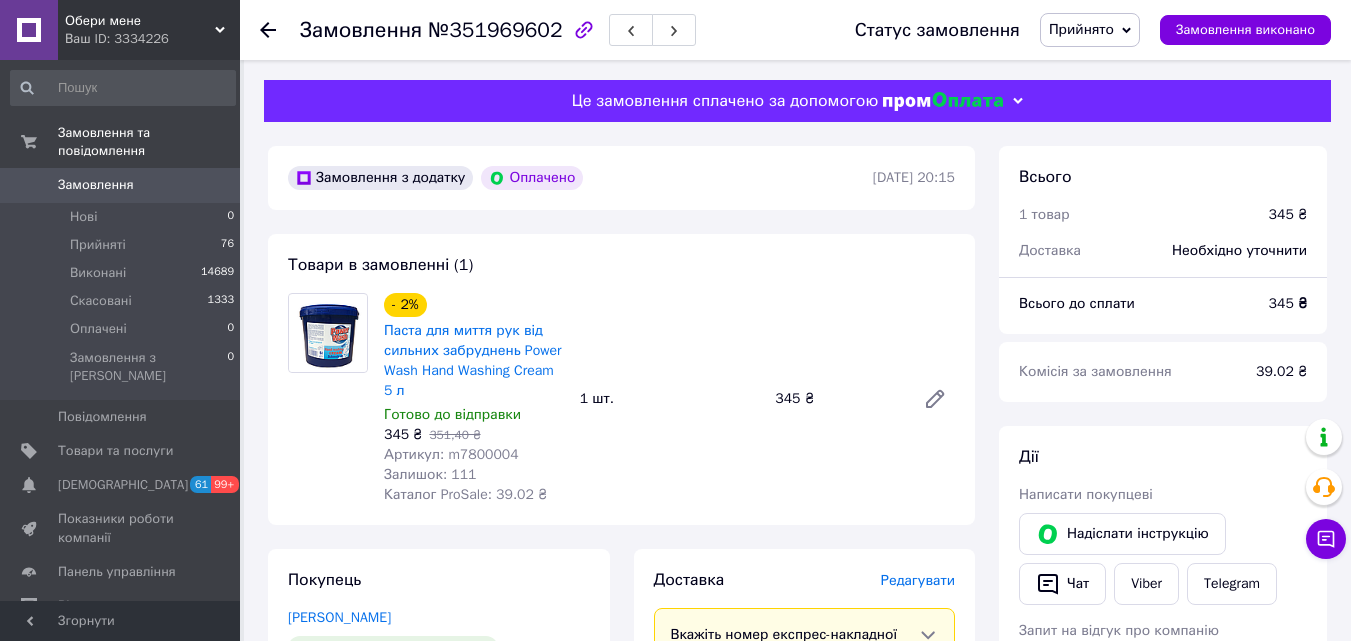 scroll, scrollTop: 0, scrollLeft: 0, axis: both 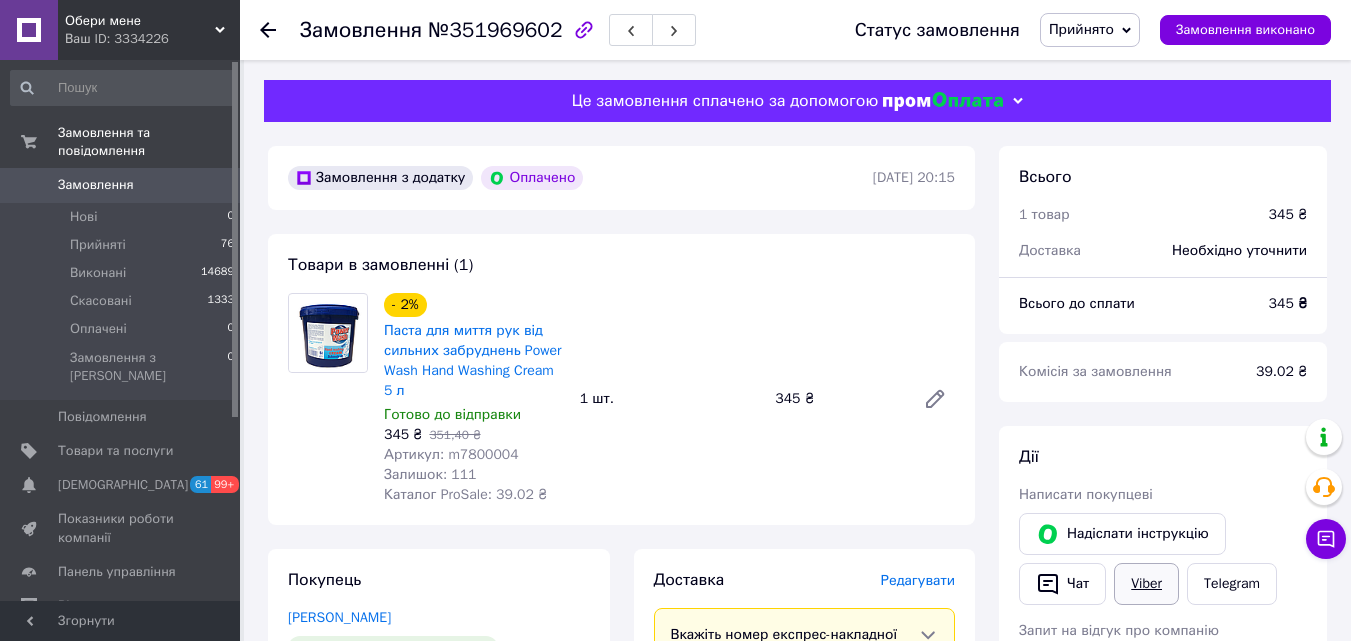 click on "Viber" at bounding box center [1146, 584] 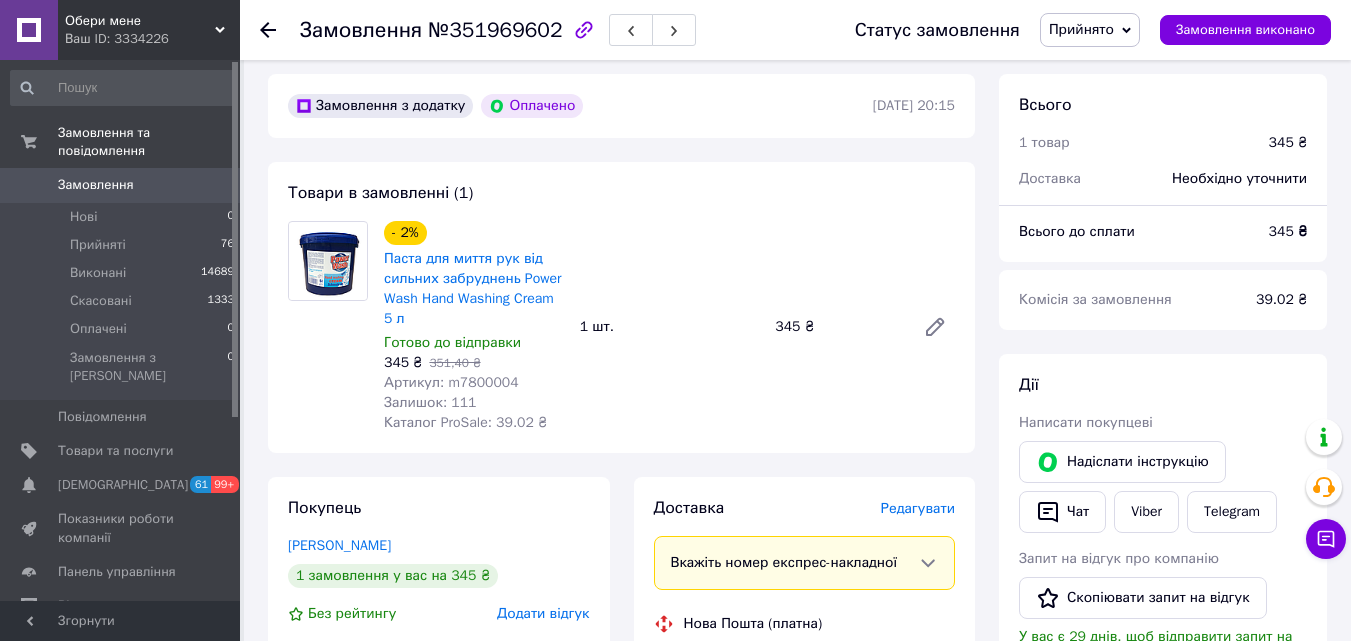 scroll, scrollTop: 200, scrollLeft: 0, axis: vertical 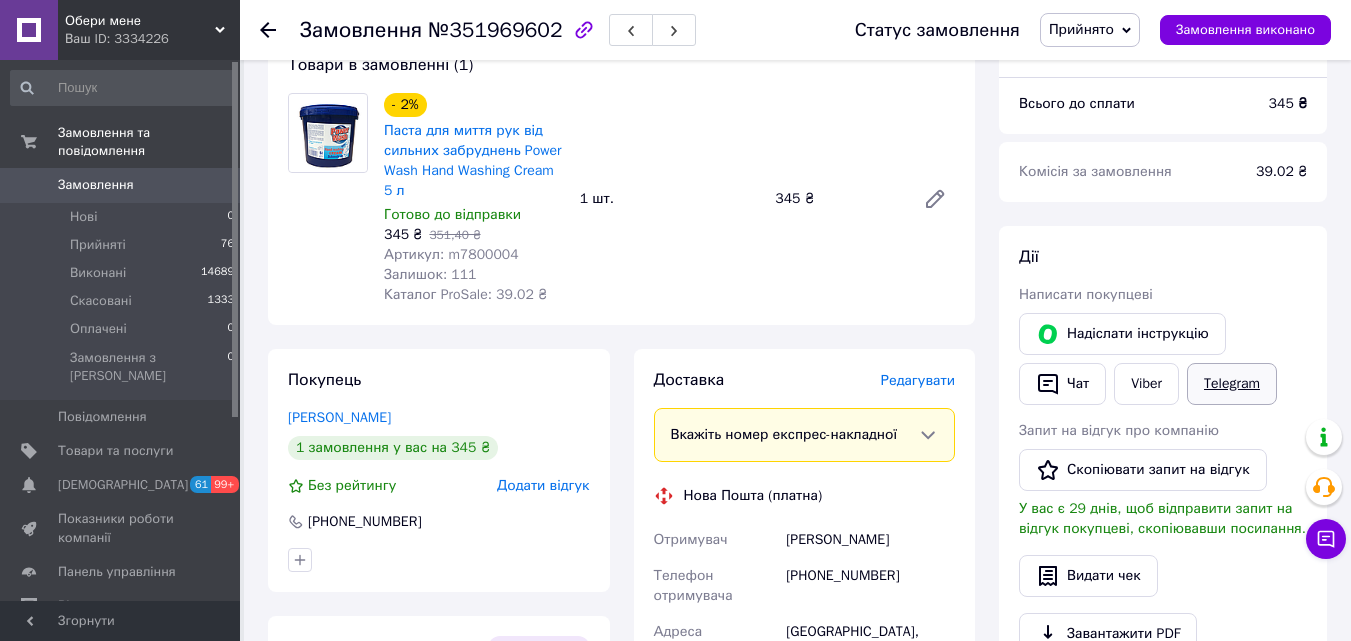 click on "Telegram" at bounding box center (1232, 384) 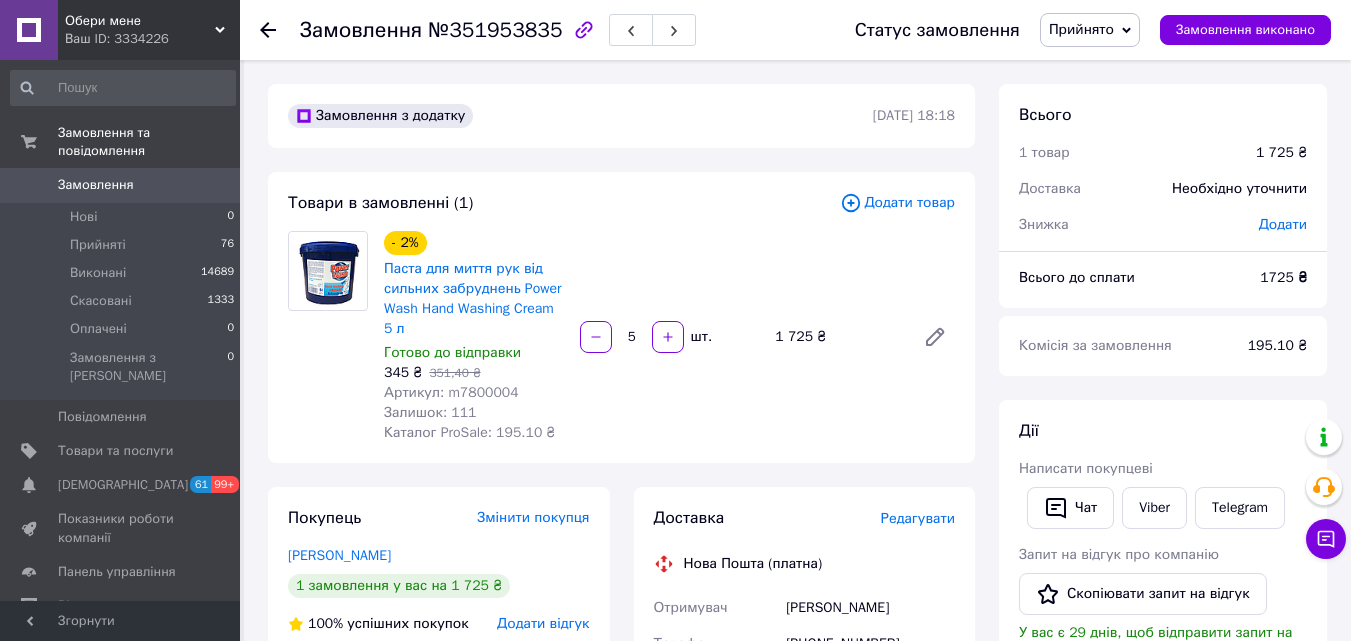 scroll, scrollTop: 0, scrollLeft: 0, axis: both 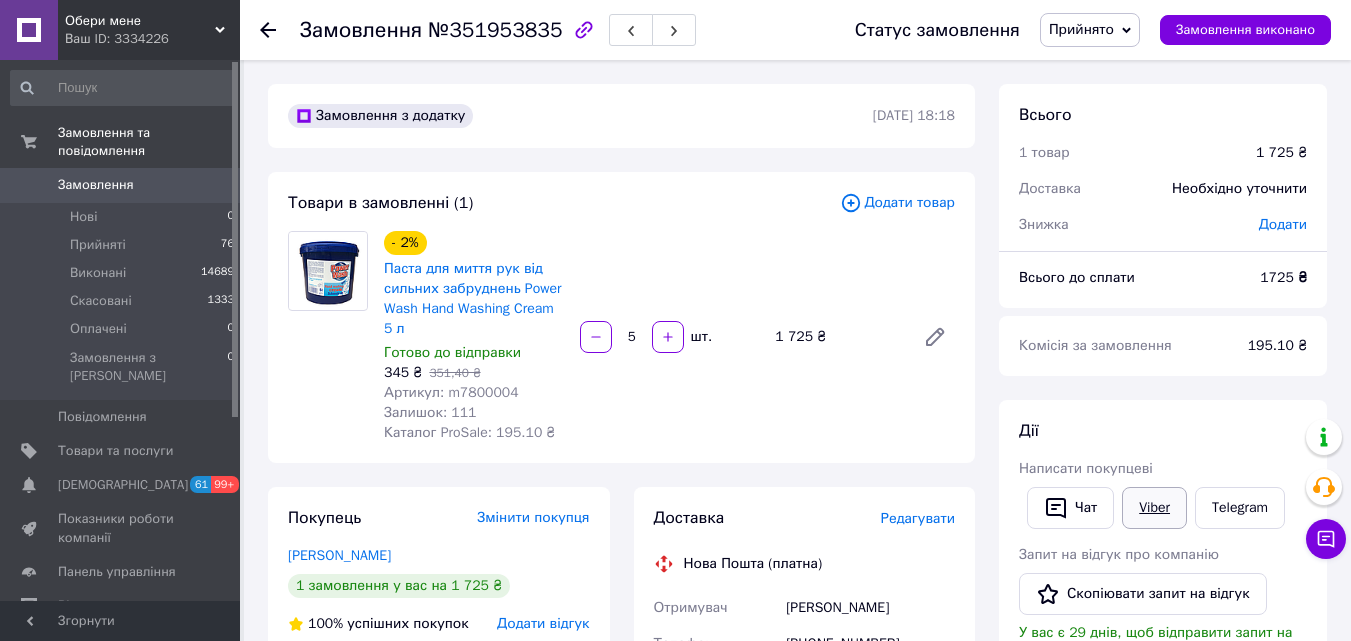 click on "Viber" at bounding box center [1154, 508] 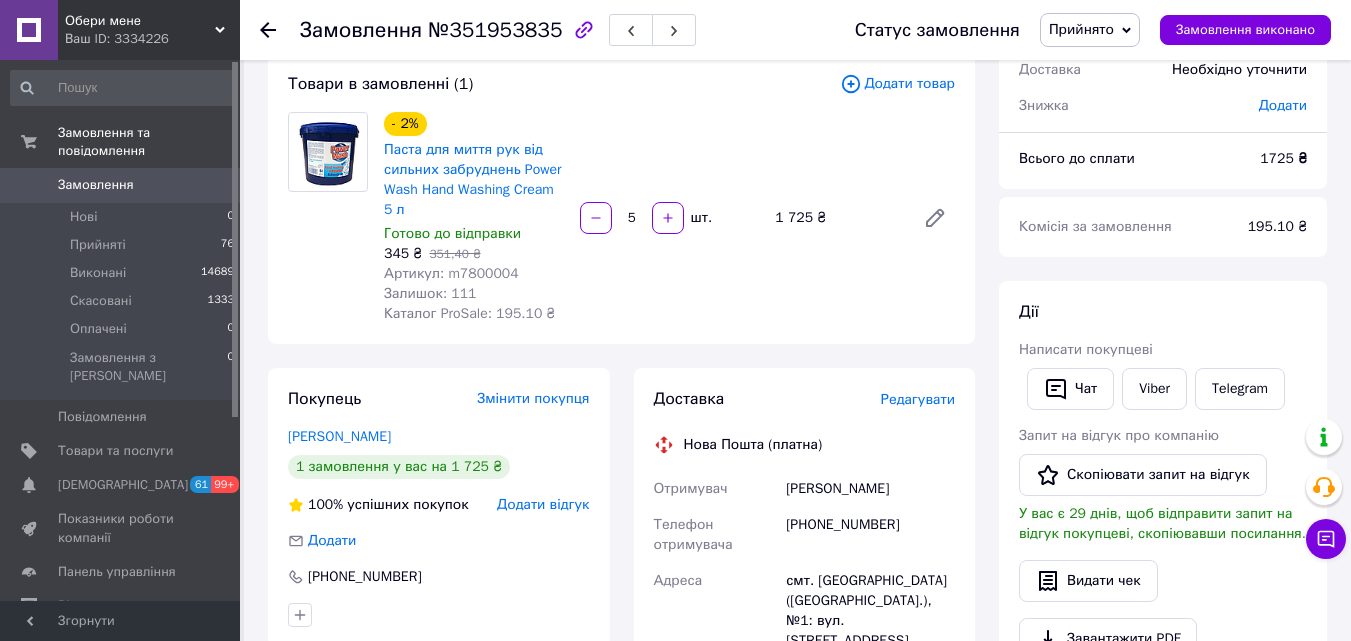 scroll, scrollTop: 300, scrollLeft: 0, axis: vertical 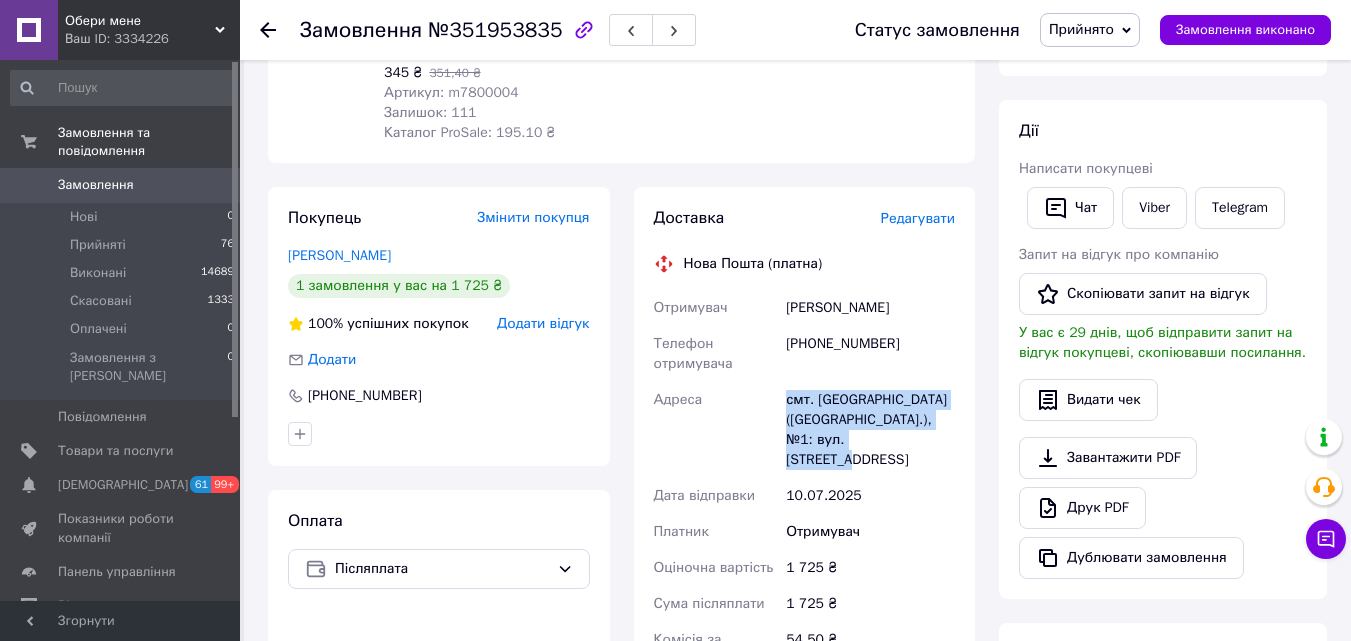 drag, startPoint x: 941, startPoint y: 438, endPoint x: 769, endPoint y: 393, distance: 177.7892 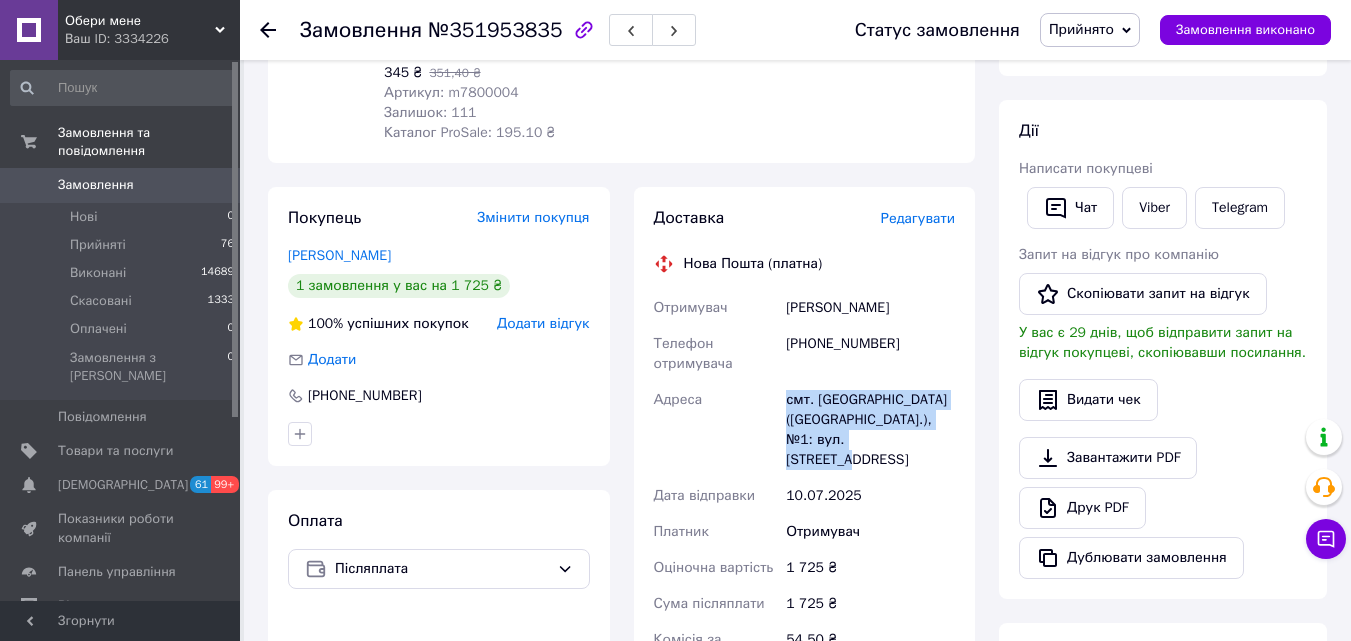 copy on "Адреса смт. Чернівці (Вінницька обл.), №1: вул. Святомиколаївська, 95б" 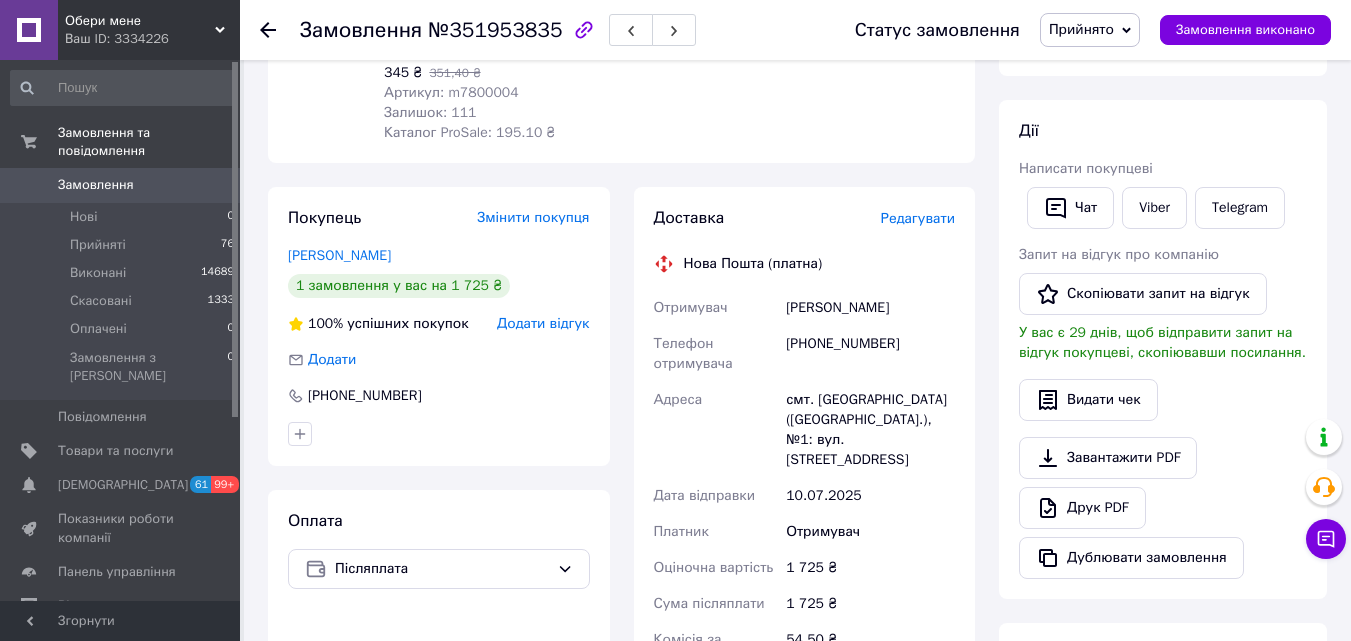 click on "Покупець Змінити покупця Кукурудза Валентина 1 замовлення у вас на 1 725 ₴ 100%   успішних покупок Додати відгук Додати +380960927265 Оплата Післяплата" at bounding box center (439, 567) 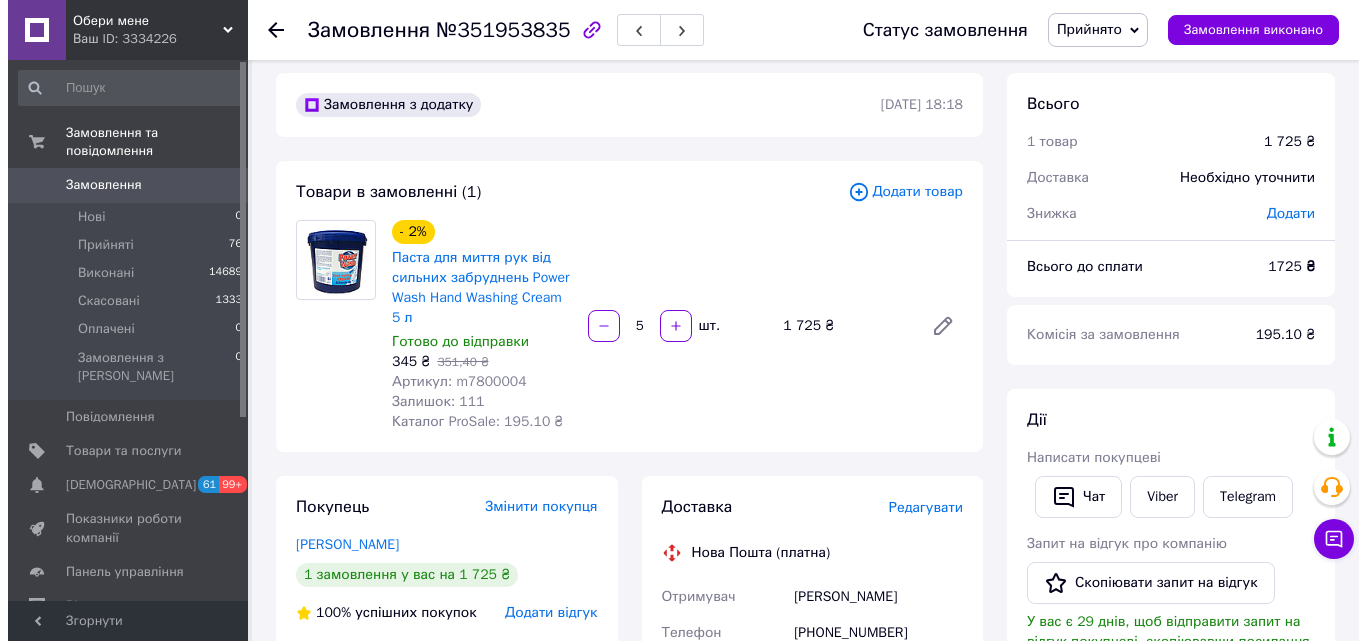 scroll, scrollTop: 0, scrollLeft: 0, axis: both 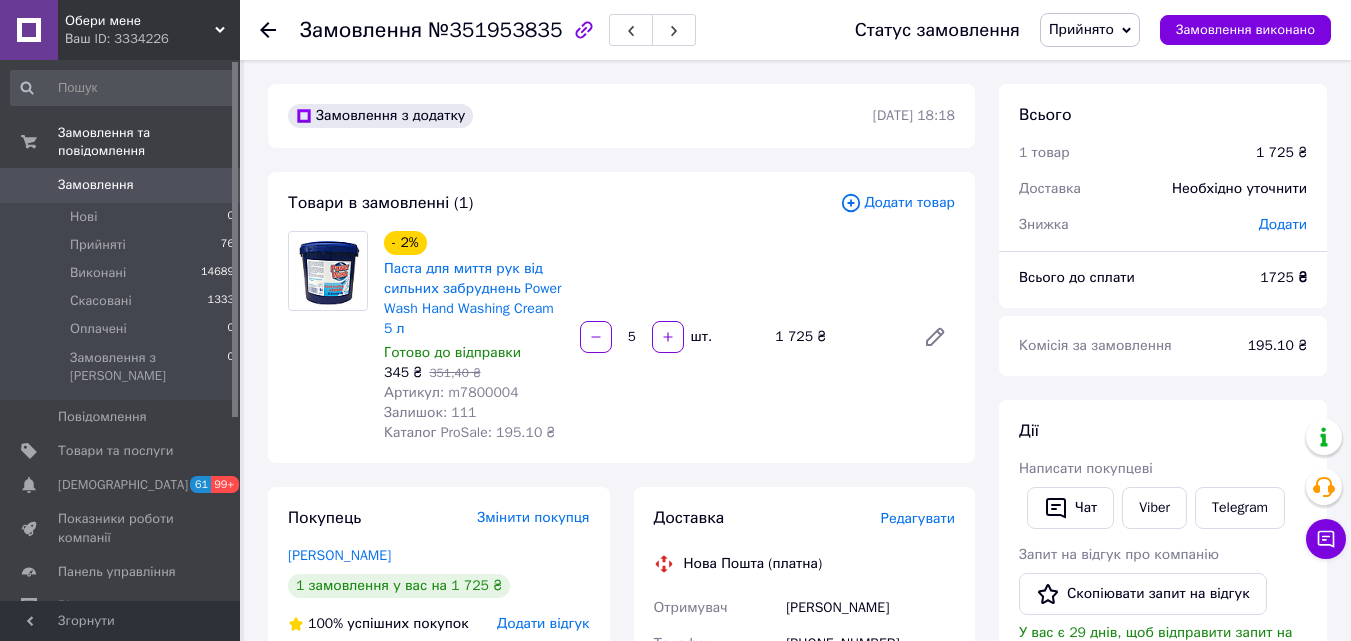 click on "Редагувати" at bounding box center (918, 518) 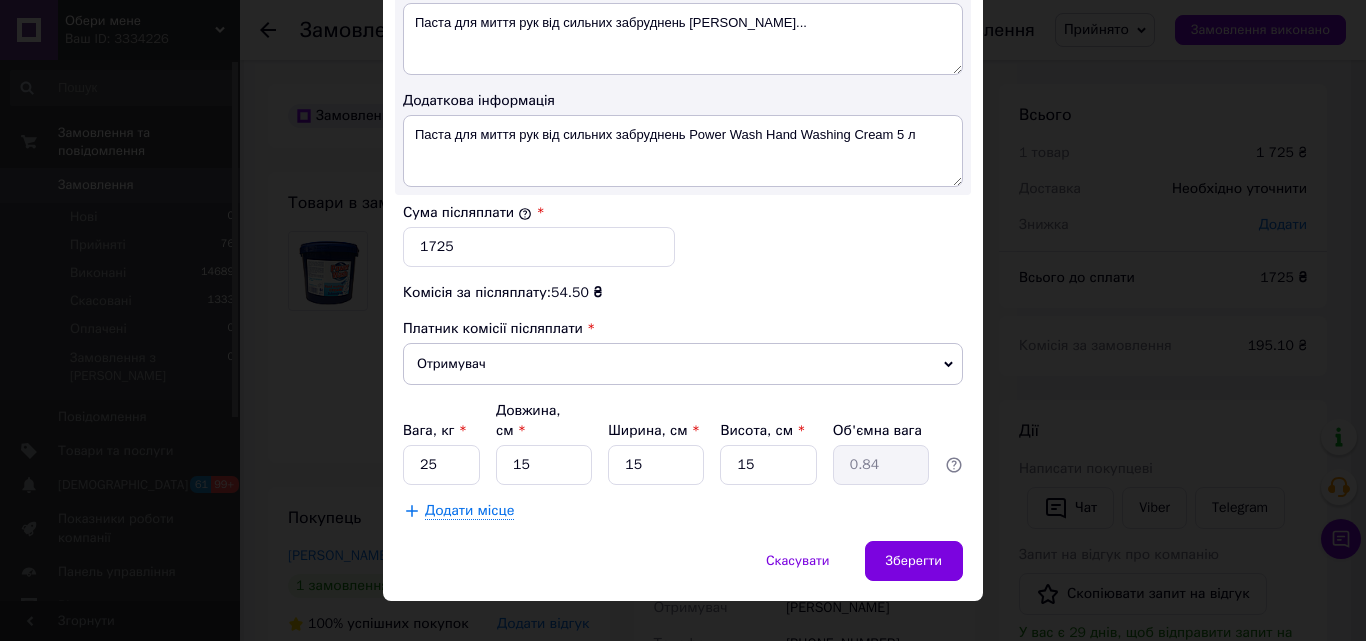 scroll, scrollTop: 1100, scrollLeft: 0, axis: vertical 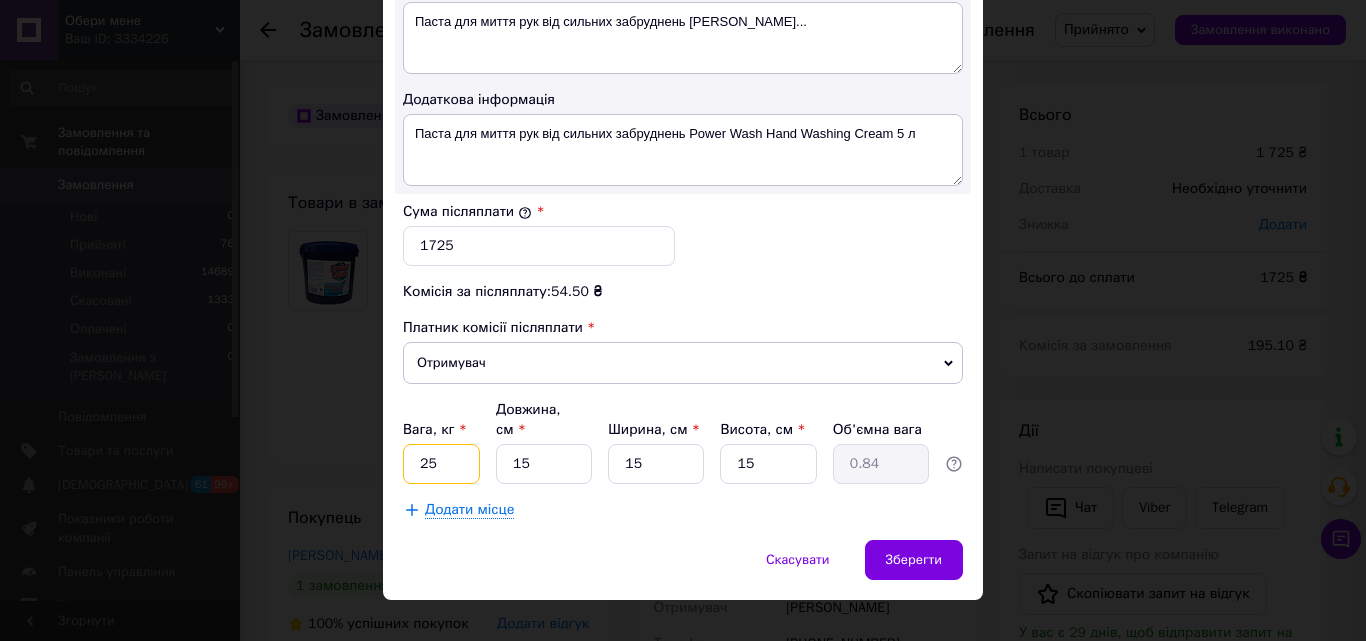 click on "25" at bounding box center (441, 464) 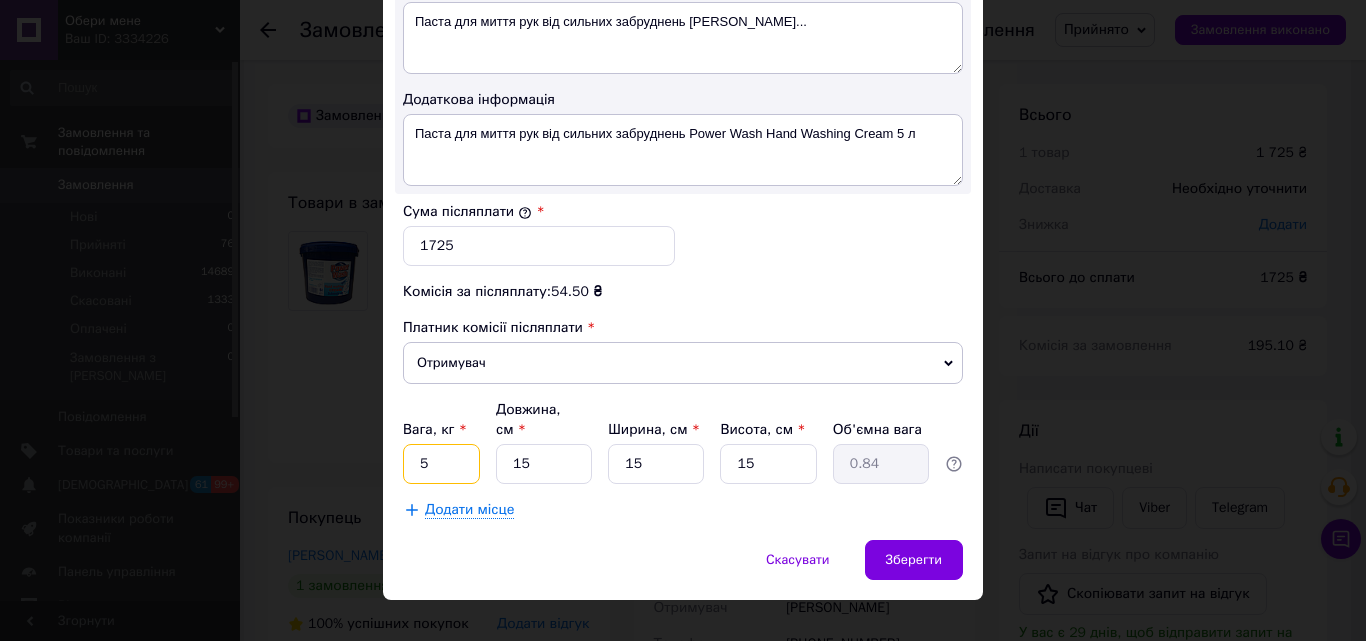 type on "5" 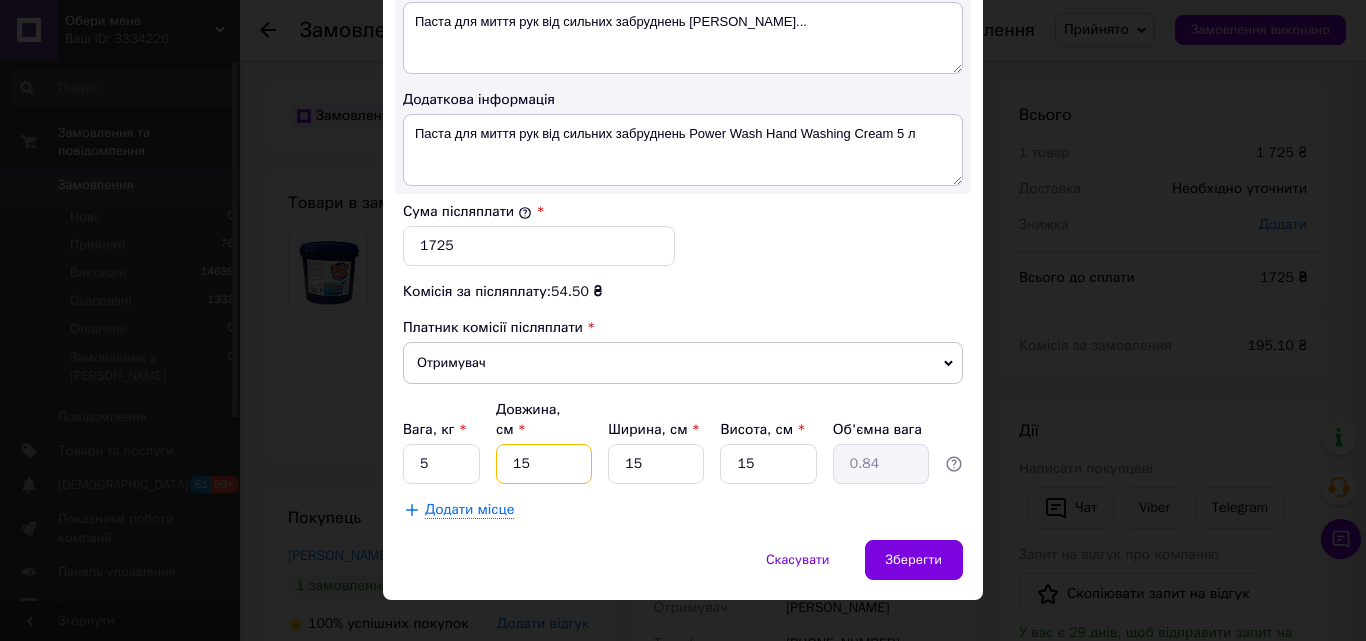 drag, startPoint x: 525, startPoint y: 438, endPoint x: 511, endPoint y: 439, distance: 14.035668 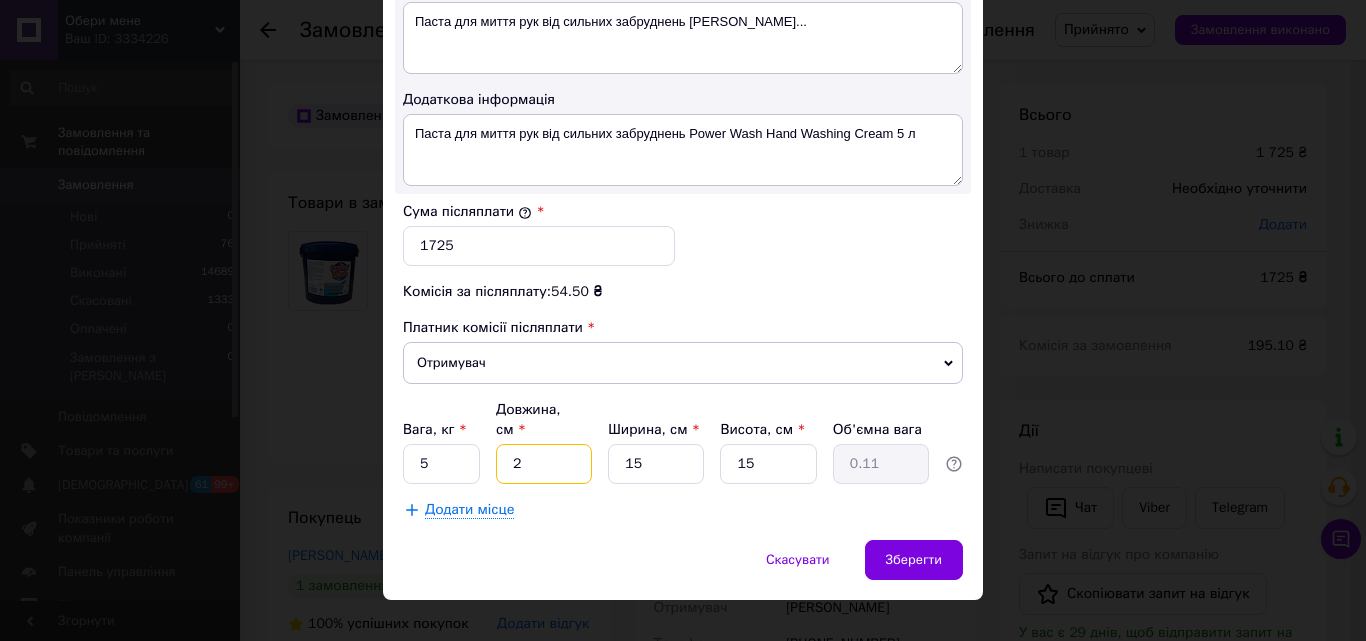 type on "20" 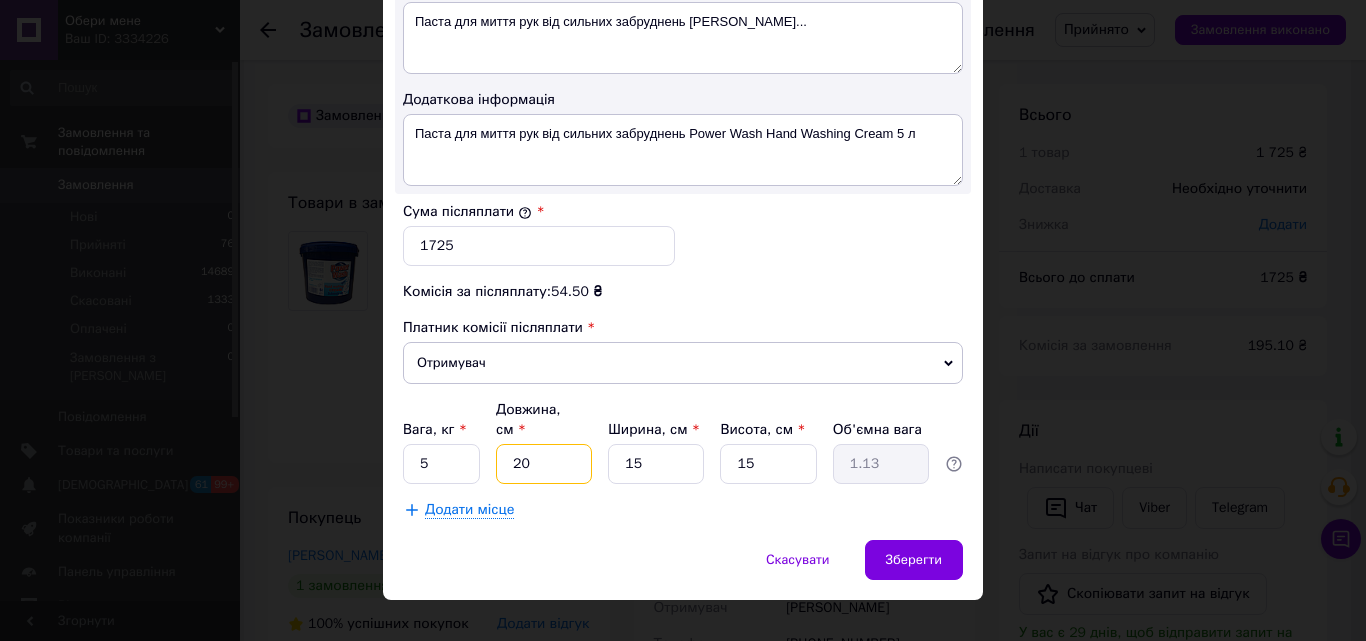 type on "20" 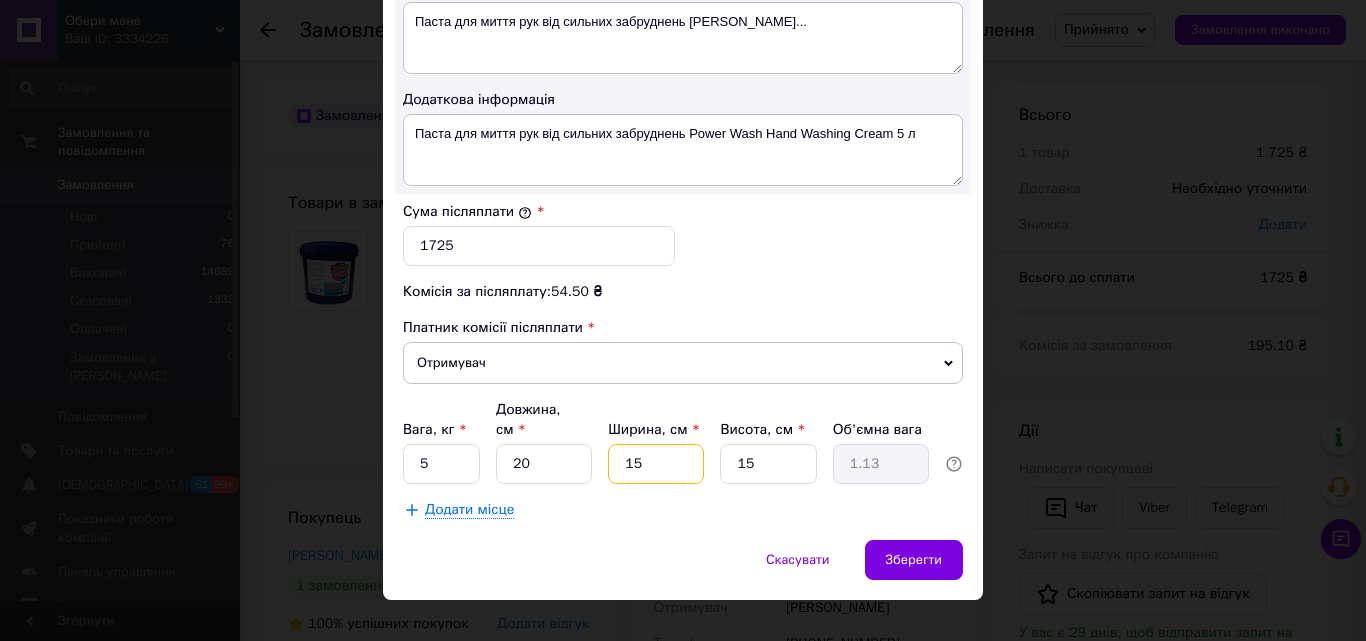 drag, startPoint x: 635, startPoint y: 441, endPoint x: 607, endPoint y: 441, distance: 28 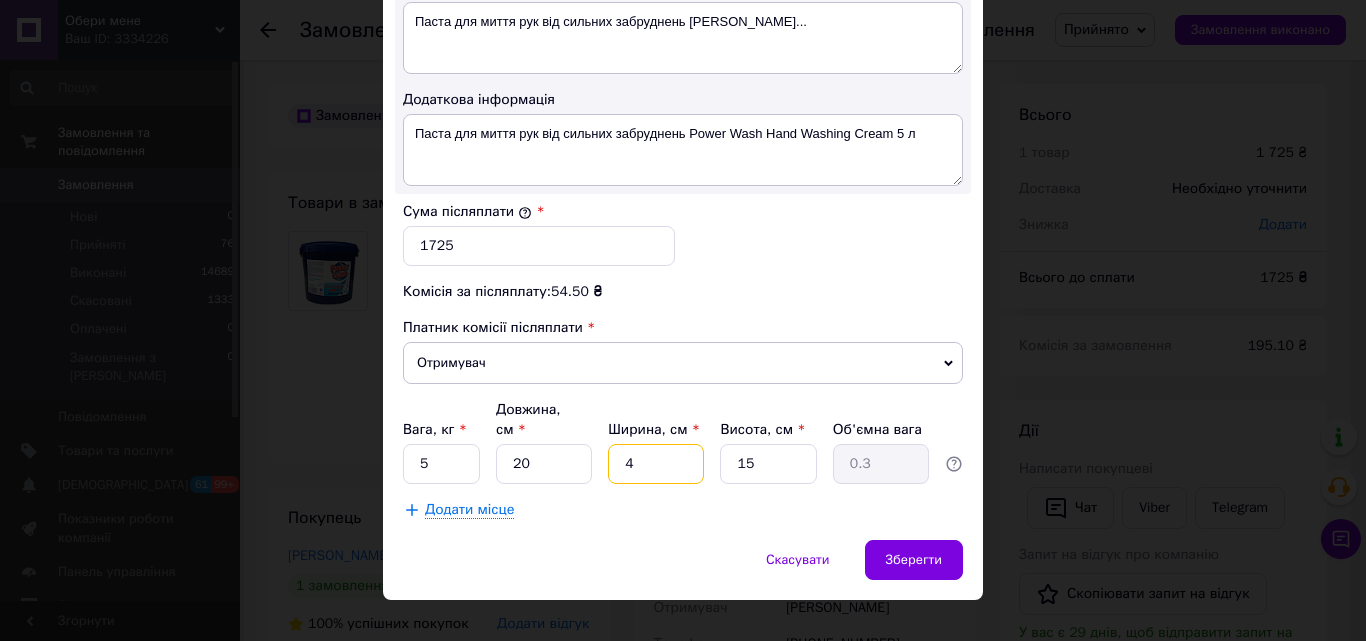 type on "40" 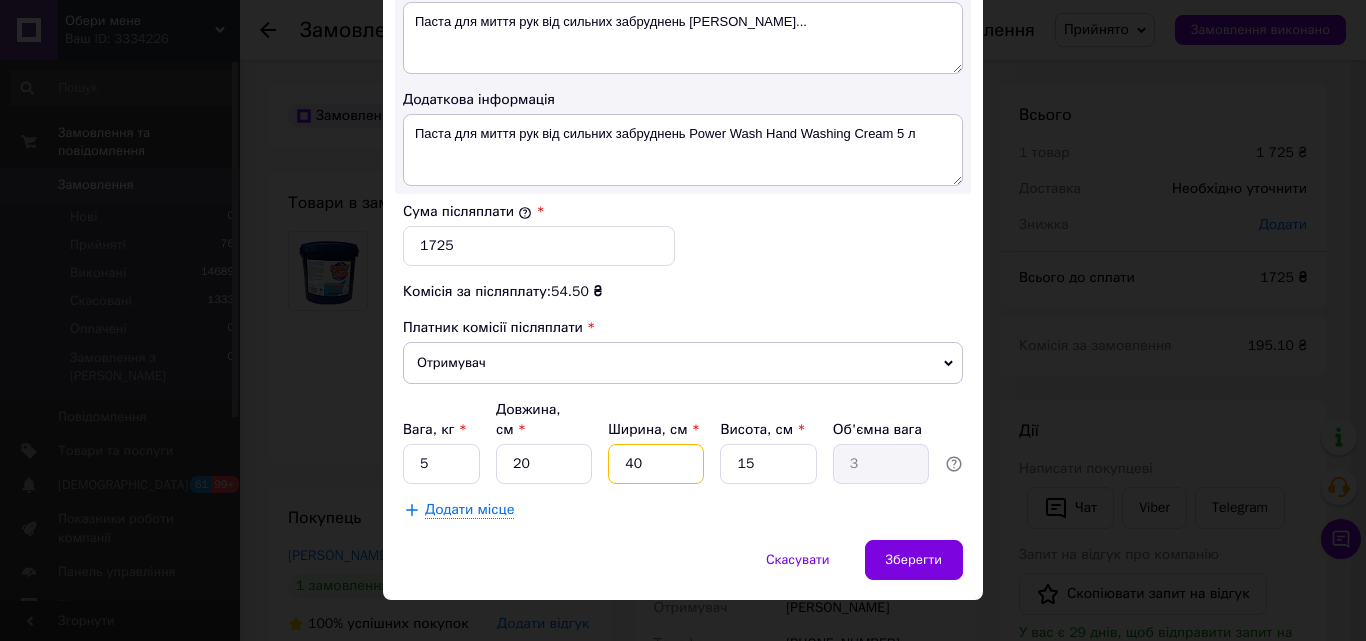 type on "40" 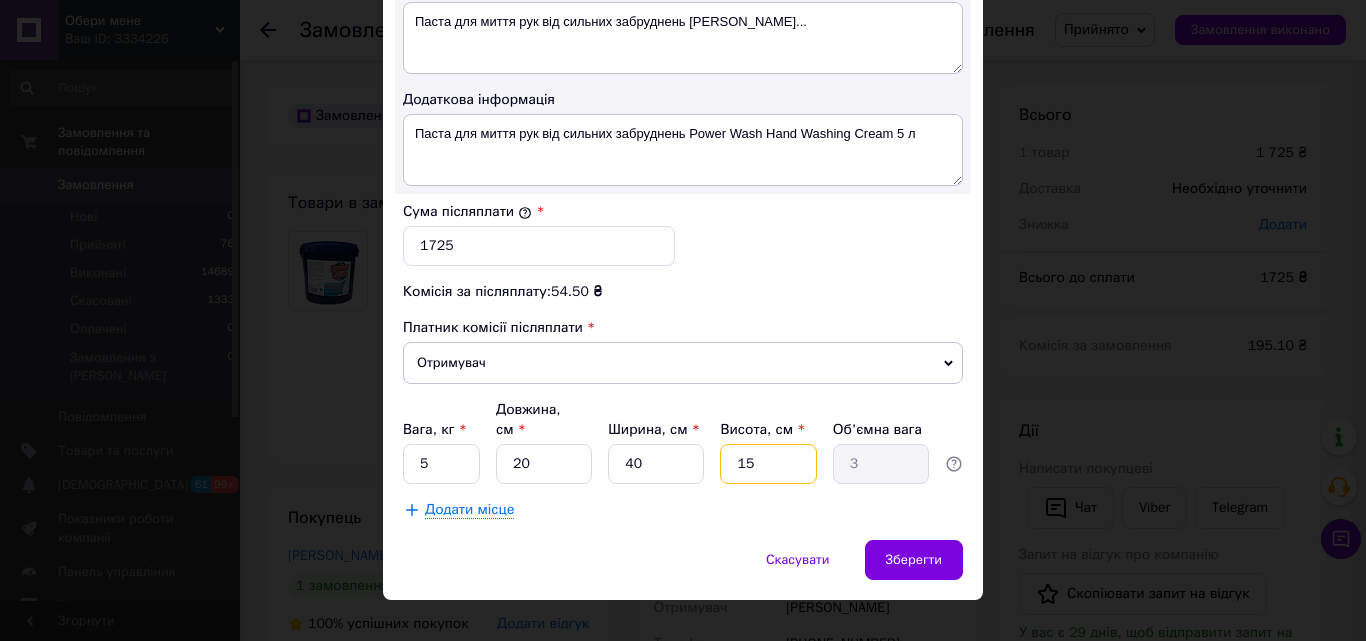 click on "15" at bounding box center [768, 464] 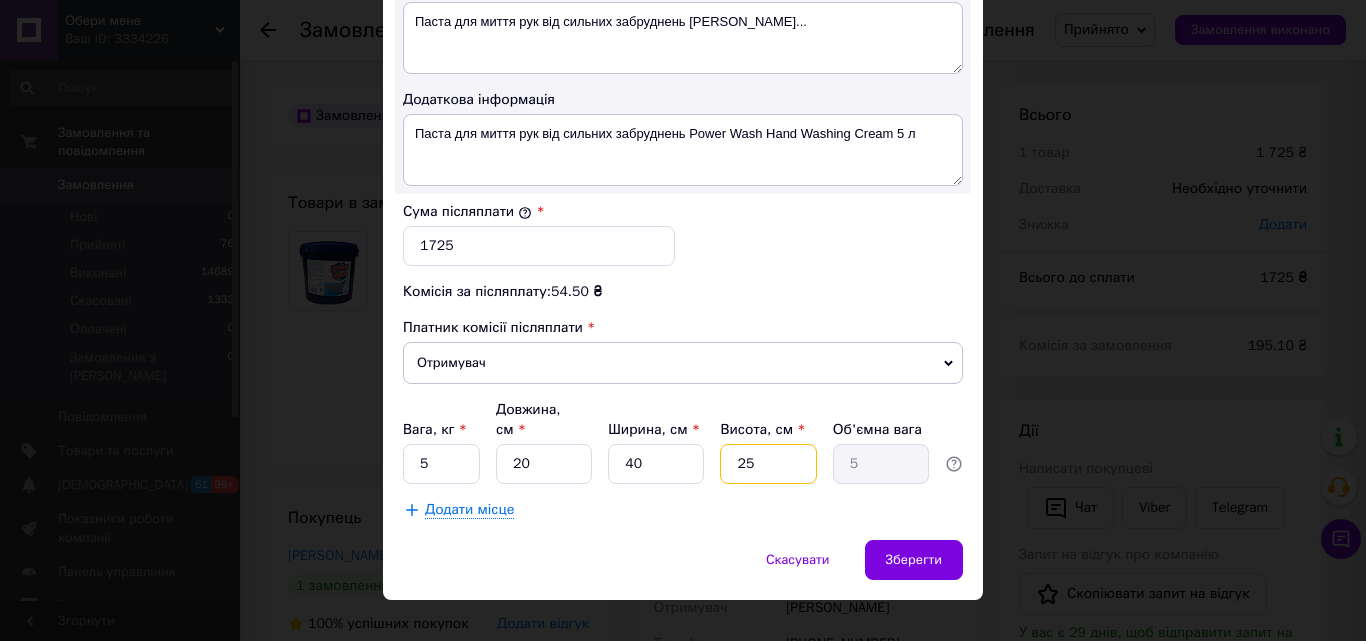 type on "25" 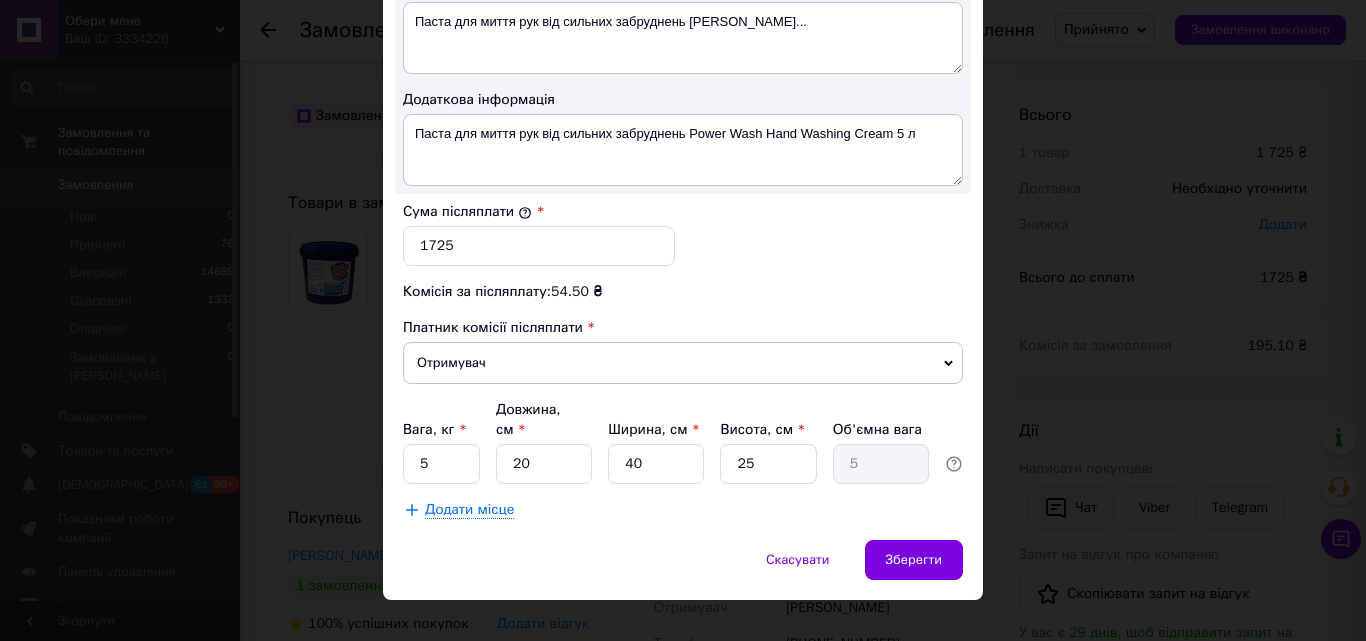 click on "Додати місце" at bounding box center [469, 510] 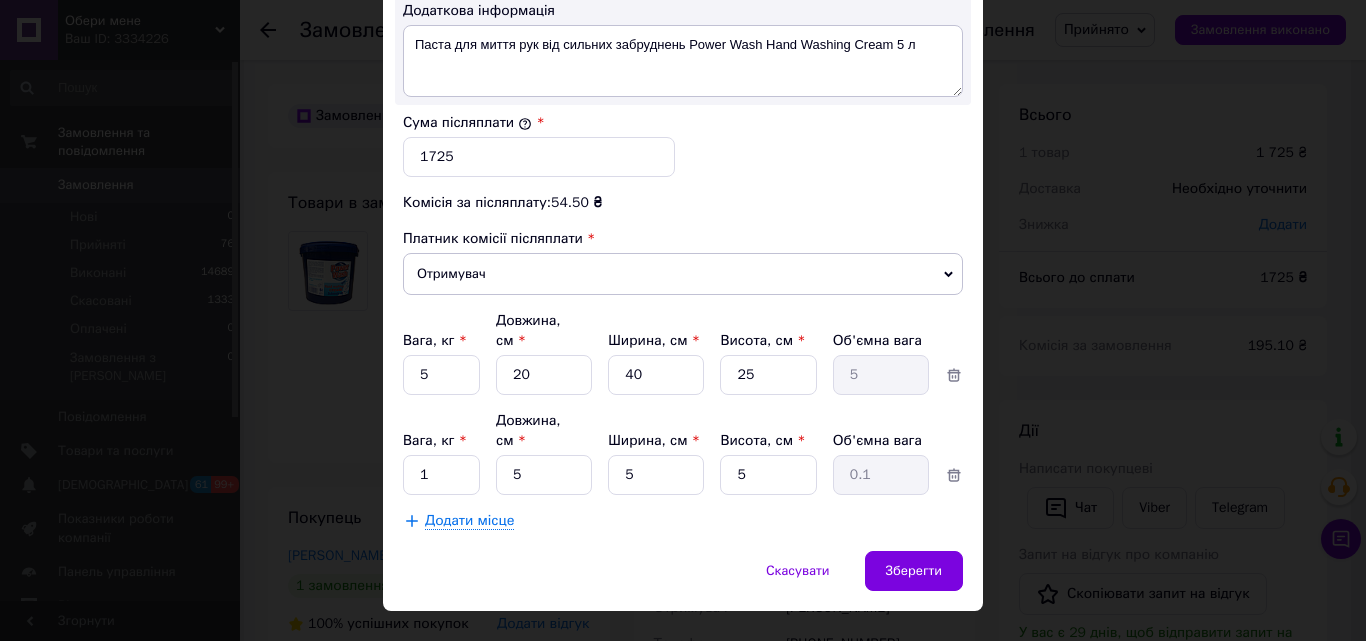 click on "Додати місце" at bounding box center [469, 521] 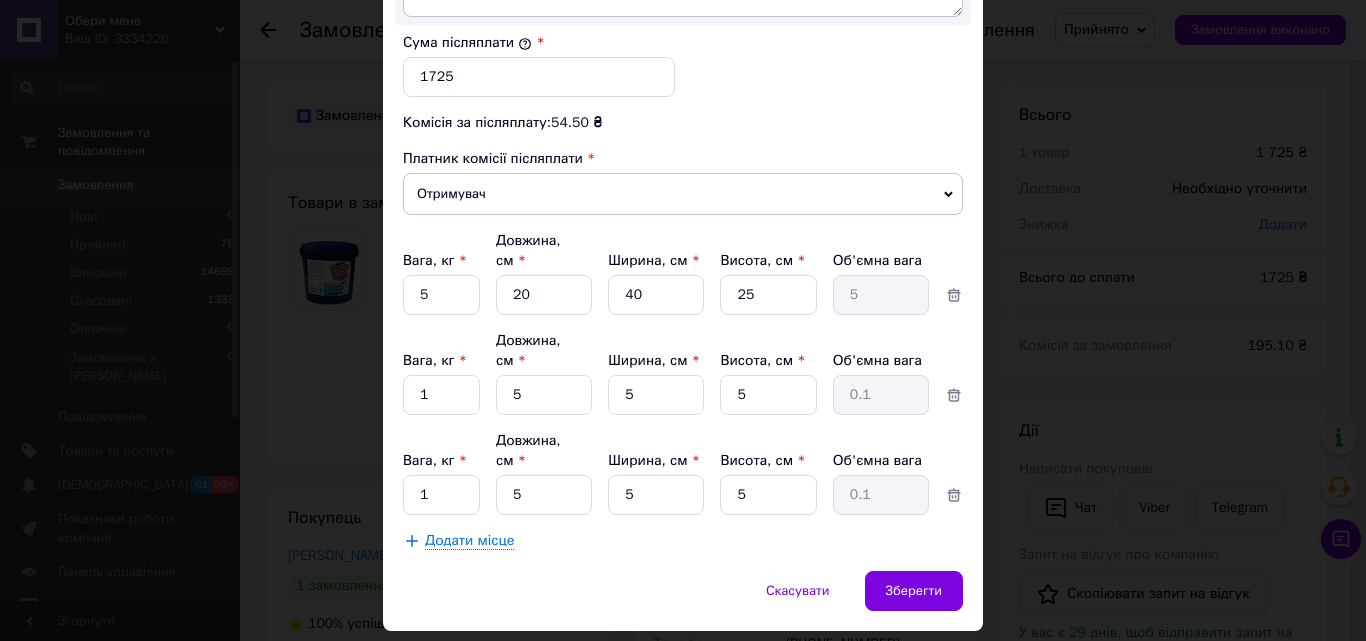 click on "Додати місце" at bounding box center [469, 541] 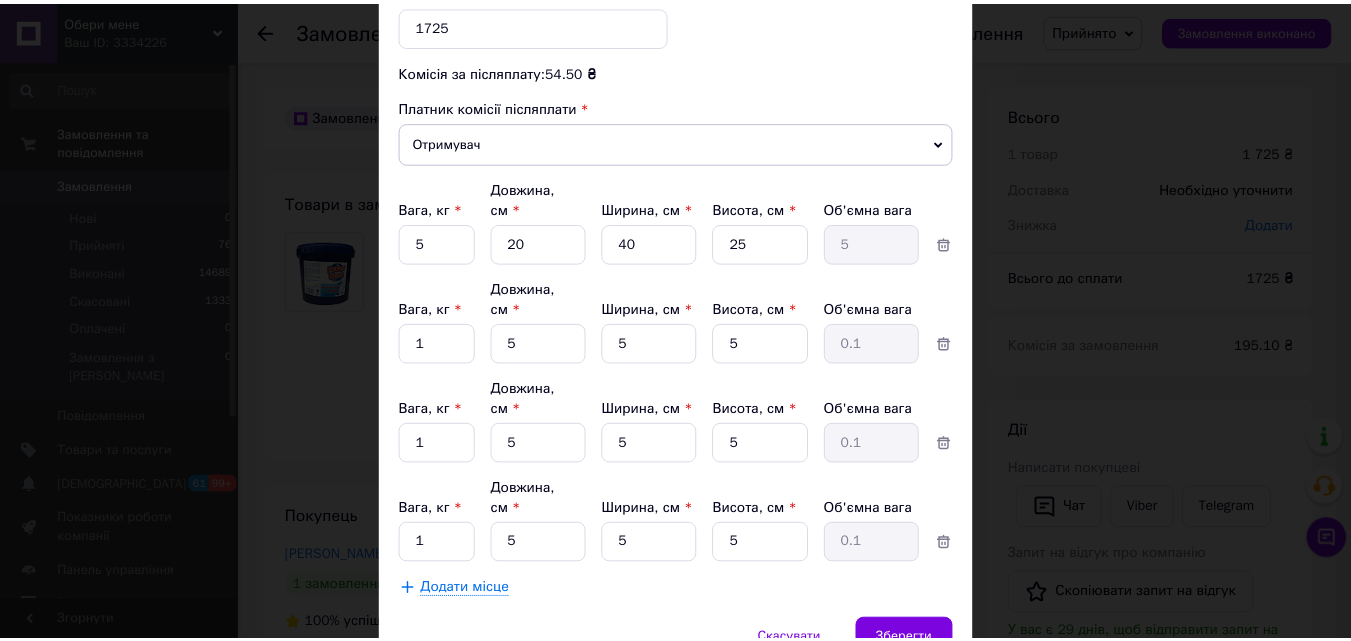 scroll, scrollTop: 1349, scrollLeft: 0, axis: vertical 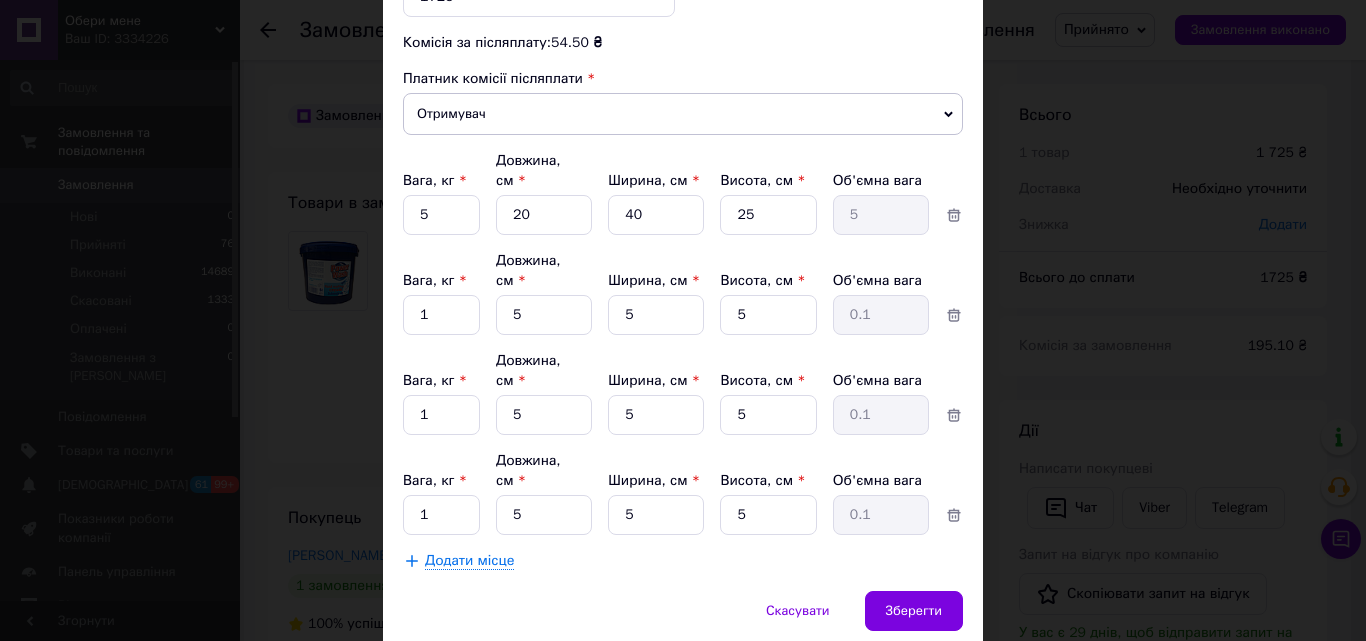 click on "Додати місце" at bounding box center (469, 561) 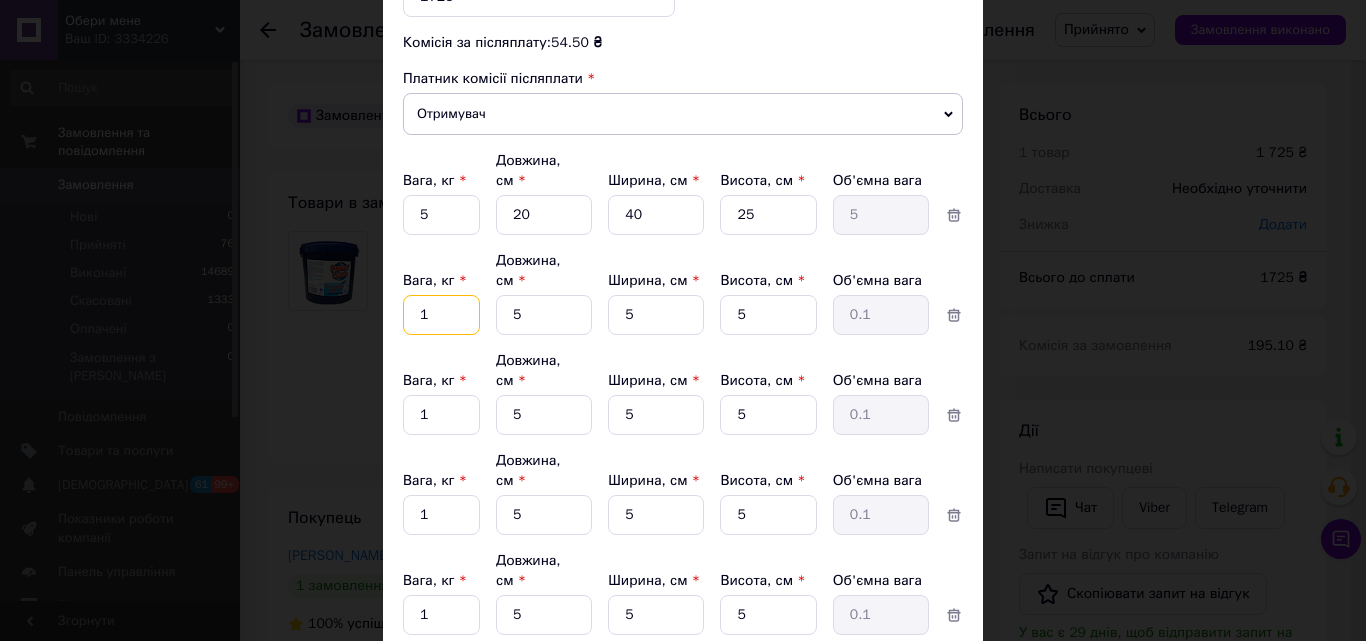 click on "1" at bounding box center [441, 215] 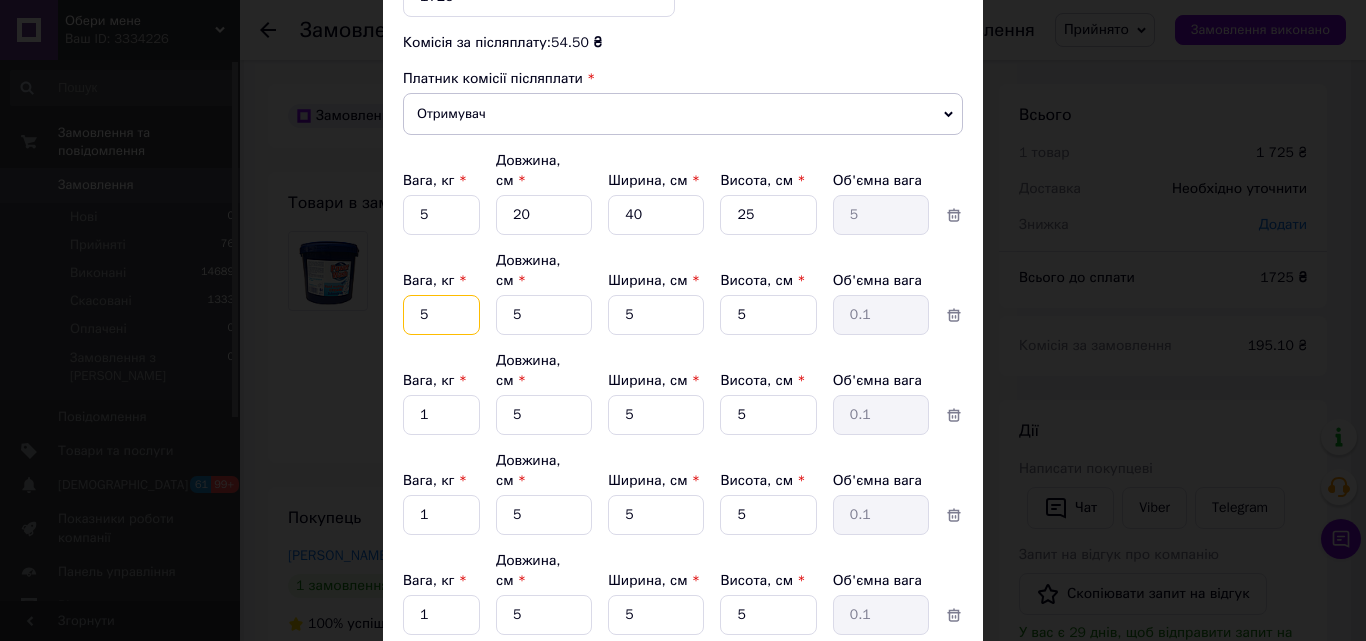 type on "5" 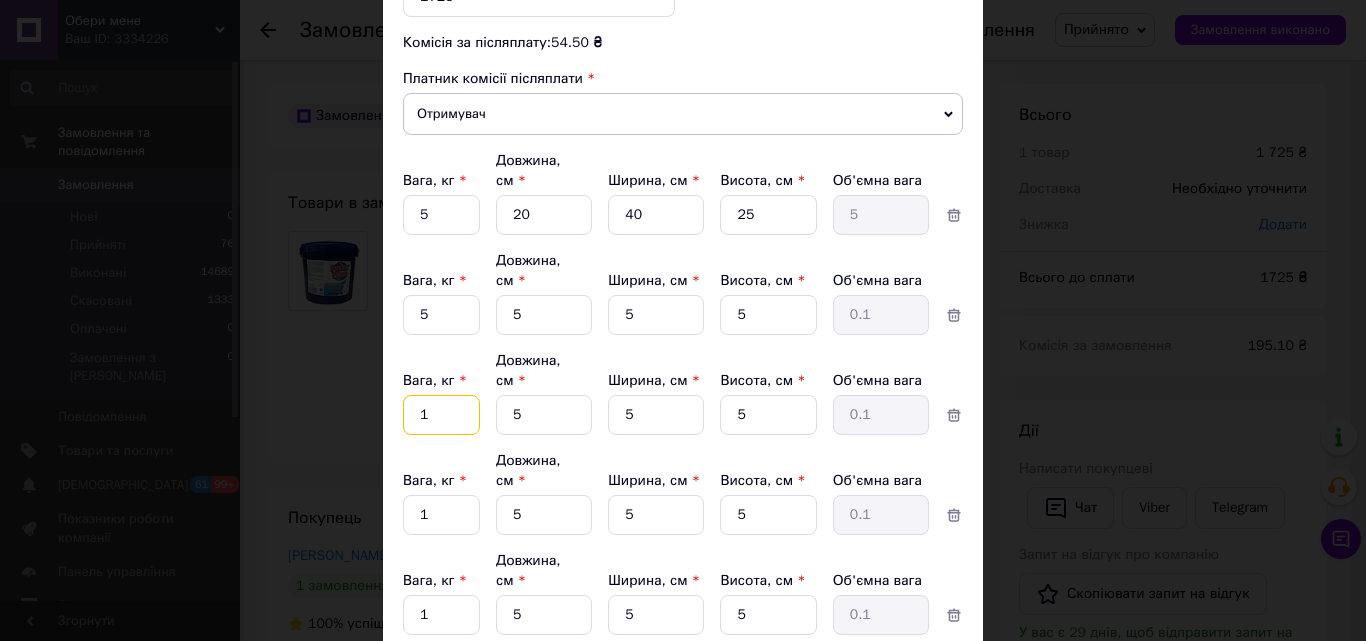 drag, startPoint x: 429, startPoint y: 353, endPoint x: 466, endPoint y: 356, distance: 37.12142 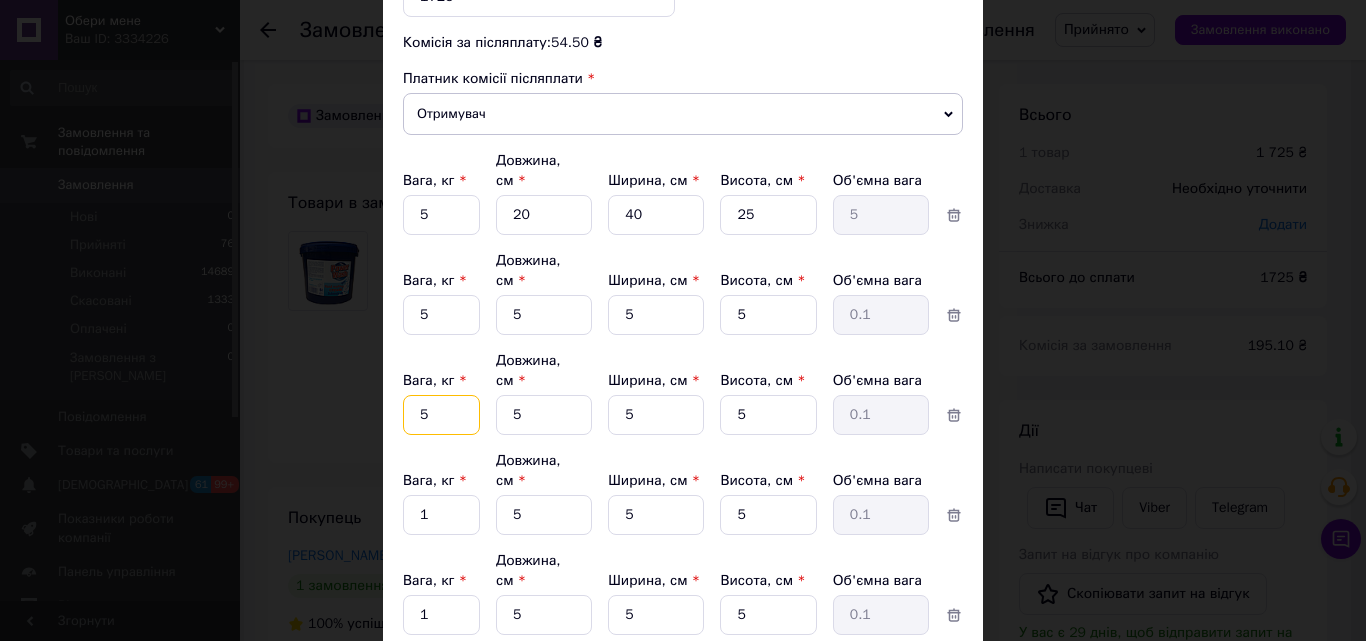 type on "5" 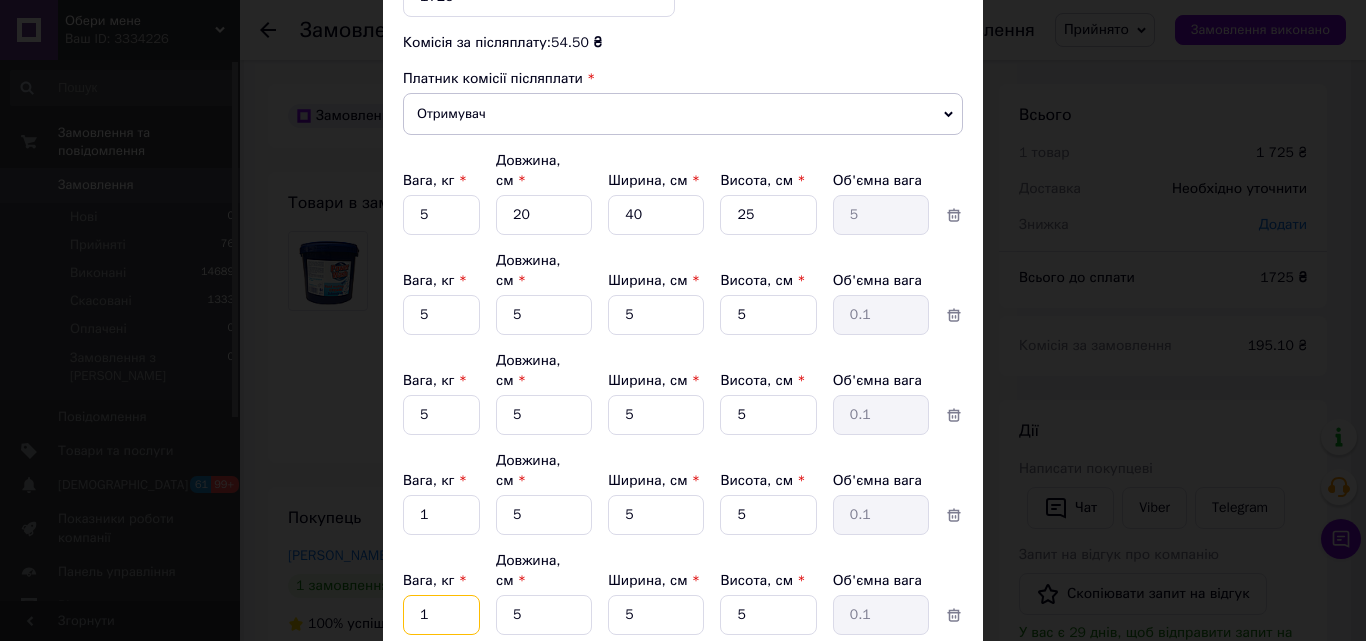 click on "1" at bounding box center [441, 215] 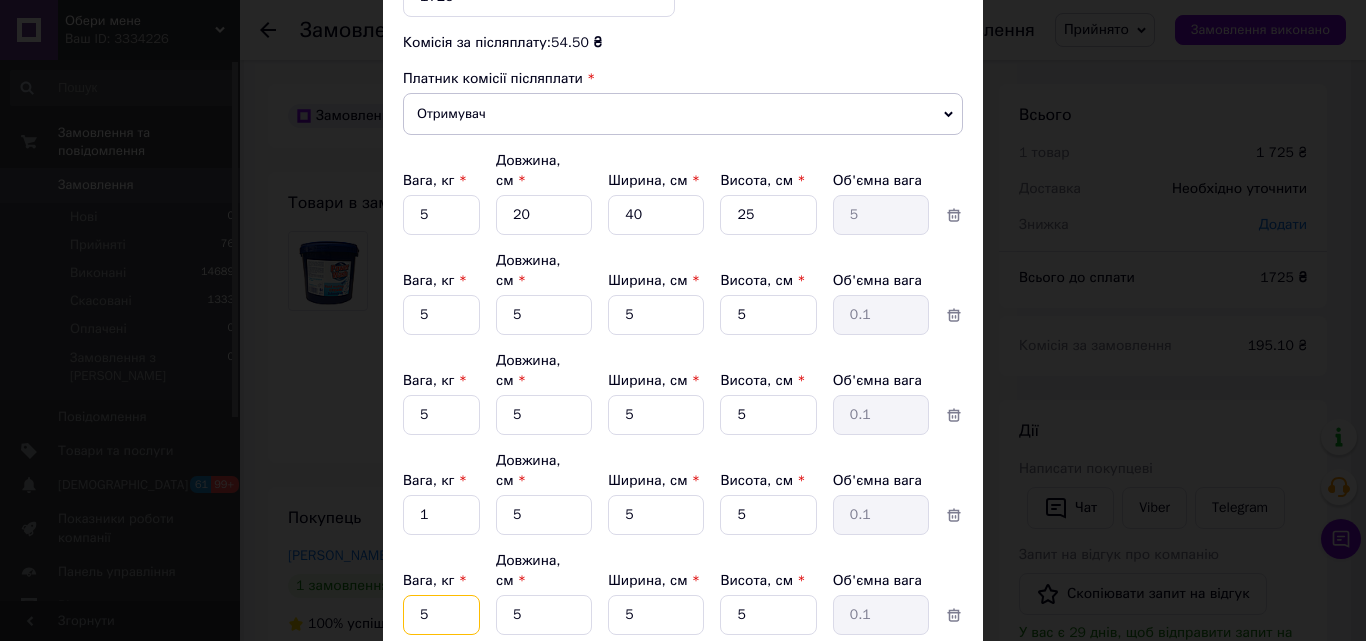 type on "5" 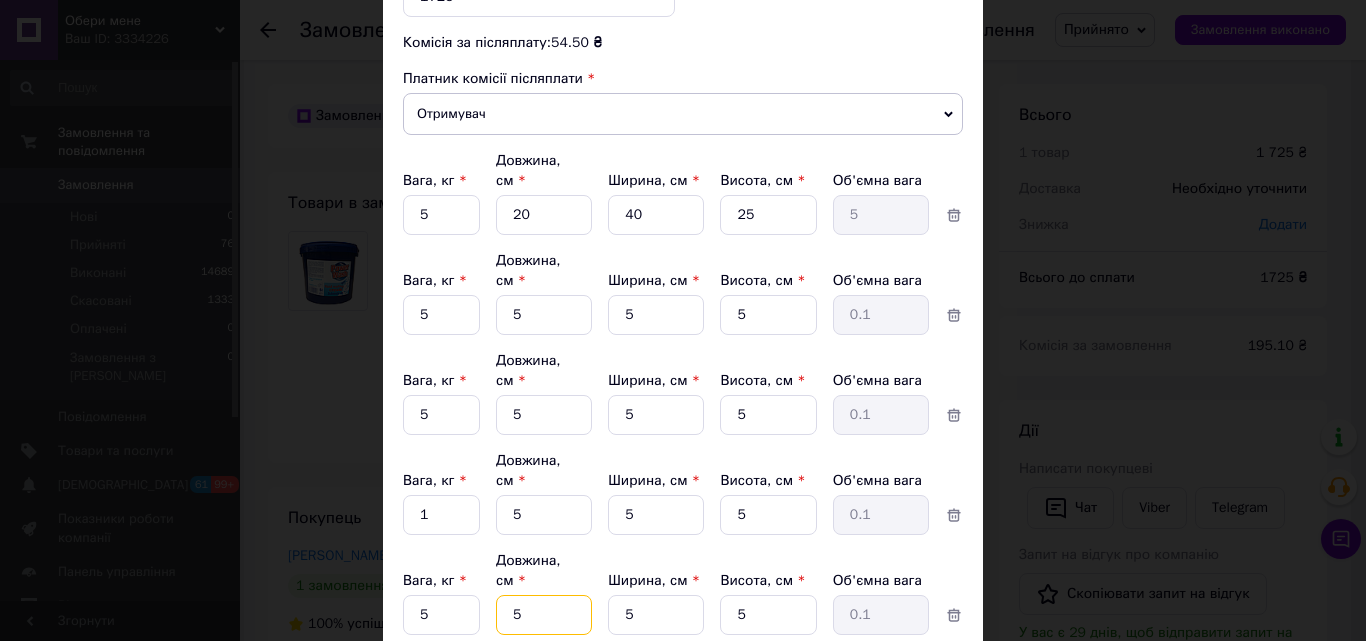 click on "5" at bounding box center (544, 215) 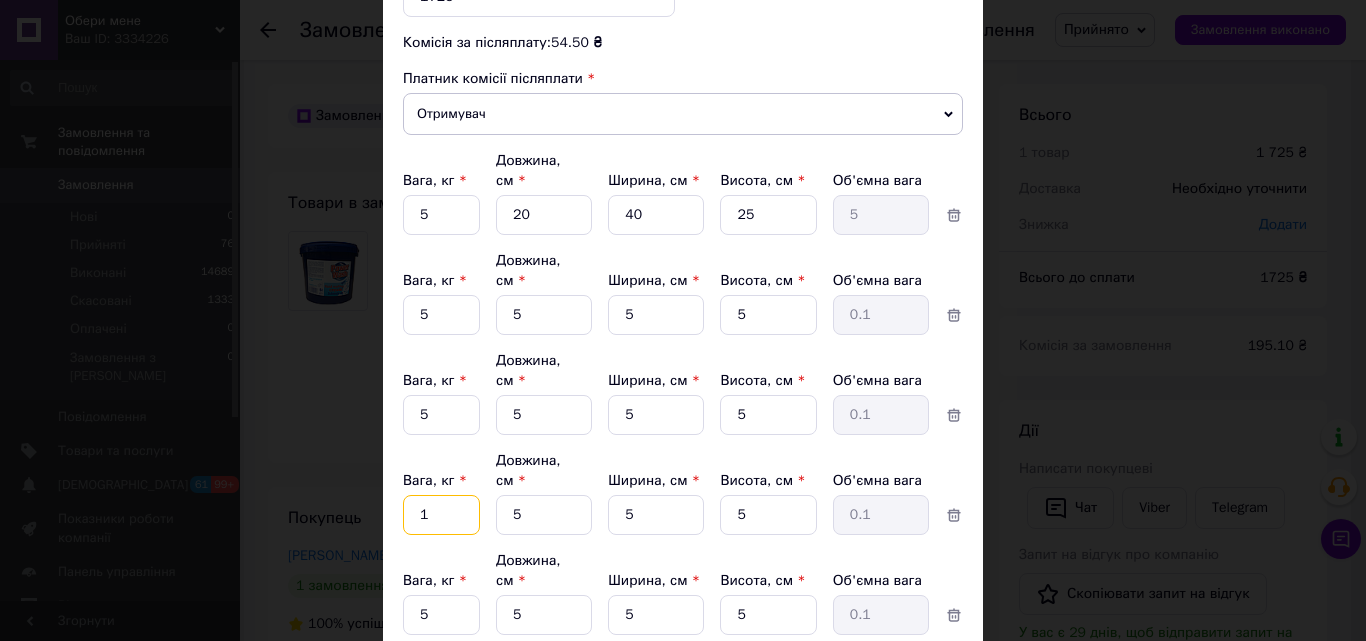 drag, startPoint x: 409, startPoint y: 431, endPoint x: 395, endPoint y: 431, distance: 14 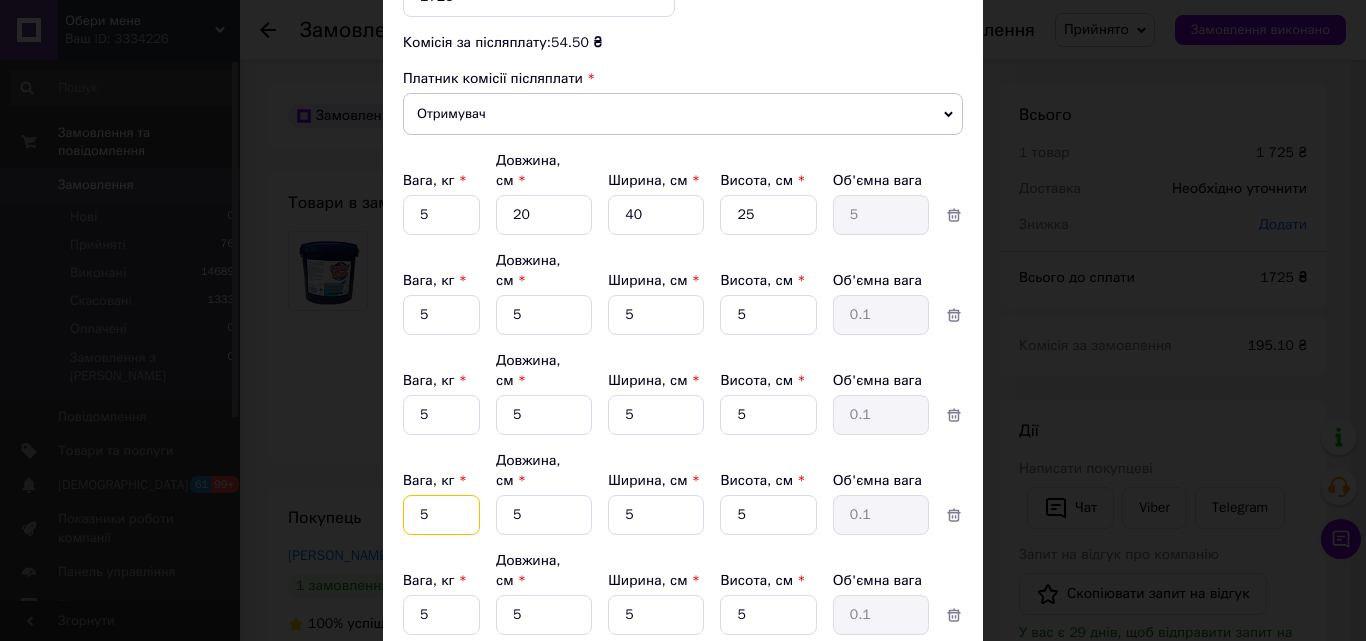 type on "5" 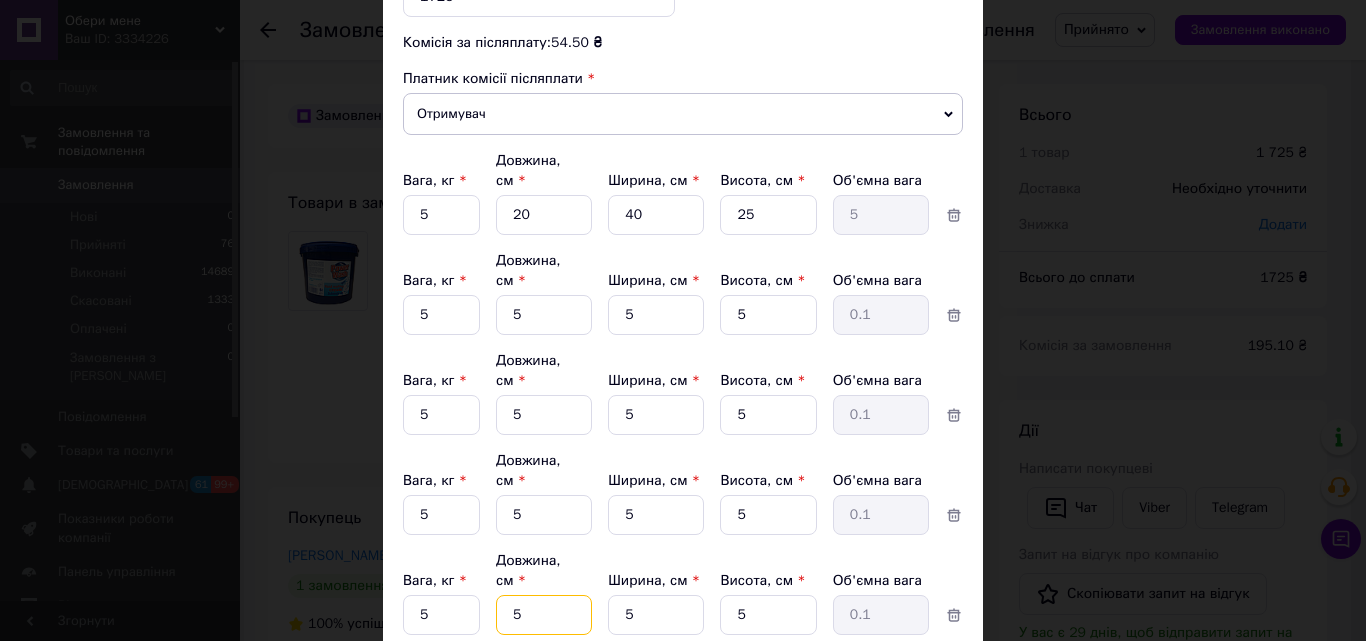 drag, startPoint x: 525, startPoint y: 511, endPoint x: 494, endPoint y: 511, distance: 31 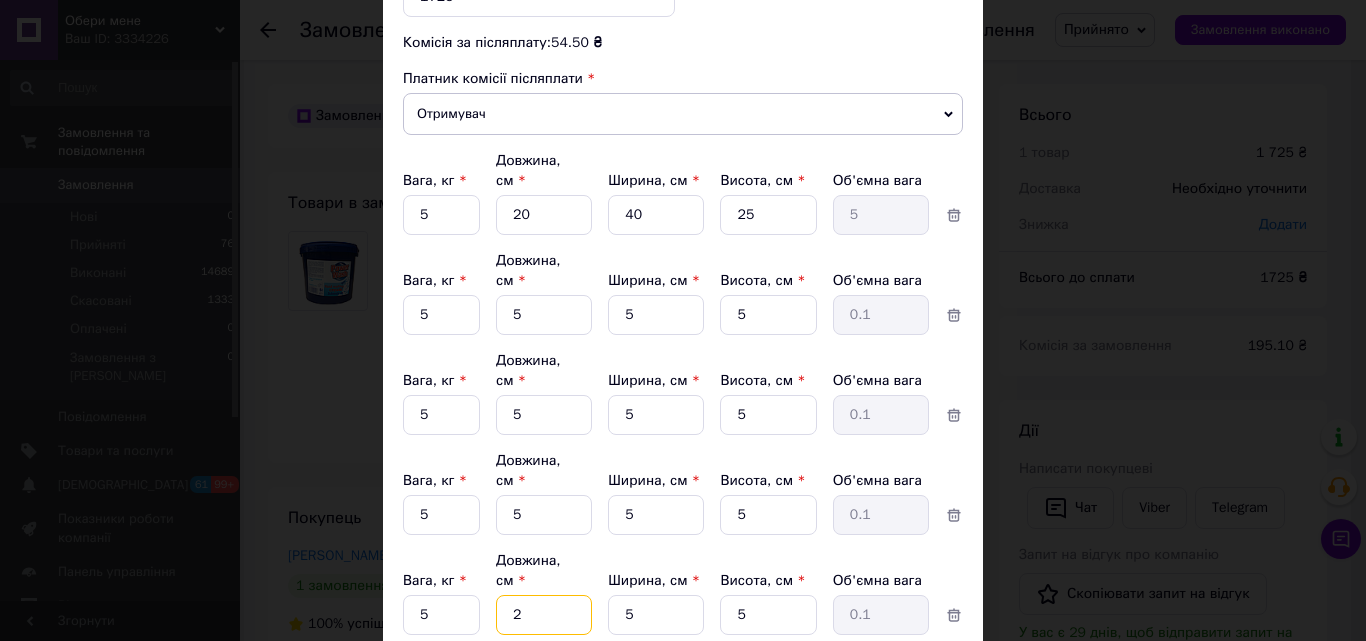 type on "20" 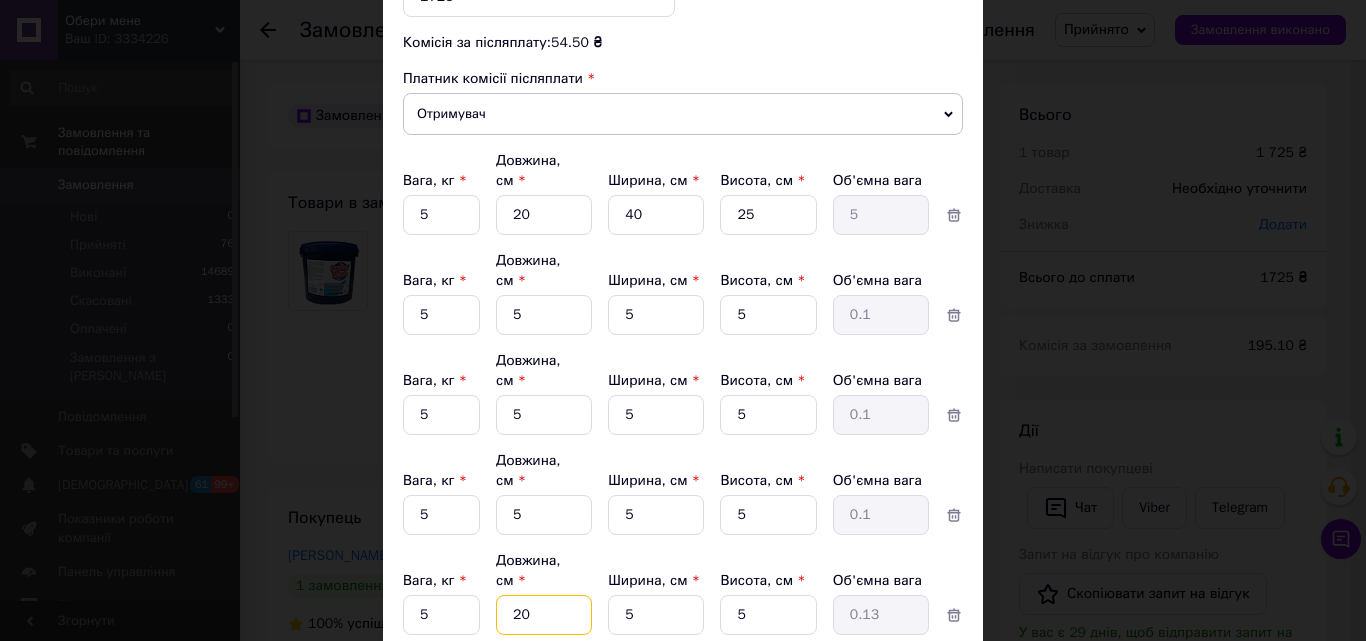 type on "20" 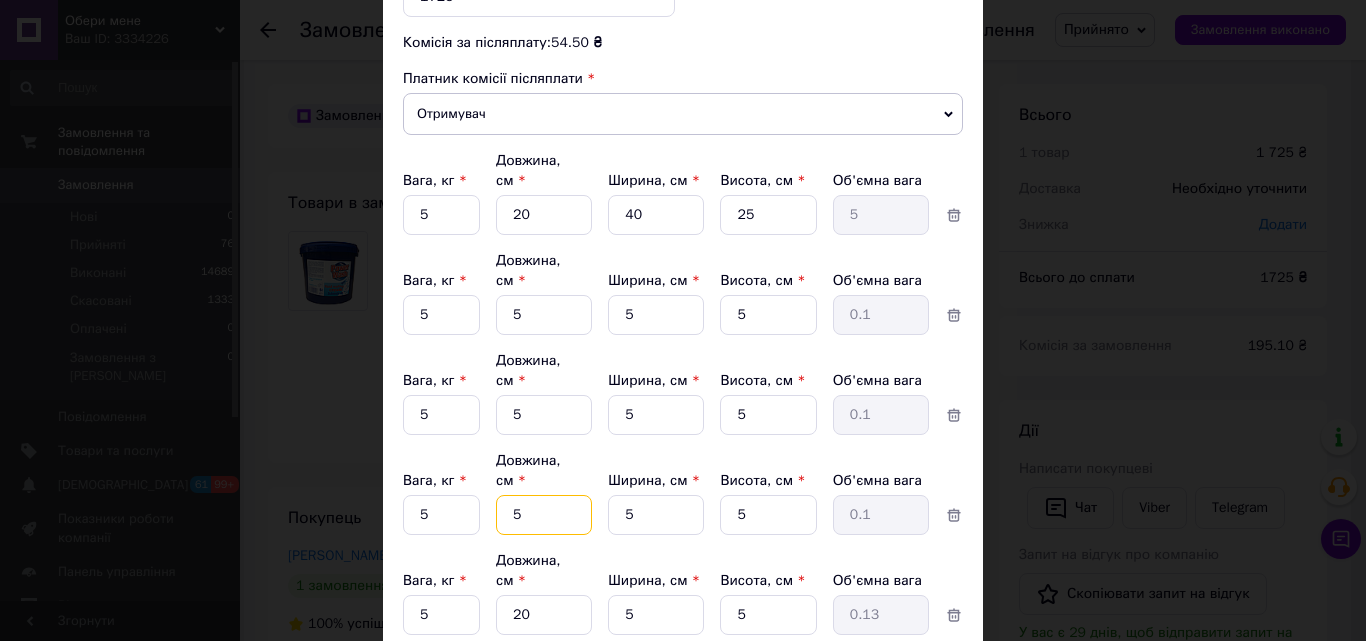drag, startPoint x: 510, startPoint y: 440, endPoint x: 548, endPoint y: 444, distance: 38.209946 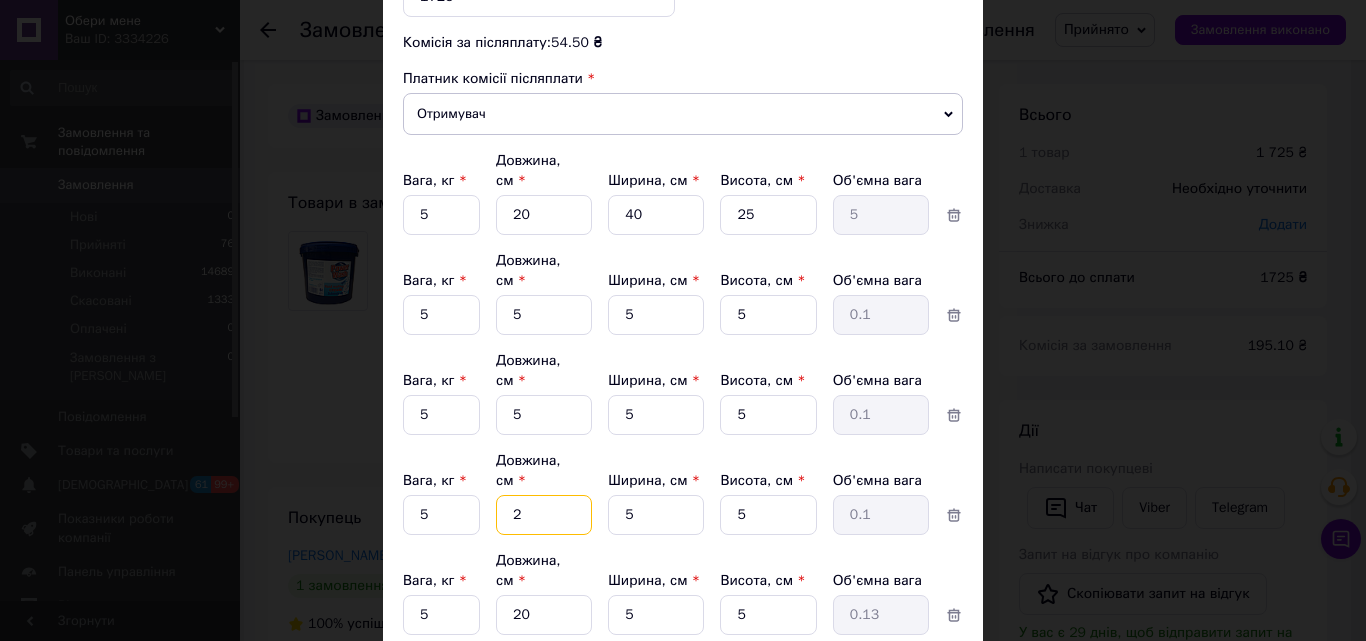type on "20" 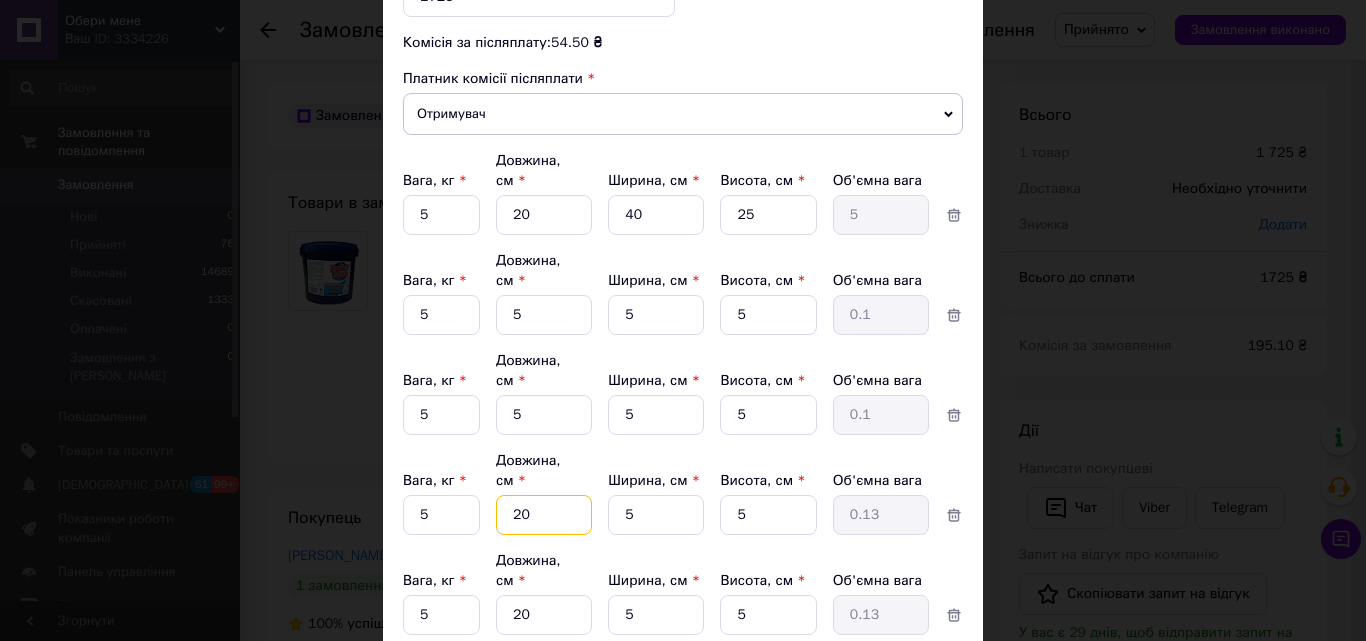 type on "20" 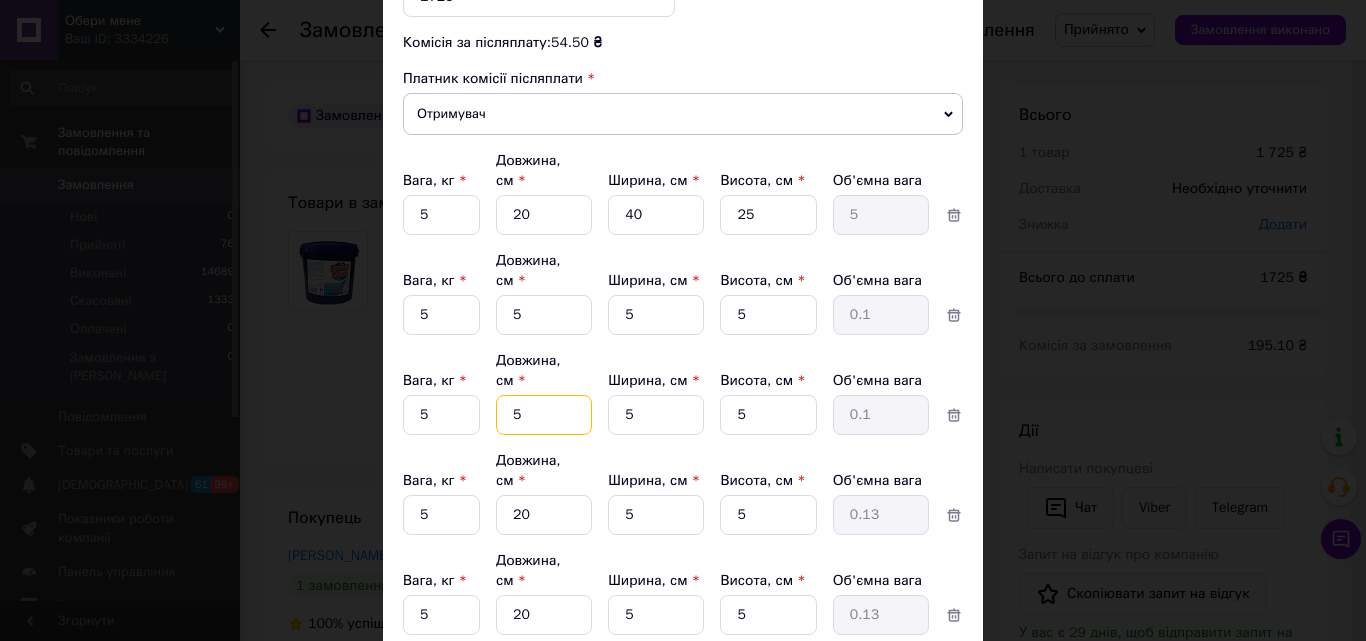 drag, startPoint x: 512, startPoint y: 352, endPoint x: 543, endPoint y: 356, distance: 31.257 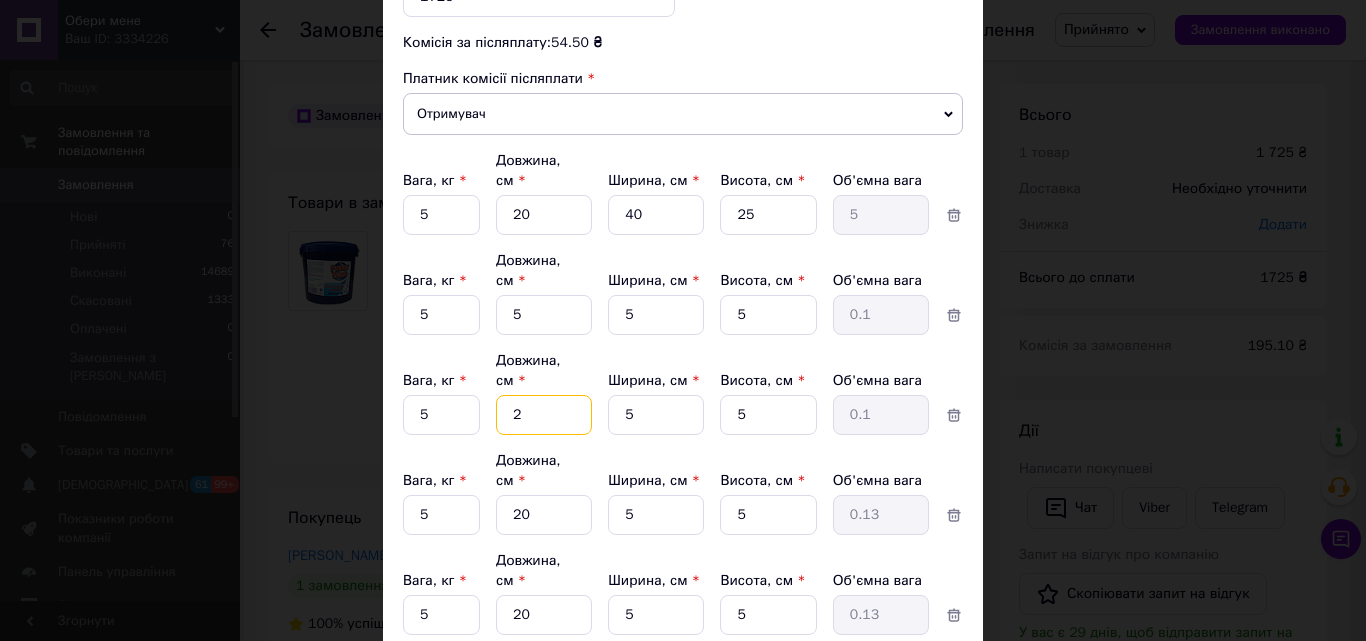 type on "20" 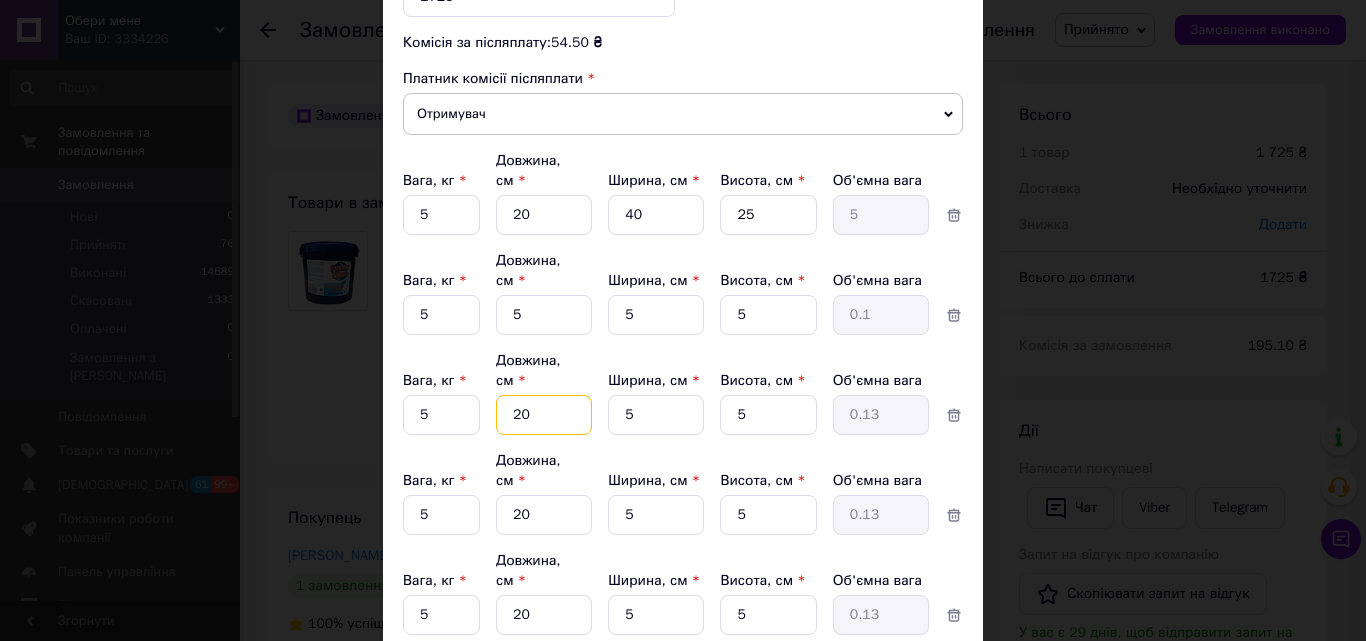 type on "20" 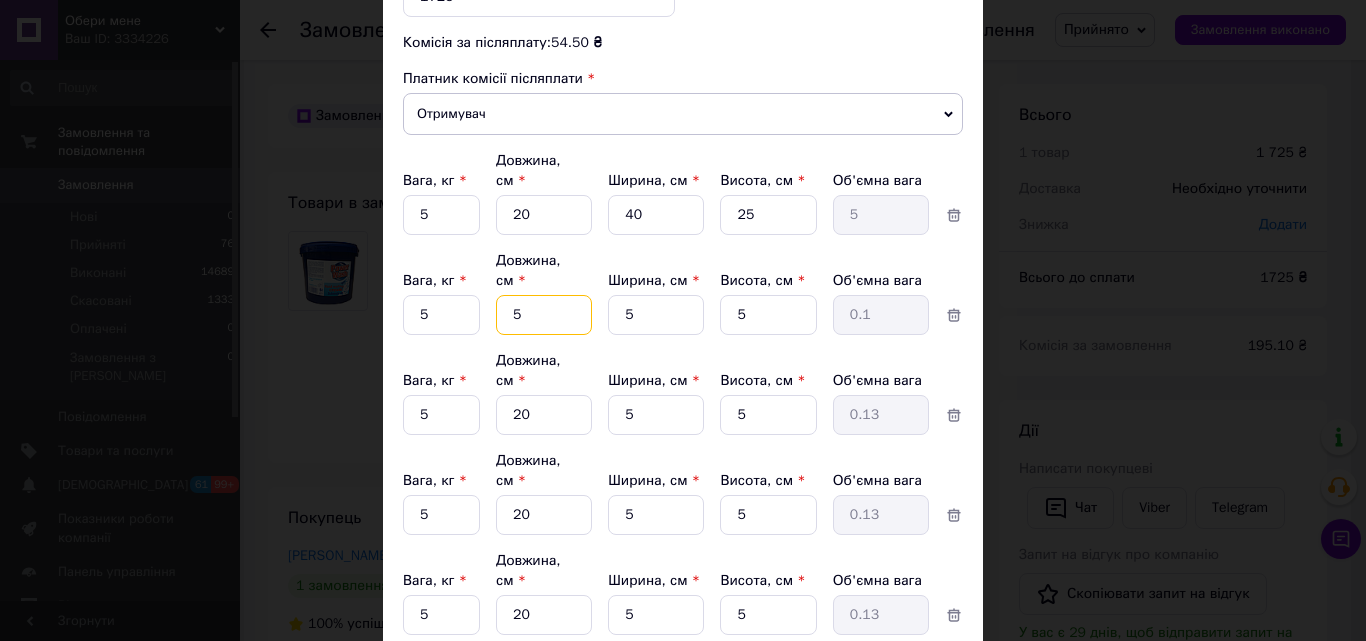 drag, startPoint x: 503, startPoint y: 267, endPoint x: 545, endPoint y: 266, distance: 42.0119 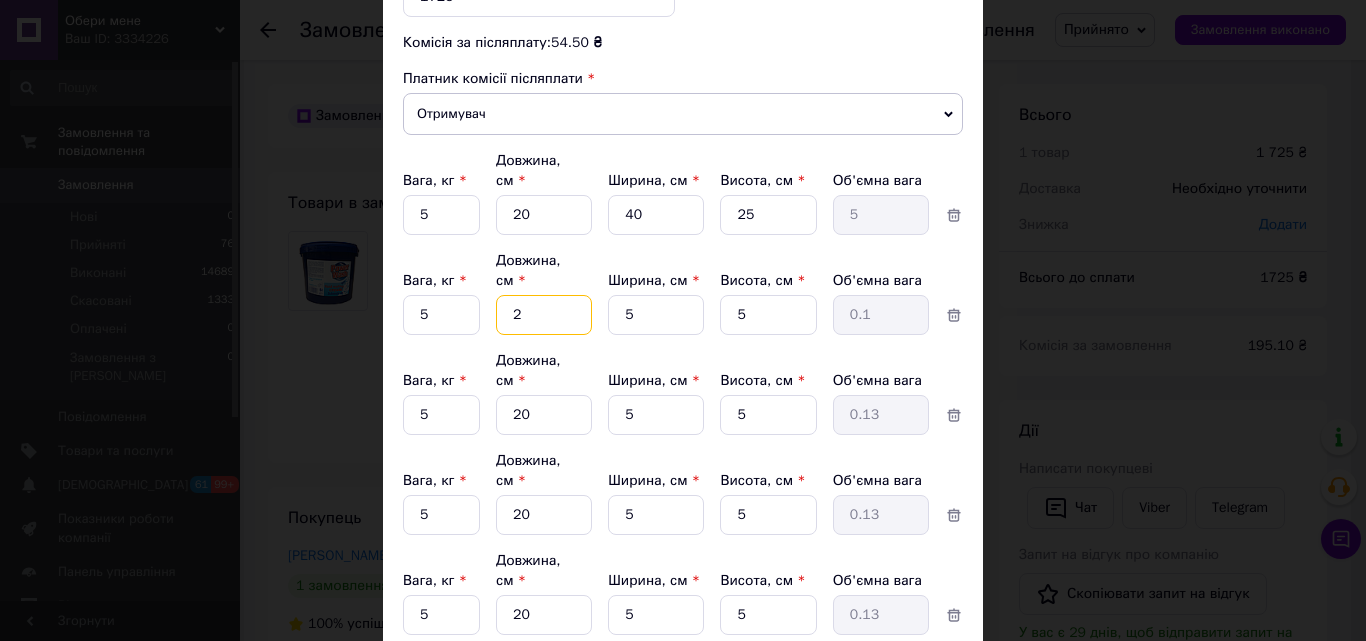 type on "20" 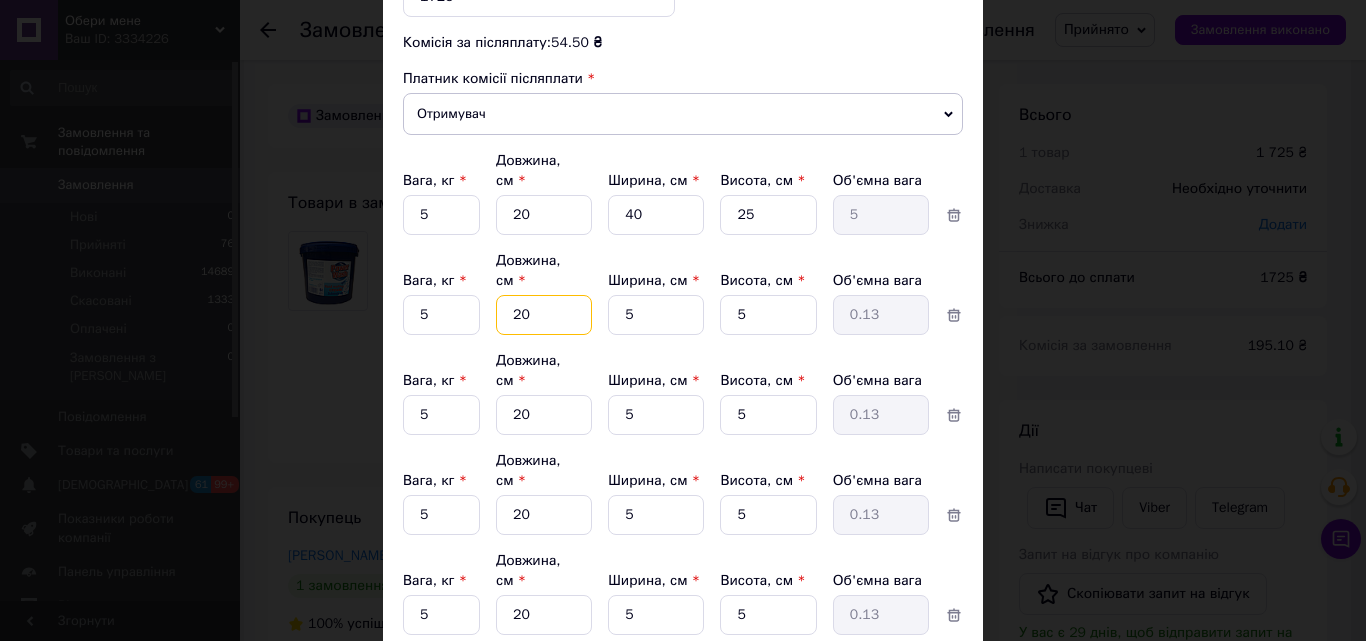 type on "20" 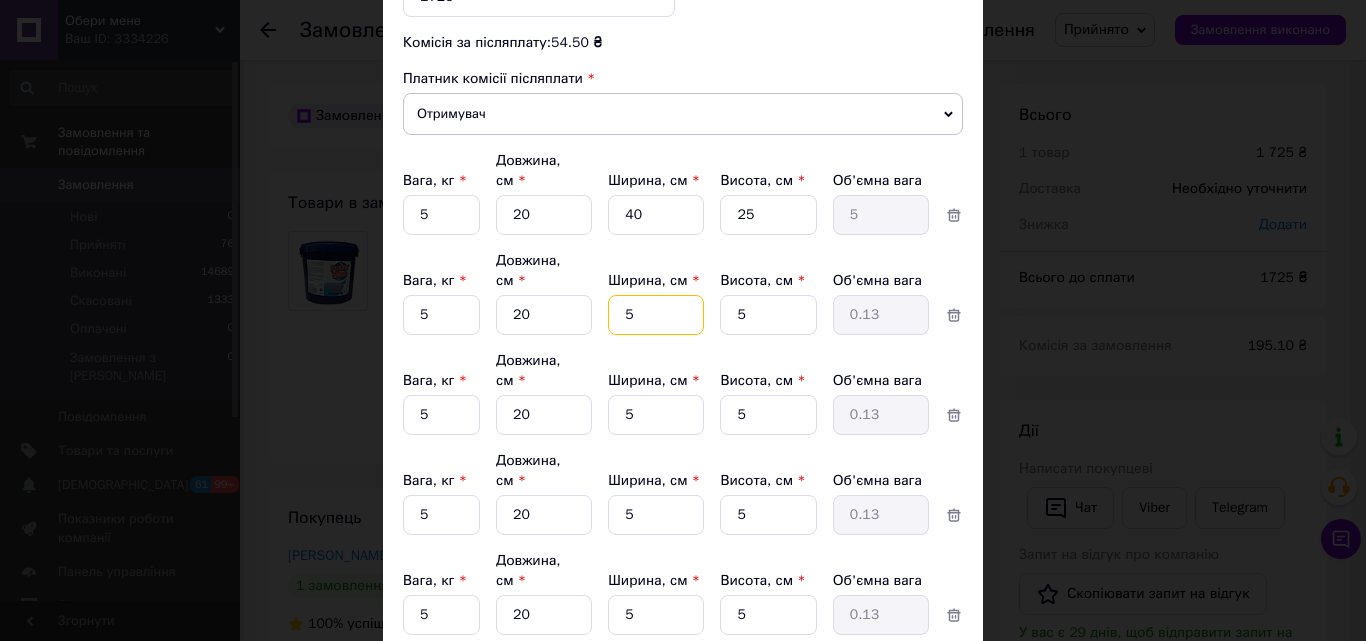 click on "Вага, кг   * 5 Довжина, см   * 20 Ширина, см   * 5 Висота, см   * 5 Об'ємна вага 0.13" at bounding box center (683, 293) 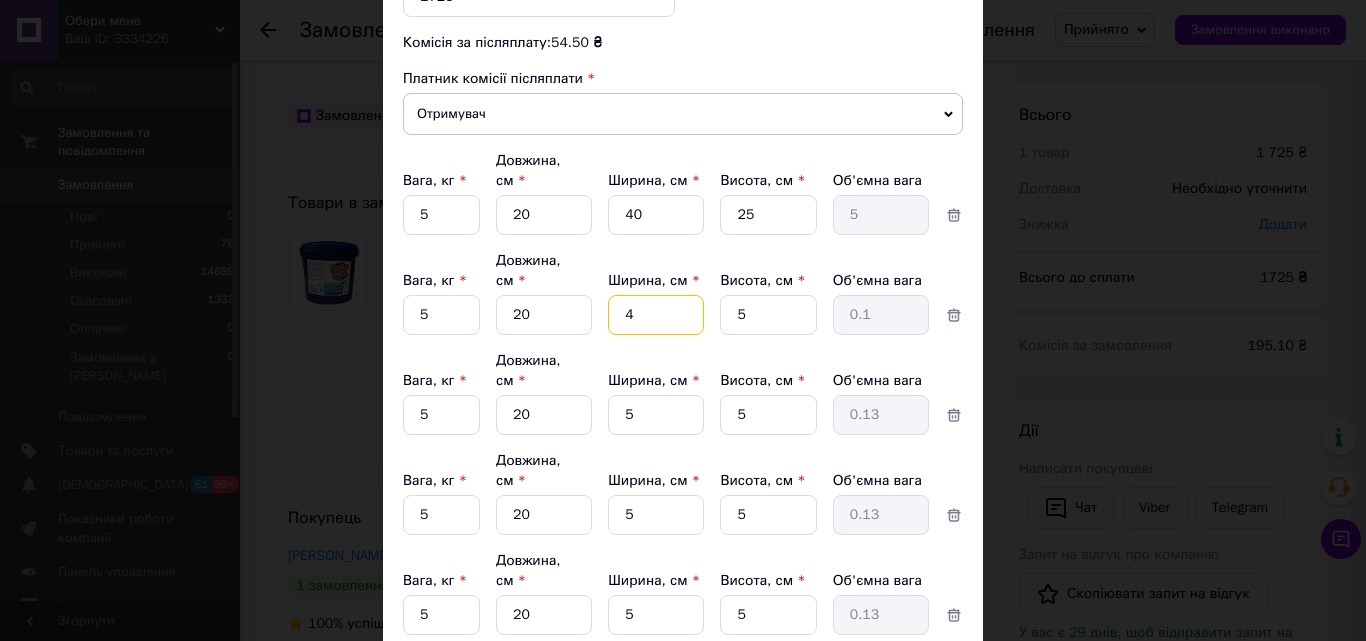 type on "40" 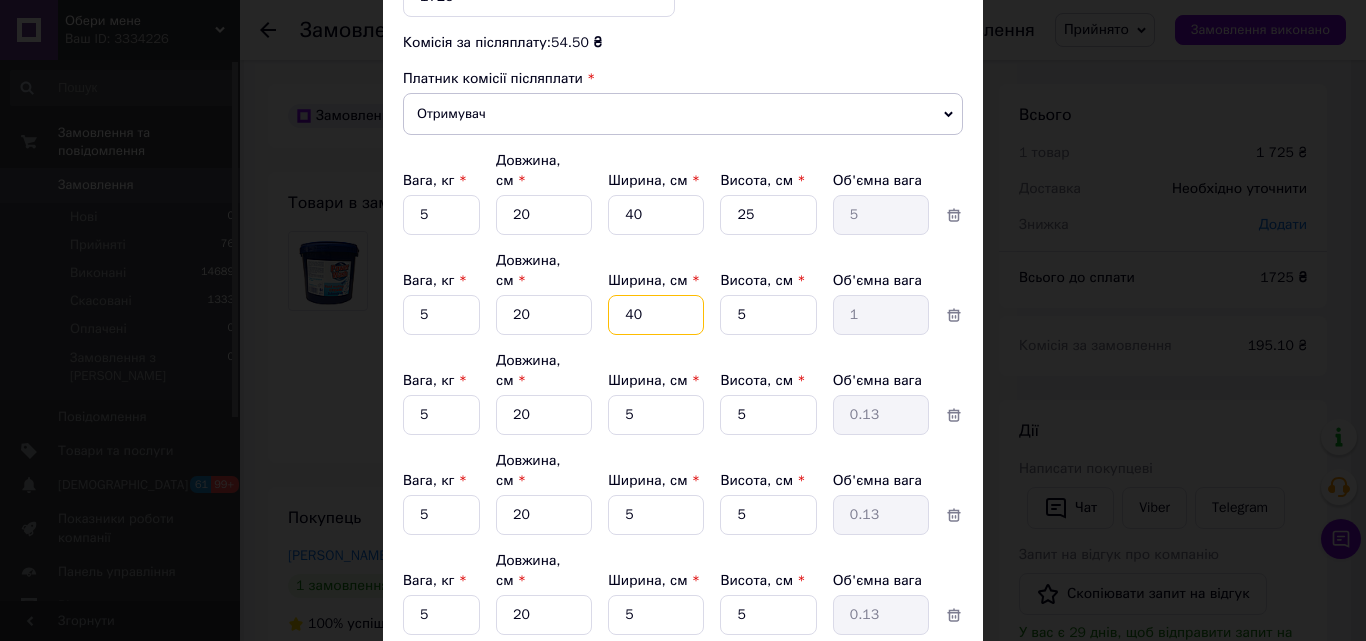 type on "40" 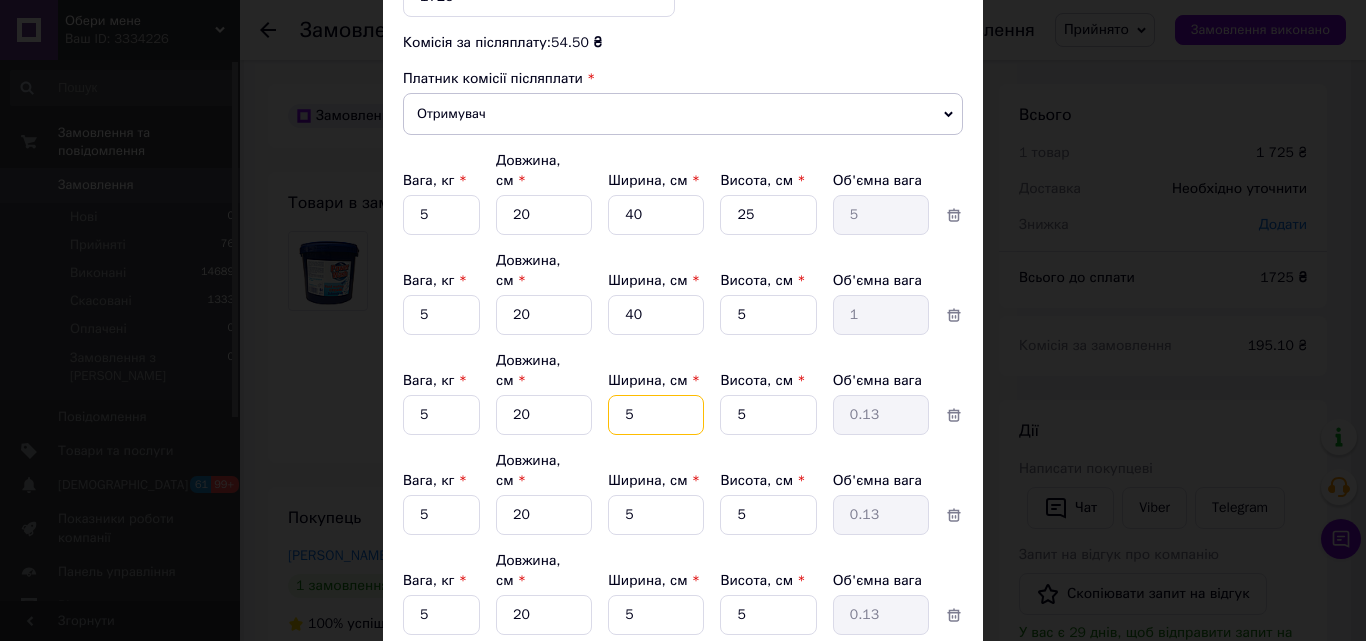 click on "5" at bounding box center [656, 215] 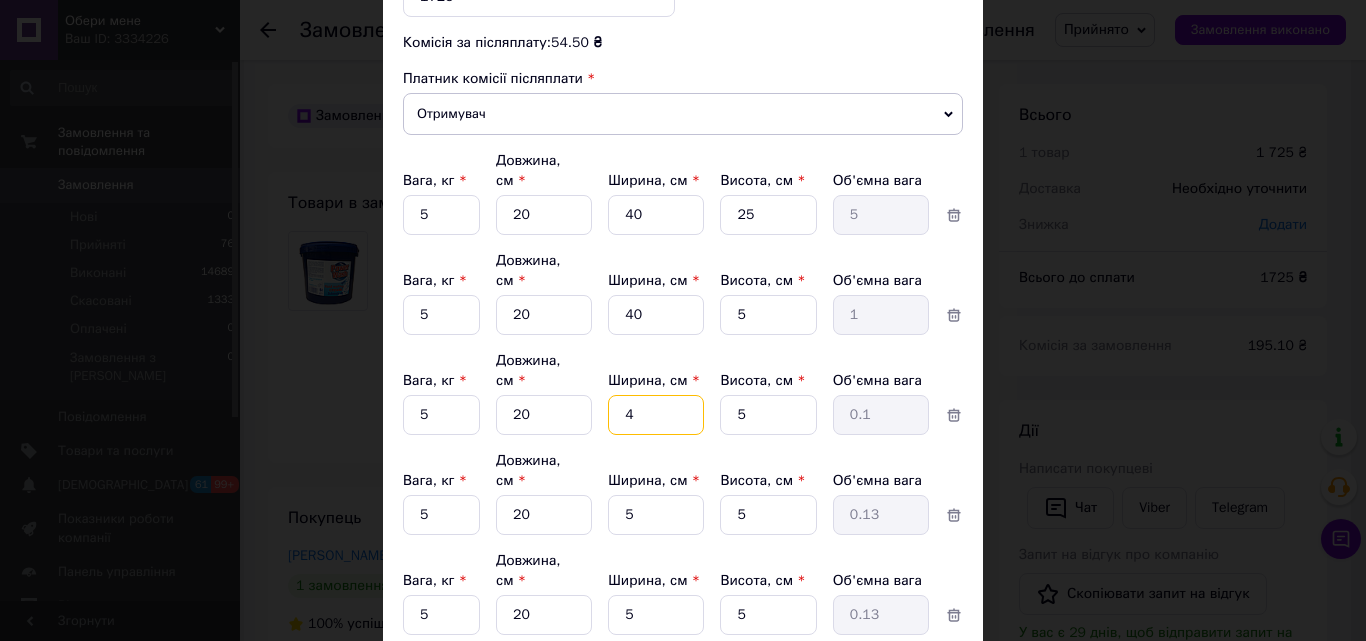 type on "40" 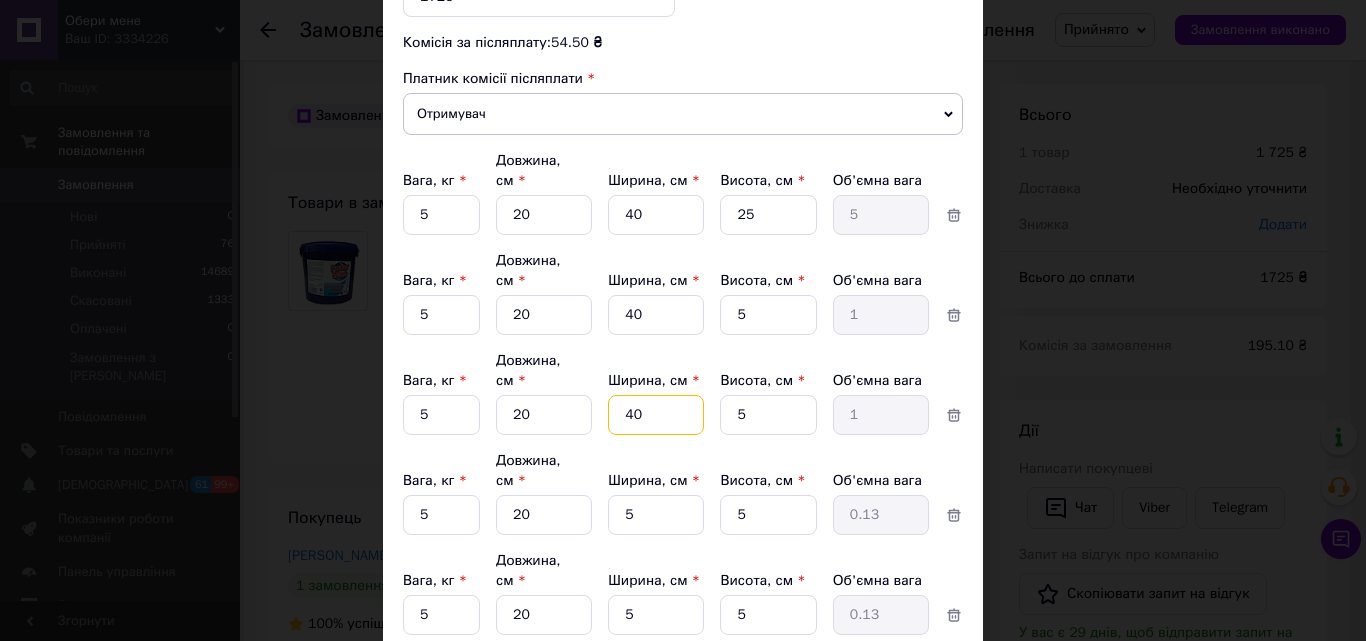 type on "40" 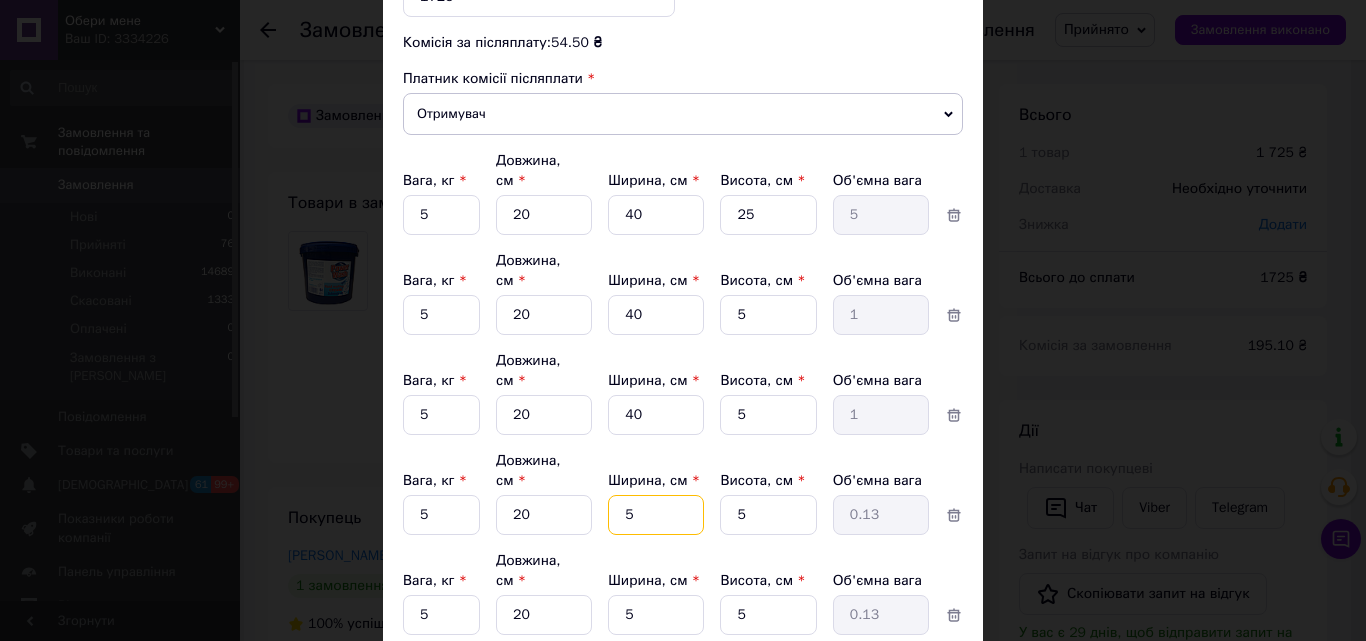 drag, startPoint x: 650, startPoint y: 442, endPoint x: 669, endPoint y: 443, distance: 19.026299 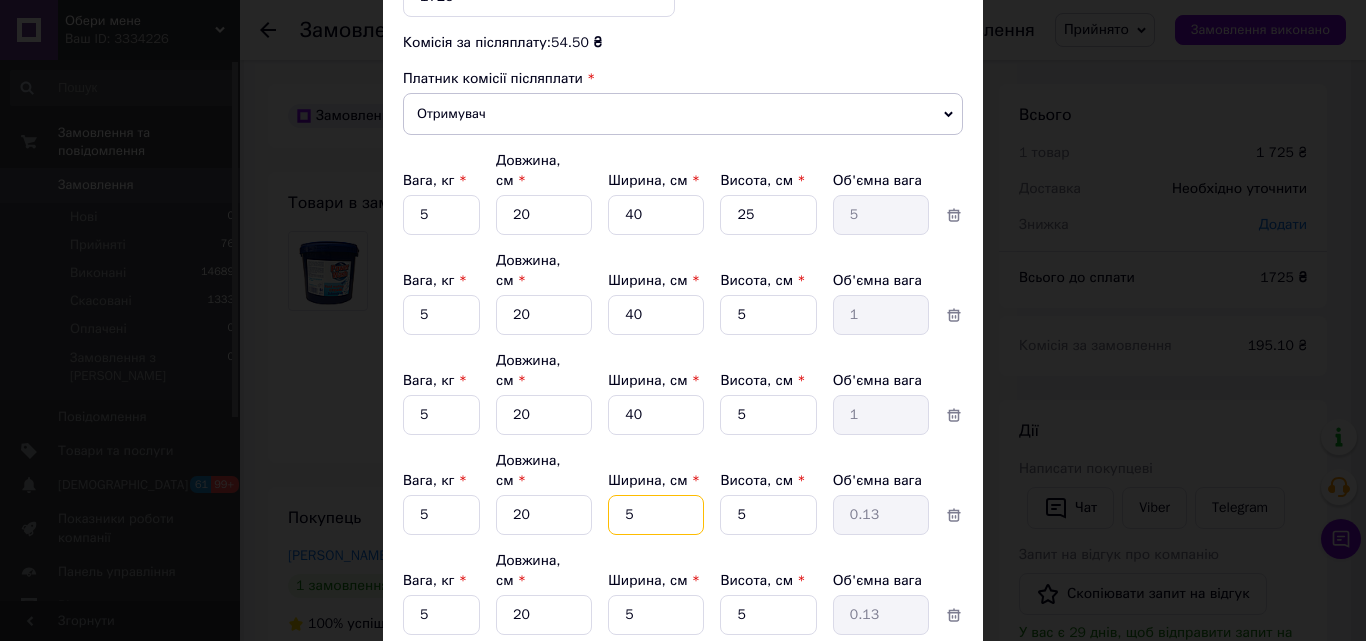 type on "4" 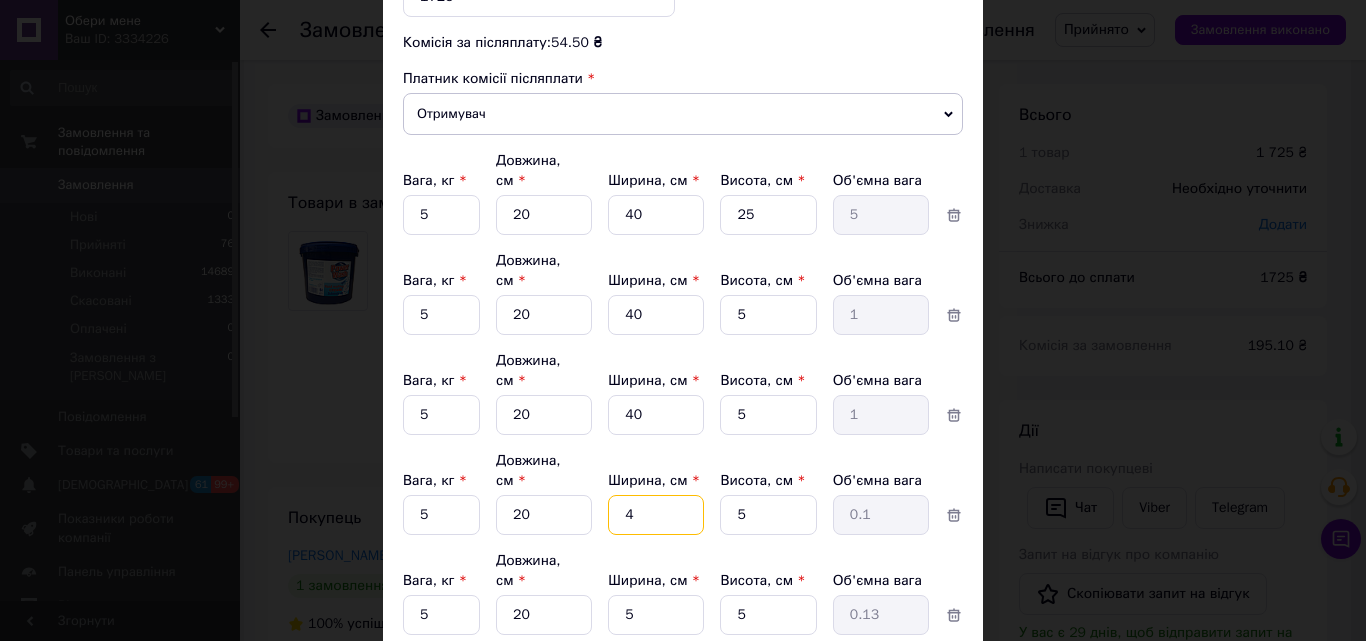 type on "40" 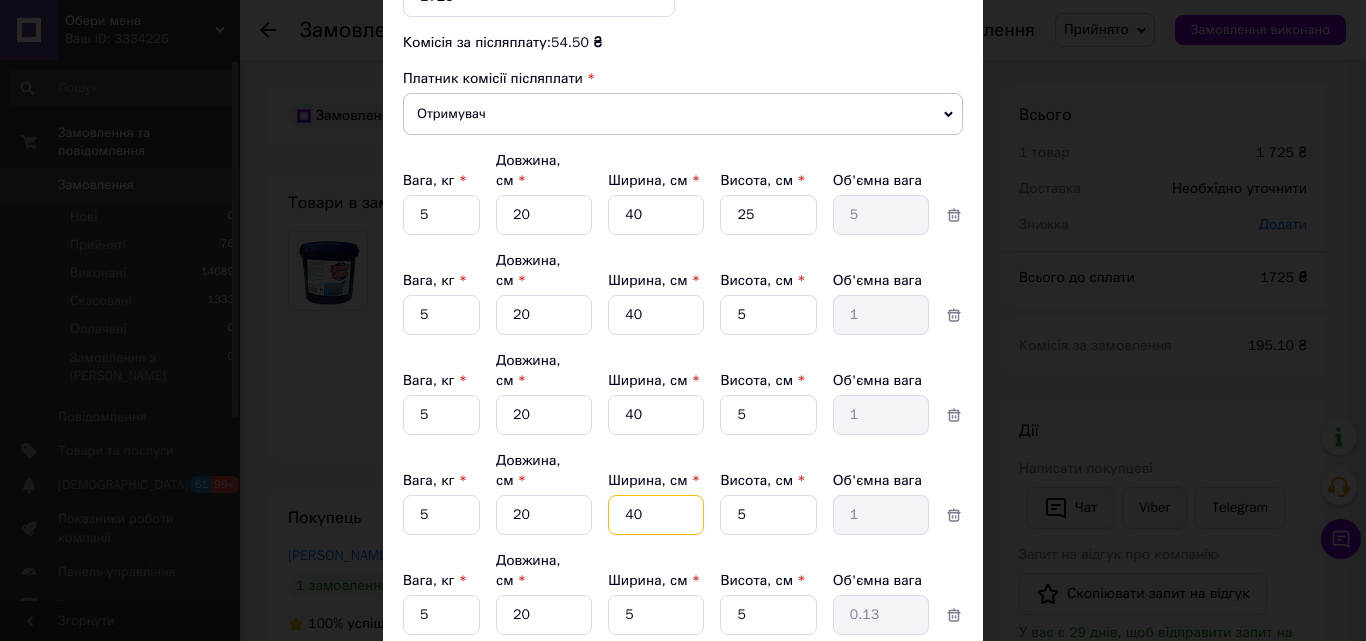 type on "40" 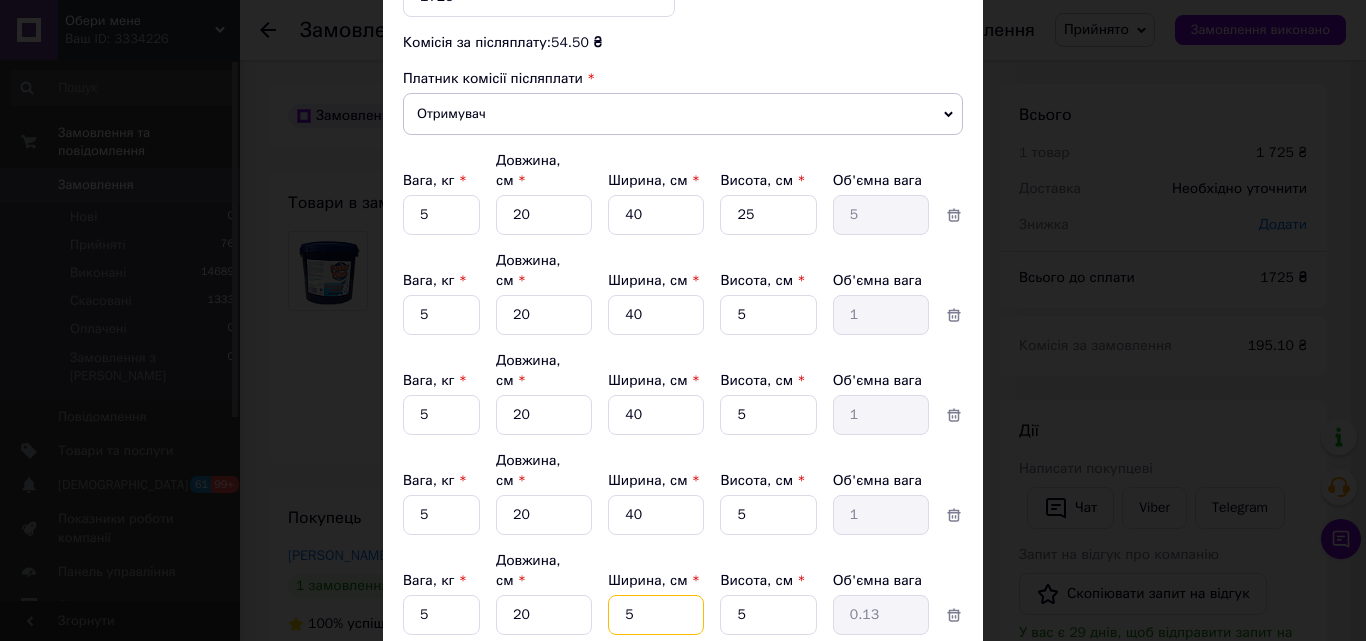 drag, startPoint x: 621, startPoint y: 508, endPoint x: 659, endPoint y: 509, distance: 38.013157 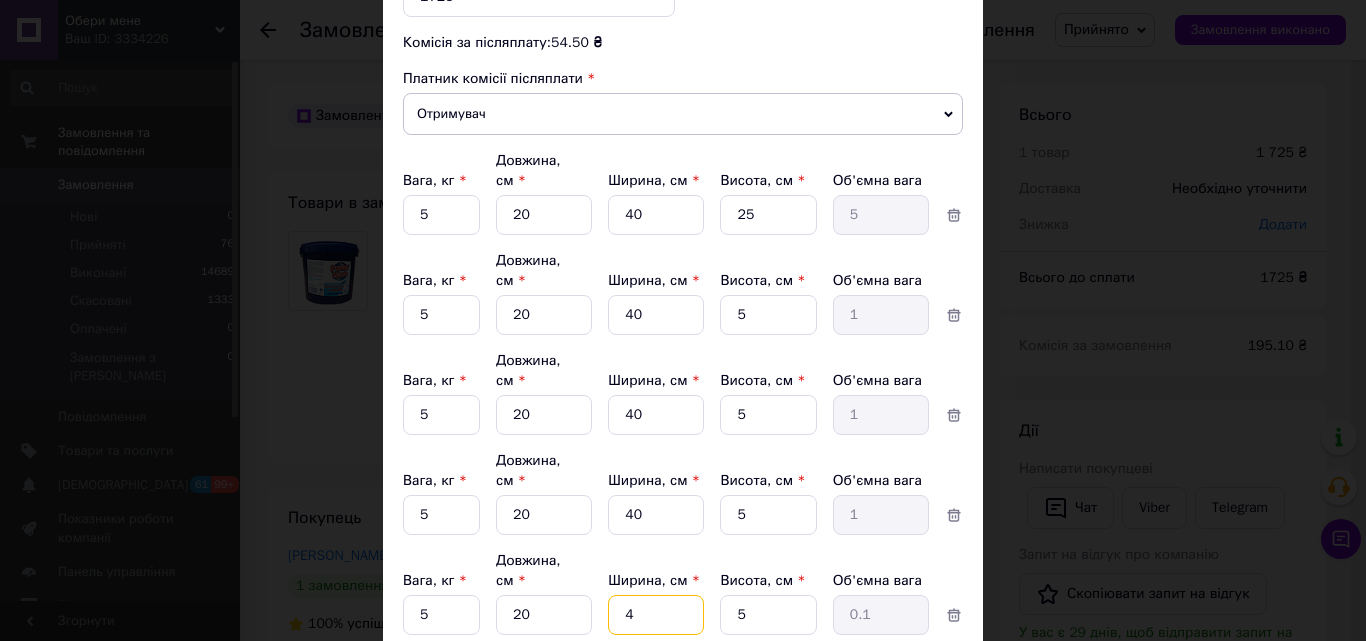 type on "40" 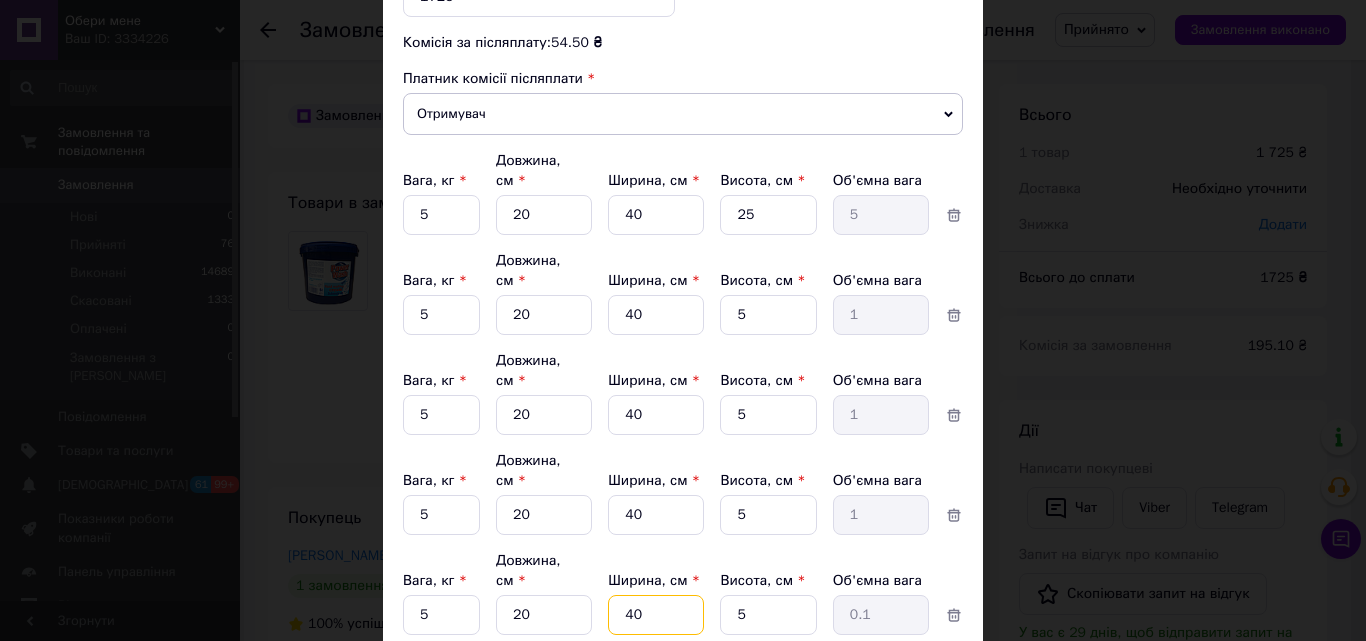 type on "1" 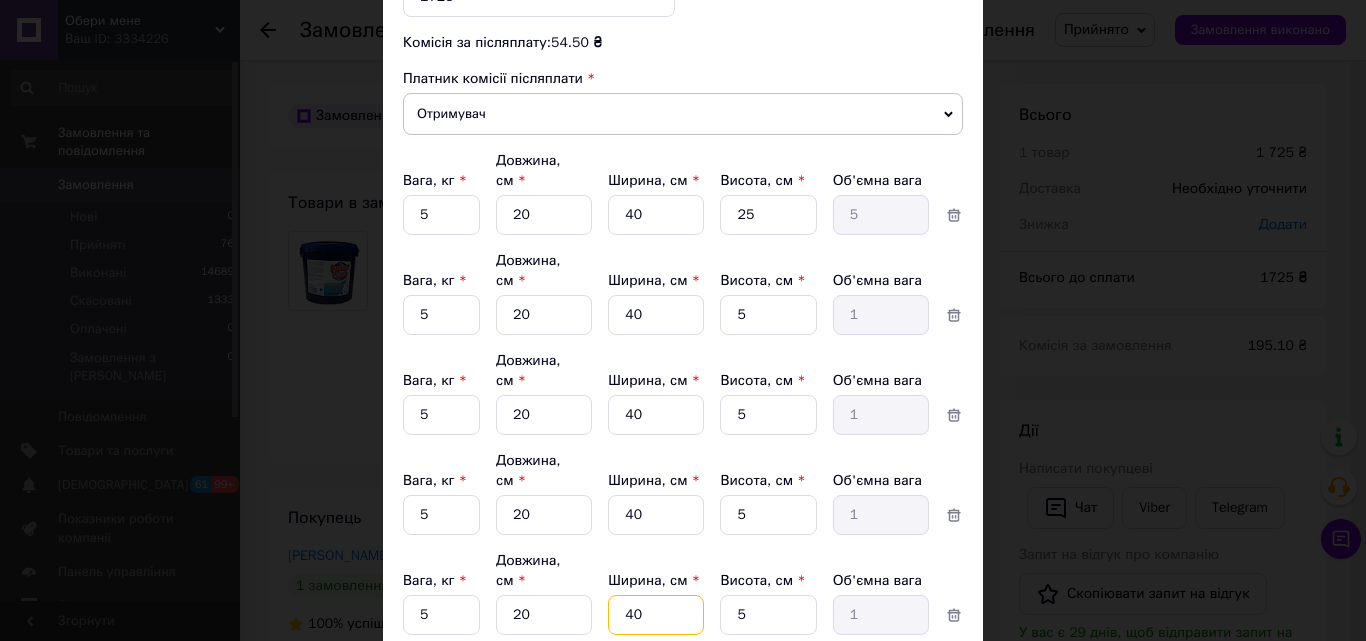 type on "40" 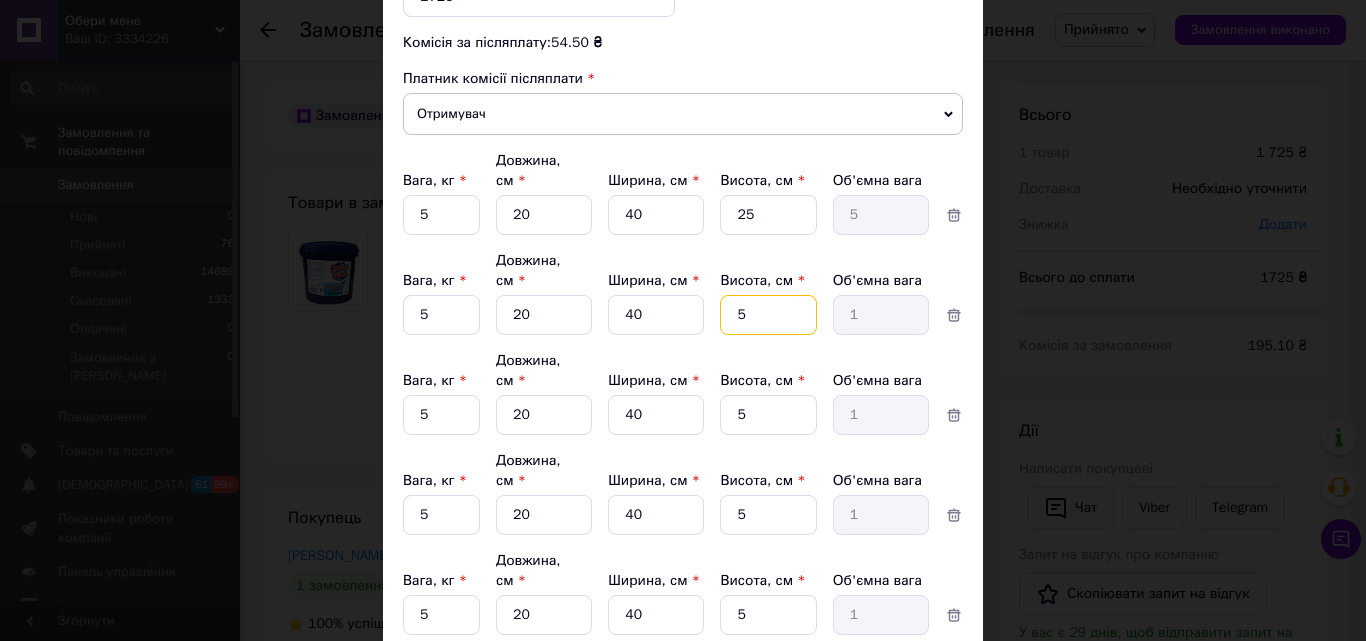 click on "5" at bounding box center [768, 215] 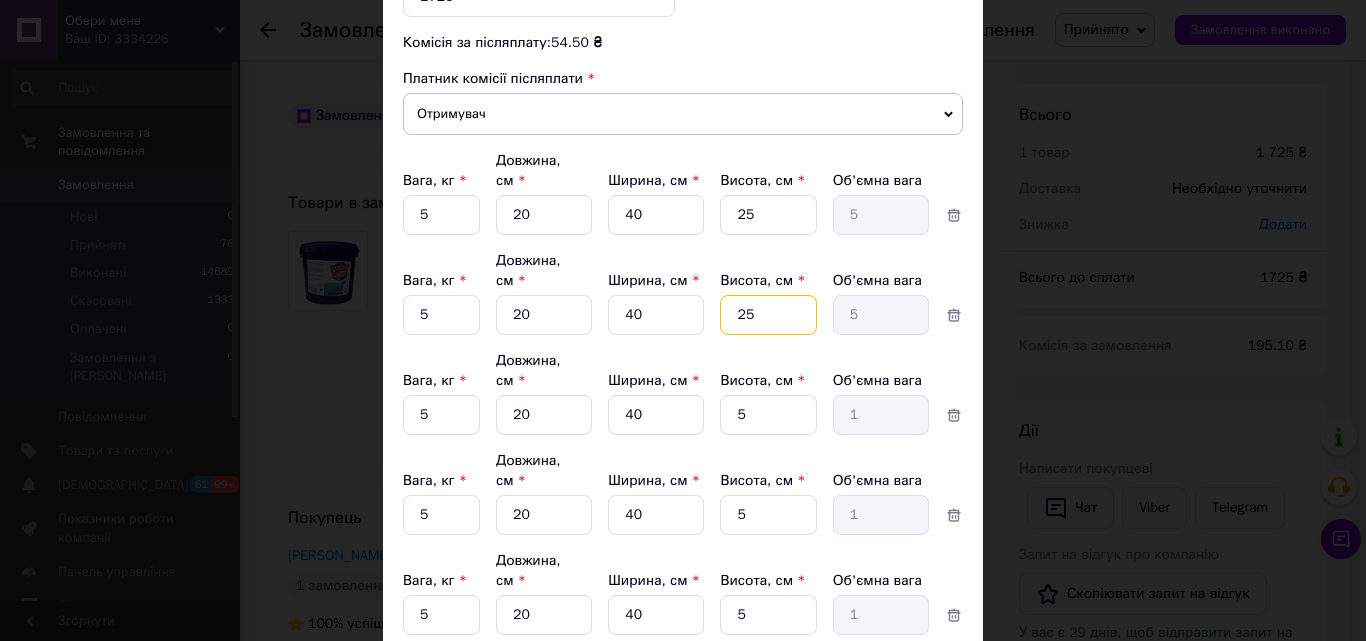 type on "25" 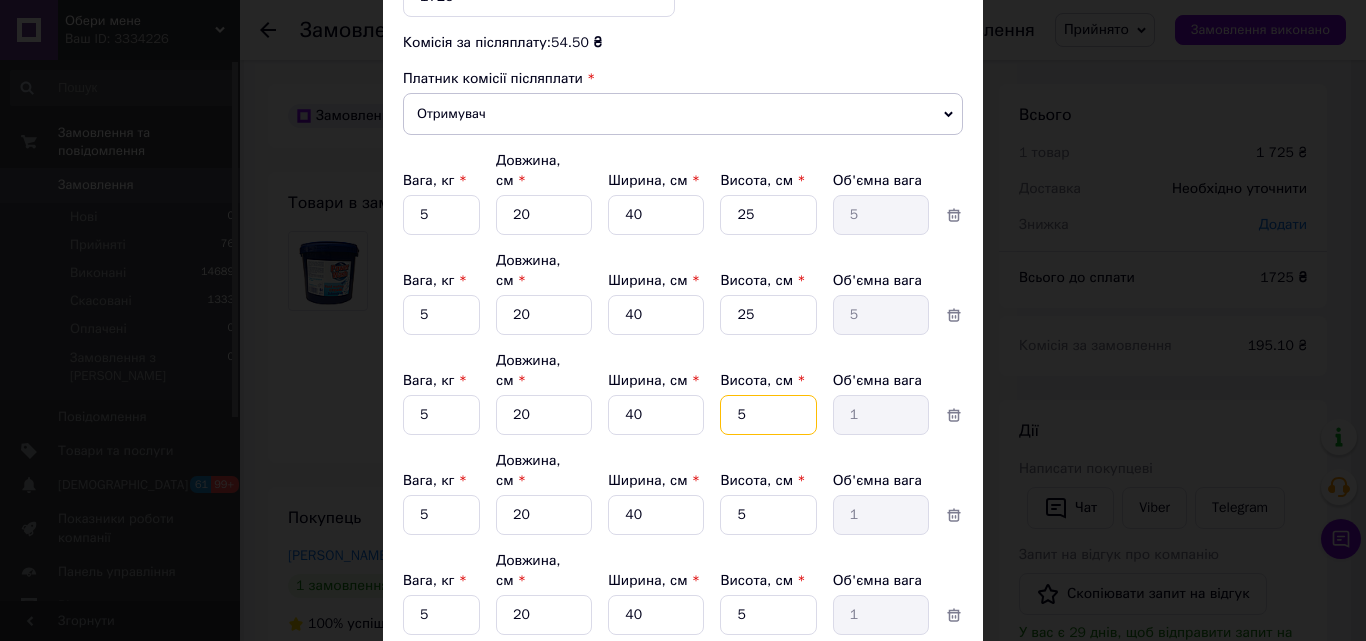 click on "5" at bounding box center (768, 215) 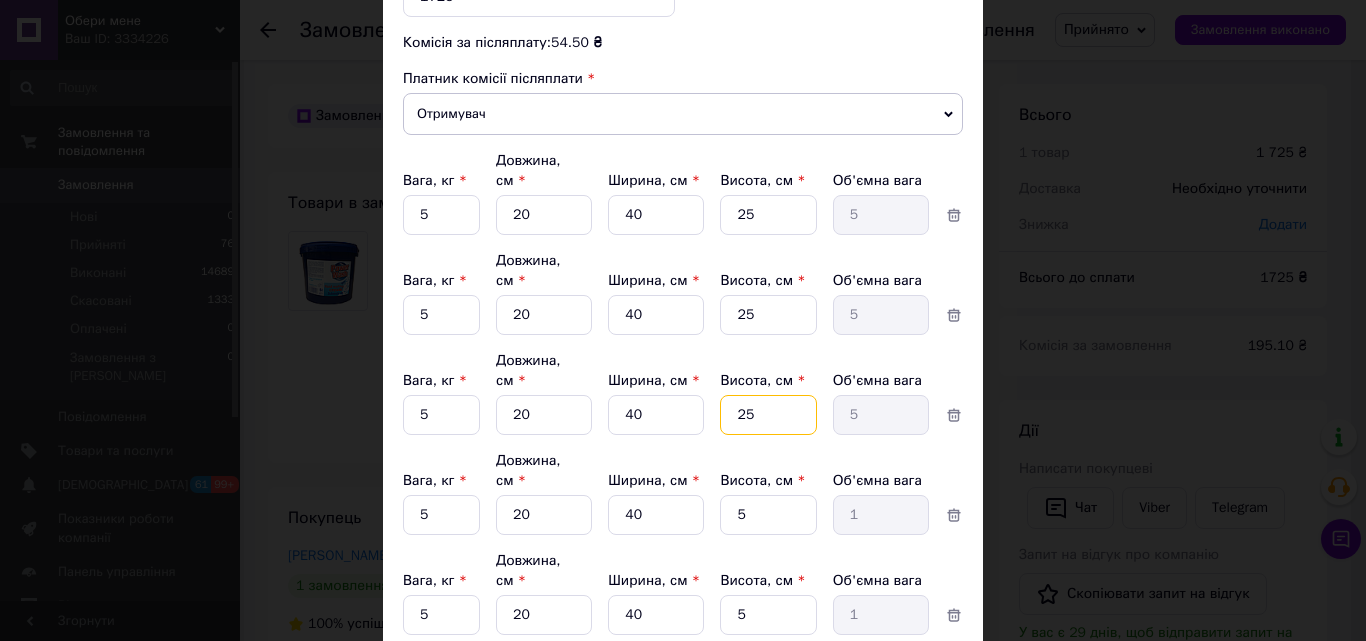 type on "25" 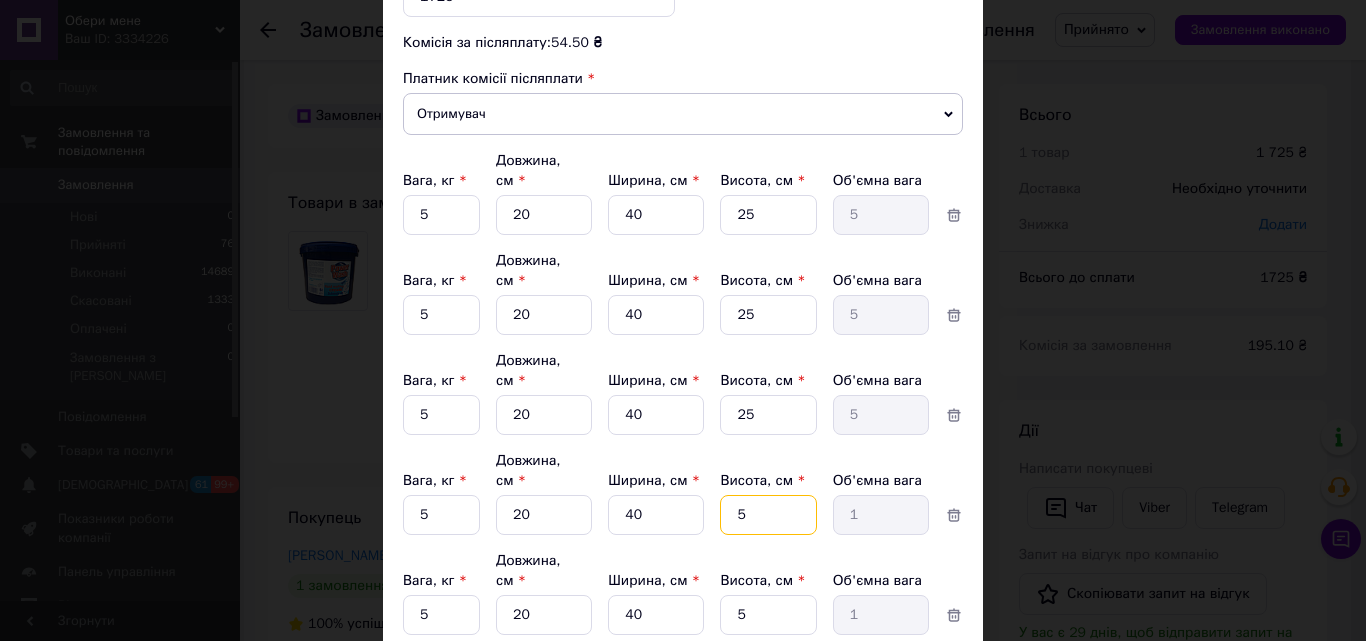 click on "5" at bounding box center [768, 215] 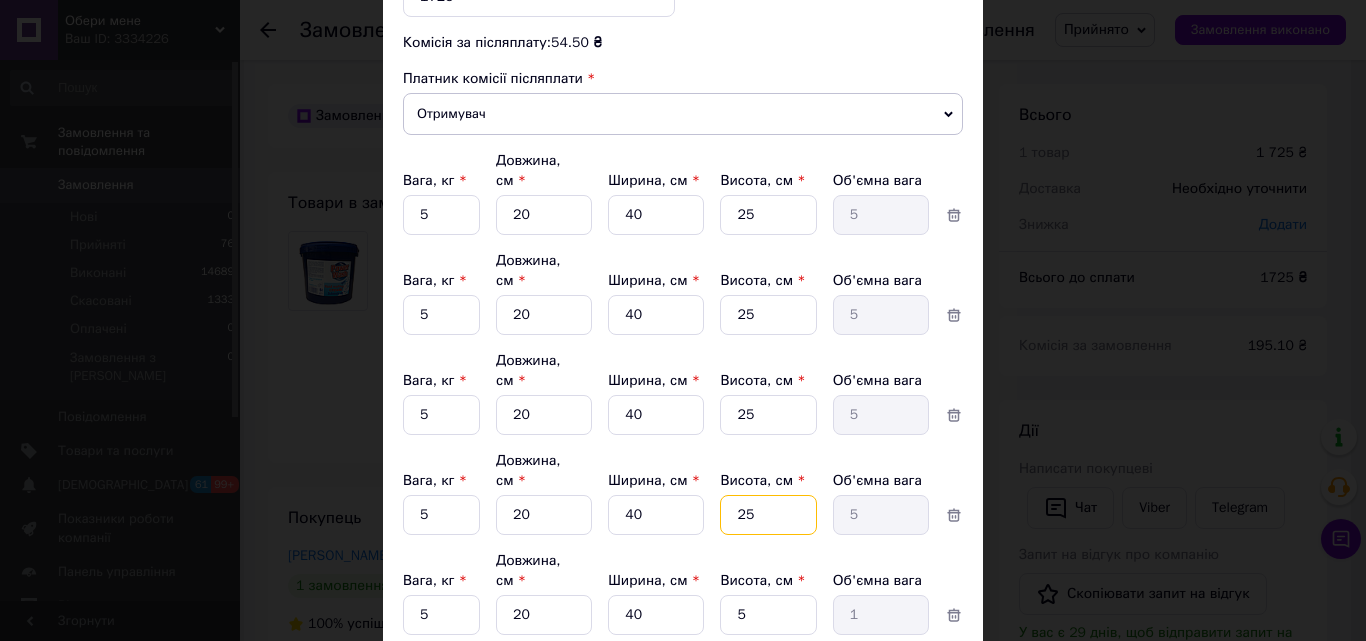 type on "25" 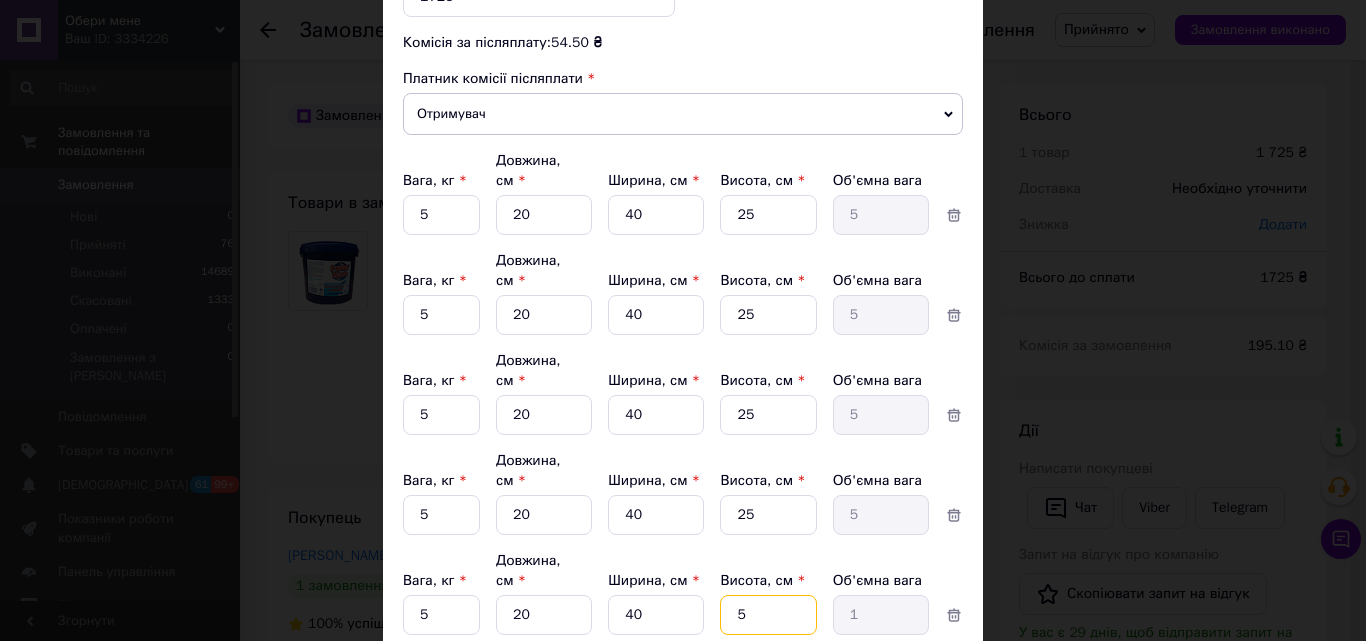 click on "5" at bounding box center (768, 215) 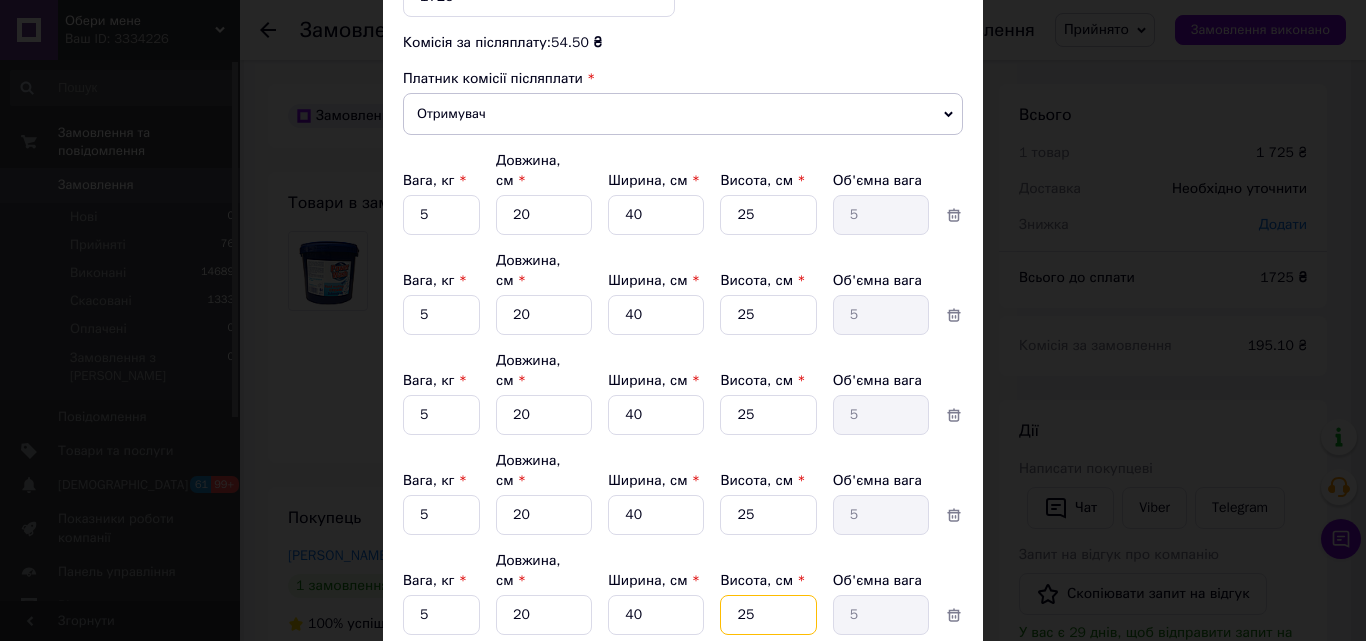 type on "25" 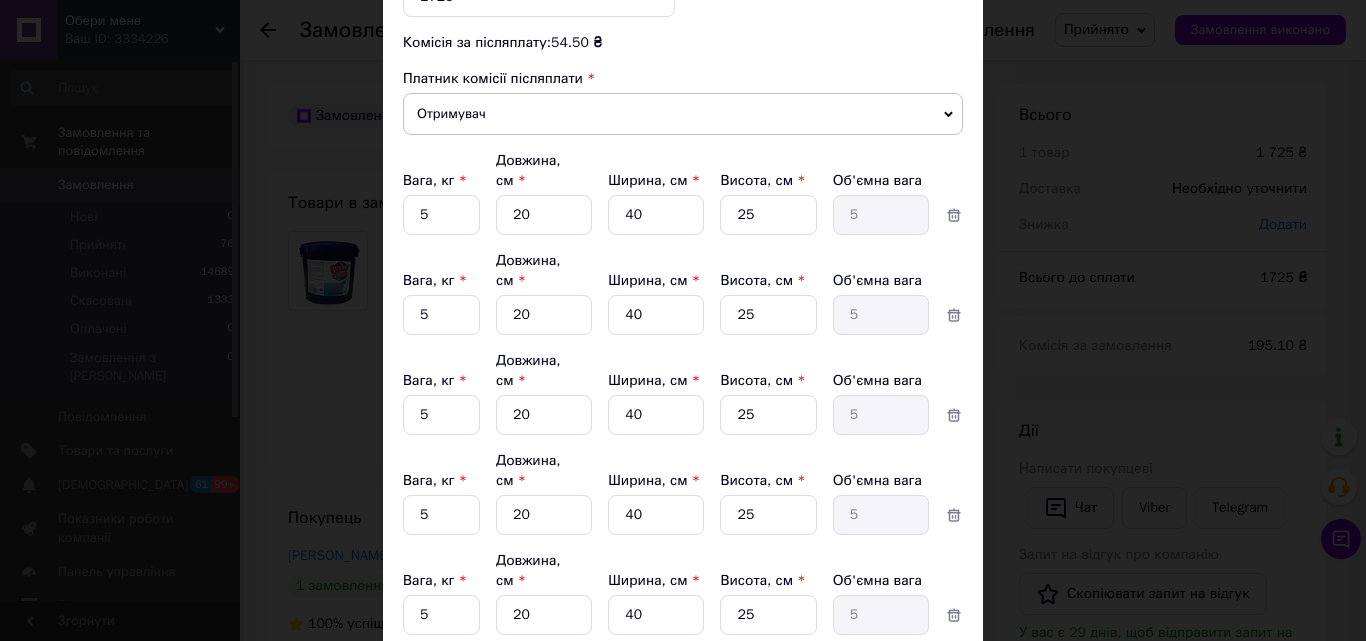 click on "Зберегти" at bounding box center [914, 711] 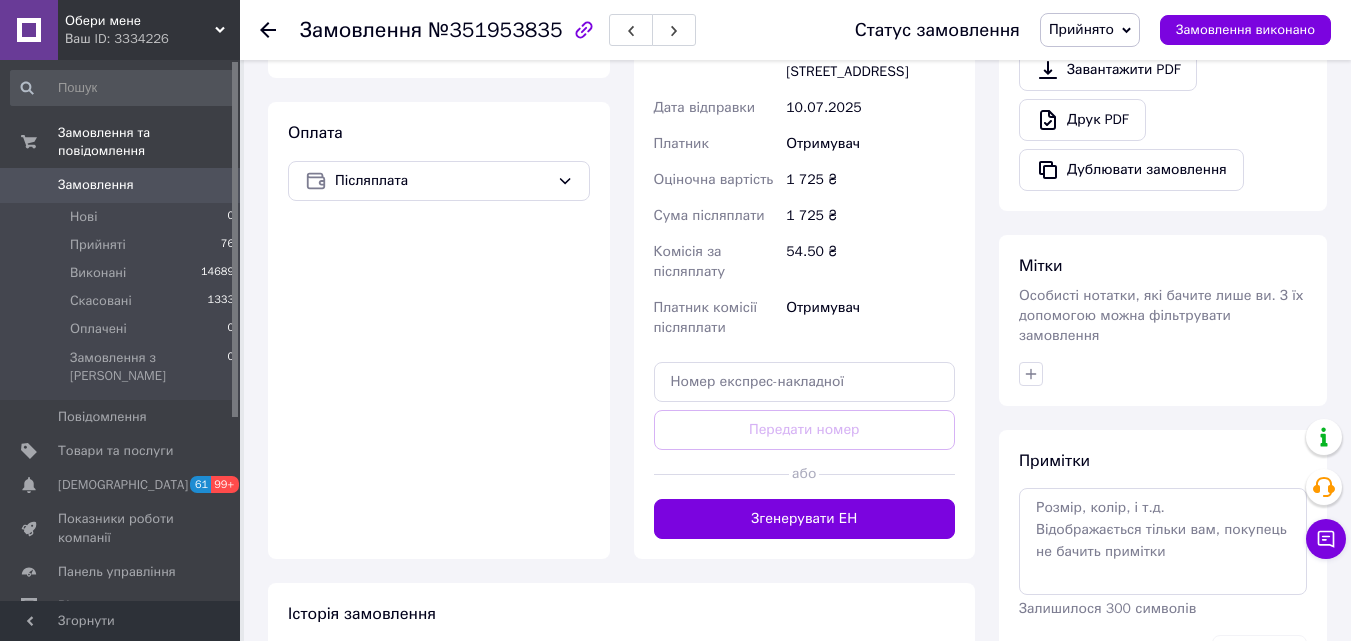 scroll, scrollTop: 700, scrollLeft: 0, axis: vertical 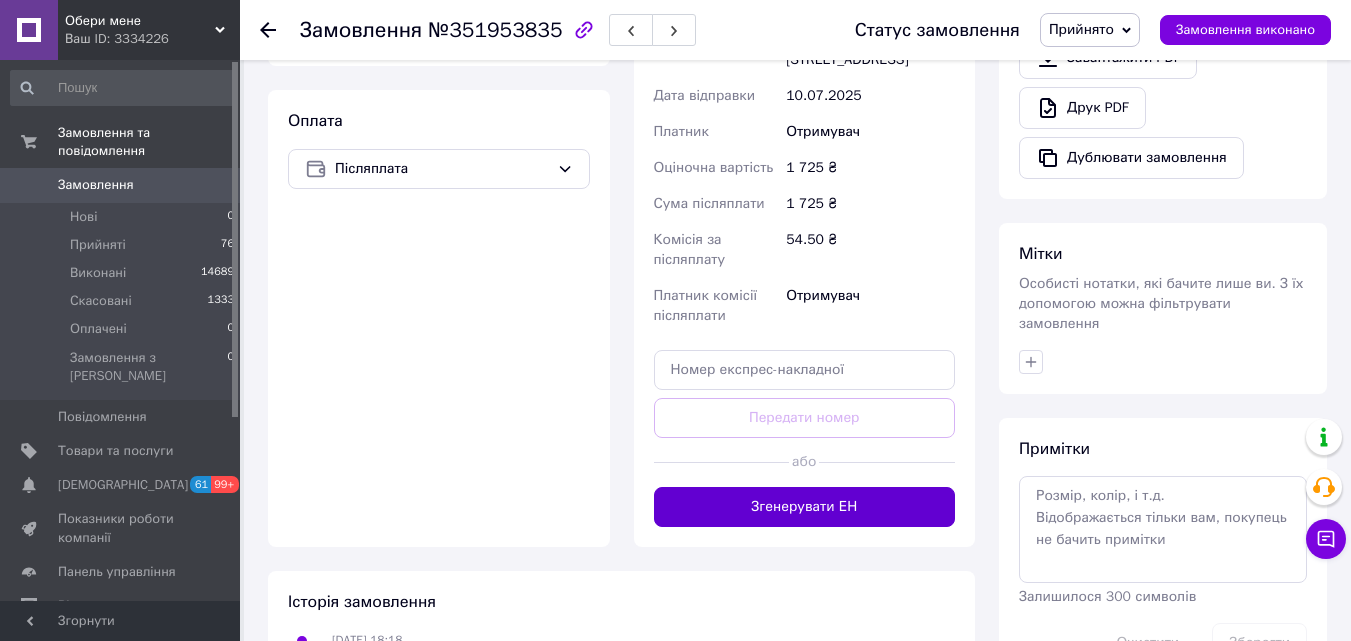 click on "Згенерувати ЕН" at bounding box center [805, 507] 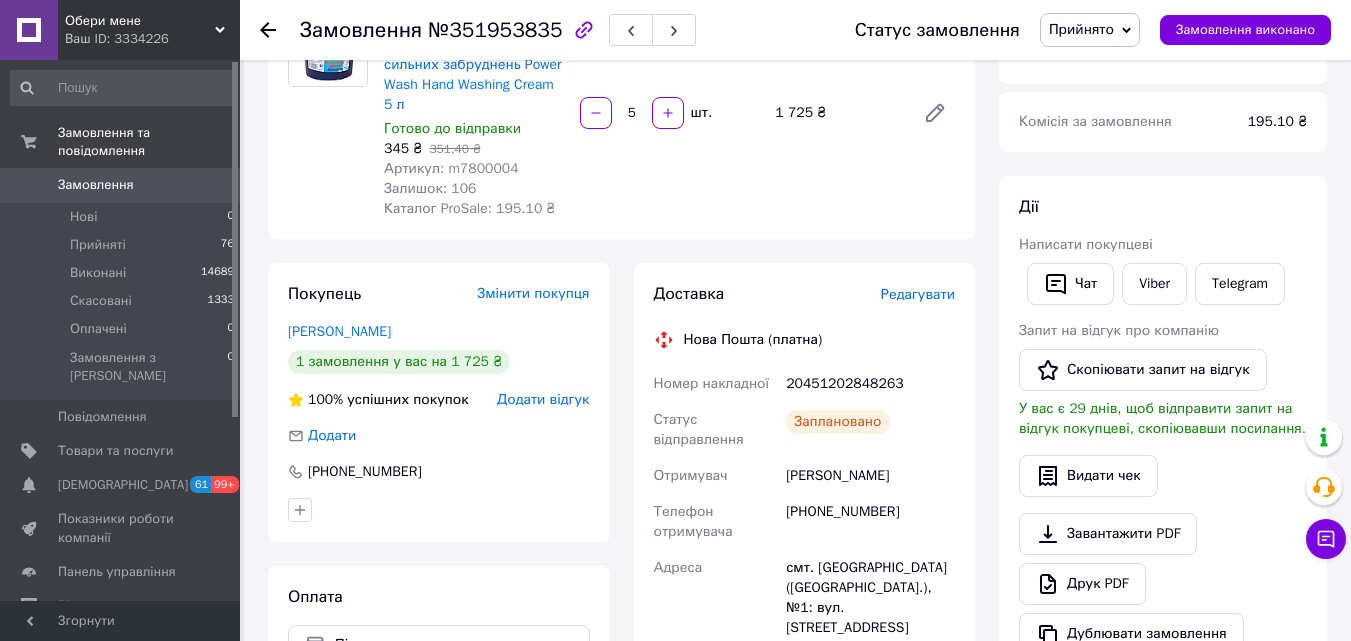scroll, scrollTop: 200, scrollLeft: 0, axis: vertical 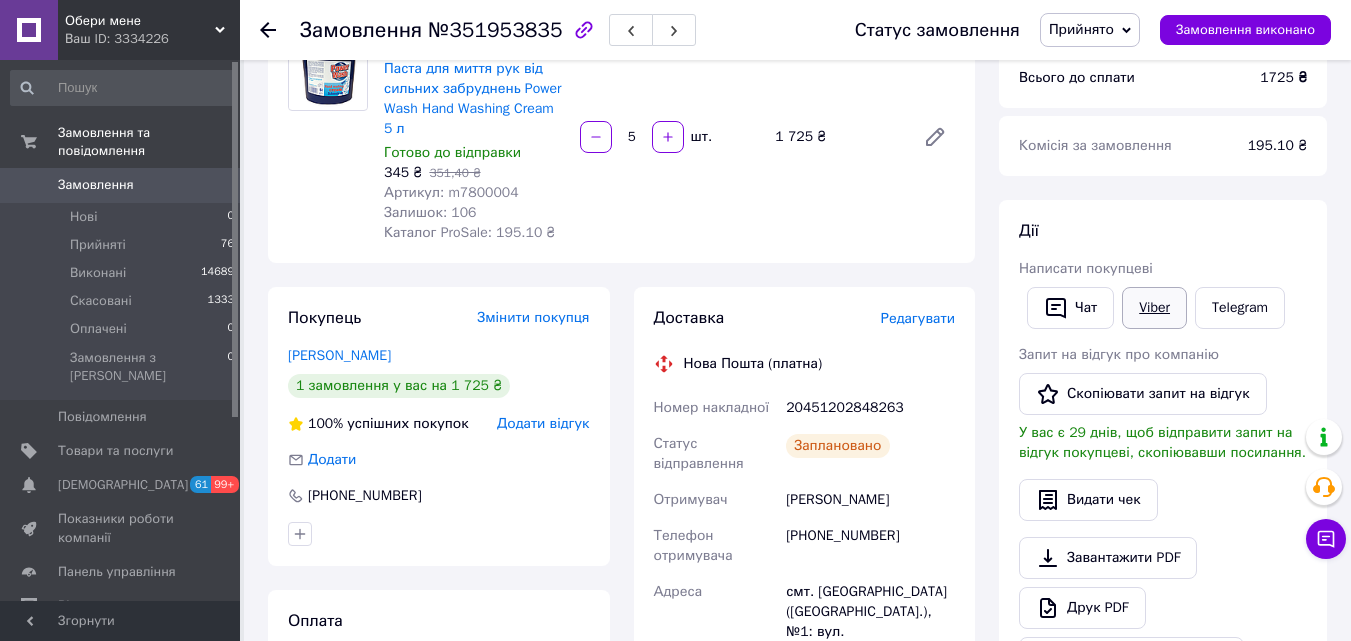 click on "Viber" at bounding box center [1154, 308] 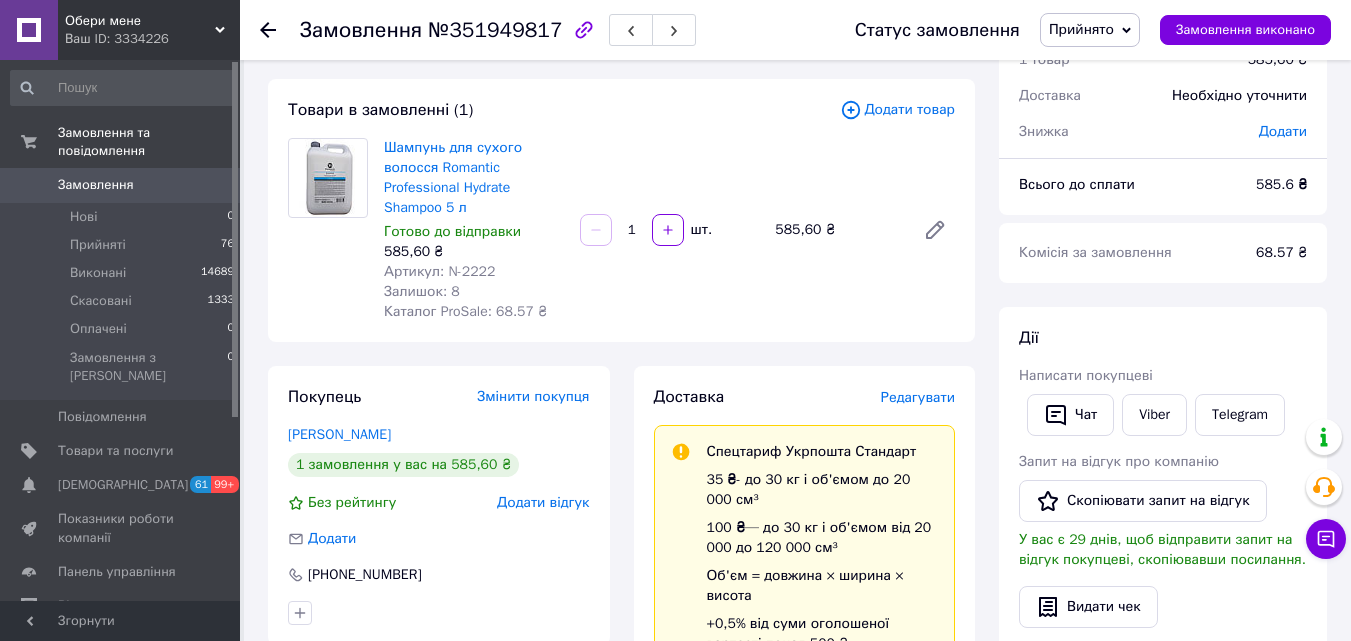 scroll, scrollTop: 200, scrollLeft: 0, axis: vertical 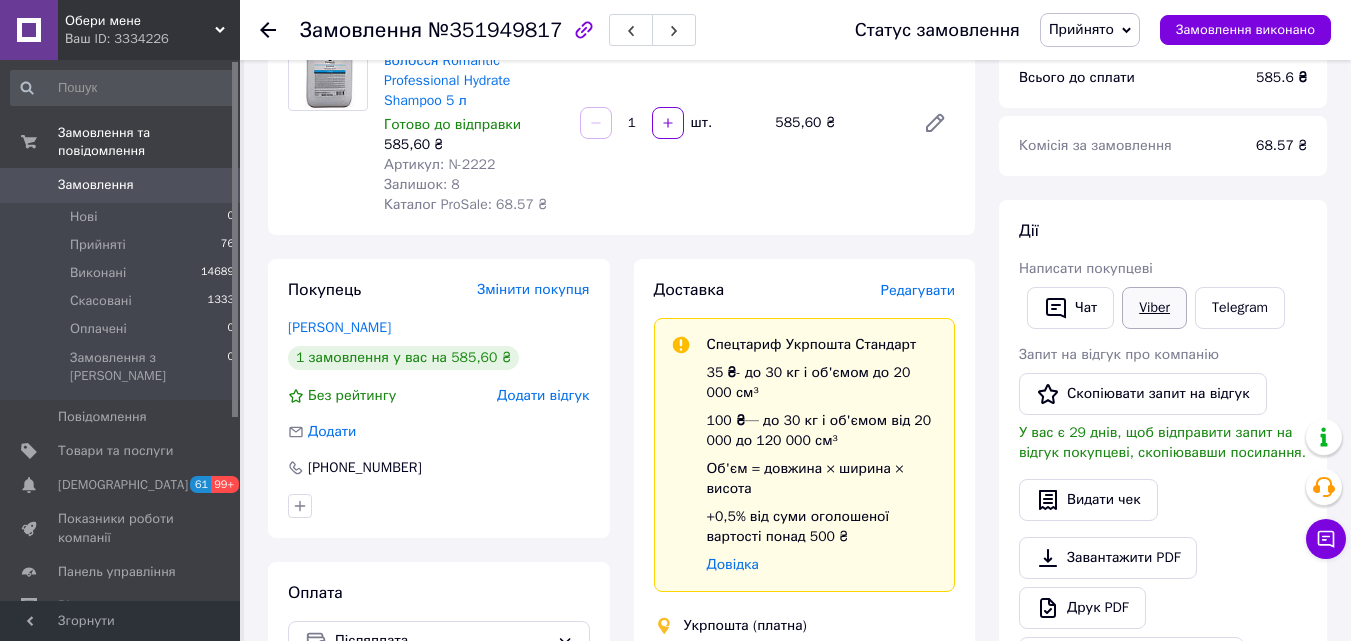 click on "Viber" at bounding box center (1154, 308) 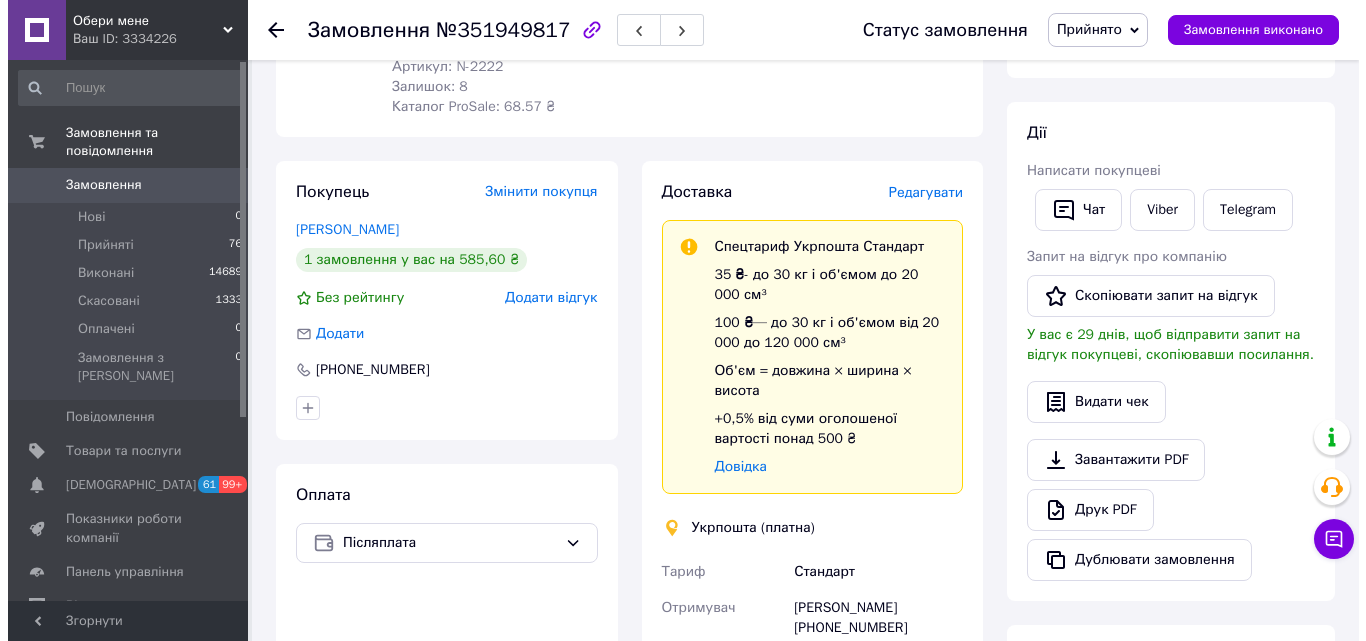 scroll, scrollTop: 300, scrollLeft: 0, axis: vertical 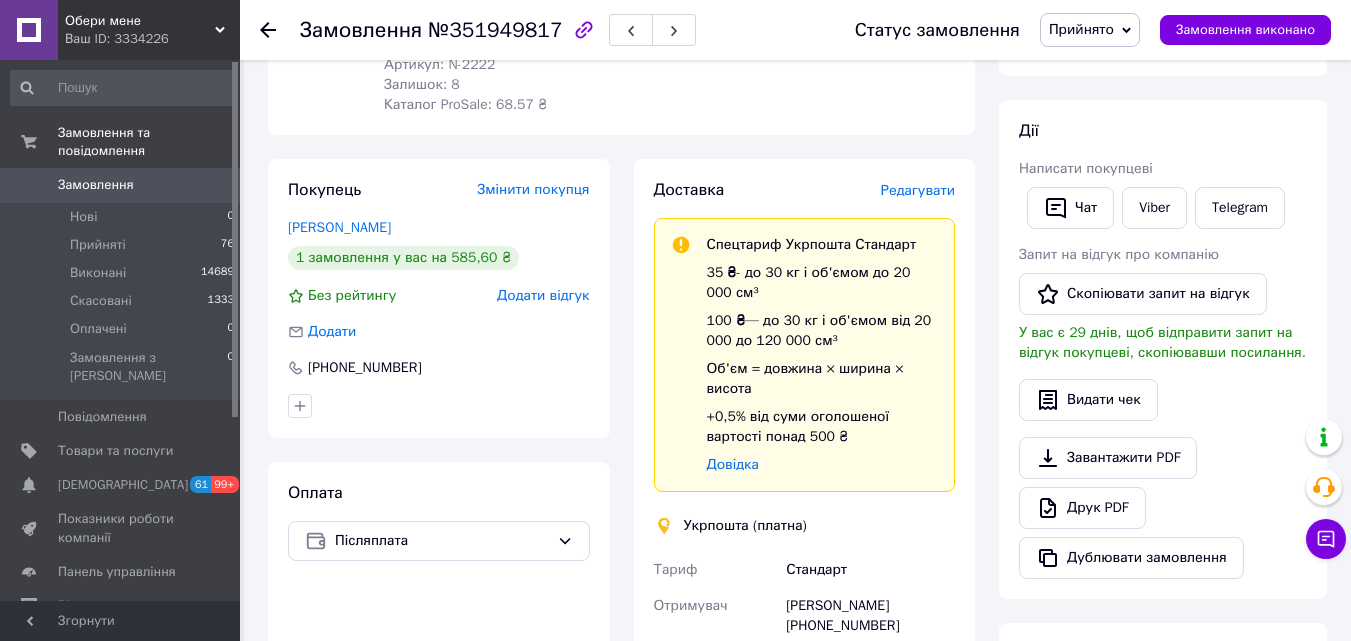 click on "Редагувати" at bounding box center (918, 190) 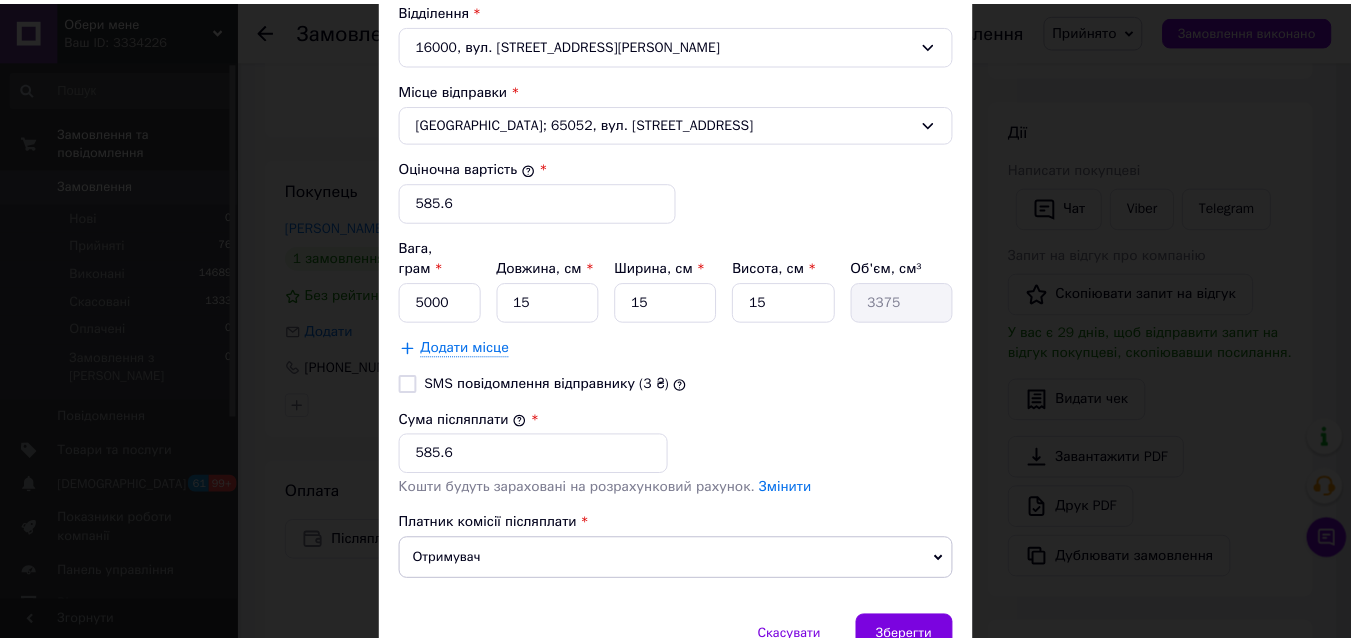 scroll, scrollTop: 796, scrollLeft: 0, axis: vertical 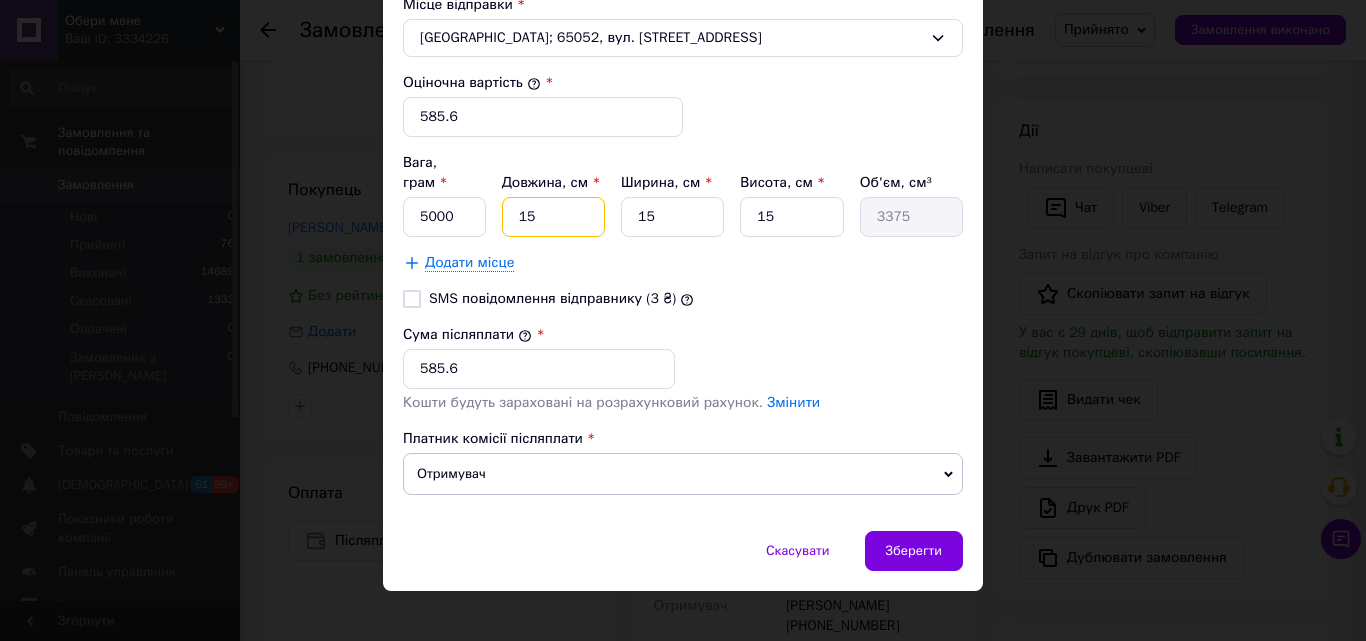 drag, startPoint x: 528, startPoint y: 185, endPoint x: 493, endPoint y: 181, distance: 35.22783 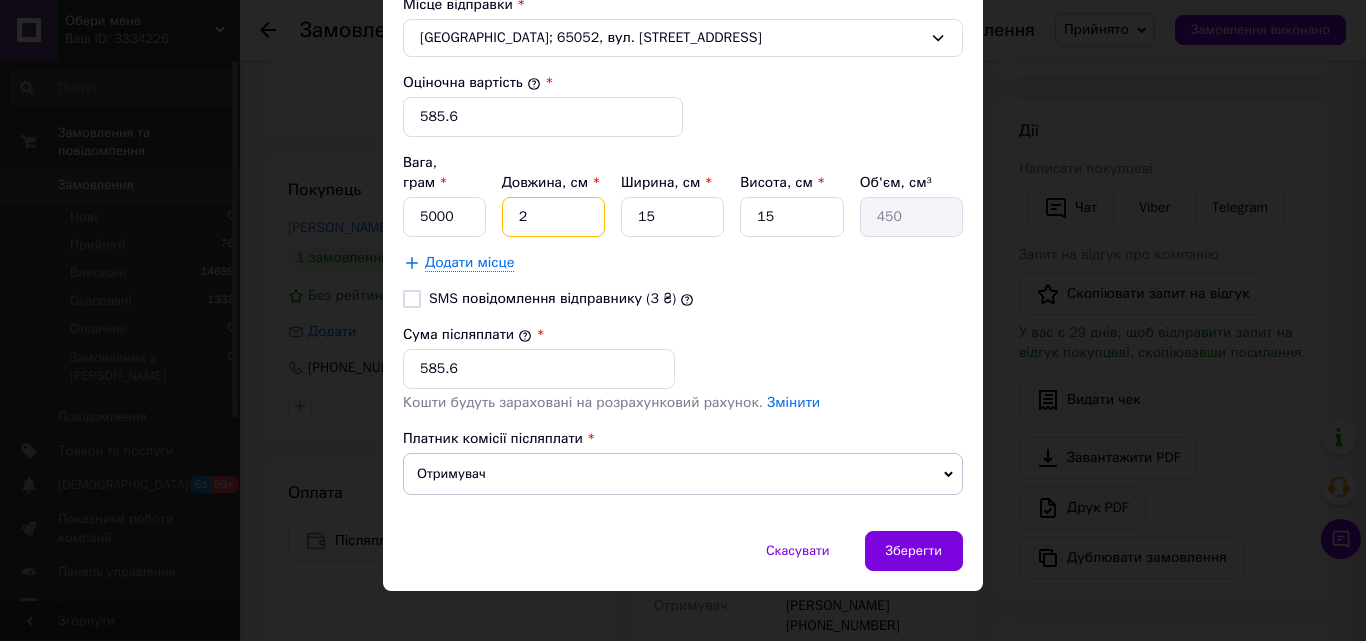 type on "20" 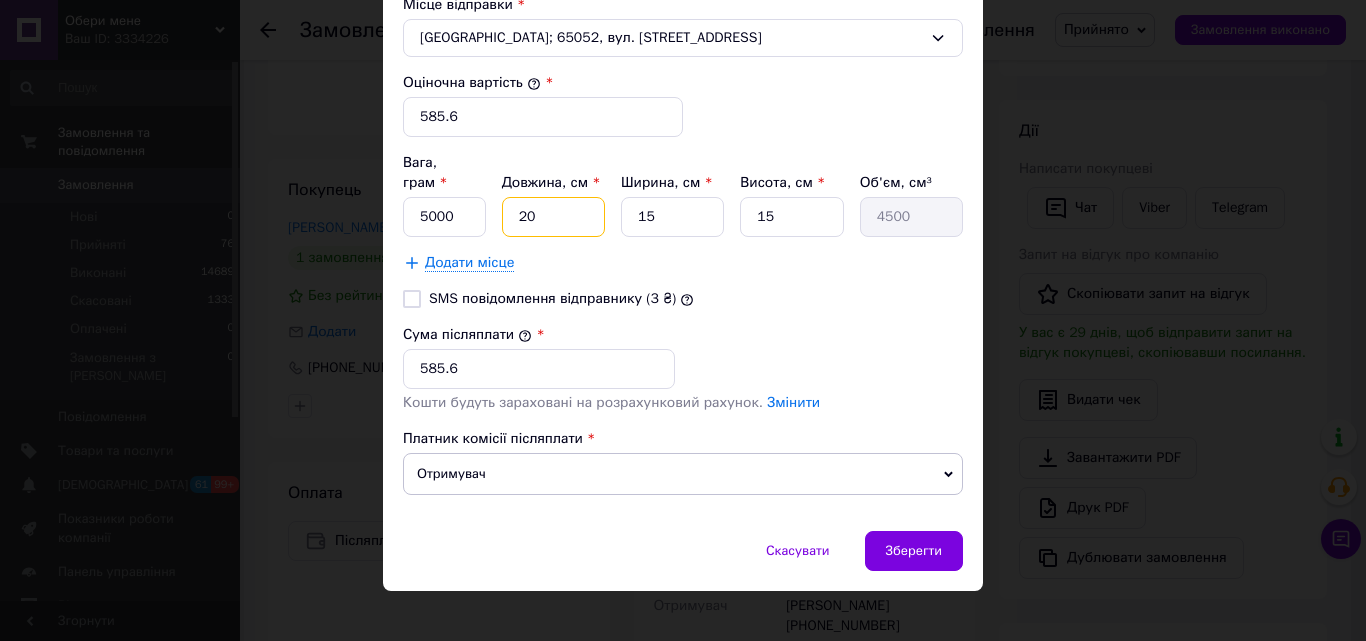 type on "20" 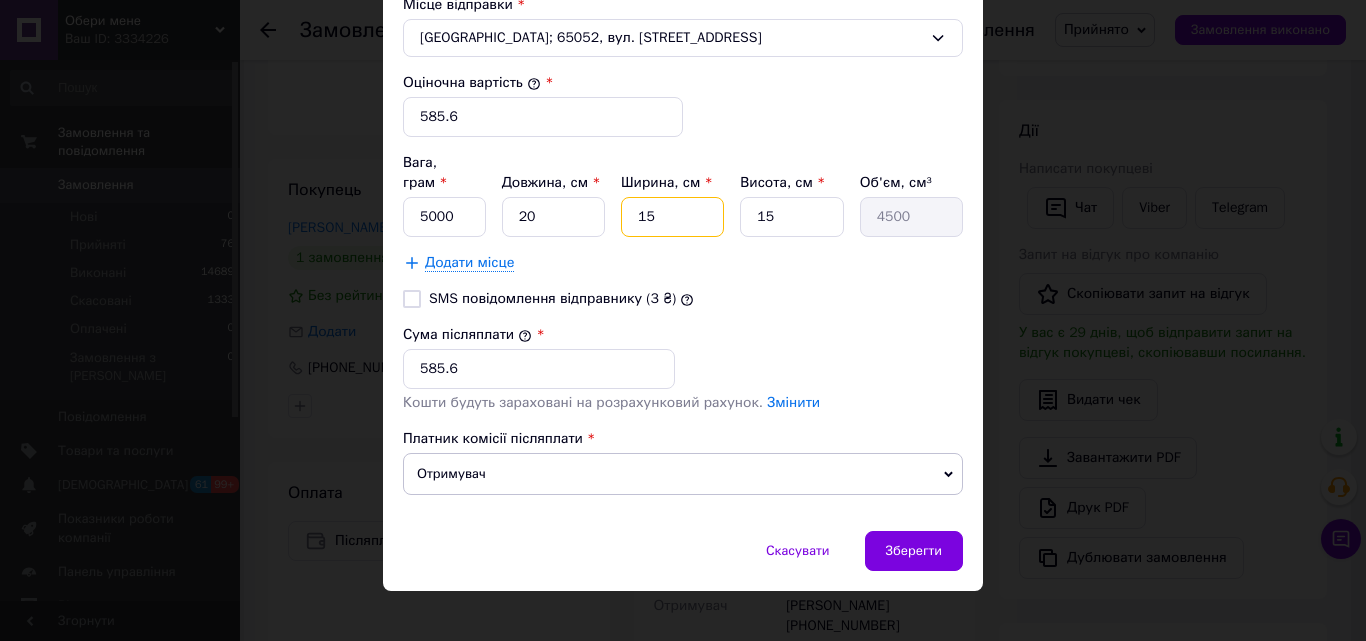 click on "15" at bounding box center [672, 217] 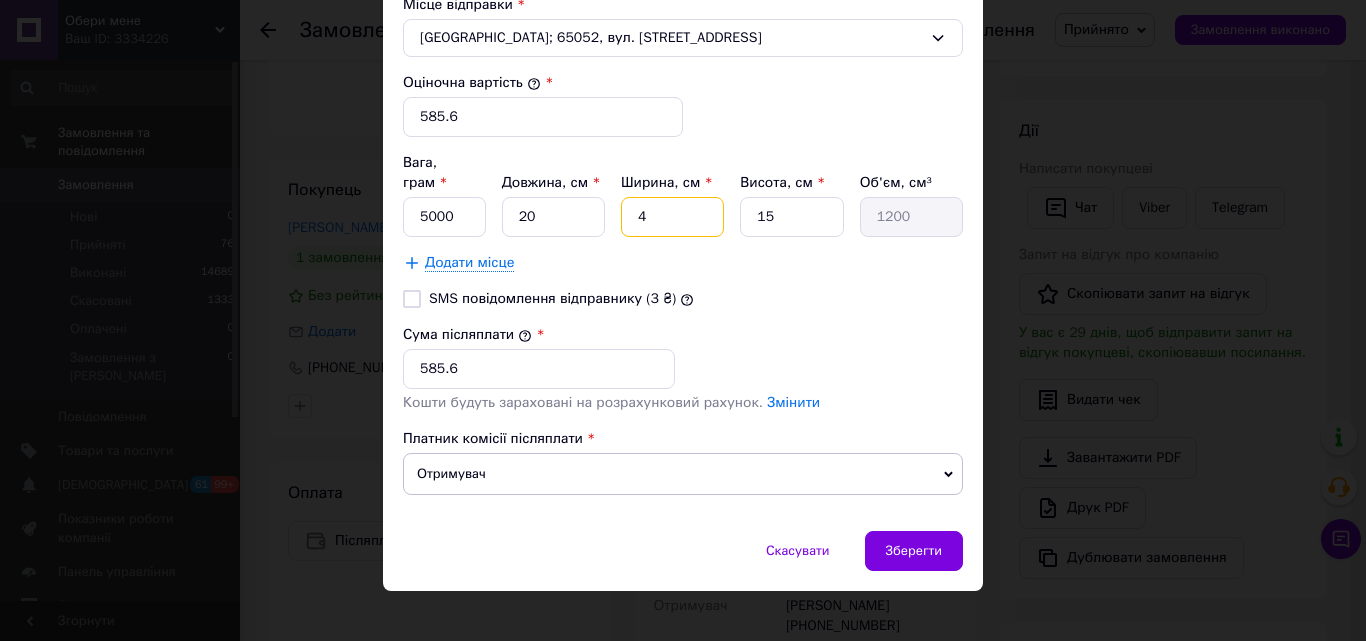 type on "40" 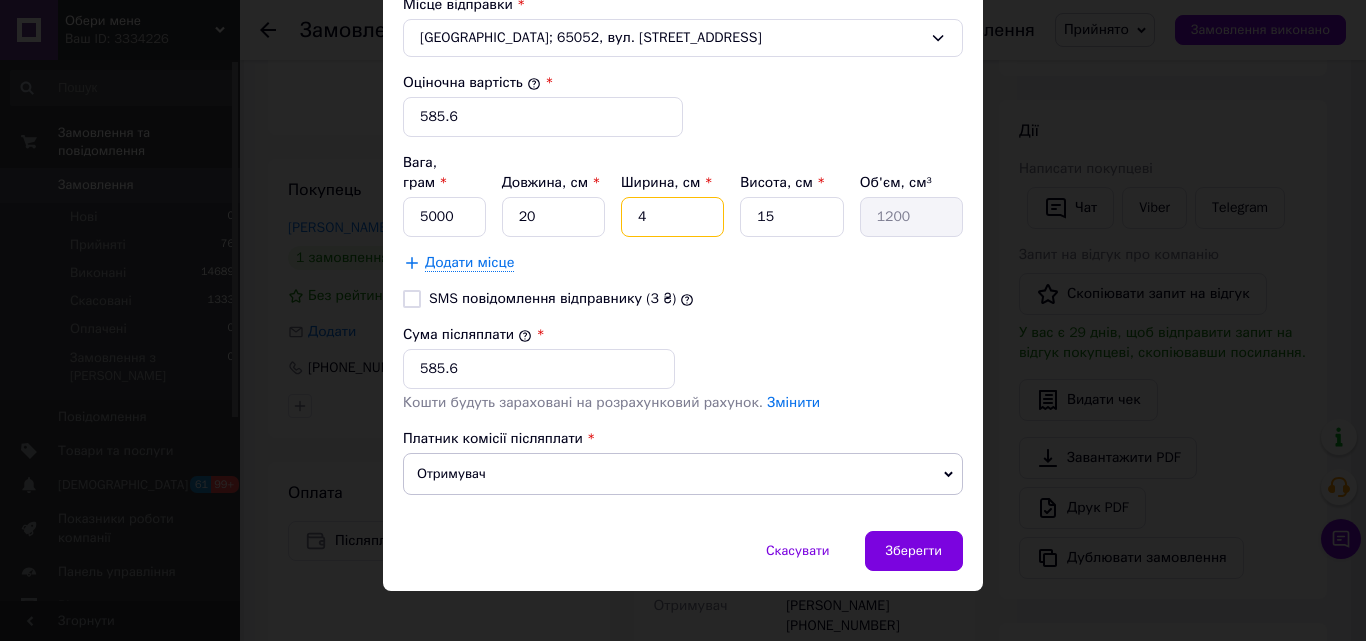 type on "12000" 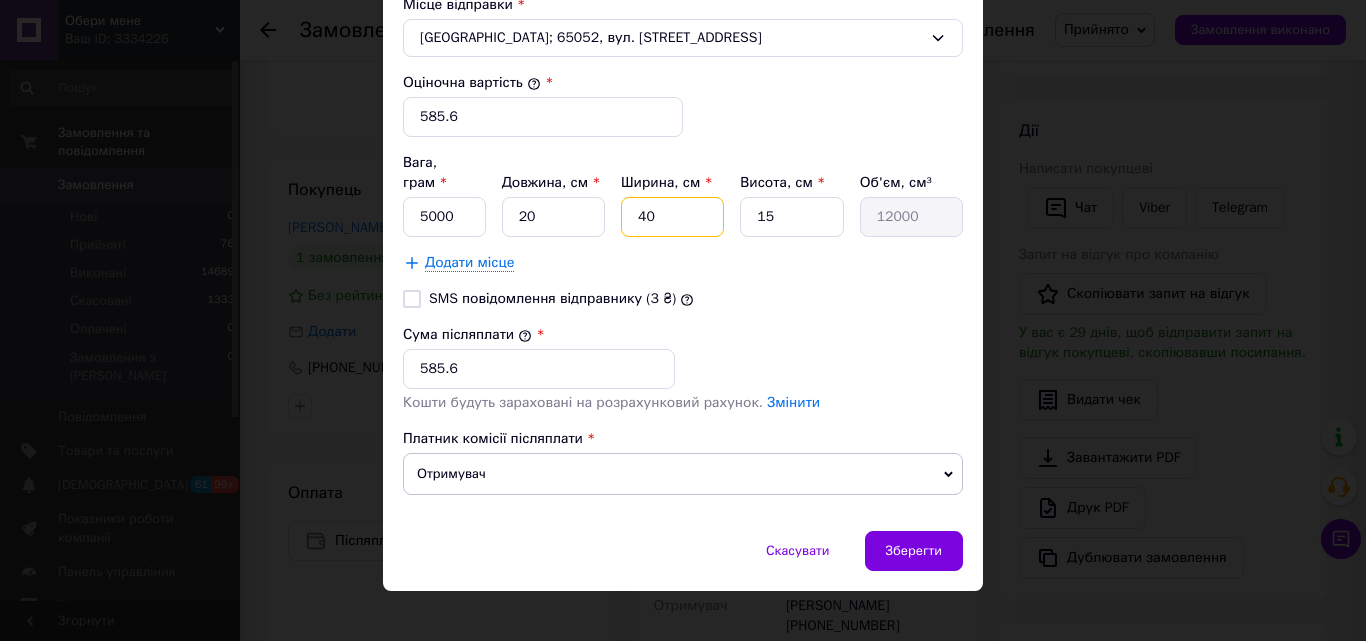 type on "40" 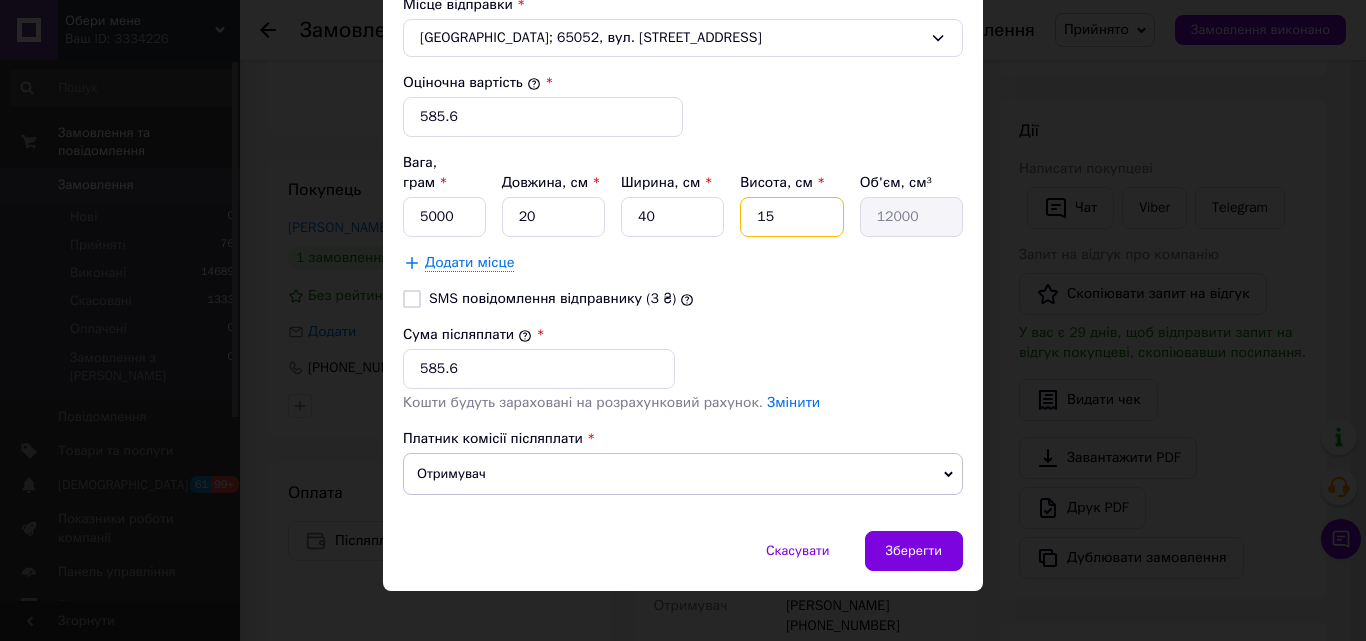 click on "15" at bounding box center (791, 217) 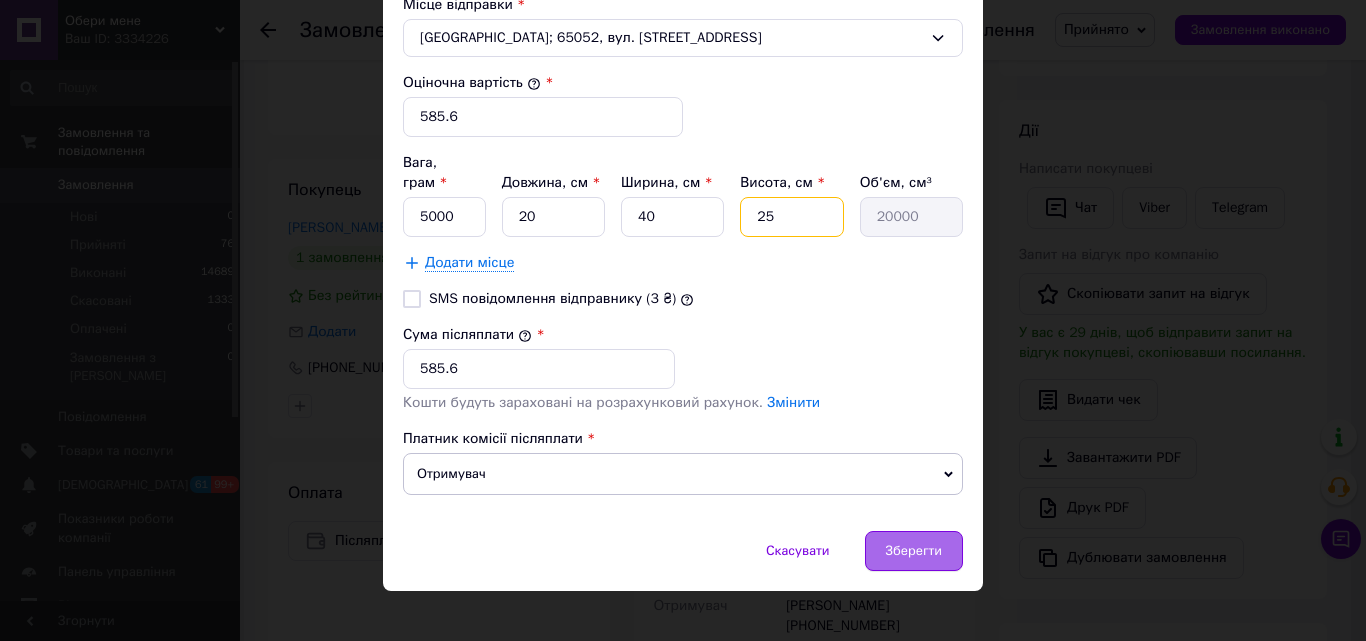 type on "25" 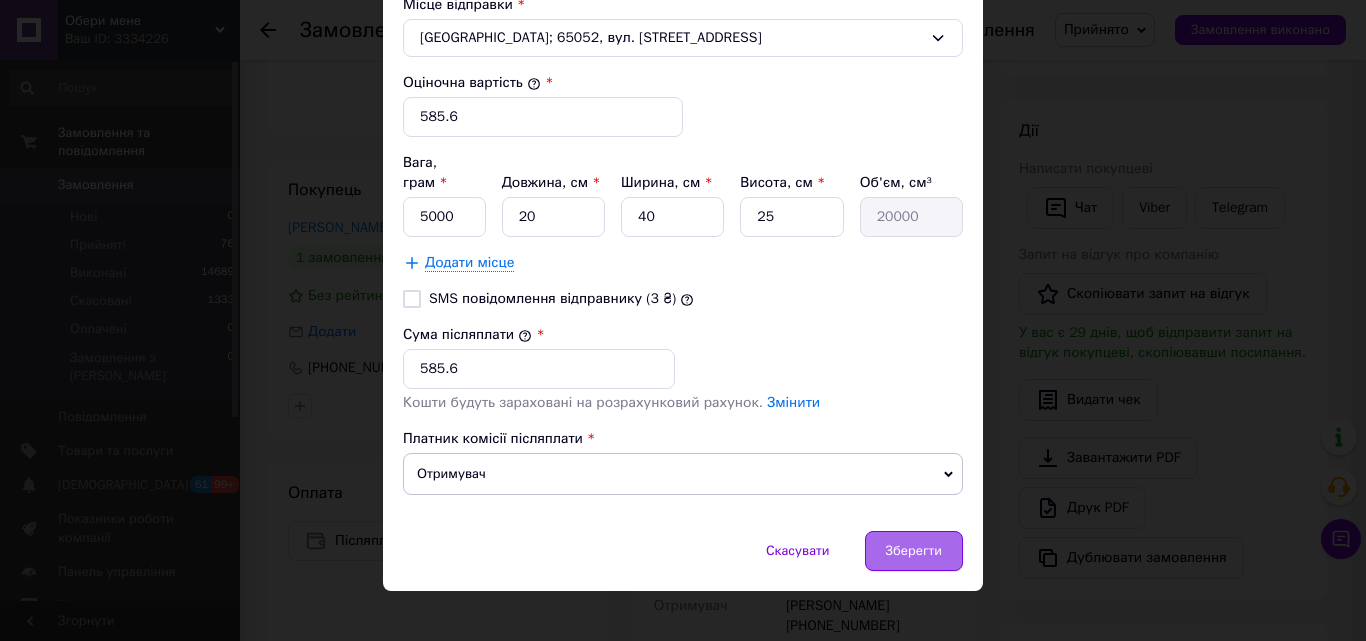 click on "Зберегти" at bounding box center [914, 551] 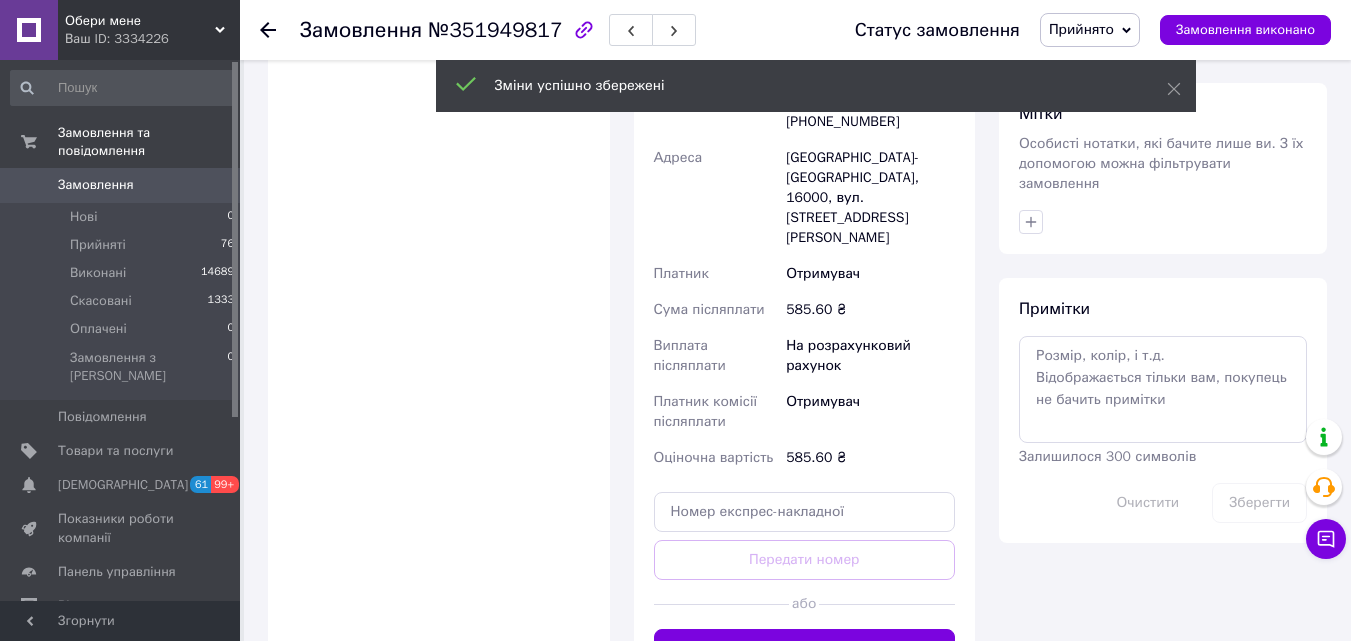 scroll, scrollTop: 900, scrollLeft: 0, axis: vertical 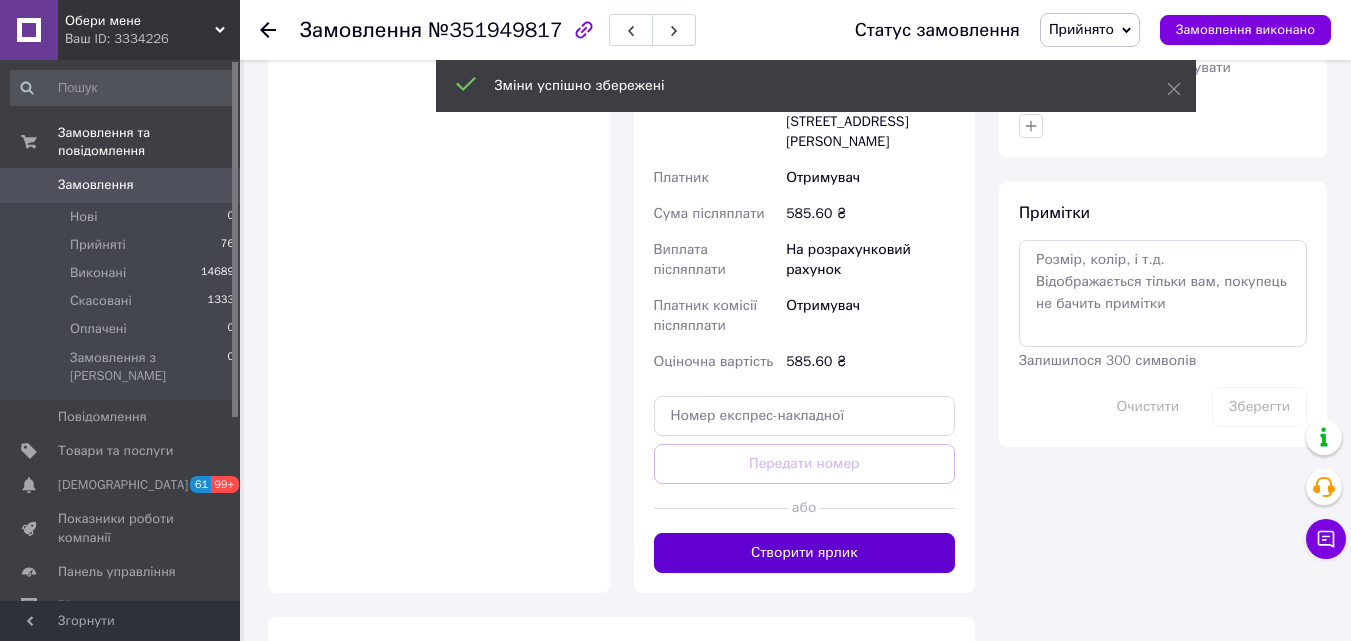click on "Створити ярлик" at bounding box center (805, 553) 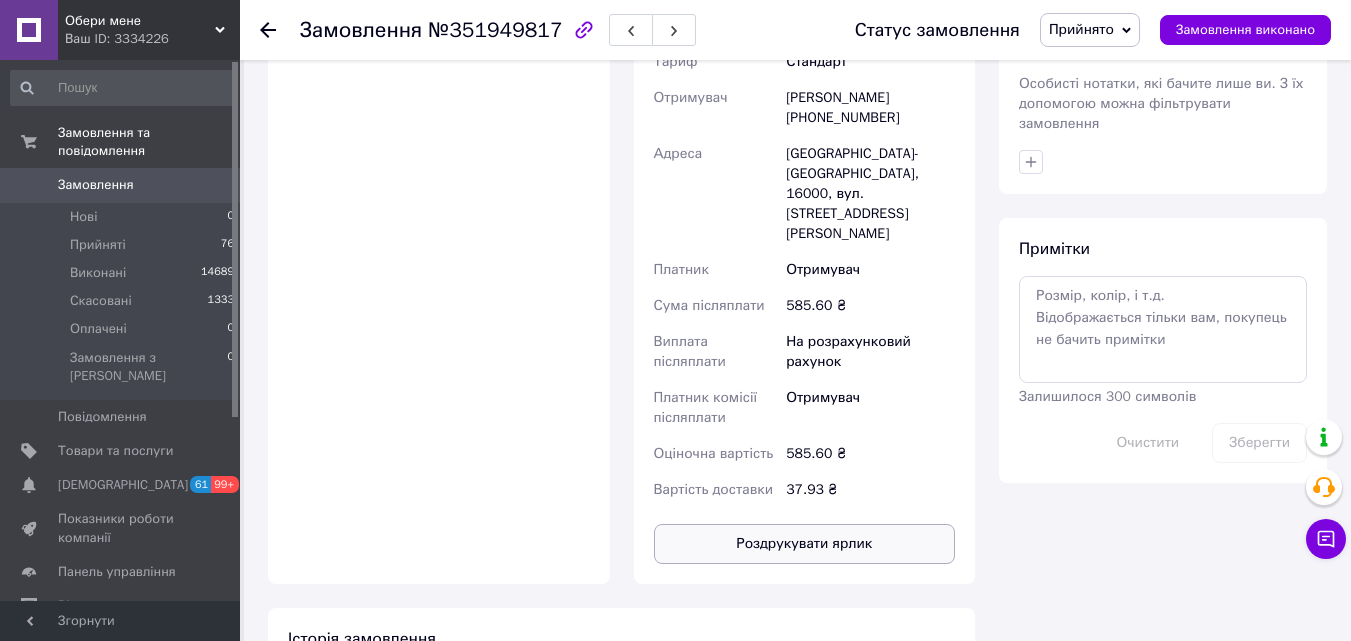 click on "Роздрукувати ярлик" at bounding box center [805, 544] 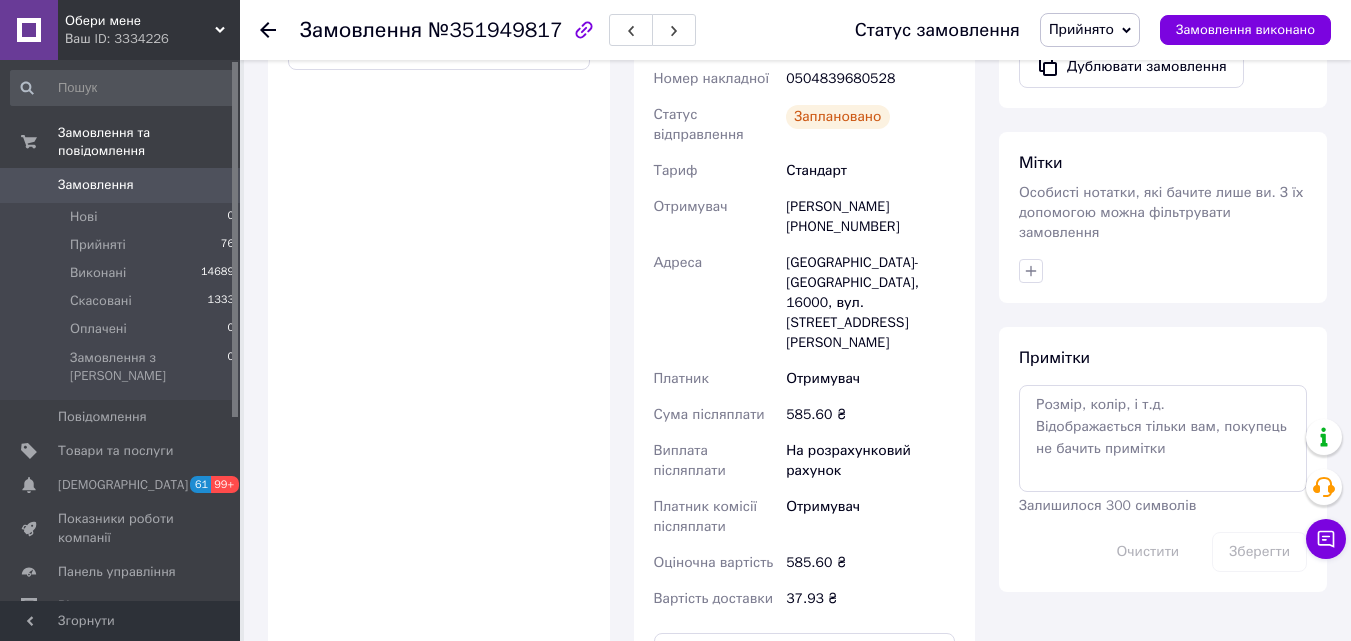 scroll, scrollTop: 700, scrollLeft: 0, axis: vertical 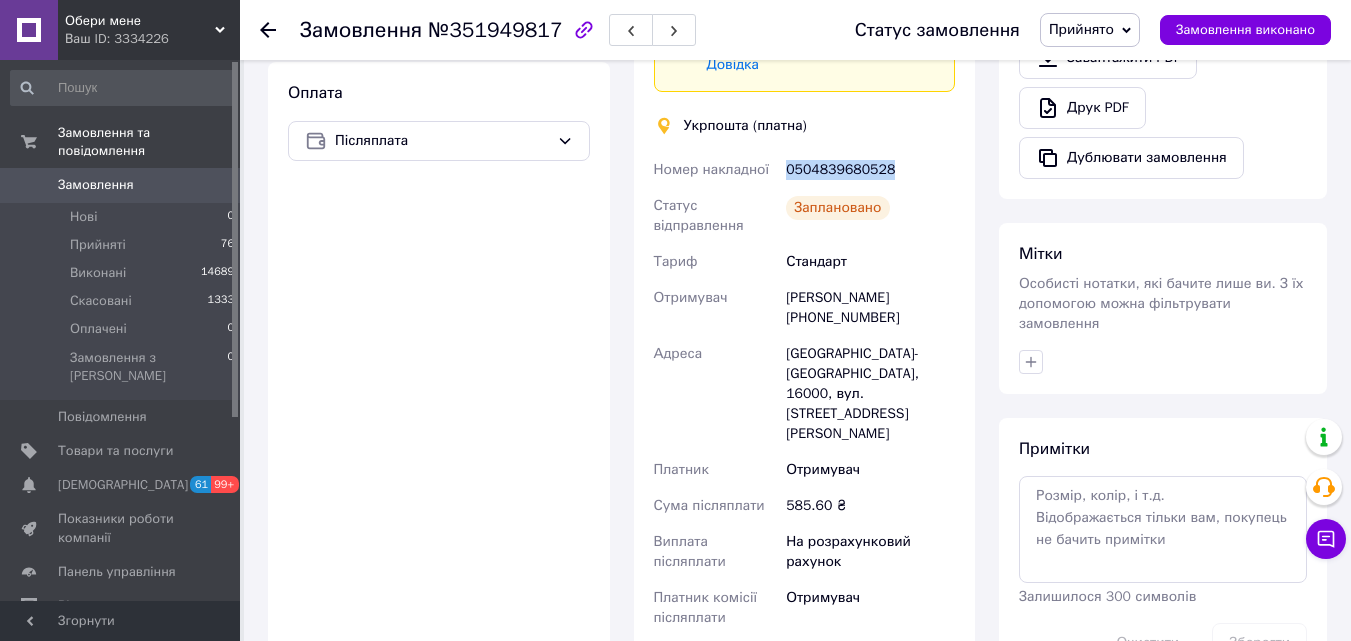 drag, startPoint x: 828, startPoint y: 161, endPoint x: 788, endPoint y: 162, distance: 40.012497 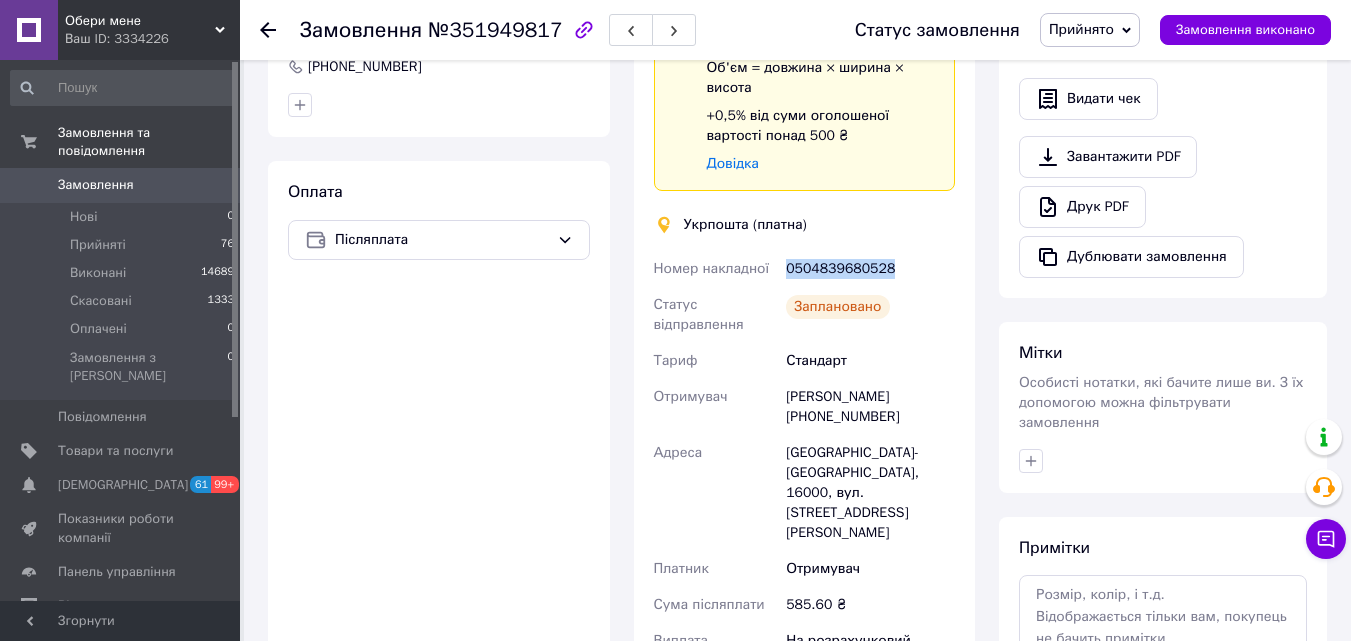 scroll, scrollTop: 400, scrollLeft: 0, axis: vertical 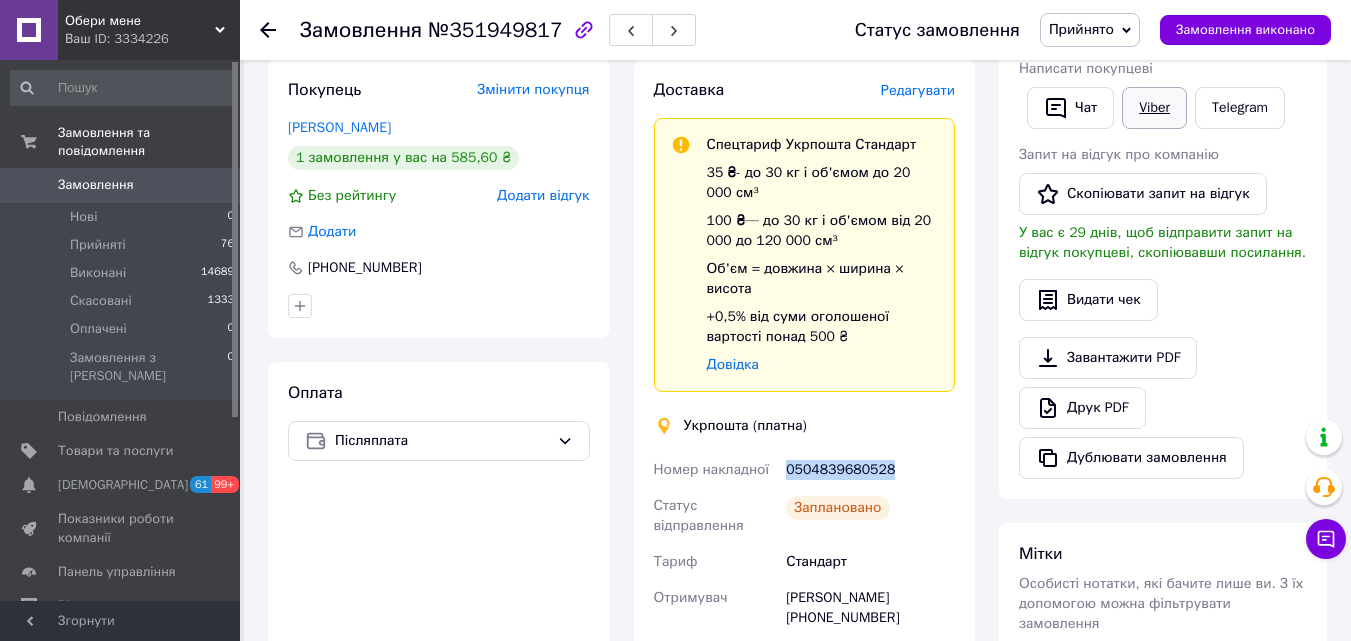 click on "Viber" at bounding box center (1154, 108) 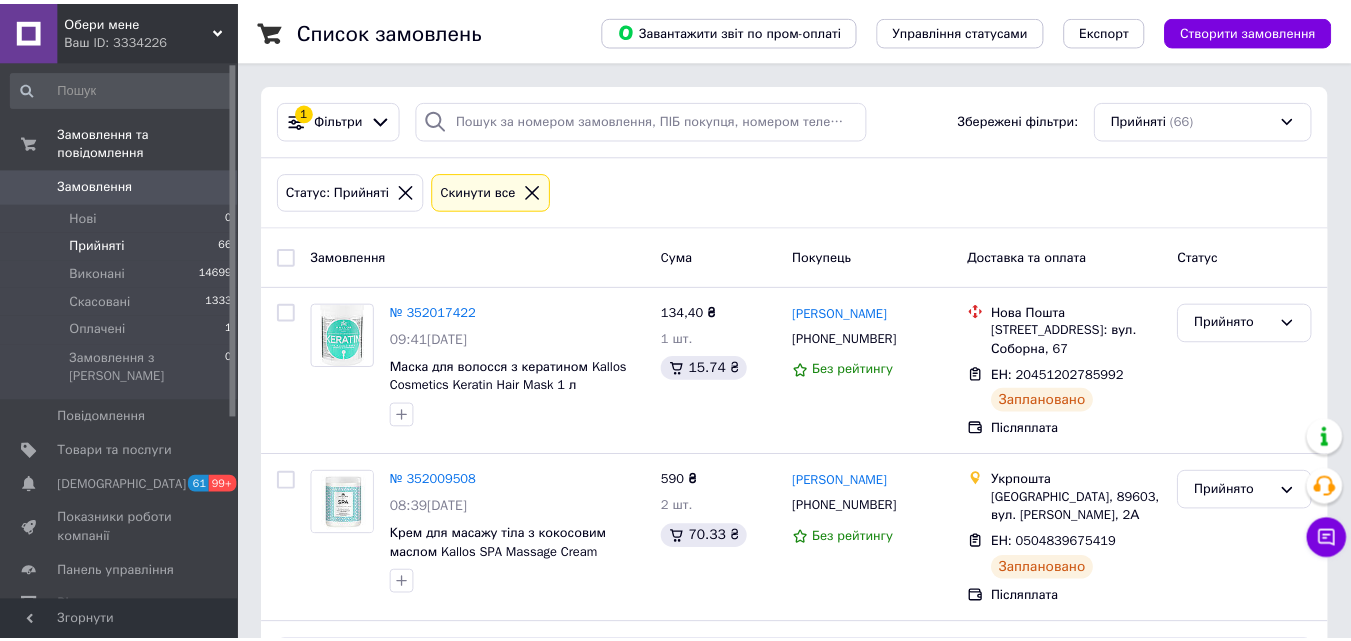 scroll, scrollTop: 0, scrollLeft: 0, axis: both 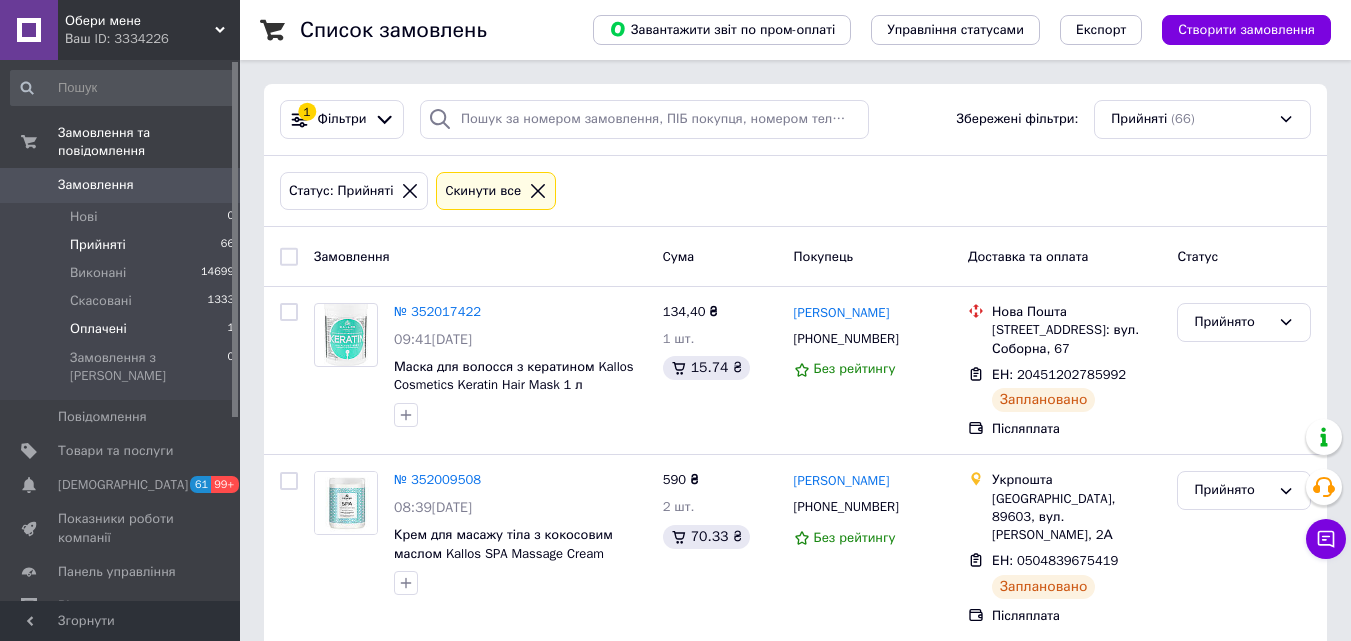 click on "Оплачені" at bounding box center [98, 329] 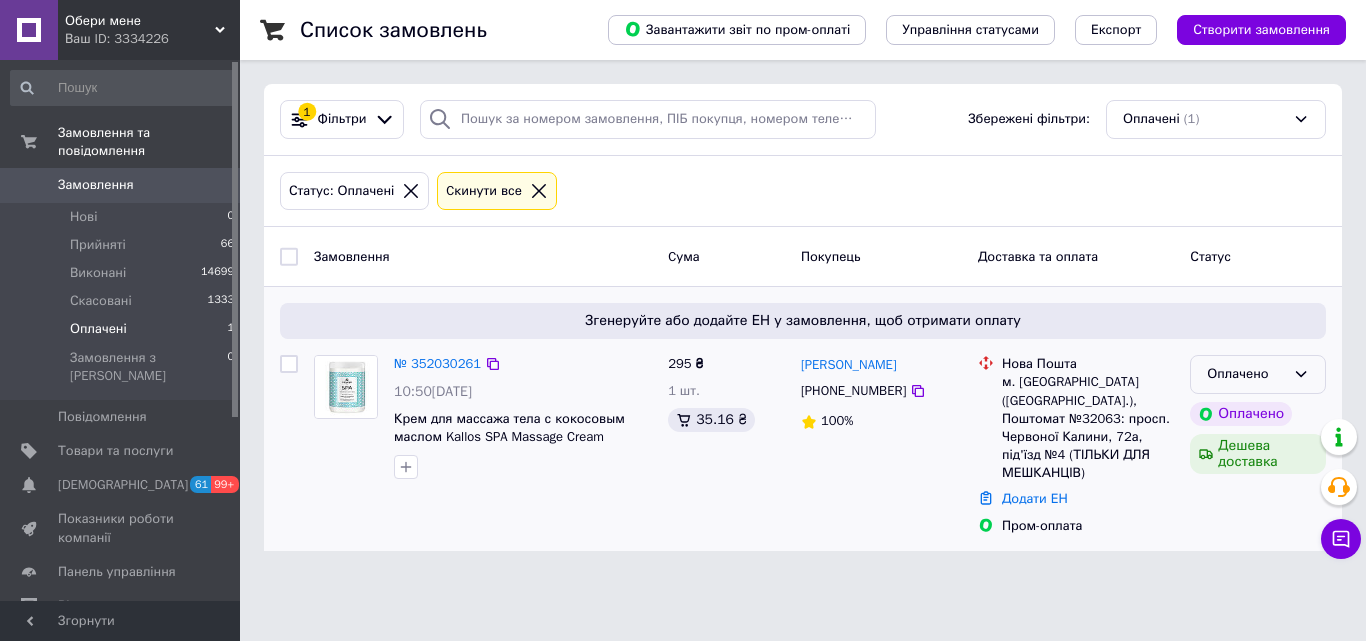 click on "Оплачено" at bounding box center (1246, 374) 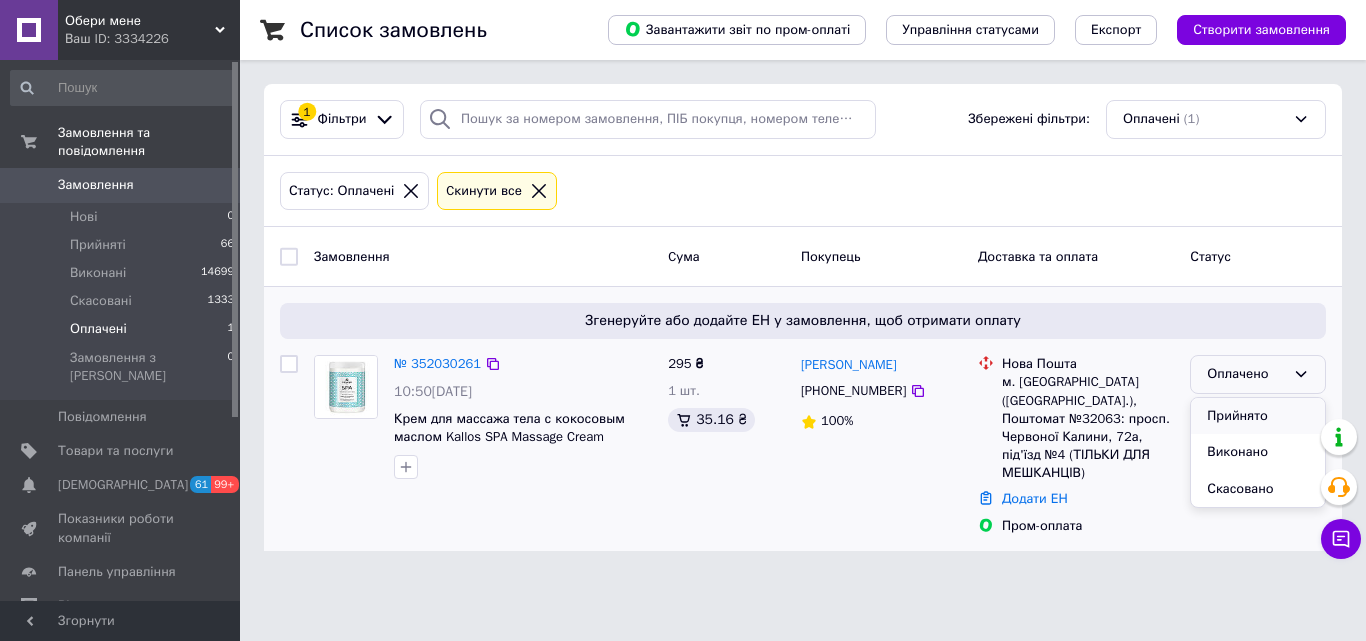 click on "Прийнято" at bounding box center [1258, 416] 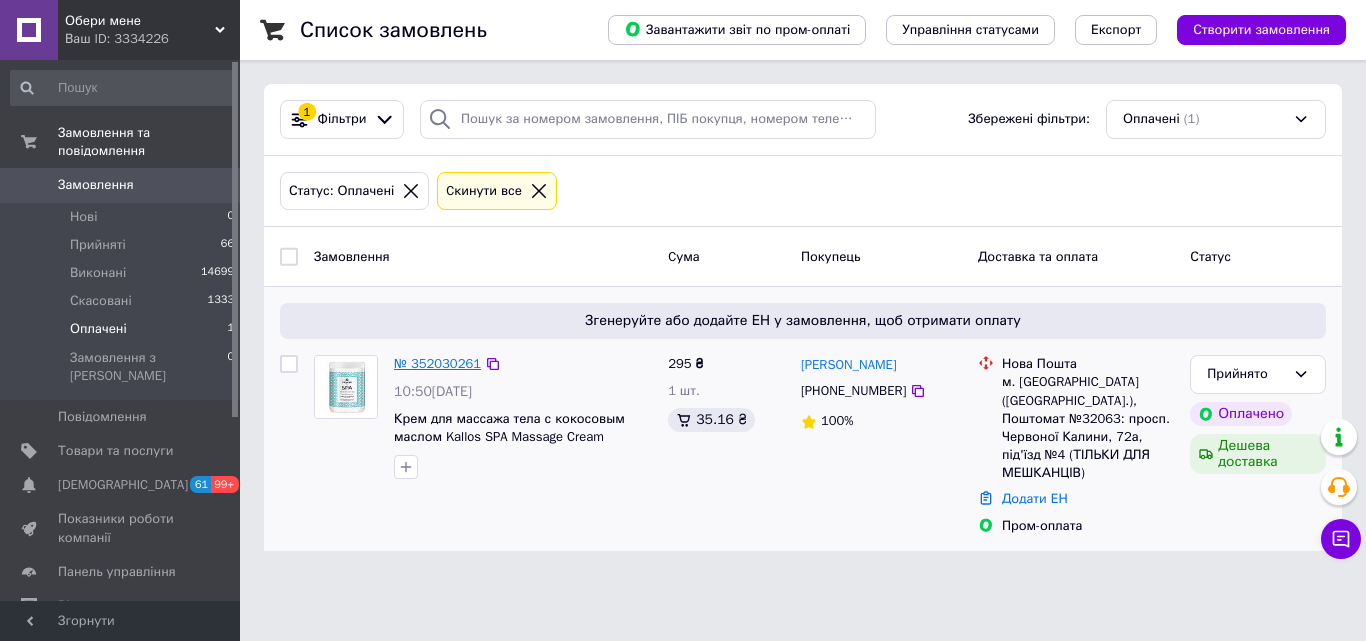 click on "№ 352030261" at bounding box center [437, 363] 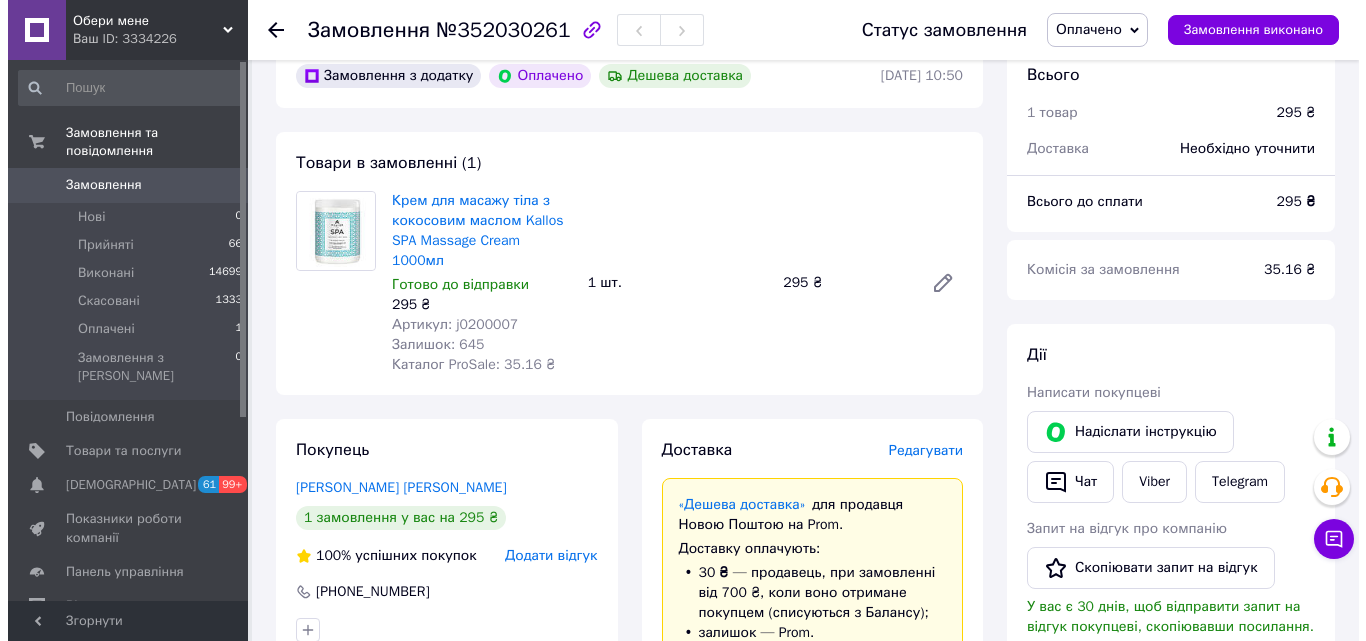 scroll, scrollTop: 200, scrollLeft: 0, axis: vertical 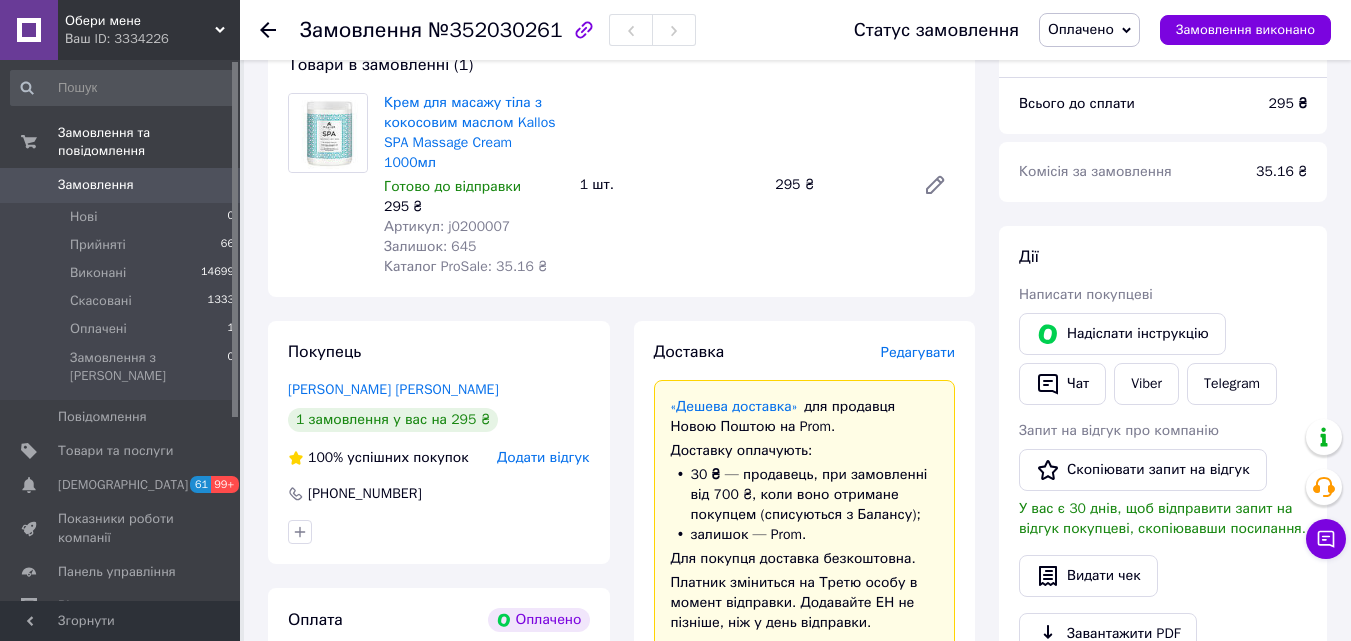 click on "Редагувати" at bounding box center (918, 352) 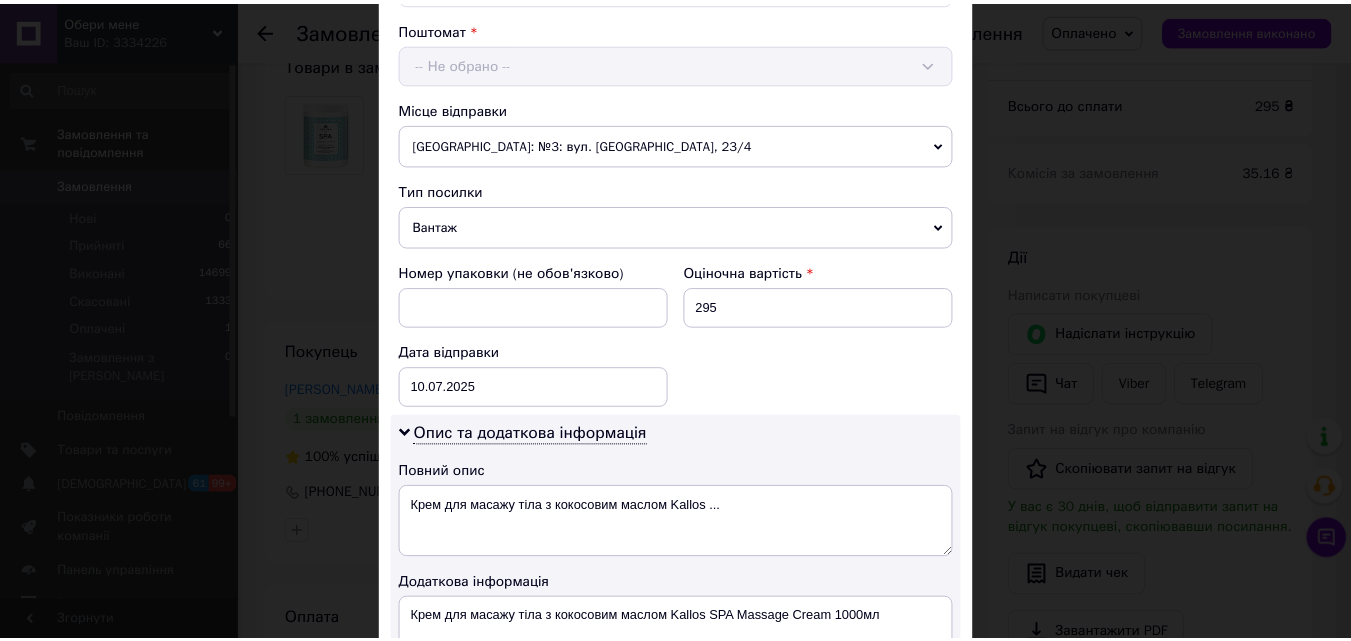 scroll, scrollTop: 911, scrollLeft: 0, axis: vertical 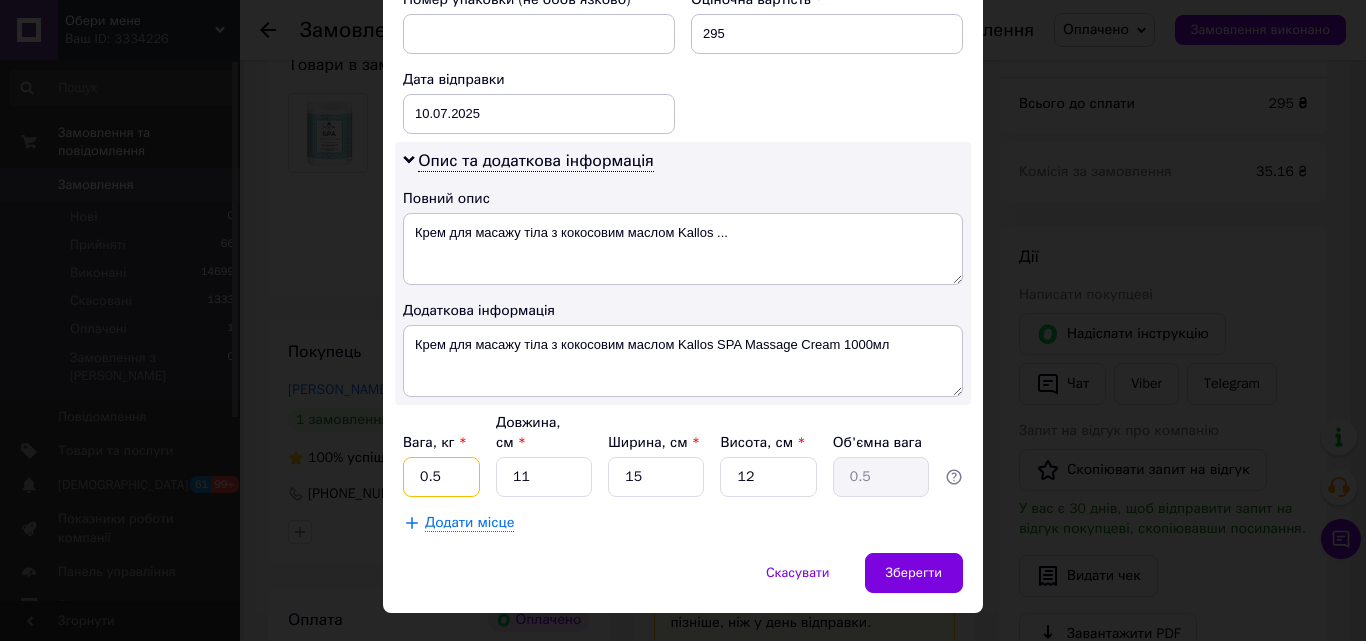 drag, startPoint x: 407, startPoint y: 454, endPoint x: 511, endPoint y: 373, distance: 131.82185 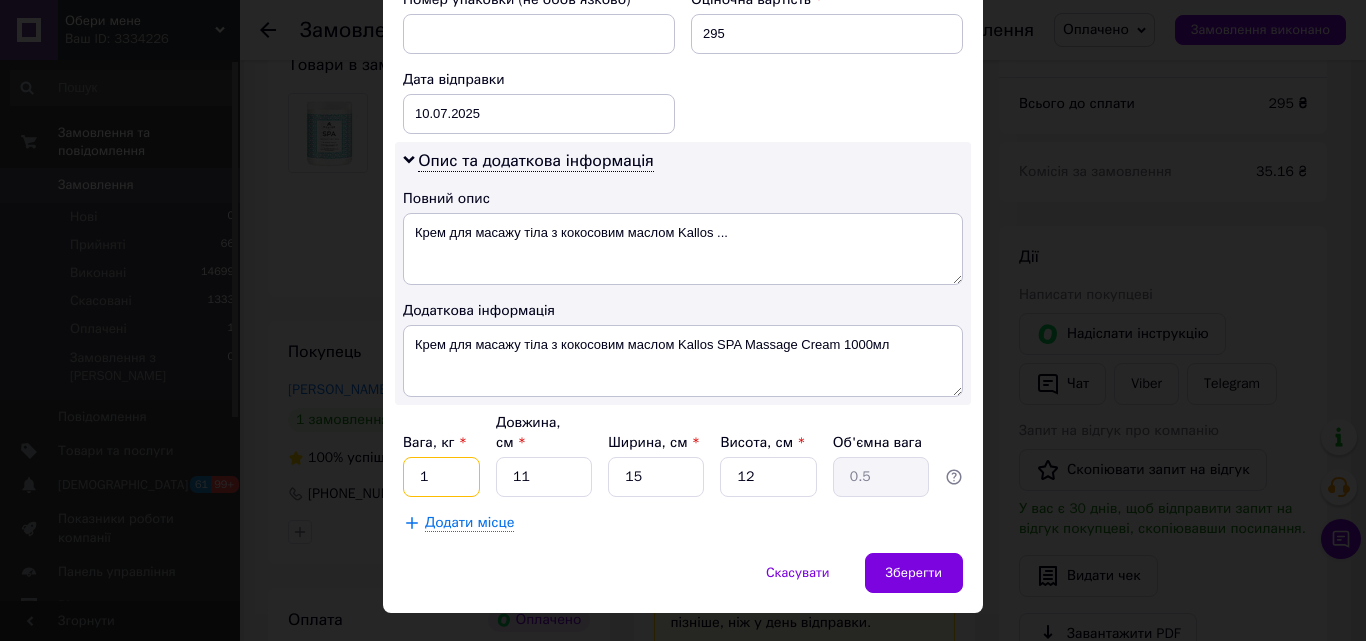 type on "1" 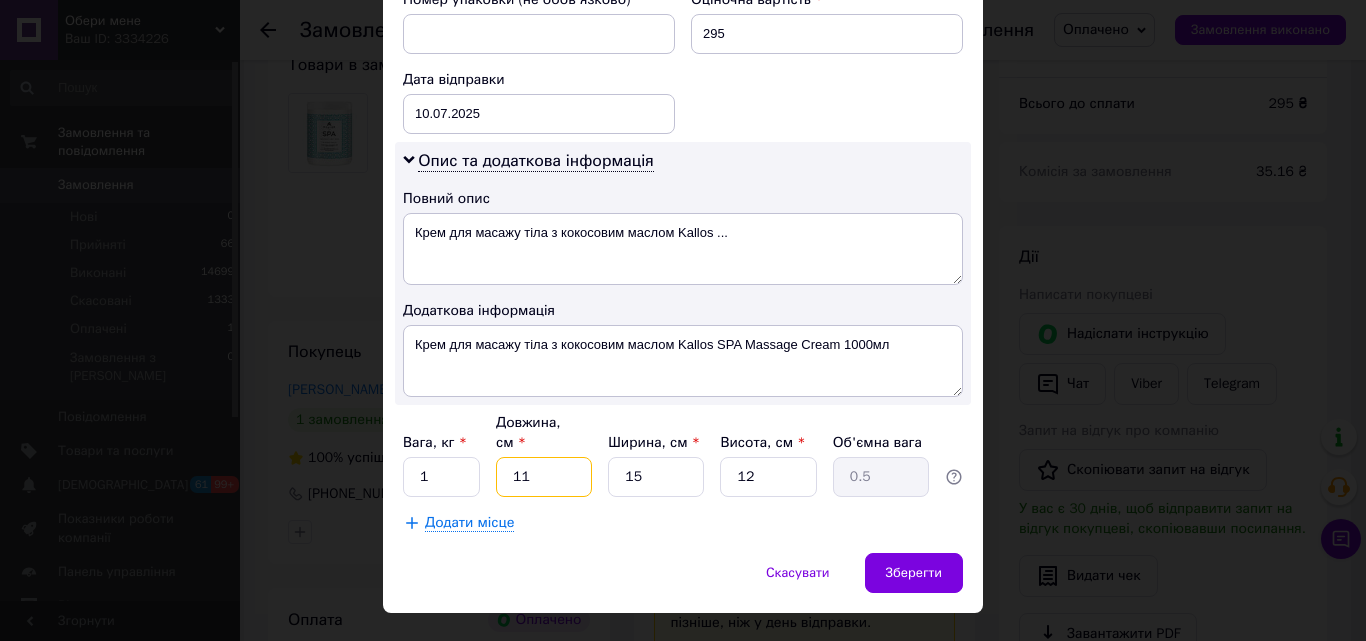 drag, startPoint x: 529, startPoint y: 459, endPoint x: 564, endPoint y: 281, distance: 181.40839 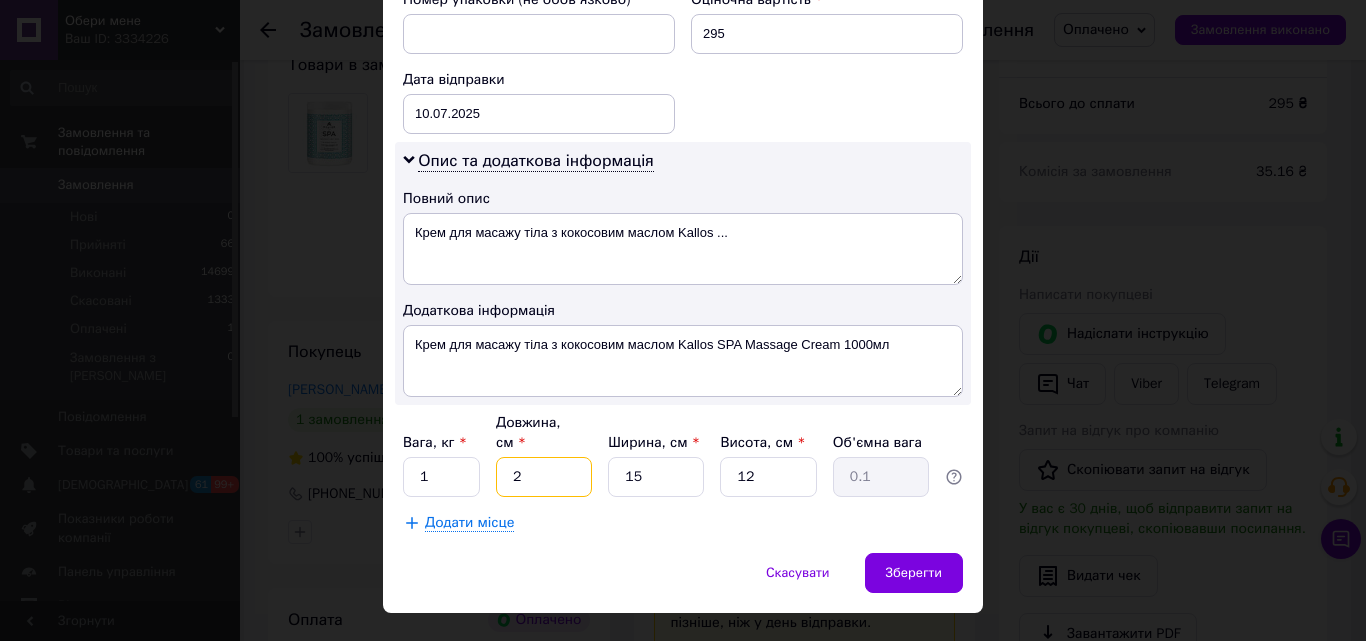 type on "20" 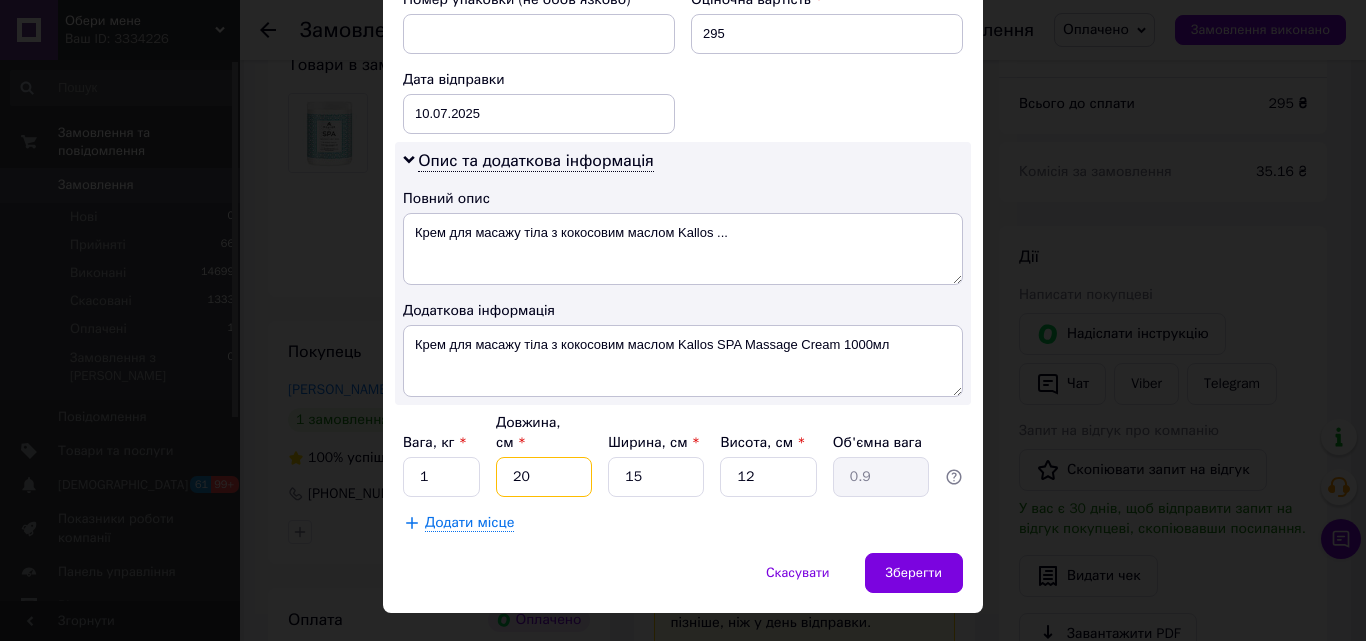 type on "20" 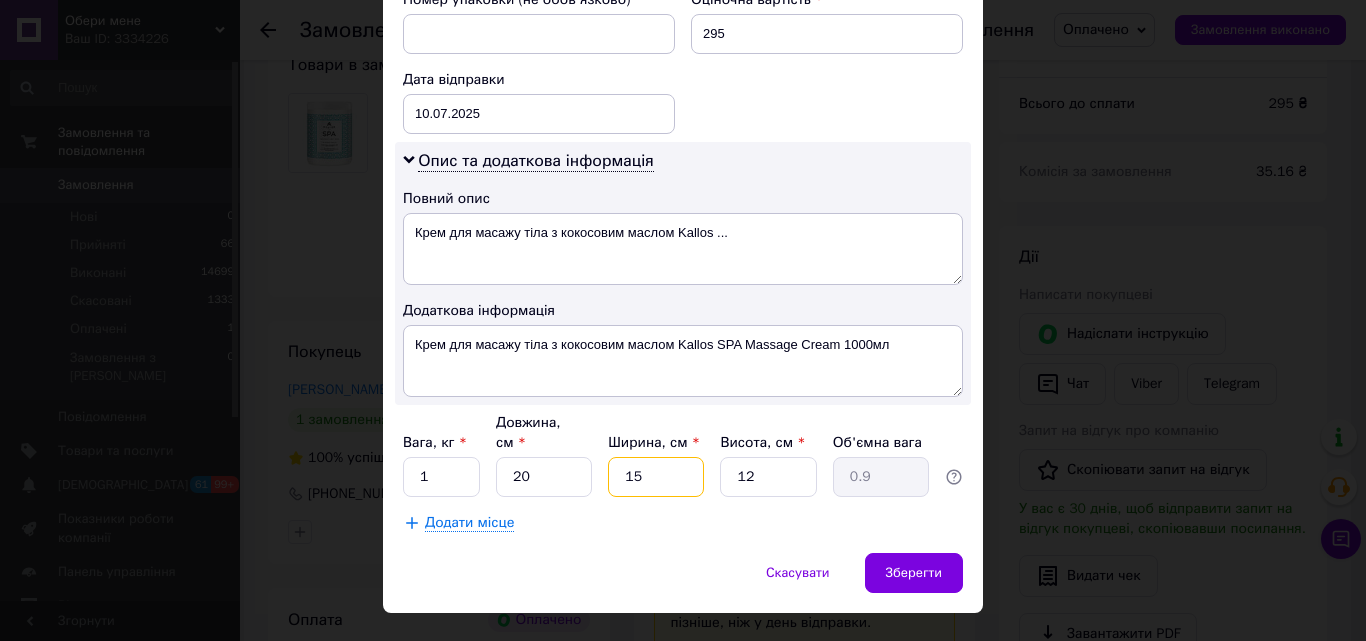 drag, startPoint x: 650, startPoint y: 457, endPoint x: 590, endPoint y: 454, distance: 60.074955 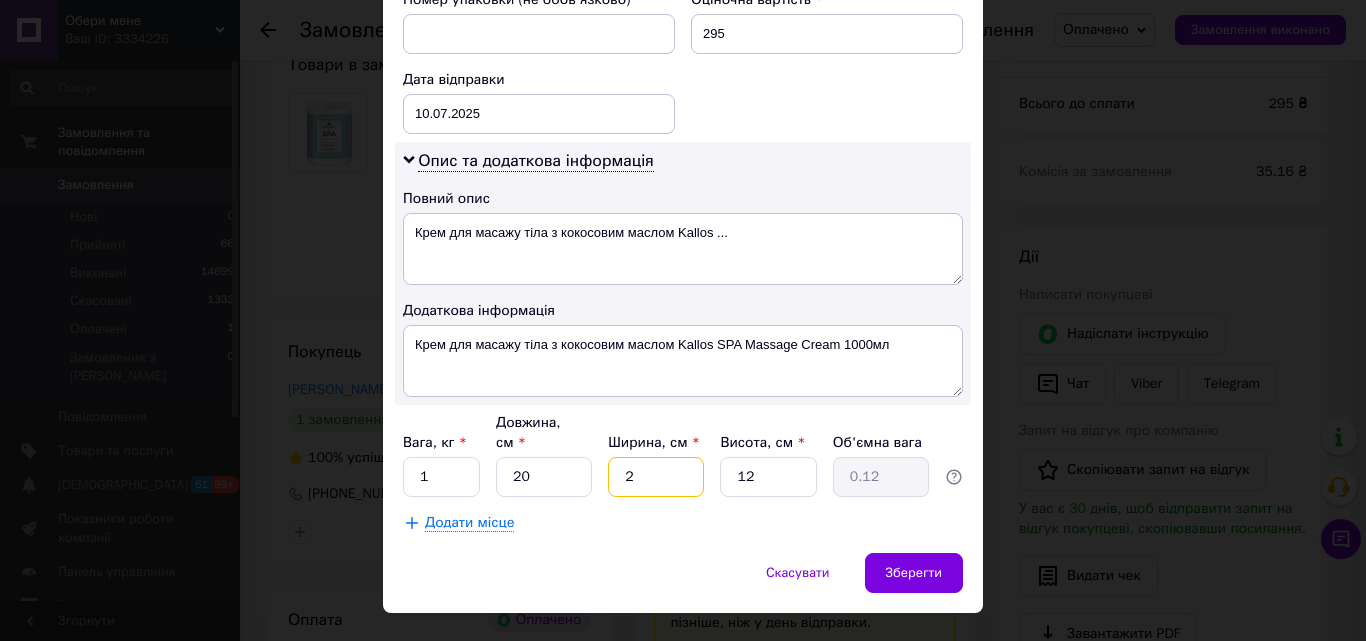 type on "20" 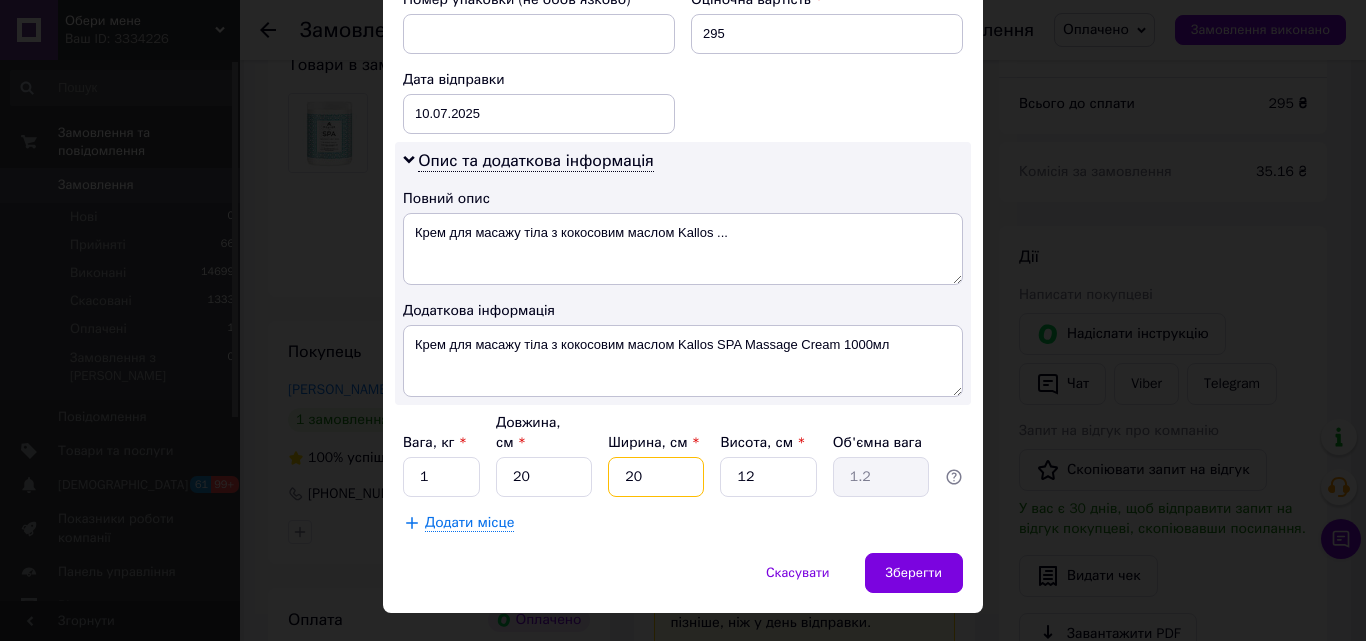 type on "20" 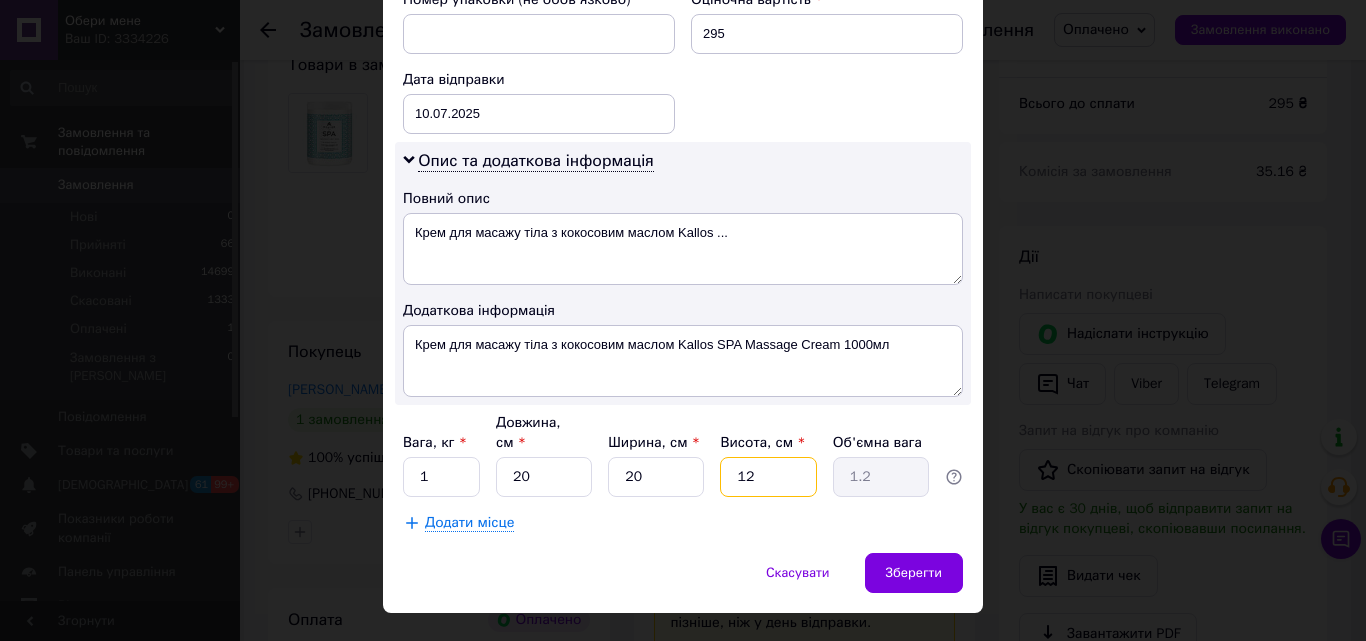 click on "Вага, кг   * 1 Довжина, см   * 20 Ширина, см   * 20 Висота, см   * 12 Об'ємна вага 1.2" at bounding box center (683, 455) 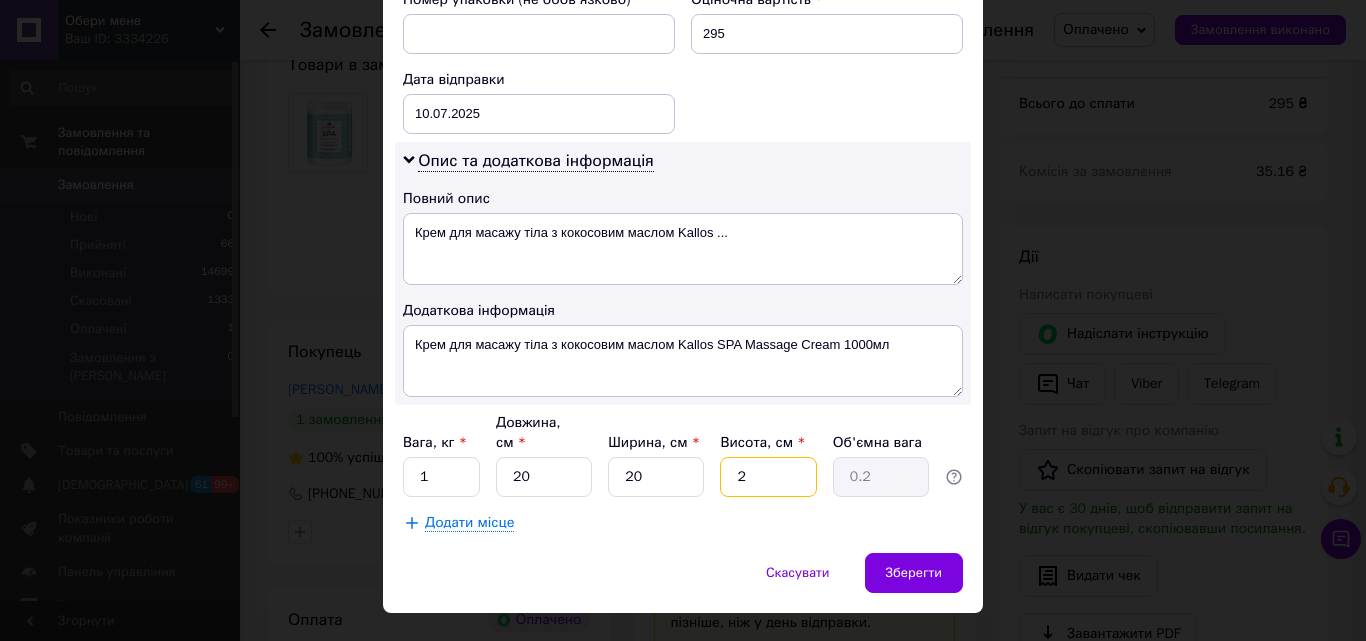 type on "20" 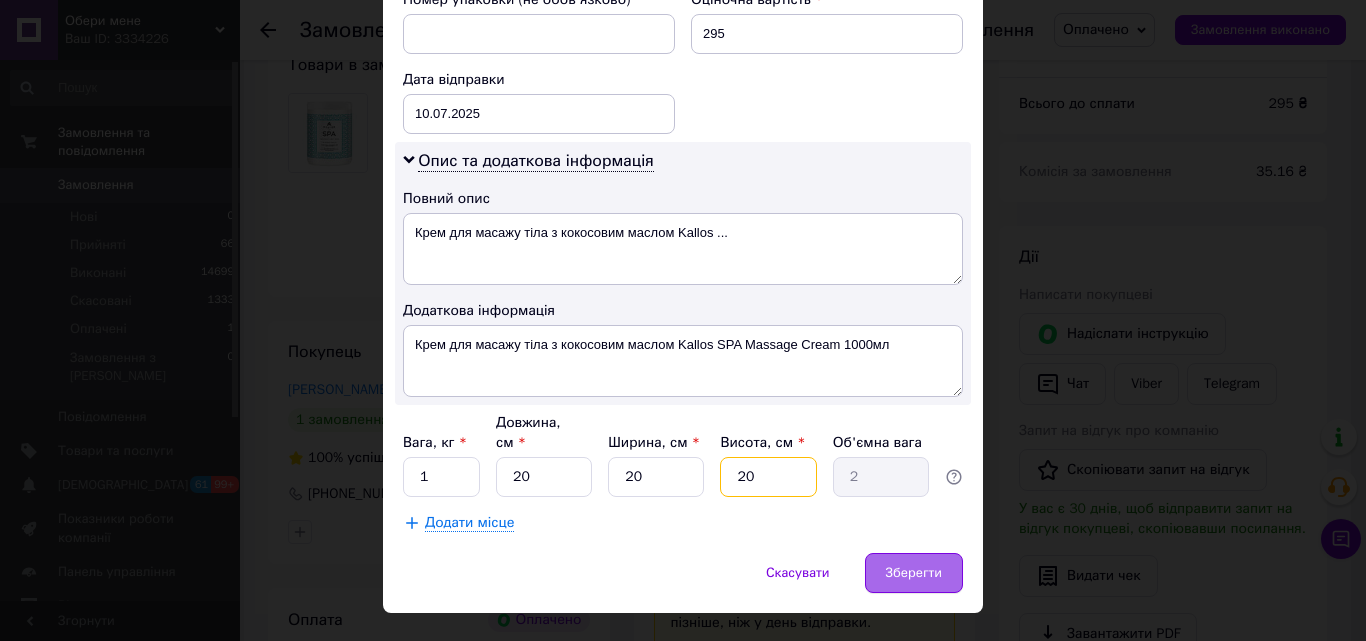 type on "20" 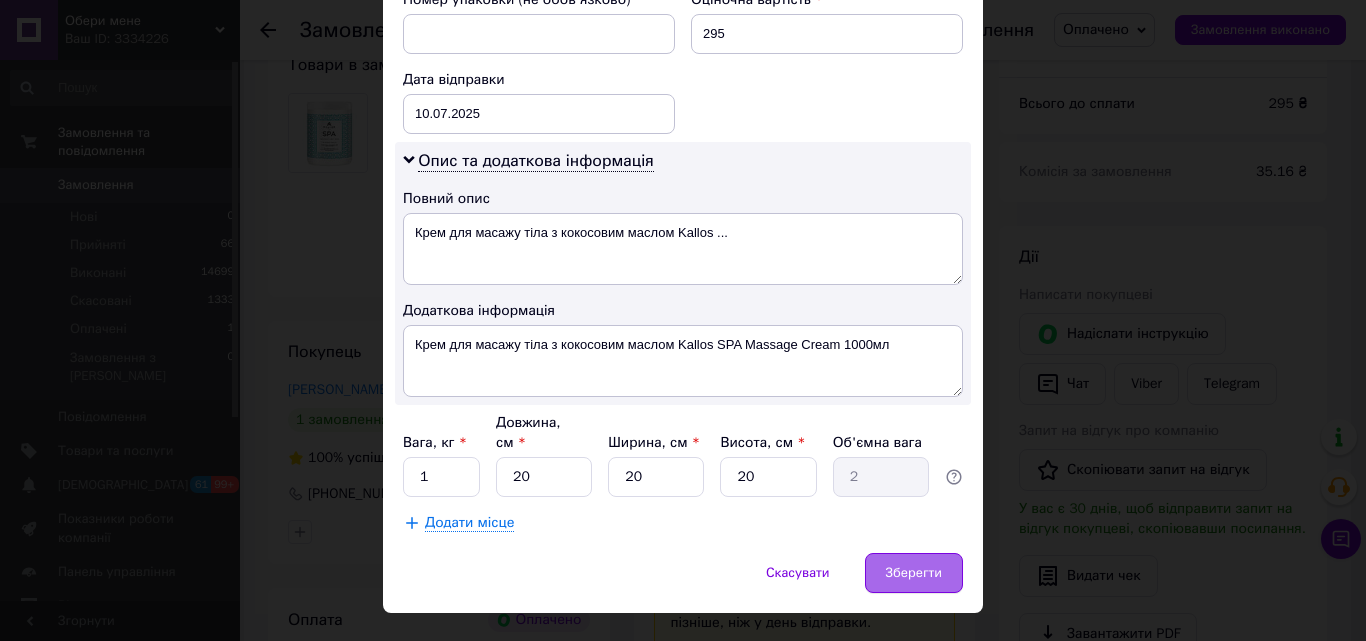 click on "Зберегти" at bounding box center (914, 573) 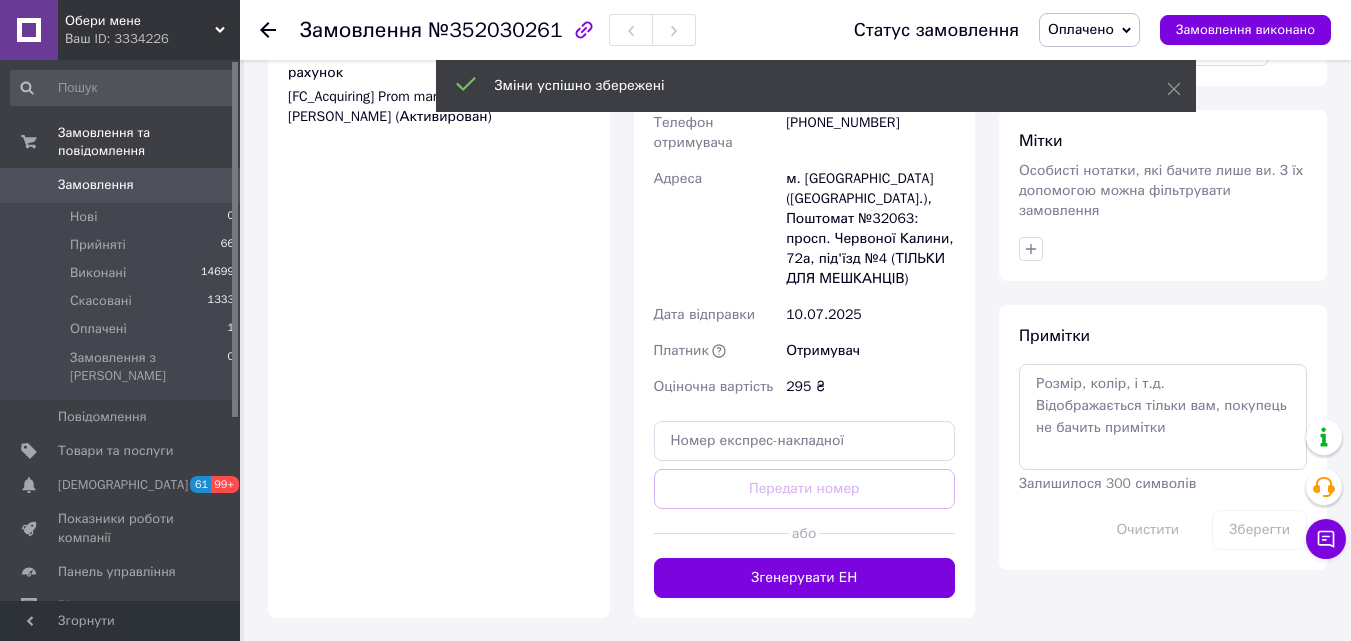 scroll, scrollTop: 1000, scrollLeft: 0, axis: vertical 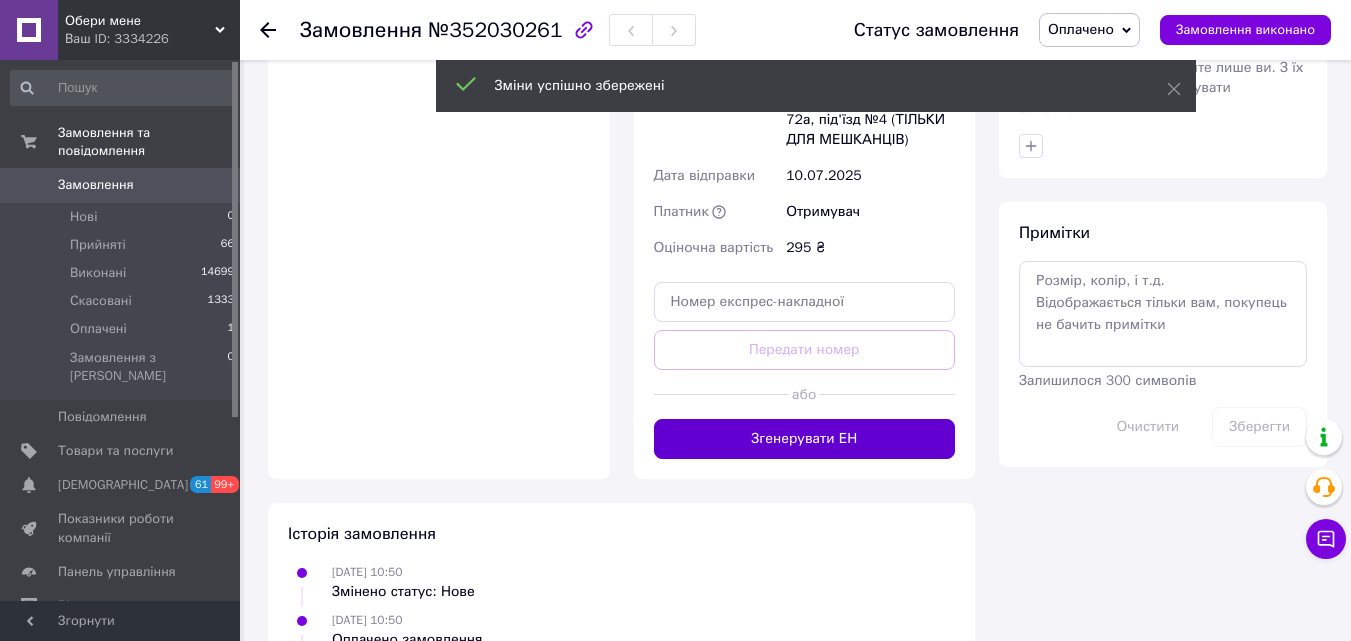 click on "Згенерувати ЕН" at bounding box center (805, 439) 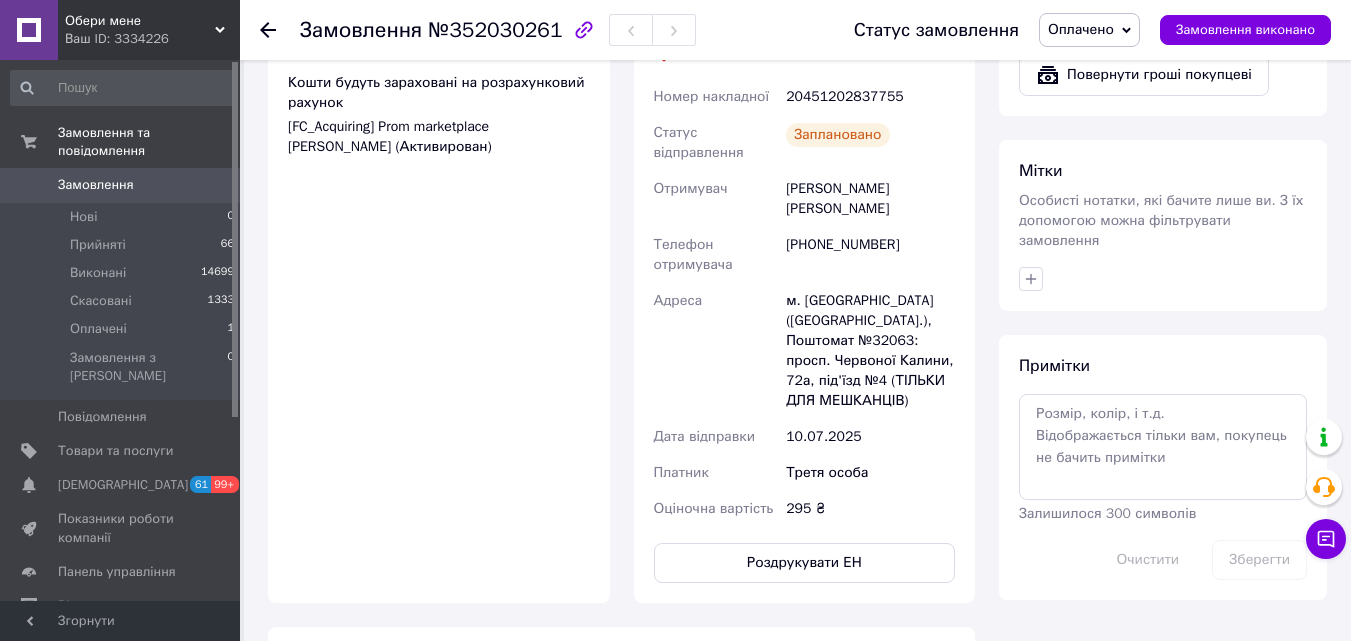 scroll, scrollTop: 700, scrollLeft: 0, axis: vertical 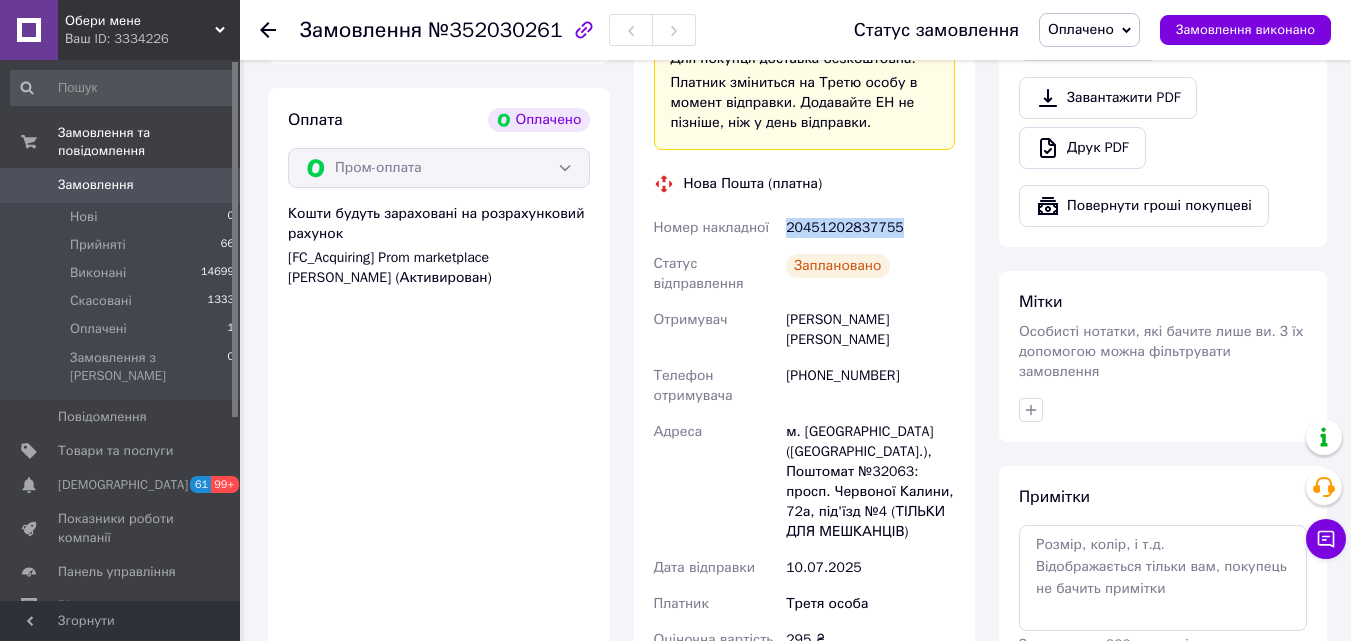 drag, startPoint x: 913, startPoint y: 202, endPoint x: 784, endPoint y: 203, distance: 129.00388 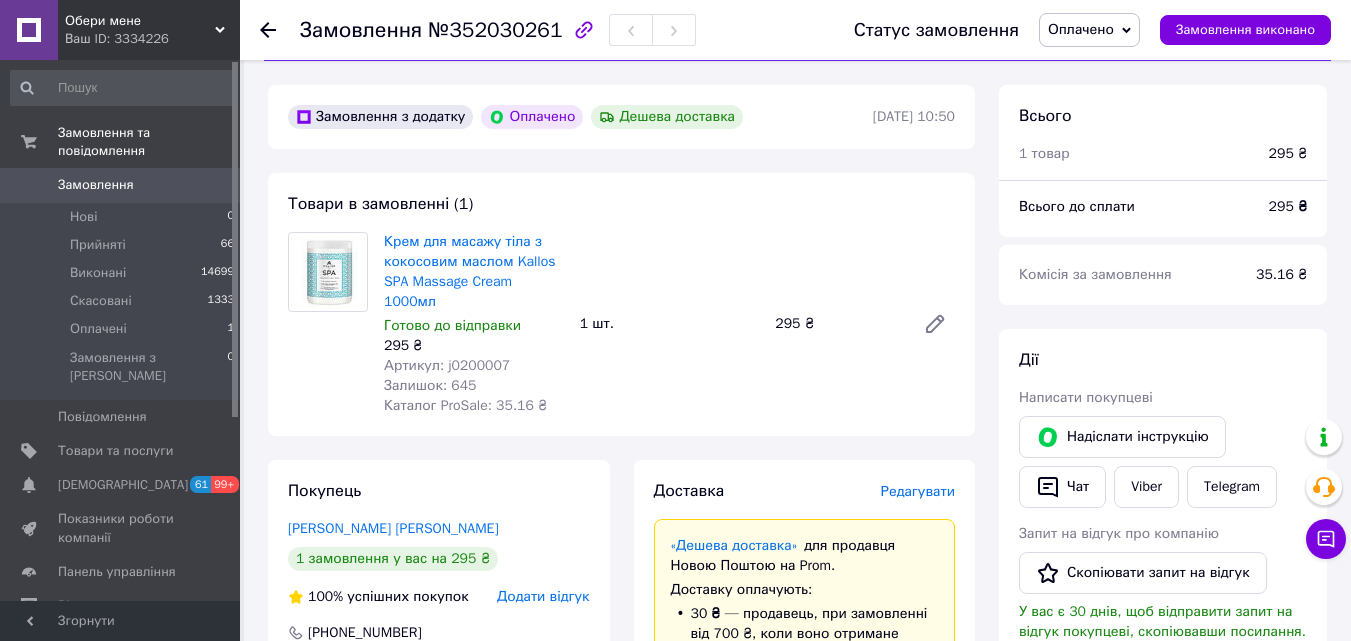 scroll, scrollTop: 0, scrollLeft: 0, axis: both 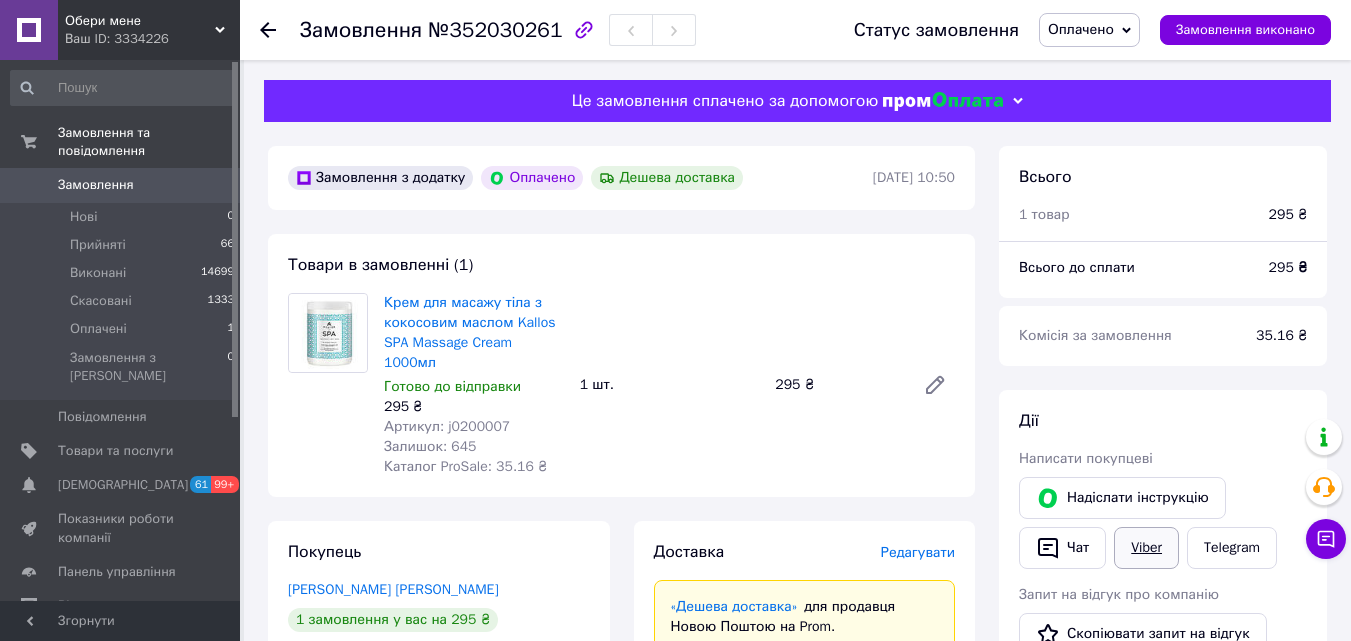 click on "Viber" at bounding box center (1146, 548) 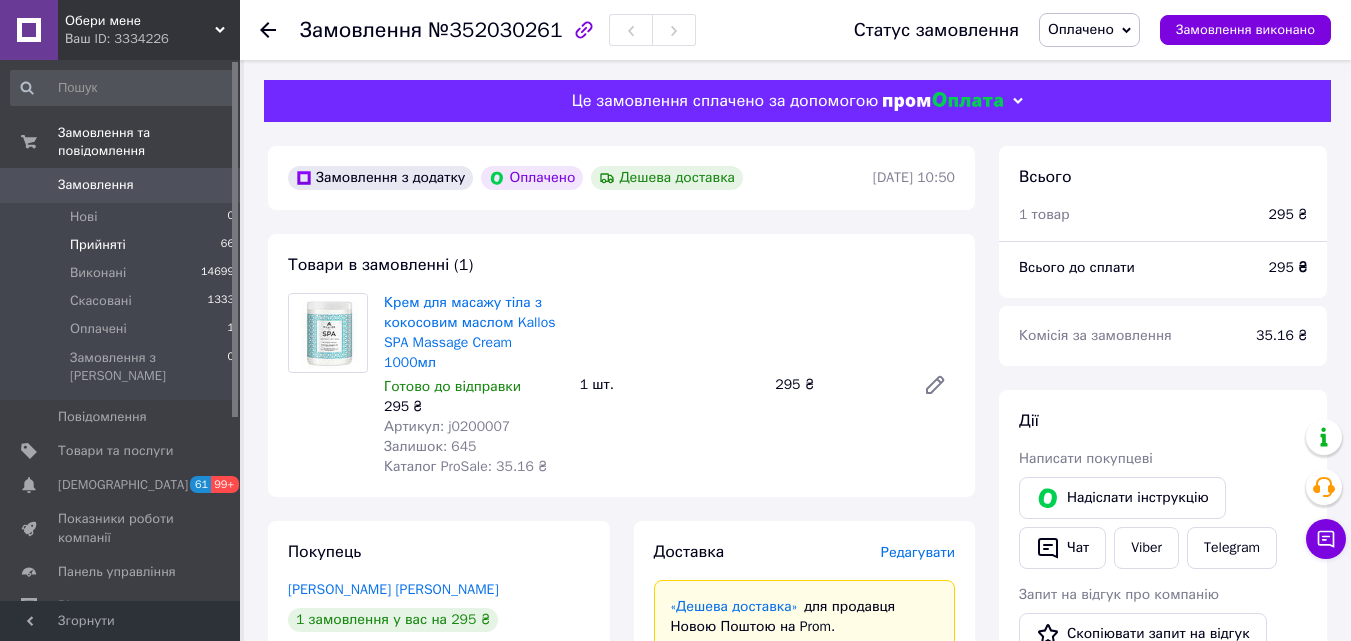 click on "Прийняті" at bounding box center (98, 245) 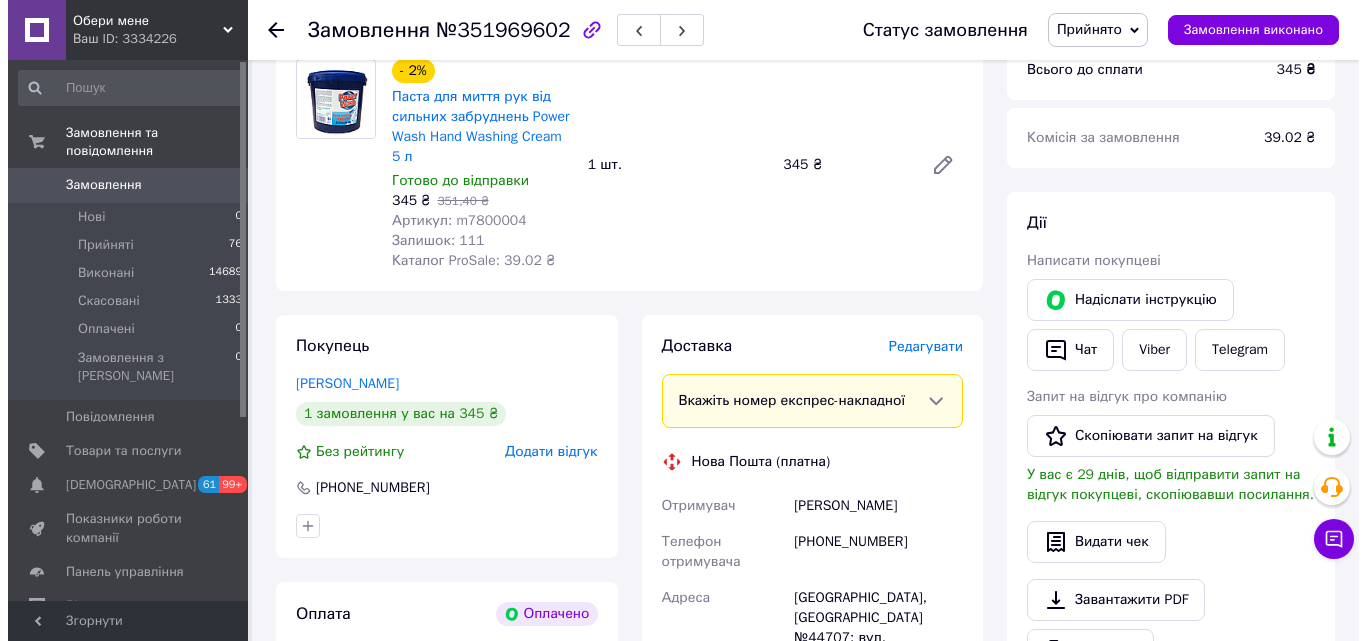 scroll, scrollTop: 400, scrollLeft: 0, axis: vertical 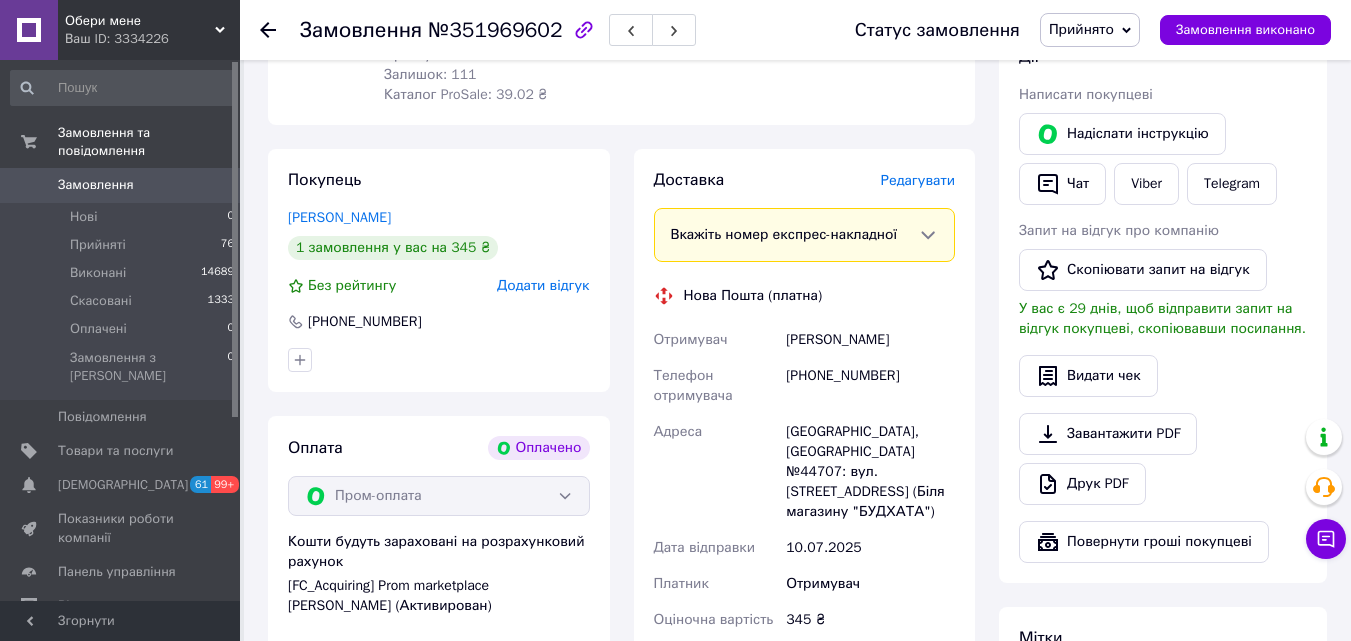 click on "Редагувати" at bounding box center (918, 180) 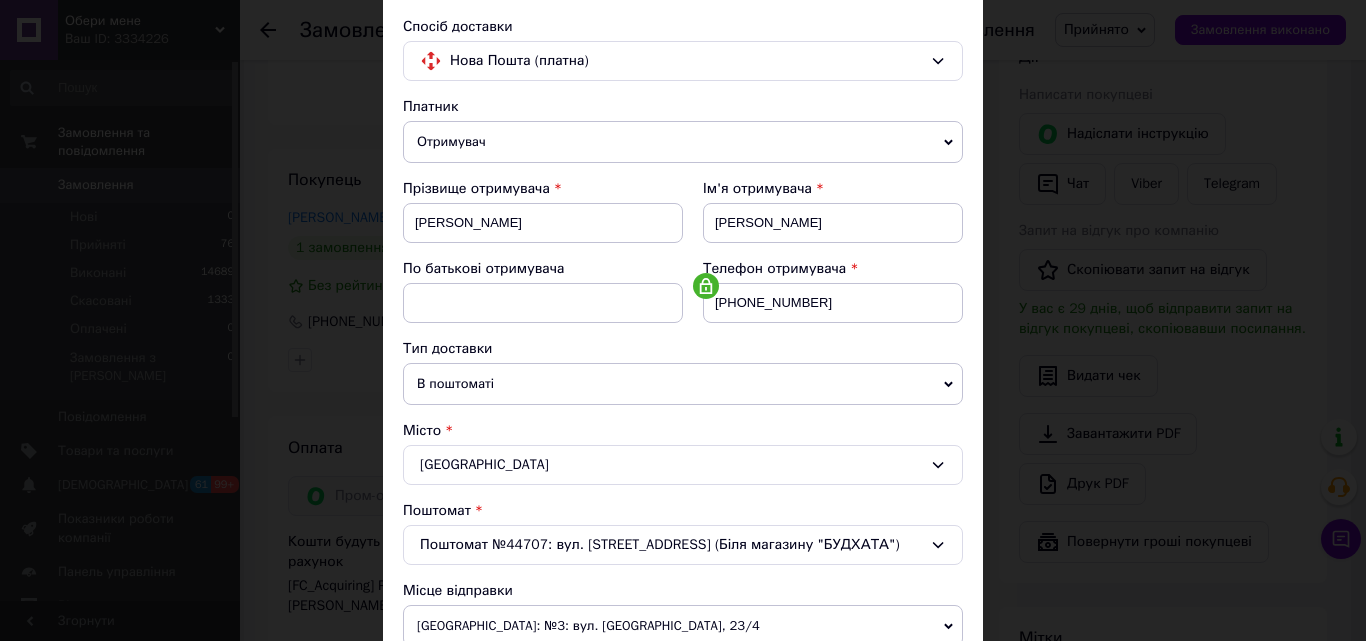 scroll, scrollTop: 400, scrollLeft: 0, axis: vertical 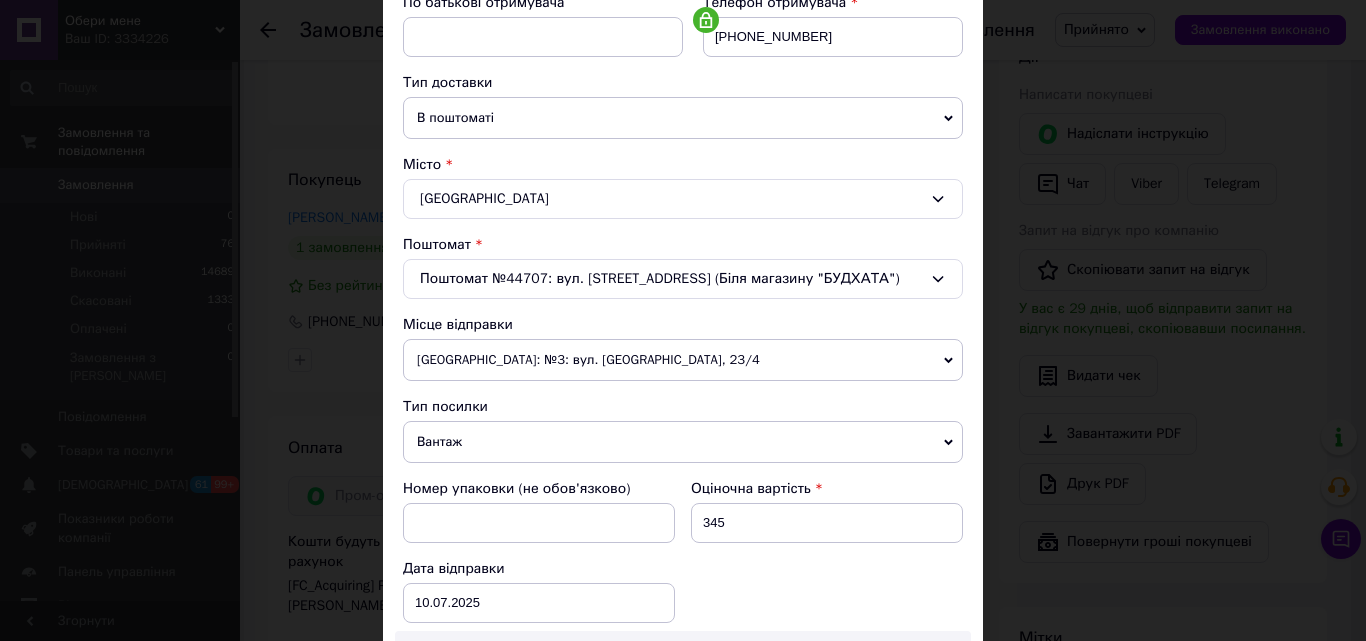 click on "Поштомат №44707: вул. [STREET_ADDRESS] (Біля магазину "БУДХАТА")" at bounding box center (683, 279) 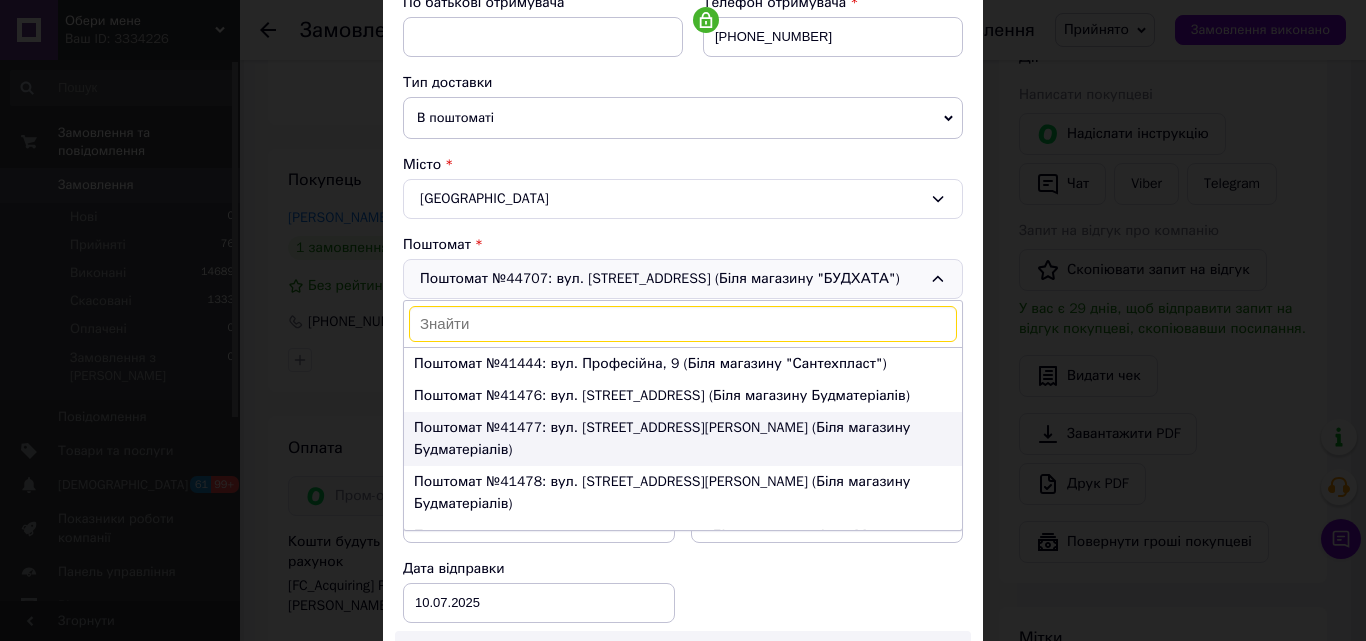 scroll, scrollTop: 628, scrollLeft: 0, axis: vertical 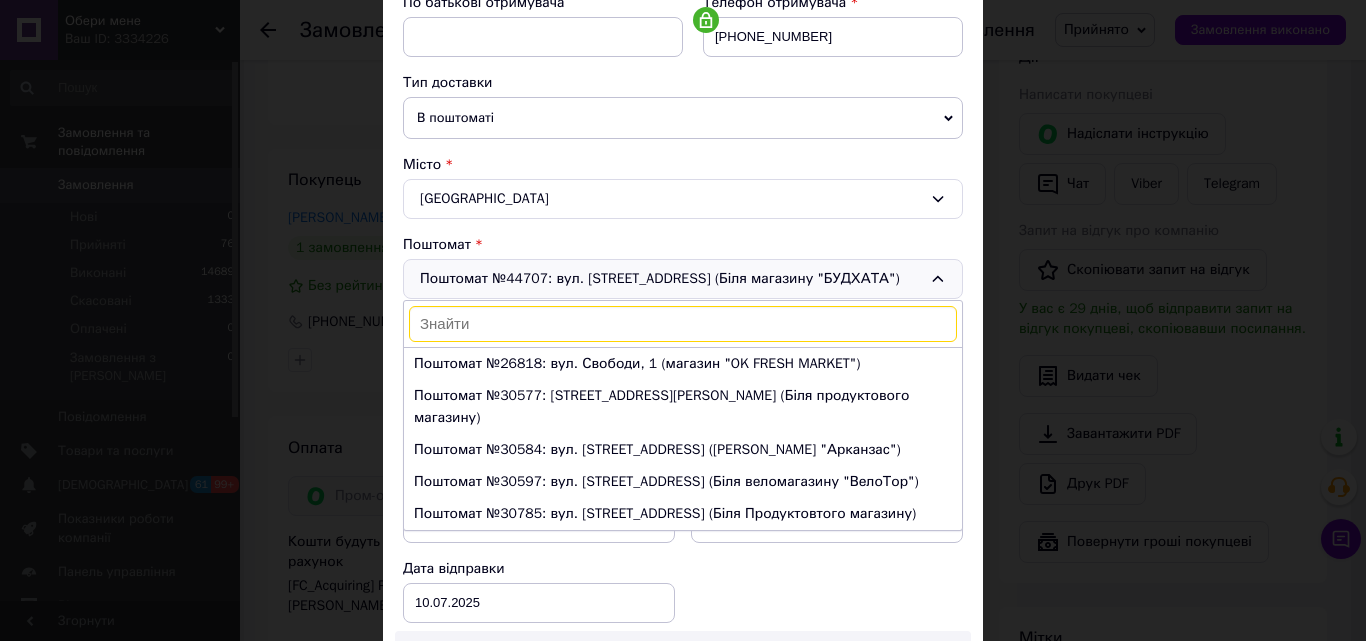 click at bounding box center [683, 324] 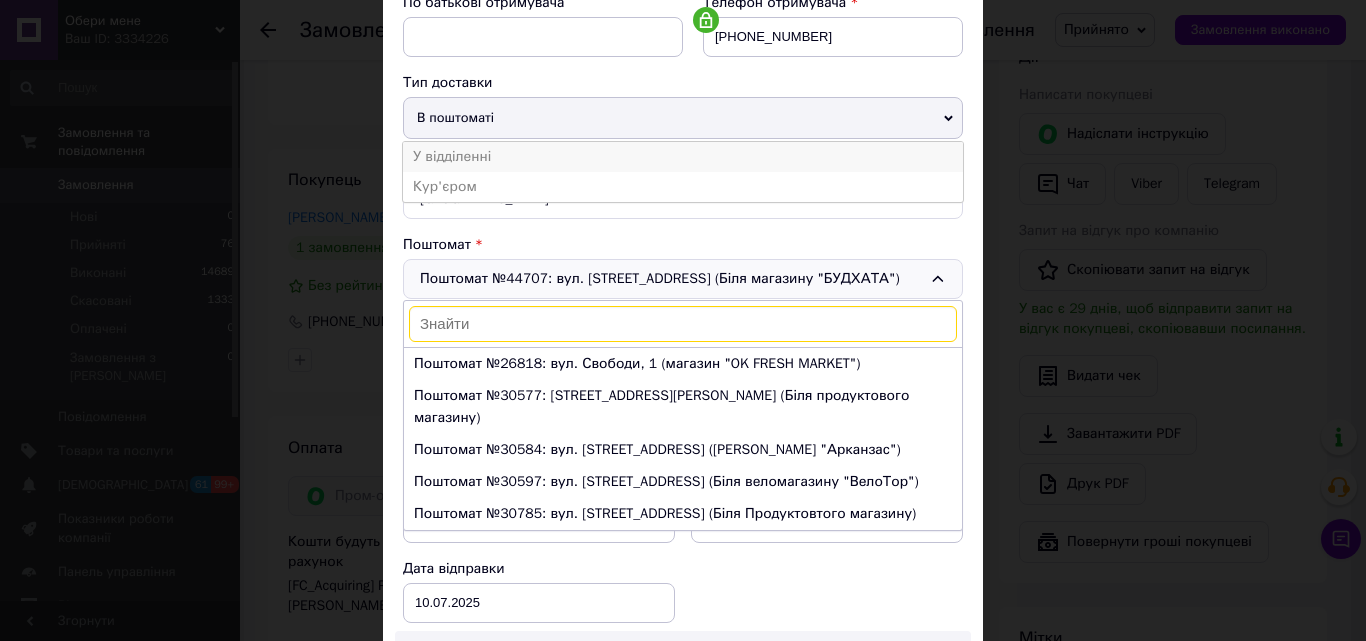click on "У відділенні" at bounding box center (683, 157) 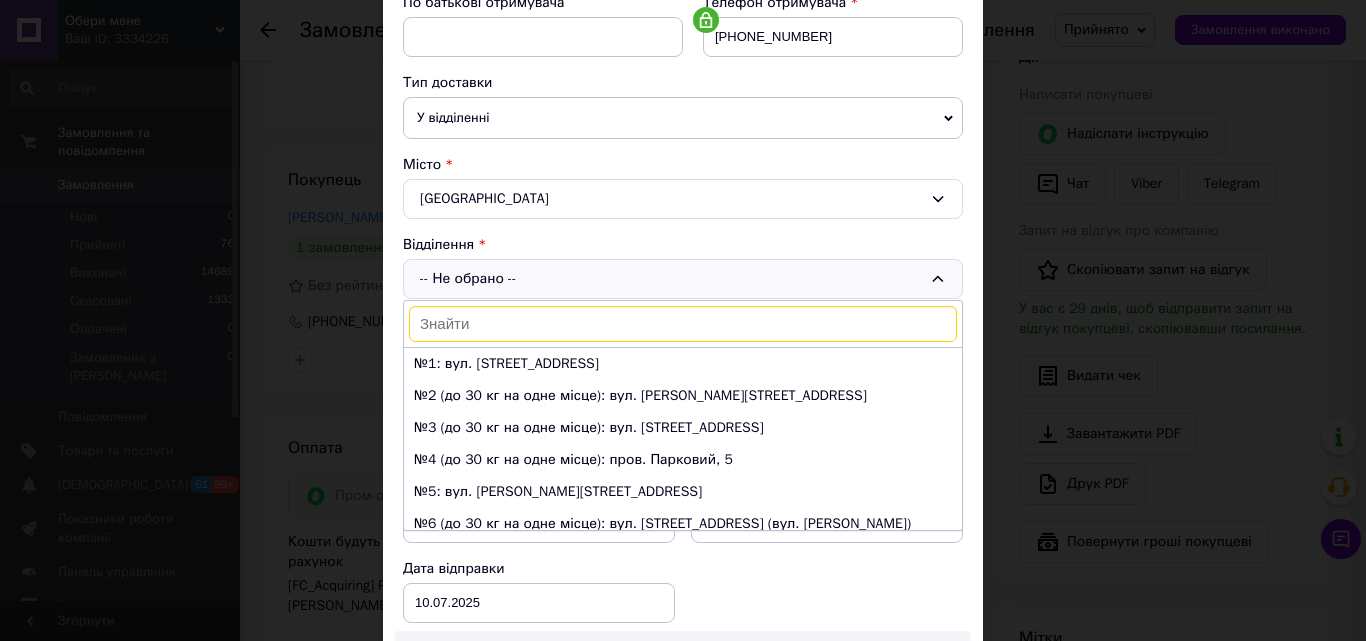 click on "-- Не обрано -- №1: вул. [STREET_ADDRESS] (до 30 кг на одне місце): вул. [PERSON_NAME][STREET_ADDRESS] (до 30 кг на одне місце): вул. [STREET_ADDRESS] (до 30 кг на одне місце): пров. Парковий, 5 №5: вул. [PERSON_NAME][STREET_ADDRESS] (до 30 кг на одне місце): вул. [STREET_ADDRESS] (вул. Шовковична) №7 (до 30 кг на одне місце): пл. Миру, 3 (маг. "М'ясний м'ясокомбінат") №8 (до 30 кг на одне місце): вул. Торська (ран. Комунарів), 69 №9: вул. Поштова, 81 №10 (до 5 кг): вул. [PERSON_NAME][STREET_ADDRESS]" at bounding box center [683, 279] 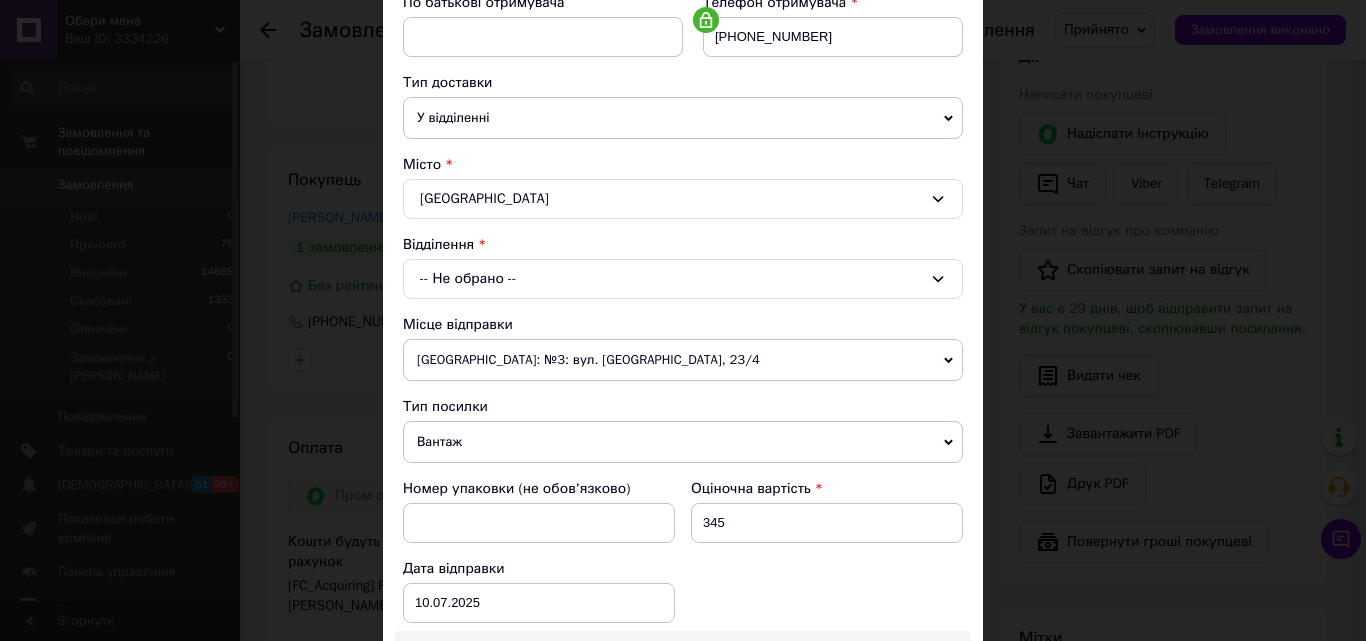 click on "-- Не обрано --" at bounding box center (683, 279) 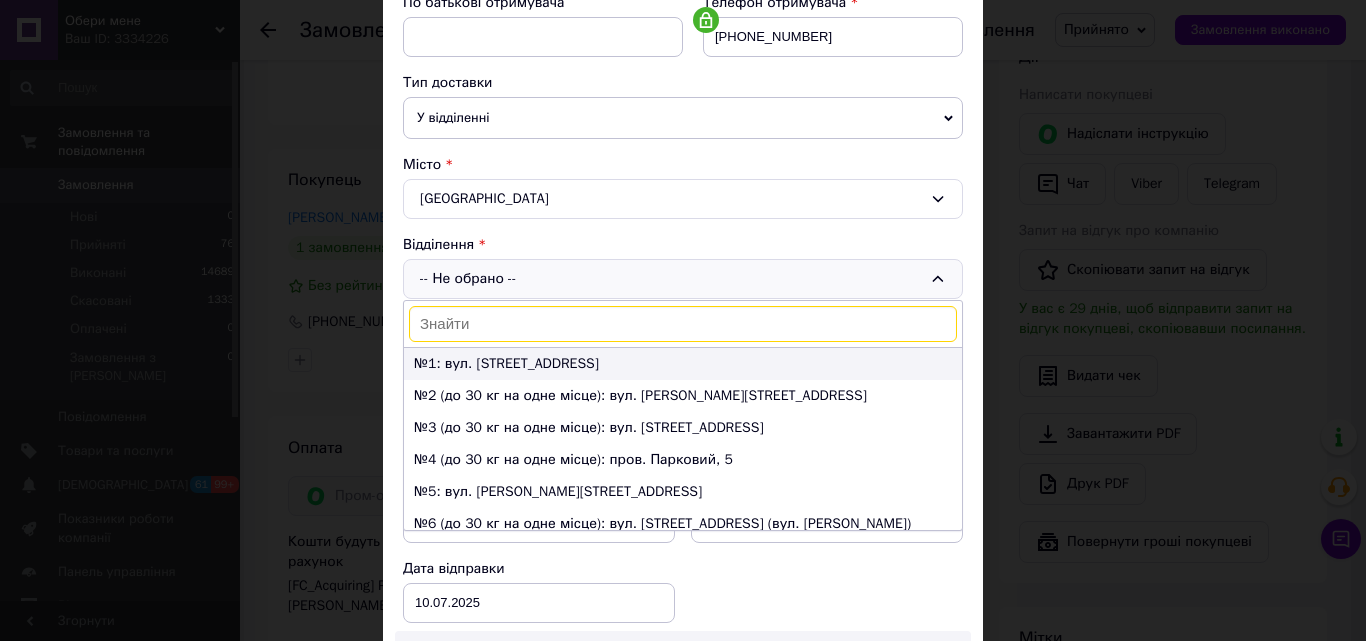 click on "№1: вул. Центральна, 59" at bounding box center [683, 364] 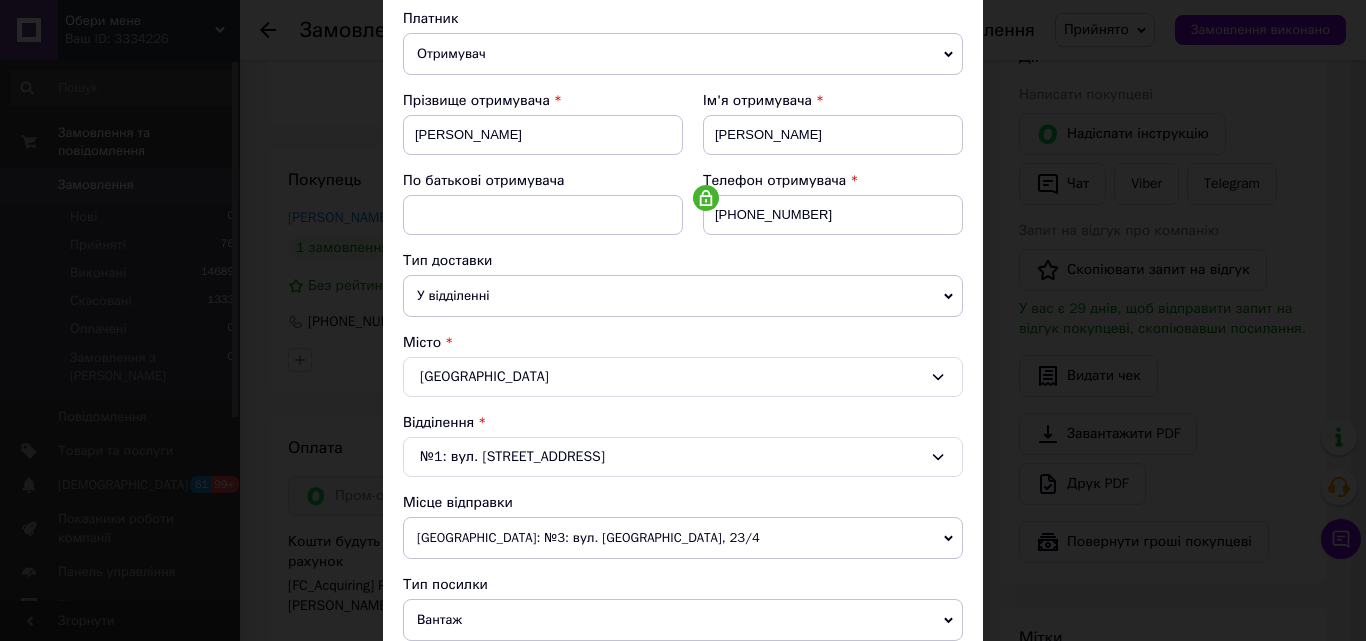 scroll, scrollTop: 0, scrollLeft: 0, axis: both 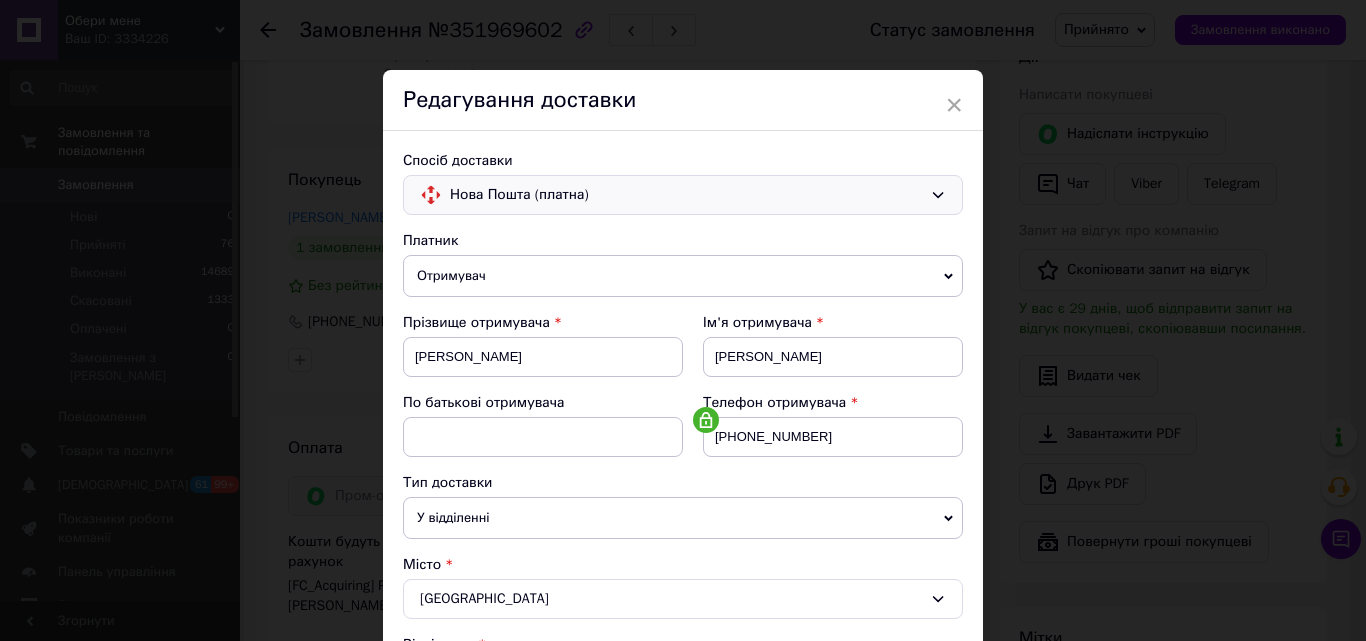 click on "Нова Пошта (платна)" at bounding box center [686, 195] 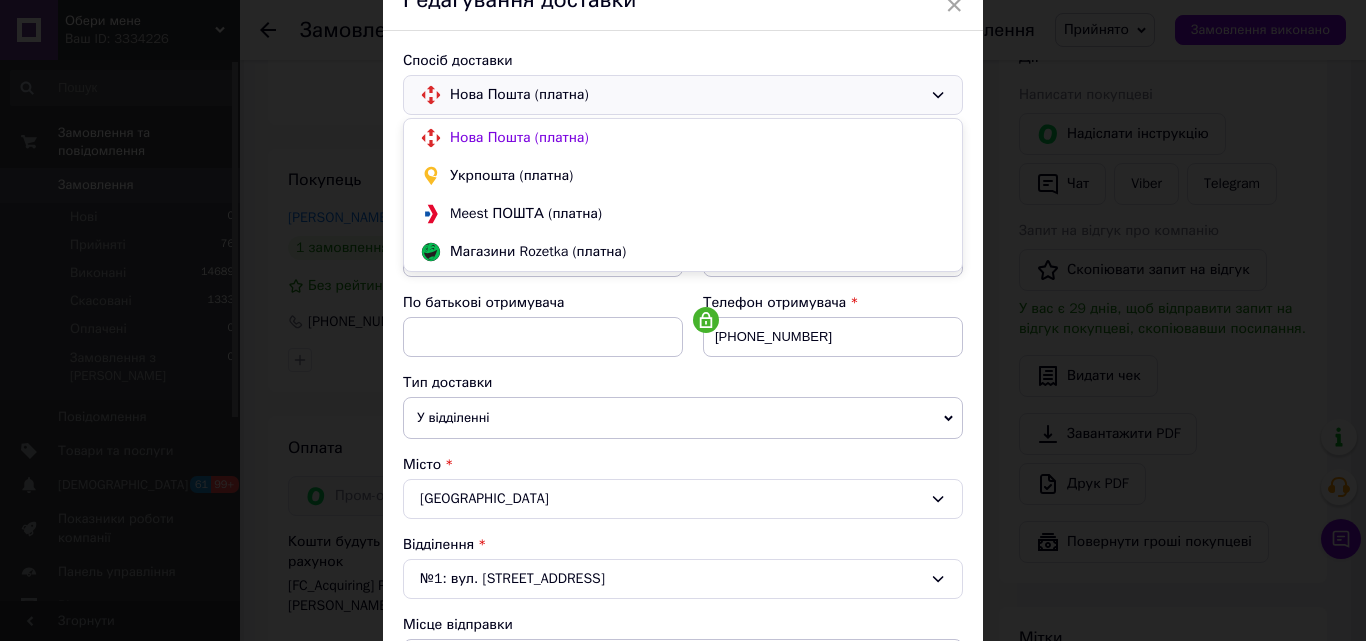 click on "Спосіб доставки Нова Пошта (платна) Нова Пошта (платна) Укрпошта (платна) Meest ПОШТА (платна) Магазини Rozetka (платна) Платник Отримувач Відправник Прізвище отримувача Грисенко Ім'я отримувача Елена По батькові отримувача Телефон отримувача +380665058614 Тип доставки У відділенні Кур'єром В поштоматі Місто Слов'янськ Відділення №1: вул. Центральна, 59 Місце відправки Одеса: №3: вул. Дальницька, 23/4 Одеса: №34: вул. 7 км Овідіопільської дороги, 1 (Епіцентр) Додати ще місце відправки Тип посилки Вантаж Документи Номер упаковки (не обов'язково) Оціночна вартість 345 10.07.2025 < 2025 >" at bounding box center (683, 686) 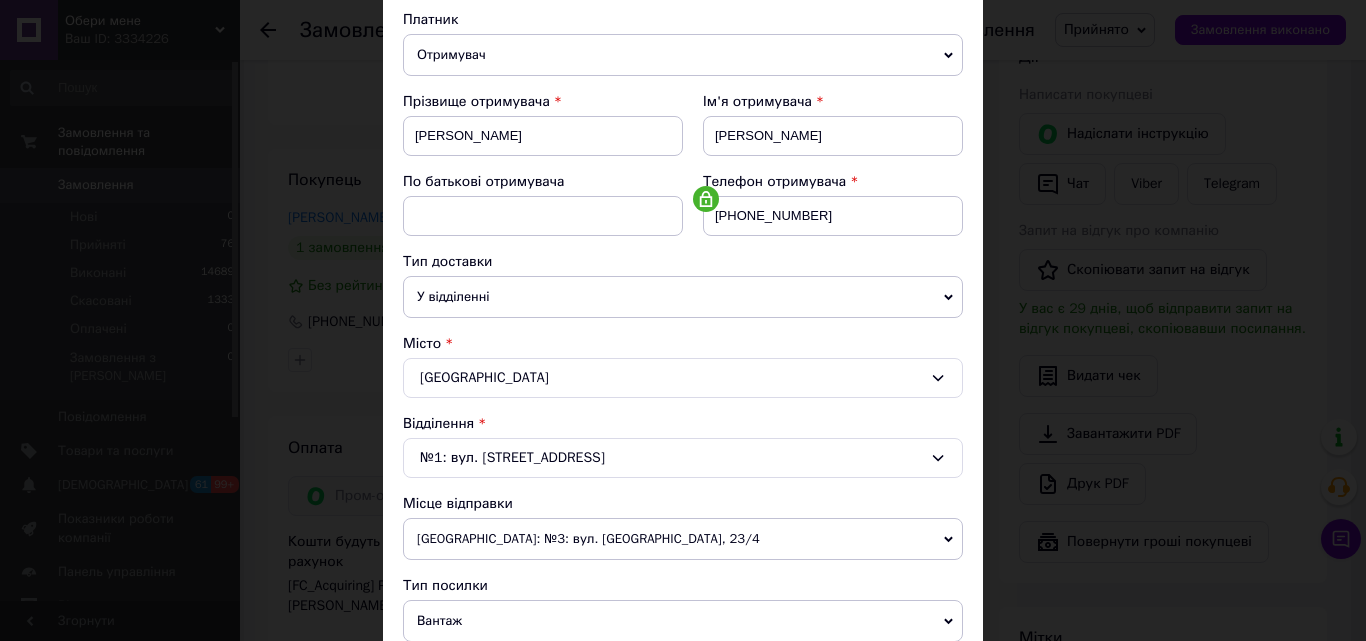 scroll, scrollTop: 400, scrollLeft: 0, axis: vertical 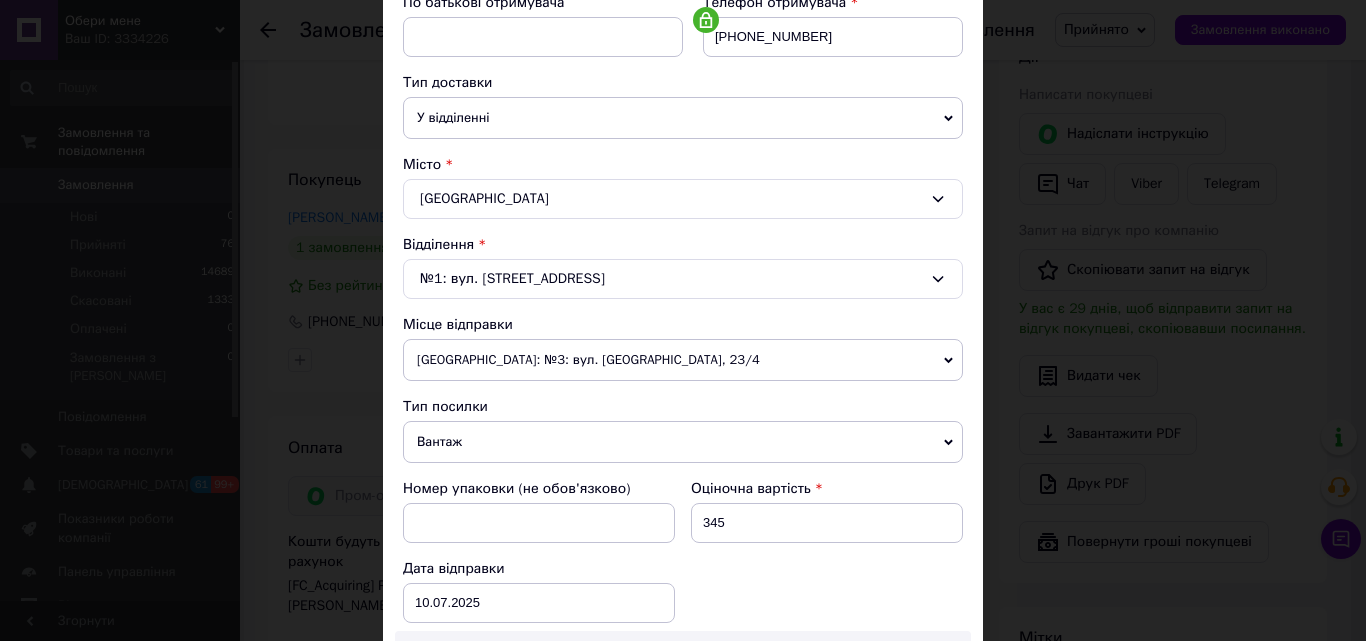 click on "№1: вул. Центральна, 59" at bounding box center [683, 279] 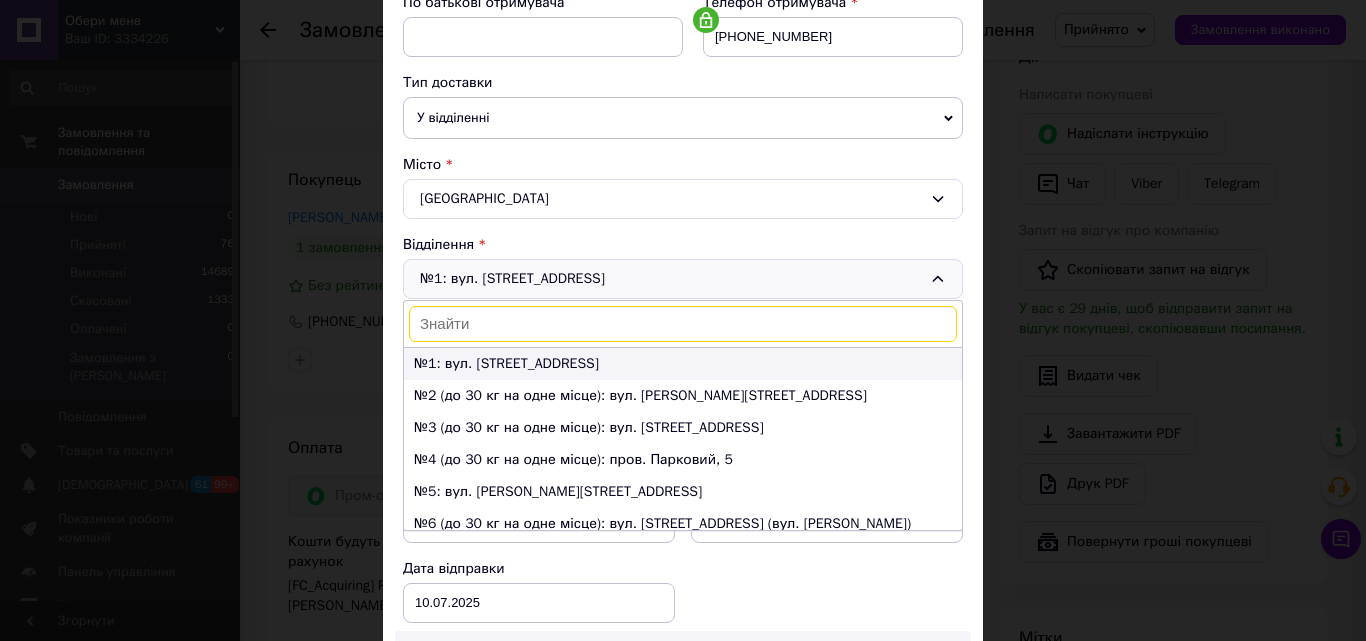 click on "№1: вул. Центральна, 59" at bounding box center [683, 364] 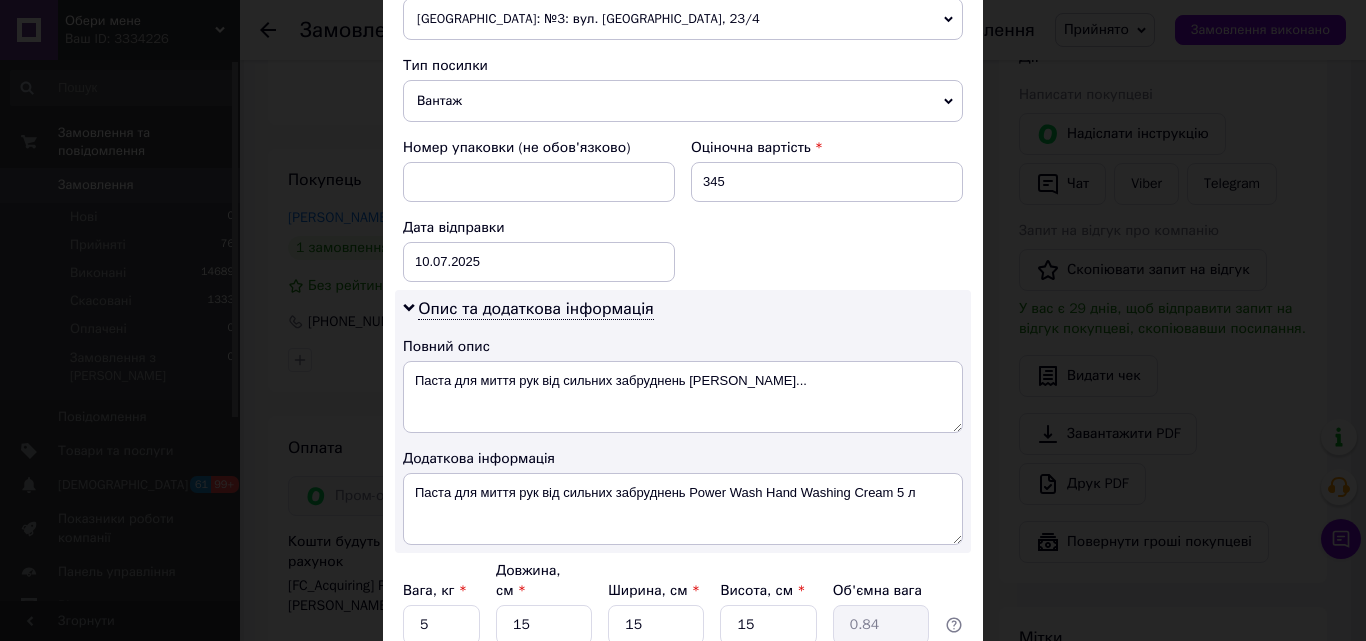 scroll, scrollTop: 800, scrollLeft: 0, axis: vertical 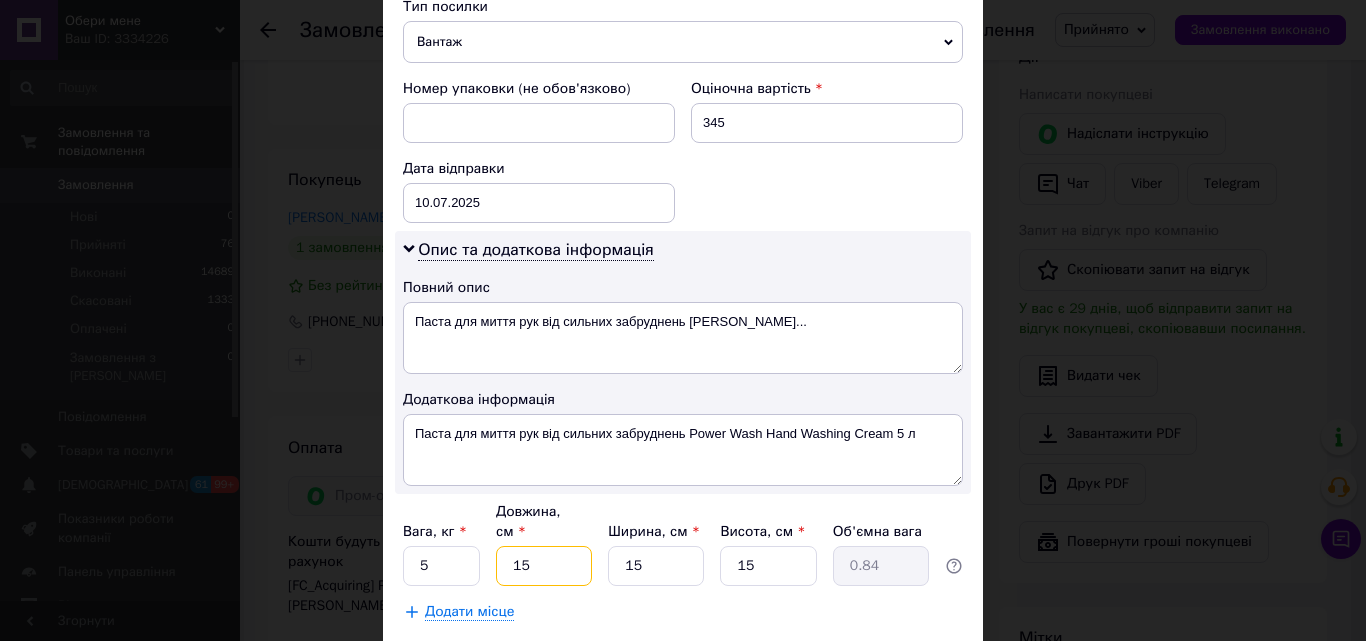 drag, startPoint x: 527, startPoint y: 540, endPoint x: 465, endPoint y: 539, distance: 62.008064 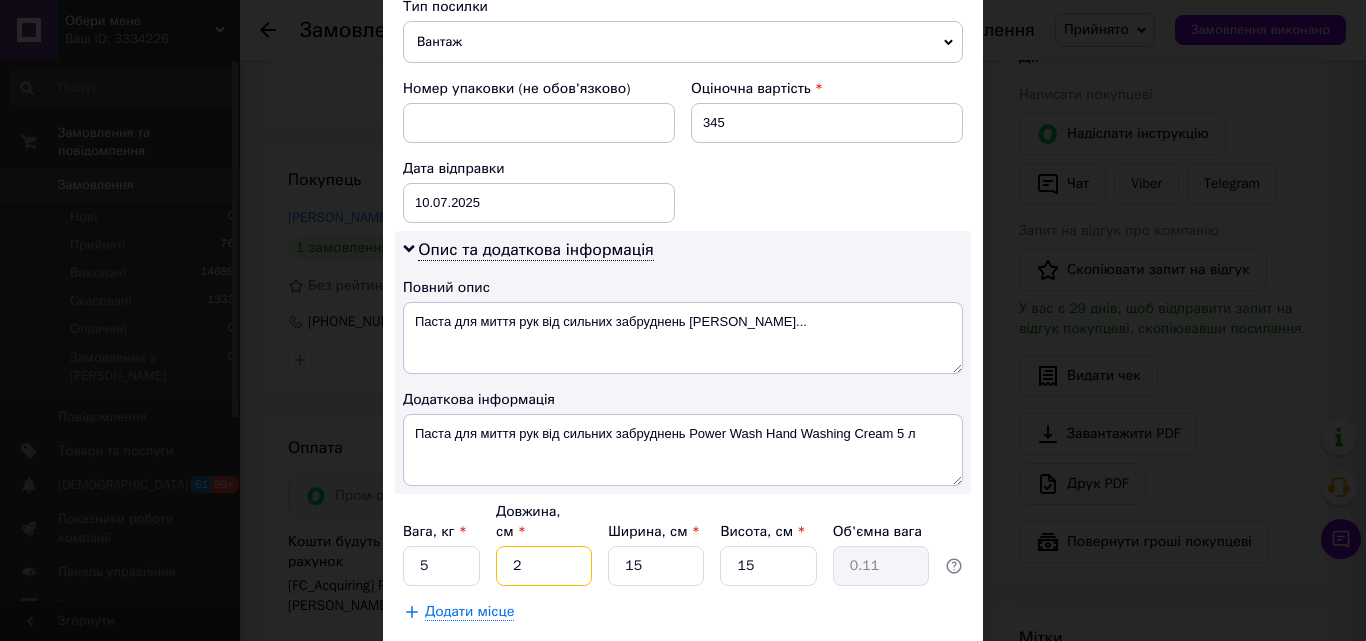 type on "20" 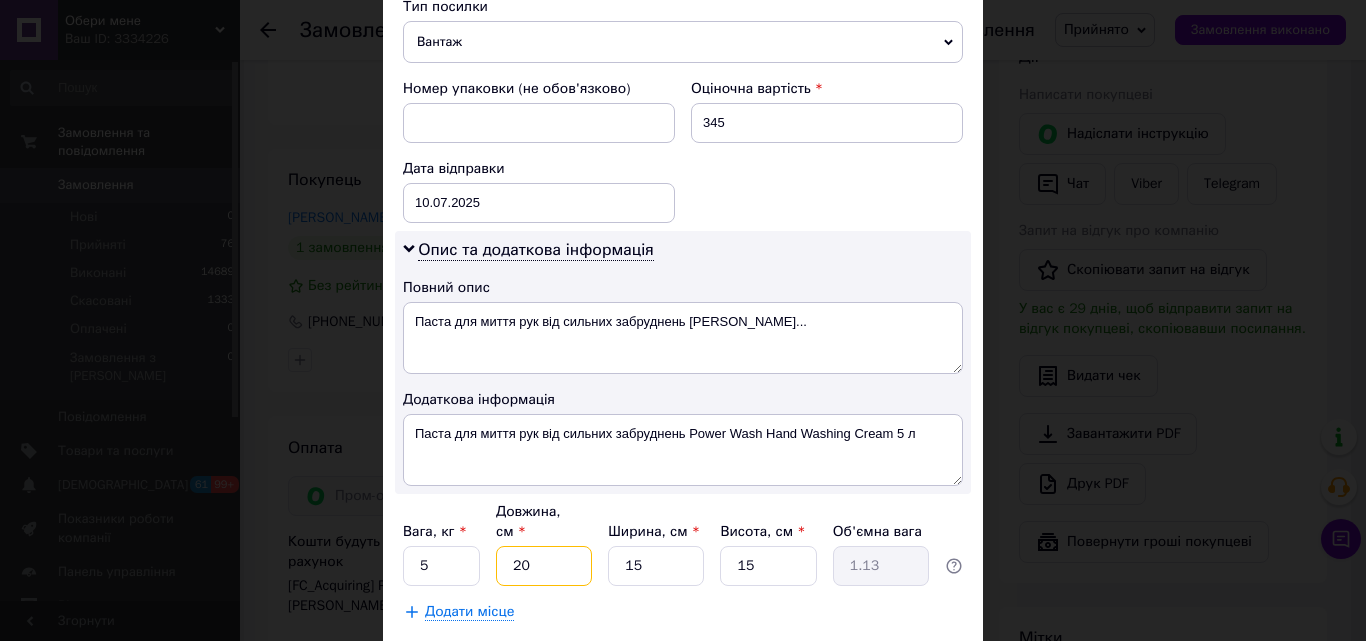 type on "20" 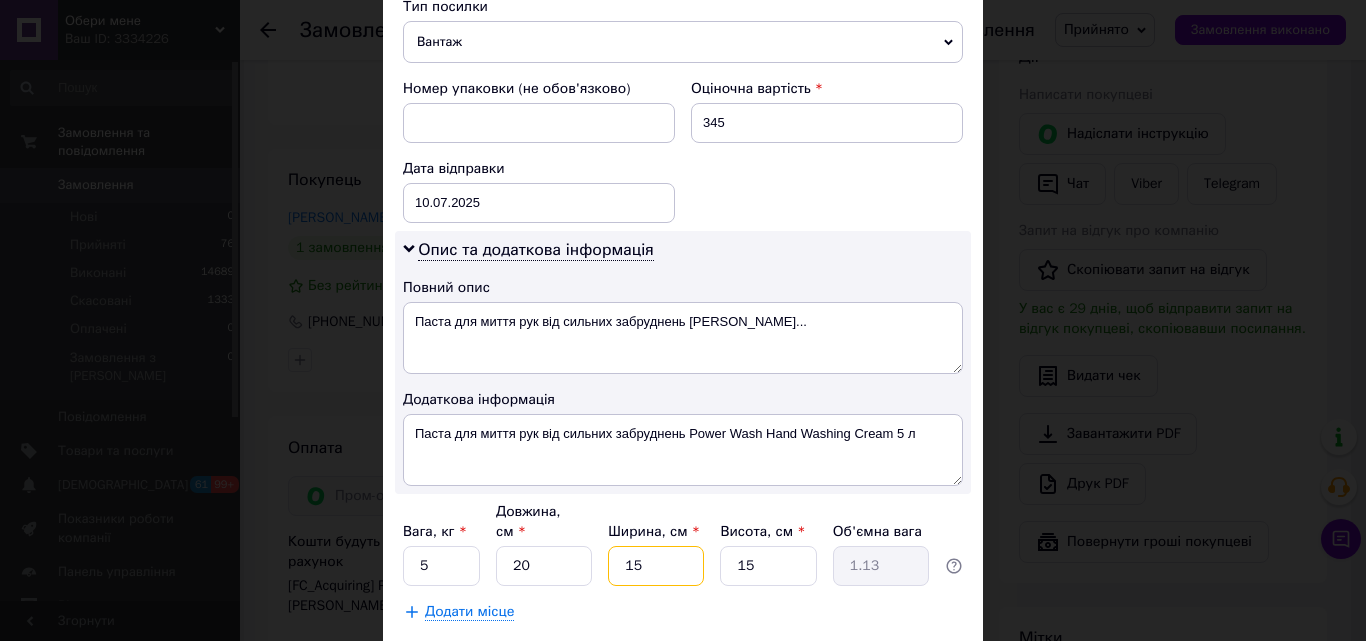 drag, startPoint x: 654, startPoint y: 550, endPoint x: 598, endPoint y: 549, distance: 56.008926 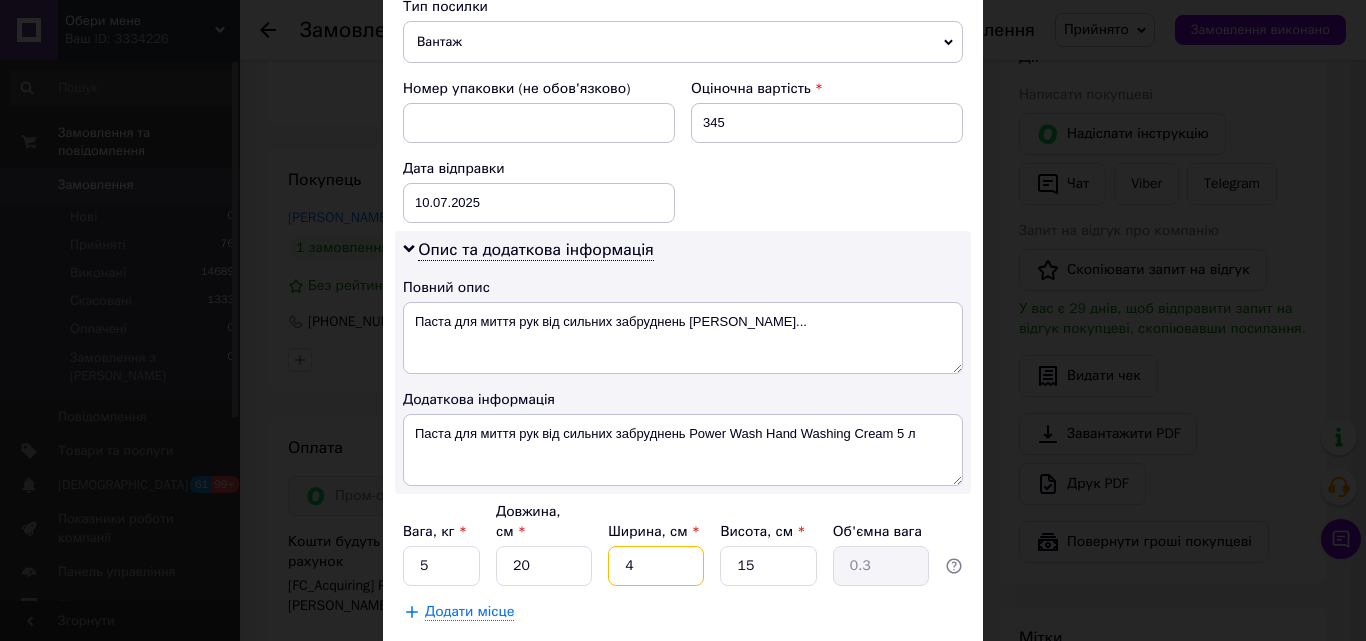 type on "40" 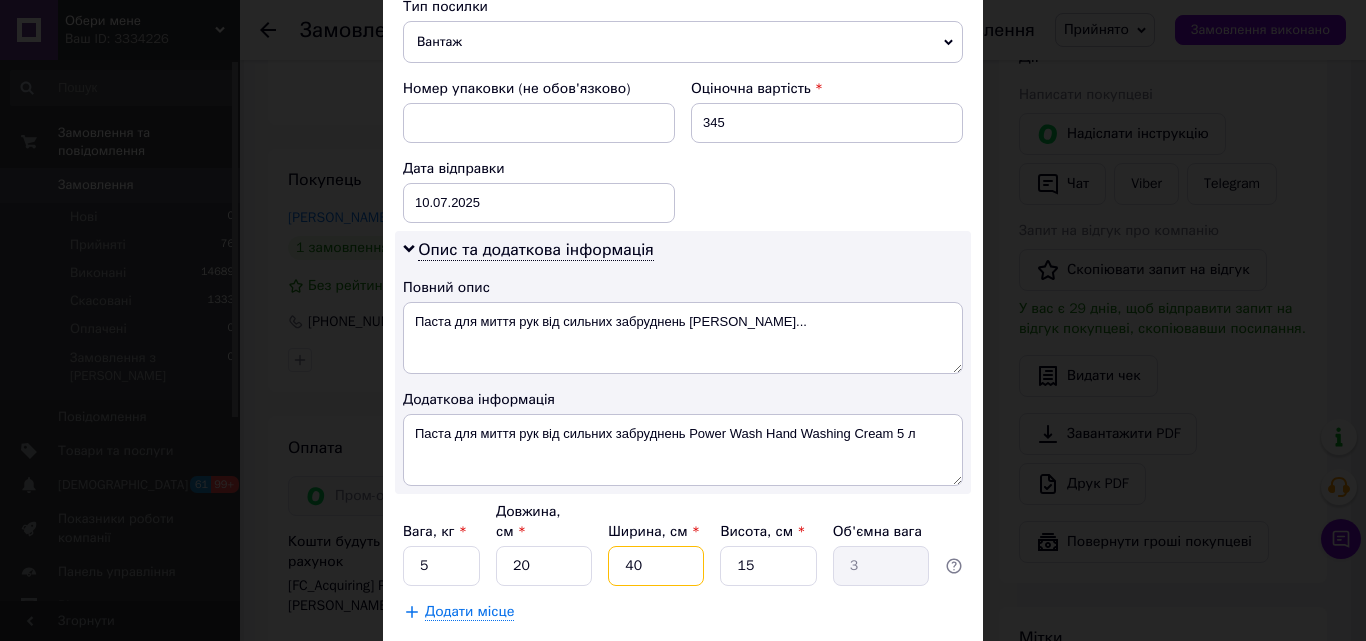 type on "40" 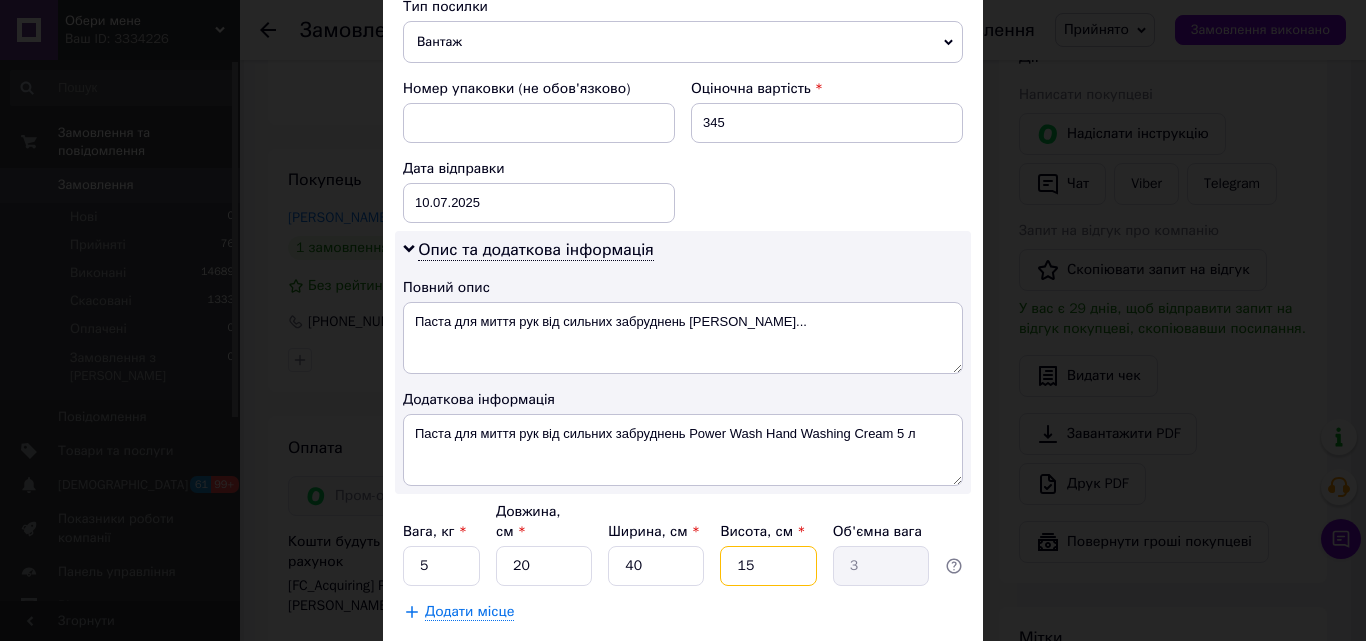 click on "15" at bounding box center [768, 566] 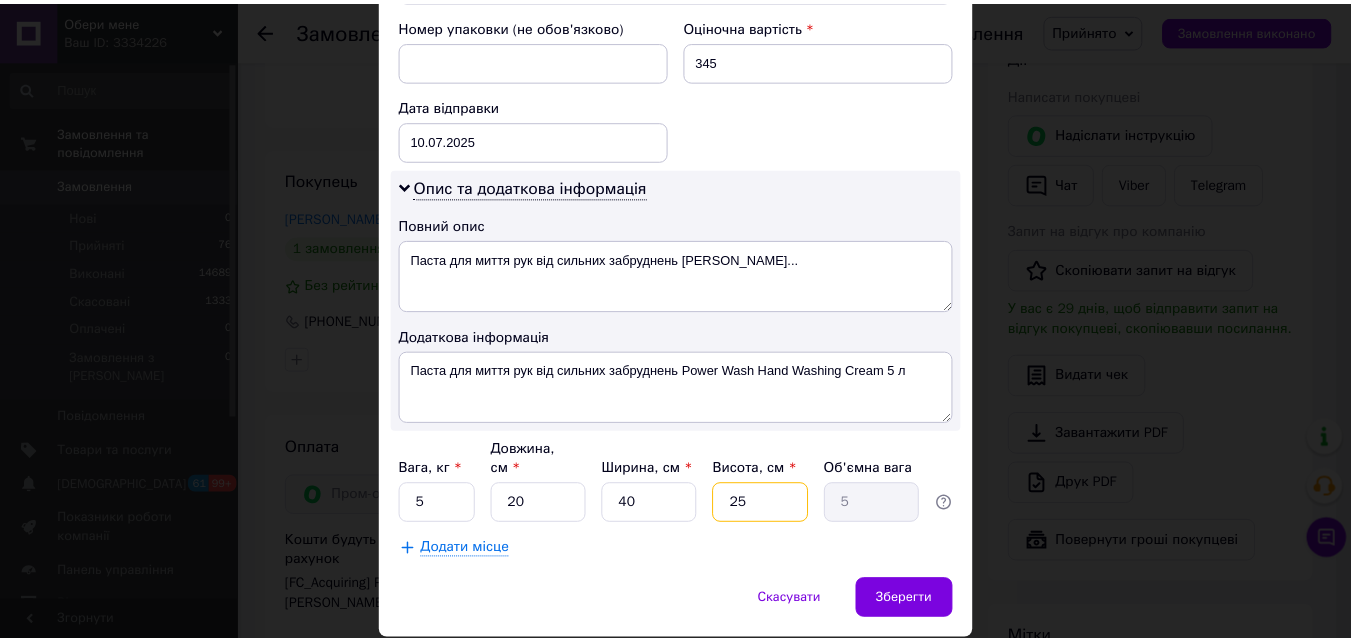 scroll, scrollTop: 911, scrollLeft: 0, axis: vertical 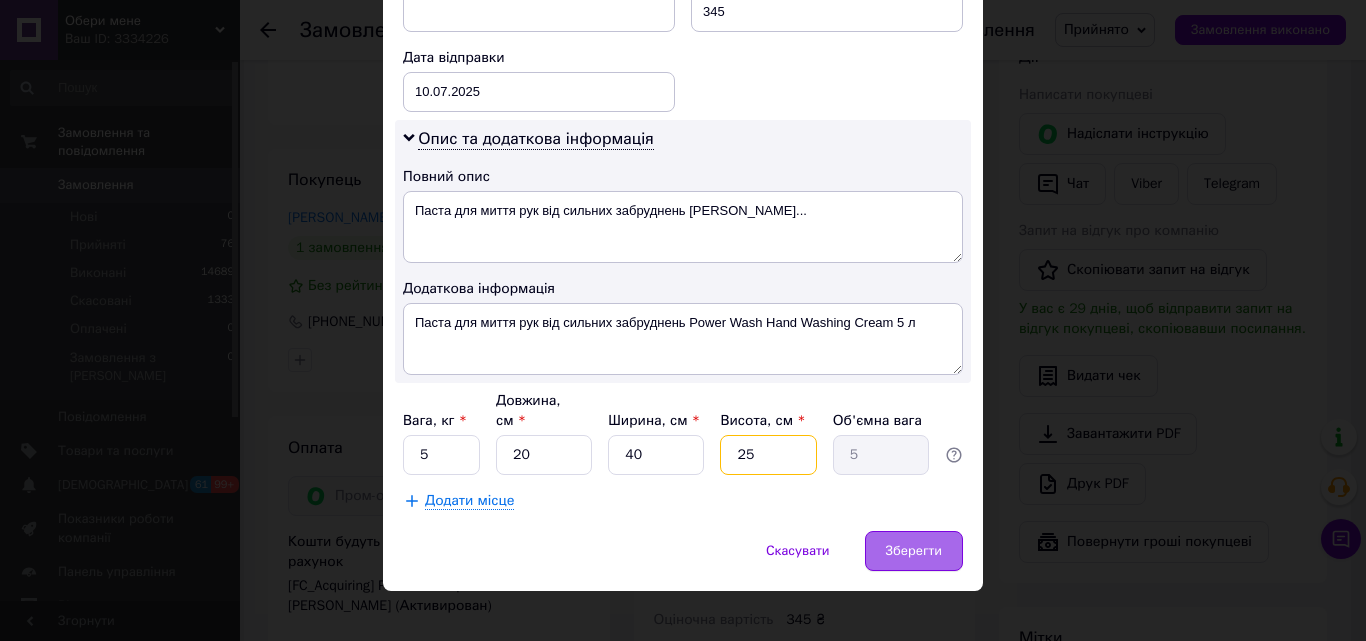 type on "25" 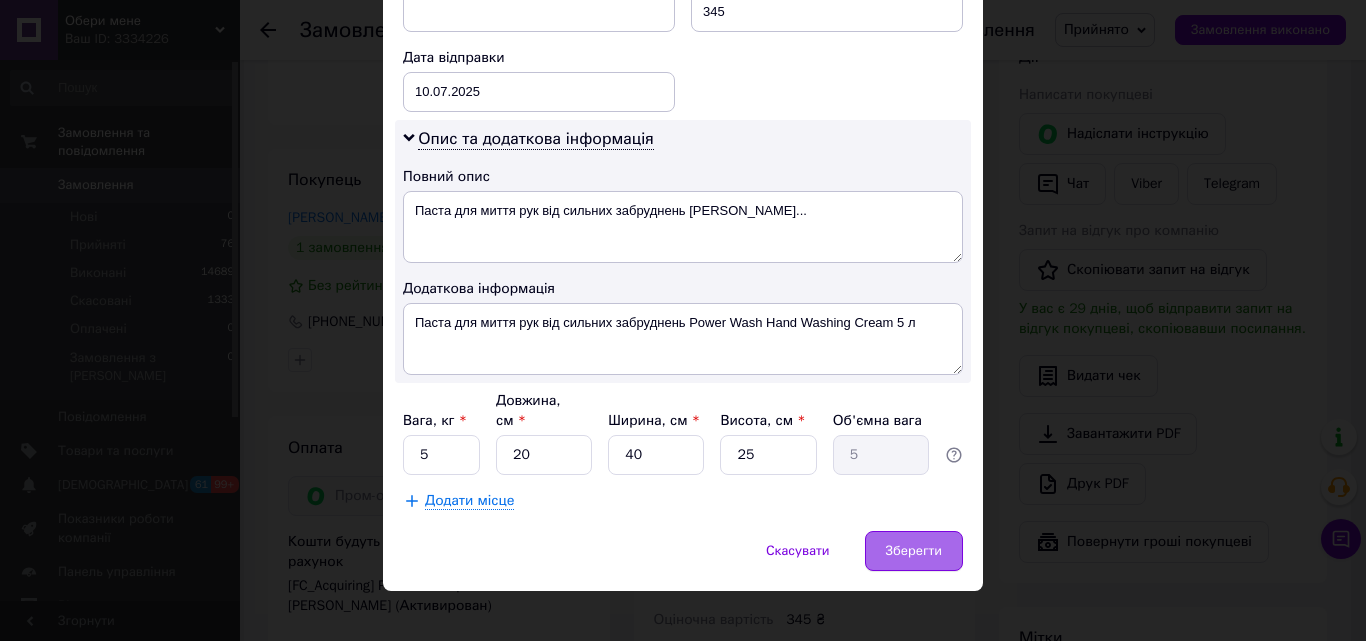 click on "Зберегти" at bounding box center (914, 551) 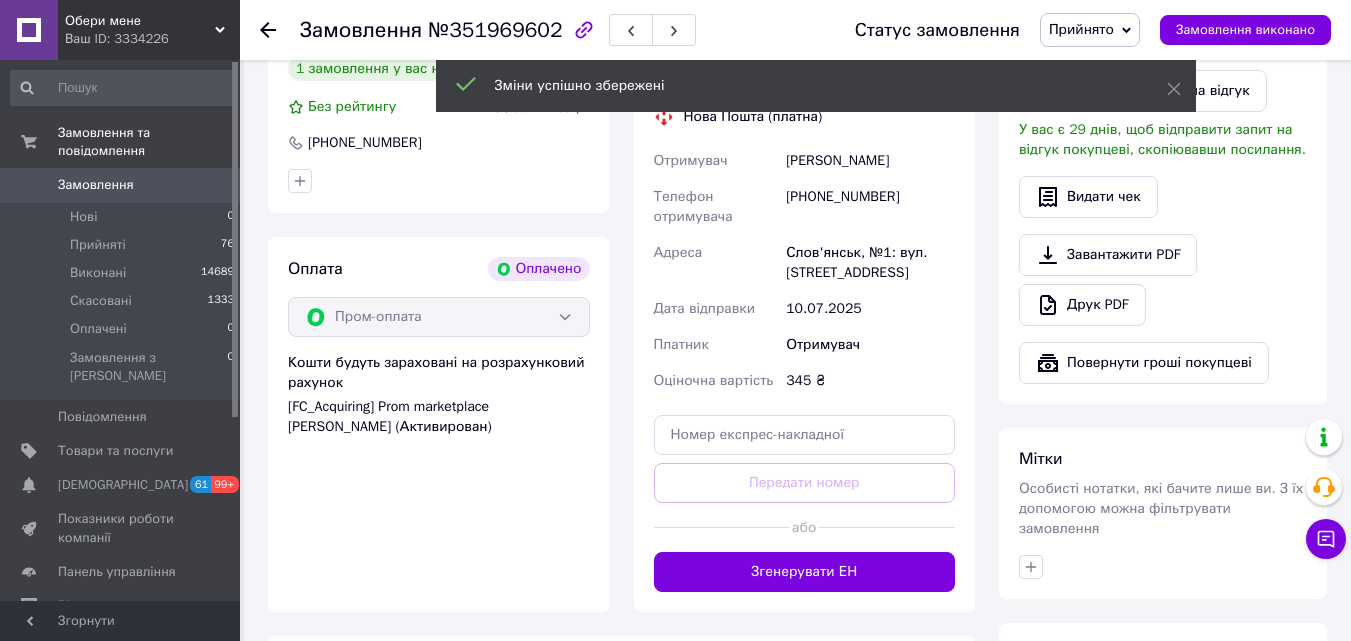 scroll, scrollTop: 600, scrollLeft: 0, axis: vertical 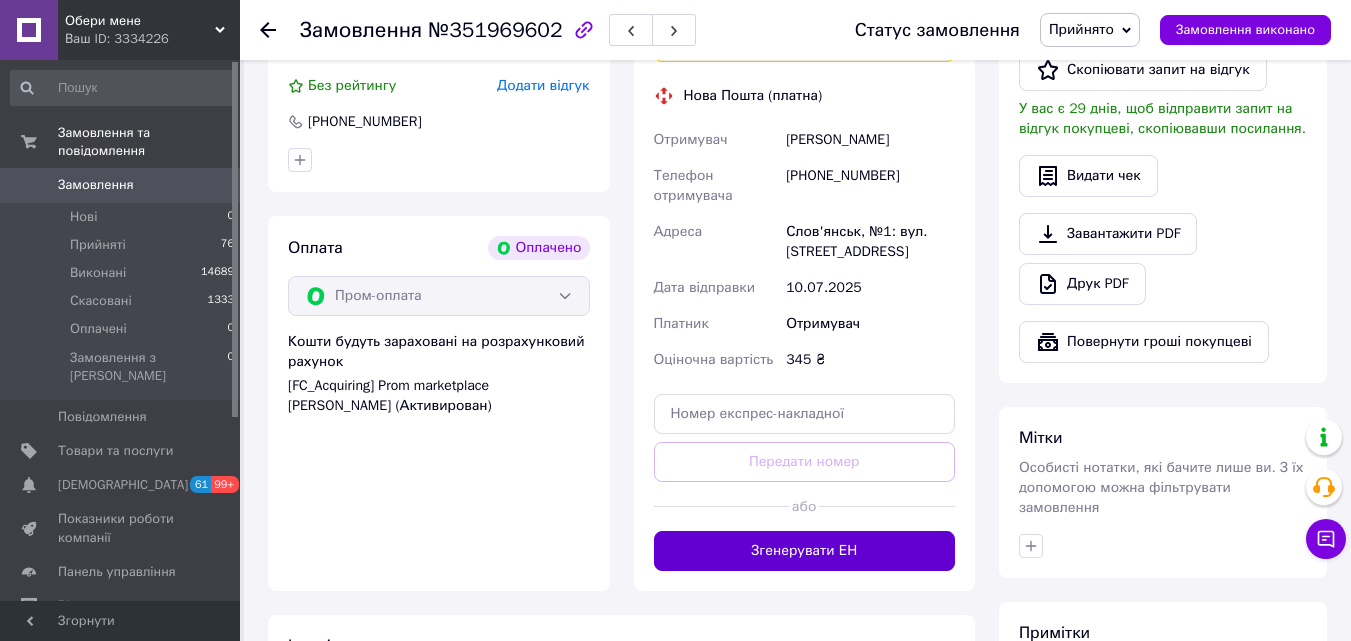 click on "Згенерувати ЕН" at bounding box center (805, 551) 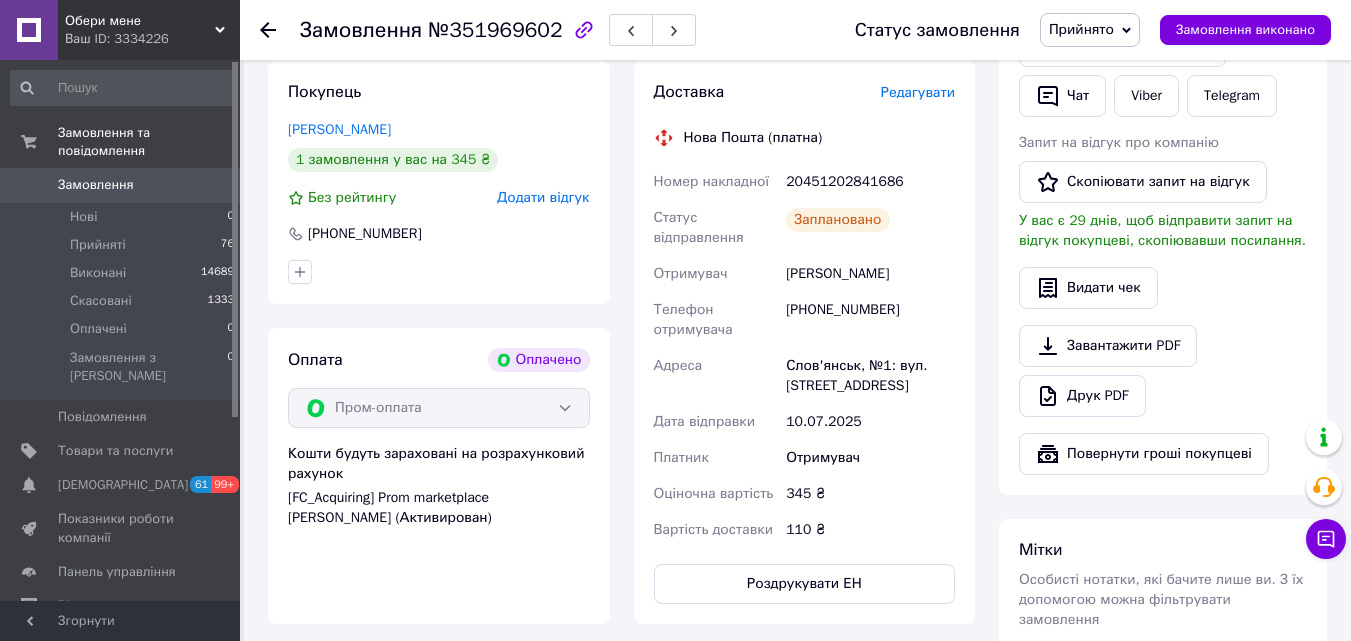 scroll, scrollTop: 400, scrollLeft: 0, axis: vertical 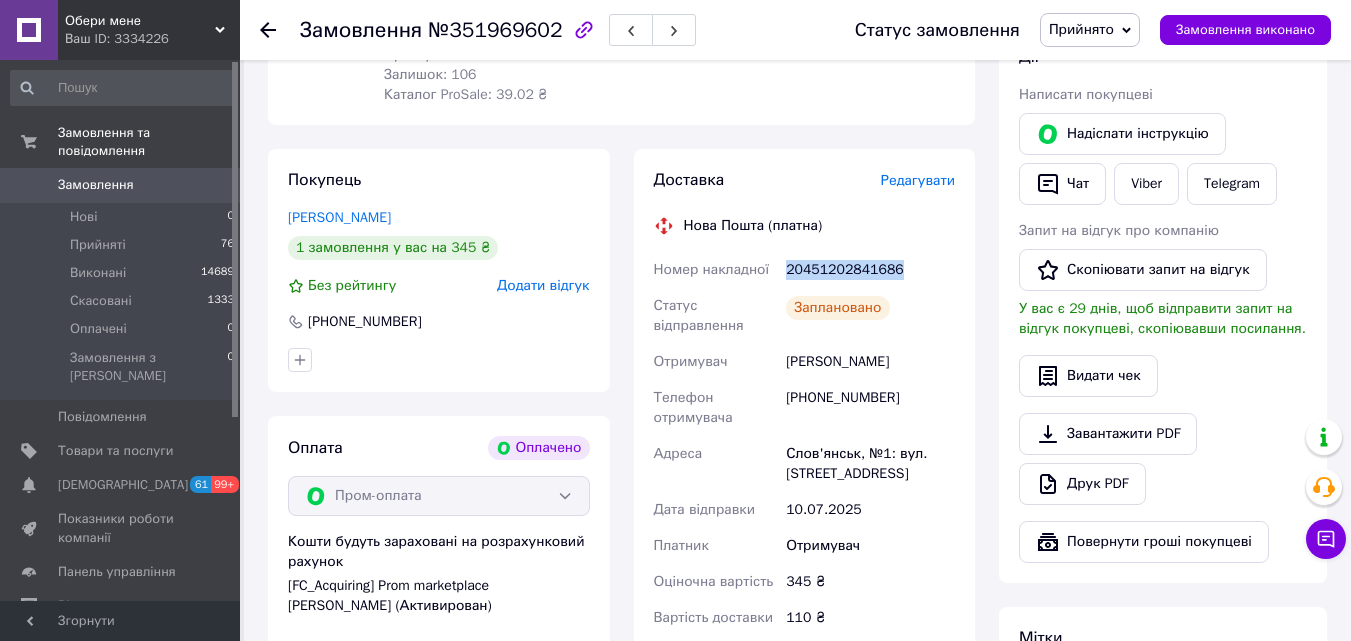 drag, startPoint x: 867, startPoint y: 271, endPoint x: 791, endPoint y: 258, distance: 77.10383 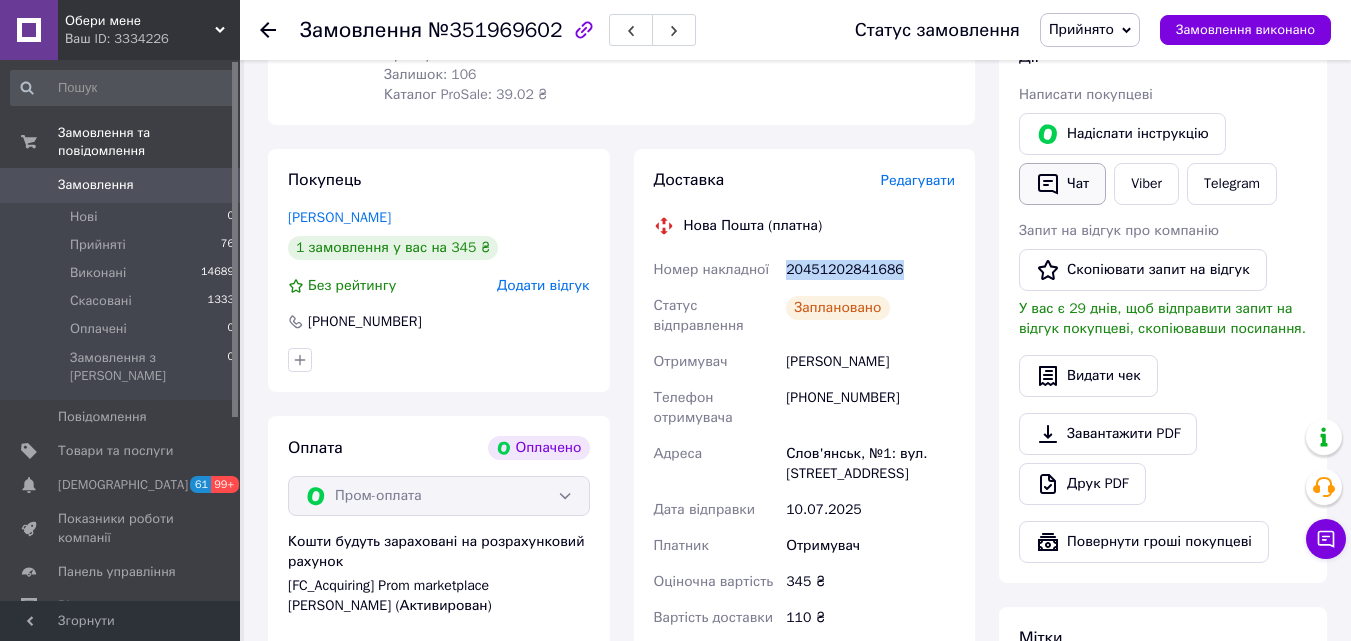 click 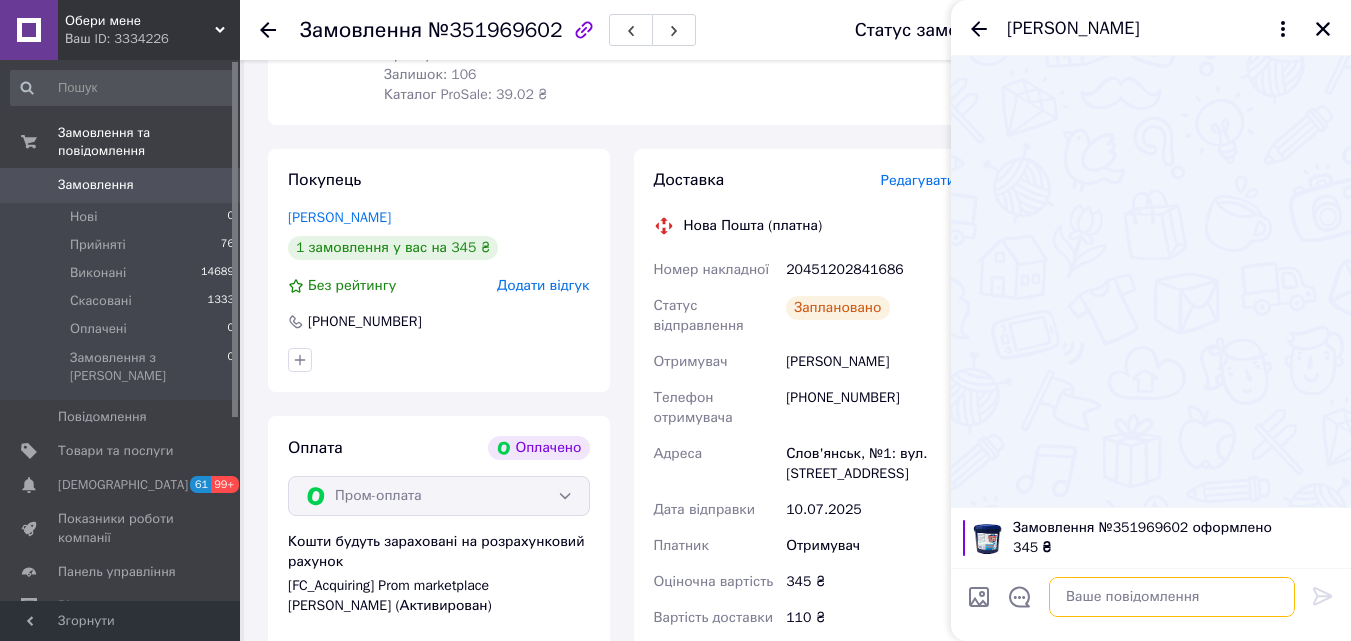 click at bounding box center [1172, 597] 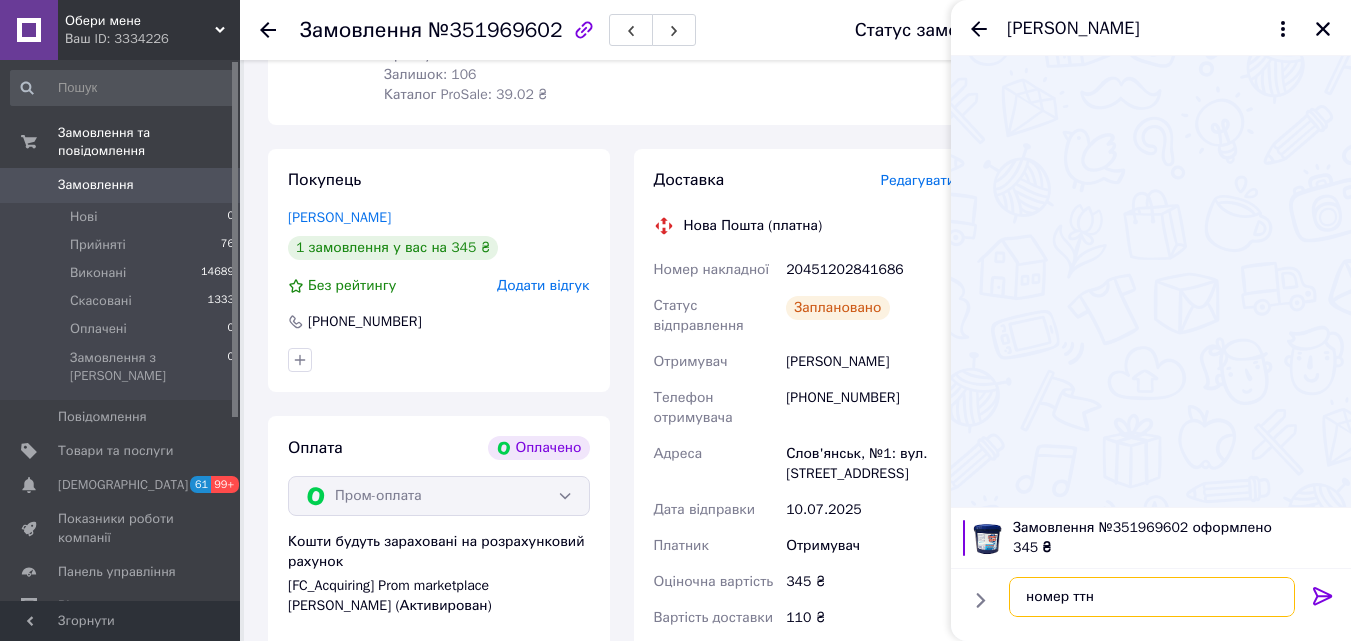paste on "20451202841686" 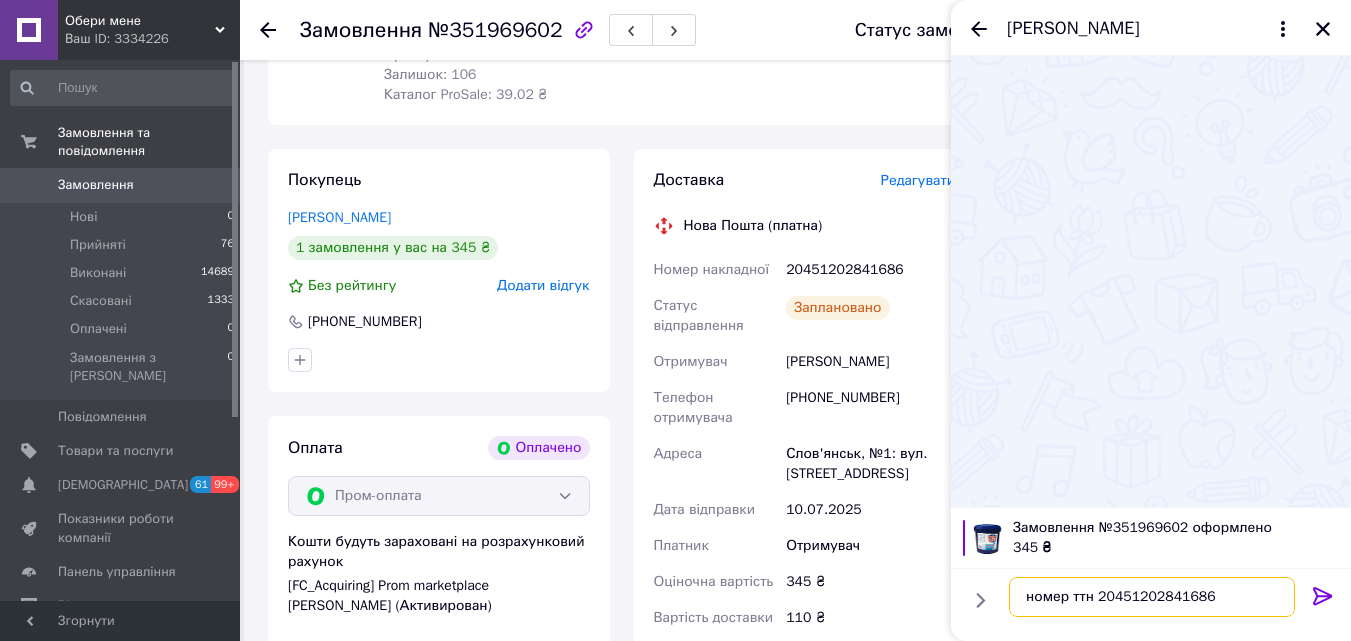 type 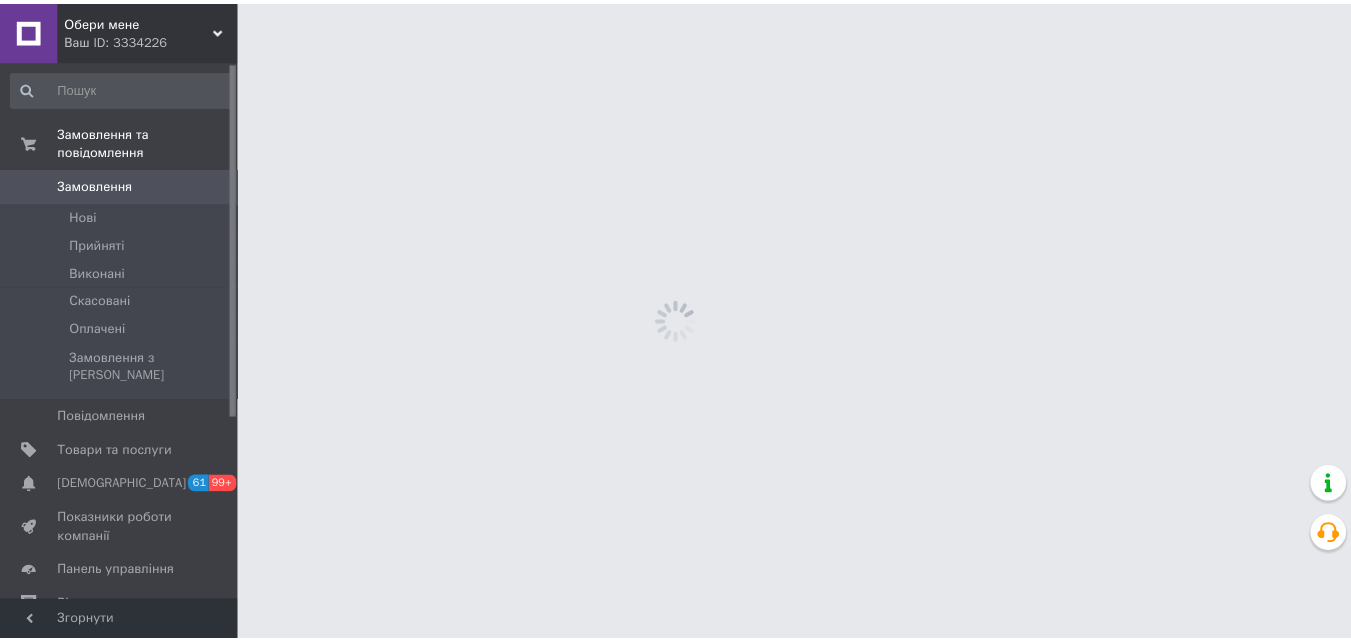 scroll, scrollTop: 0, scrollLeft: 0, axis: both 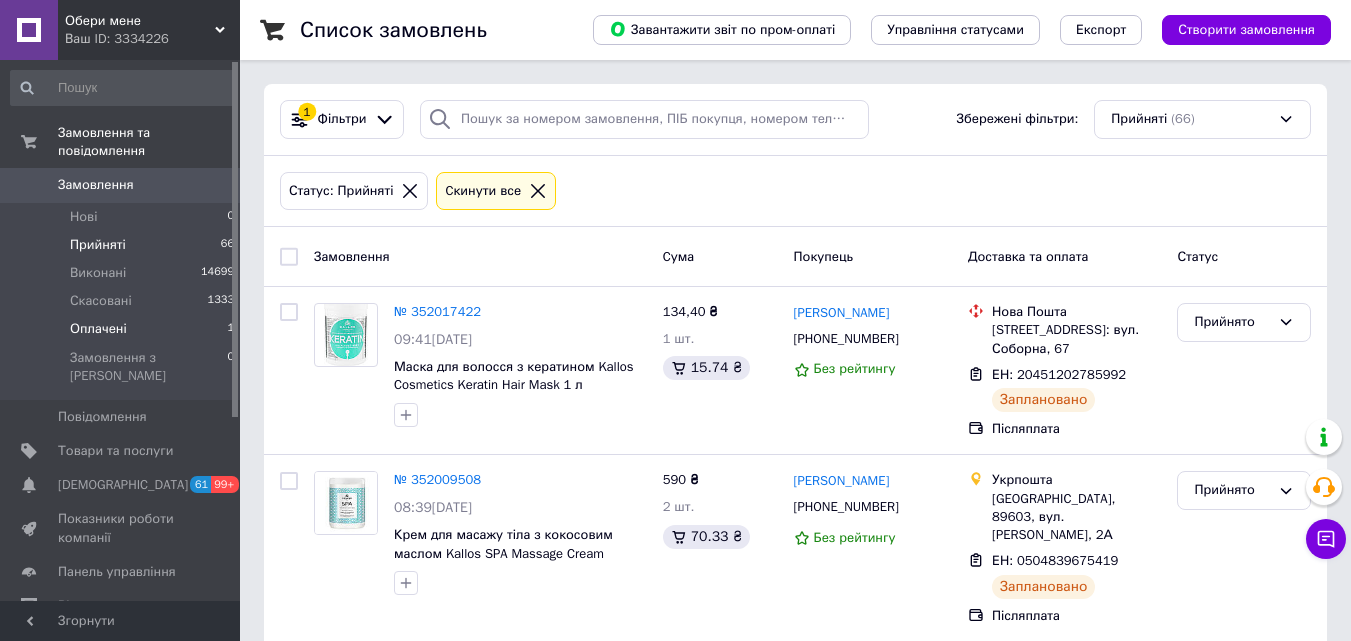 click on "Оплачені 1" at bounding box center (123, 329) 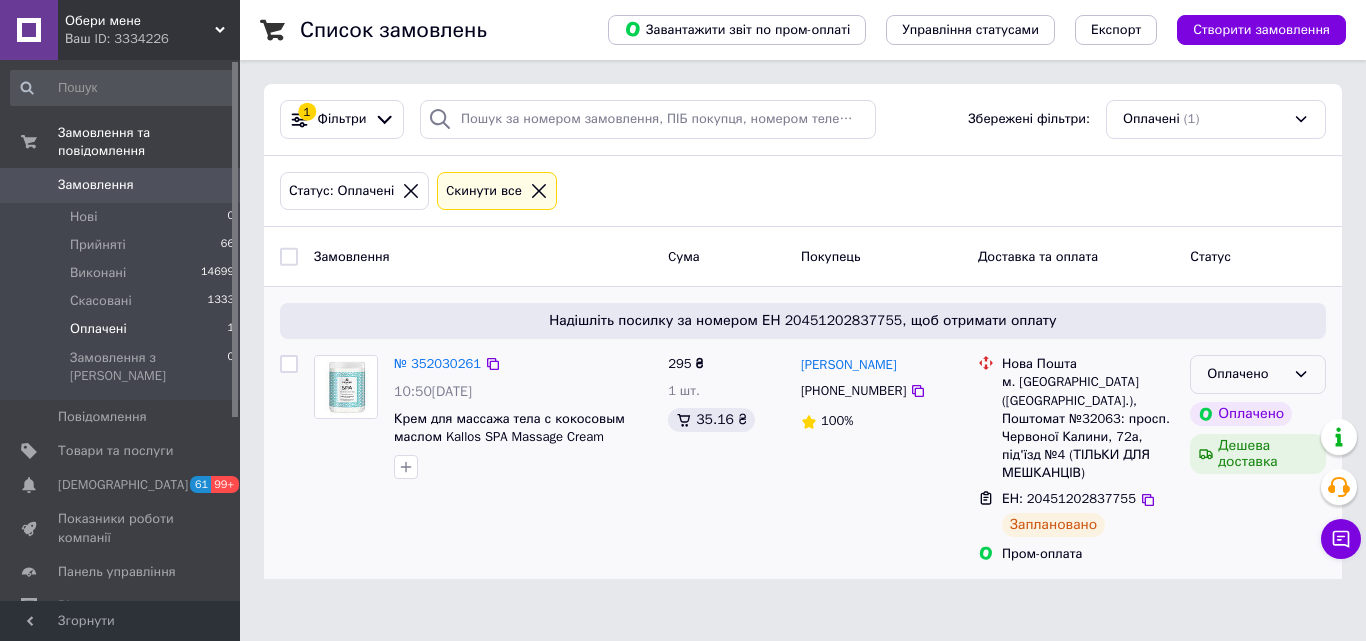click on "Оплачено" at bounding box center (1258, 374) 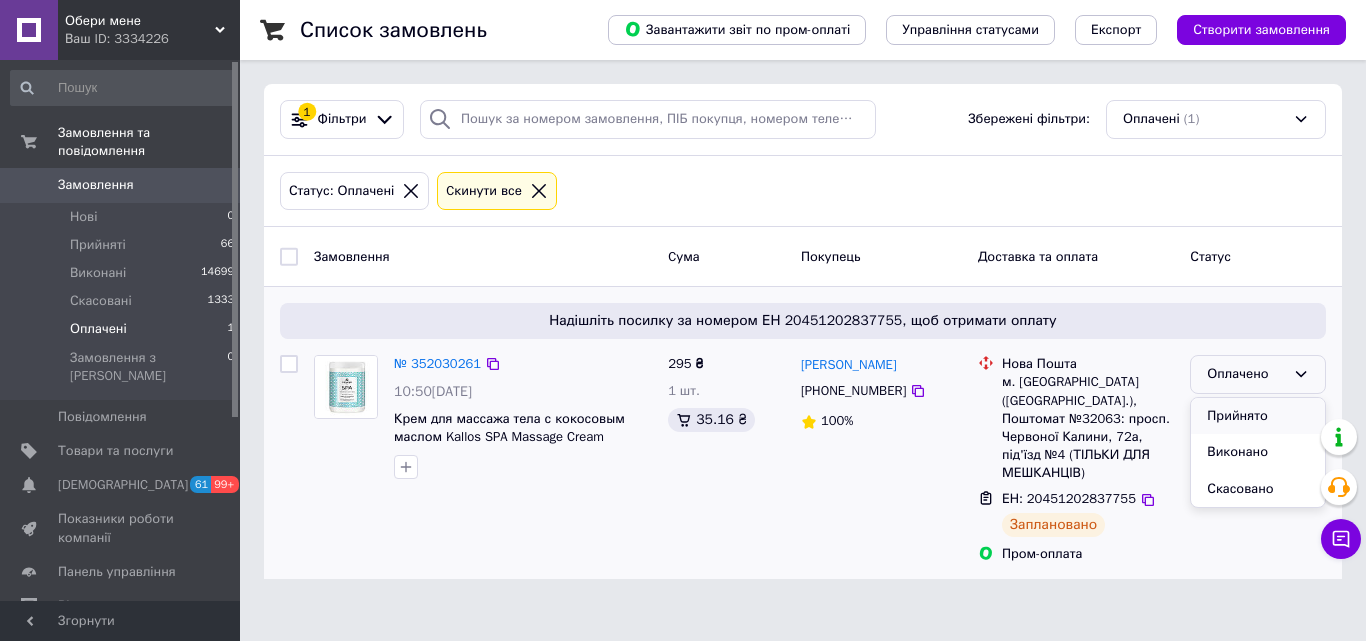 click on "Прийнято" at bounding box center [1258, 416] 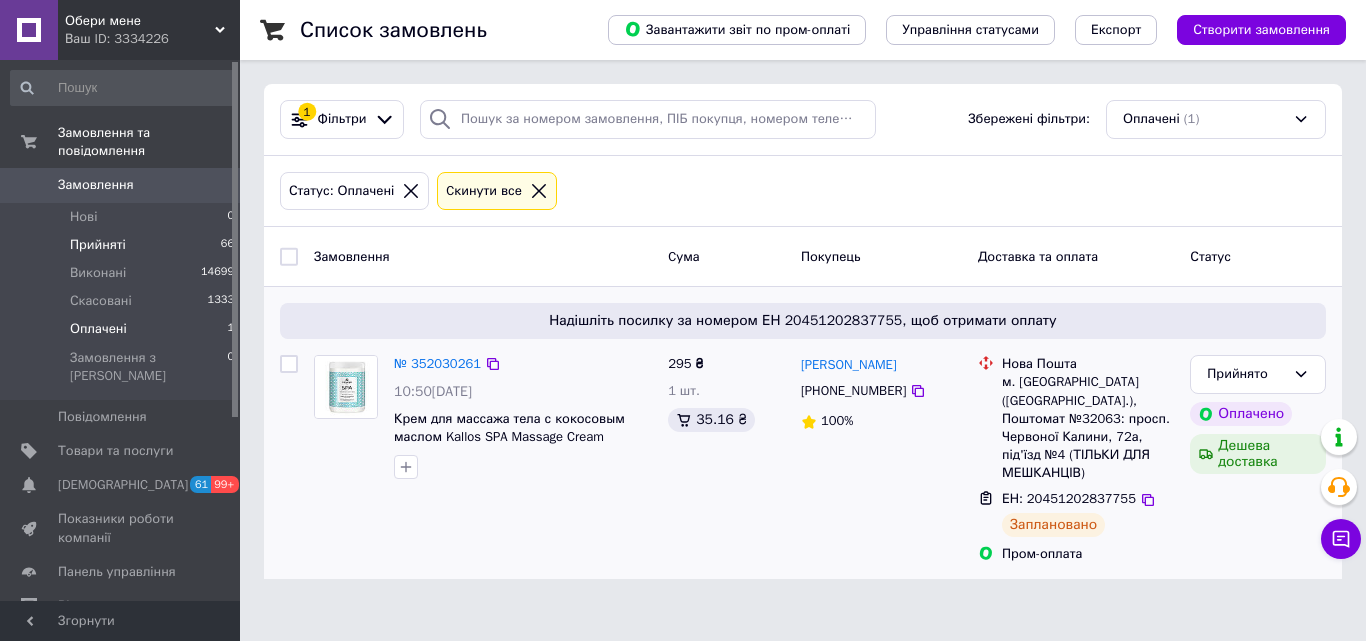 click on "Прийняті" at bounding box center (98, 245) 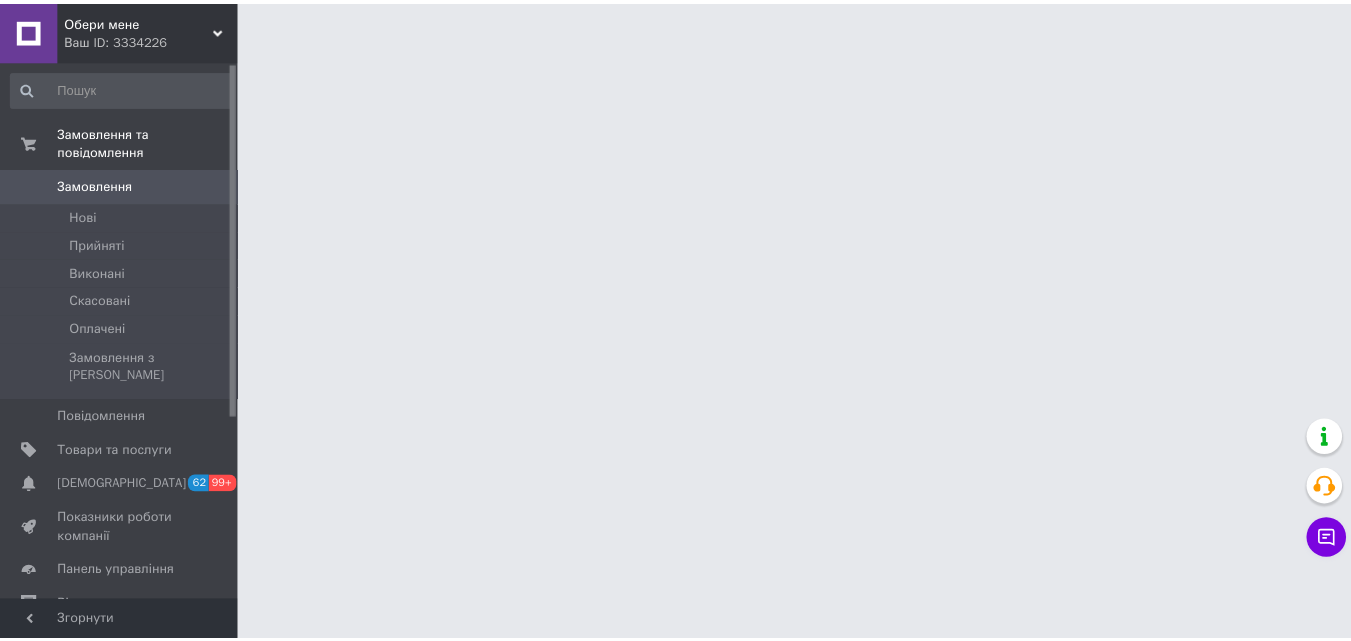 scroll, scrollTop: 0, scrollLeft: 0, axis: both 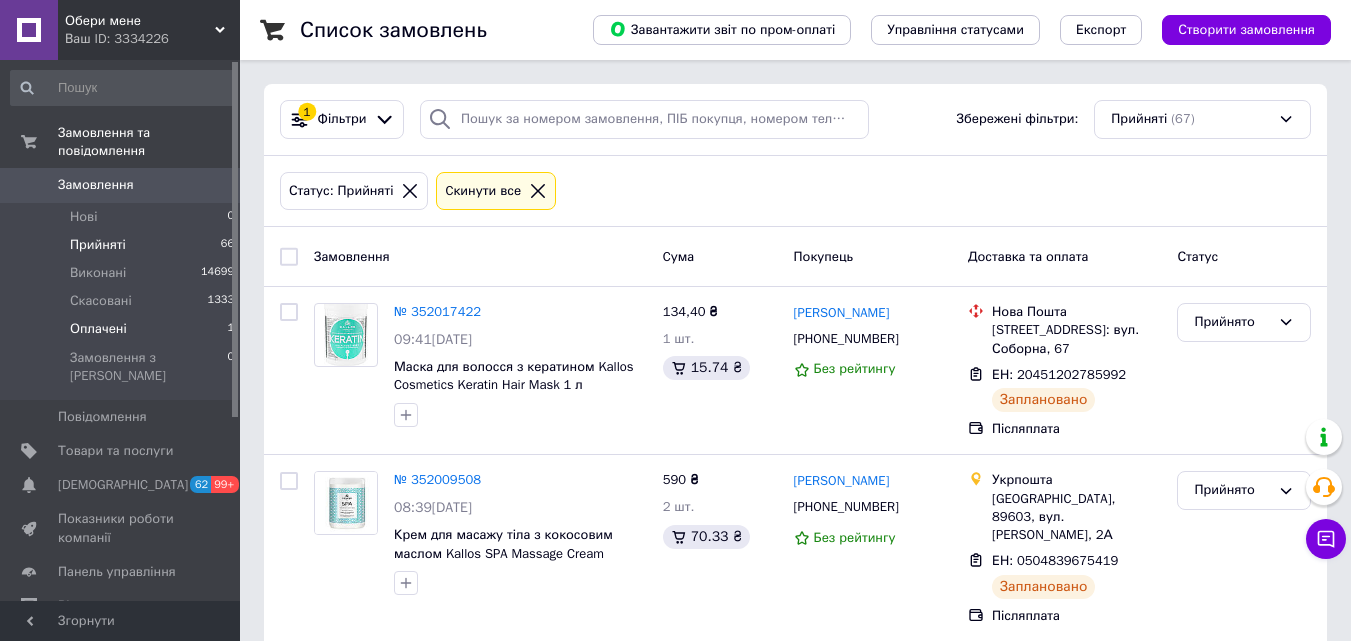 click on "Оплачені" at bounding box center (98, 329) 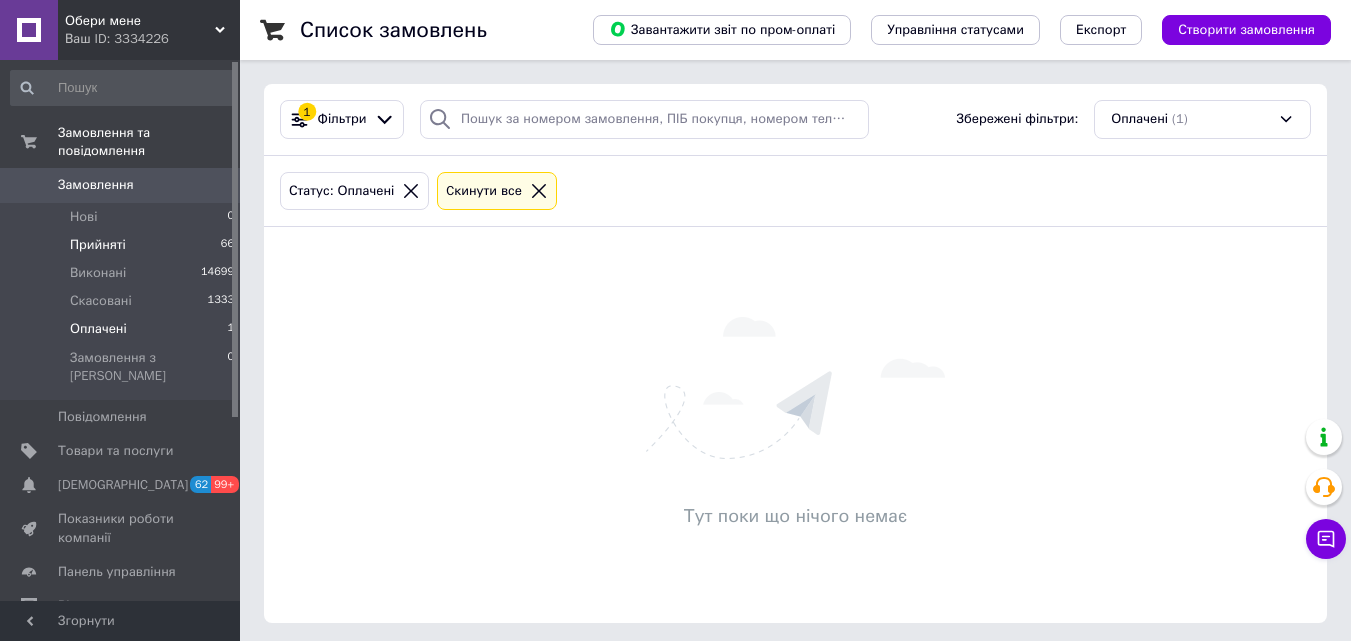 click on "Прийняті 66" at bounding box center [123, 245] 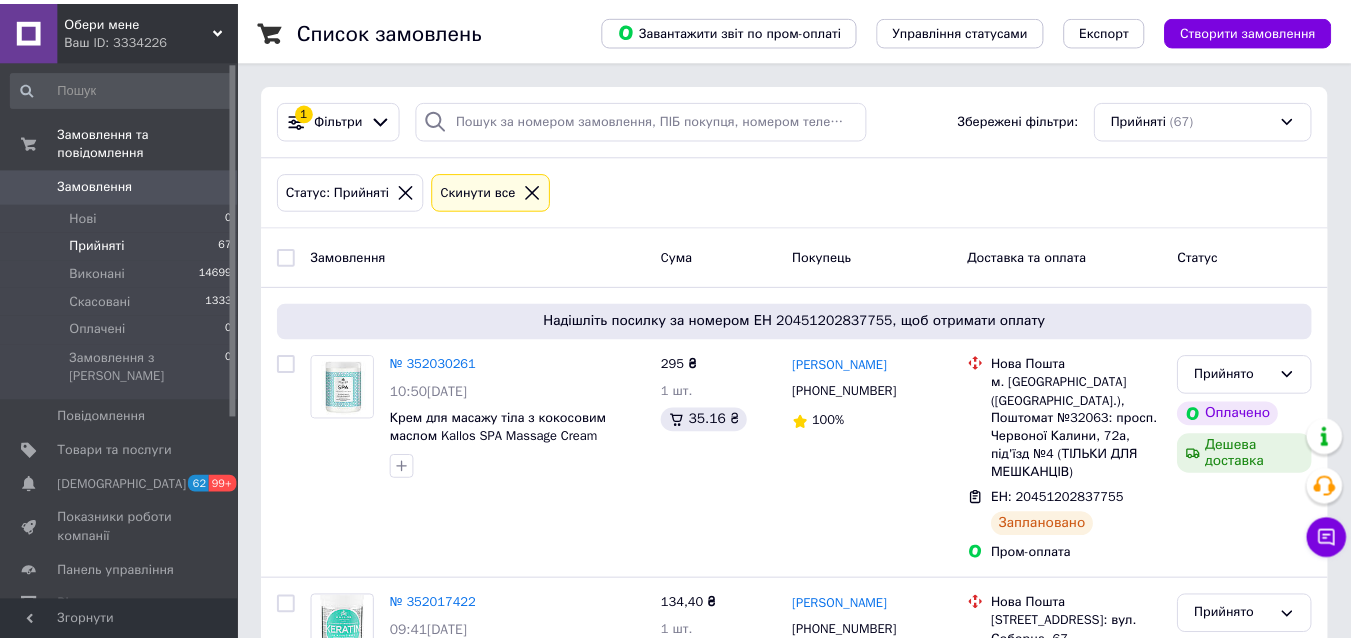 scroll, scrollTop: 0, scrollLeft: 0, axis: both 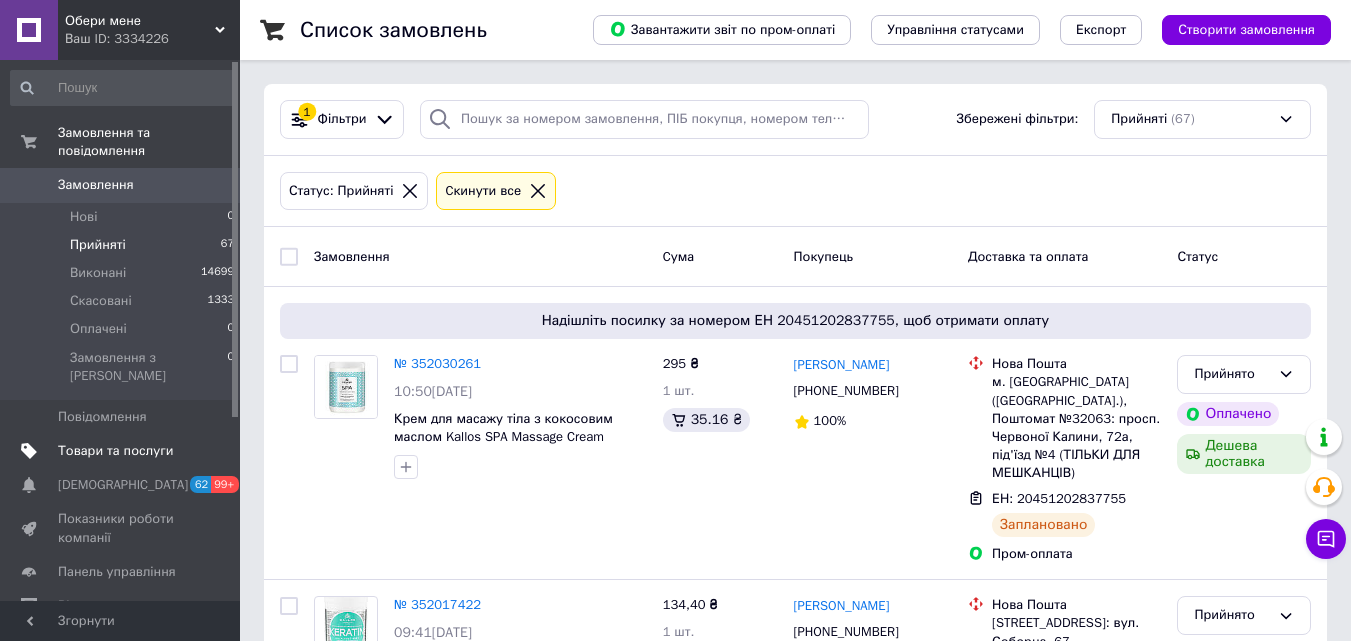 click on "Товари та послуги" at bounding box center (115, 451) 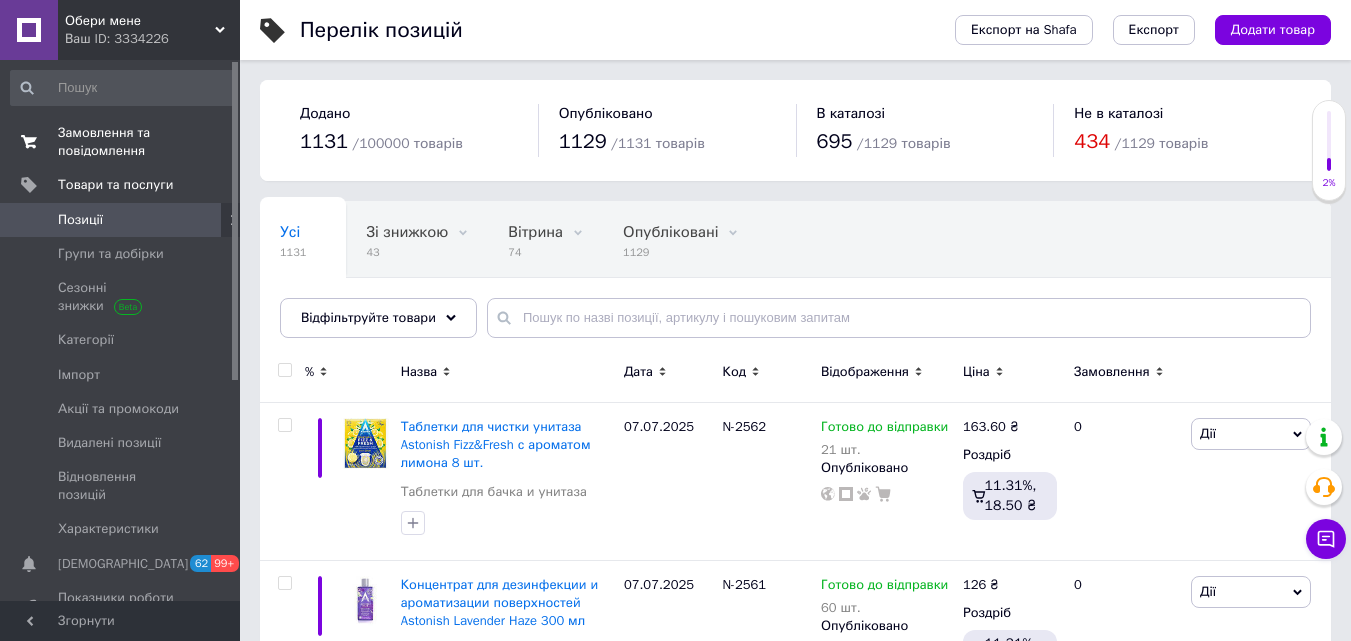 click on "Замовлення та повідомлення" at bounding box center (121, 142) 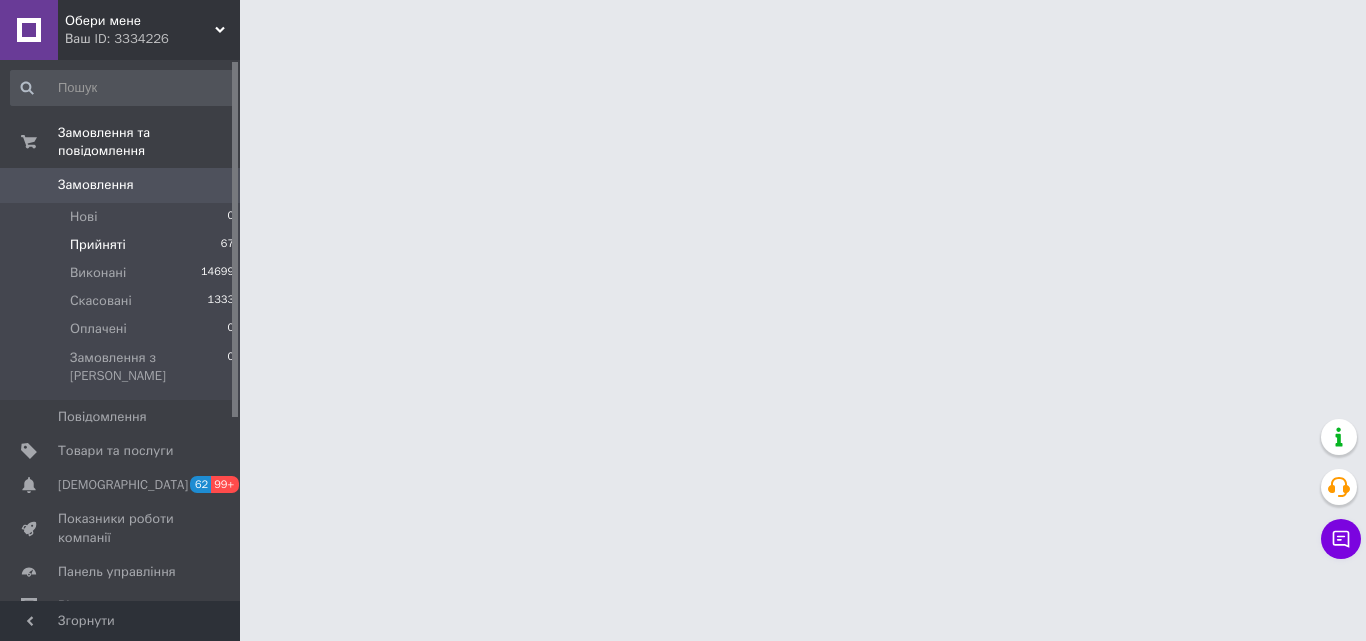 click on "Прийняті" at bounding box center (98, 245) 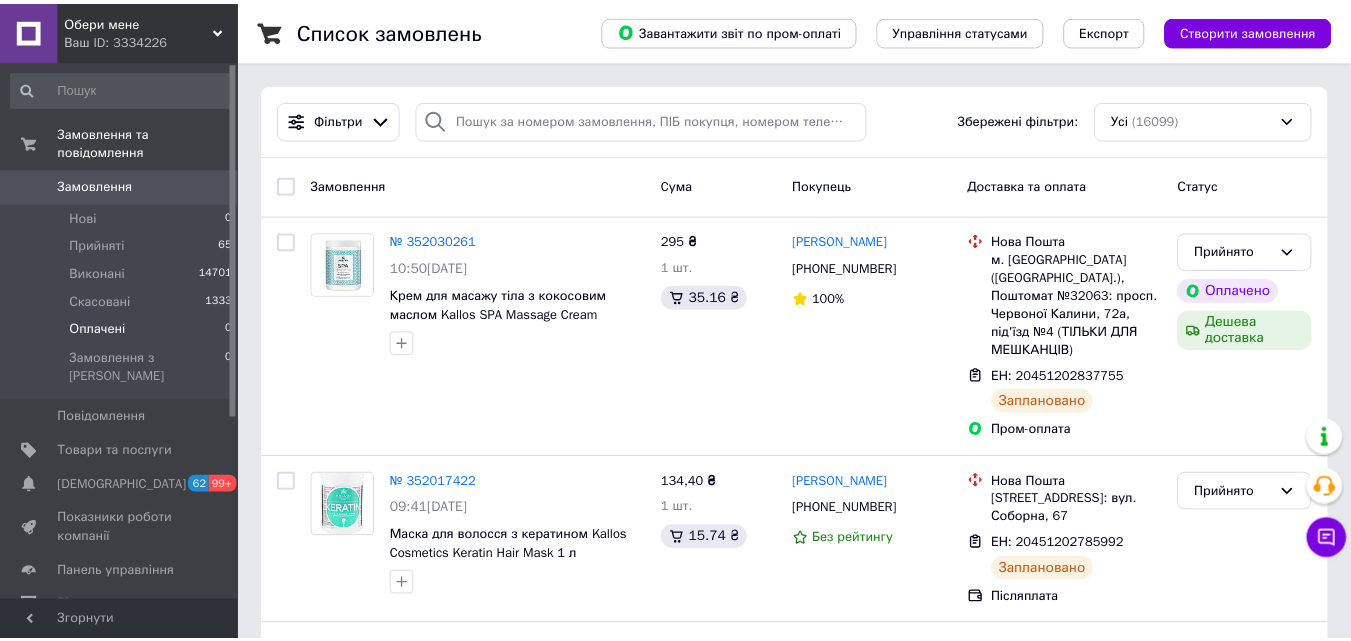 scroll, scrollTop: 0, scrollLeft: 0, axis: both 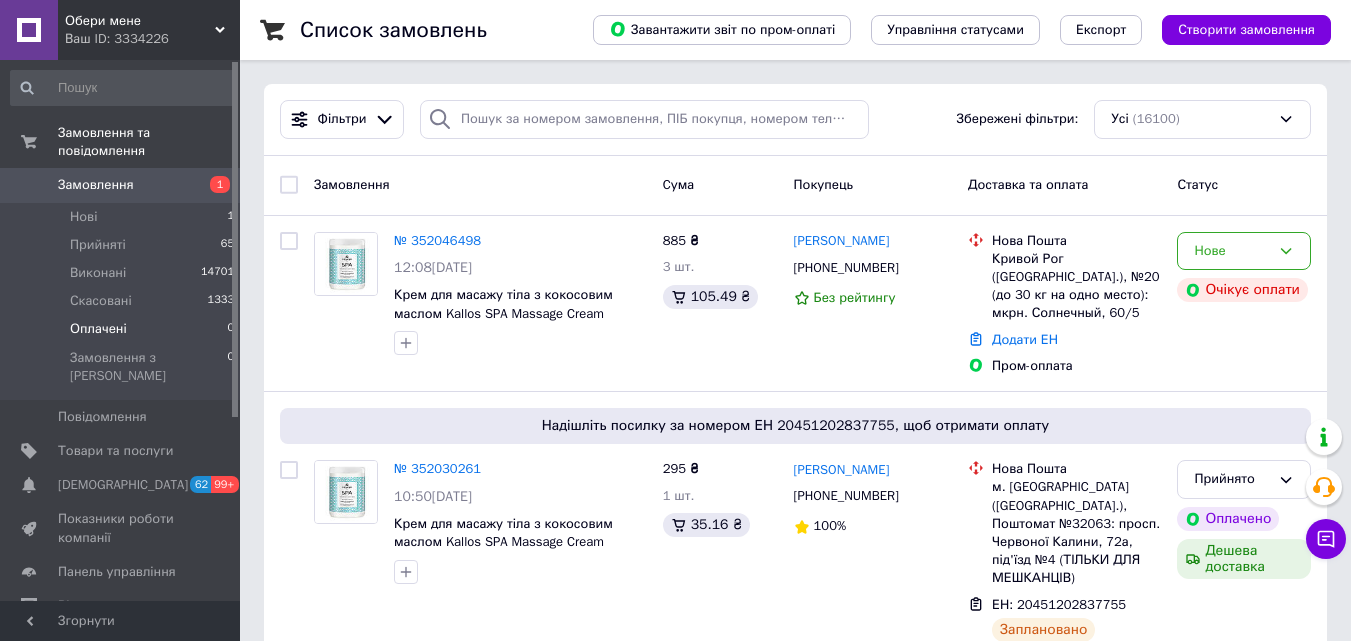 click on "Оплачені" at bounding box center (98, 329) 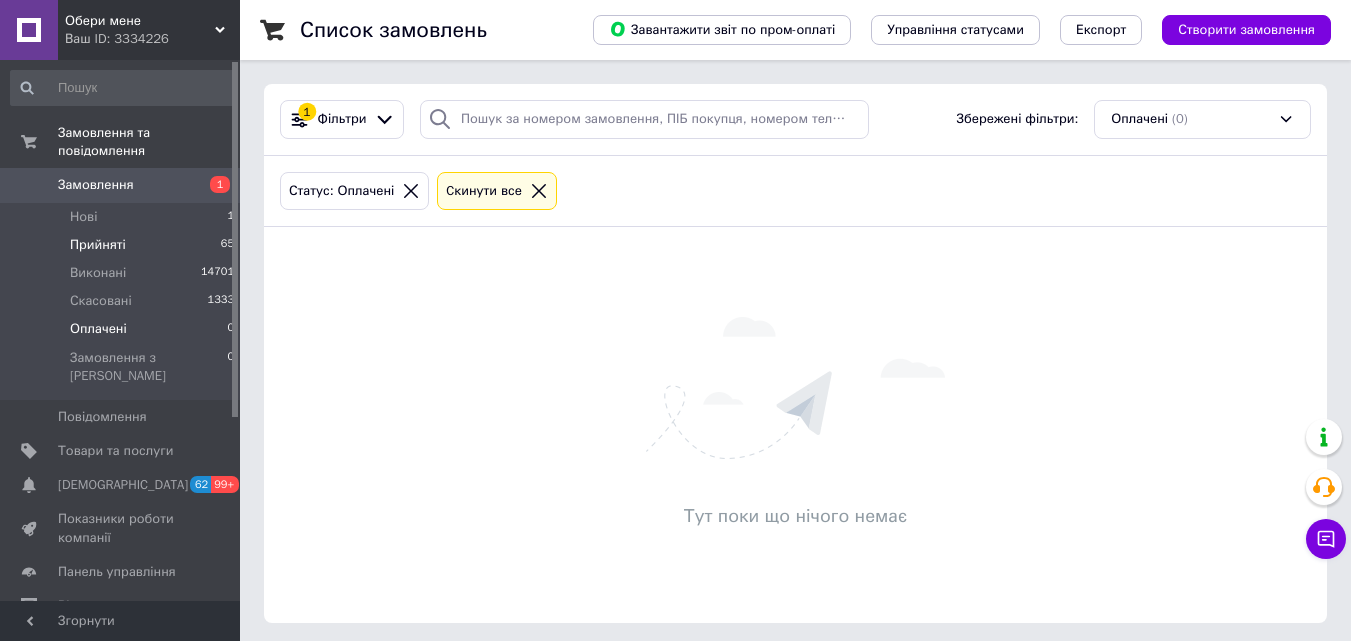 click on "Прийняті" at bounding box center (98, 245) 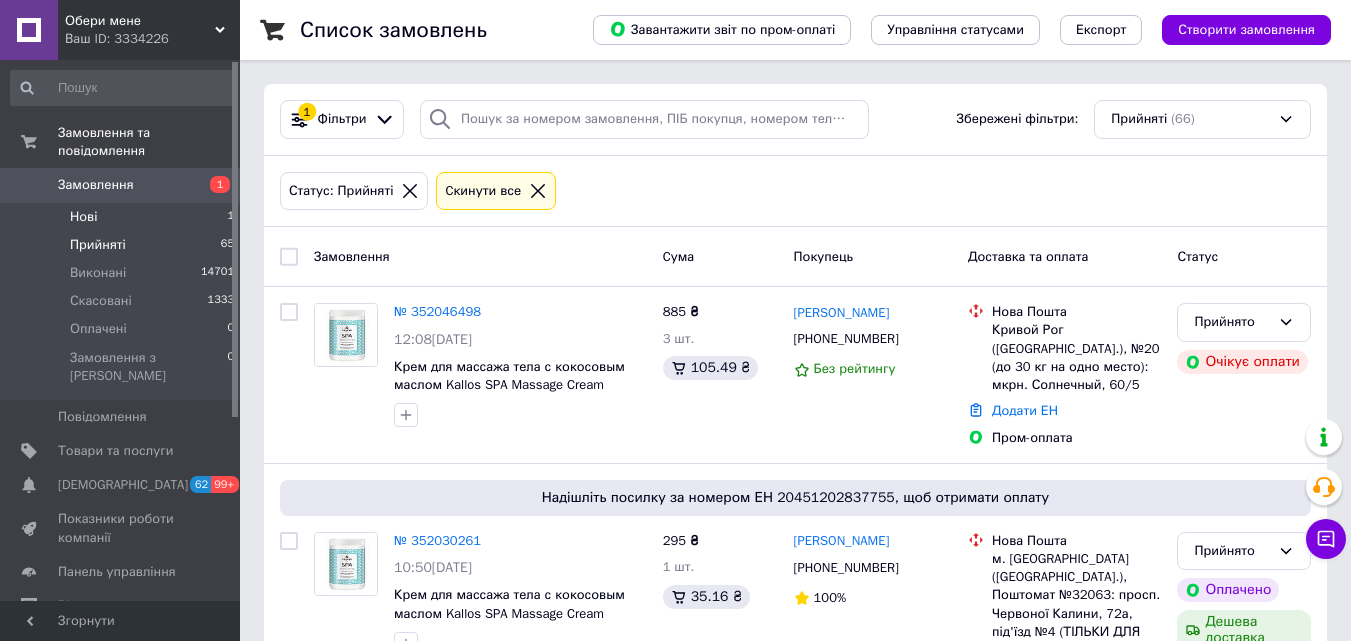click on "Нові" at bounding box center [83, 217] 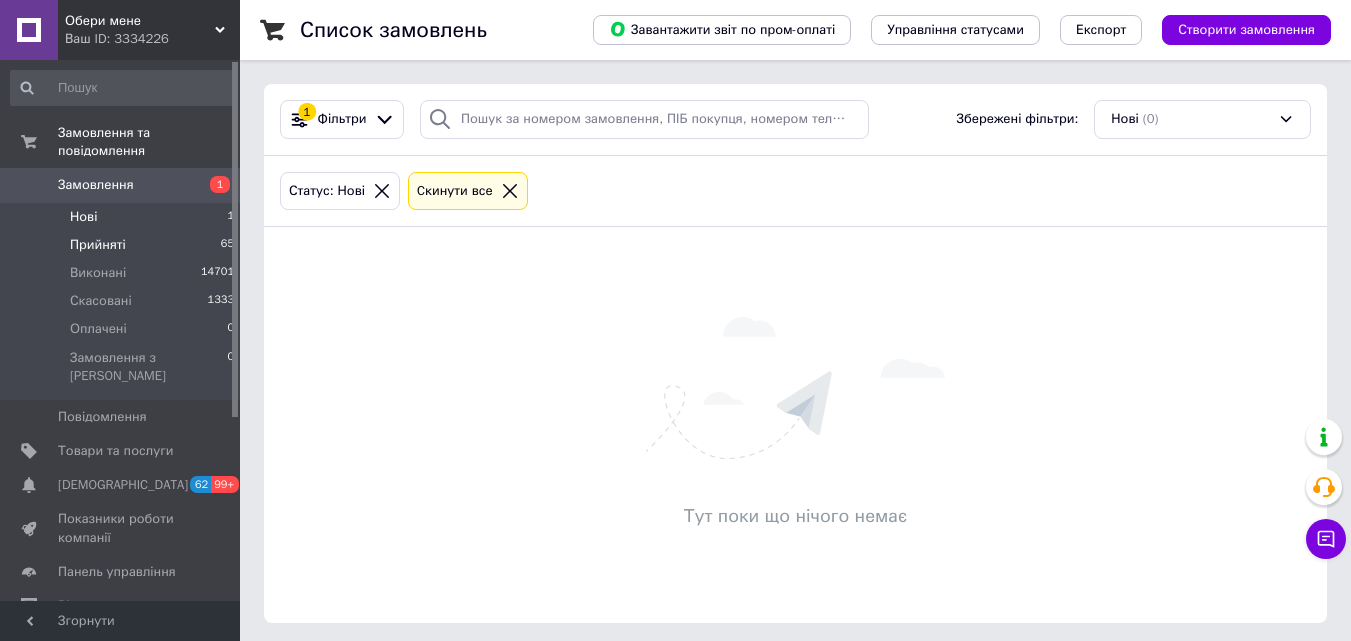 click on "Прийняті" at bounding box center (98, 245) 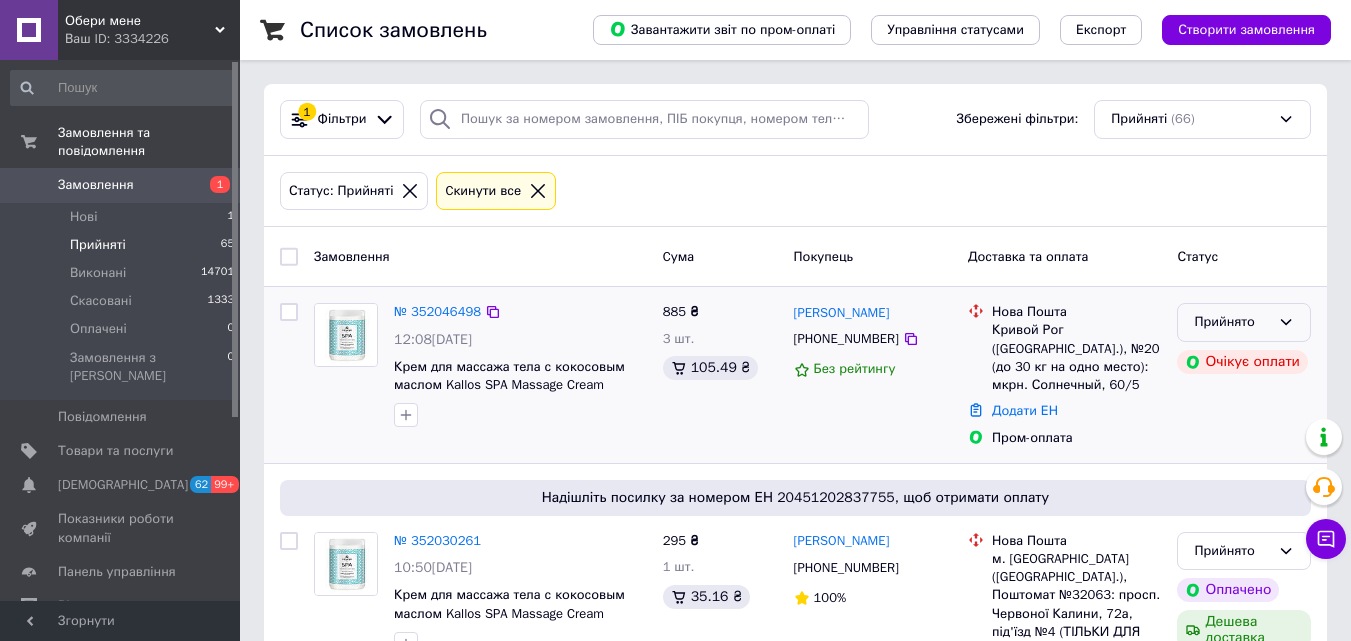 click on "Прийнято" at bounding box center (1232, 322) 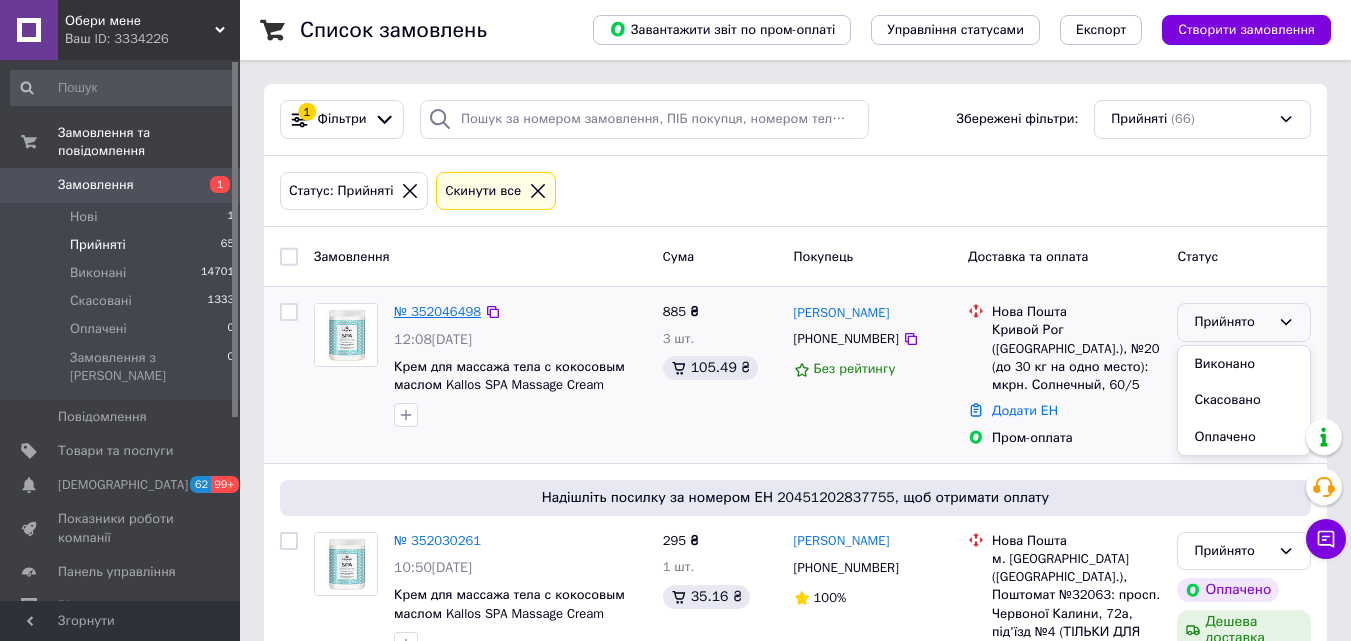 click on "№ 352046498" at bounding box center (437, 311) 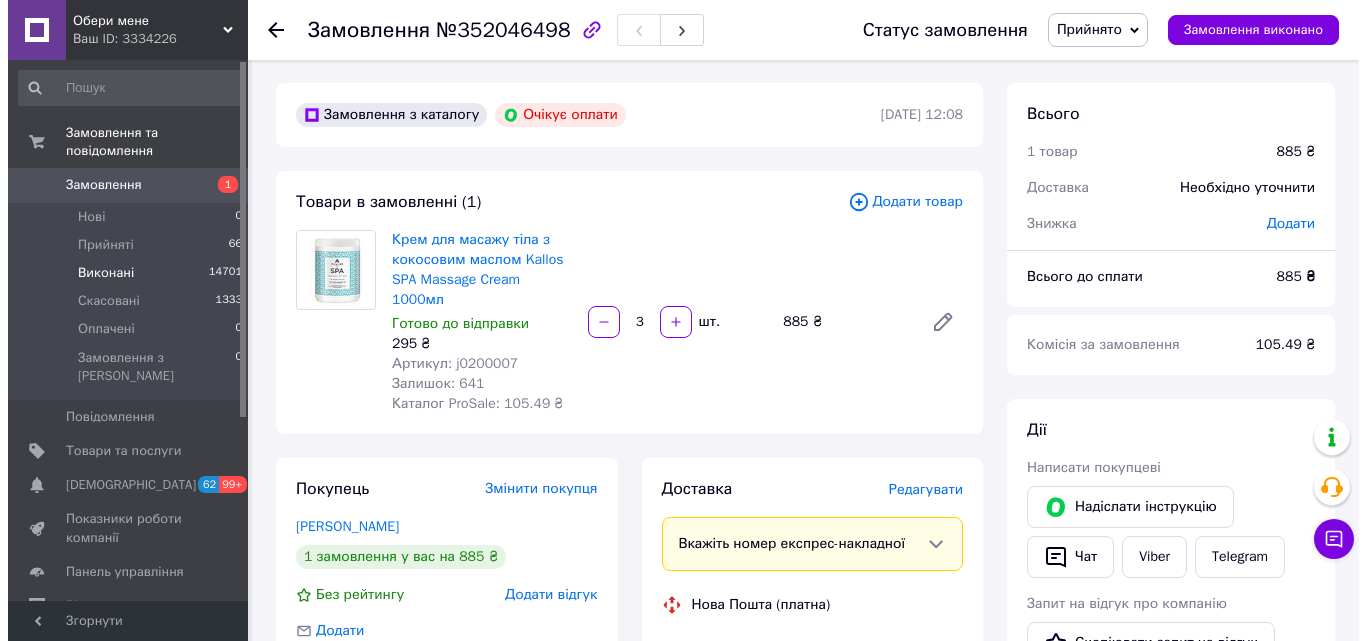 scroll, scrollTop: 0, scrollLeft: 0, axis: both 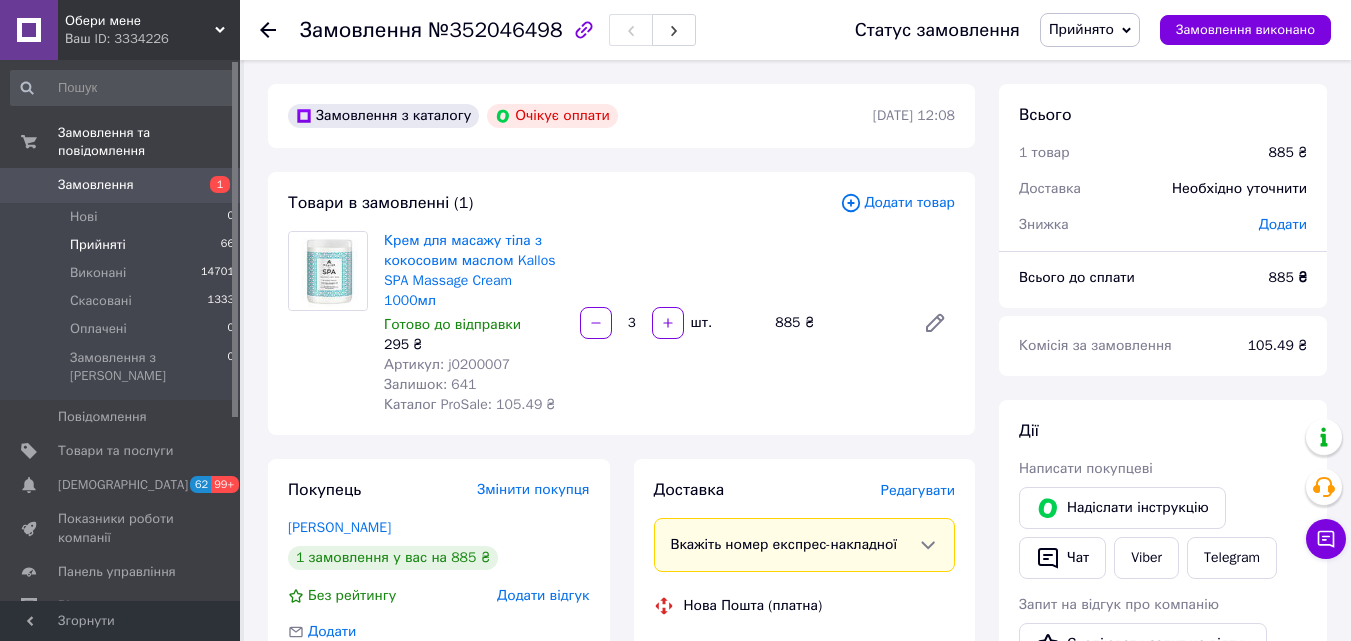 click on "Прийняті" at bounding box center (98, 245) 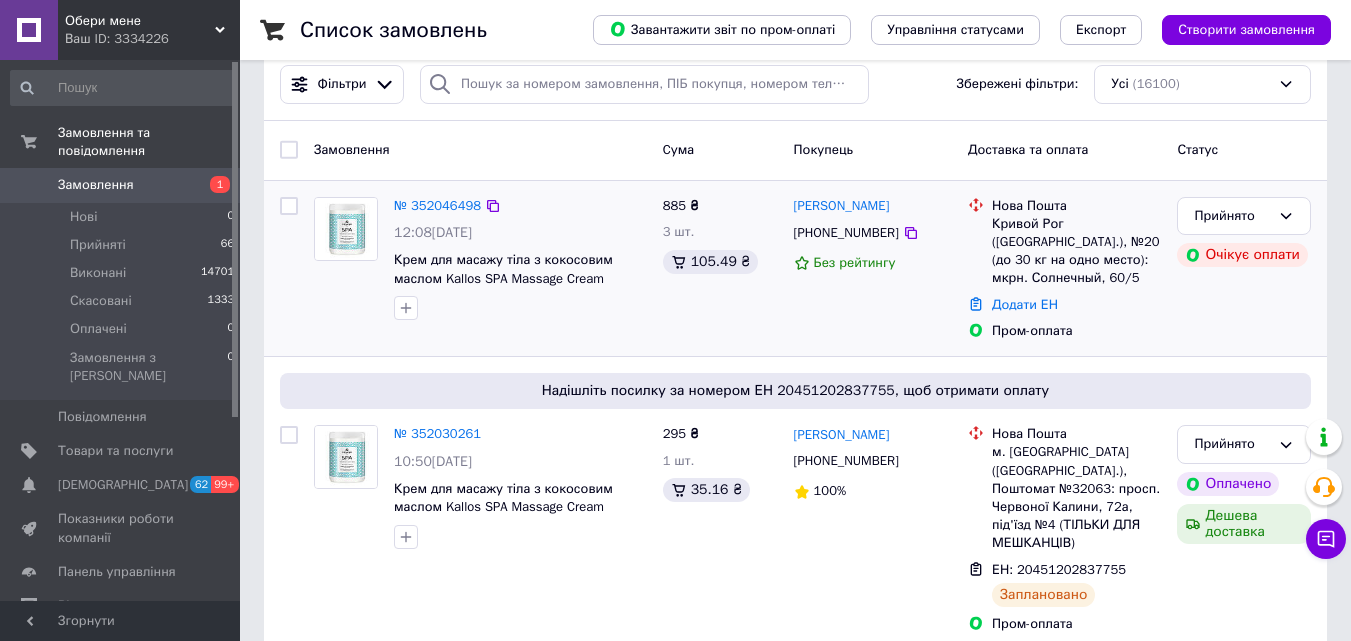 scroll, scrollTop: 0, scrollLeft: 0, axis: both 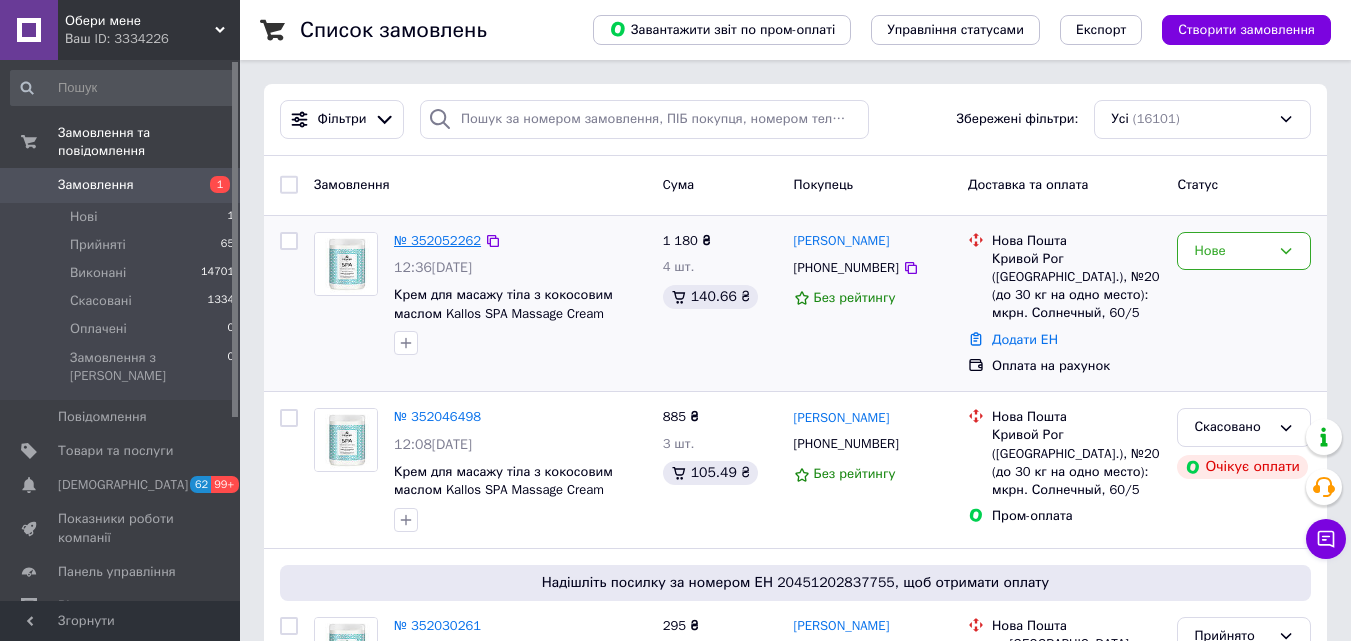 click on "№ 352052262" at bounding box center [437, 240] 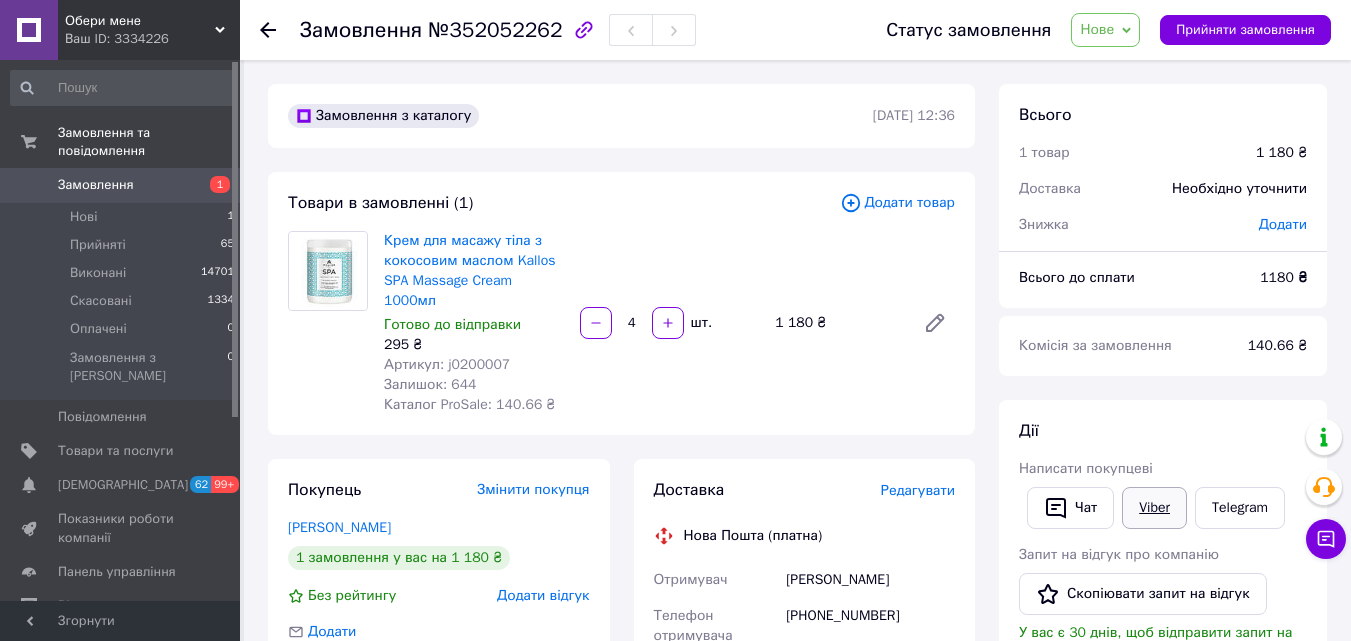 click on "Viber" at bounding box center (1154, 508) 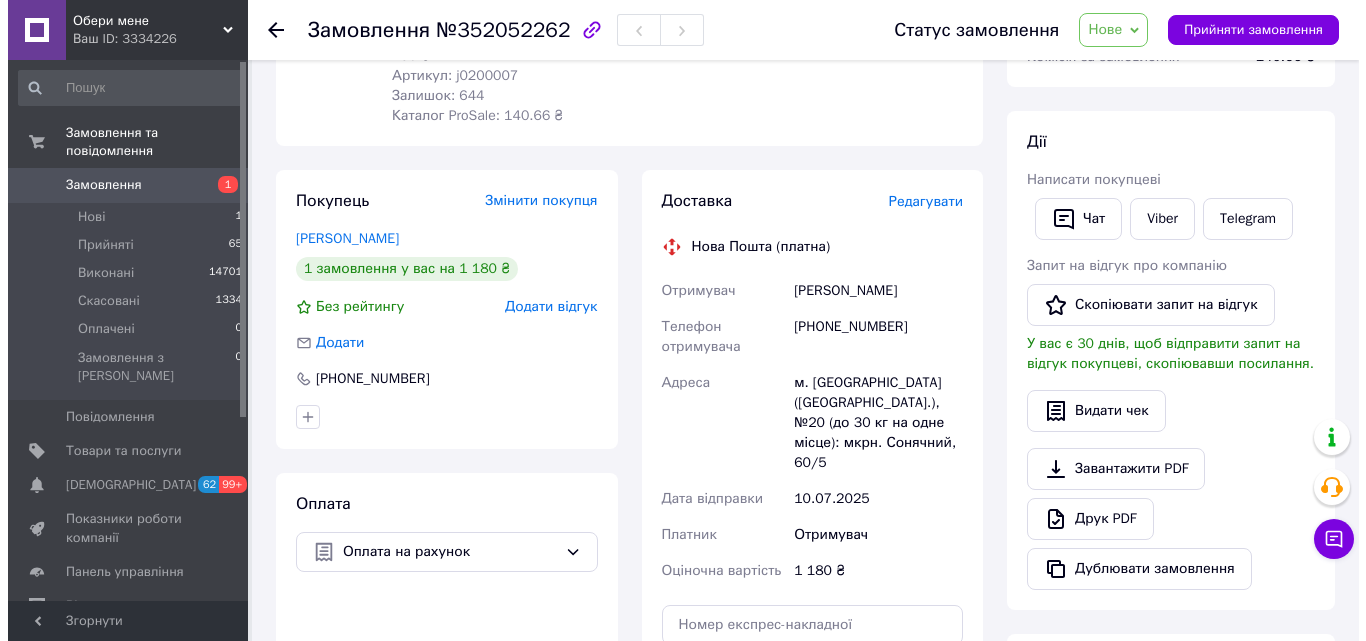 scroll, scrollTop: 300, scrollLeft: 0, axis: vertical 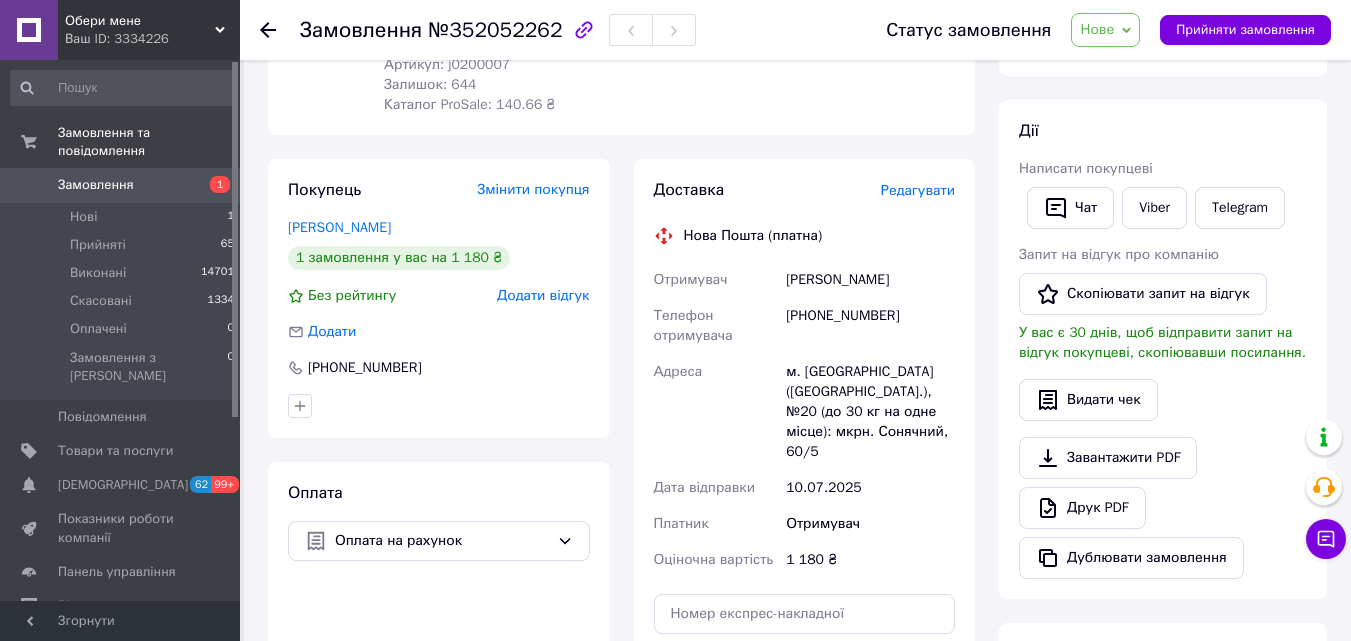 click on "Редагувати" at bounding box center (918, 190) 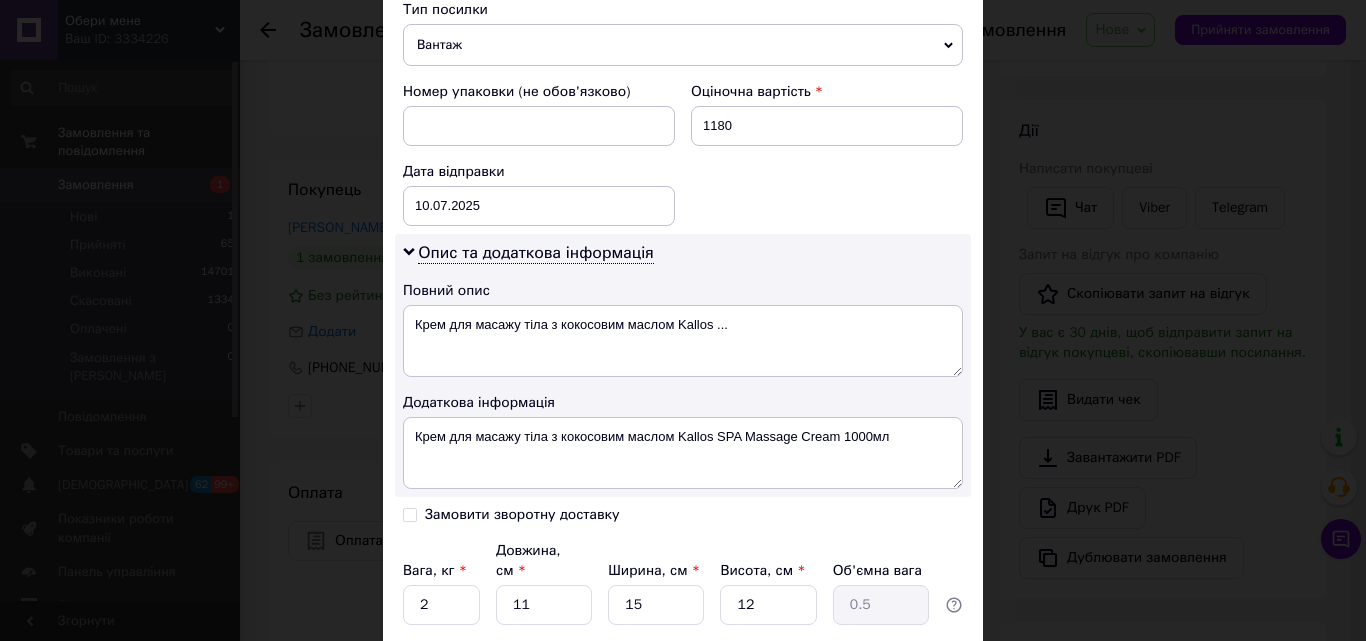 scroll, scrollTop: 800, scrollLeft: 0, axis: vertical 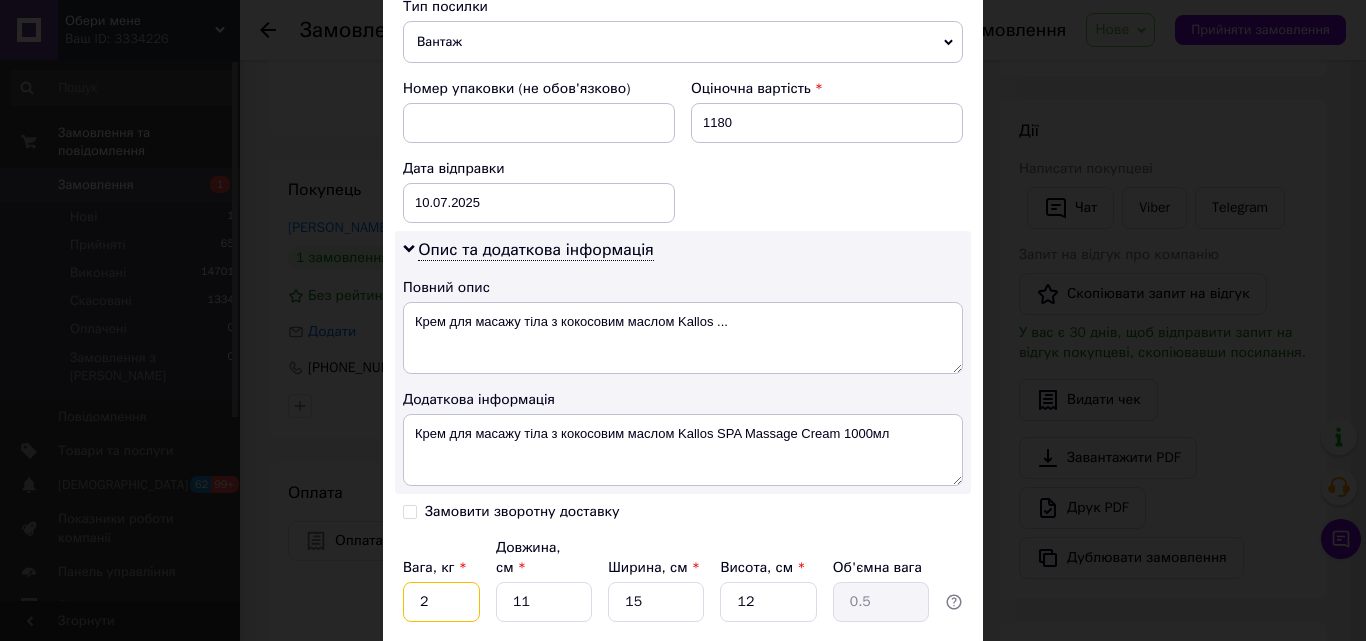 drag, startPoint x: 431, startPoint y: 577, endPoint x: 405, endPoint y: 574, distance: 26.172504 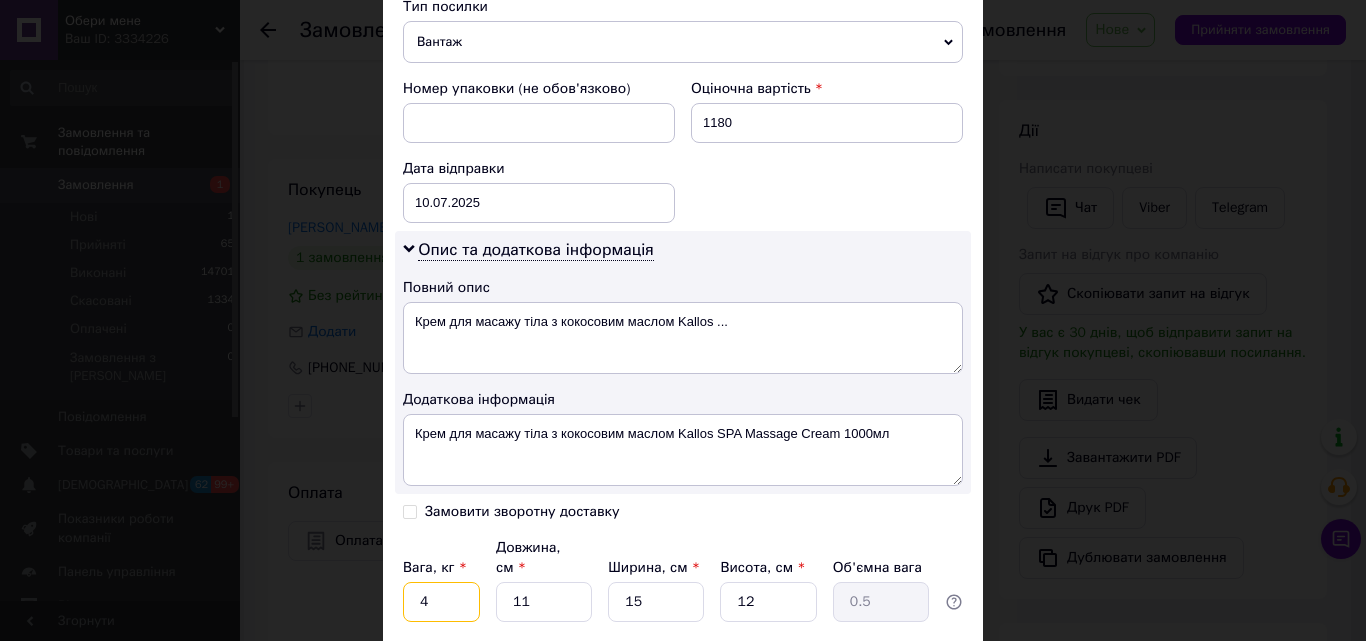 type on "4" 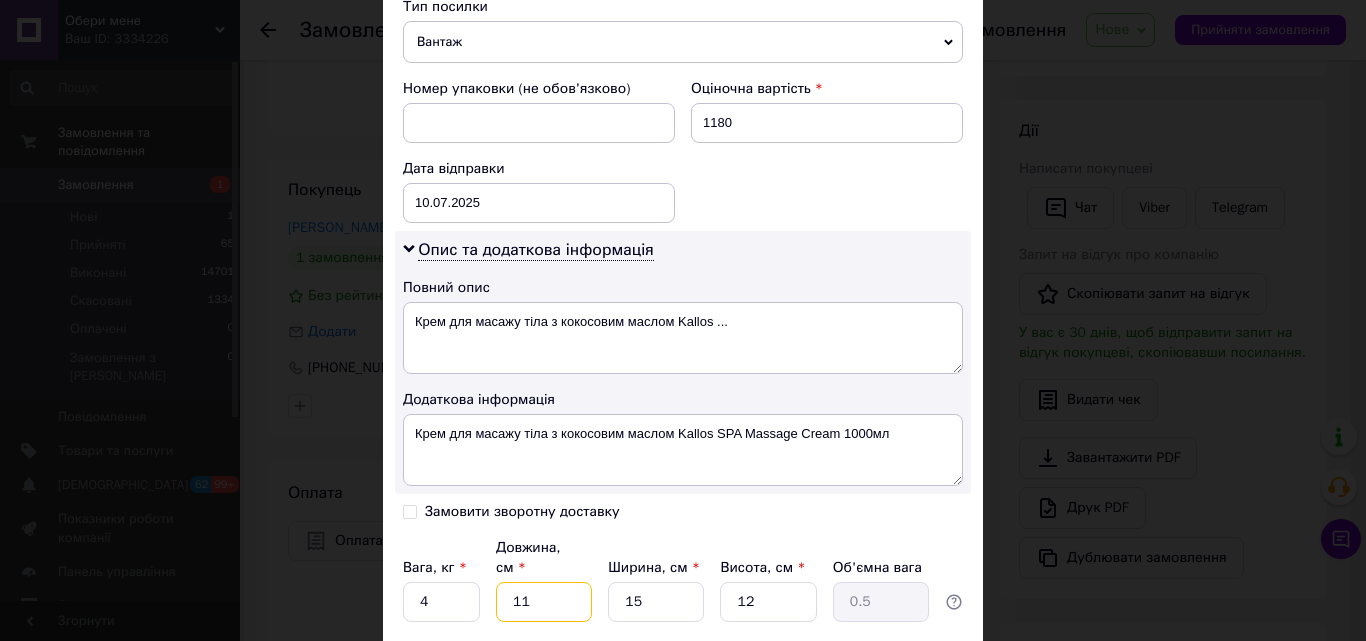 click on "11" at bounding box center [544, 602] 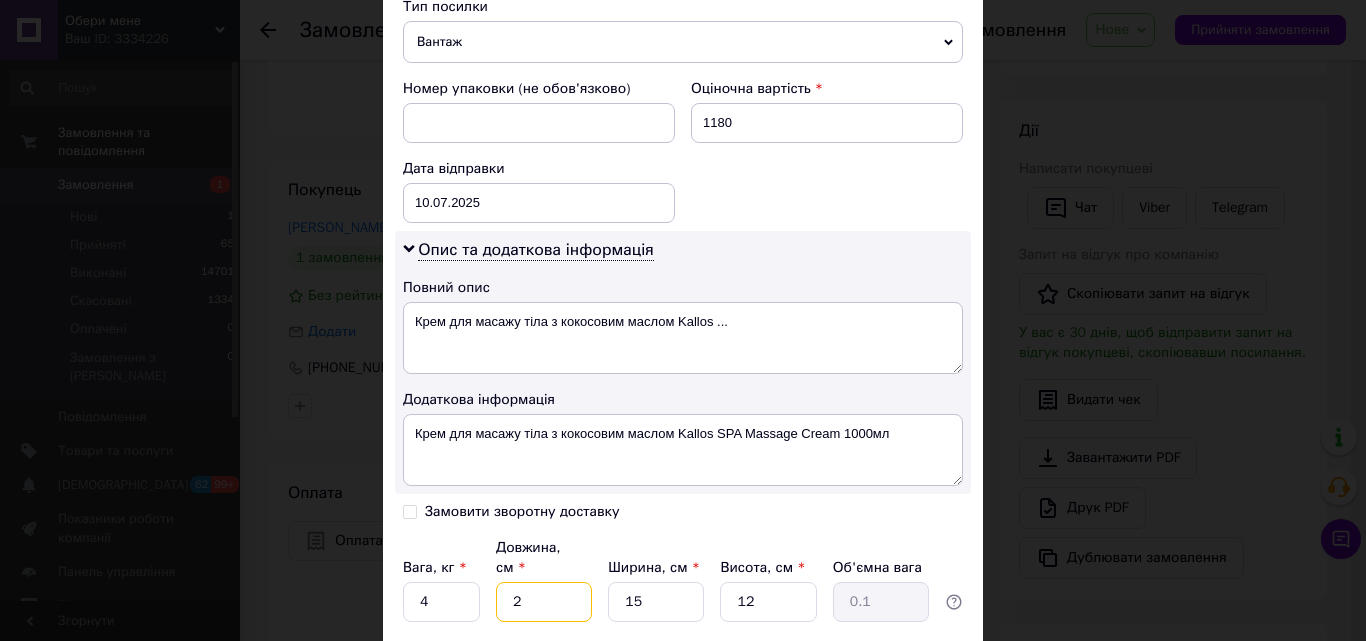 type on "20" 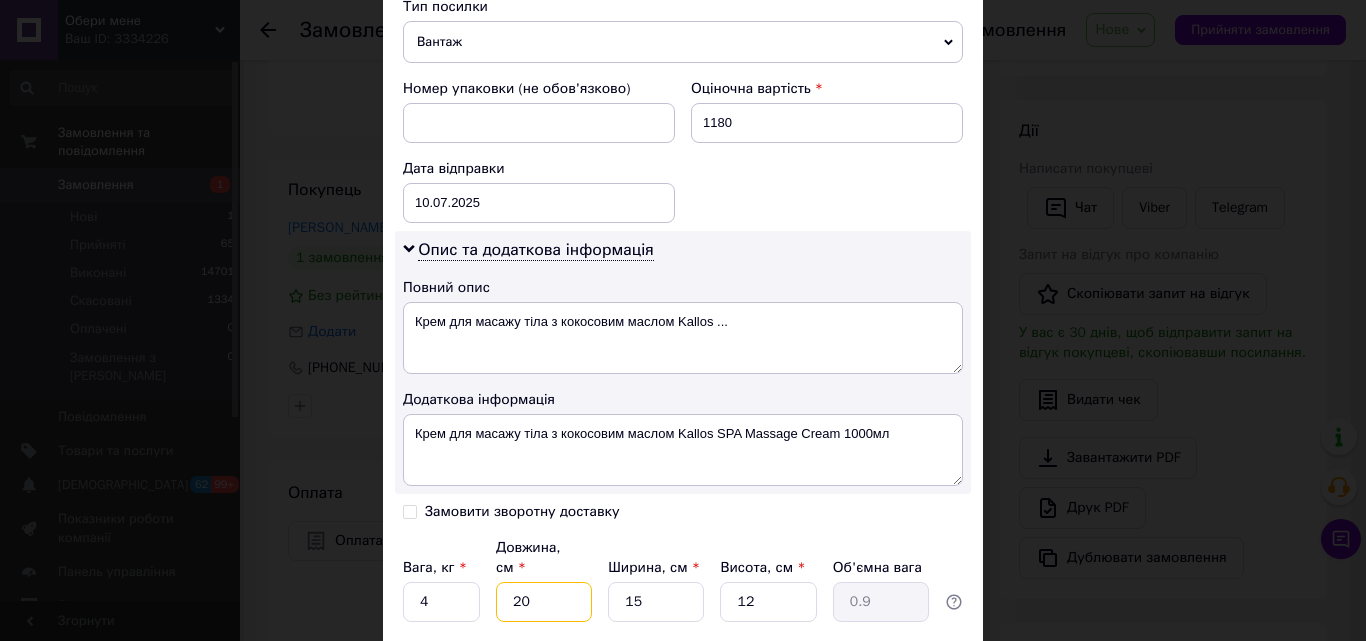 type on "20" 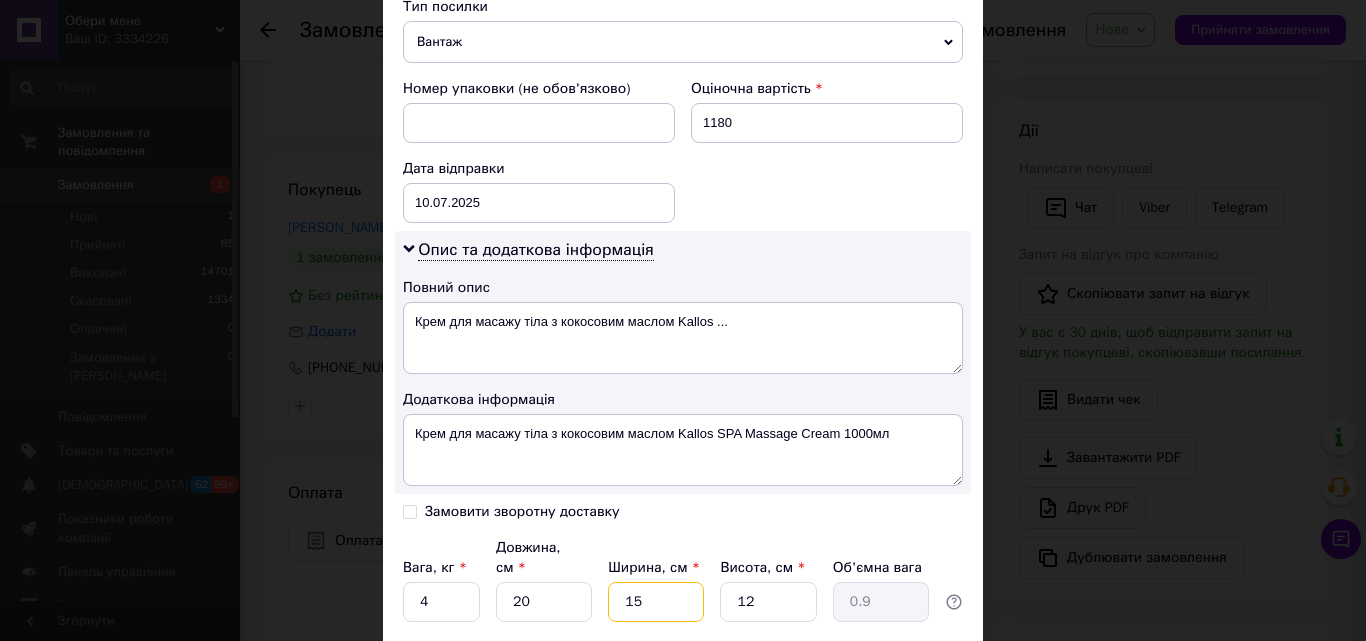 click on "15" at bounding box center [656, 602] 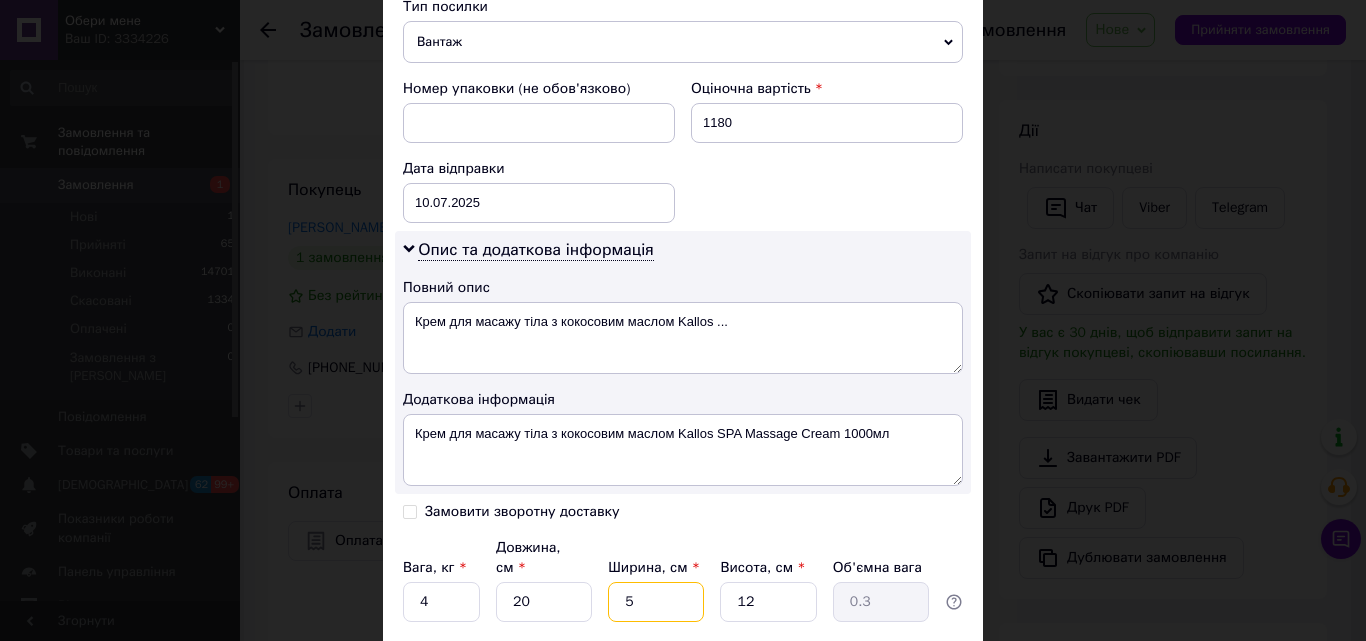 type 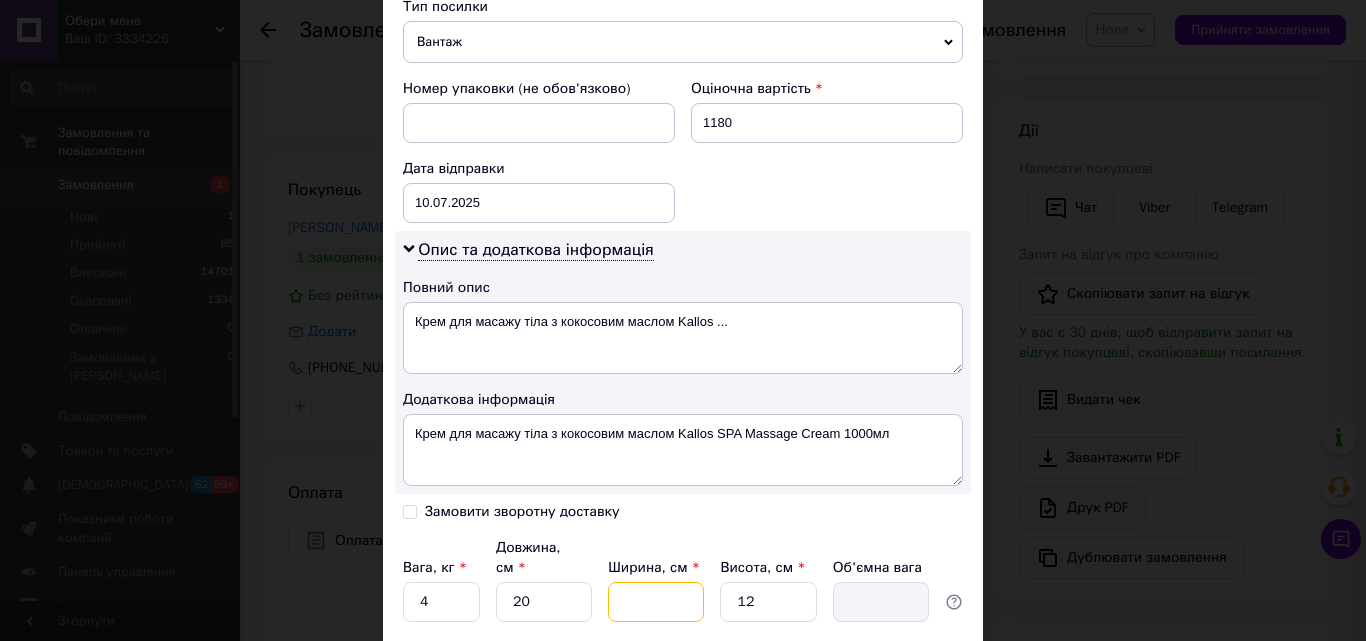 type on "4" 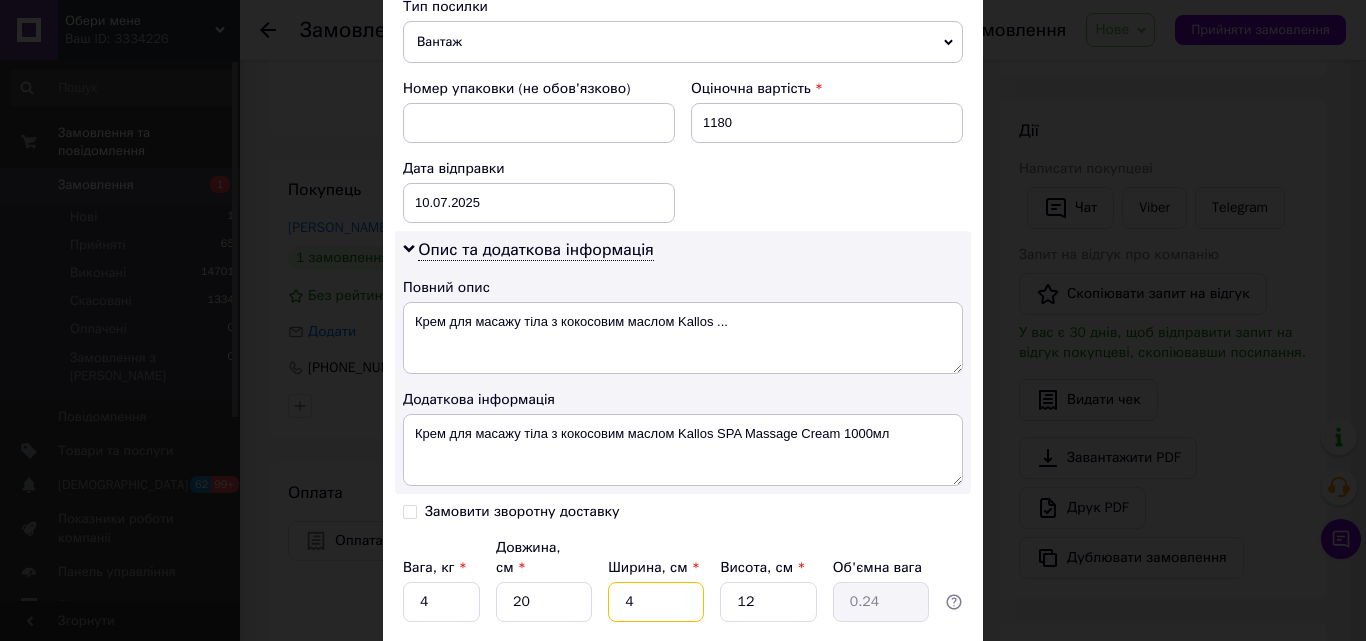 type on "40" 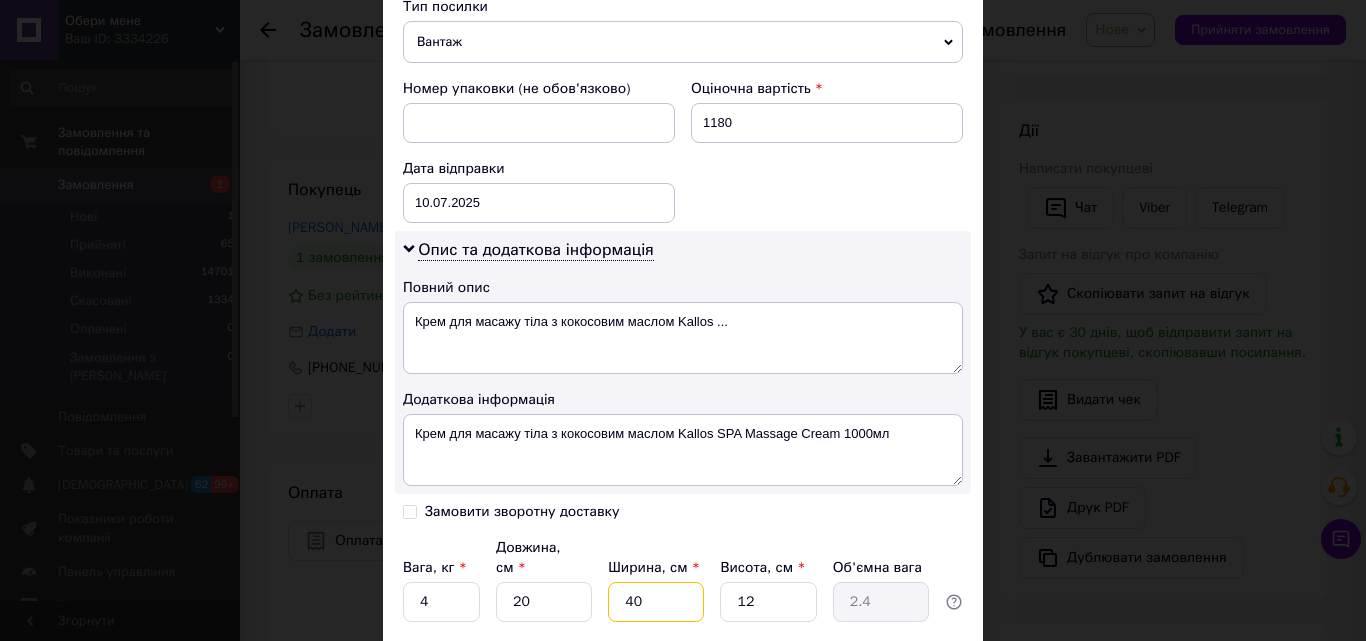 type on "40" 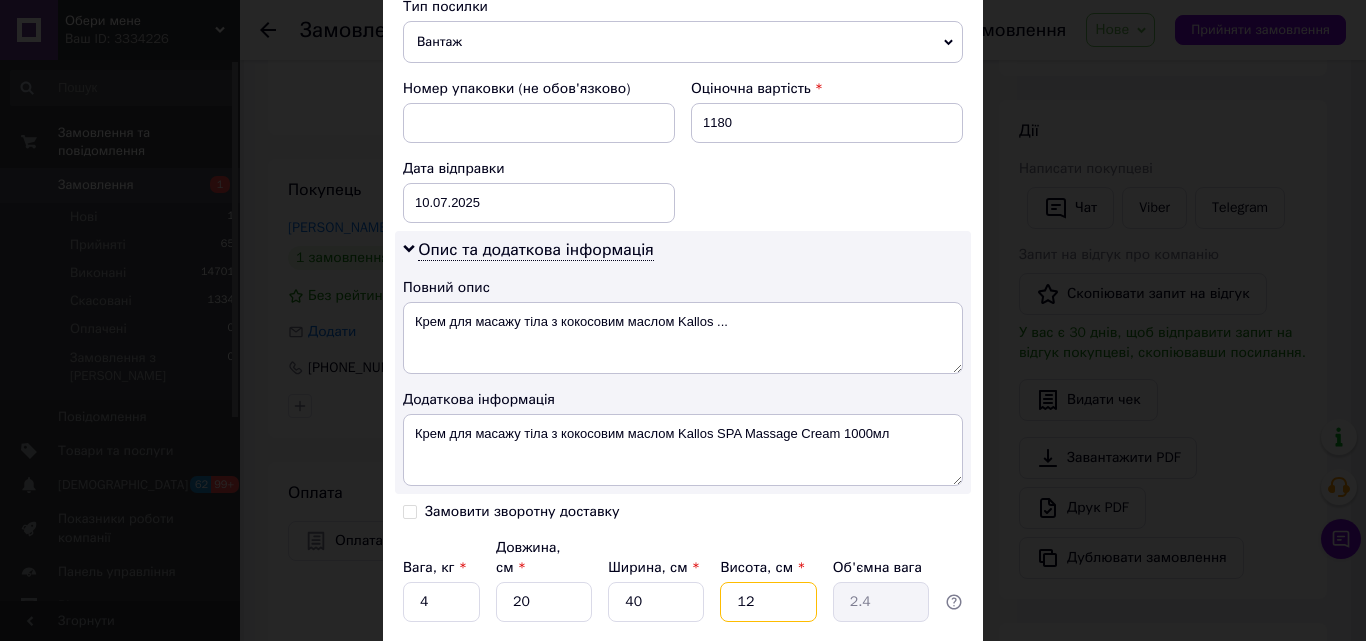 click on "Вага, кг   * 4 Довжина, см   * 20 Ширина, см   * 40 Висота, см   * 12 Об'ємна вага 2.4" at bounding box center (683, 580) 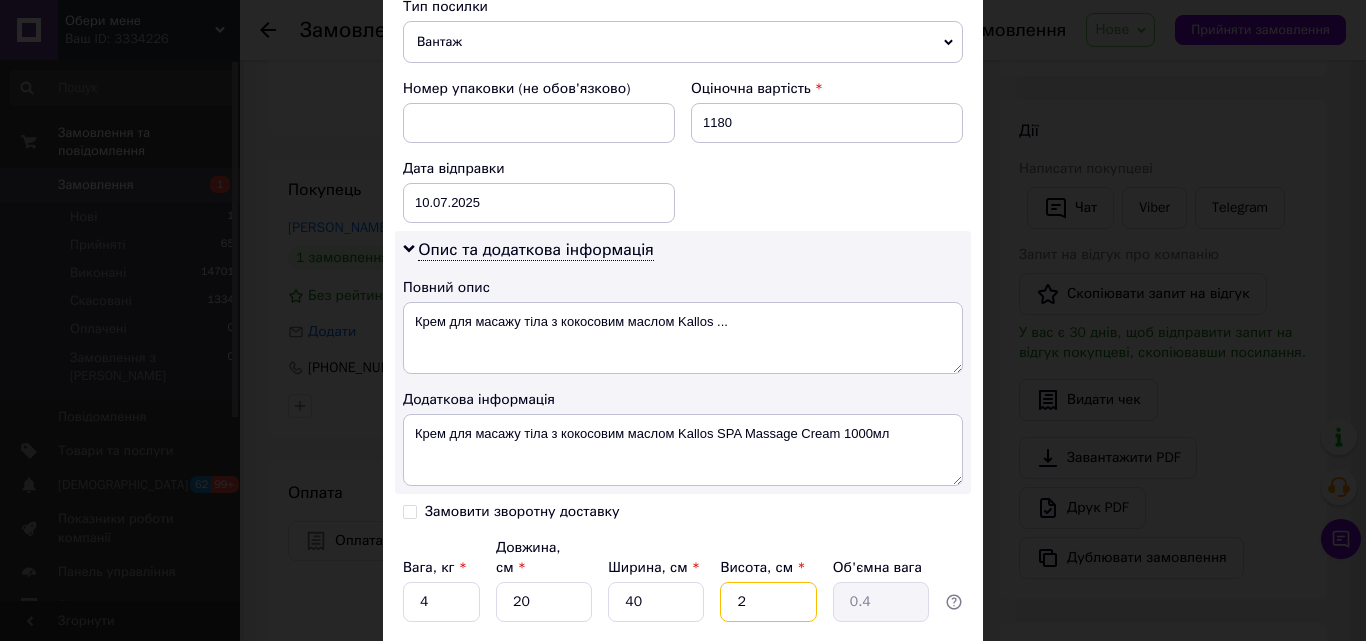 type on "20" 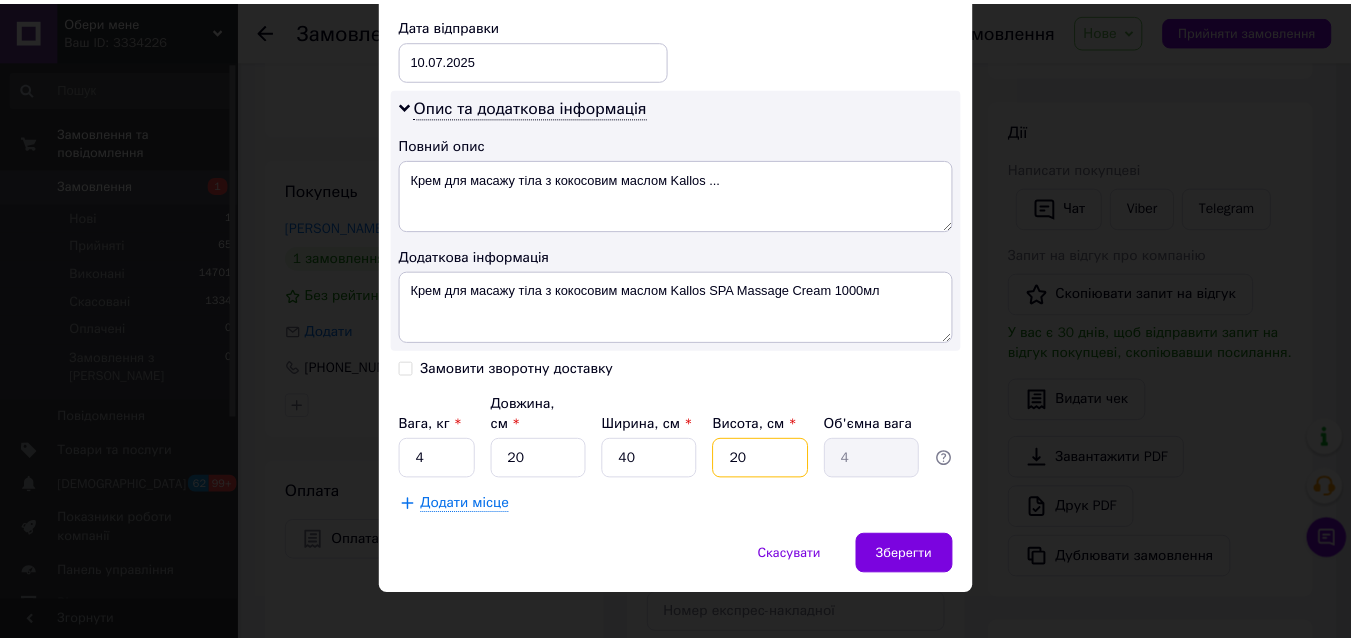 scroll, scrollTop: 947, scrollLeft: 0, axis: vertical 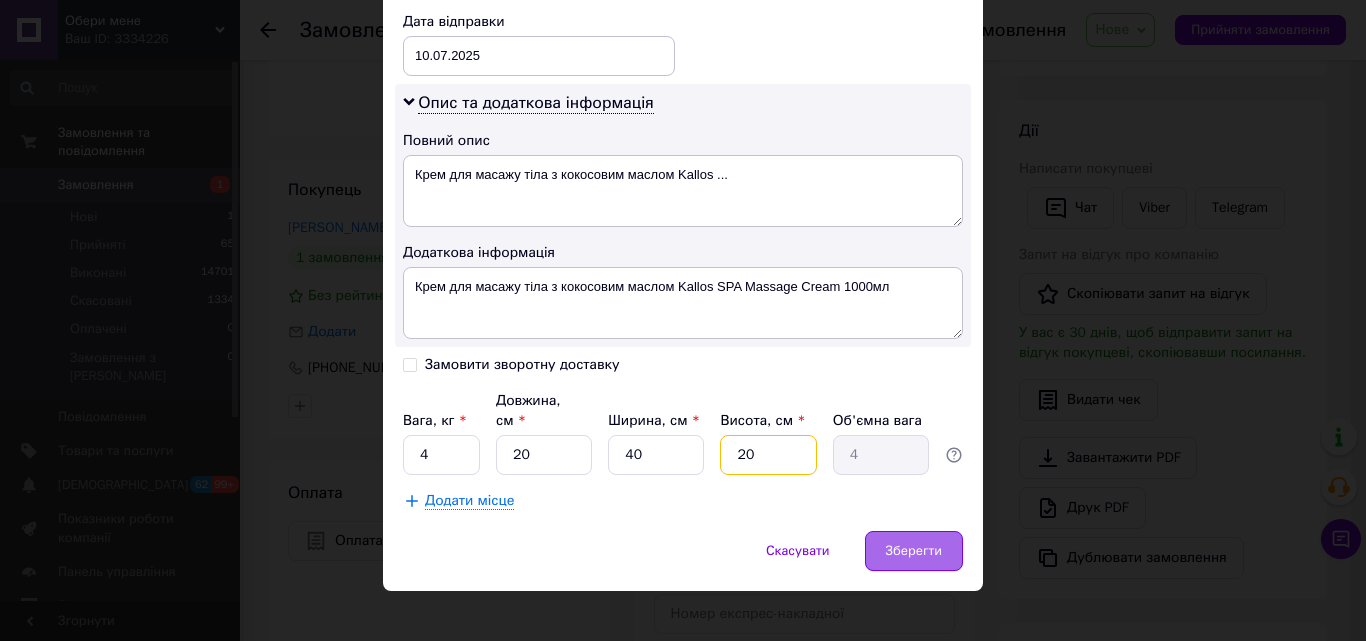 type on "20" 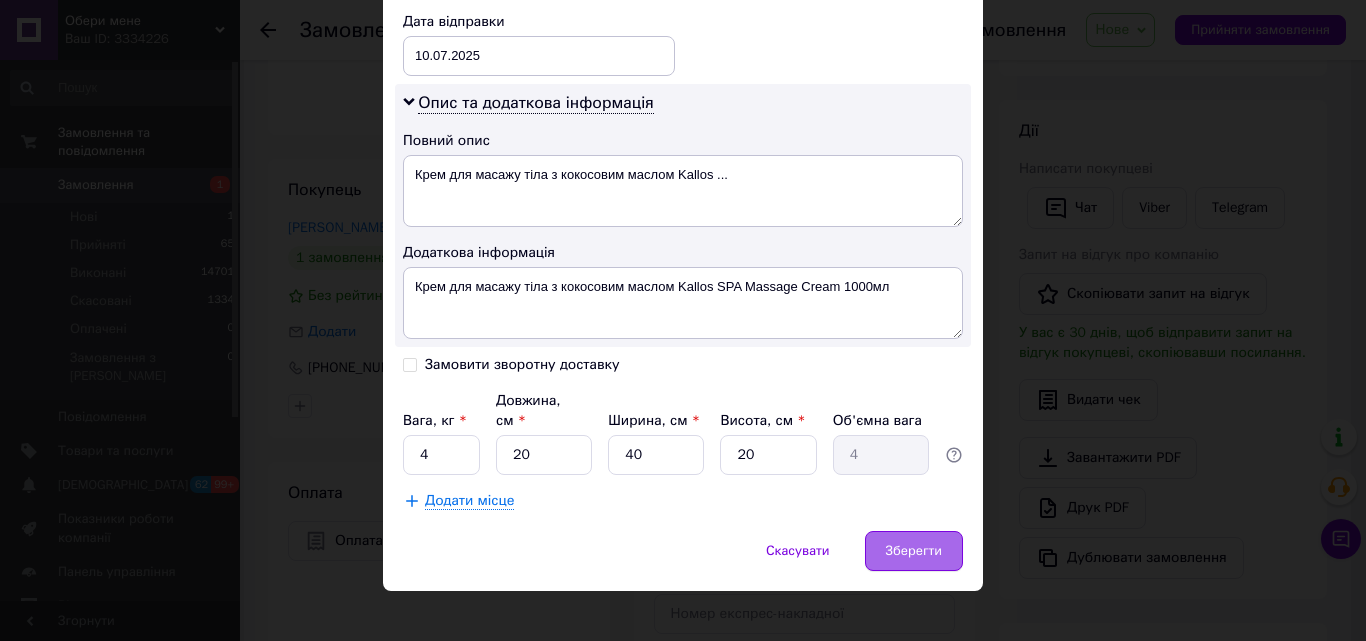 click on "Зберегти" at bounding box center (914, 551) 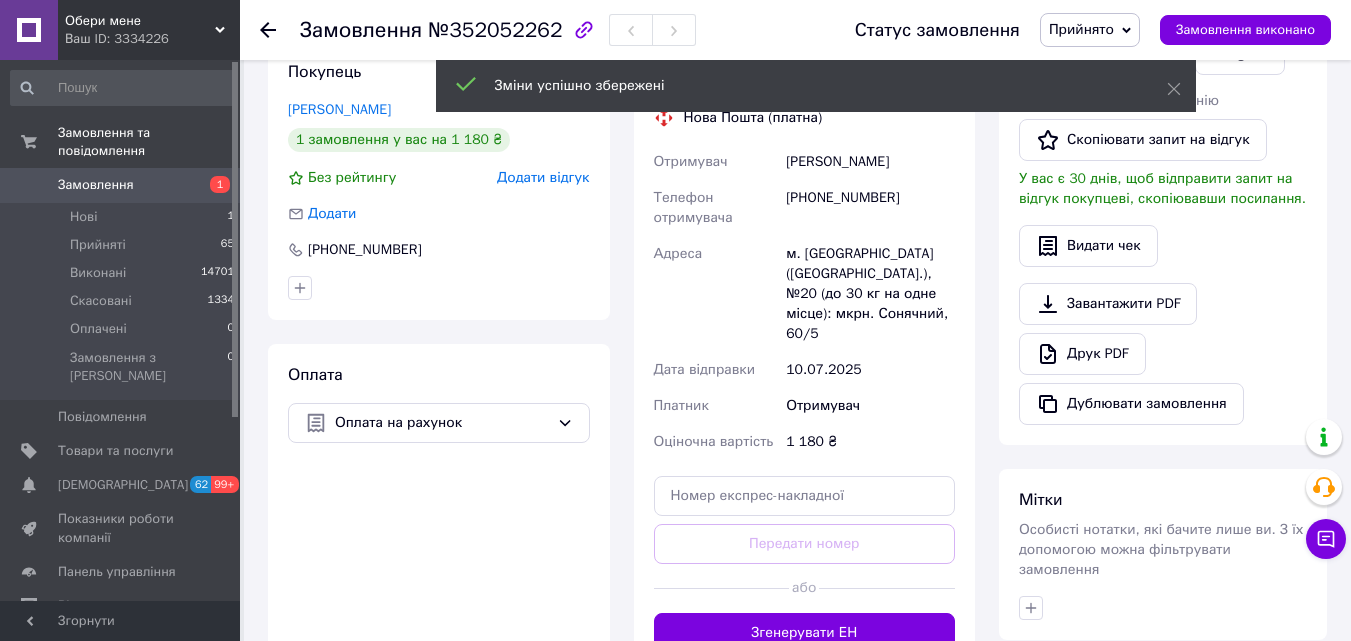 scroll, scrollTop: 700, scrollLeft: 0, axis: vertical 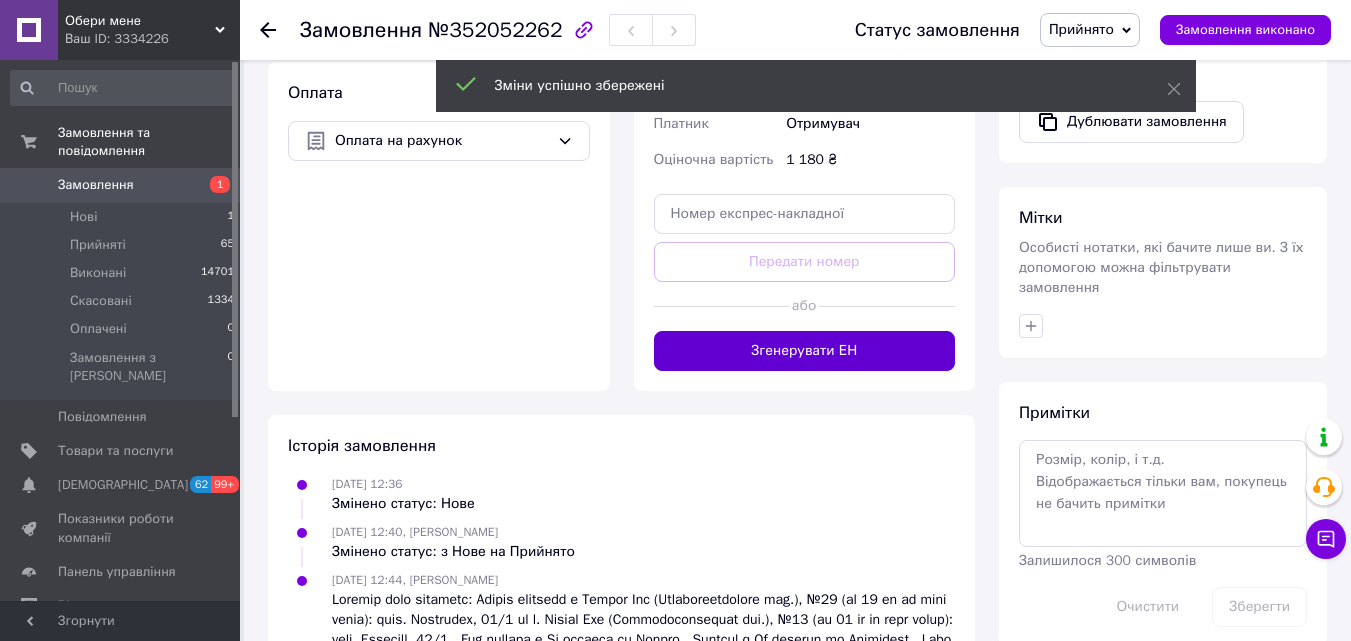 click on "Згенерувати ЕН" at bounding box center [805, 351] 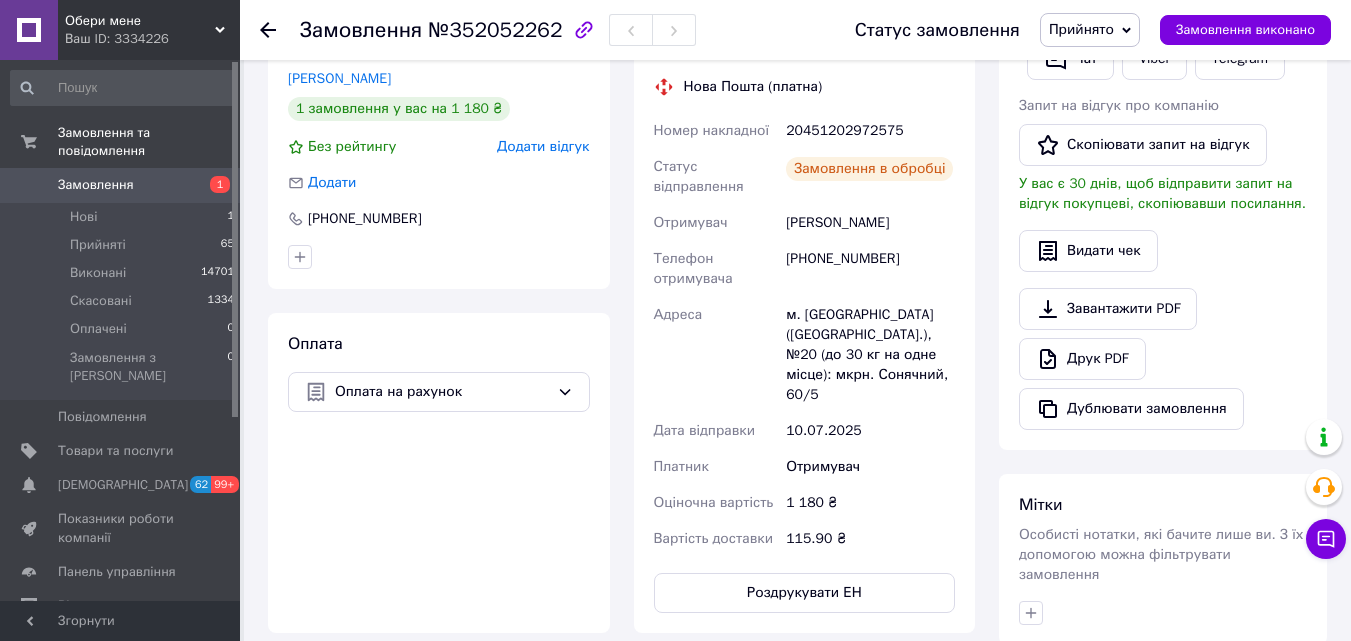 scroll, scrollTop: 400, scrollLeft: 0, axis: vertical 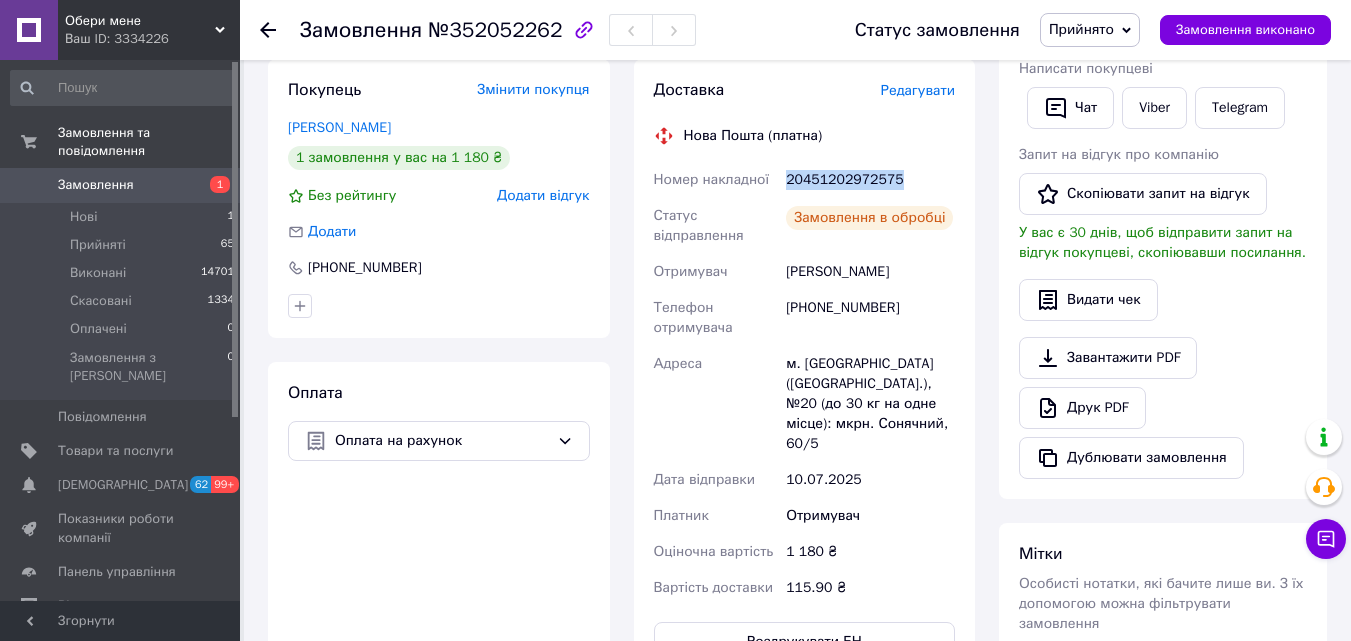drag, startPoint x: 870, startPoint y: 148, endPoint x: 779, endPoint y: 148, distance: 91 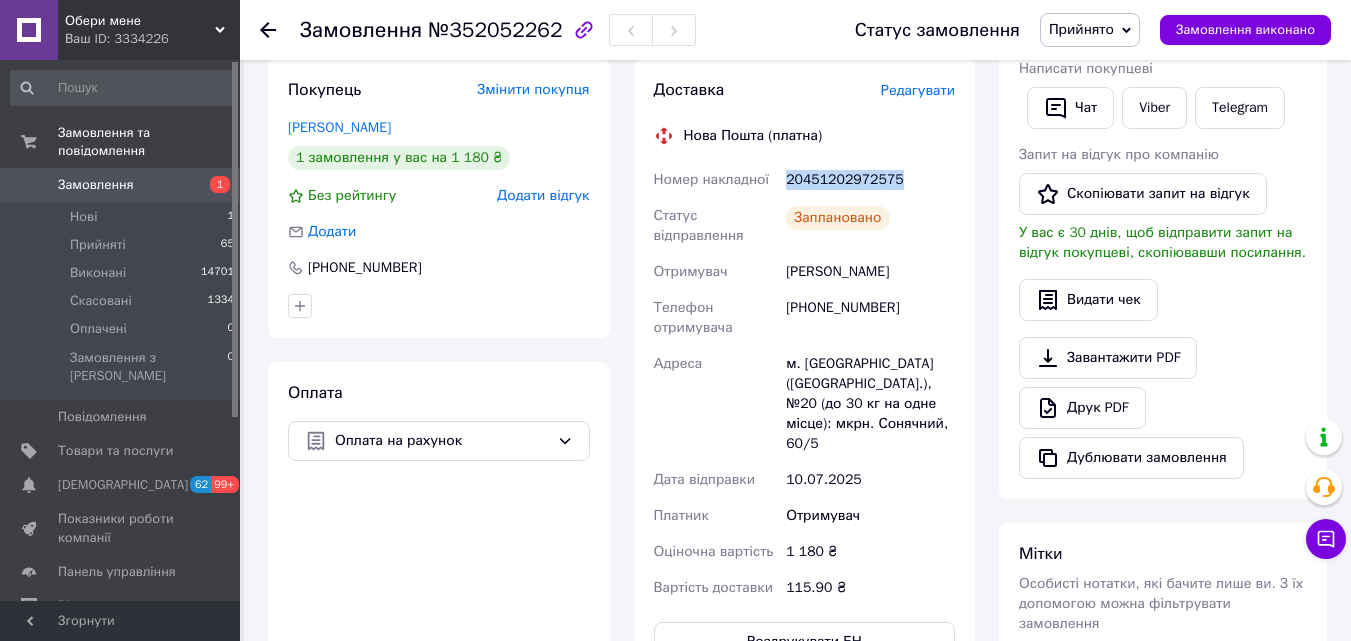 copy on "Номер накладної 20451202972575" 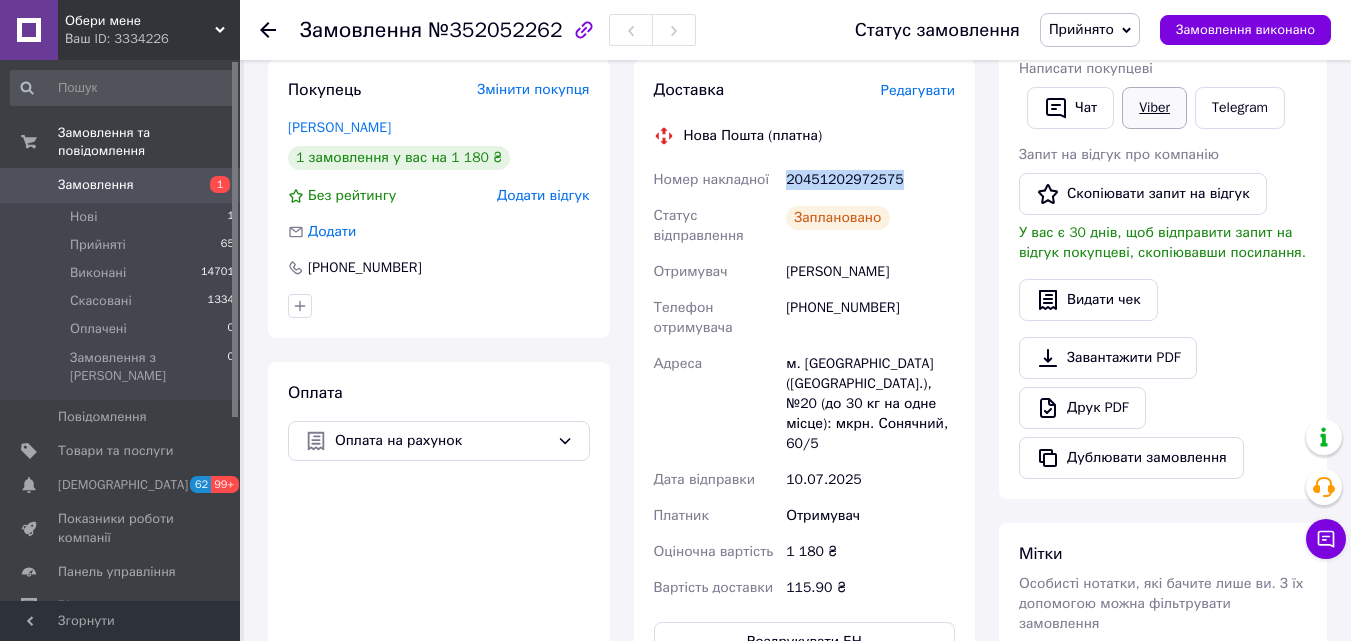 click on "Viber" at bounding box center [1154, 108] 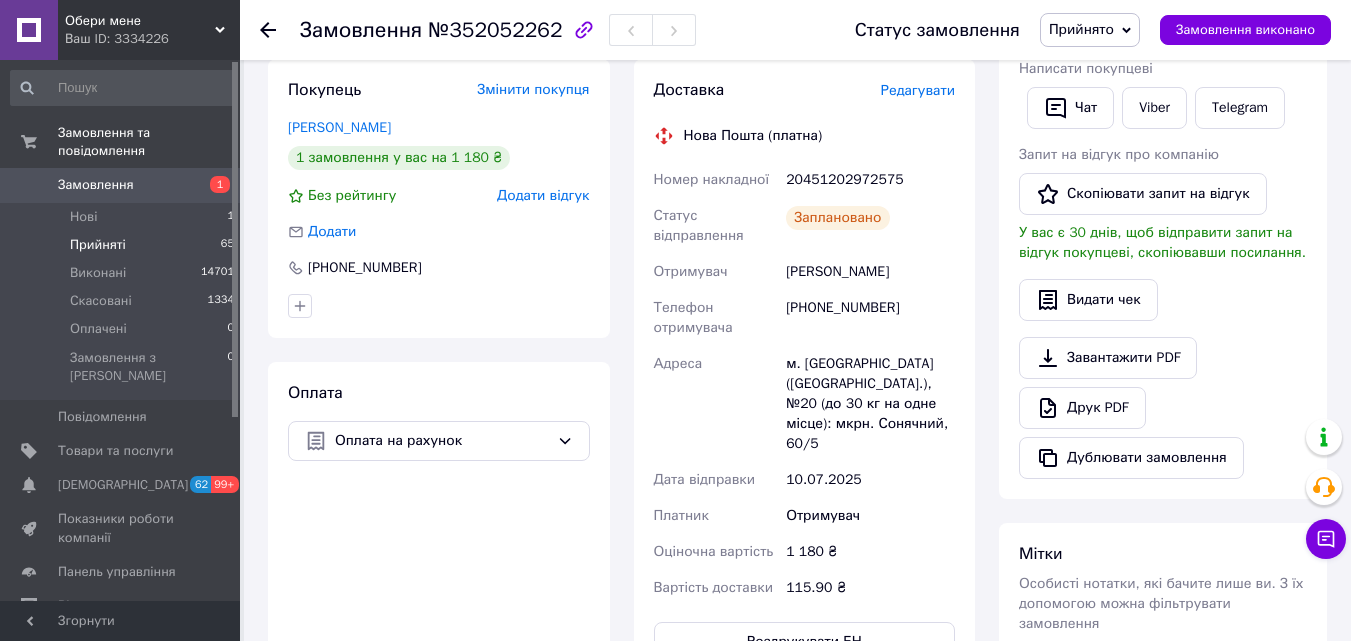 click on "Прийняті" at bounding box center [98, 245] 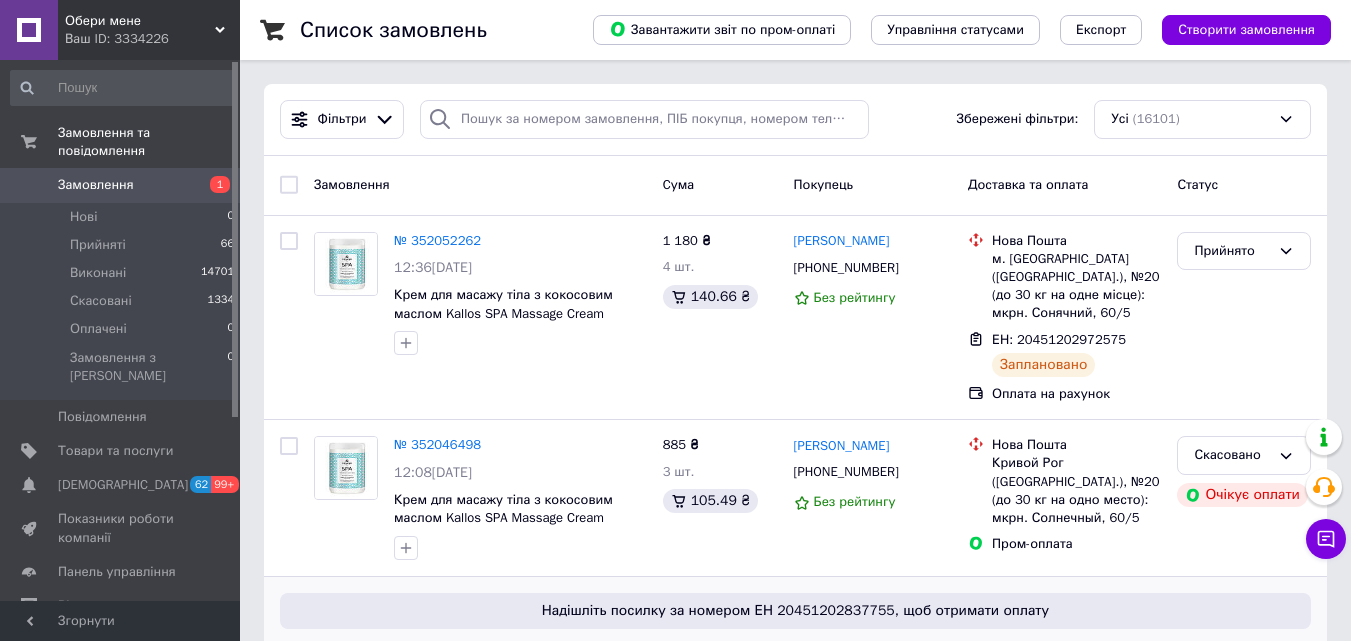 scroll, scrollTop: 200, scrollLeft: 0, axis: vertical 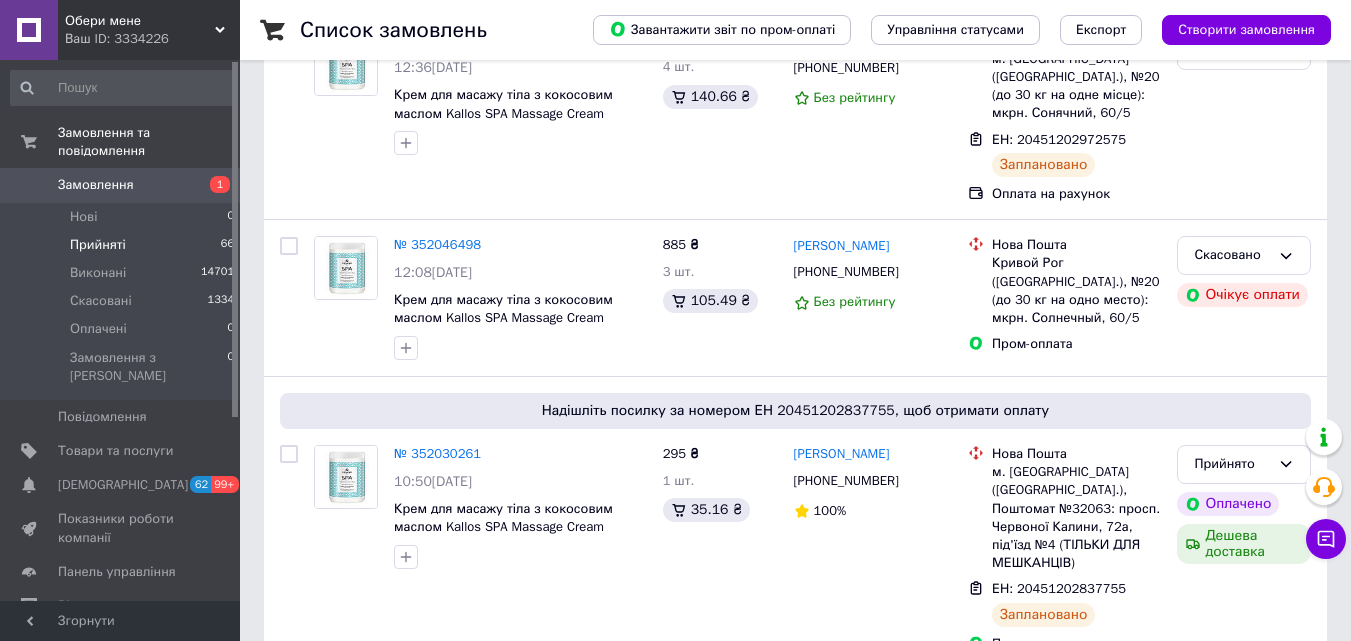 click on "Прийняті" at bounding box center (98, 245) 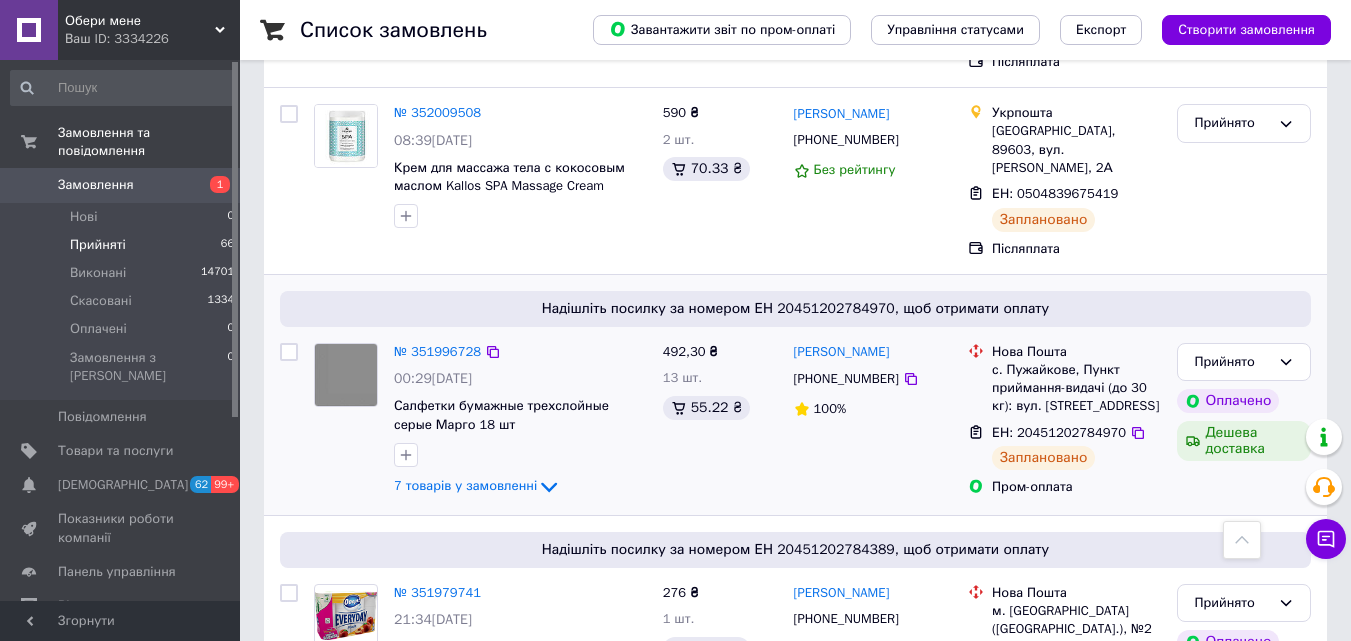 scroll, scrollTop: 900, scrollLeft: 0, axis: vertical 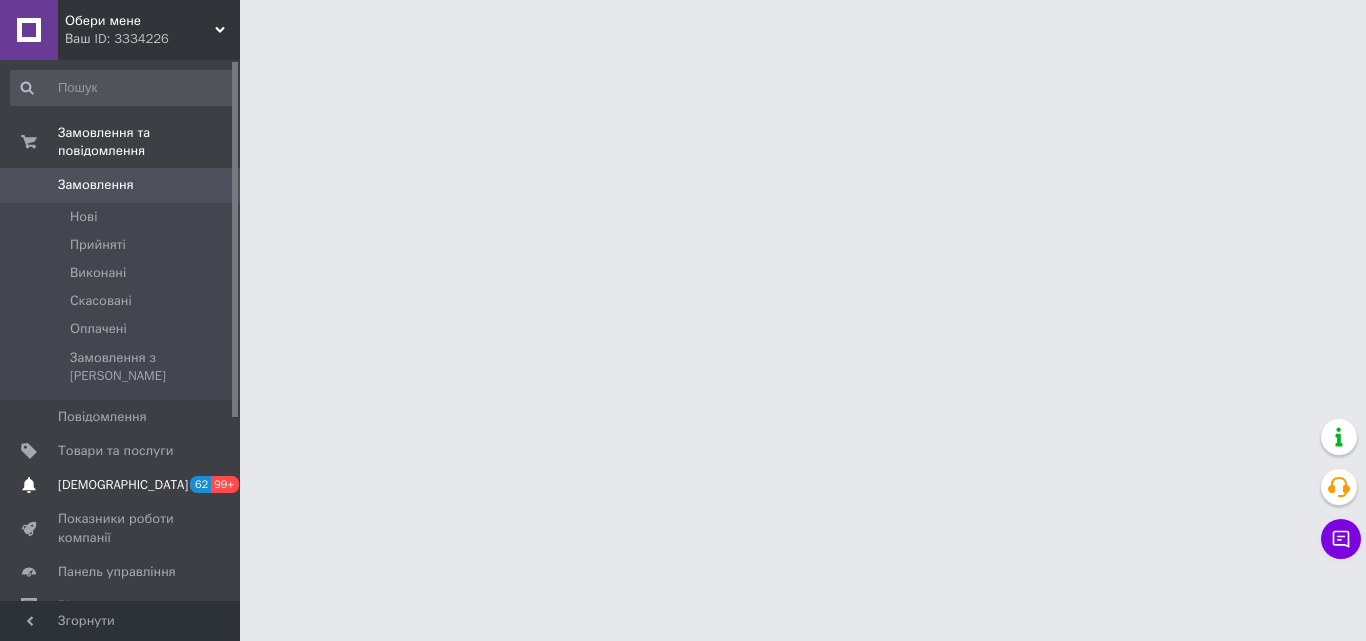 click on "[DEMOGRAPHIC_DATA]" at bounding box center [123, 485] 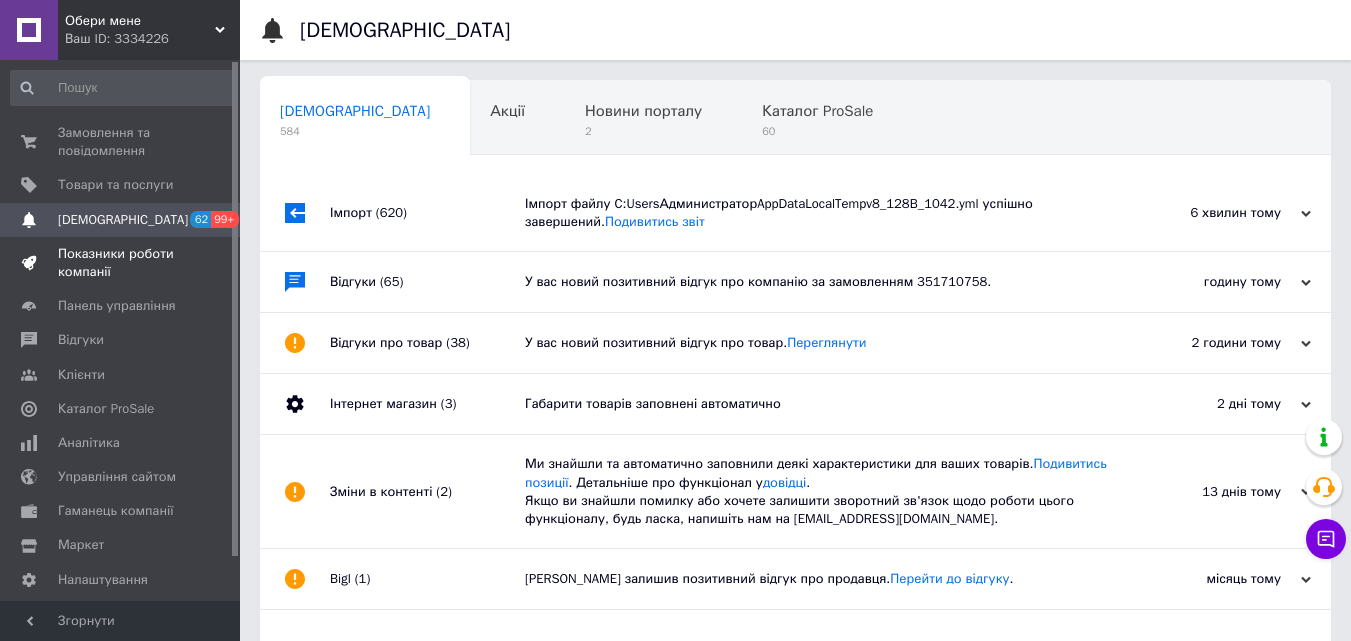 click on "Показники роботи компанії" at bounding box center [121, 263] 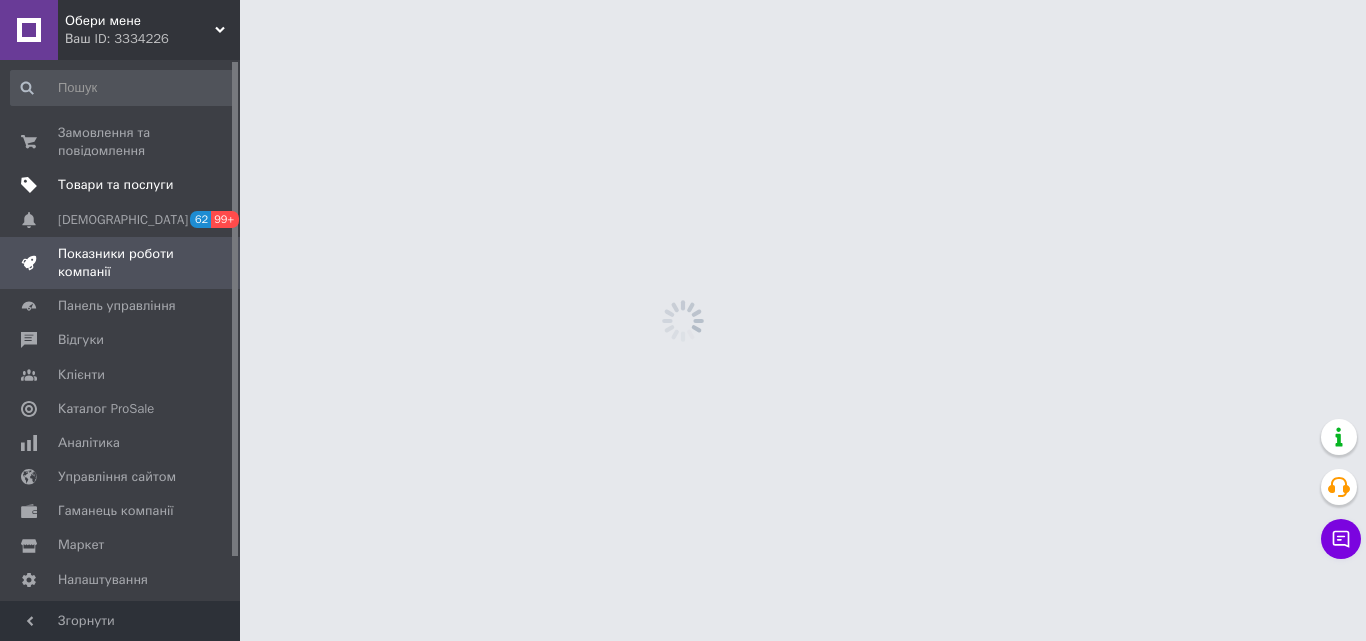 click on "Товари та послуги" at bounding box center [115, 185] 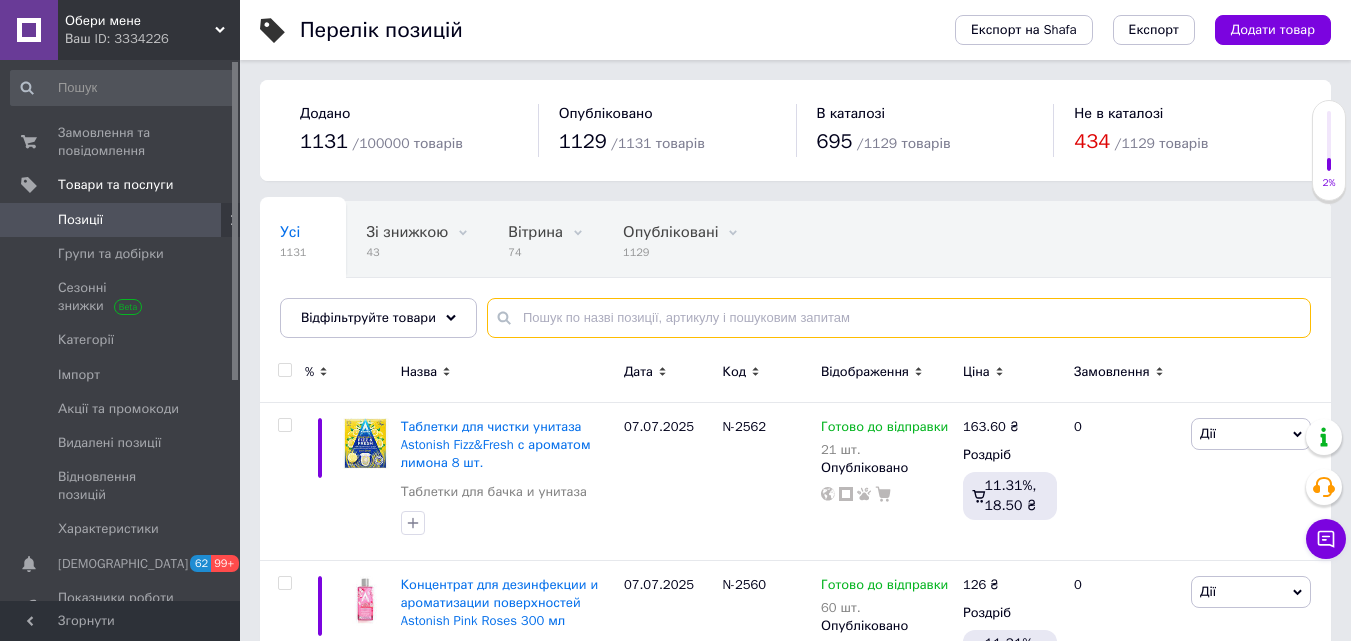 click at bounding box center (899, 318) 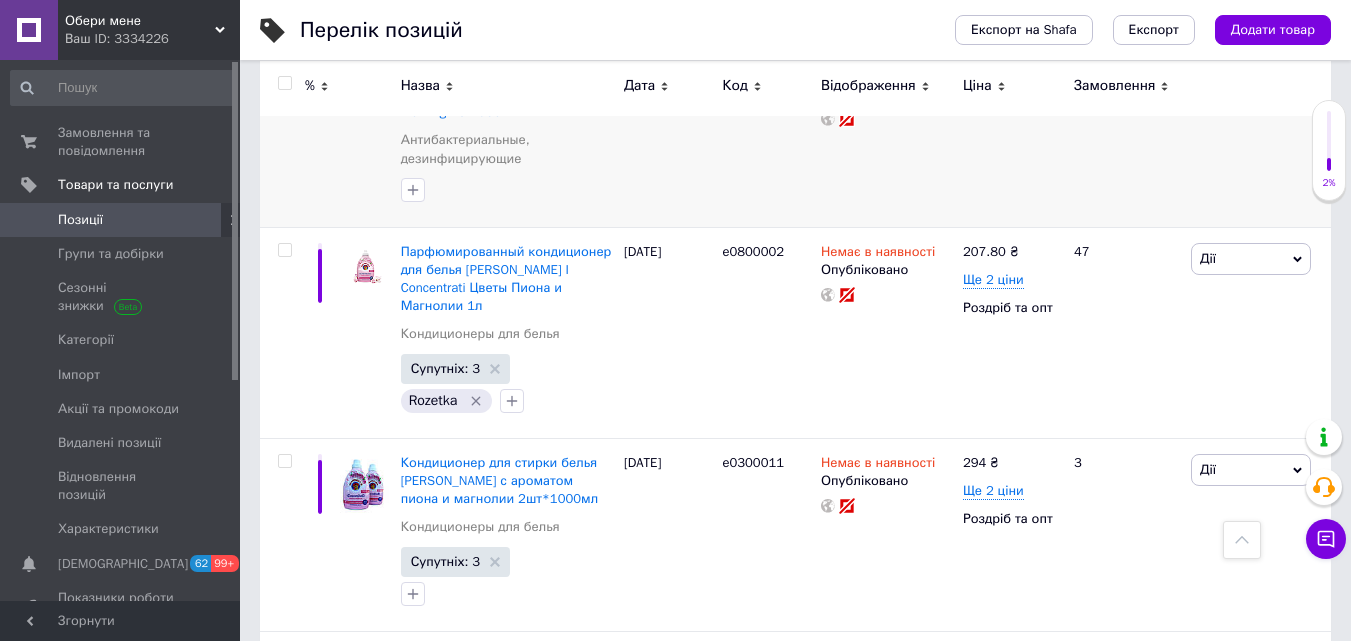 scroll, scrollTop: 3200, scrollLeft: 0, axis: vertical 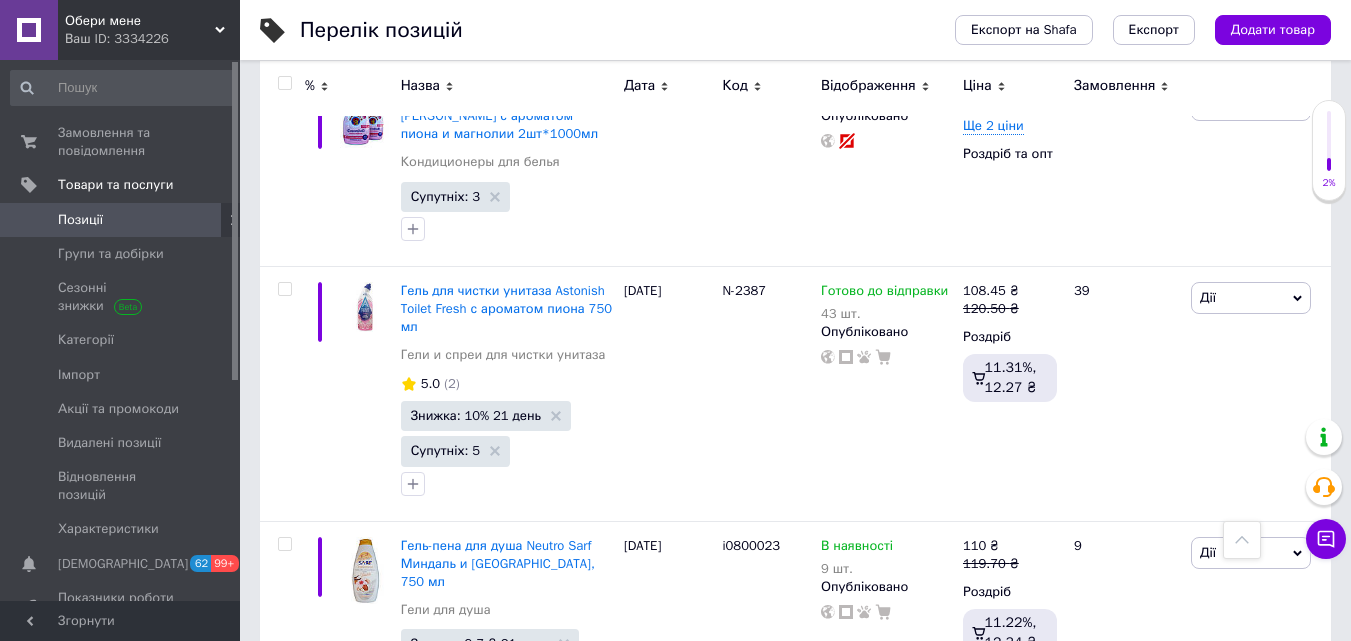 type on "підлога" 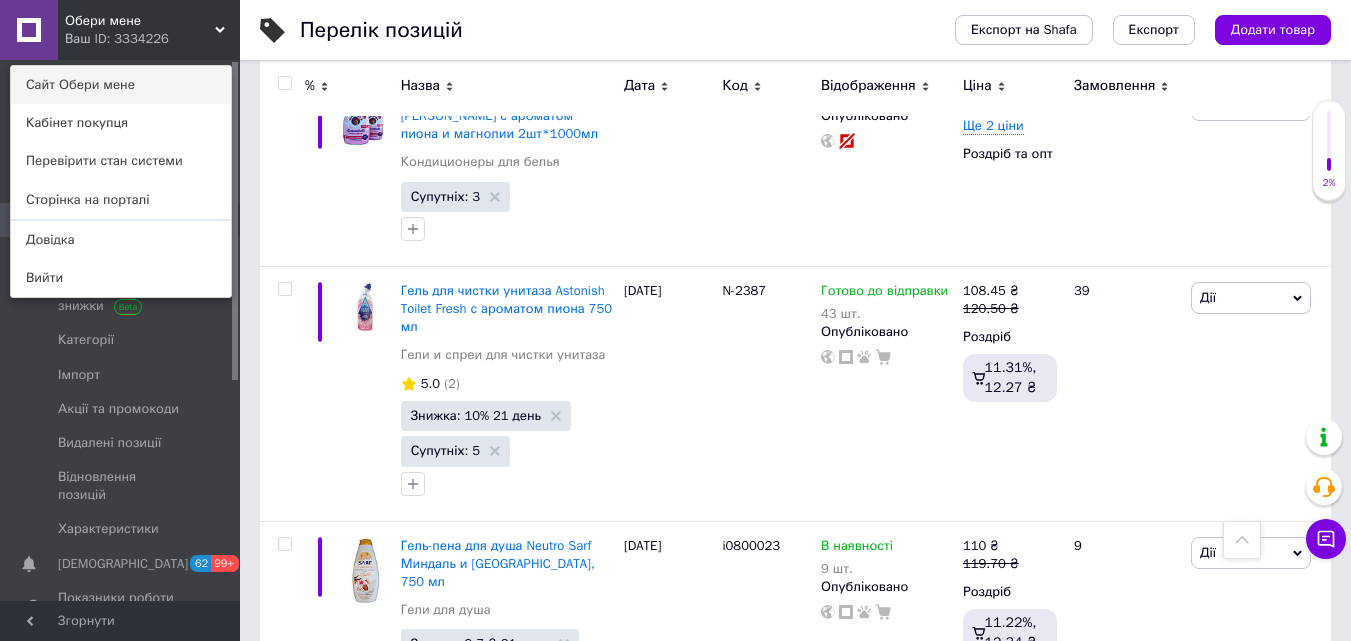 click on "Сайт Обери мене" at bounding box center (121, 85) 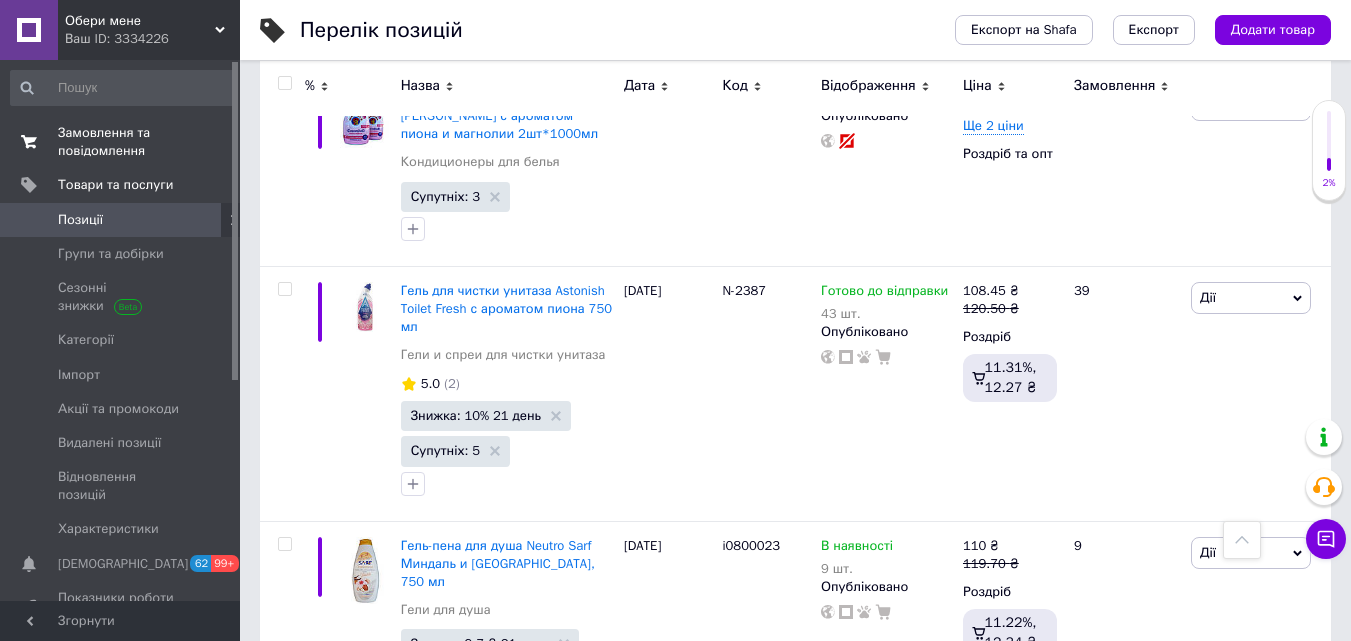 click on "Замовлення та повідомлення" at bounding box center (121, 142) 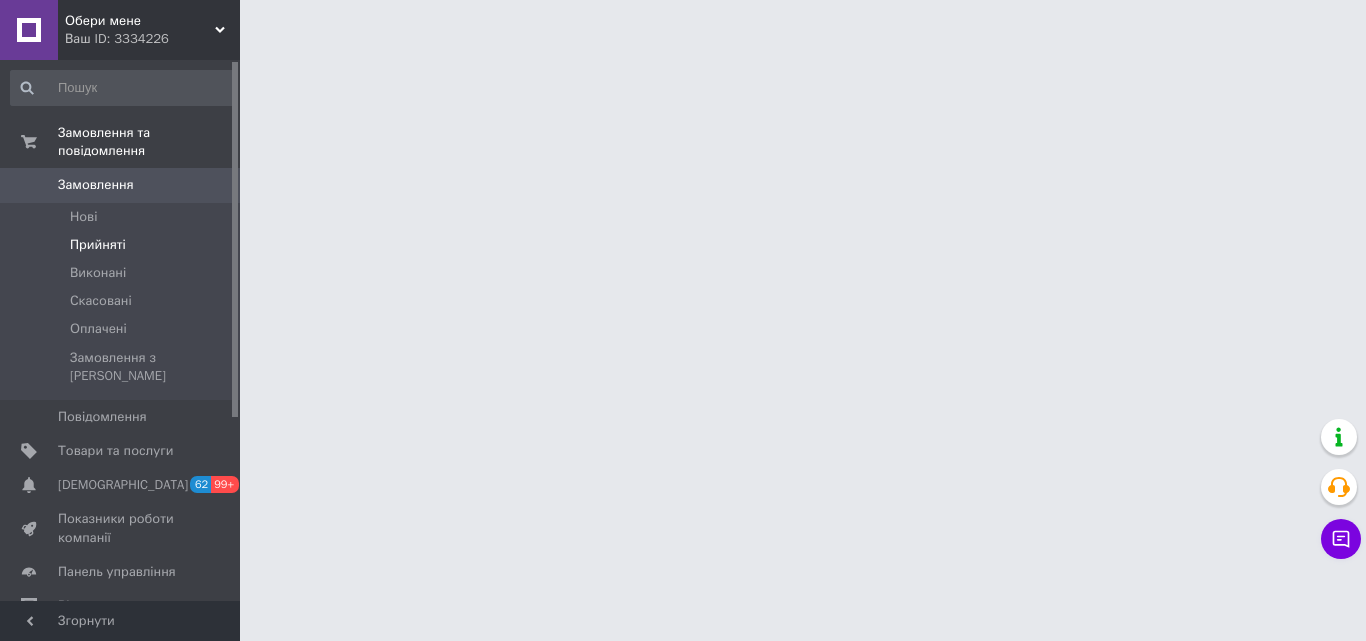 click on "Прийняті" at bounding box center [98, 245] 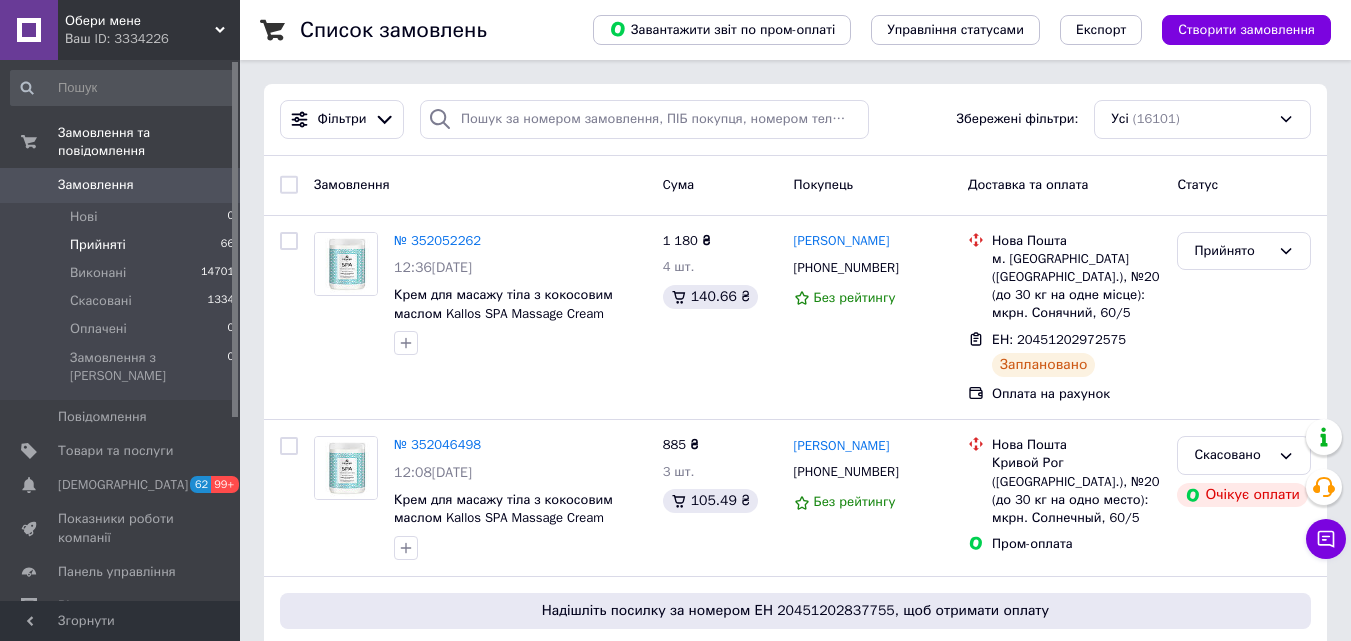 click on "Прийняті" at bounding box center [98, 245] 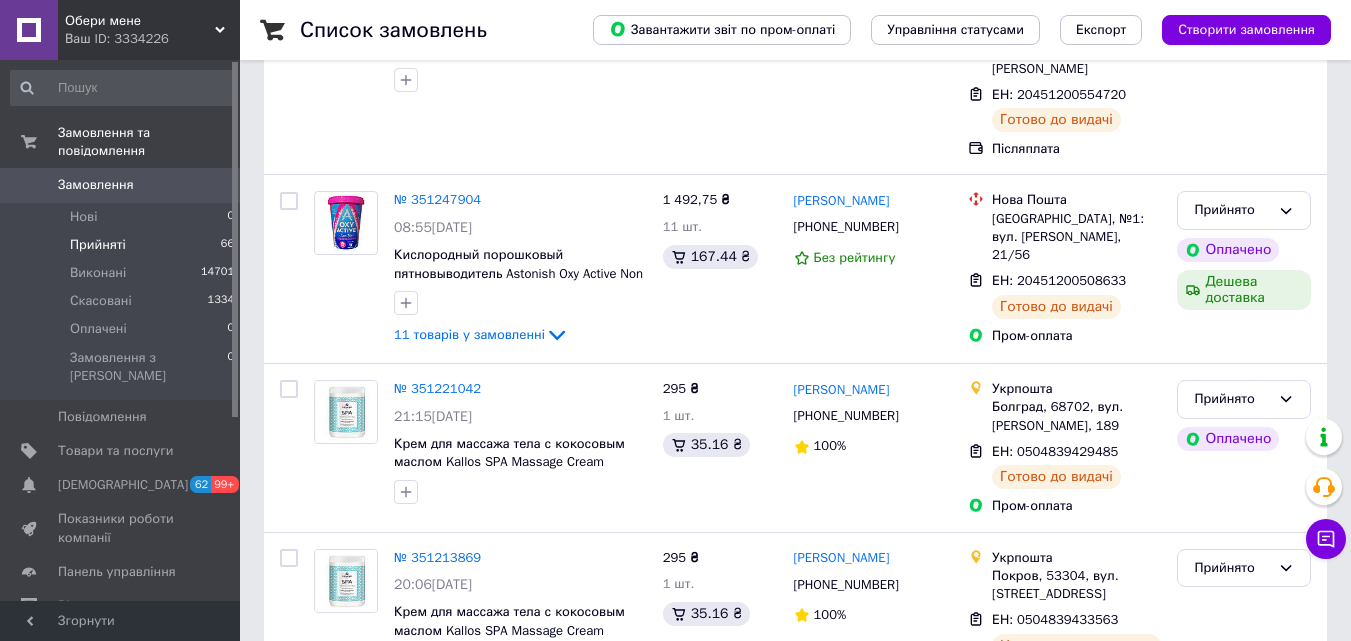 scroll, scrollTop: 13227, scrollLeft: 0, axis: vertical 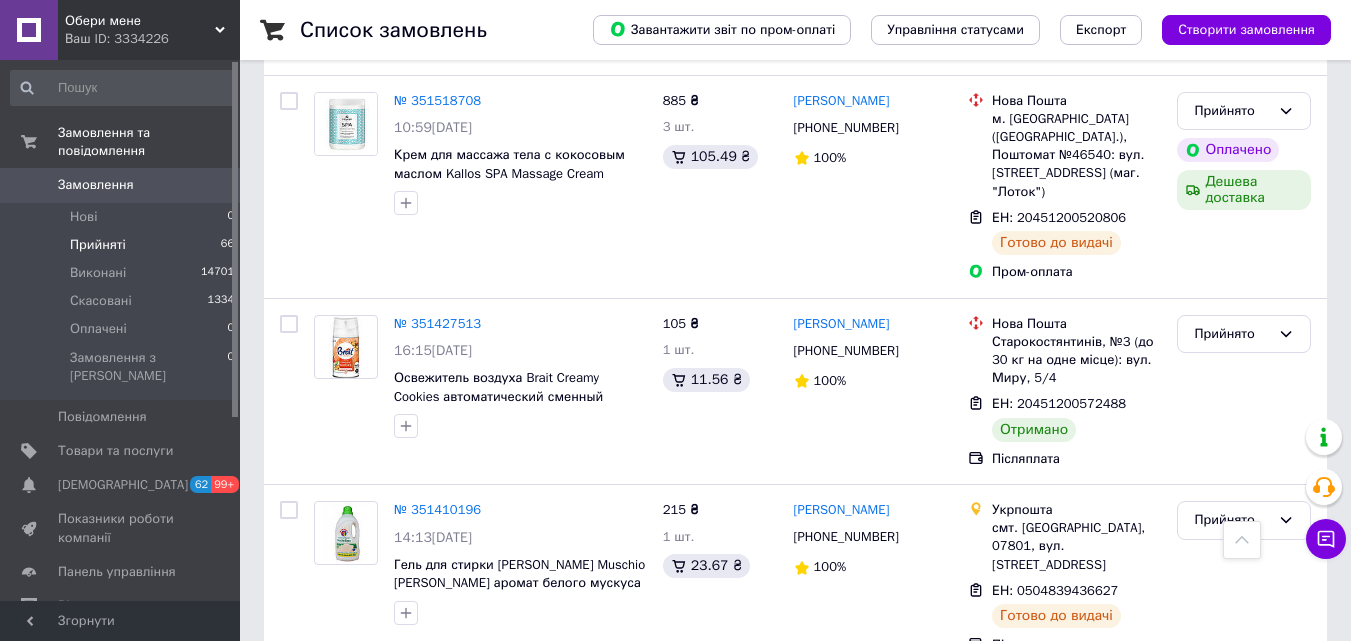 click on "Прийнято" at bounding box center [1232, 1114] 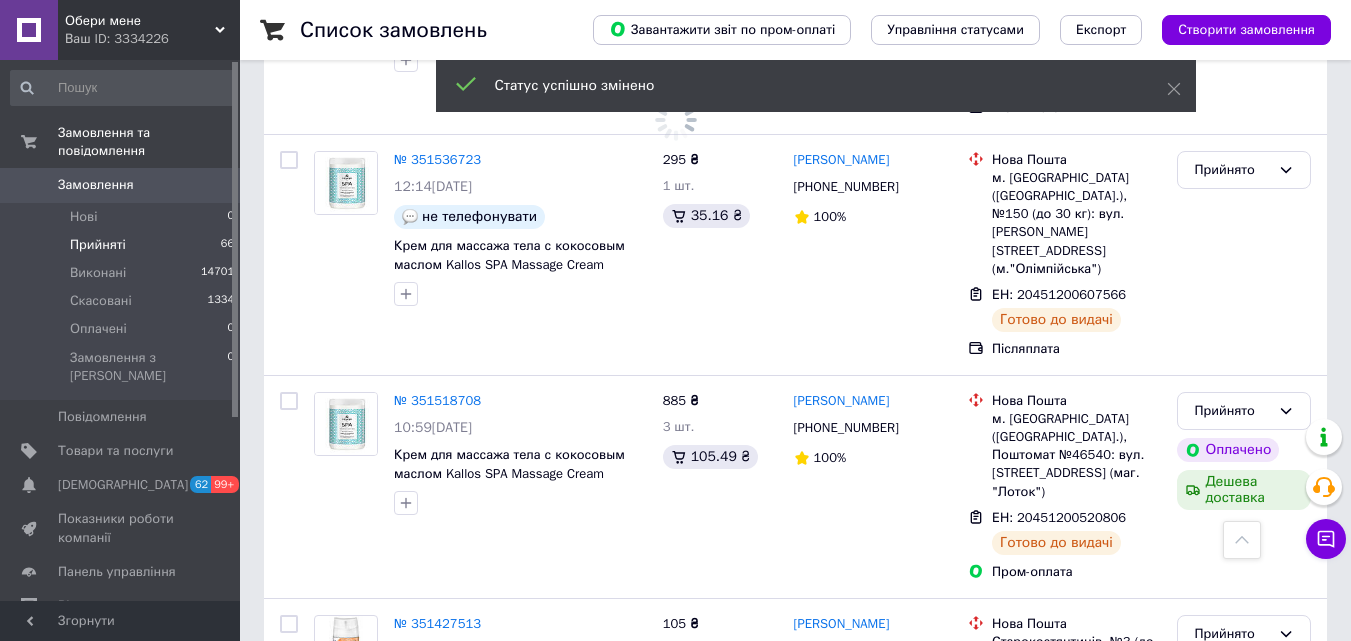 scroll, scrollTop: 10527, scrollLeft: 0, axis: vertical 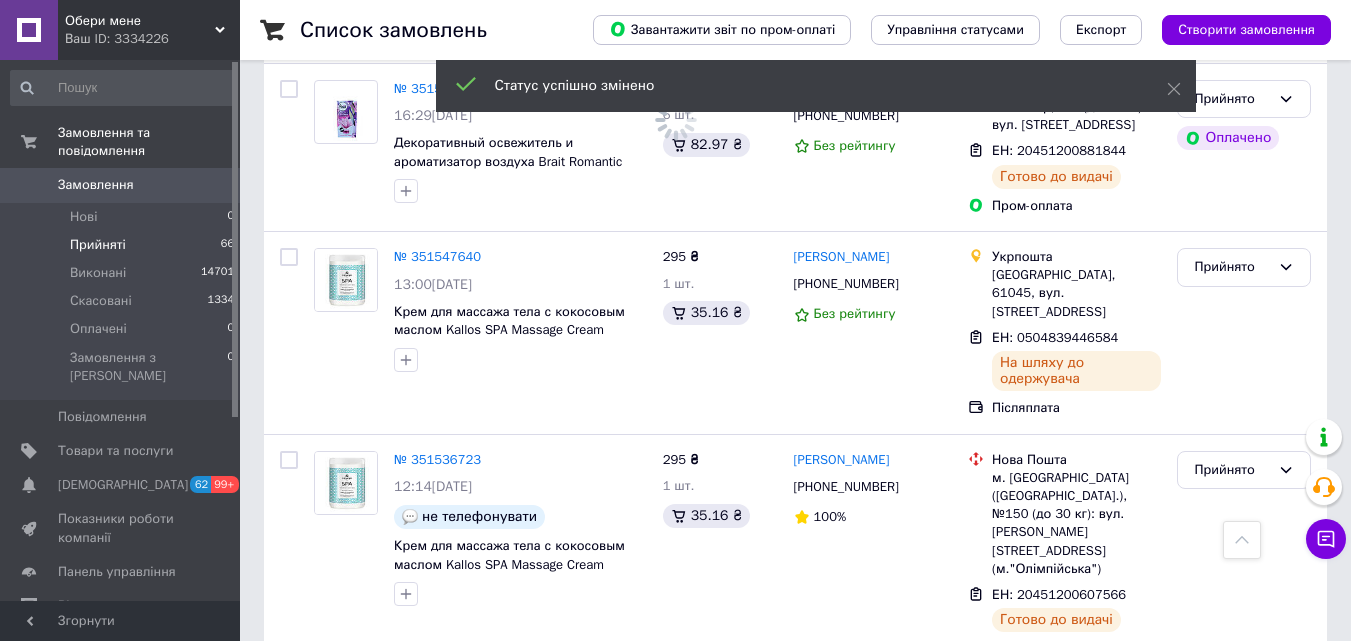 click on "Прийнято" at bounding box center (1232, 934) 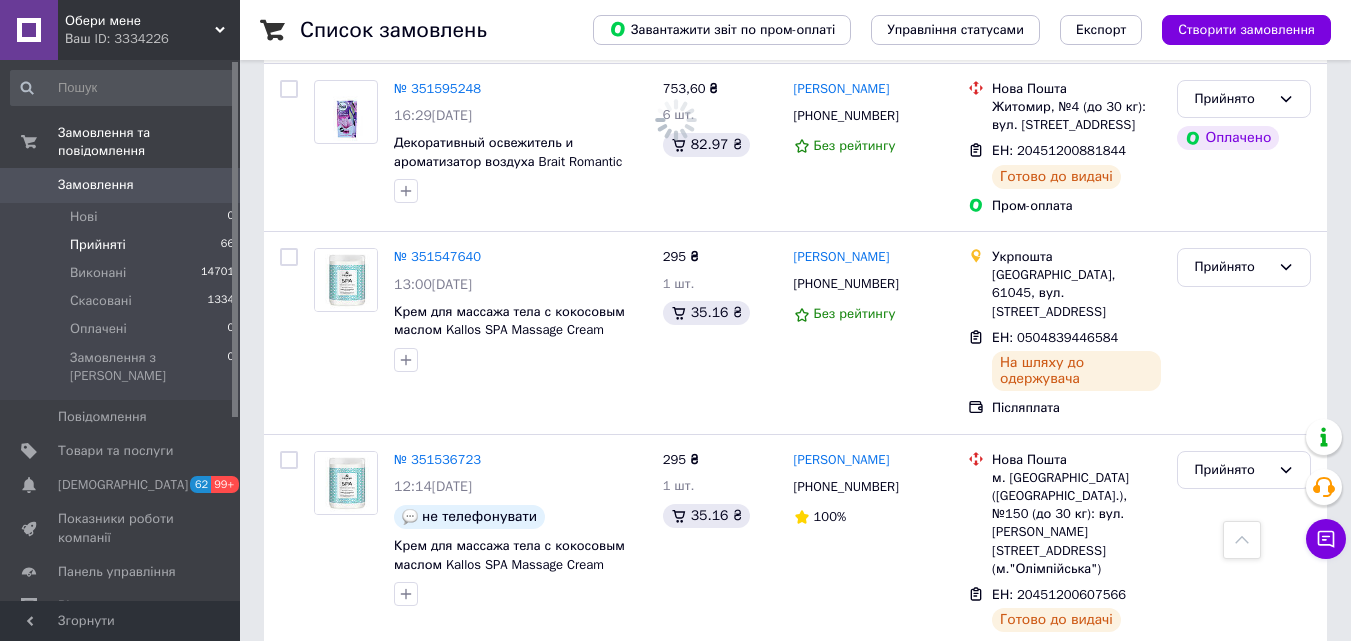 click on "Виконано" at bounding box center [1244, 975] 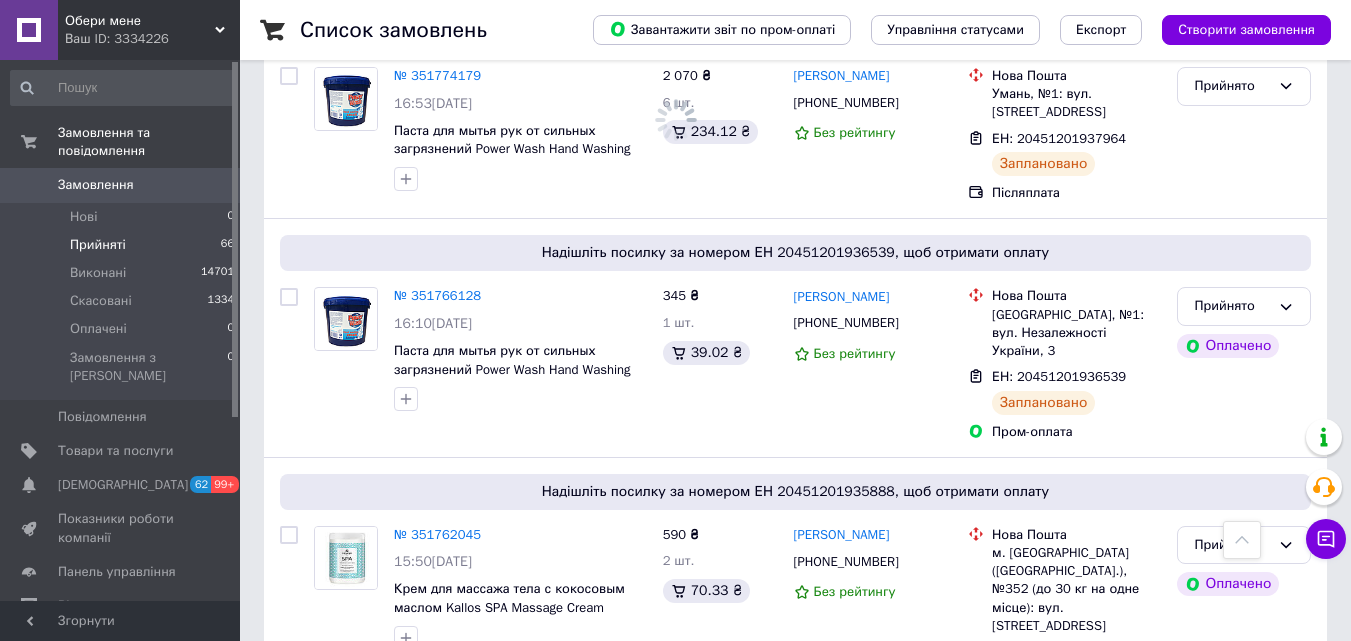 scroll, scrollTop: 8427, scrollLeft: 0, axis: vertical 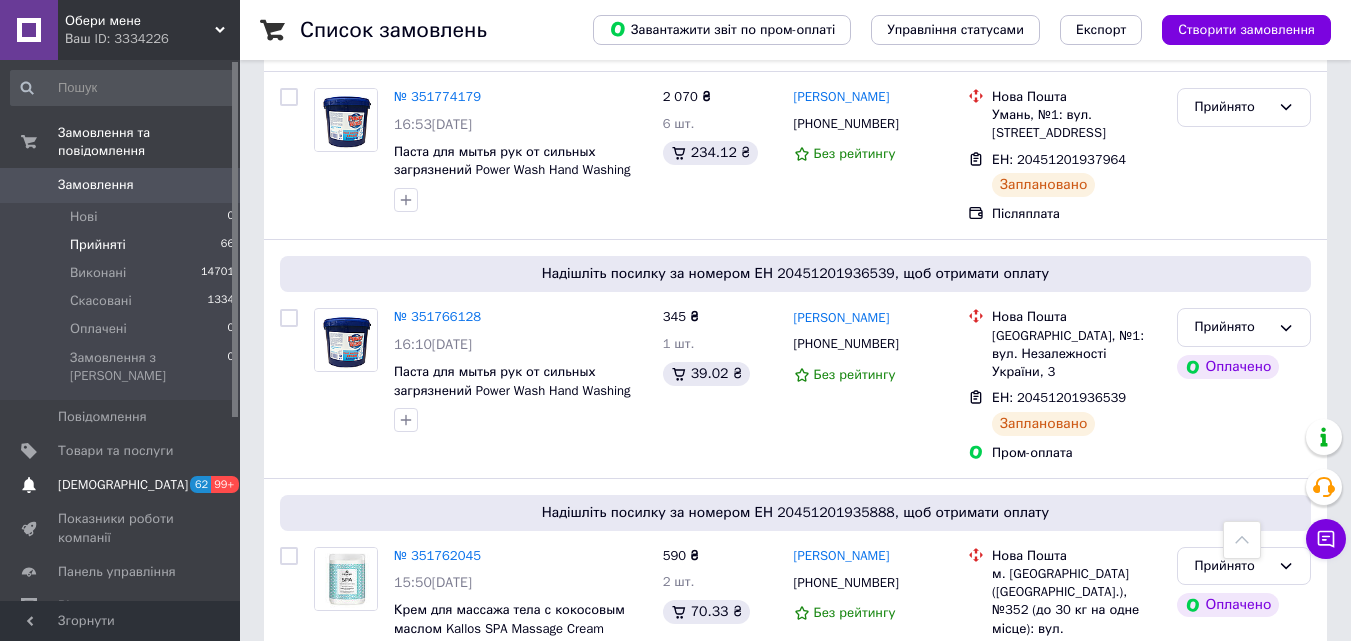 click on "[DEMOGRAPHIC_DATA]" at bounding box center [123, 485] 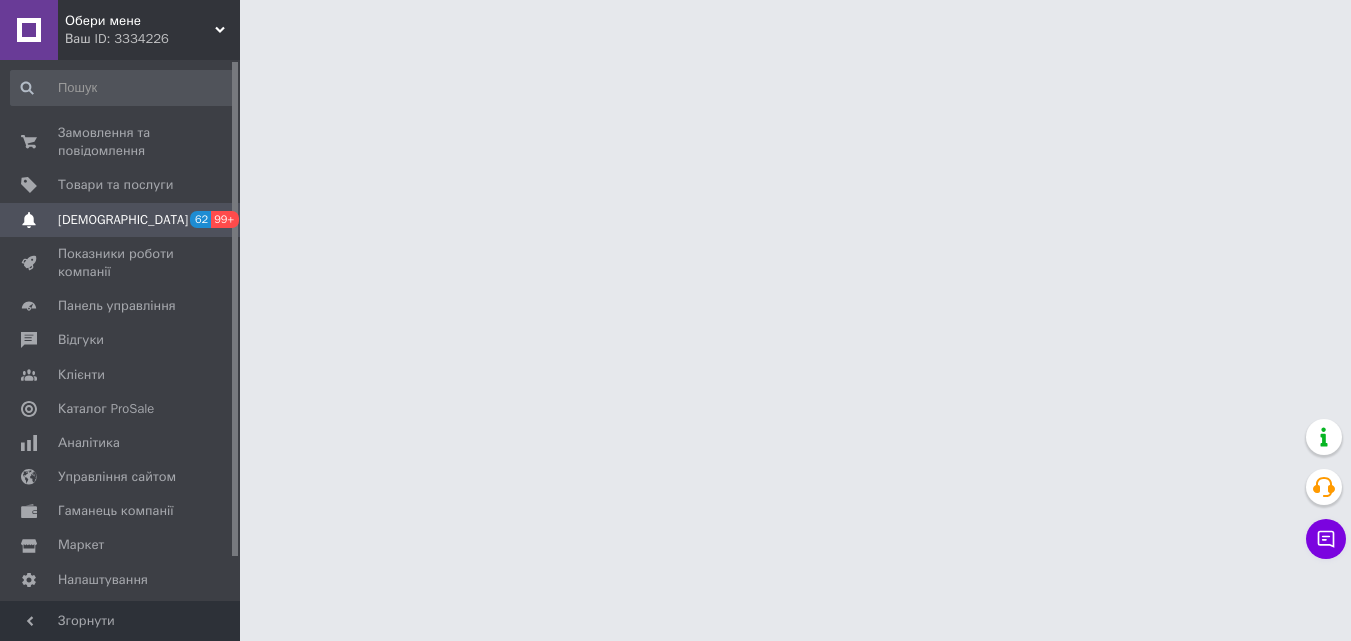 scroll, scrollTop: 0, scrollLeft: 0, axis: both 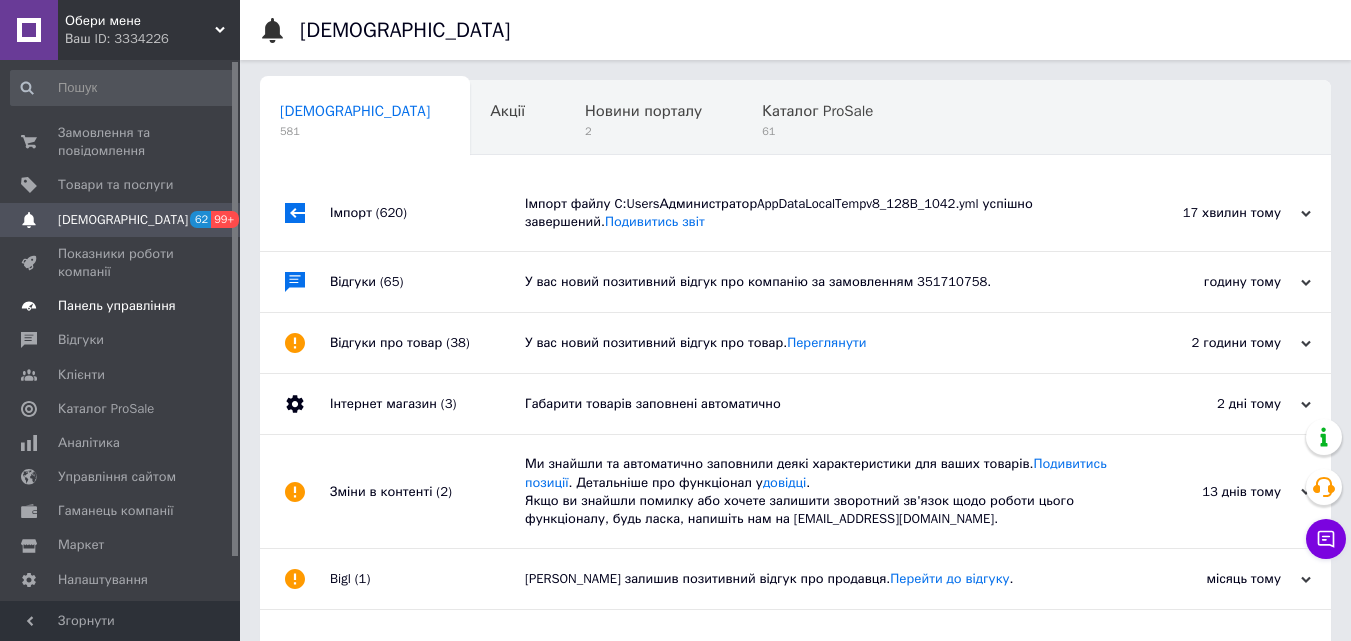 click on "Панель управління" at bounding box center [117, 306] 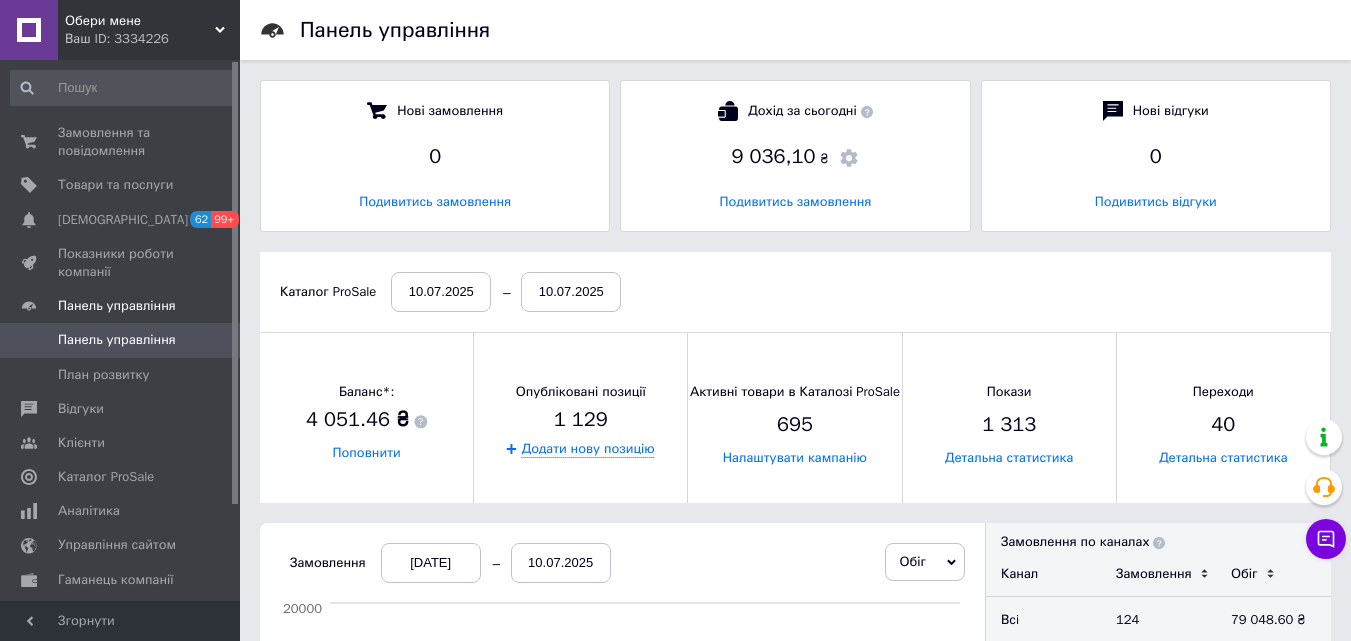 scroll, scrollTop: 10, scrollLeft: 10, axis: both 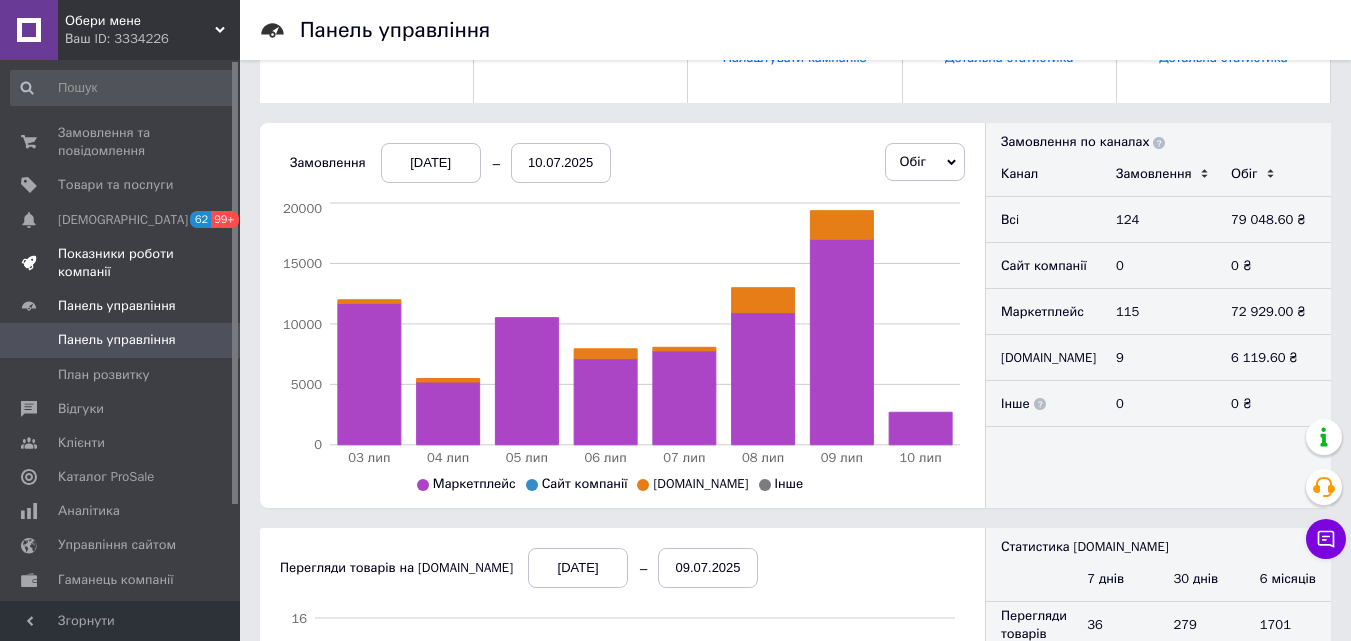 click on "Показники роботи компанії" at bounding box center (121, 263) 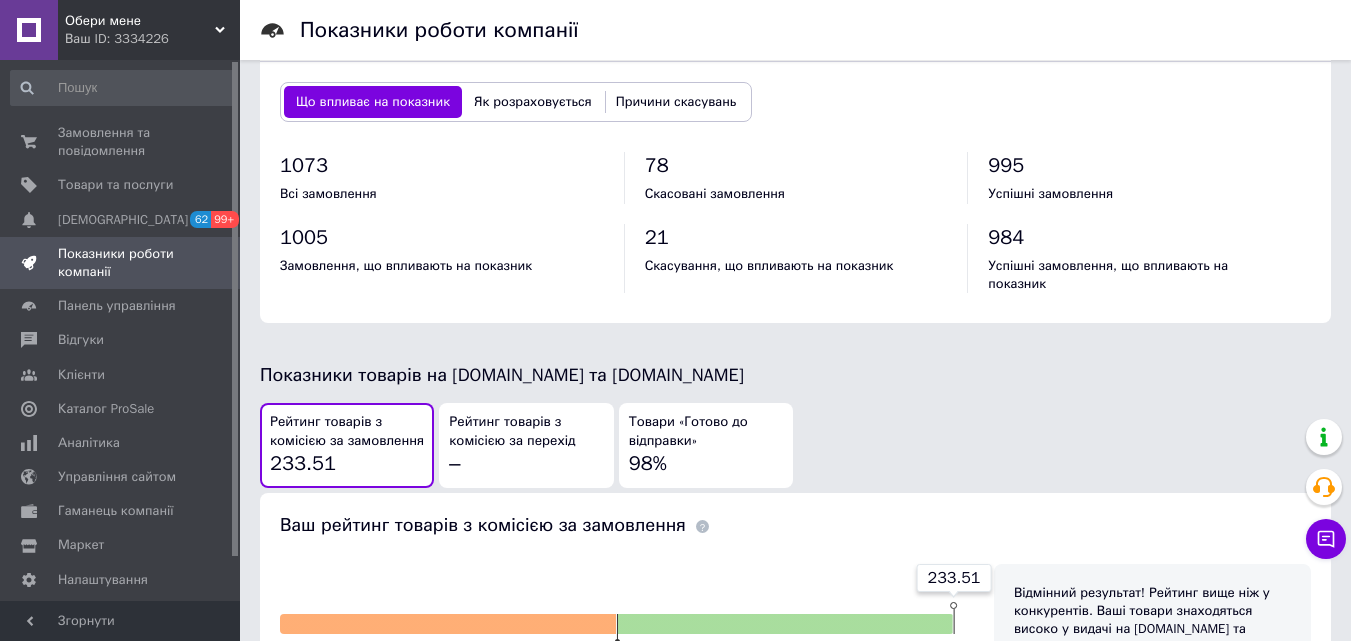 scroll, scrollTop: 1100, scrollLeft: 0, axis: vertical 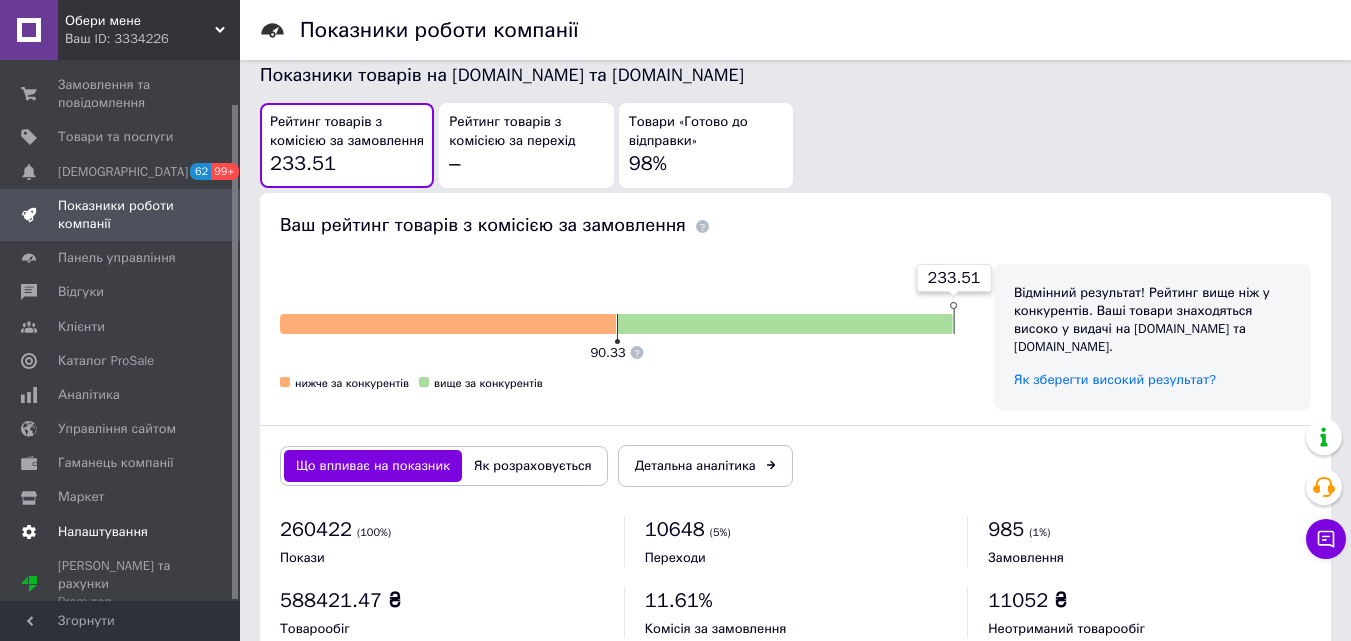 click on "Налаштування" at bounding box center [103, 532] 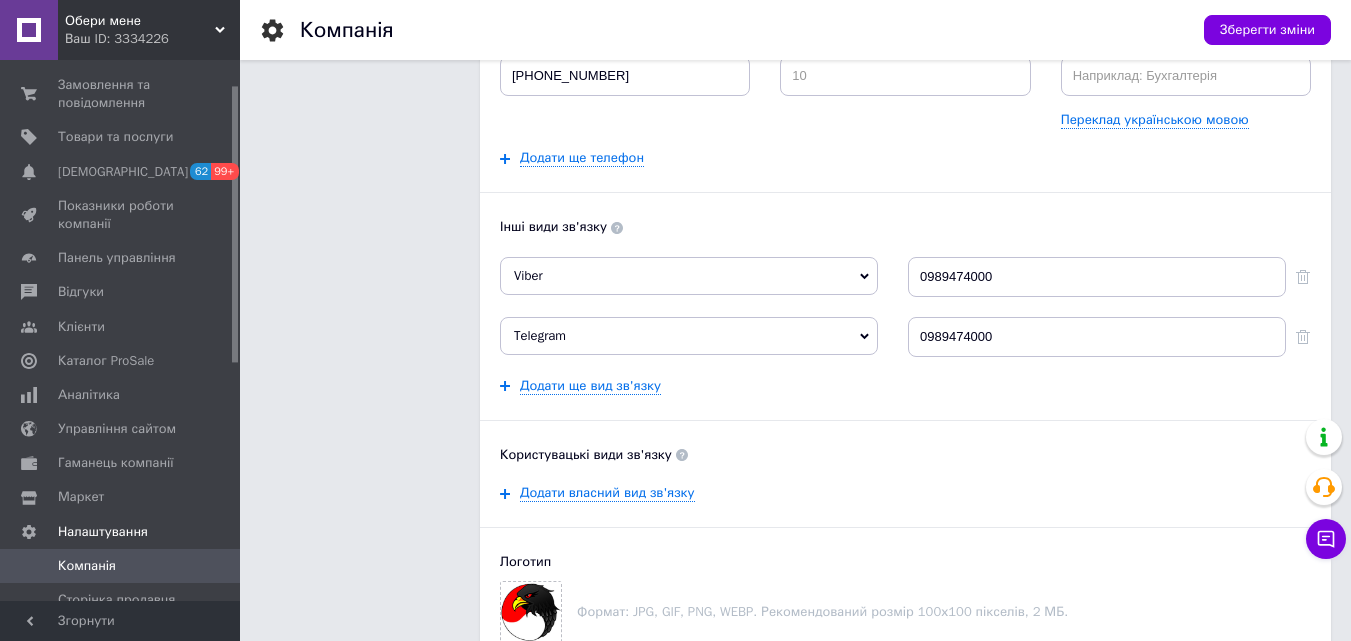 scroll, scrollTop: 400, scrollLeft: 0, axis: vertical 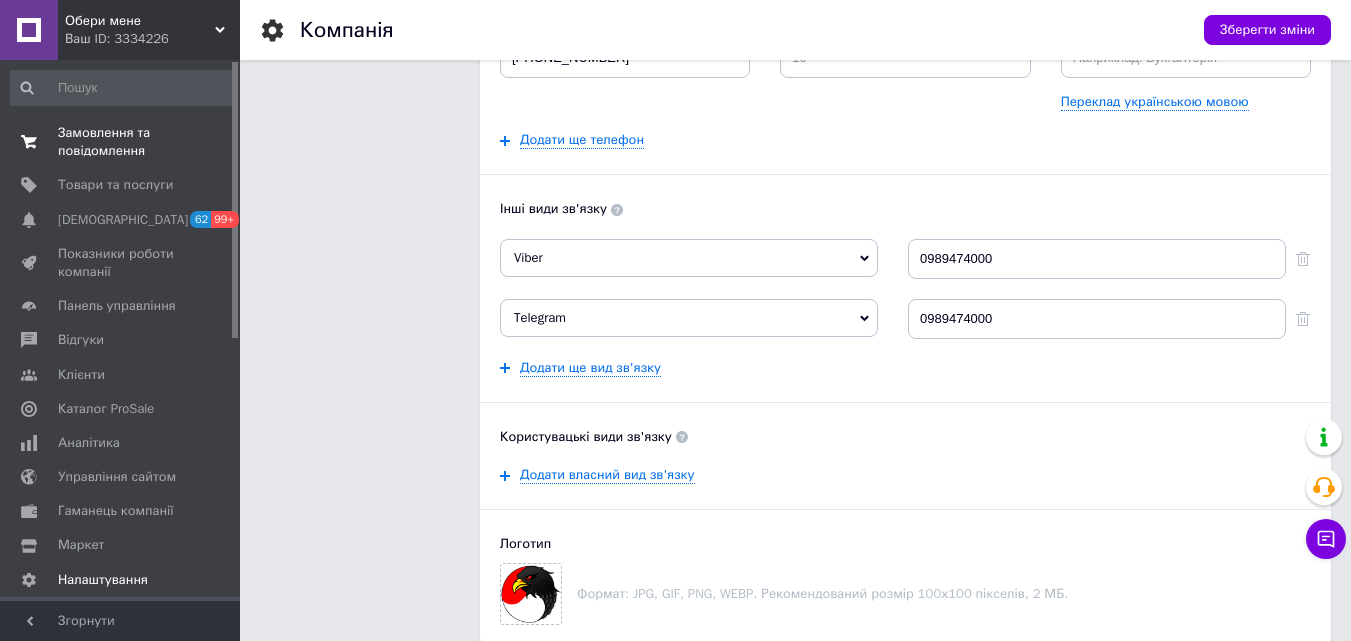 click on "Замовлення та повідомлення" at bounding box center (121, 142) 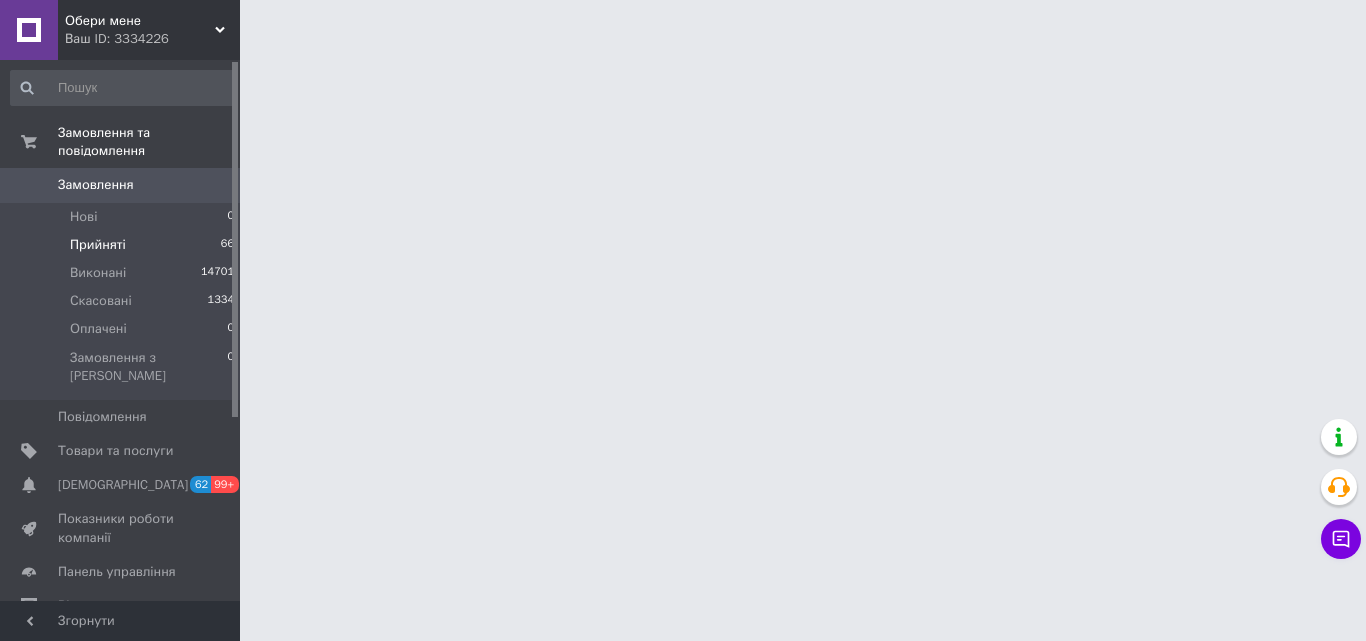 click on "Прийняті" at bounding box center [98, 245] 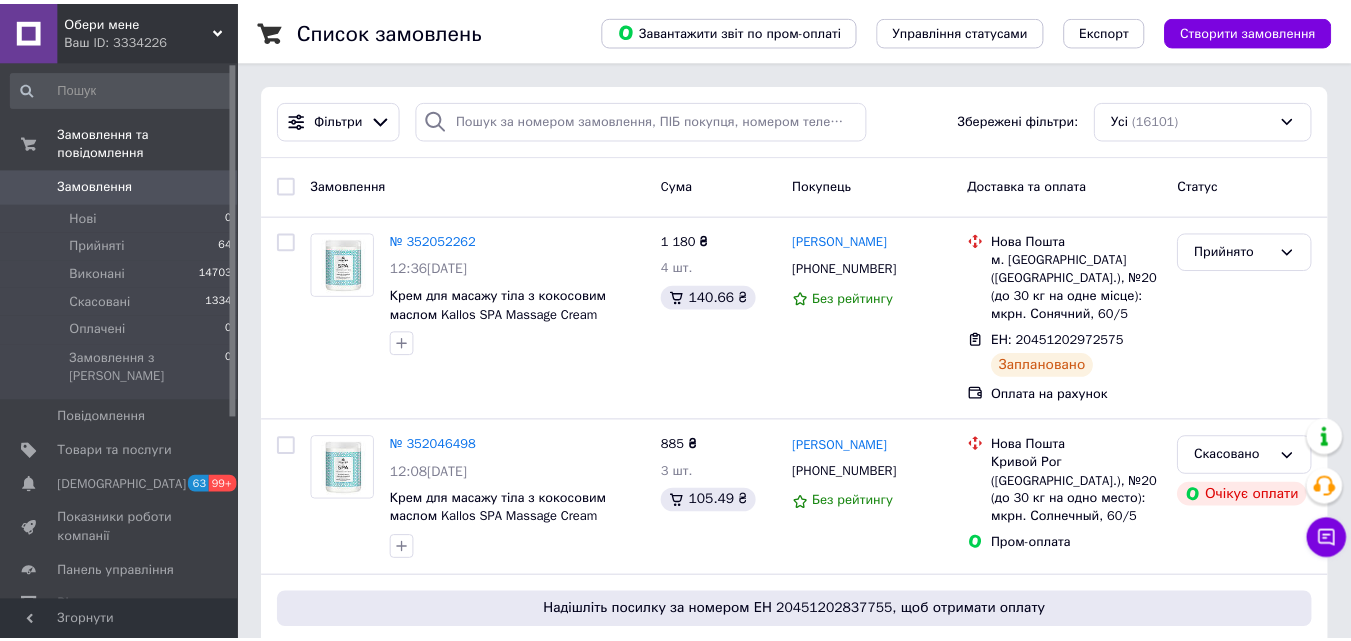 scroll, scrollTop: 0, scrollLeft: 0, axis: both 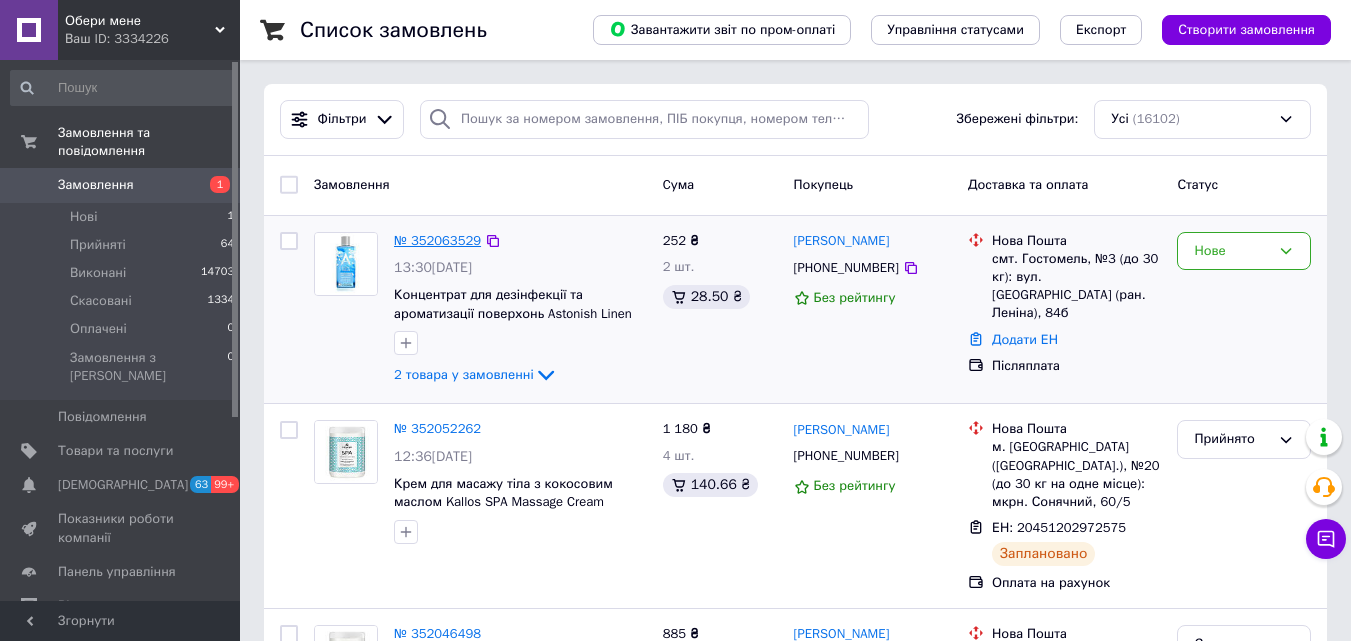 click on "№ 352063529" at bounding box center [437, 240] 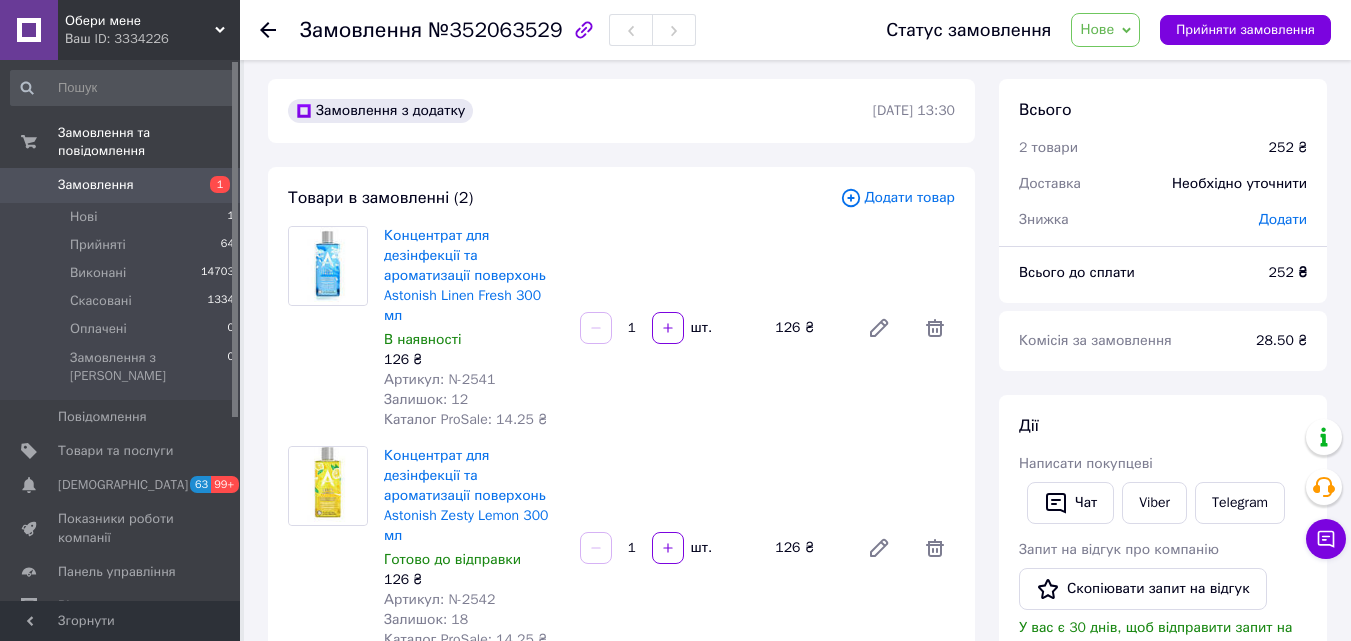 scroll, scrollTop: 0, scrollLeft: 0, axis: both 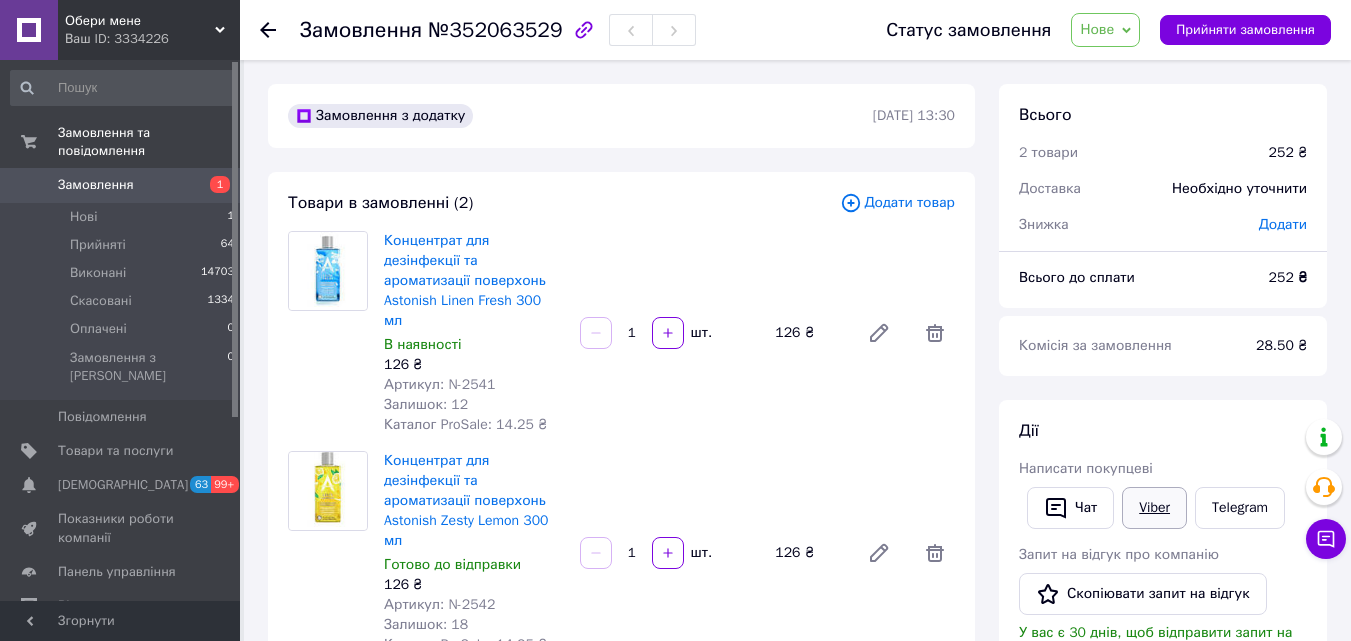 click on "Viber" at bounding box center (1154, 508) 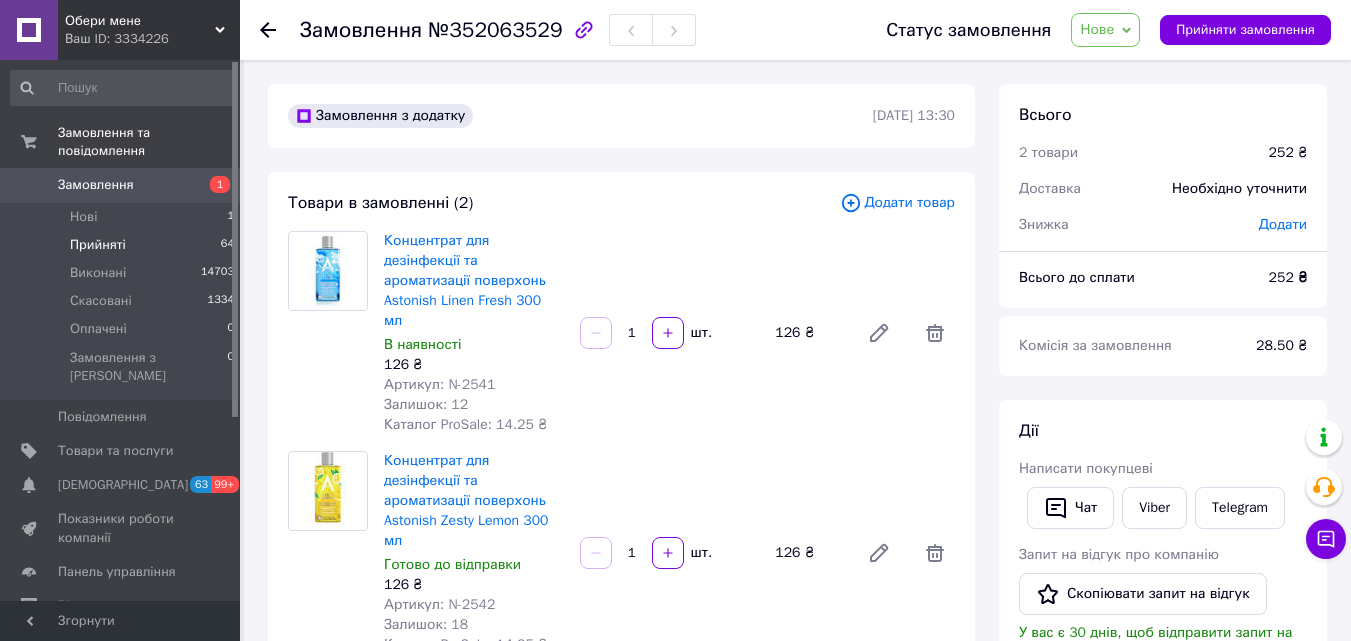 click on "Прийняті" at bounding box center (98, 245) 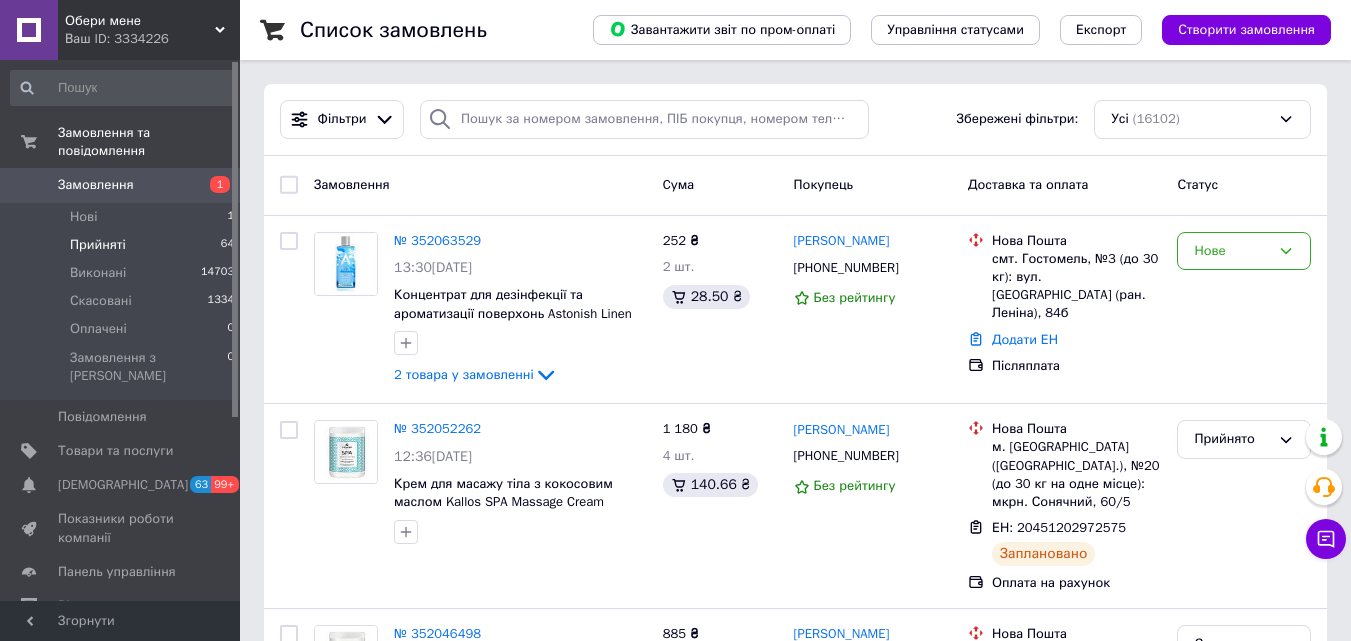 click on "Прийняті 64" at bounding box center (123, 245) 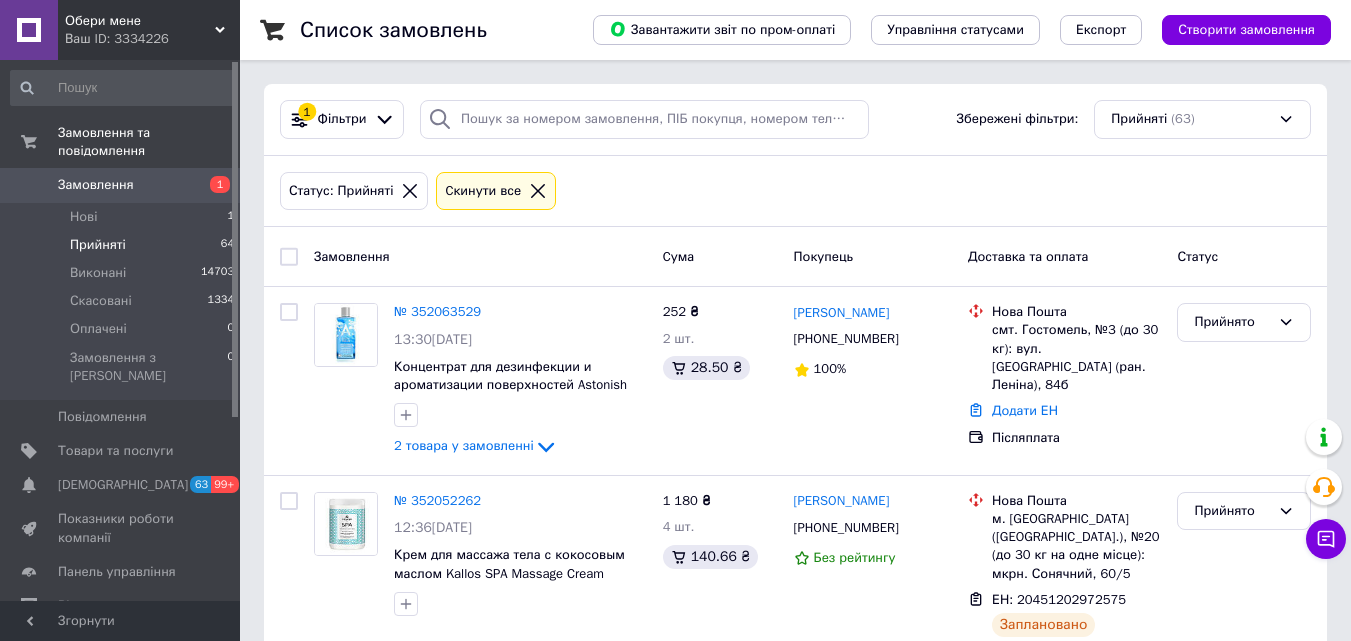 click on "Обери мене" at bounding box center (140, 21) 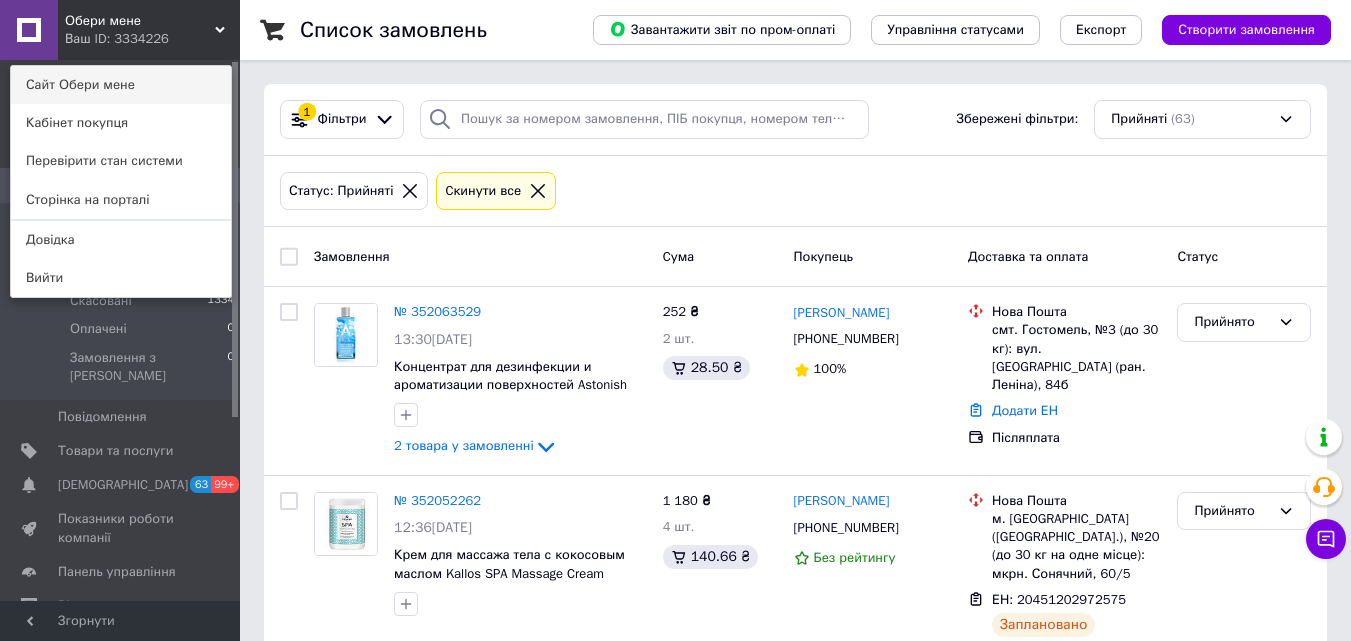click on "Сайт Обери мене" at bounding box center (121, 85) 